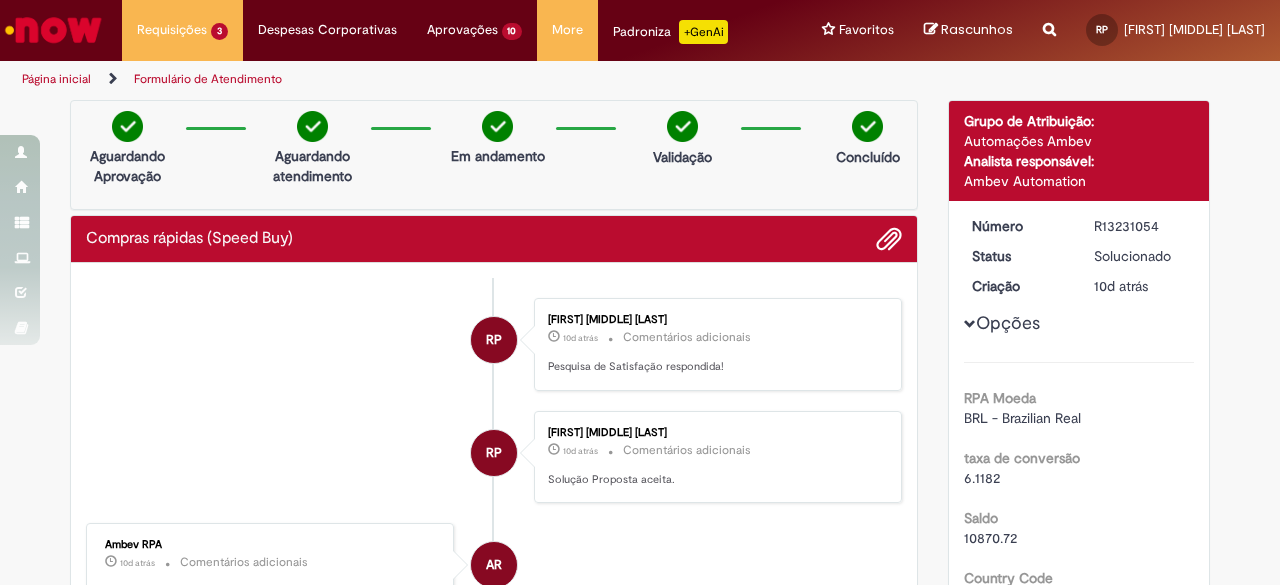 scroll, scrollTop: 0, scrollLeft: 0, axis: both 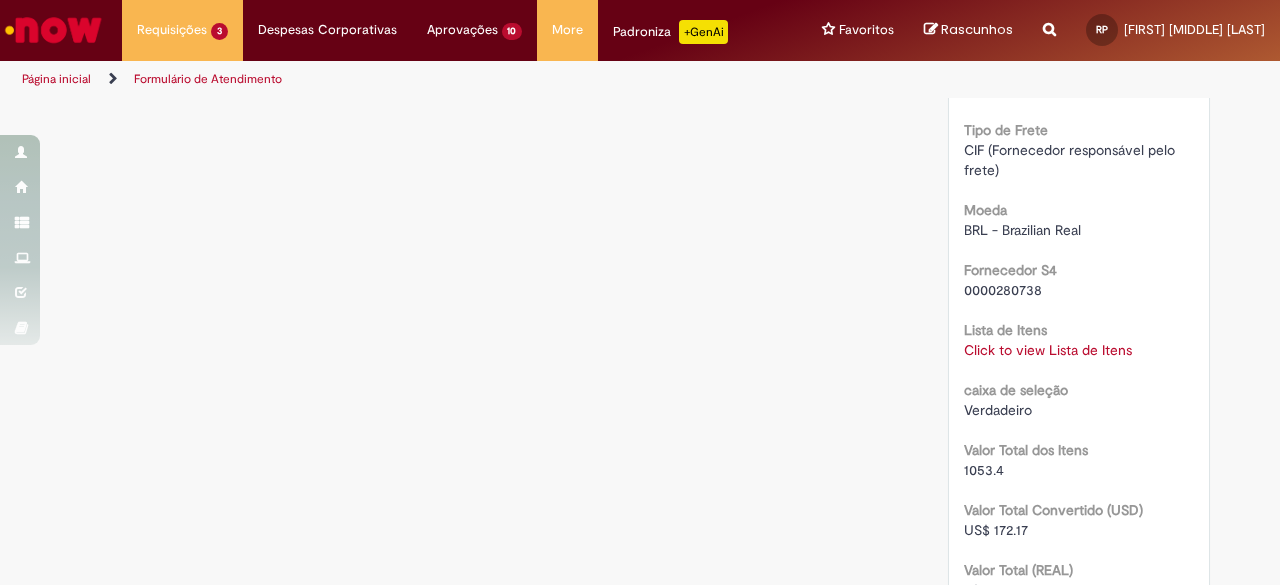 click on "Click to view Lista de Itens" at bounding box center [1048, 330] 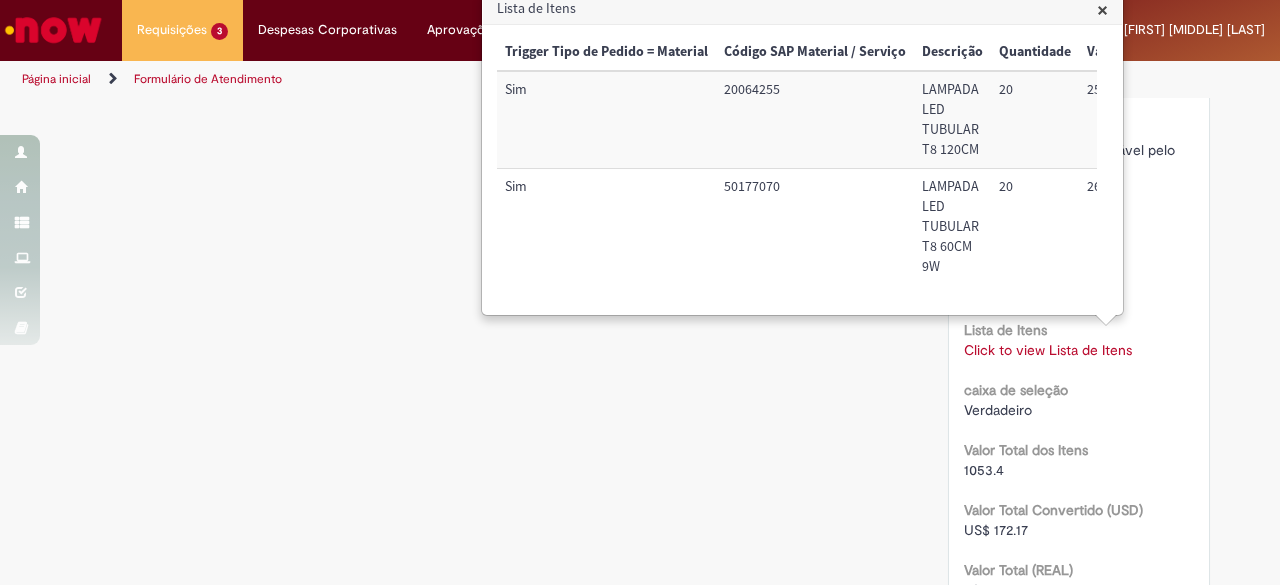 click on "×" at bounding box center [1102, 9] 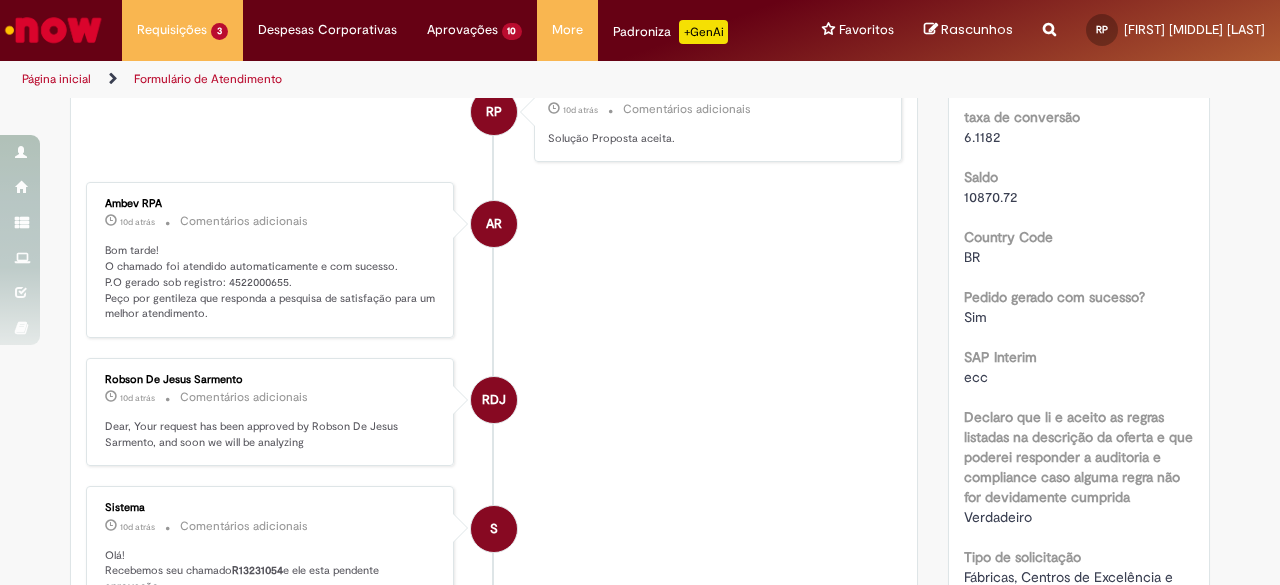 scroll, scrollTop: 0, scrollLeft: 0, axis: both 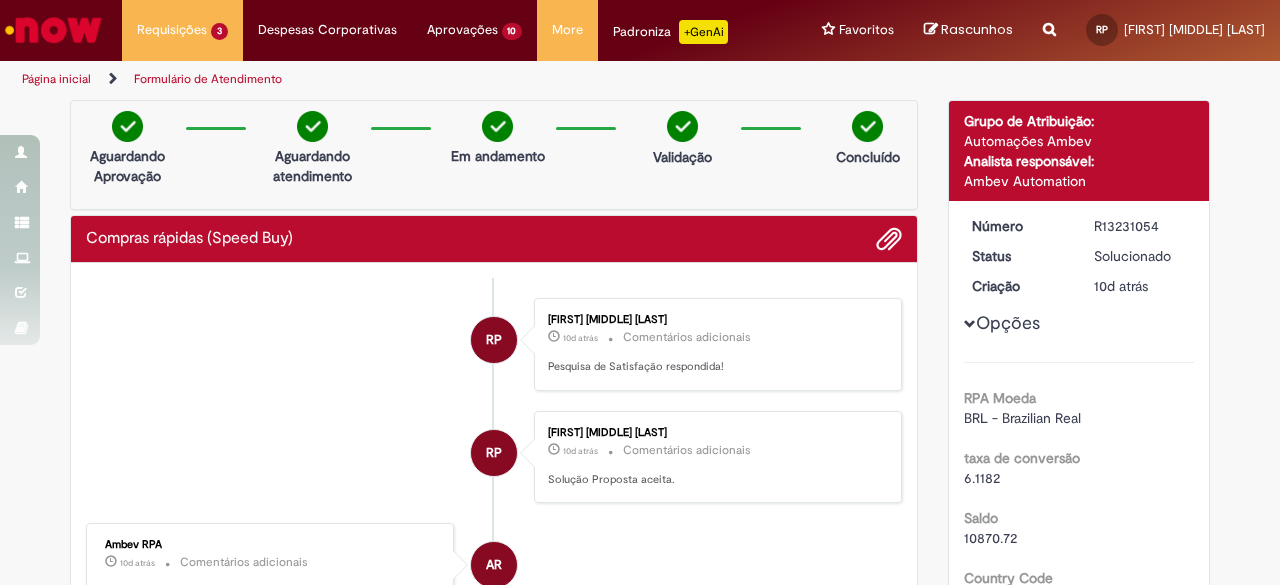 click at bounding box center [53, 30] 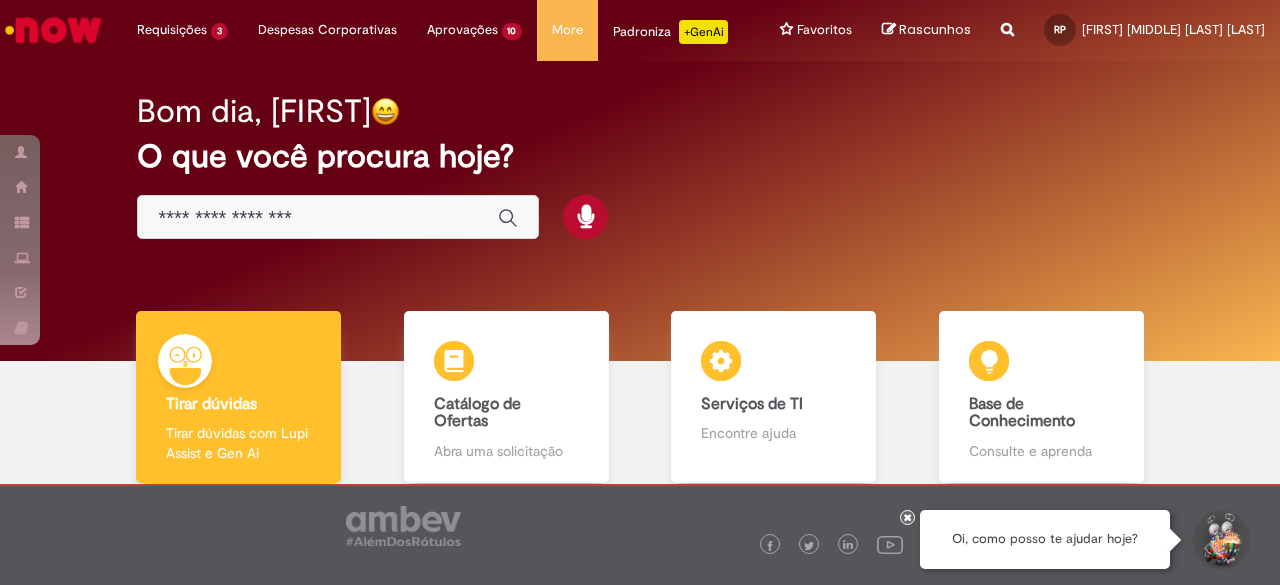 scroll, scrollTop: 0, scrollLeft: 0, axis: both 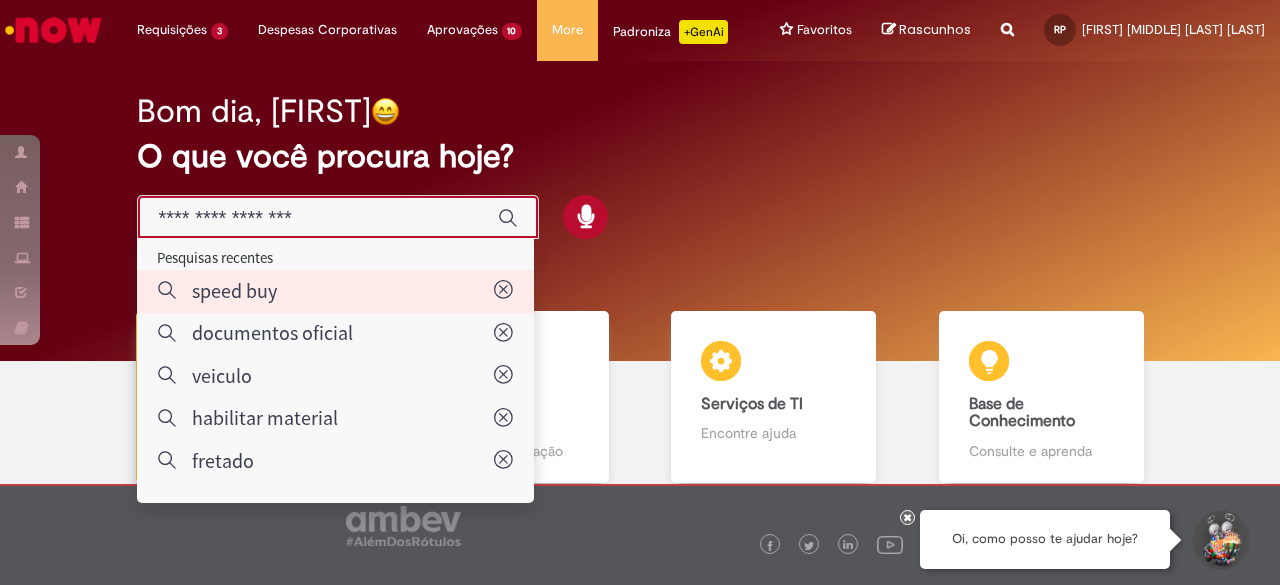 type on "*********" 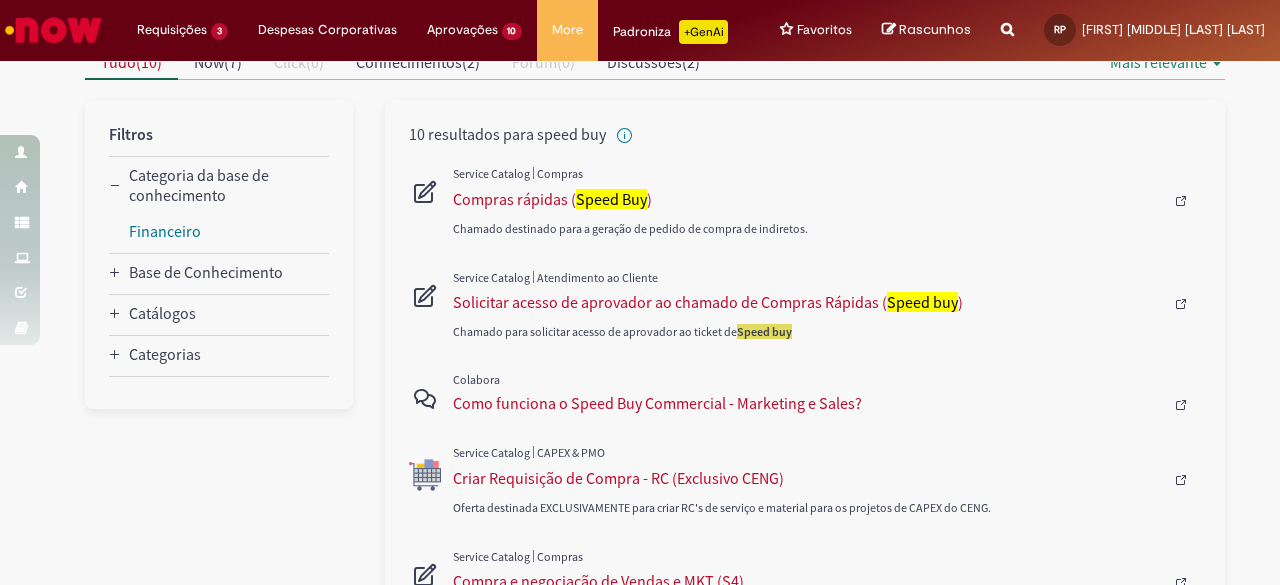 scroll, scrollTop: 226, scrollLeft: 0, axis: vertical 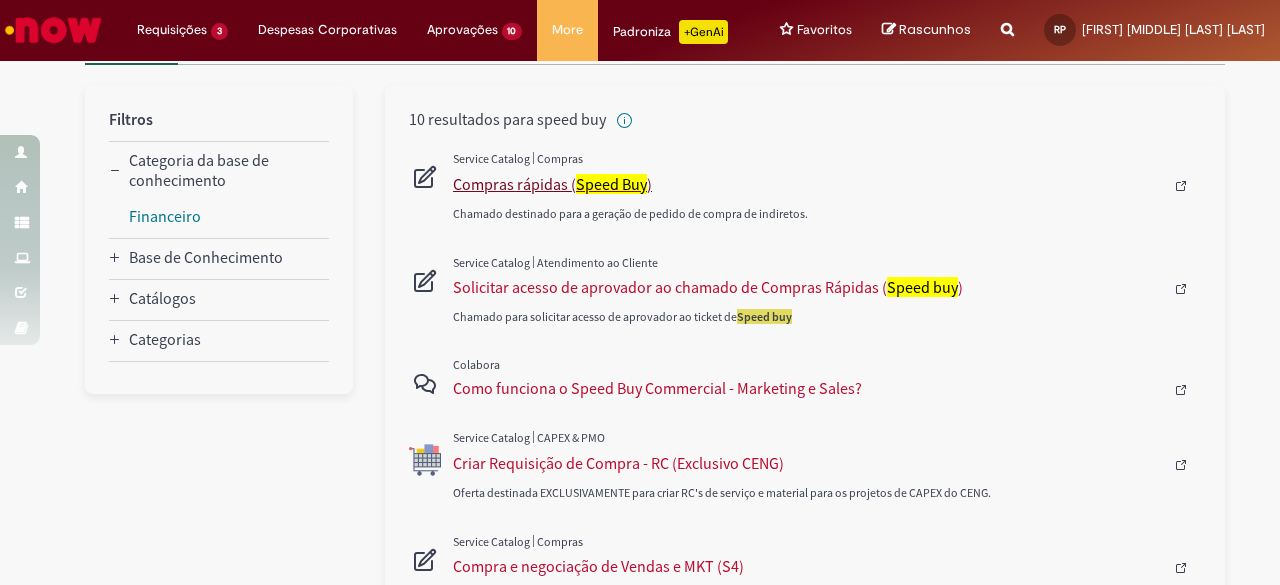 click on "Compras rápidas ( Speed Buy )" at bounding box center (808, 184) 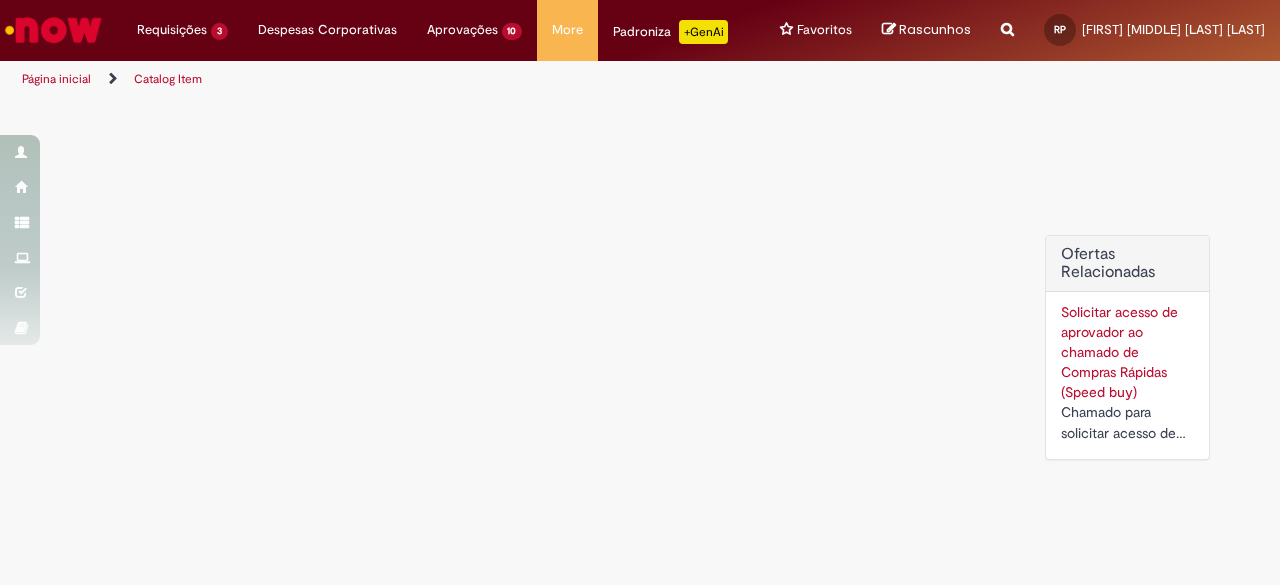 scroll, scrollTop: 0, scrollLeft: 0, axis: both 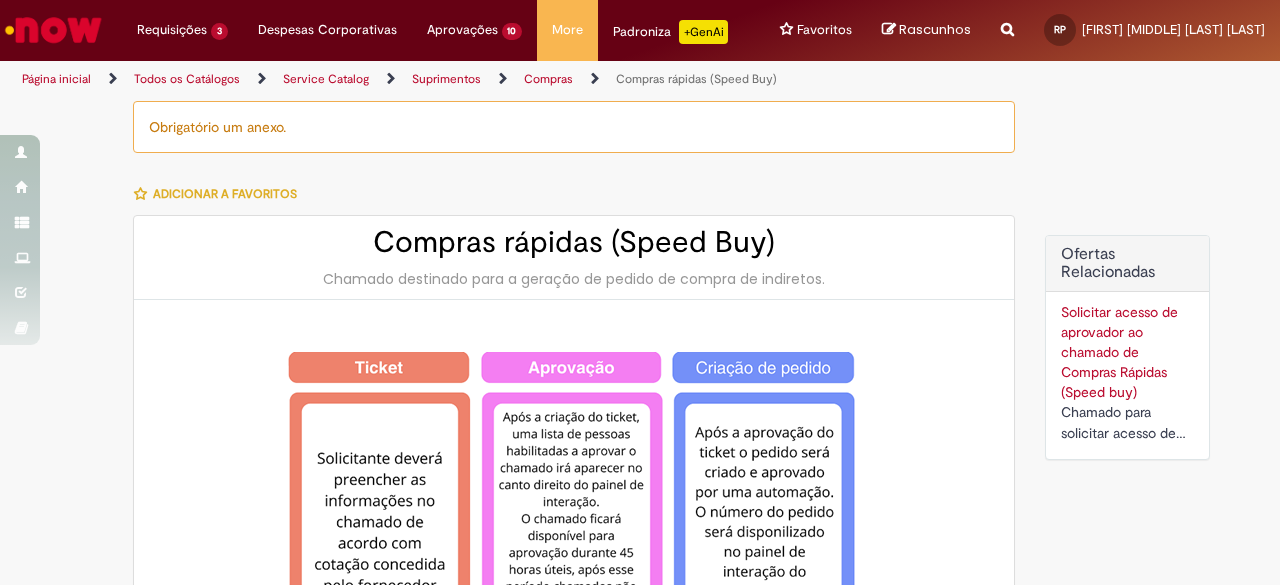 type on "**********" 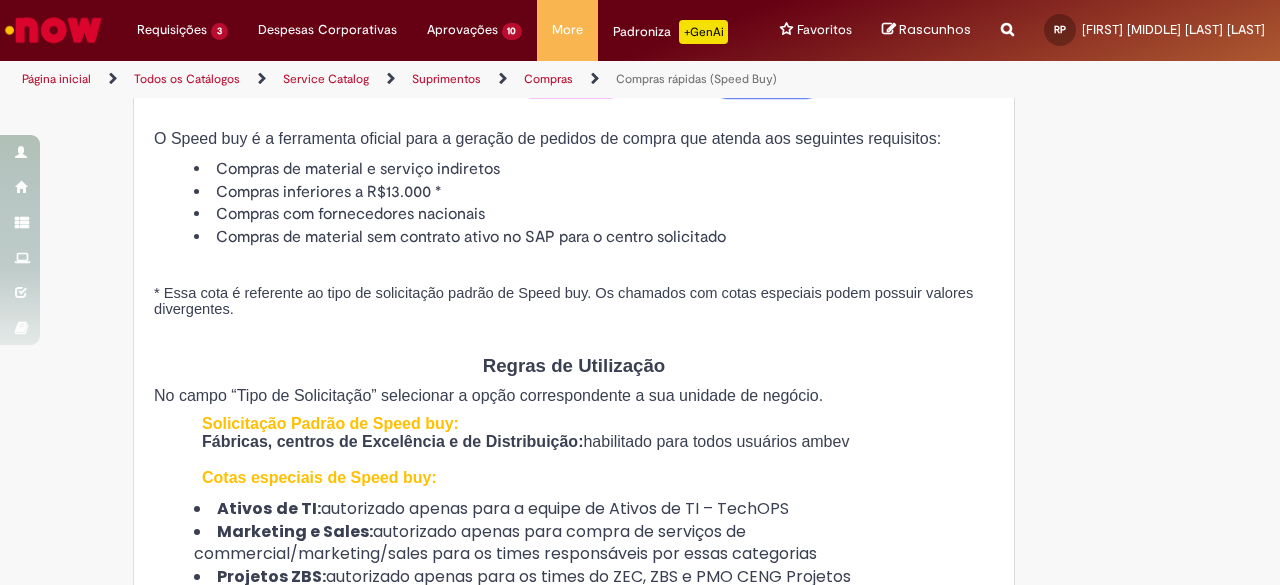 scroll, scrollTop: 0, scrollLeft: 0, axis: both 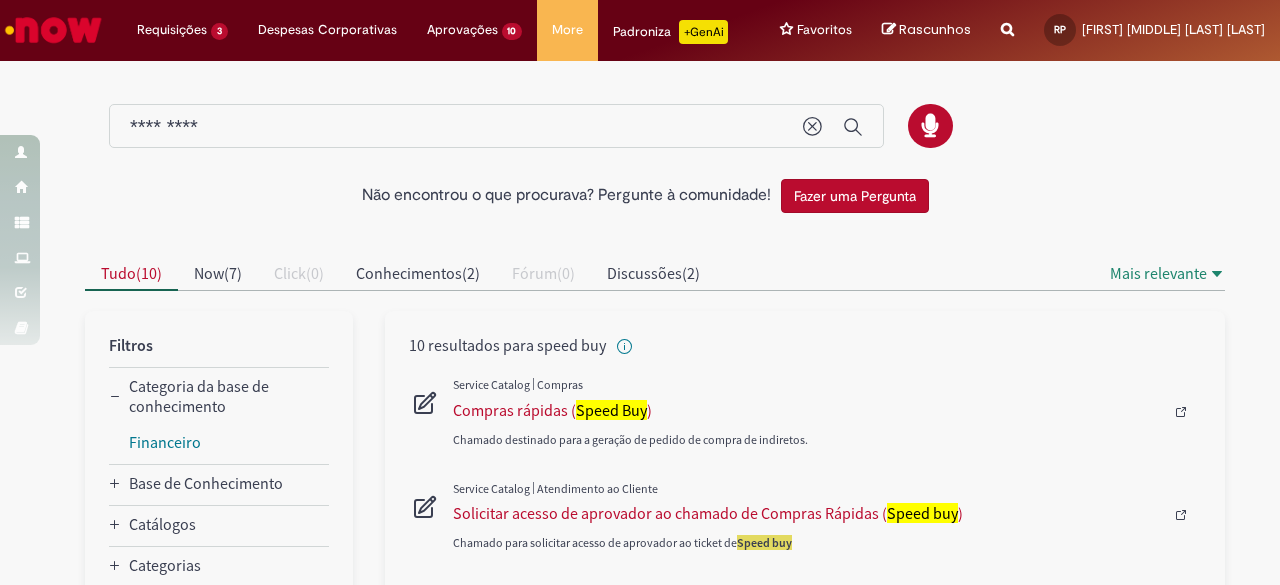 click at bounding box center (53, 30) 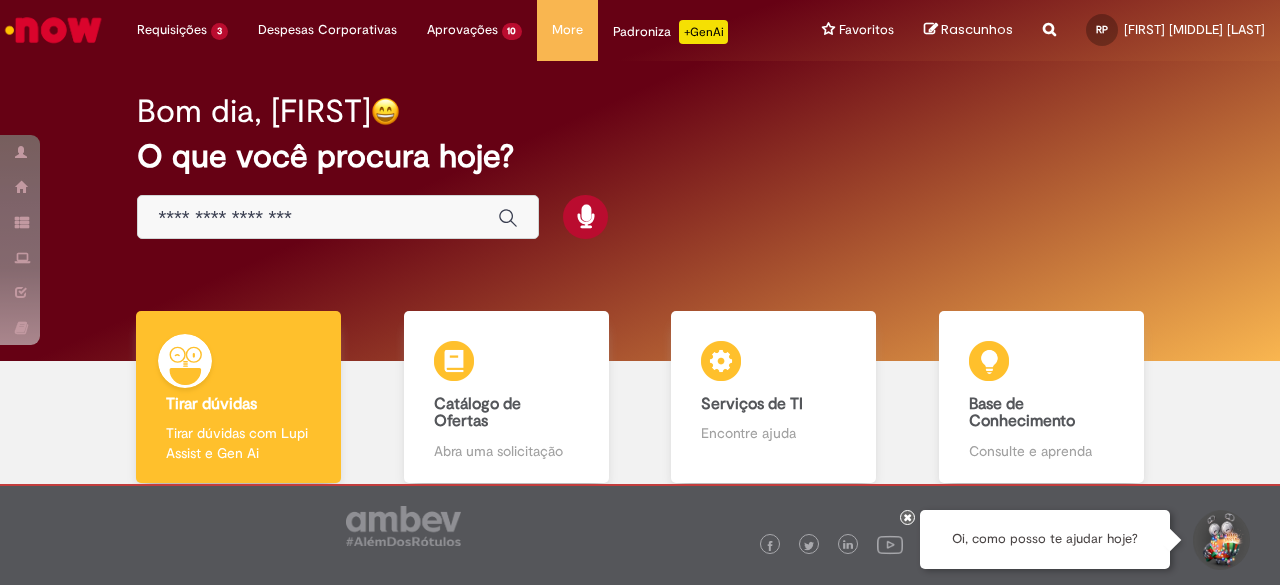 scroll, scrollTop: 0, scrollLeft: 0, axis: both 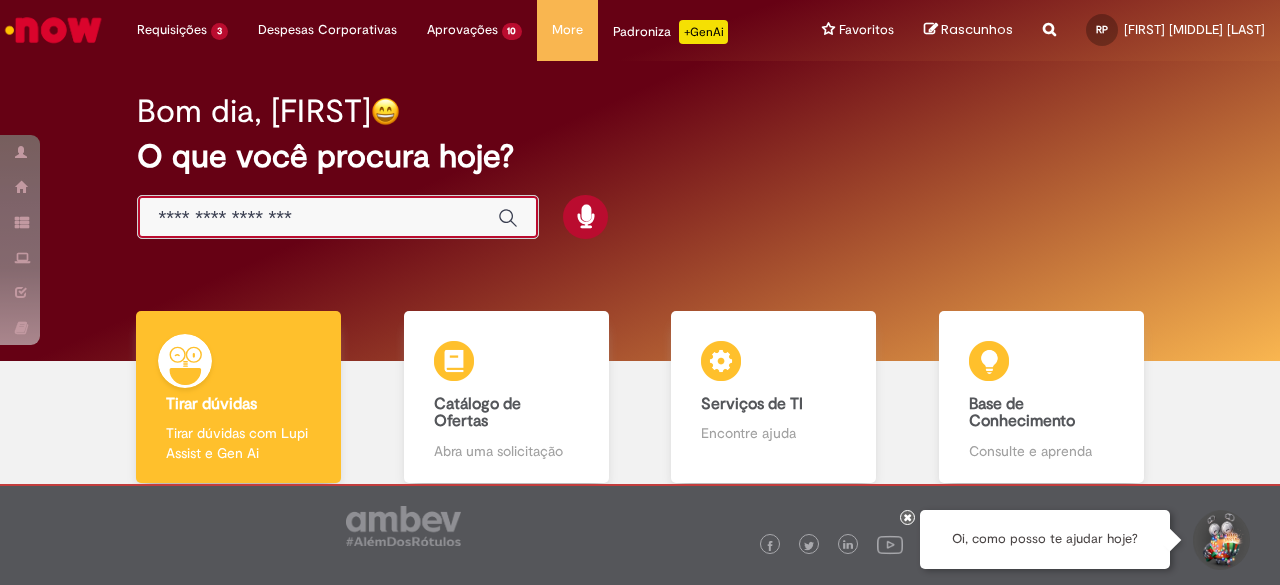 click at bounding box center (318, 218) 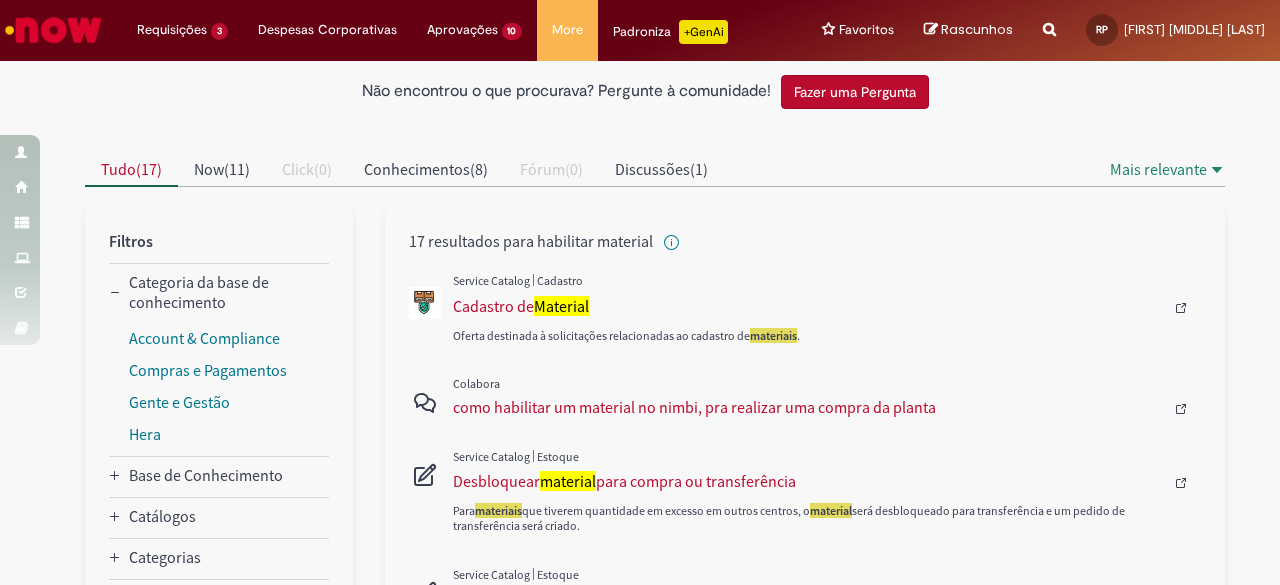 scroll, scrollTop: 122, scrollLeft: 0, axis: vertical 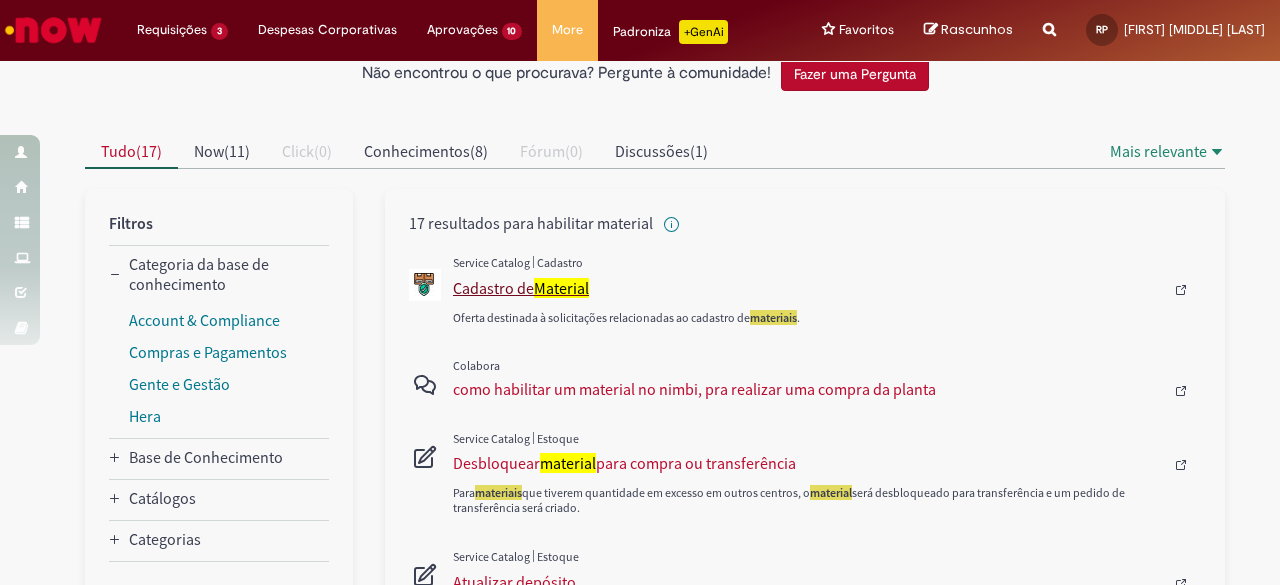 click on "Cadastro de  Material" at bounding box center (808, 288) 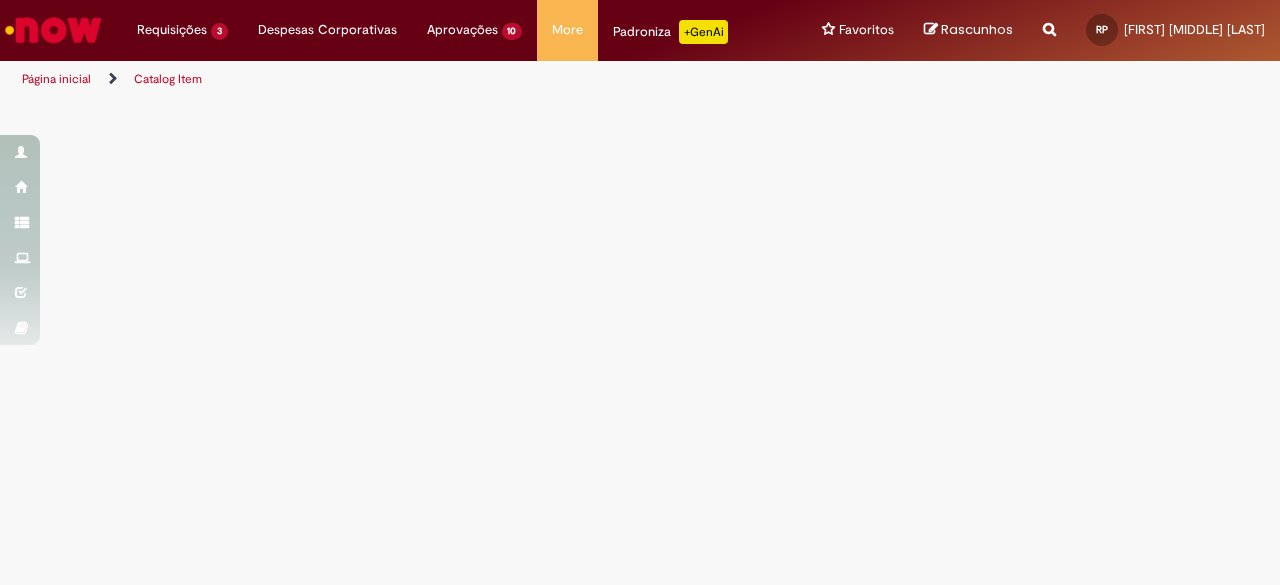 scroll, scrollTop: 0, scrollLeft: 0, axis: both 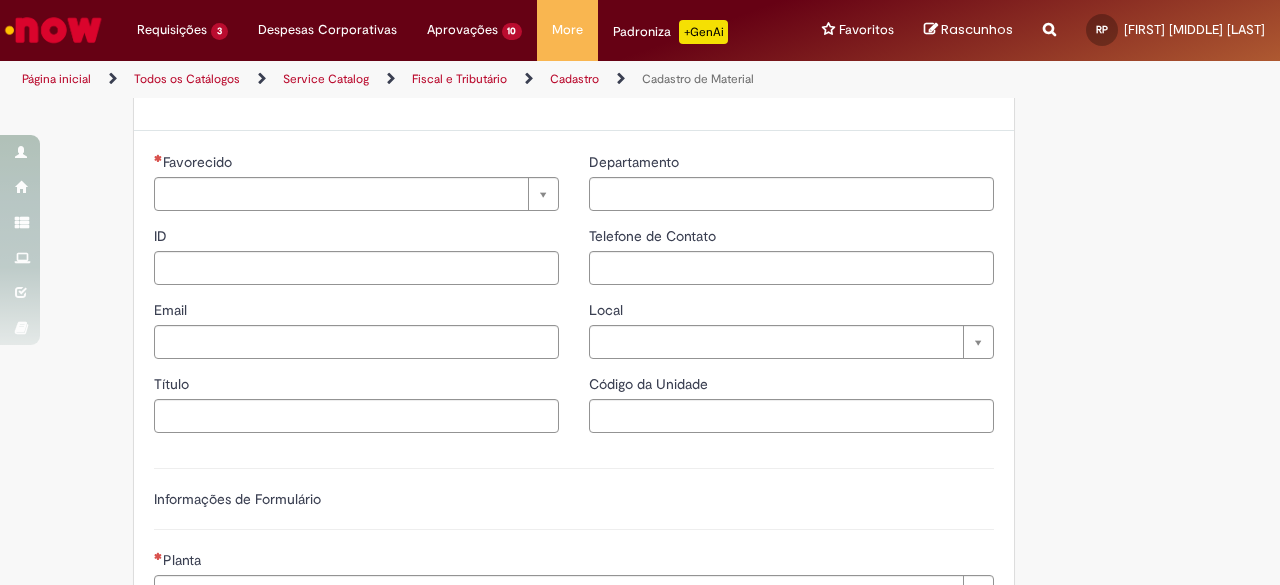 type on "**********" 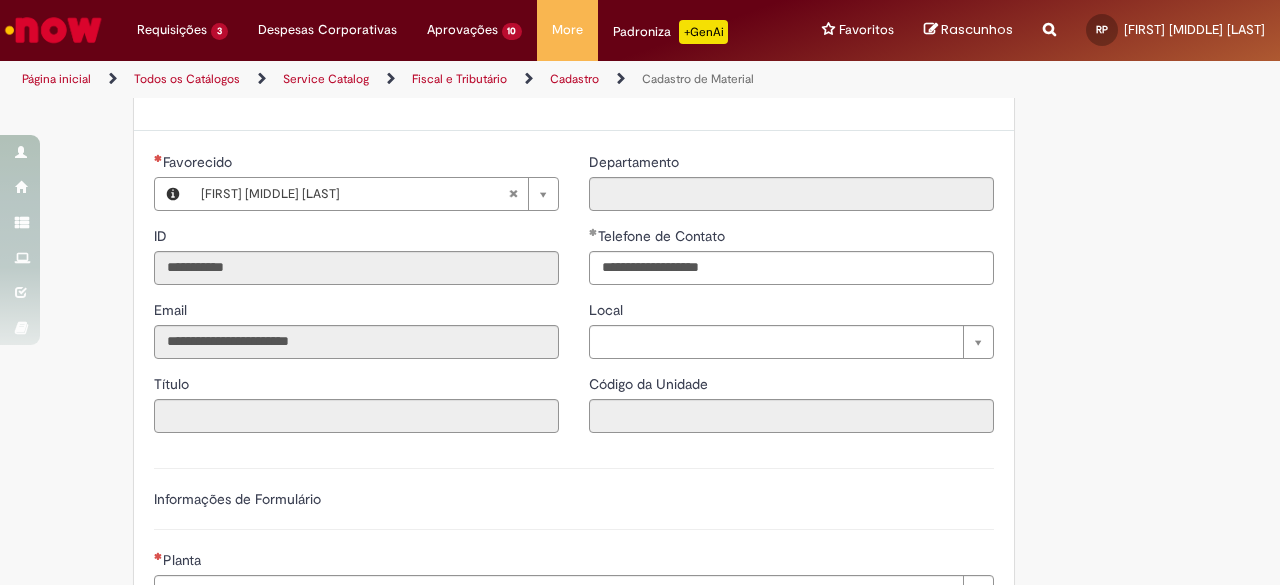 type on "**********" 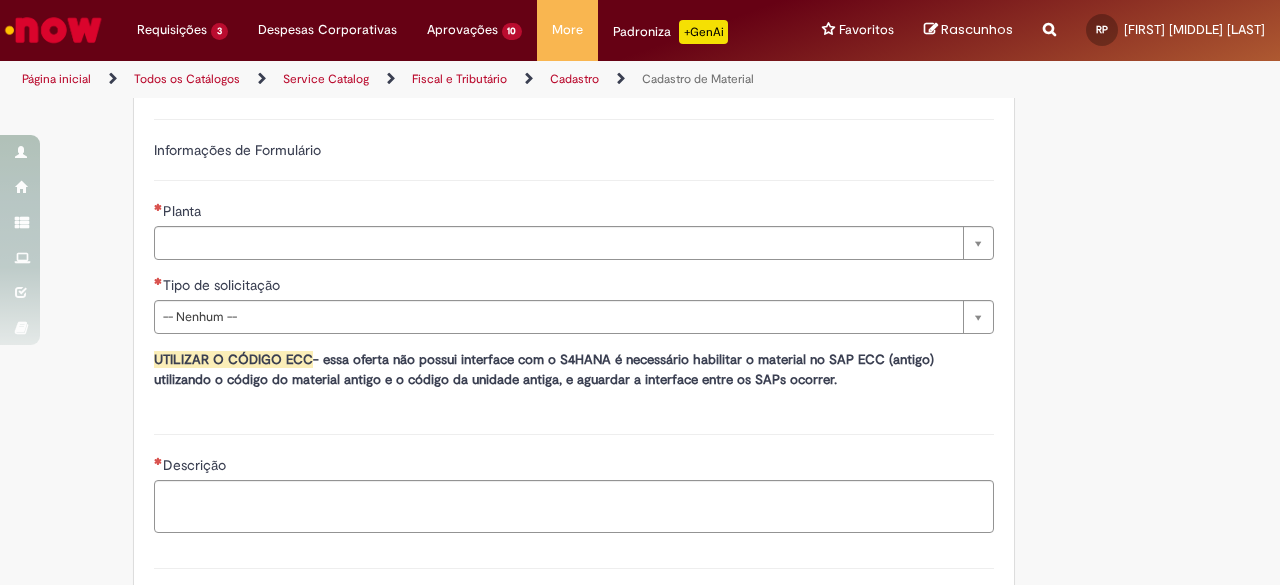 scroll, scrollTop: 1138, scrollLeft: 0, axis: vertical 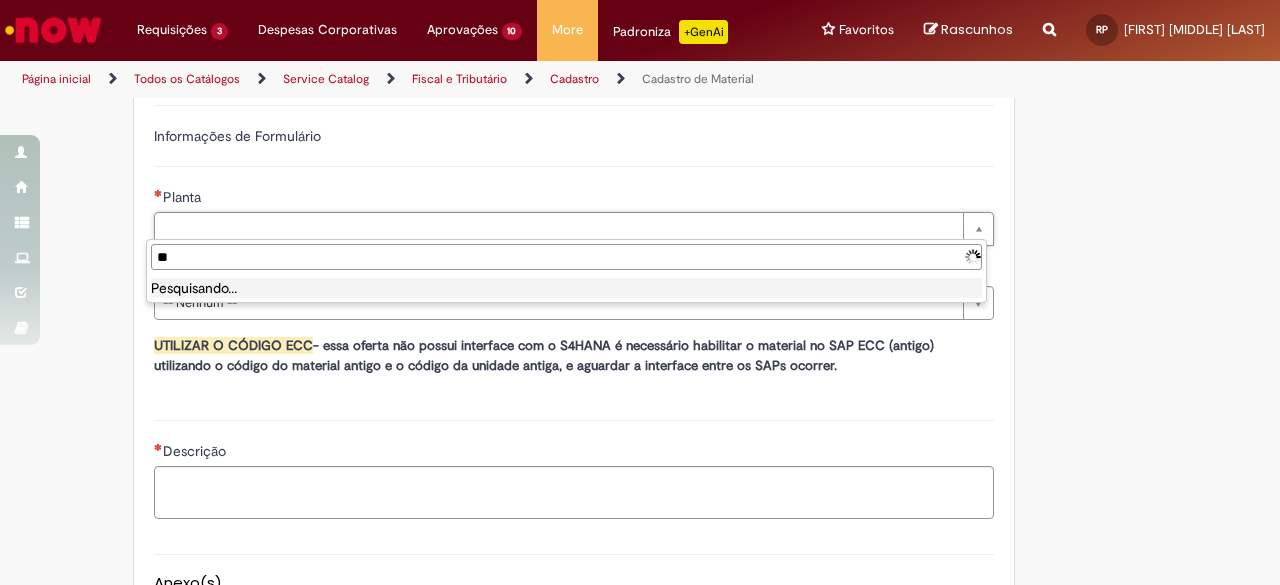 type on "*" 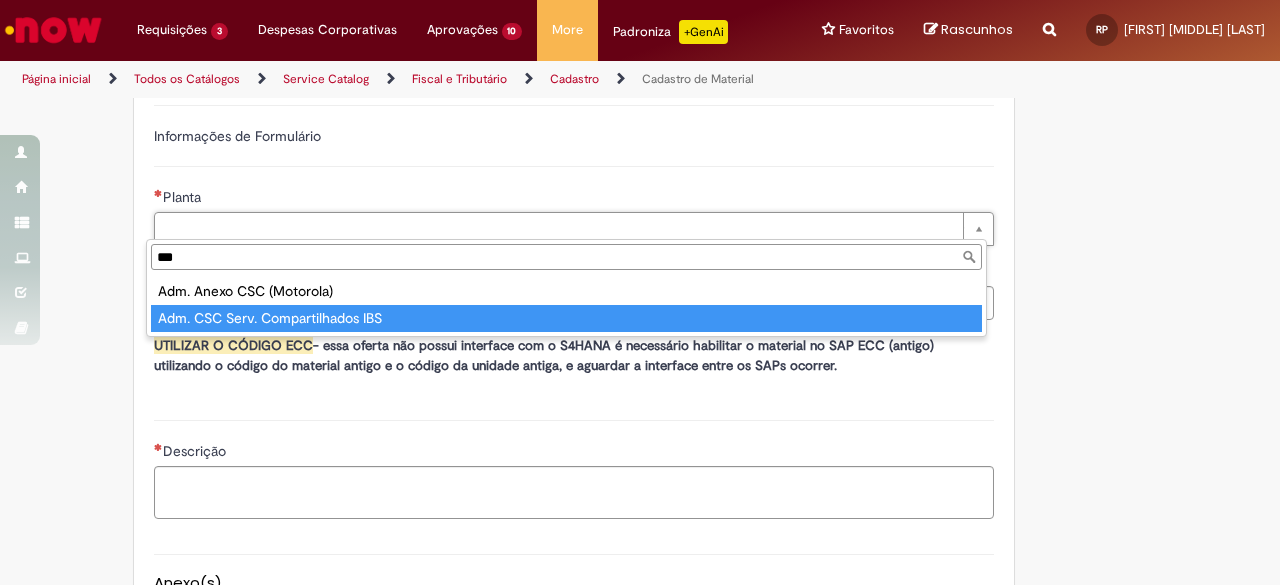 type on "***" 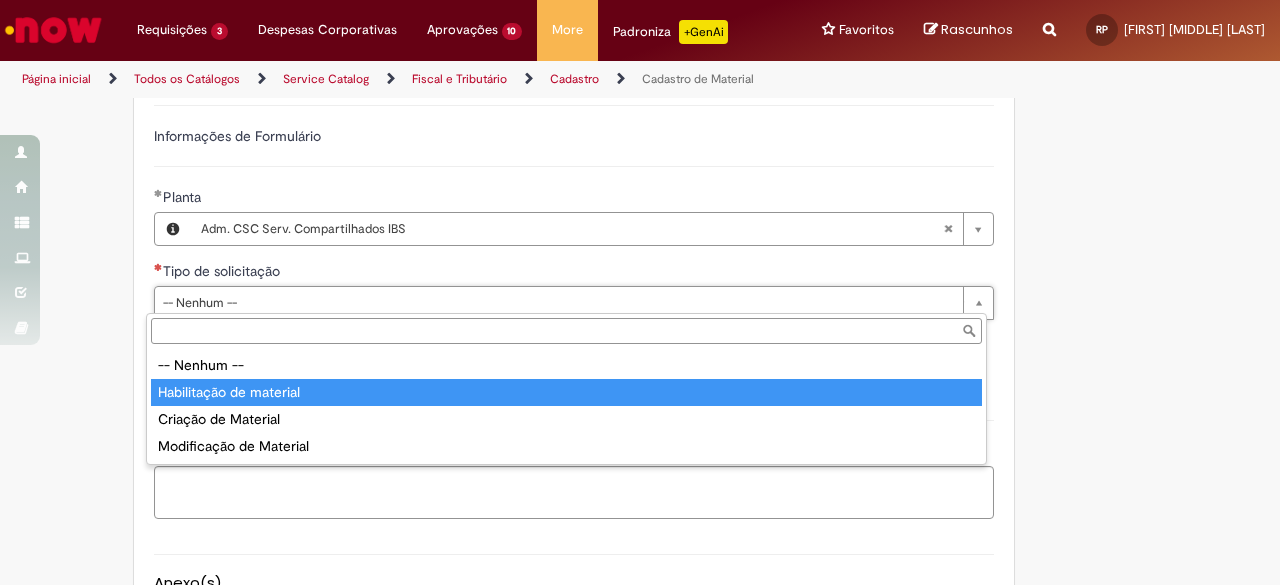 type on "**********" 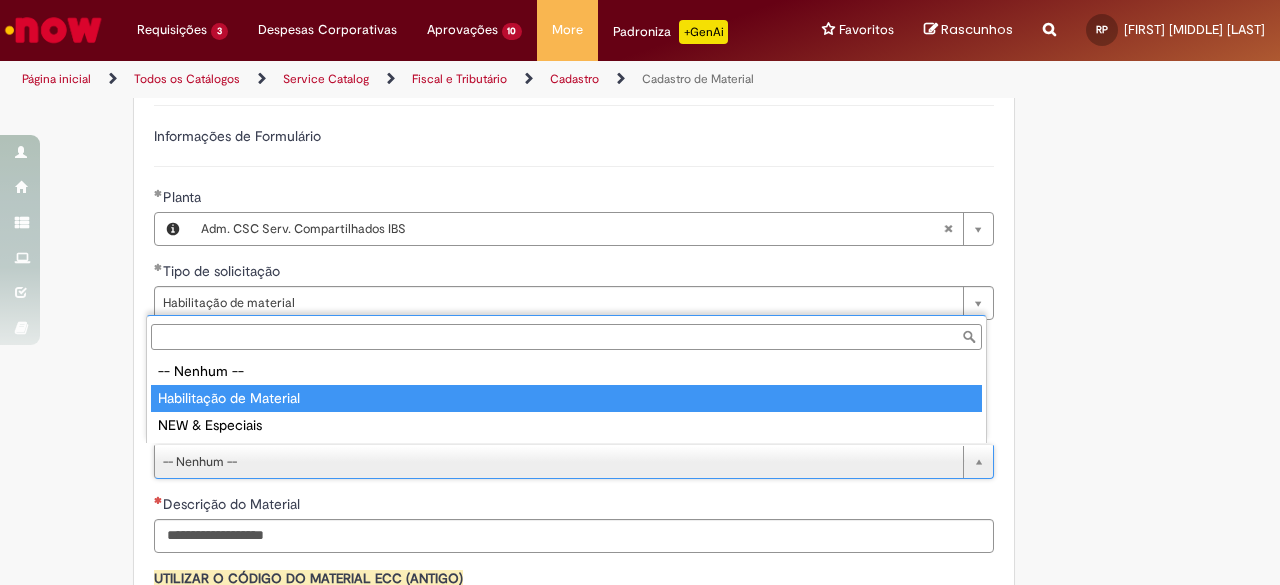 type on "**********" 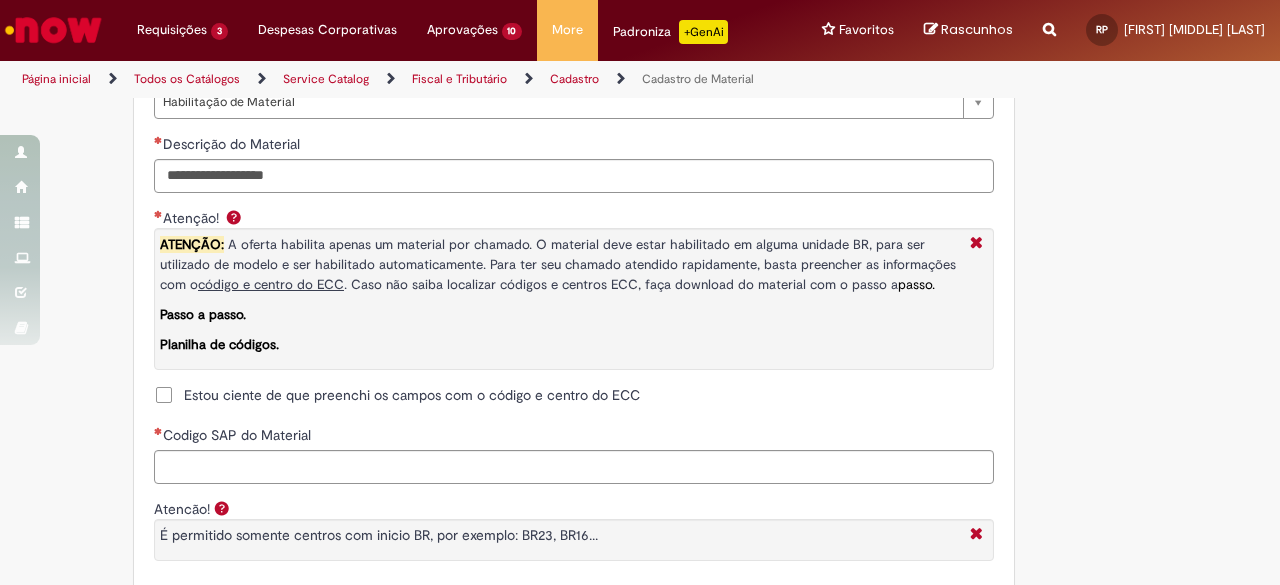 scroll, scrollTop: 1502, scrollLeft: 0, axis: vertical 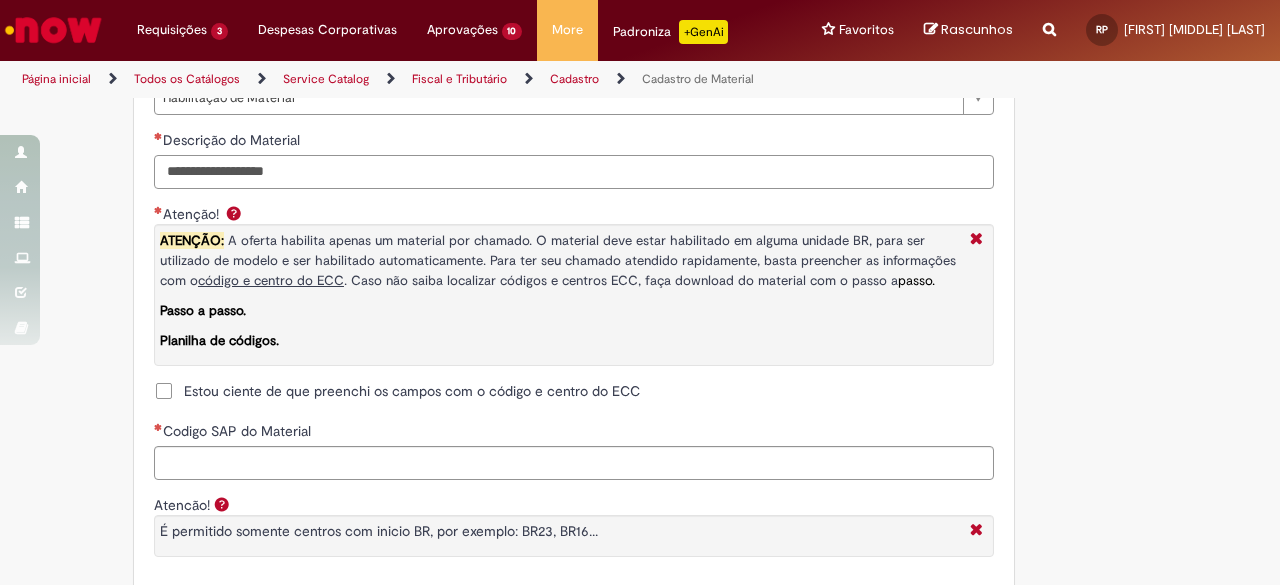 click on "Descrição do Material" at bounding box center (574, 172) 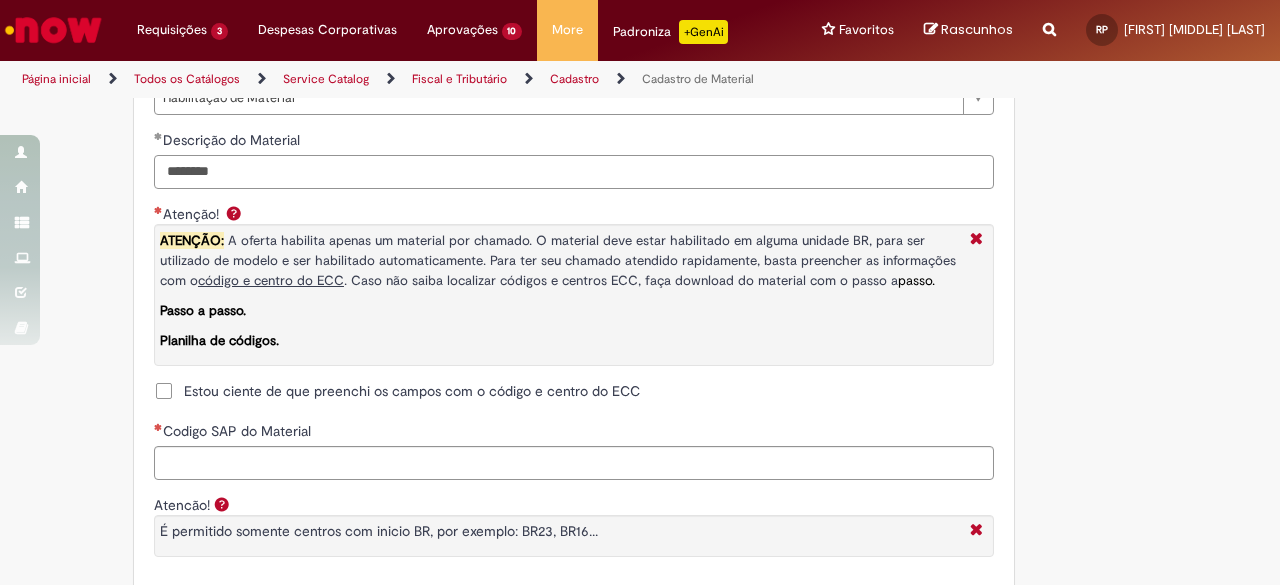 type on "********" 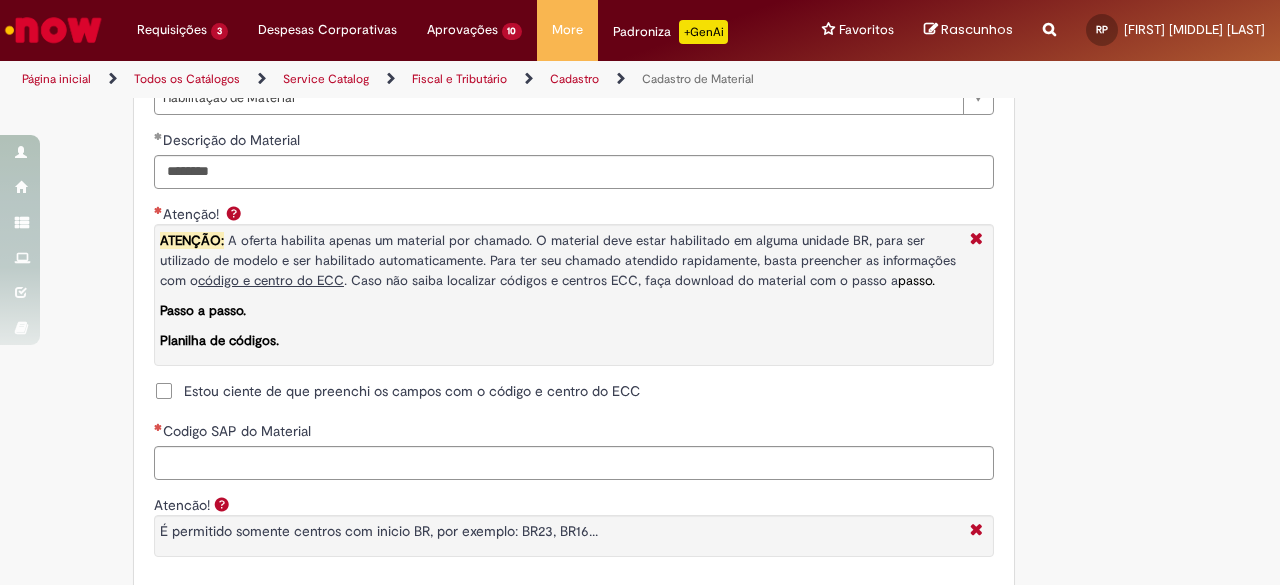 click on "Estou ciente de que preenchi os campos com o código e centro do ECC" at bounding box center [412, 391] 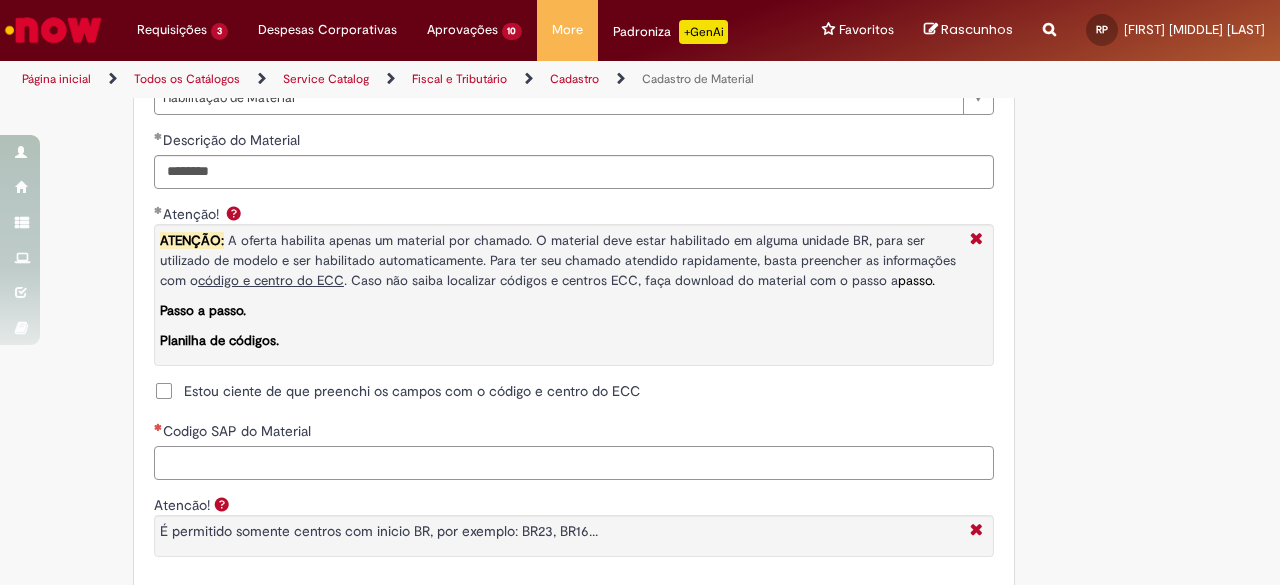 click on "Codigo SAP do Material" at bounding box center (574, 463) 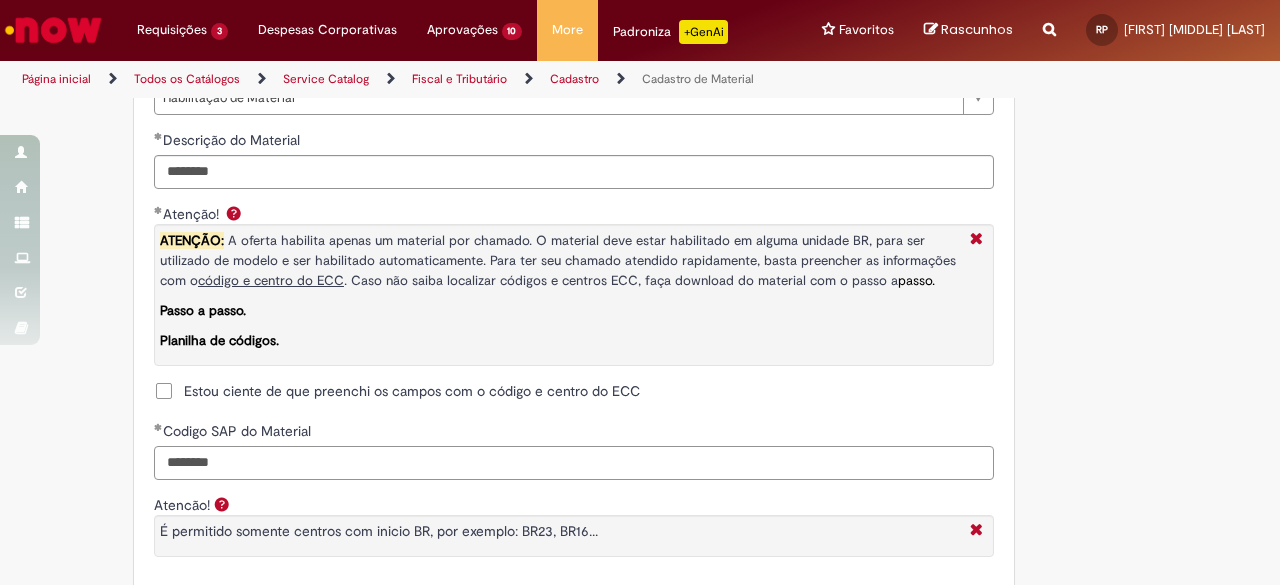 type on "********" 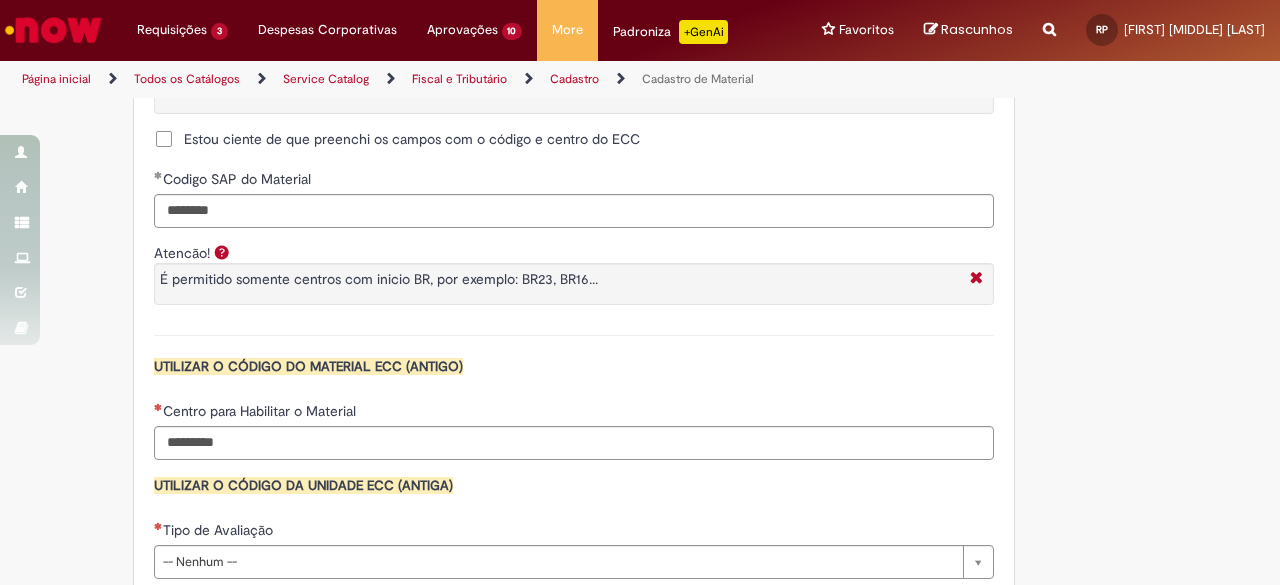 scroll, scrollTop: 1782, scrollLeft: 0, axis: vertical 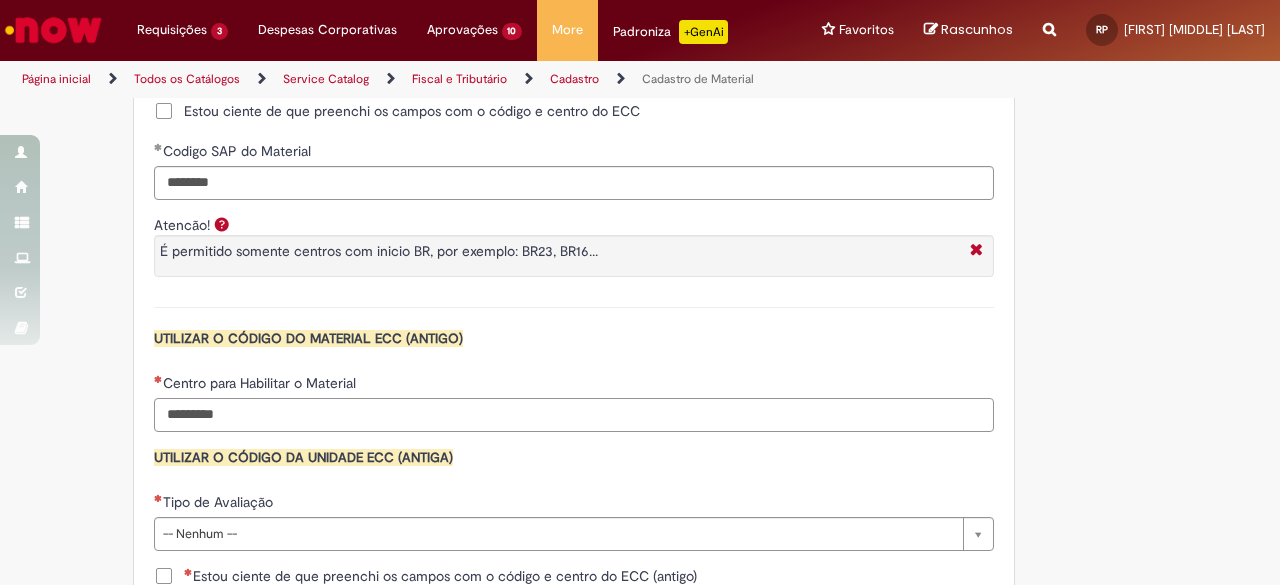 click on "Centro para Habilitar o Material" at bounding box center (574, 415) 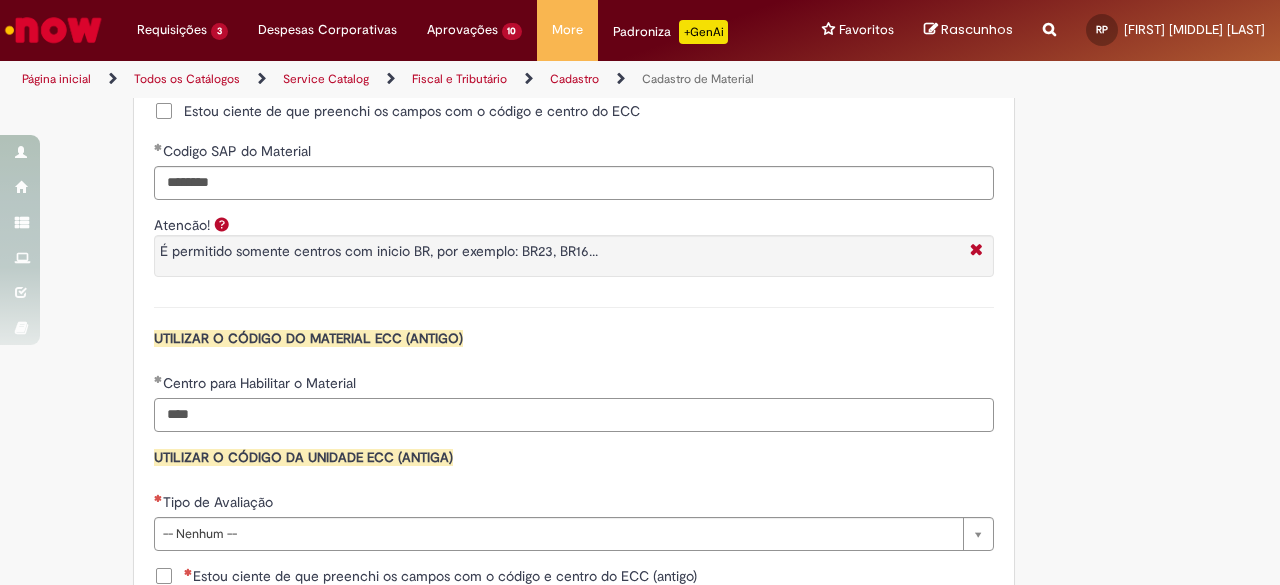 type on "****" 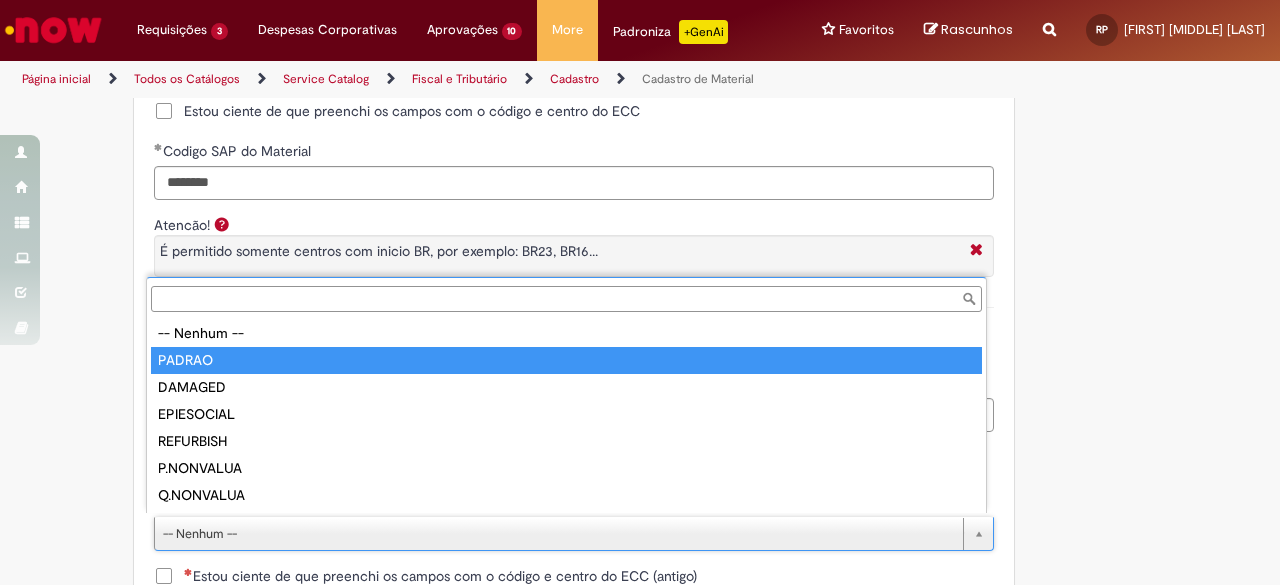 type on "******" 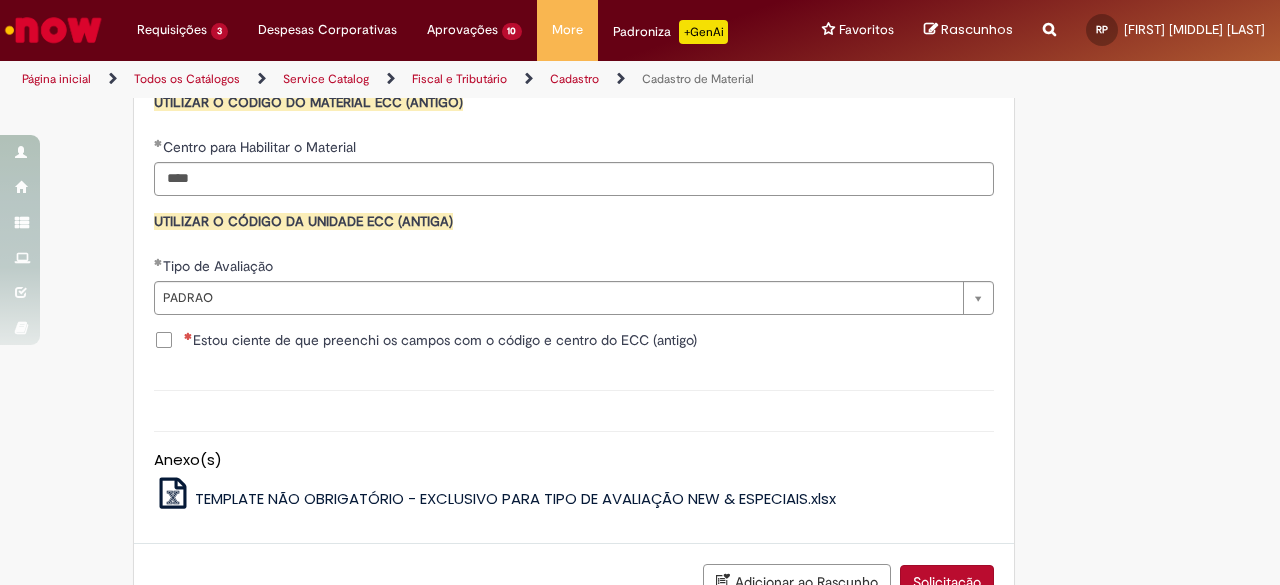 scroll, scrollTop: 2076, scrollLeft: 0, axis: vertical 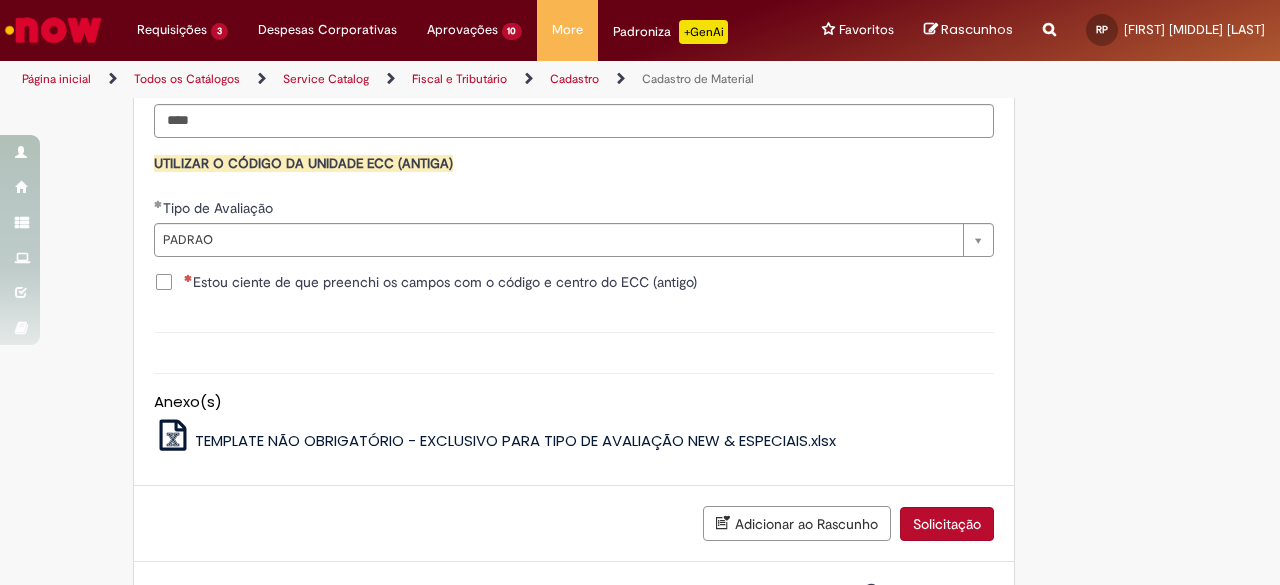 click on "Estou ciente de que preenchi os campos com o código e centro do ECC  (antigo)" at bounding box center (440, 282) 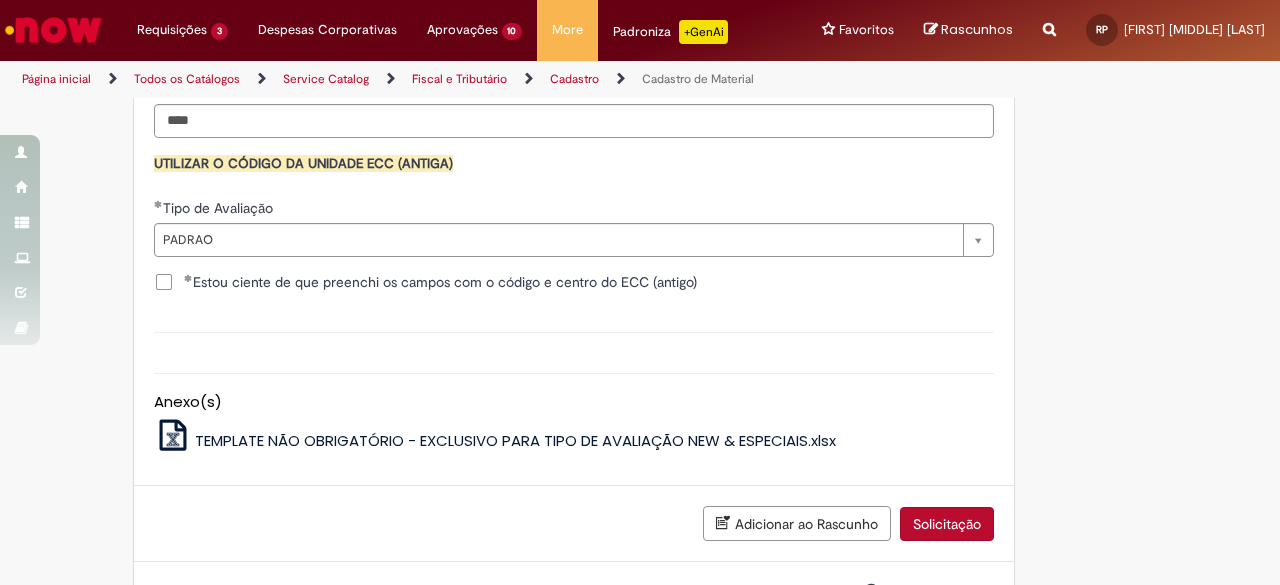 click on "Solicitação" at bounding box center [947, 524] 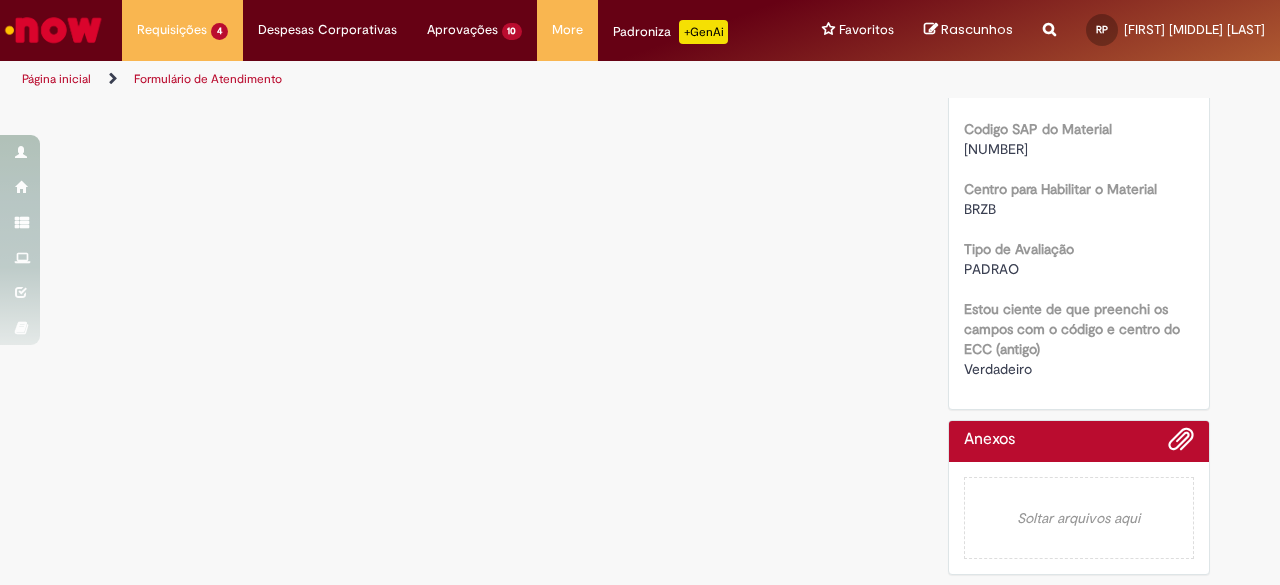 scroll, scrollTop: 0, scrollLeft: 0, axis: both 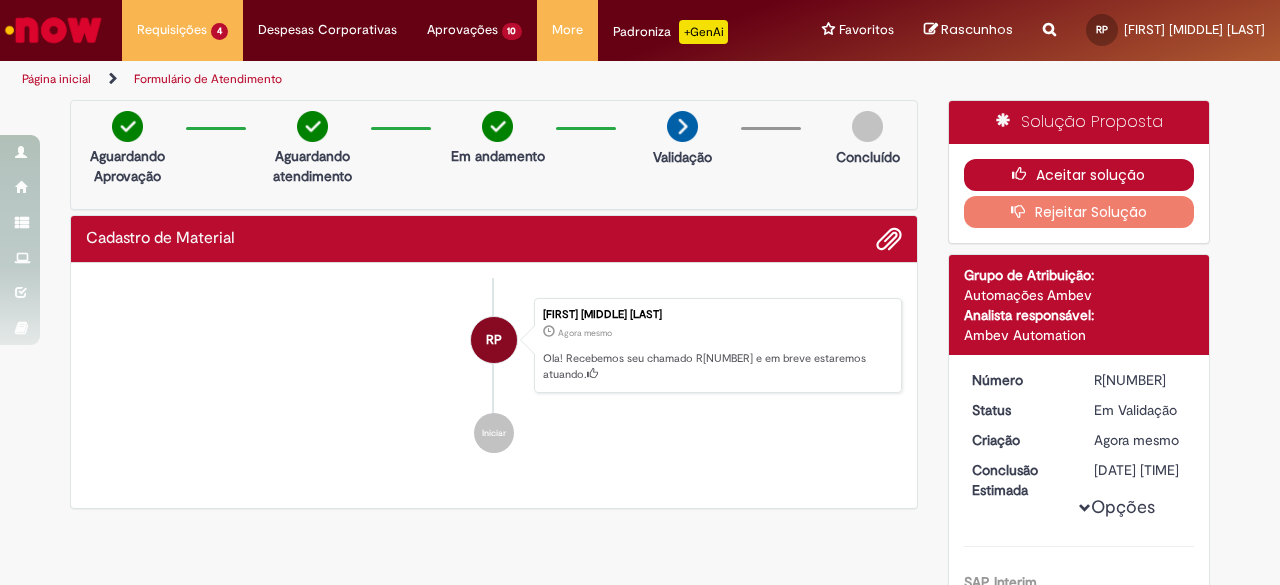 click at bounding box center (1024, 174) 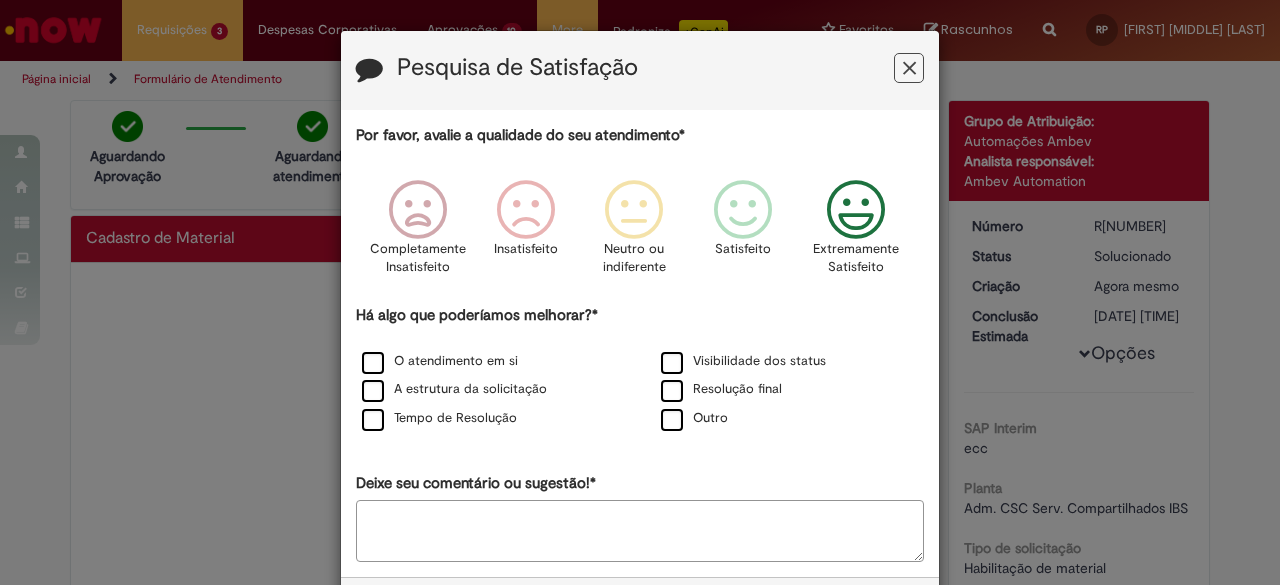 click at bounding box center (856, 210) 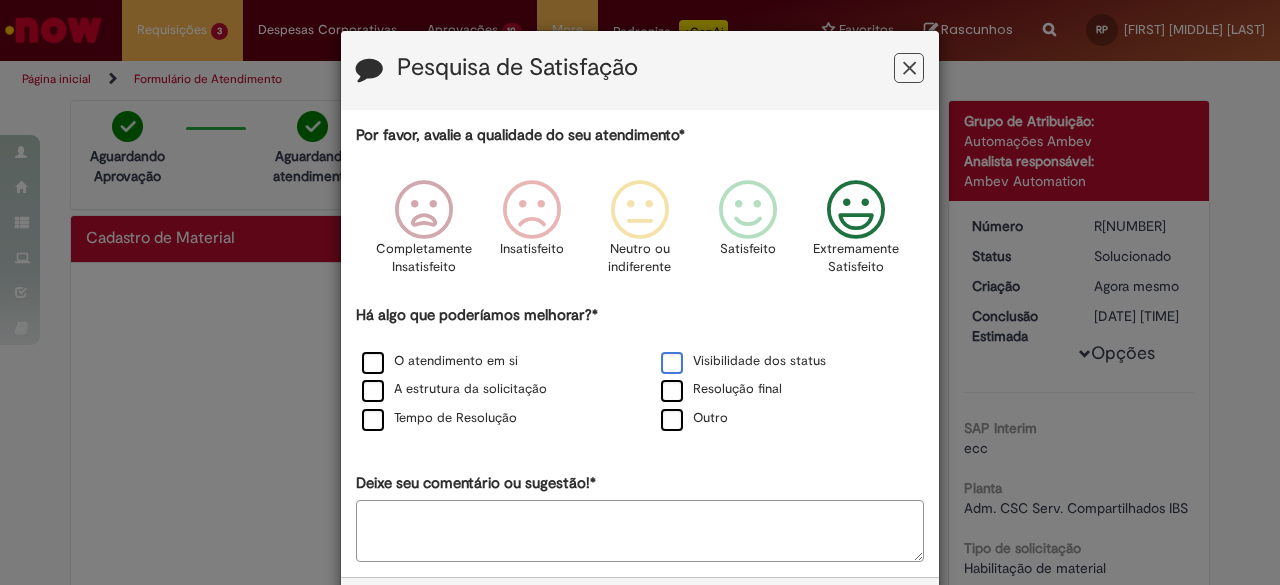 click on "Visibilidade dos status" at bounding box center (743, 361) 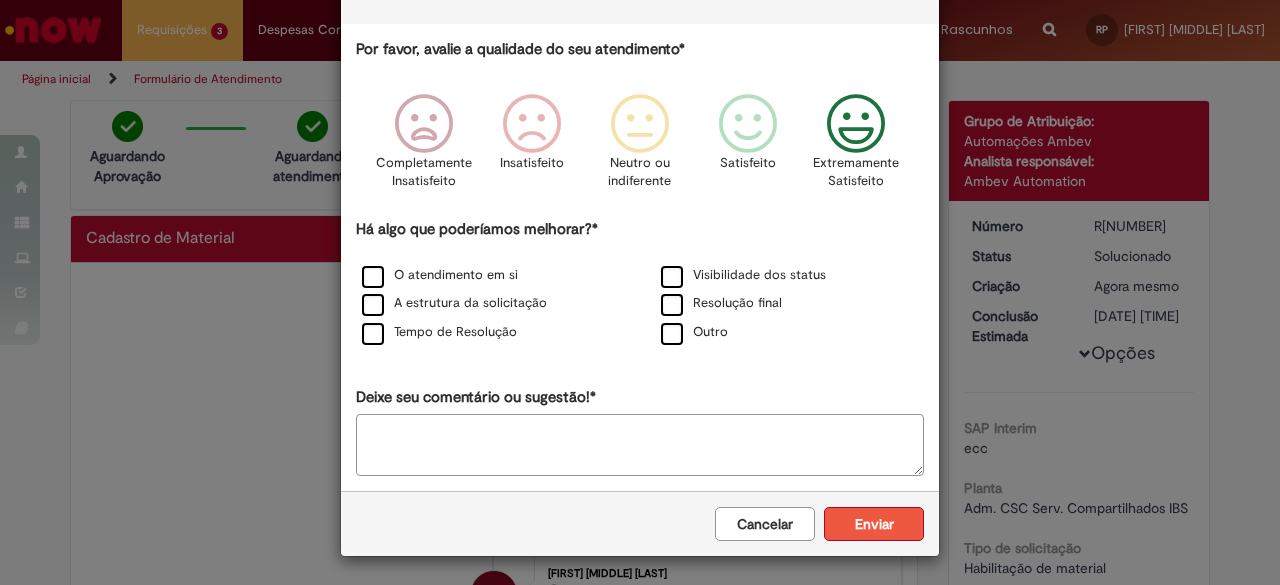 scroll, scrollTop: 85, scrollLeft: 0, axis: vertical 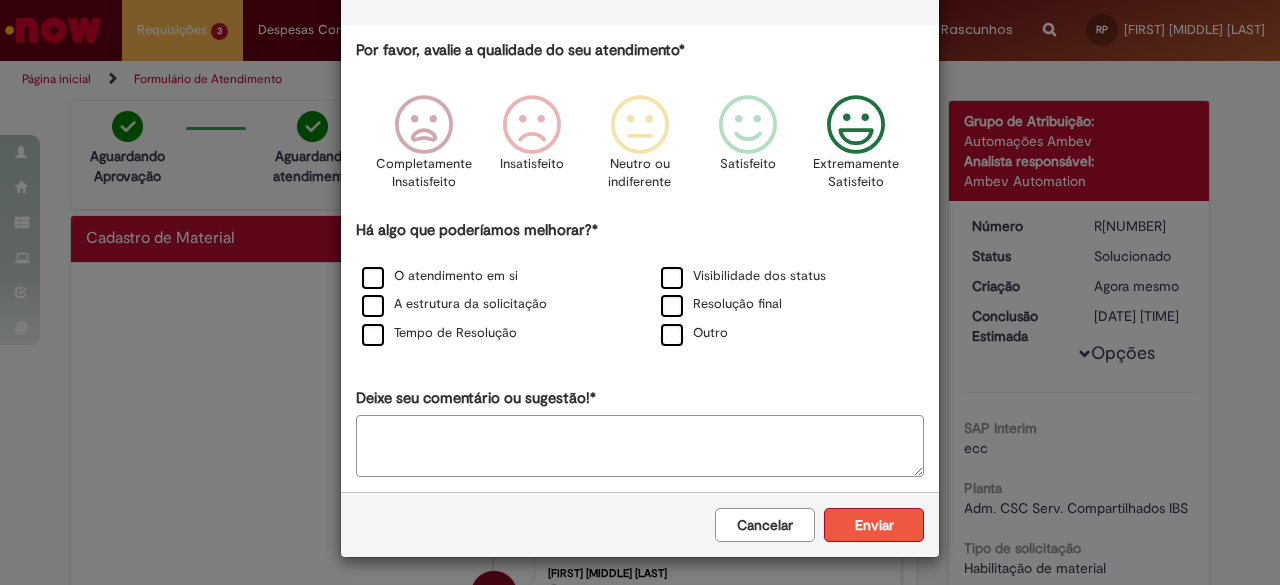 click on "Enviar" at bounding box center [874, 525] 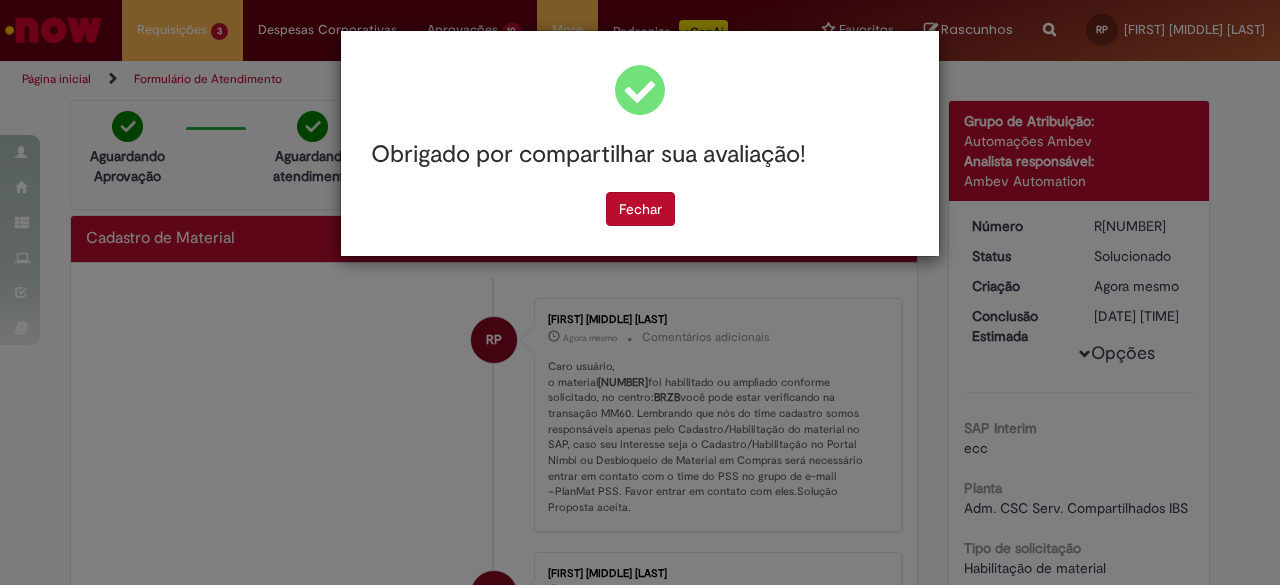 scroll, scrollTop: 0, scrollLeft: 0, axis: both 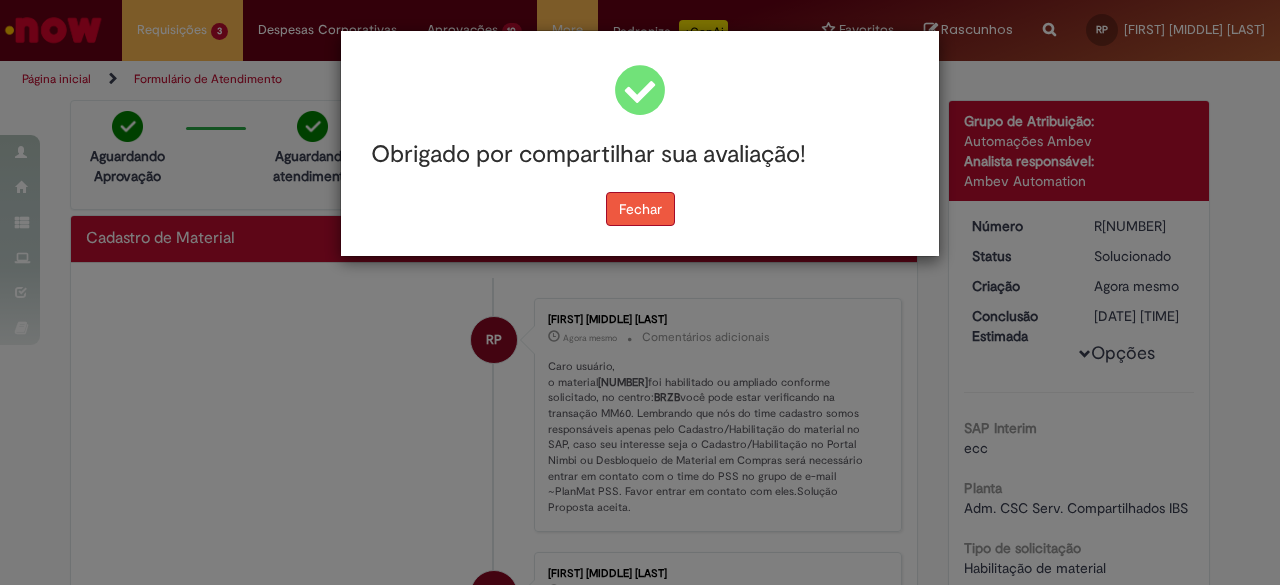 click on "Fechar" at bounding box center (640, 209) 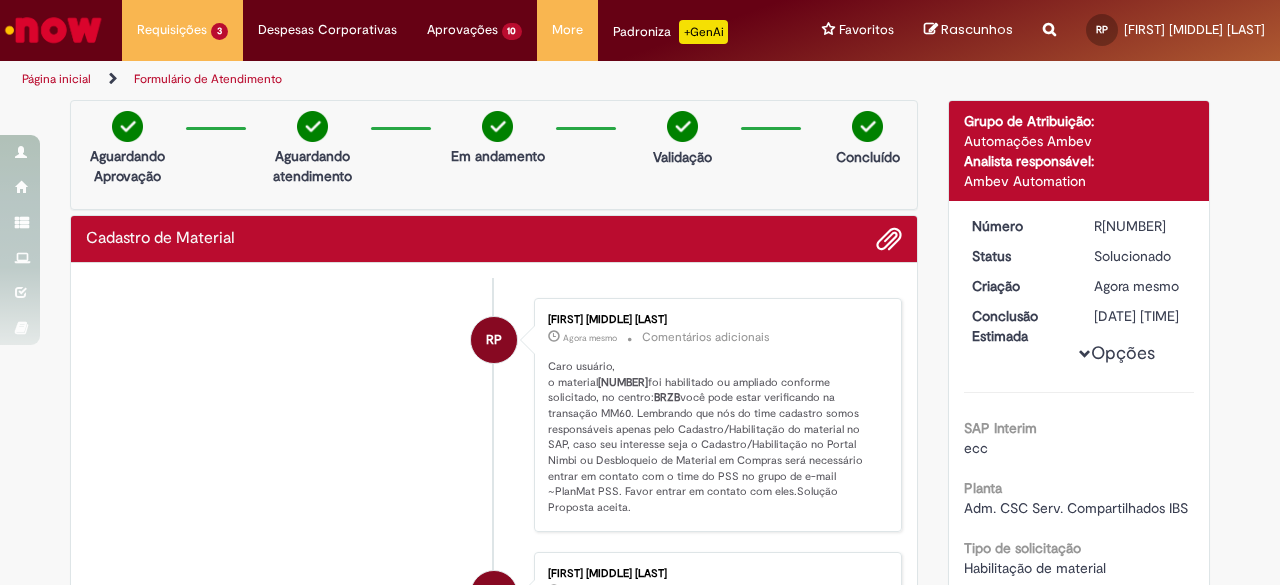 click on "20033335" at bounding box center [623, 382] 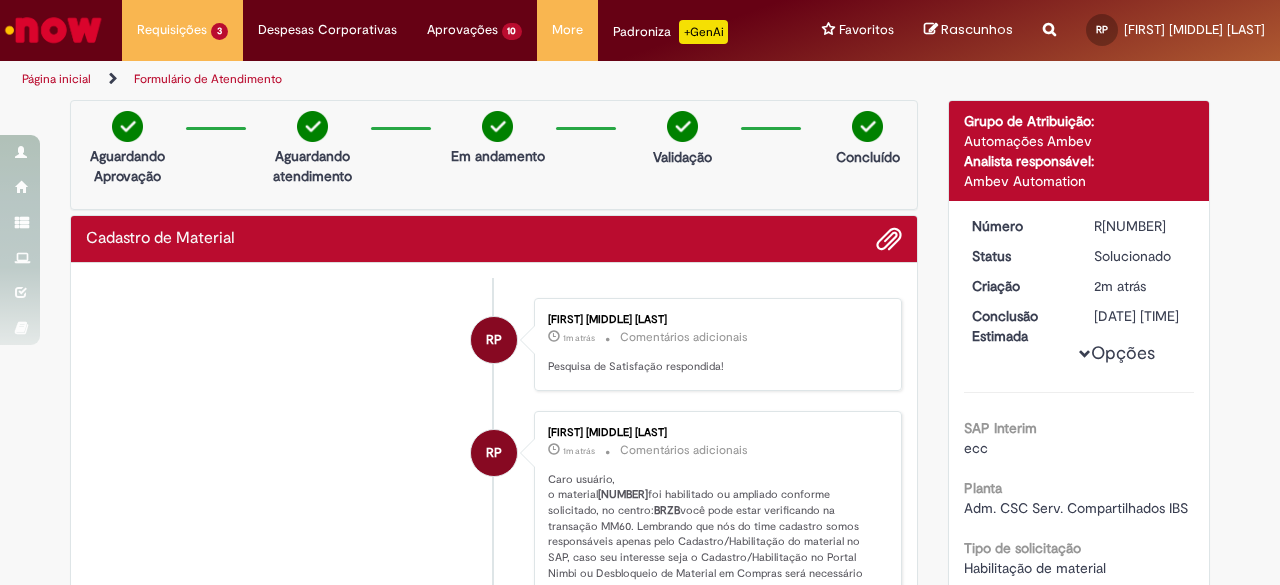 copy on "20033335" 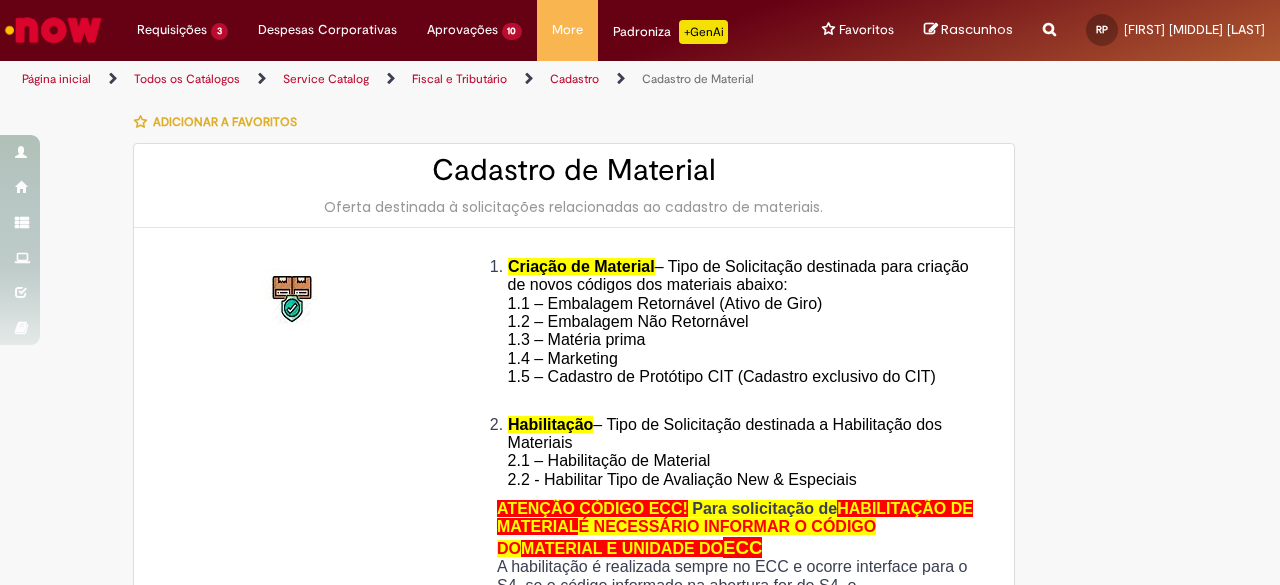 type on "**********" 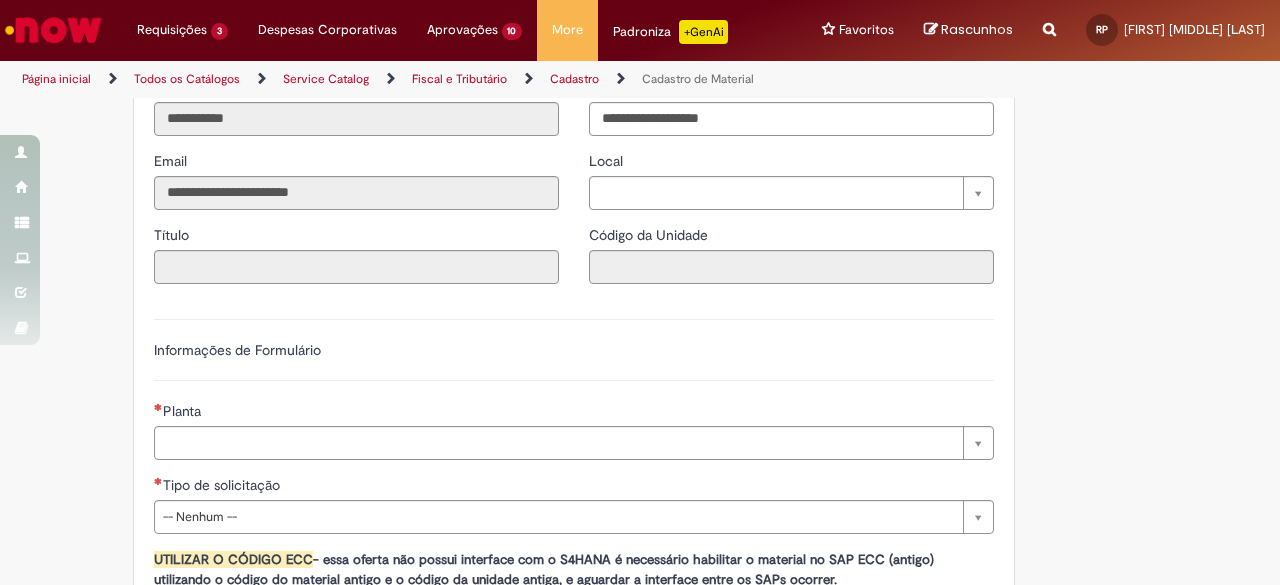 scroll, scrollTop: 1198, scrollLeft: 0, axis: vertical 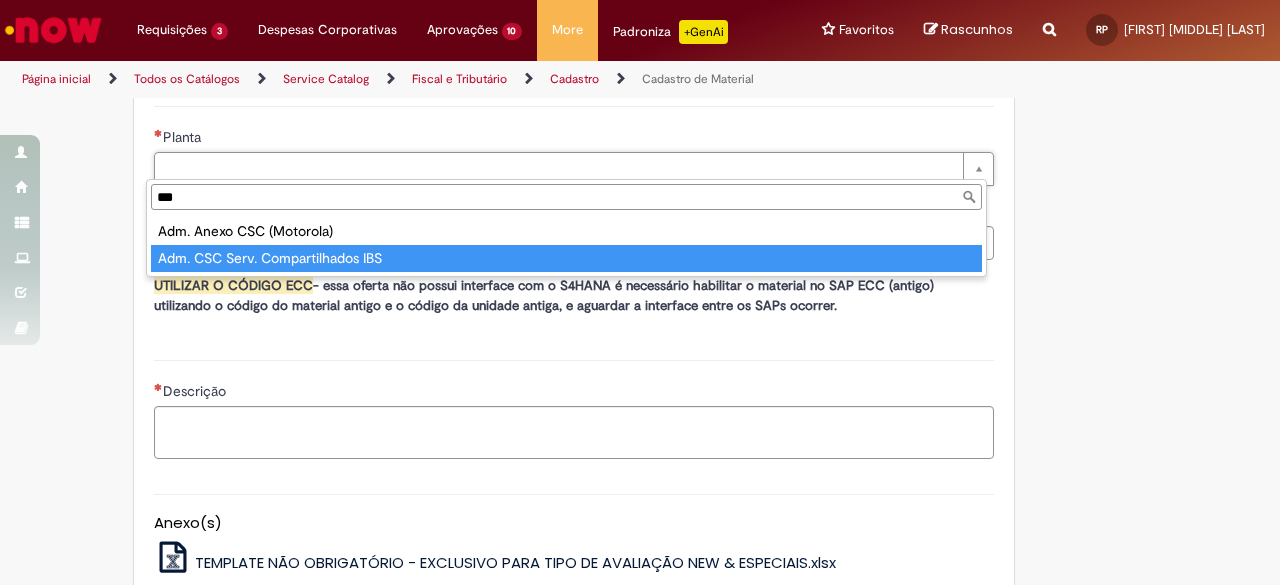 type on "***" 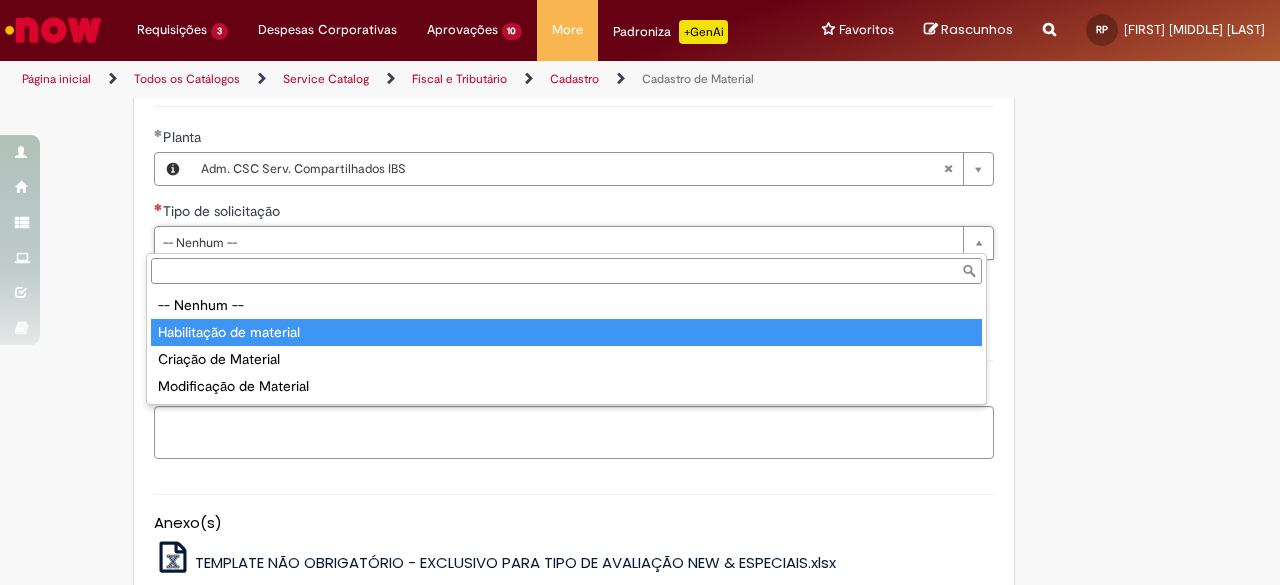 type on "**********" 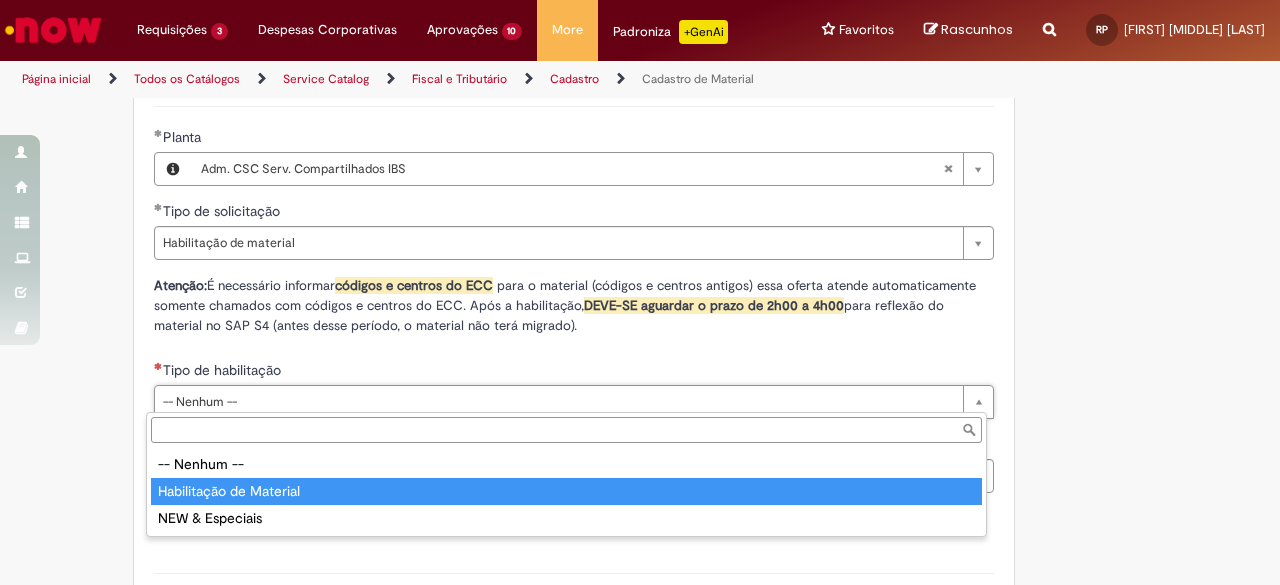 type on "**********" 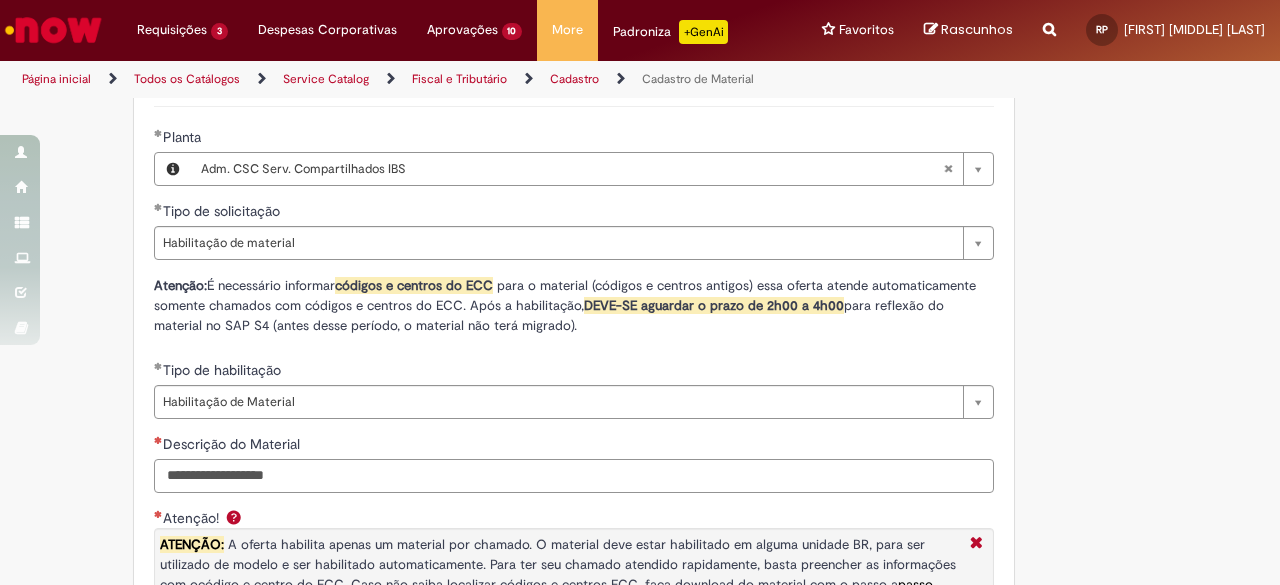 click on "Descrição do Material" at bounding box center (574, 476) 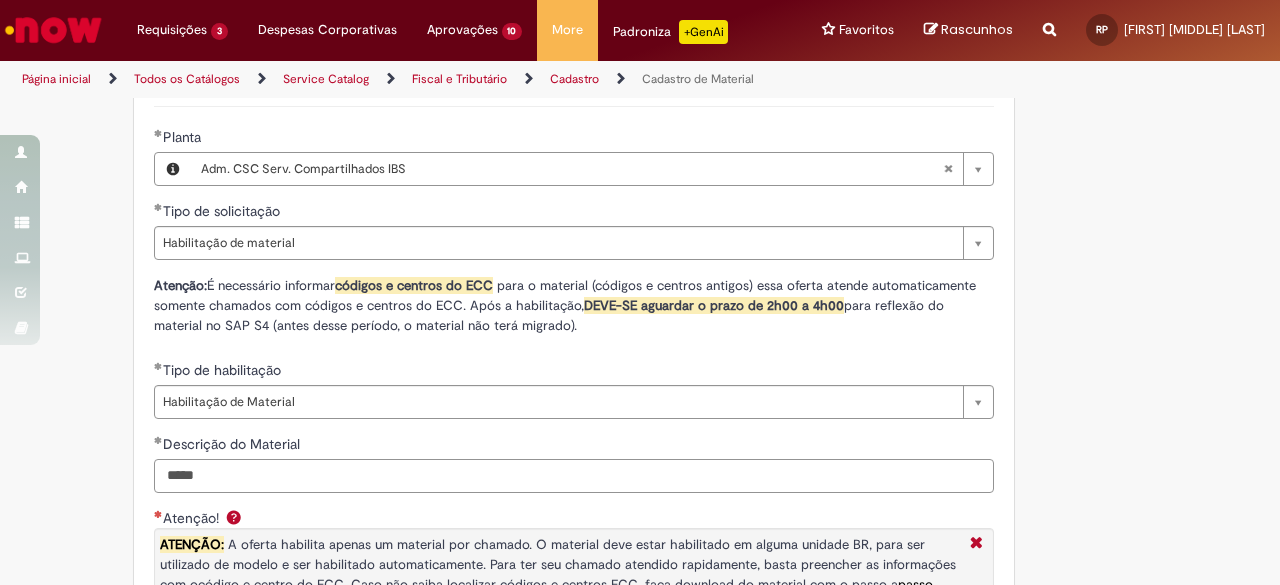 type on "*****" 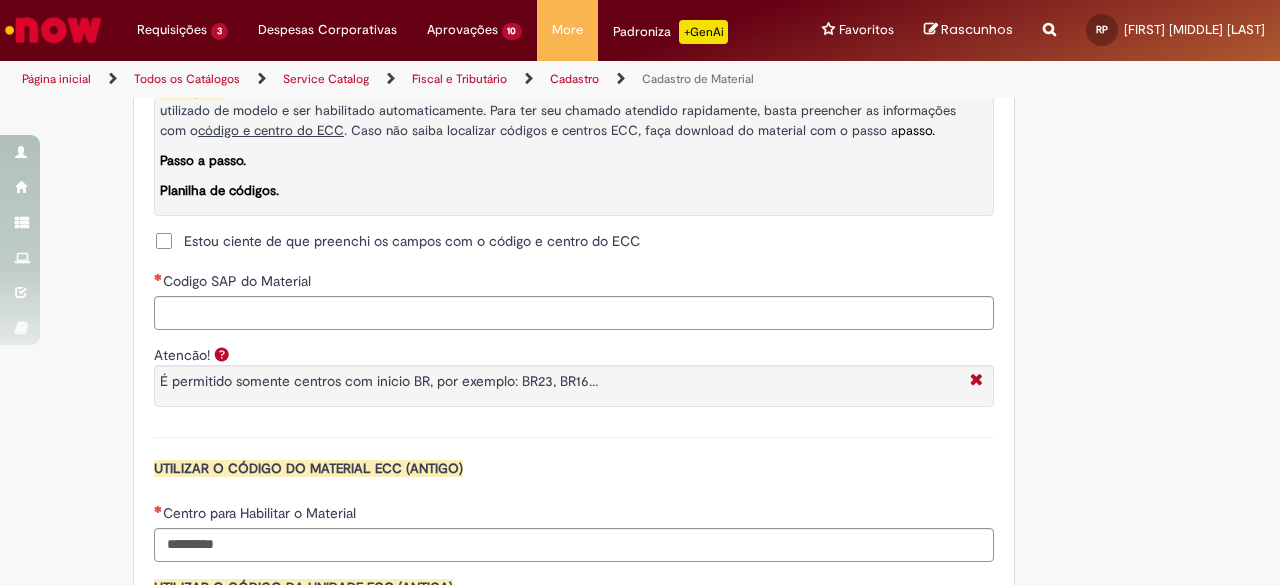 scroll, scrollTop: 1680, scrollLeft: 0, axis: vertical 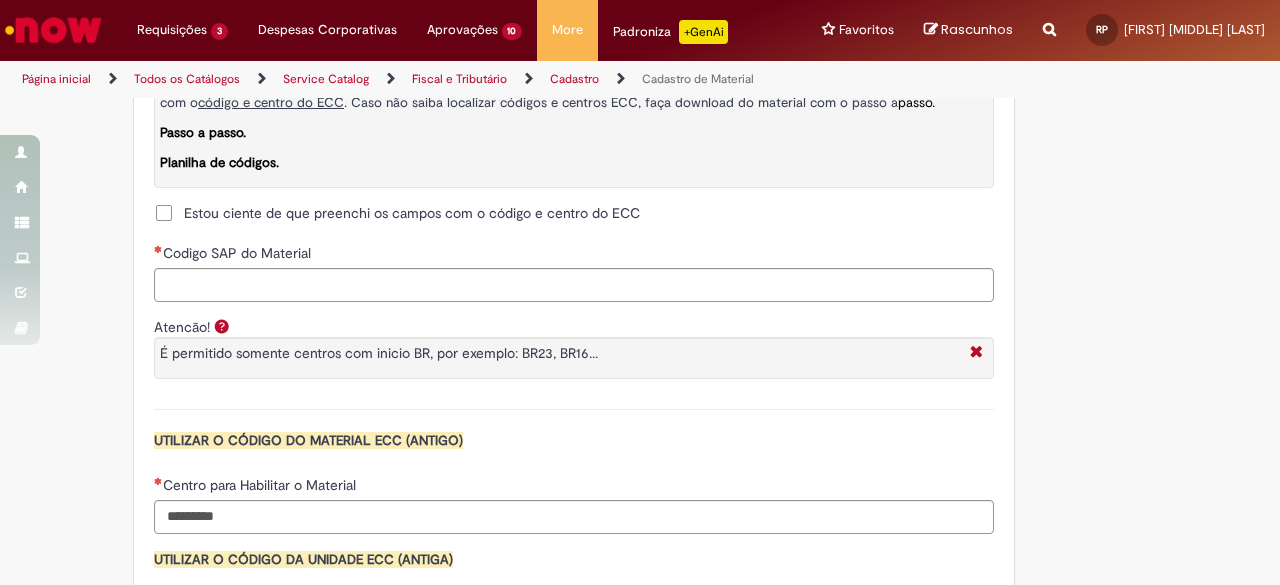 click on "Estou ciente de que preenchi os campos com o código e centro do ECC" at bounding box center (412, 213) 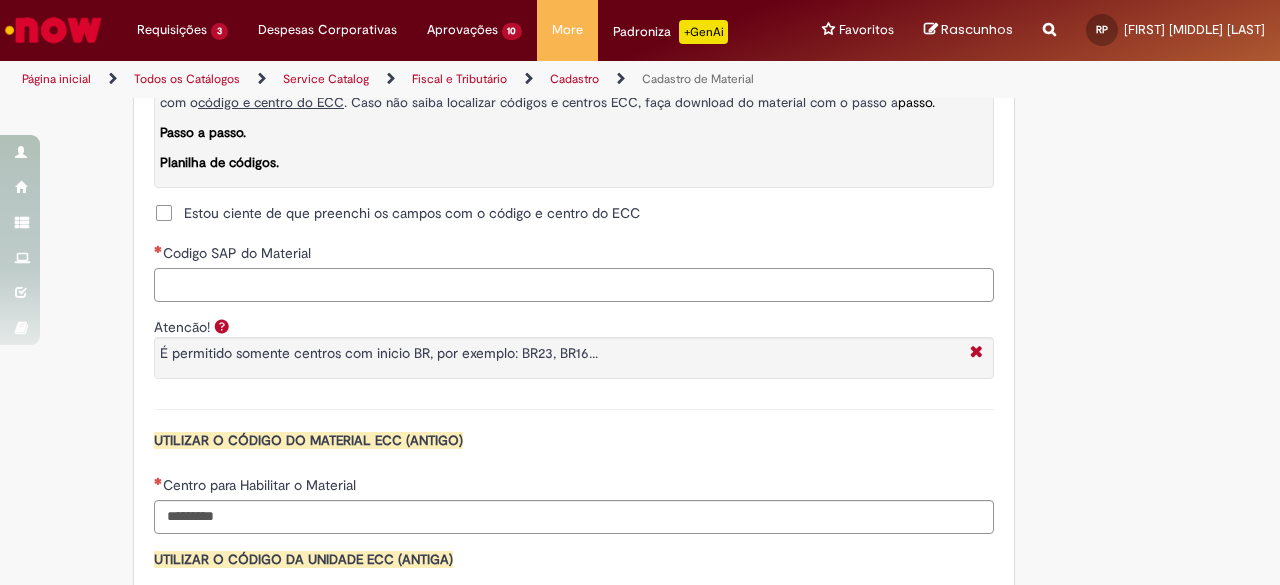 click on "Codigo SAP do Material" at bounding box center [574, 285] 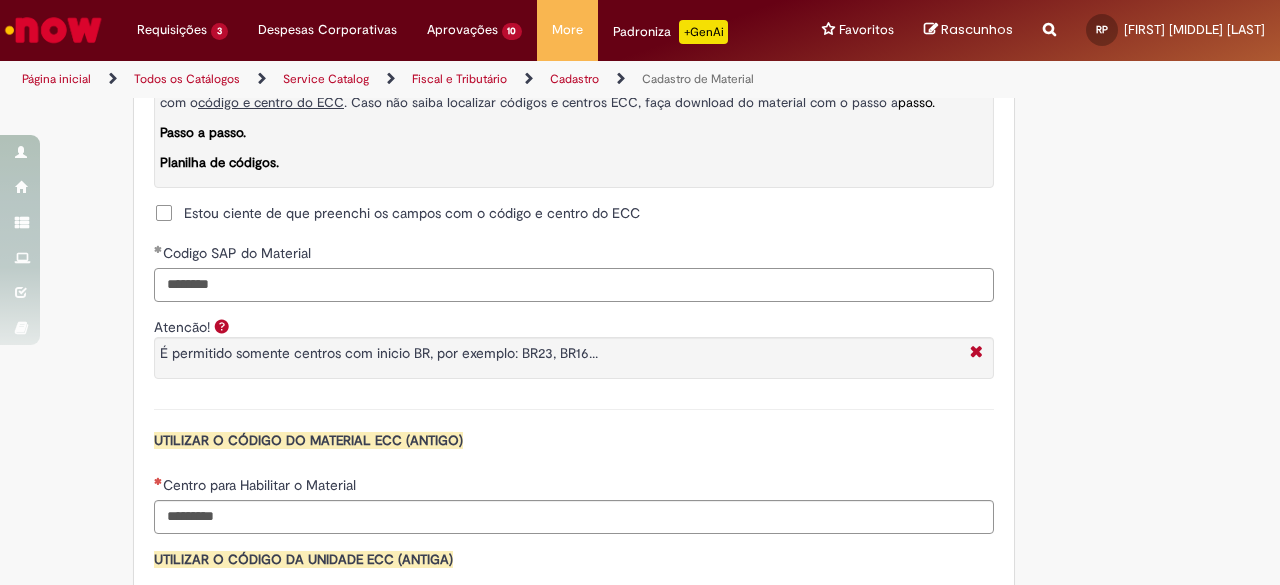 type on "********" 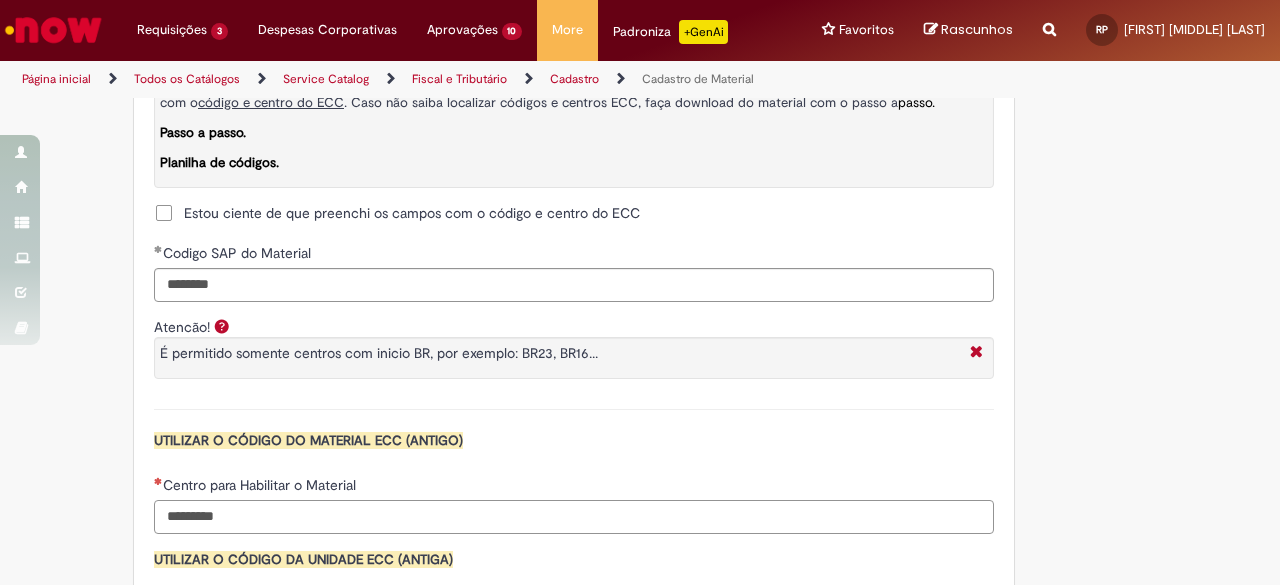 click on "Centro para Habilitar o Material" at bounding box center (574, 517) 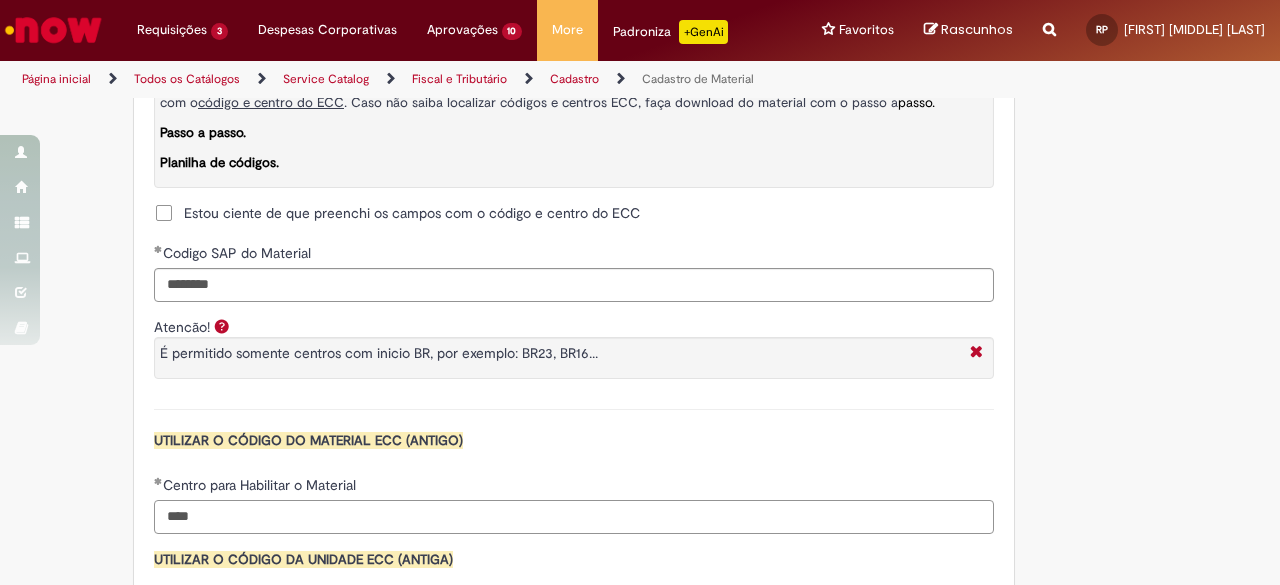 type on "****" 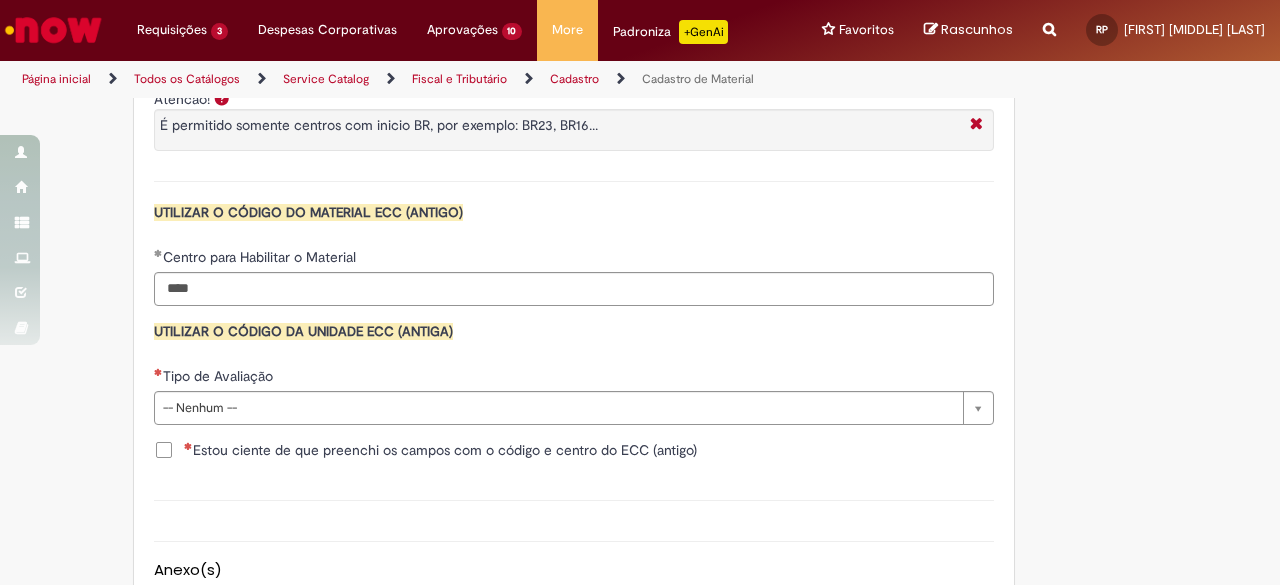 scroll, scrollTop: 2010, scrollLeft: 0, axis: vertical 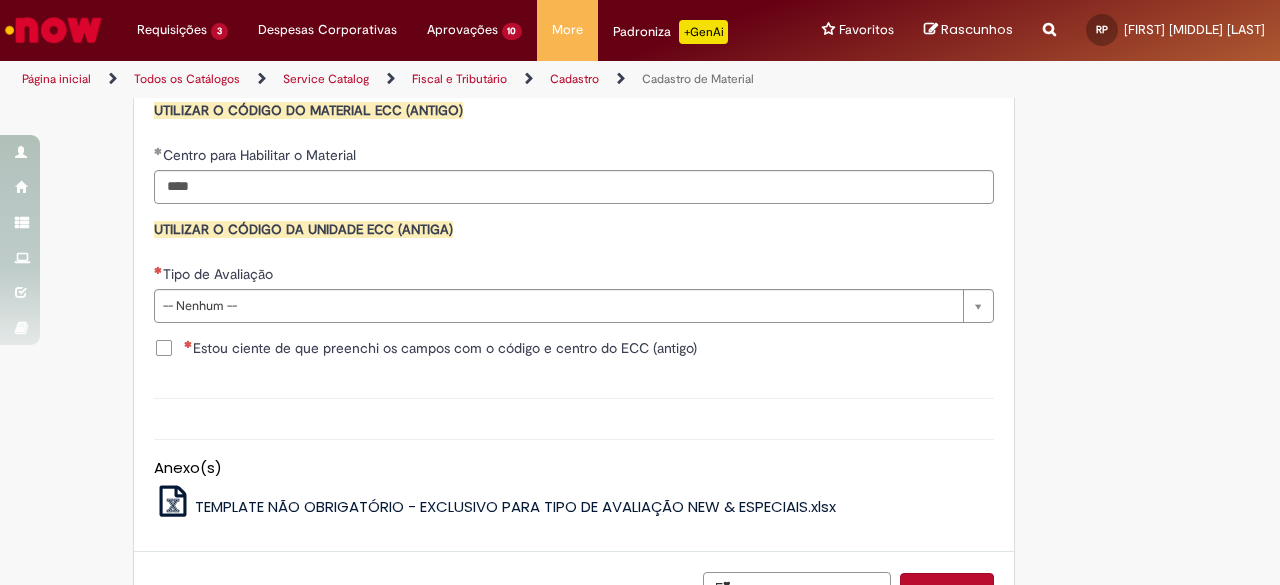 click on "Tipo de Avaliação" at bounding box center (574, 276) 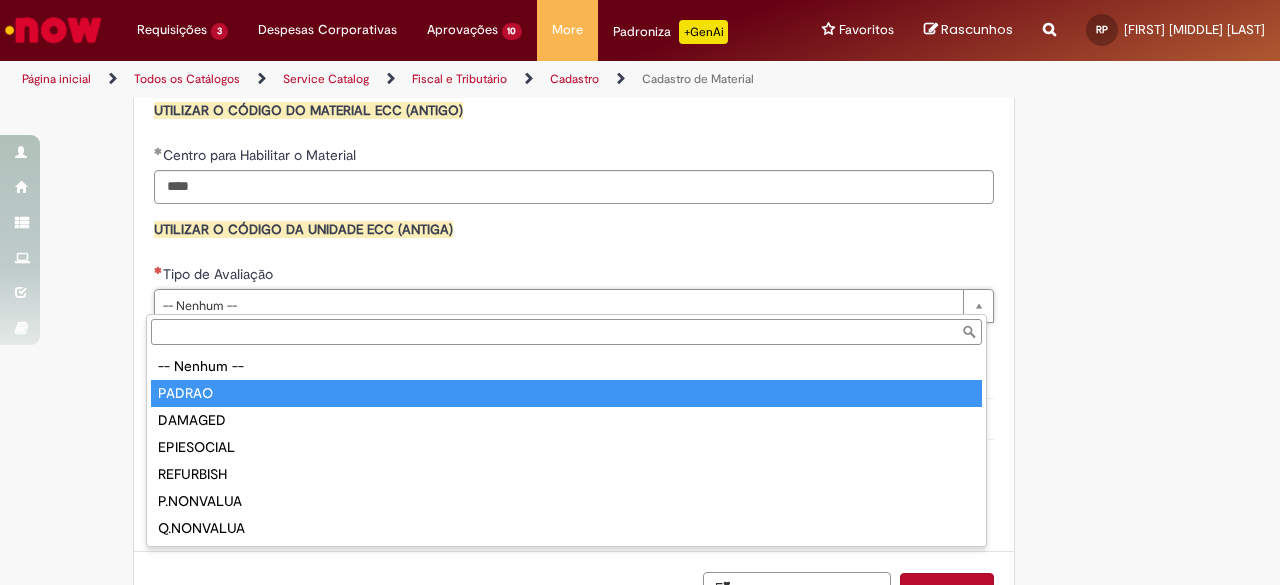 type on "******" 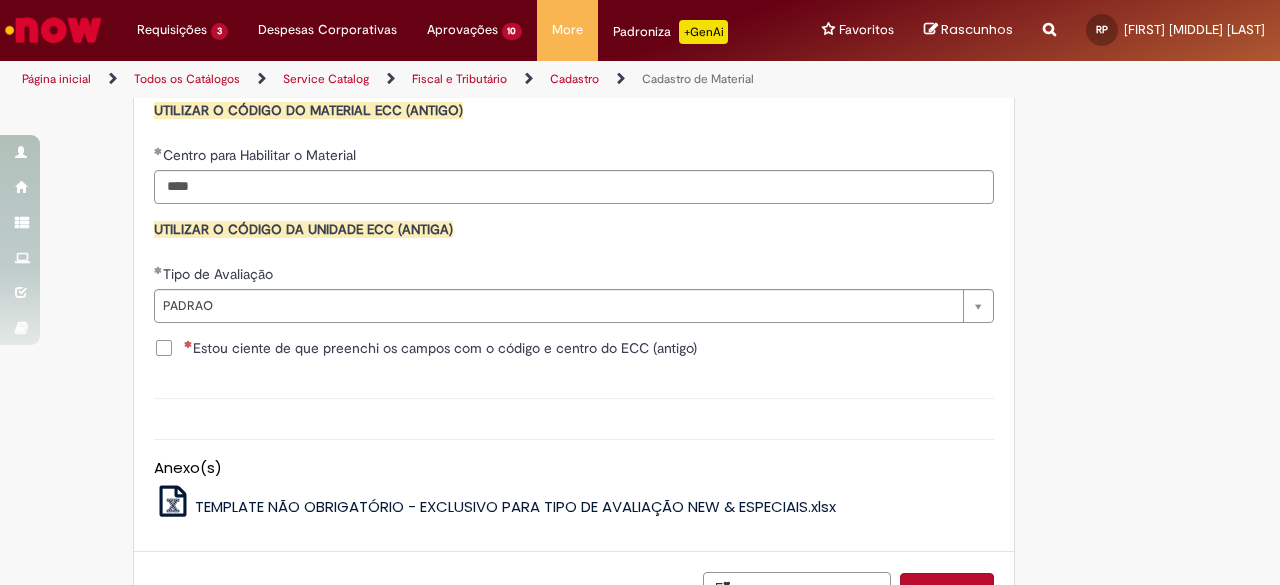 click on "Estou ciente de que preenchi os campos com o código e centro do ECC  (antigo)" at bounding box center [440, 348] 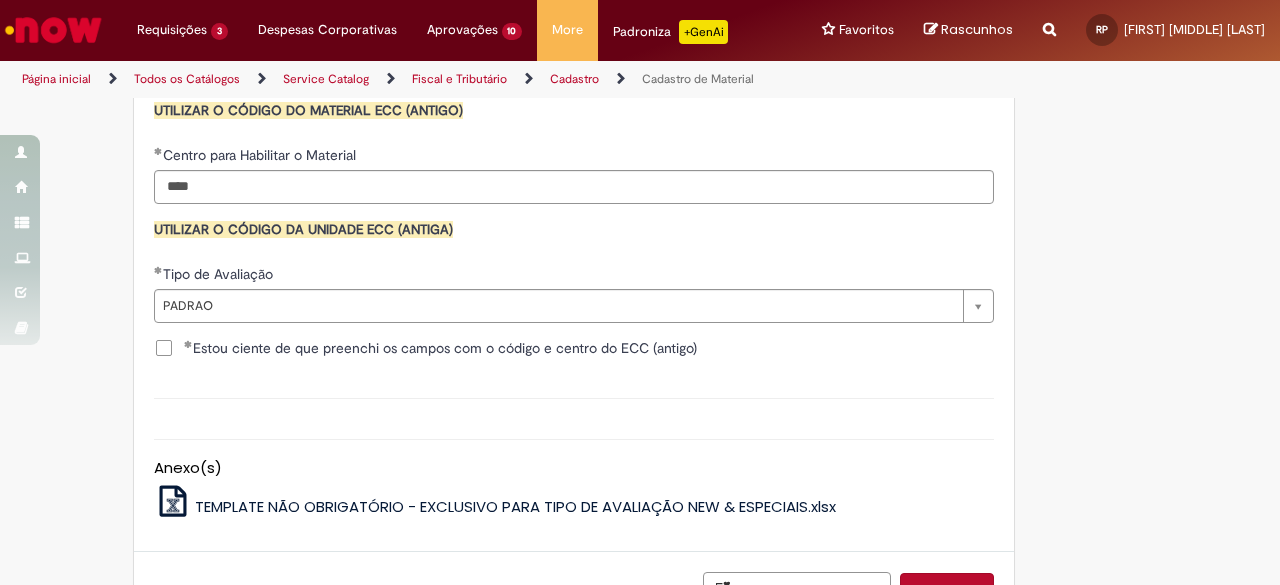 click on "Solicitação" at bounding box center [947, 590] 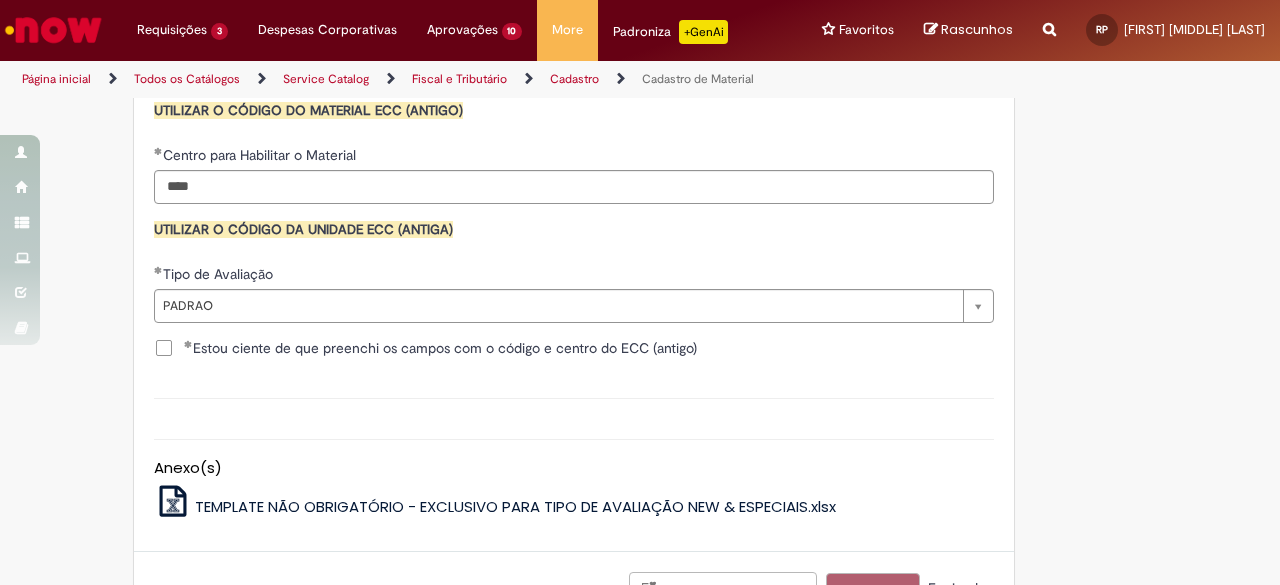 scroll, scrollTop: 2025, scrollLeft: 0, axis: vertical 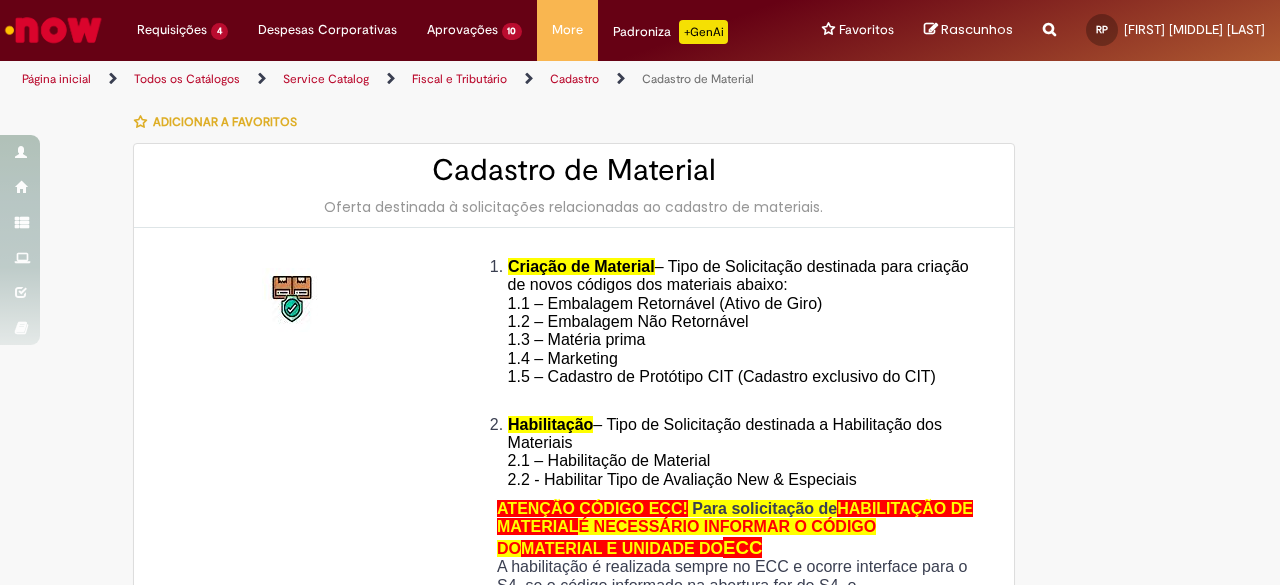 type on "**********" 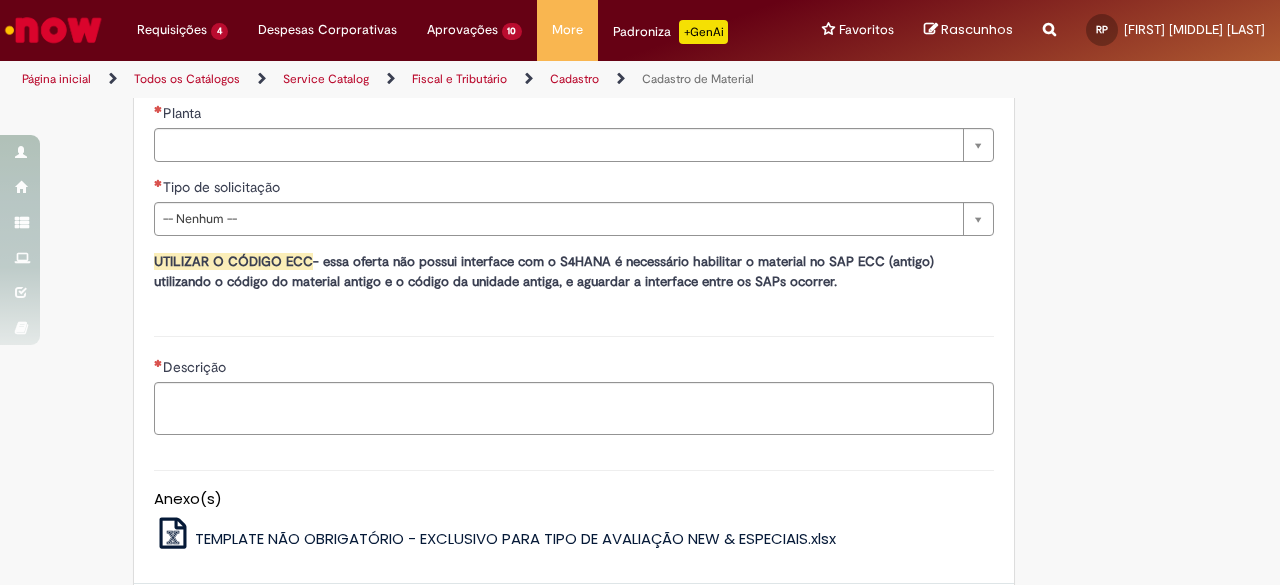 scroll, scrollTop: 1226, scrollLeft: 0, axis: vertical 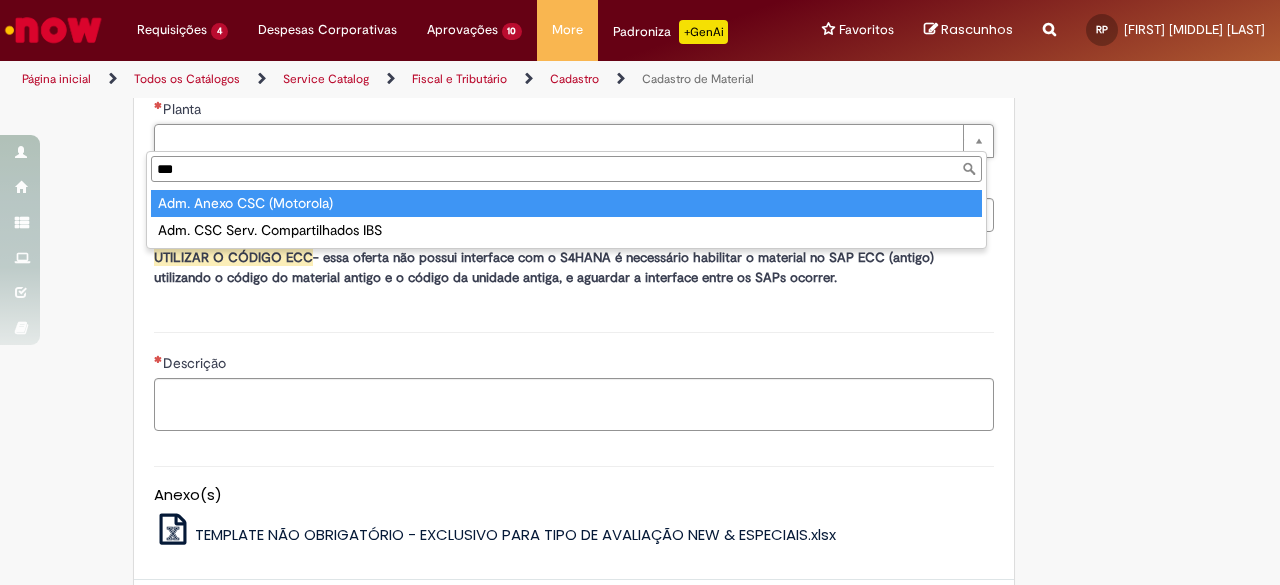 type on "***" 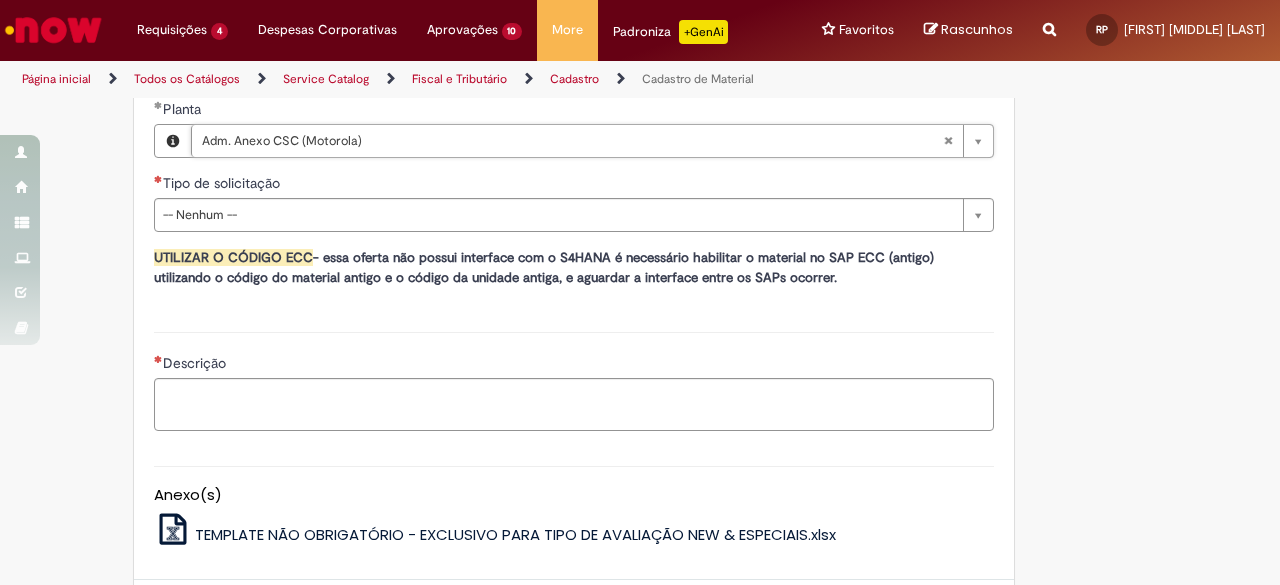type 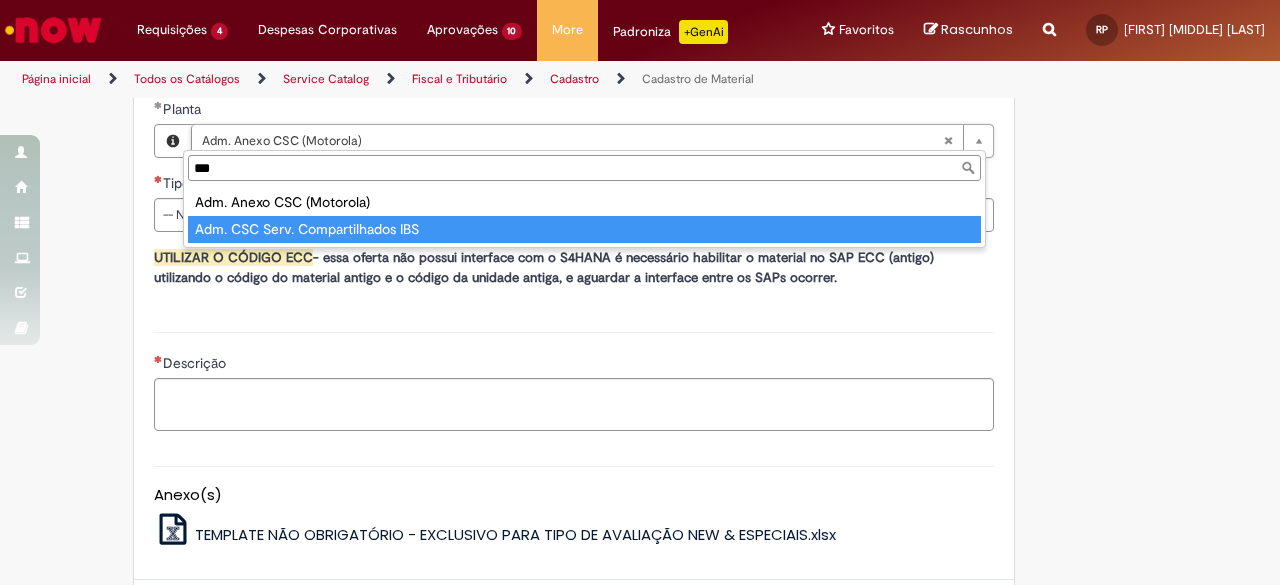 type on "***" 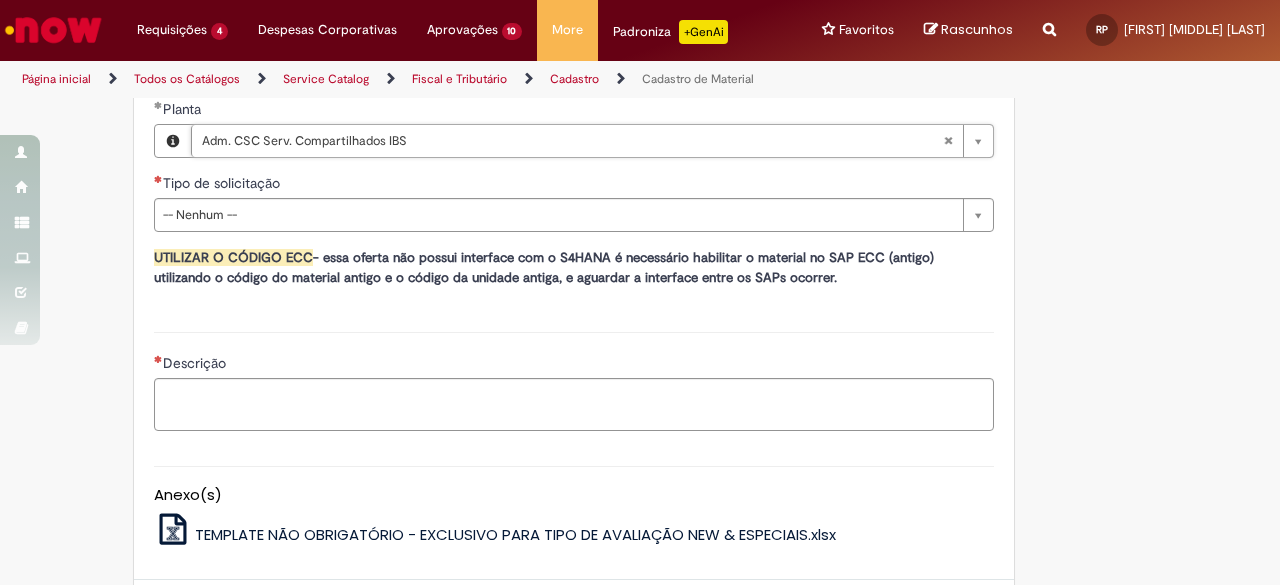 scroll, scrollTop: 0, scrollLeft: 174, axis: horizontal 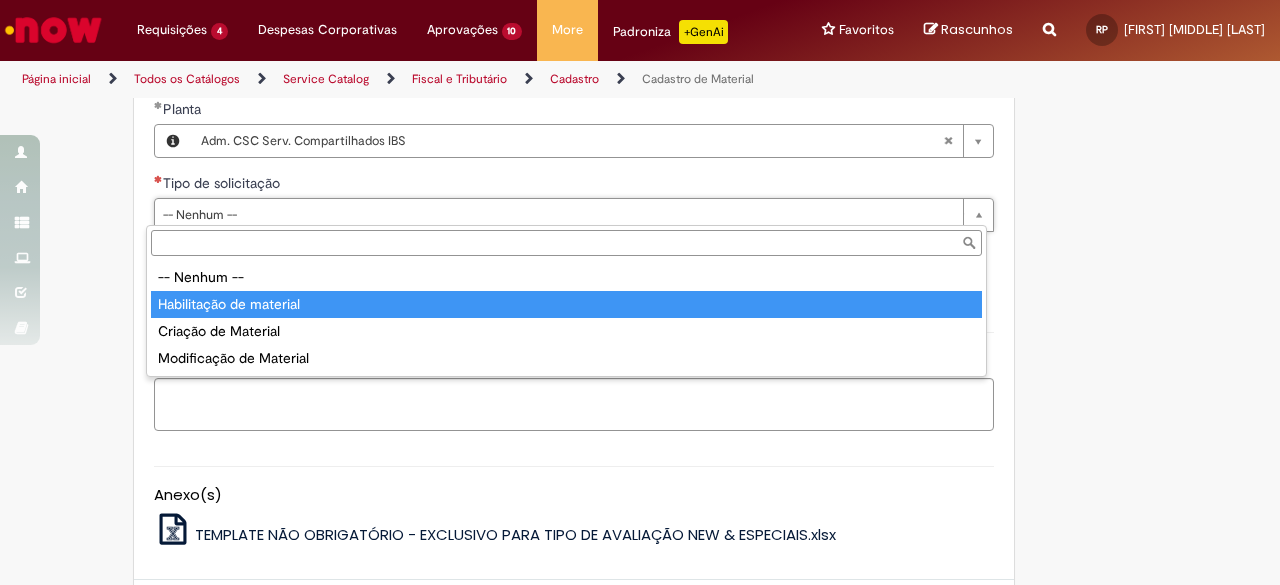 type on "**********" 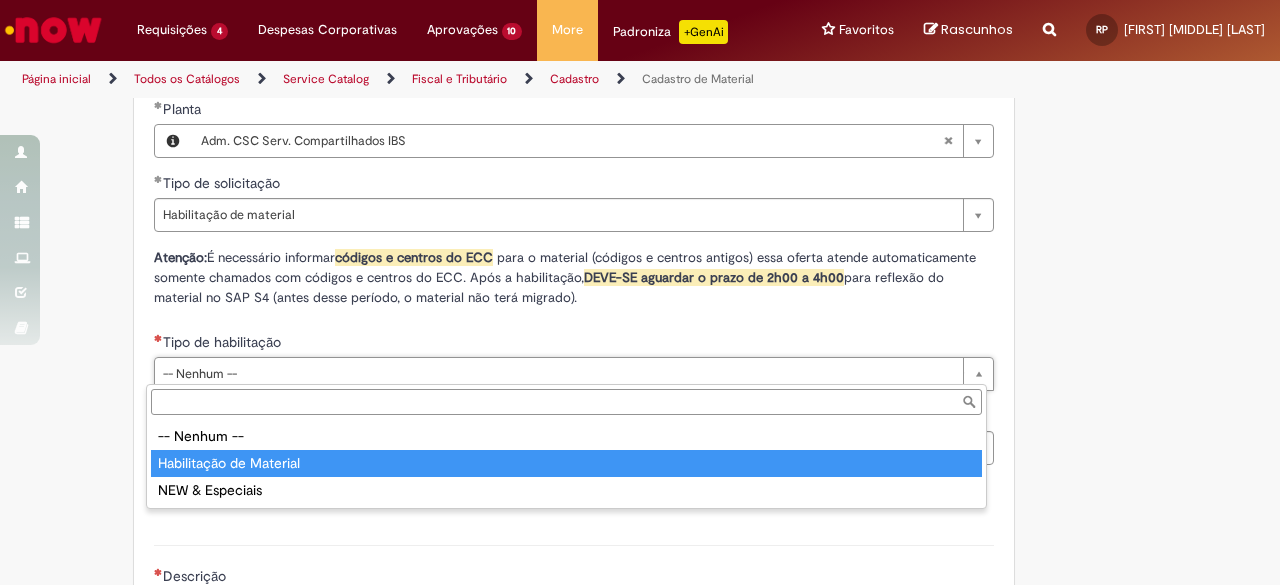 type on "**********" 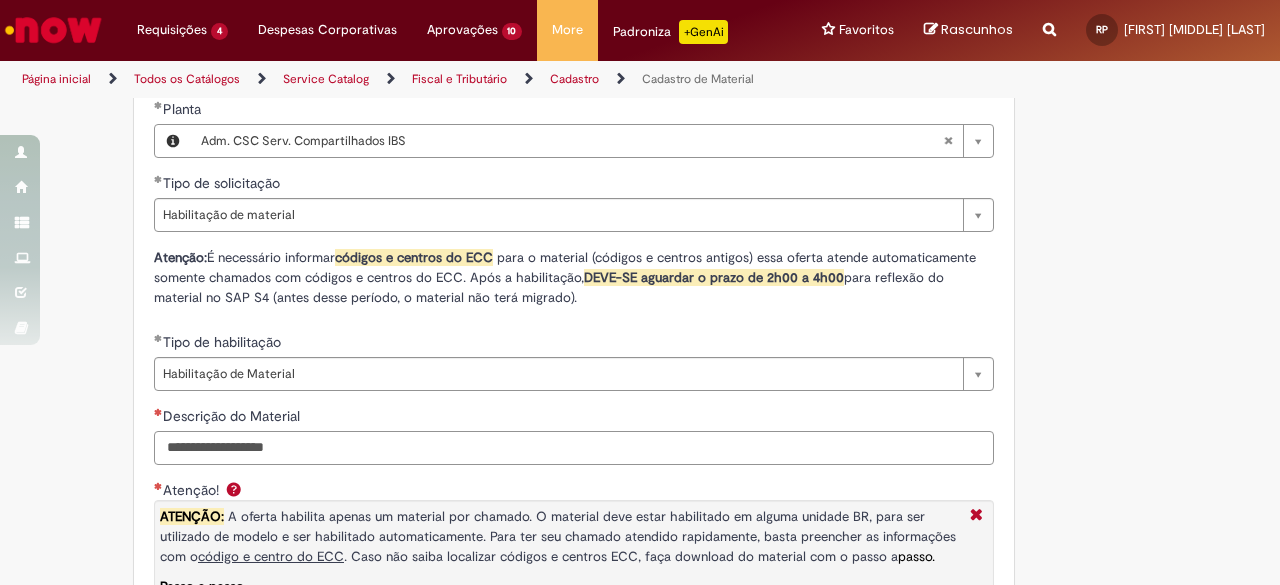 click on "Descrição do Material" at bounding box center [574, 448] 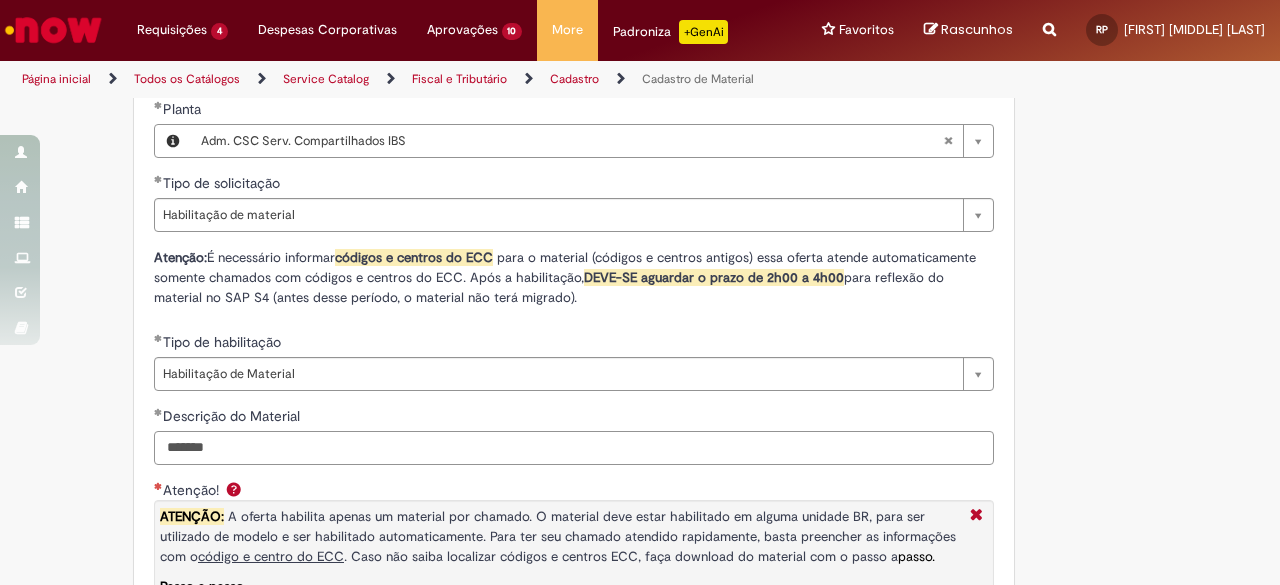 type on "******" 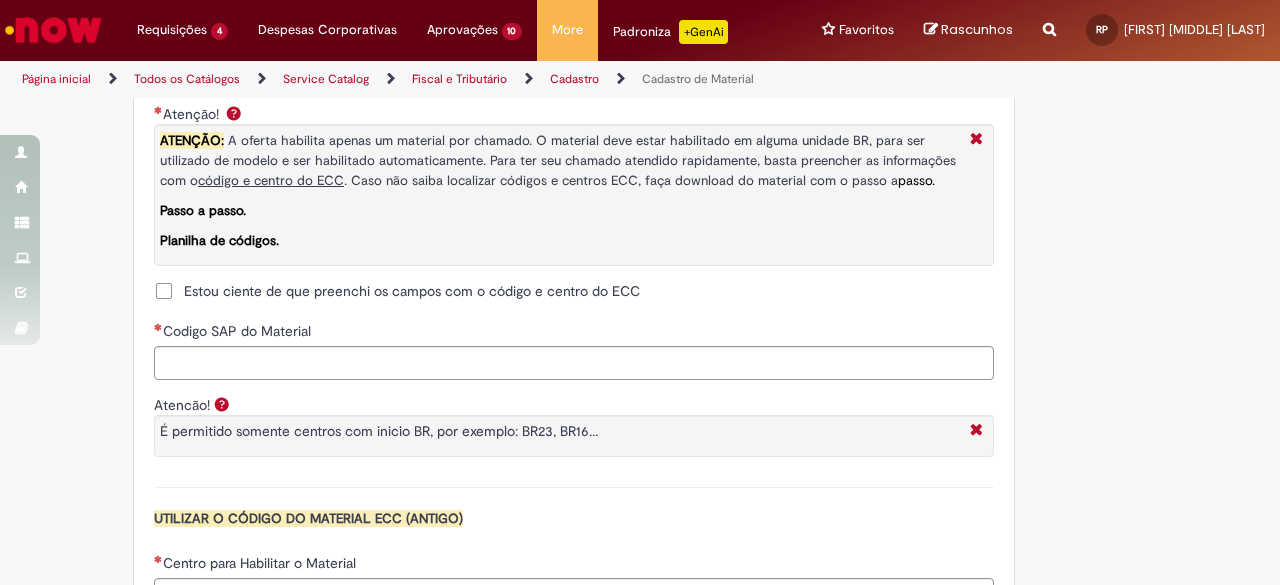 scroll, scrollTop: 1614, scrollLeft: 0, axis: vertical 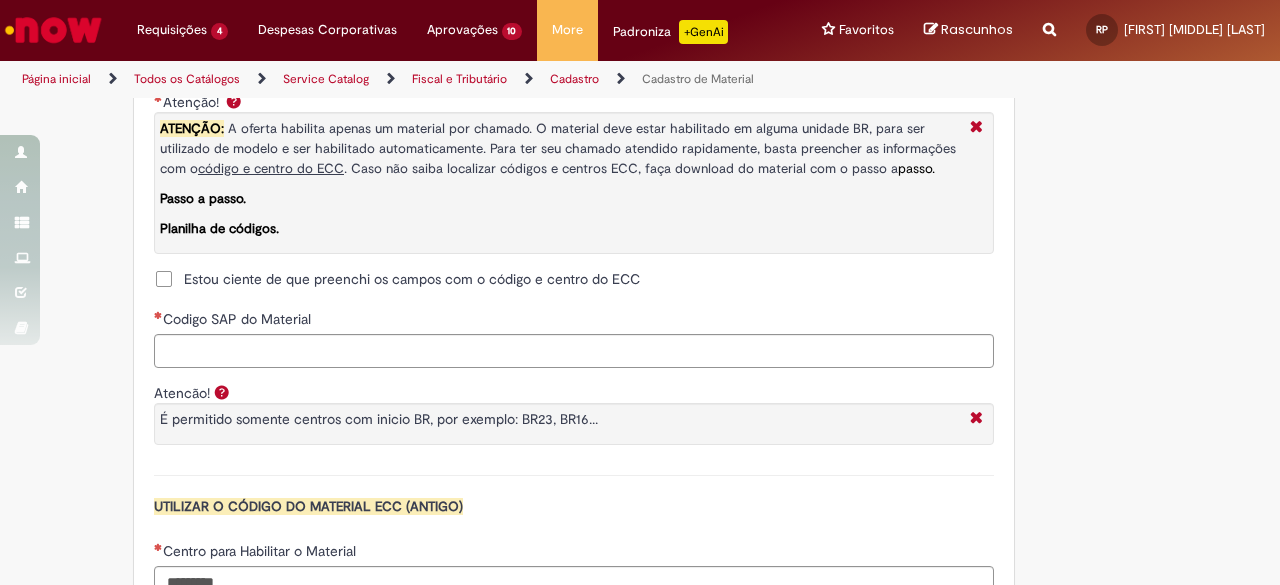 click on "Estou ciente de que preenchi os campos com o código e centro do ECC" at bounding box center (412, 279) 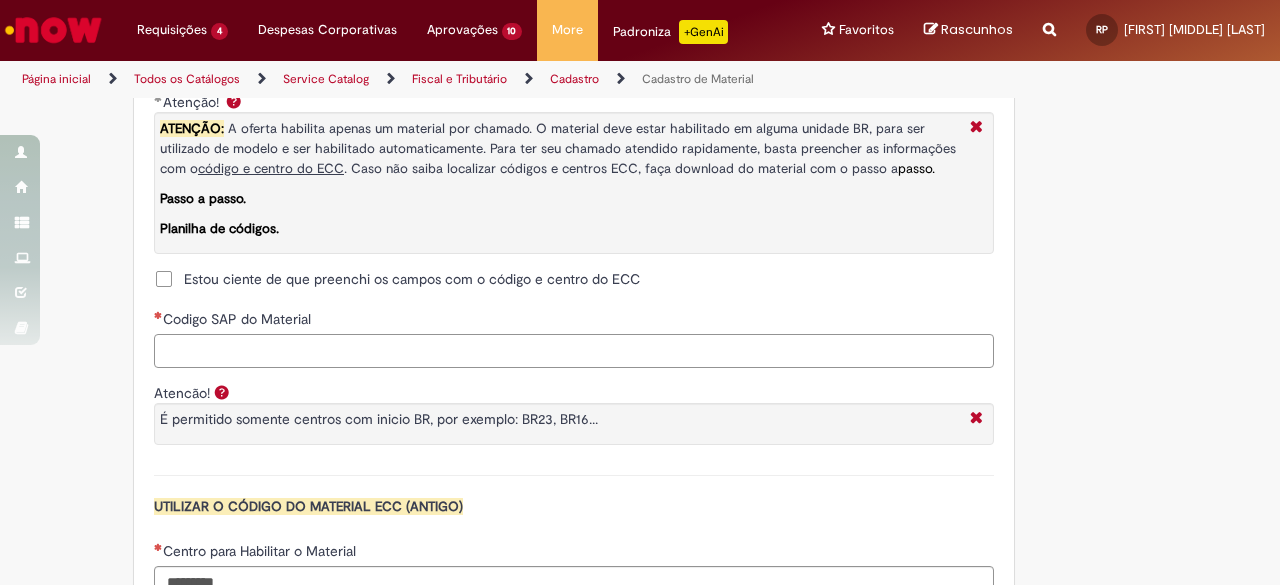 click on "Codigo SAP do Material" at bounding box center [574, 351] 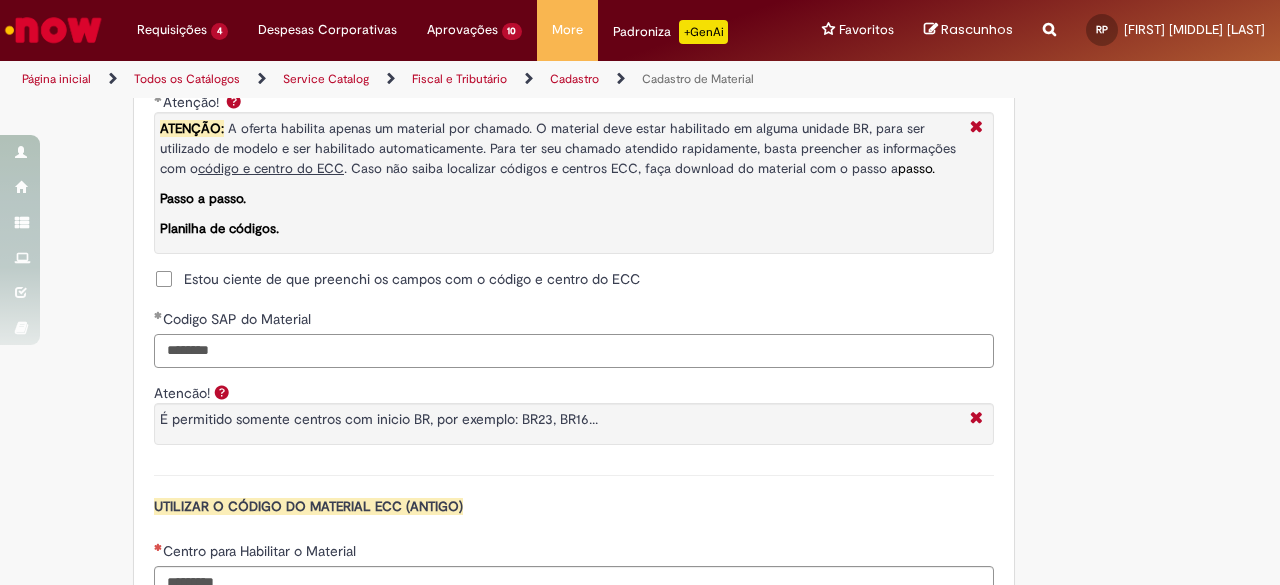 type on "********" 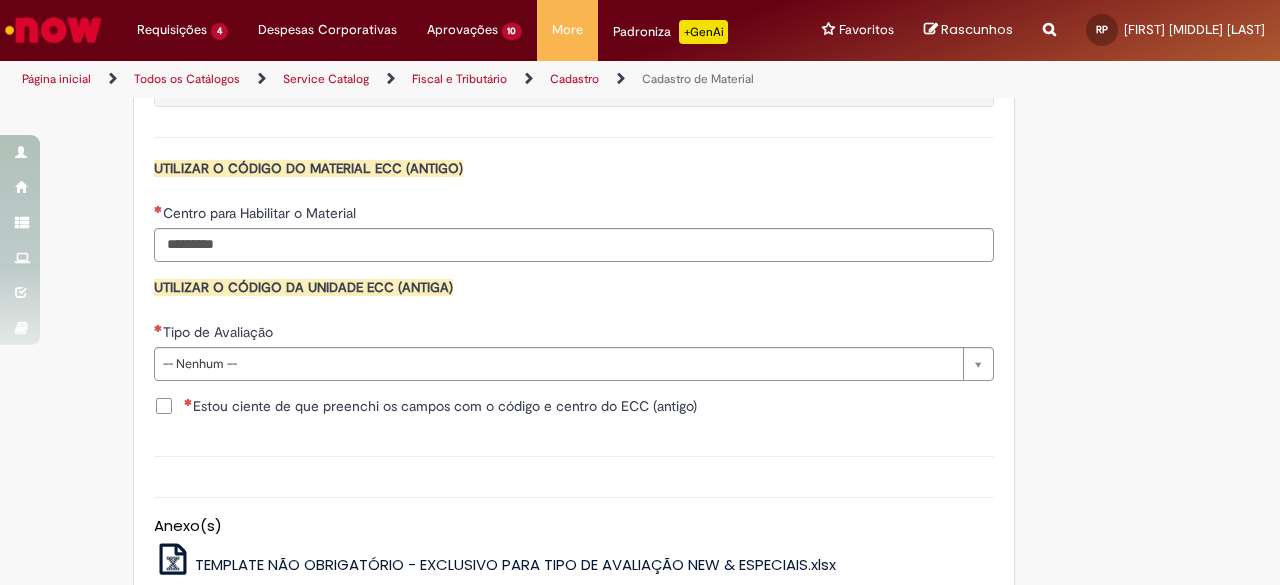 scroll, scrollTop: 2030, scrollLeft: 0, axis: vertical 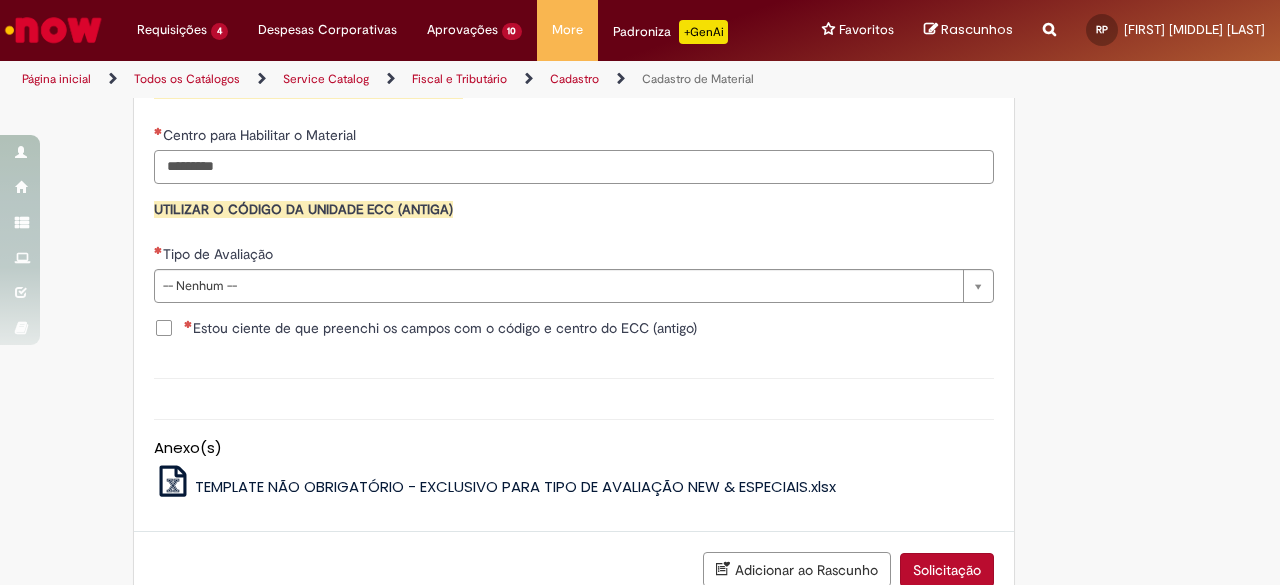 click on "Centro para Habilitar o Material" at bounding box center (574, 167) 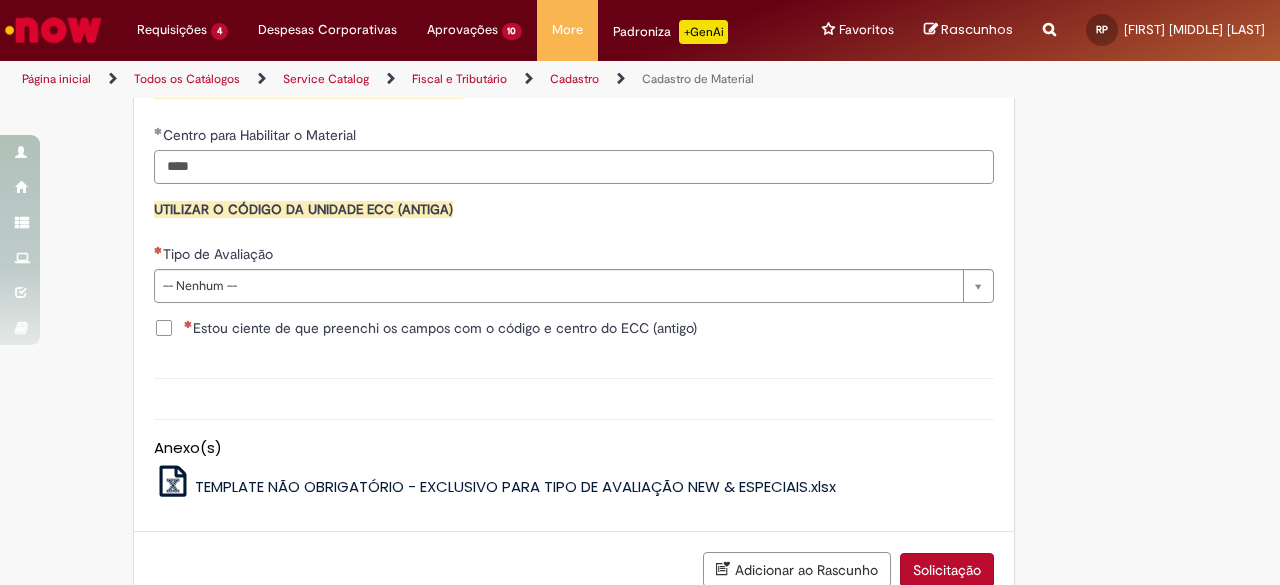 type on "****" 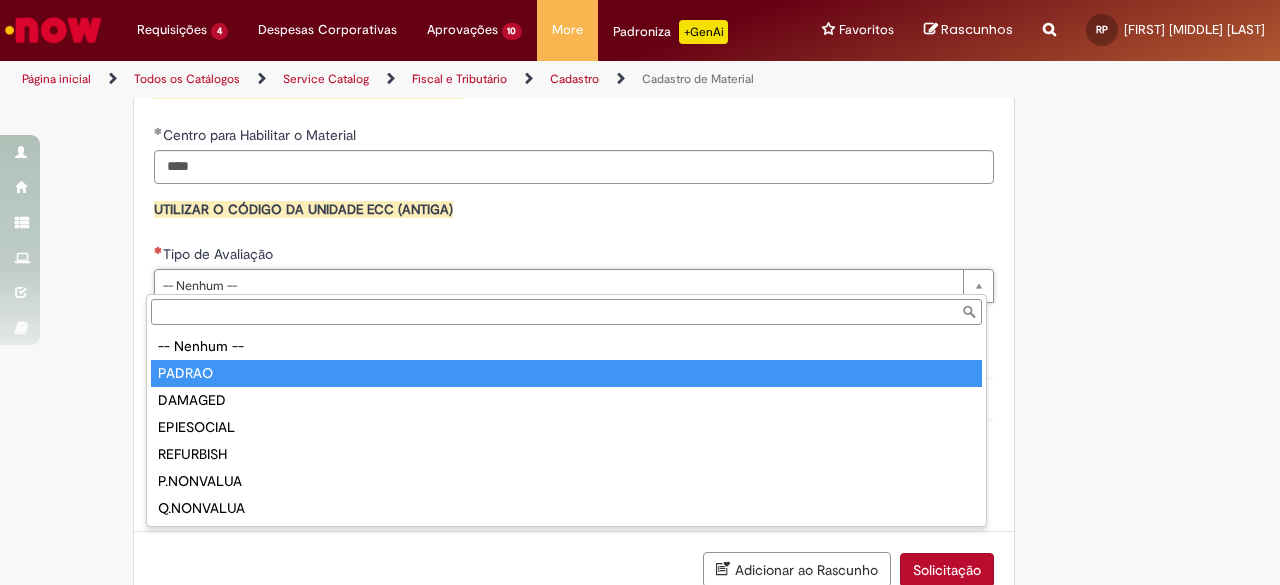 type on "******" 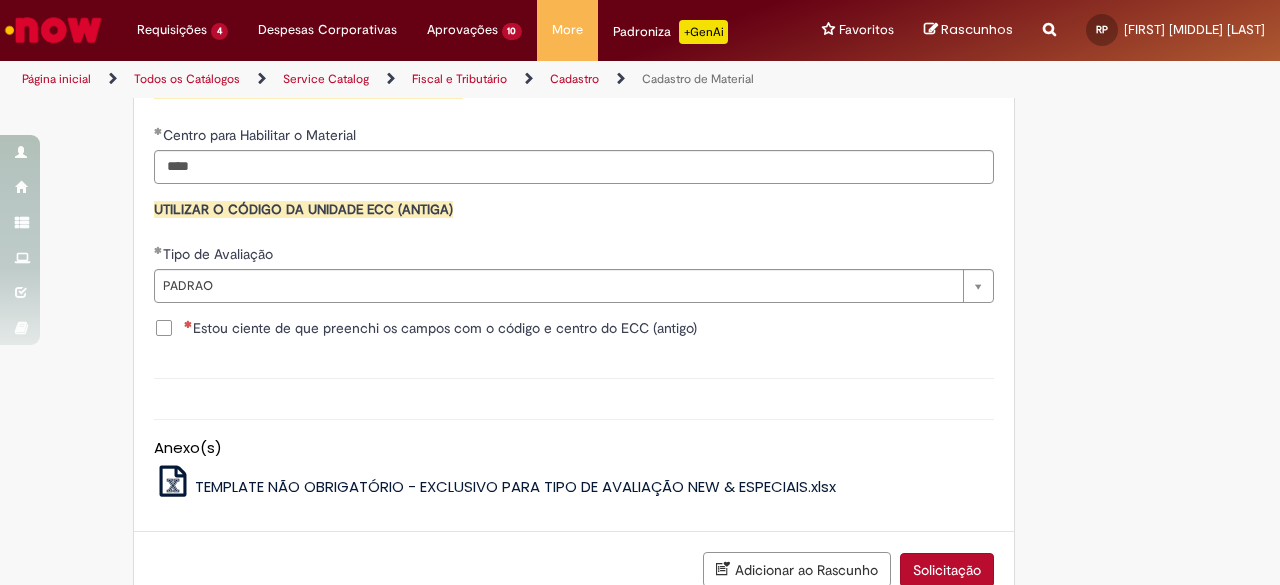 click on "Estou ciente de que preenchi os campos com o código e centro do ECC  (antigo)" at bounding box center (440, 328) 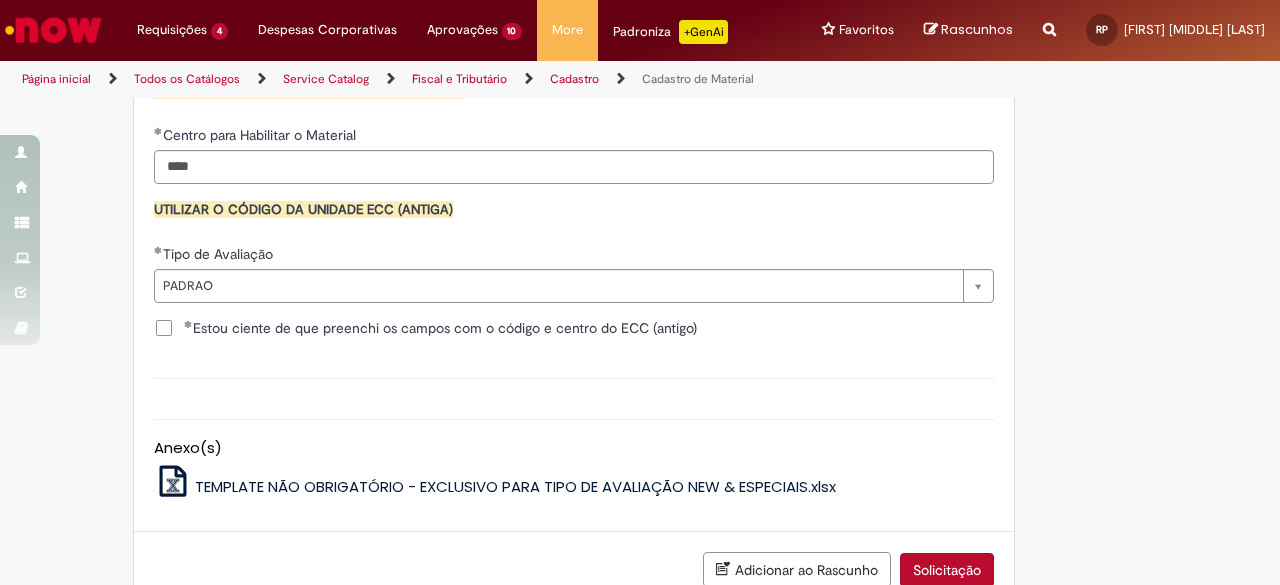 click on "Solicitação" at bounding box center [947, 570] 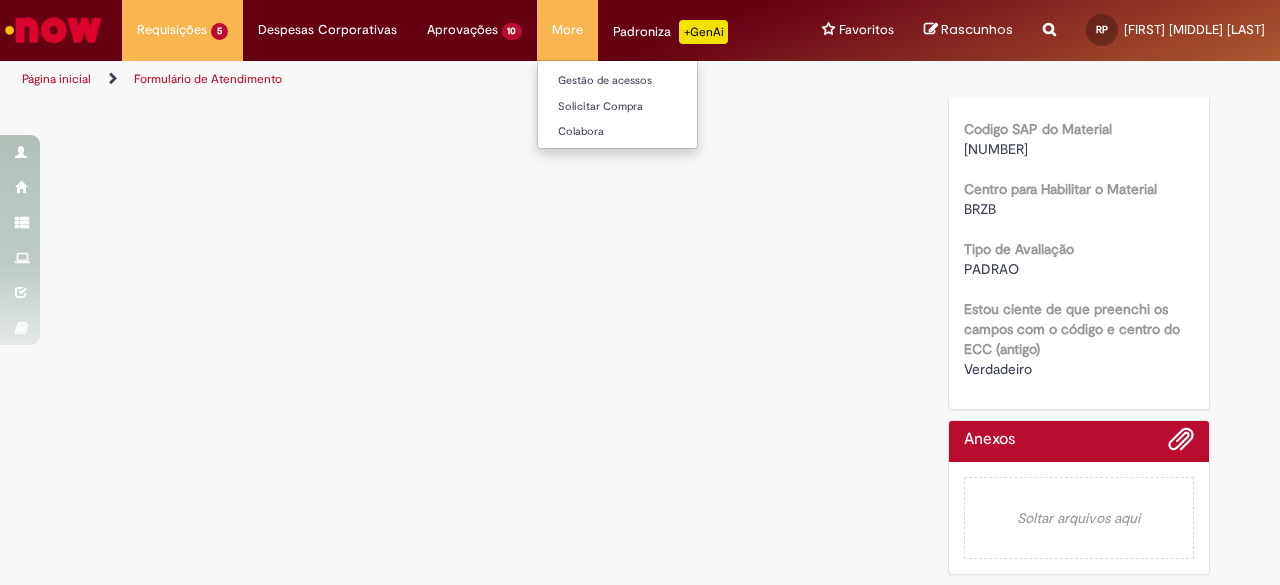 scroll, scrollTop: 0, scrollLeft: 0, axis: both 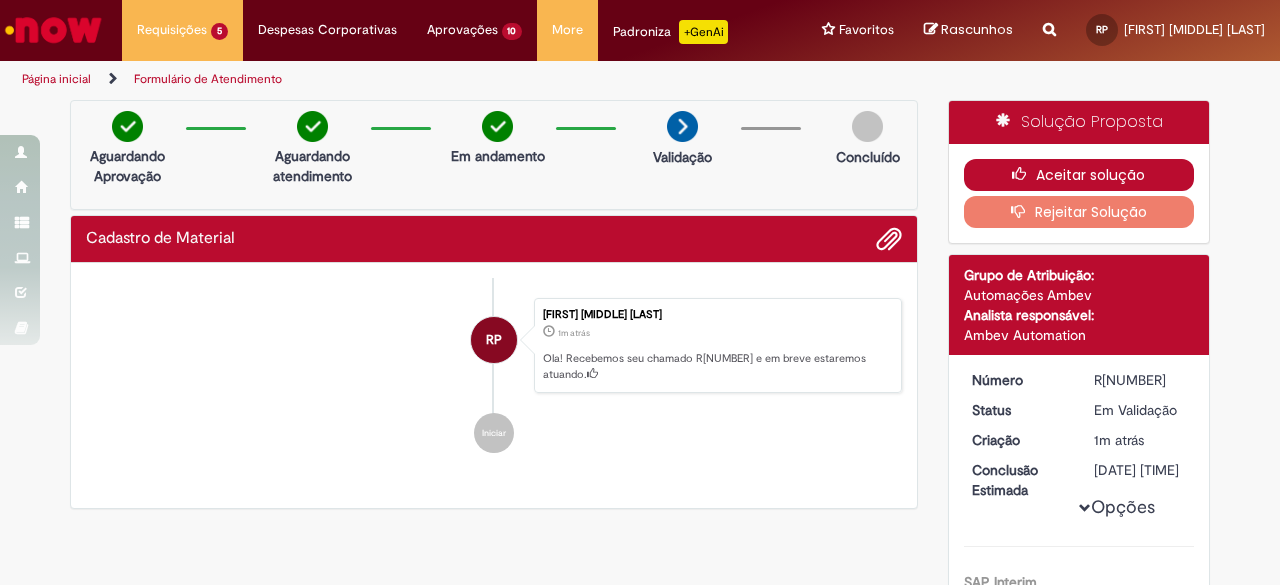 click on "Aceitar solução" at bounding box center (1079, 175) 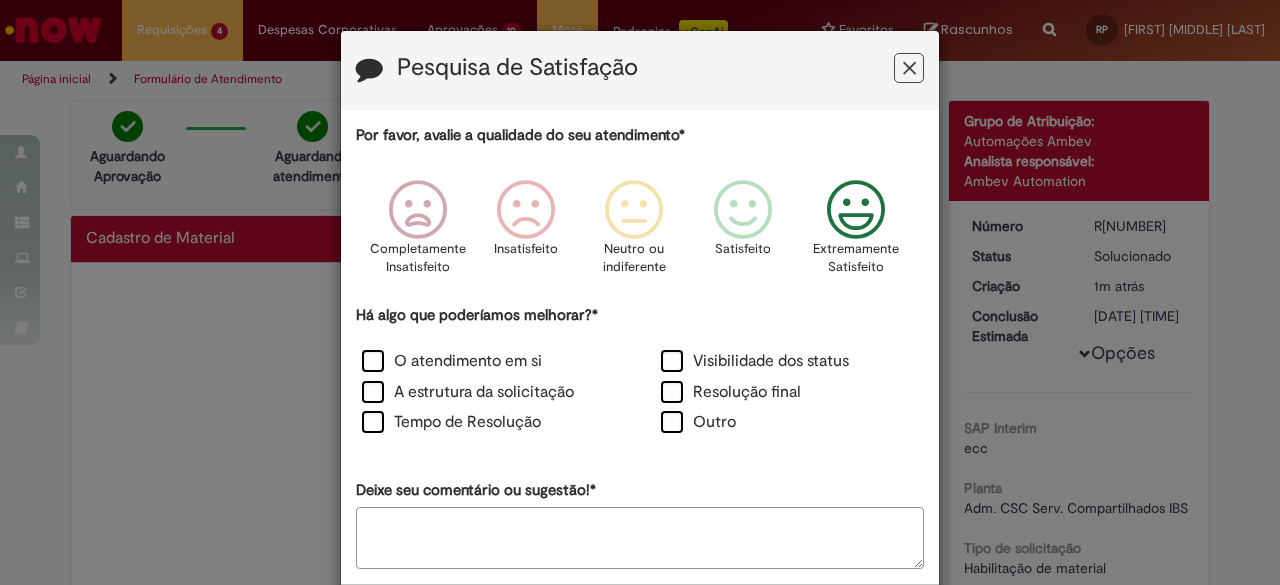 click at bounding box center [856, 210] 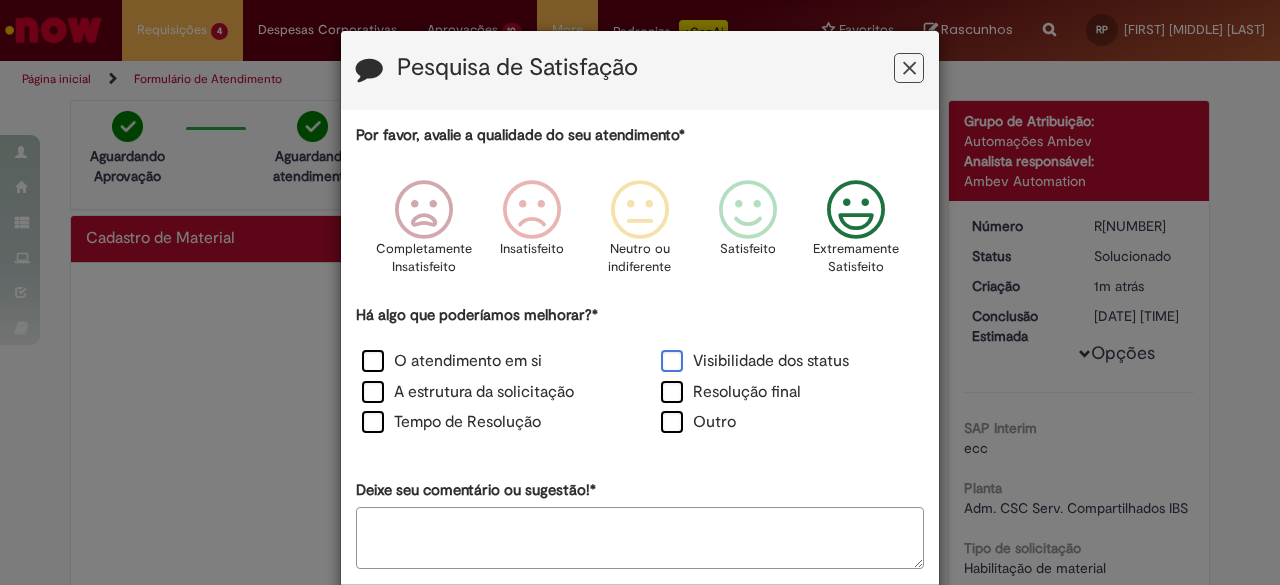 click on "Visibilidade dos status" at bounding box center [755, 361] 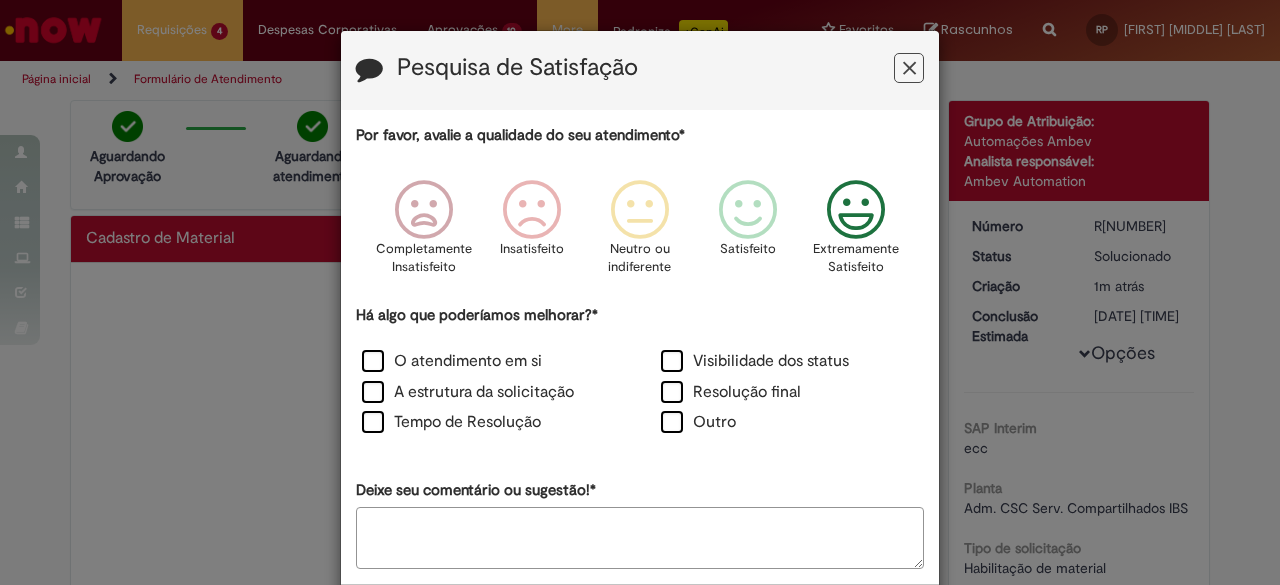 scroll, scrollTop: 93, scrollLeft: 0, axis: vertical 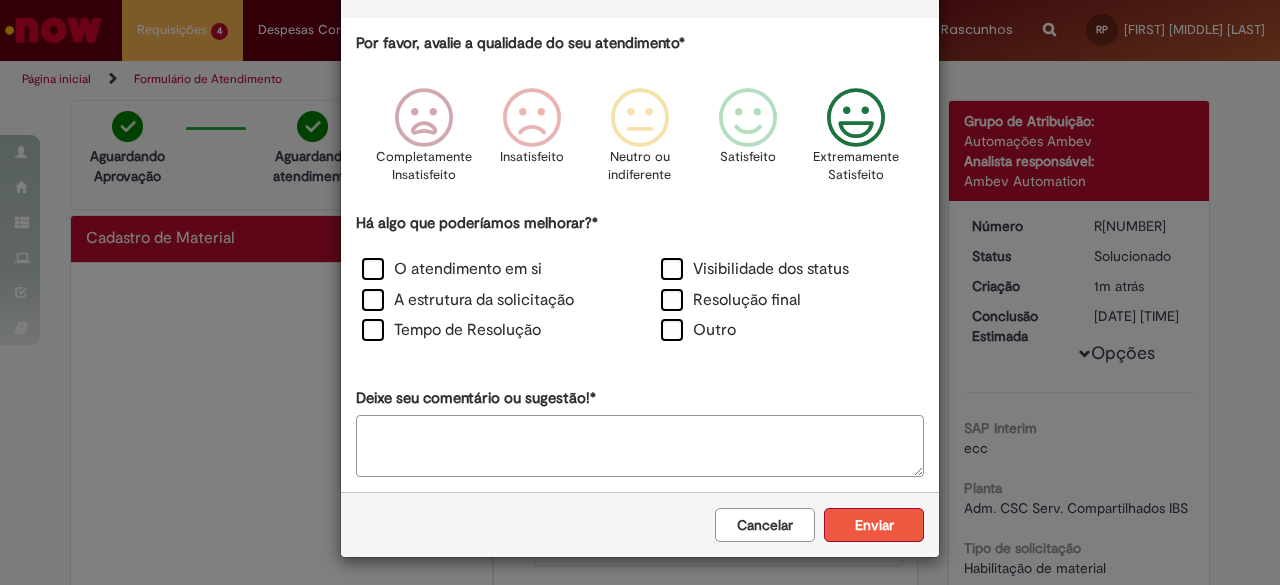 click on "Enviar" at bounding box center (874, 525) 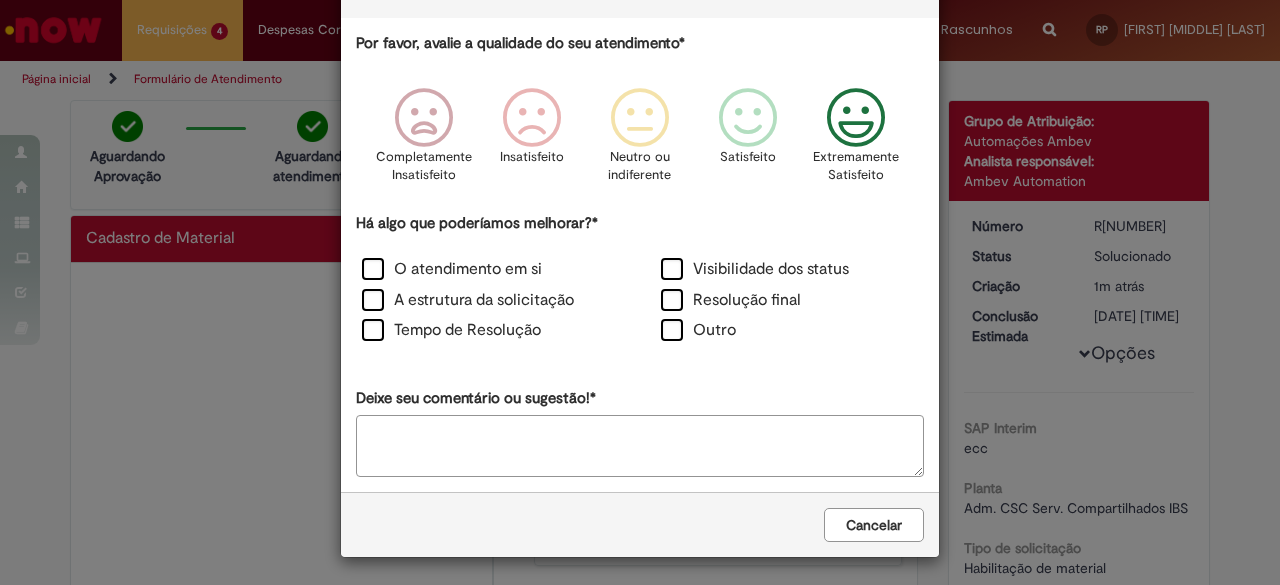 scroll, scrollTop: 0, scrollLeft: 0, axis: both 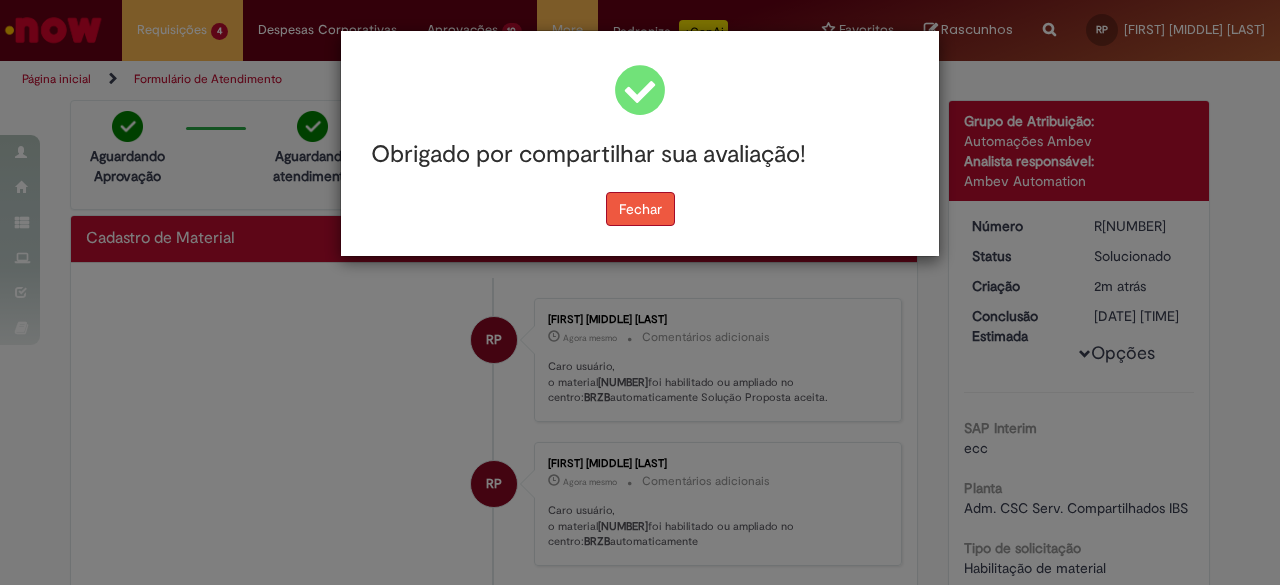 click on "Fechar" at bounding box center [640, 209] 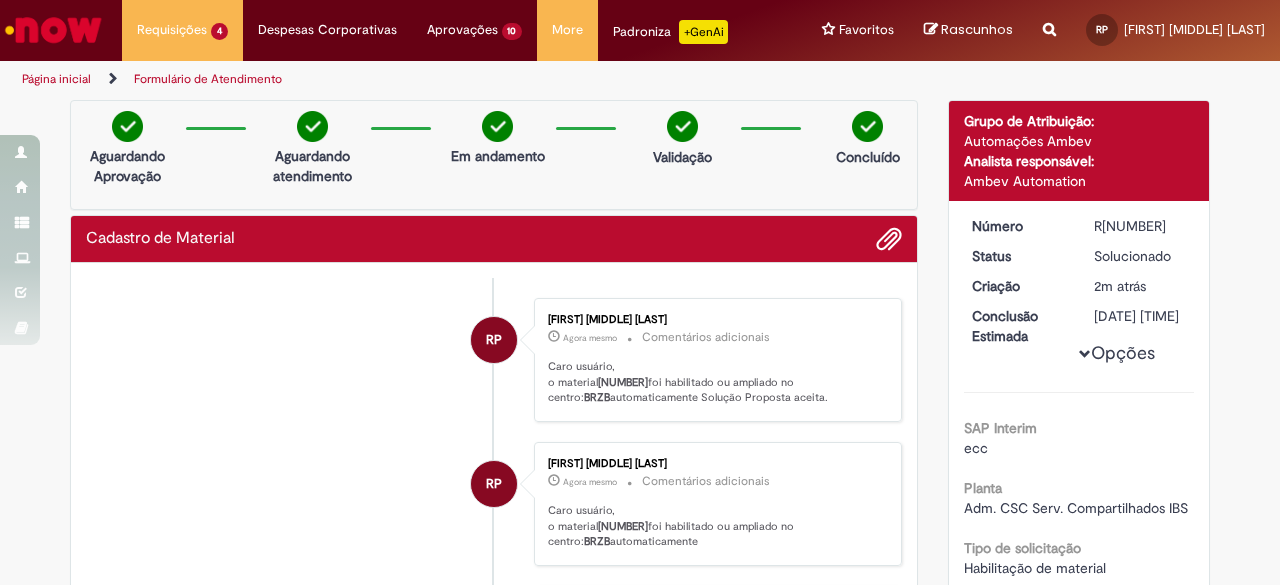 click on "20056530" at bounding box center (623, 382) 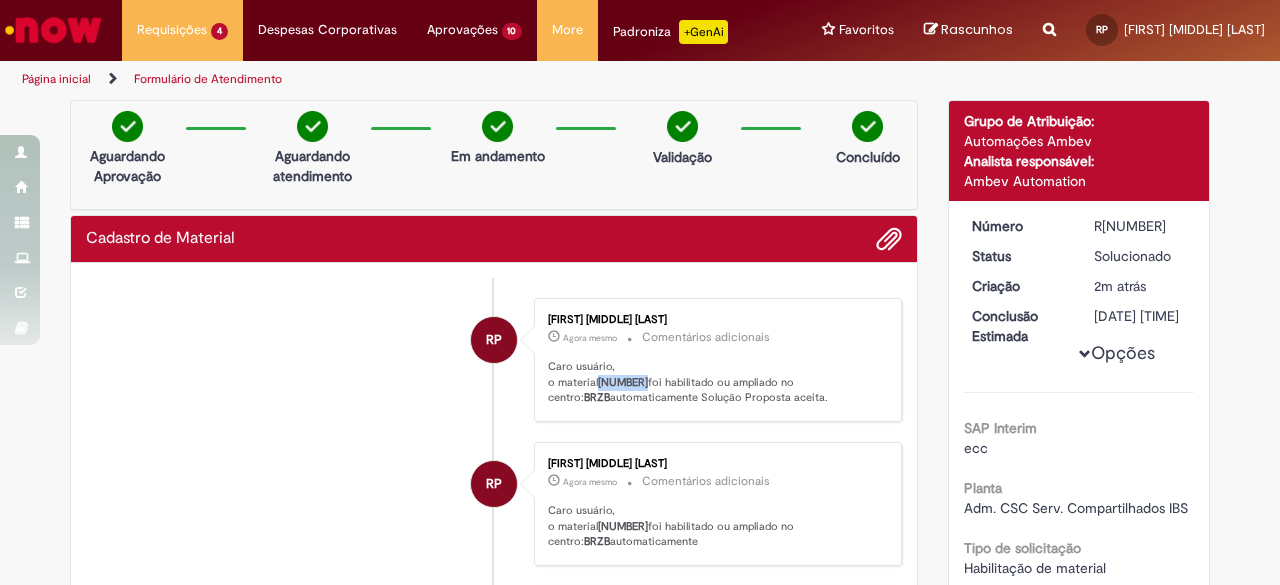 click on "Caro usuário,  o material  20056530  foi habilitado ou ampliado no centro:  BRZB  automaticamente Solução Proposta aceita." at bounding box center (714, 382) 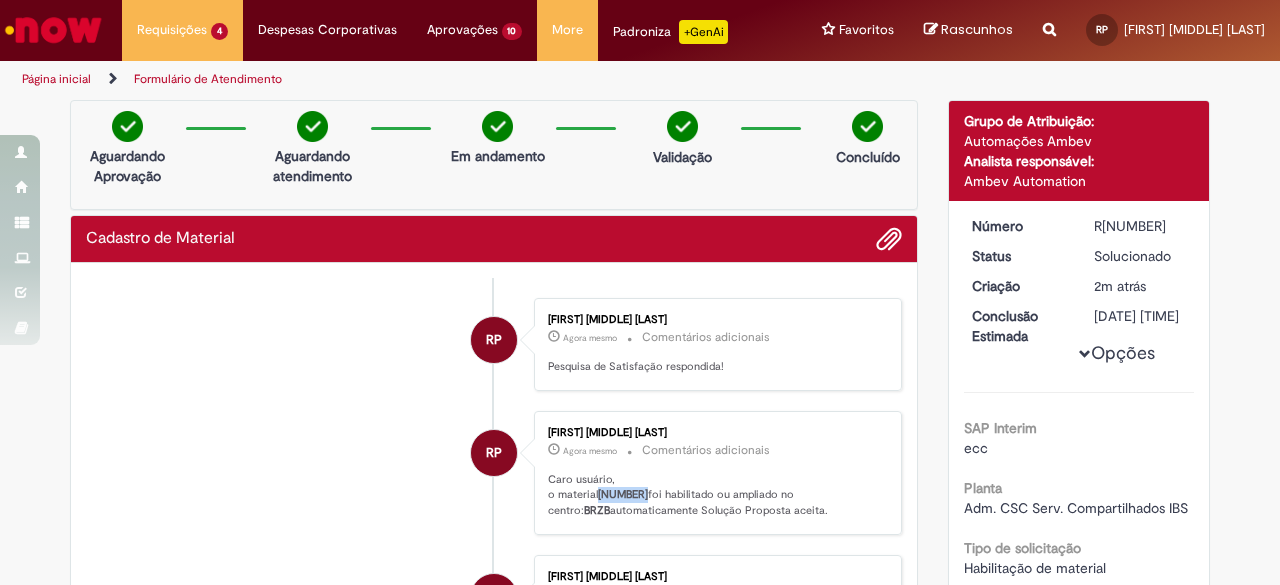copy on "20056530" 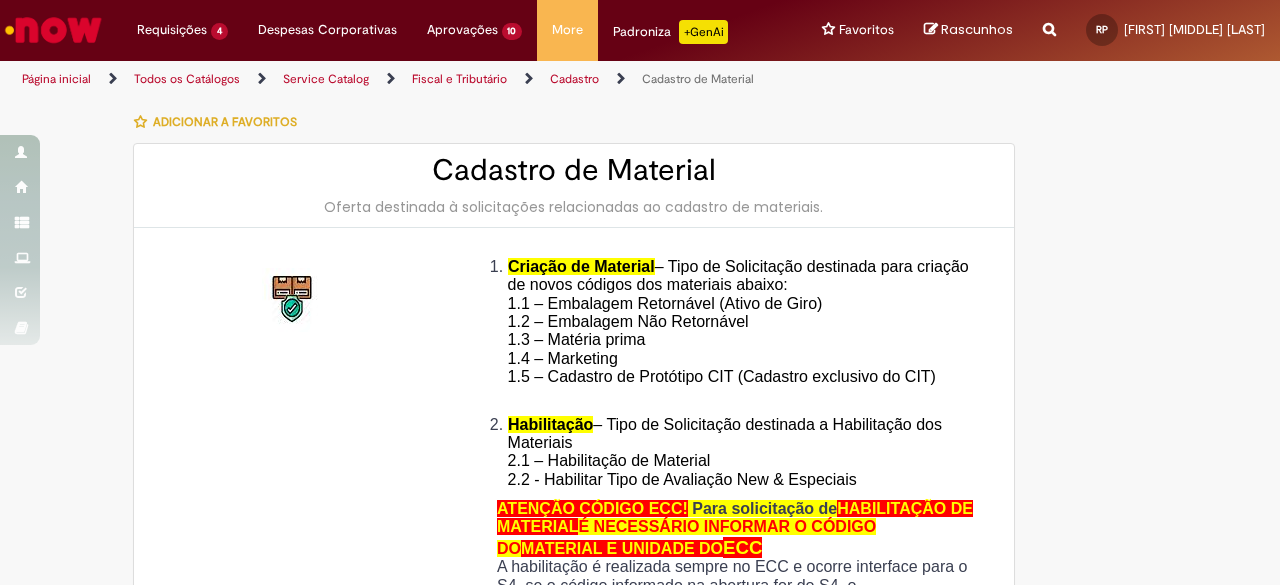 type on "**********" 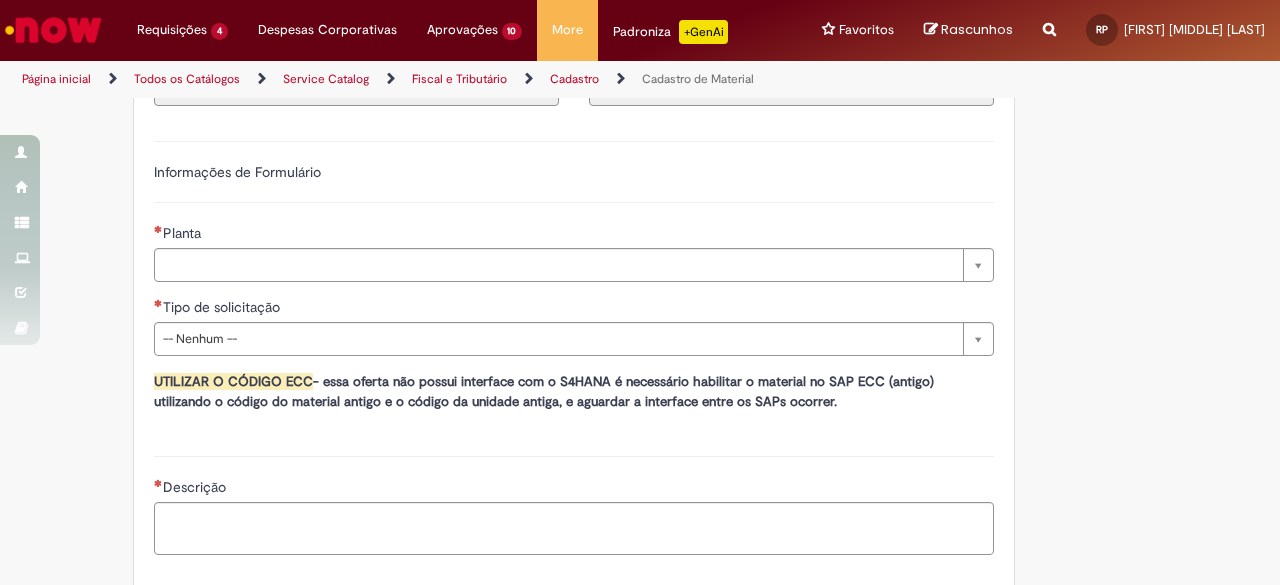 scroll, scrollTop: 1161, scrollLeft: 0, axis: vertical 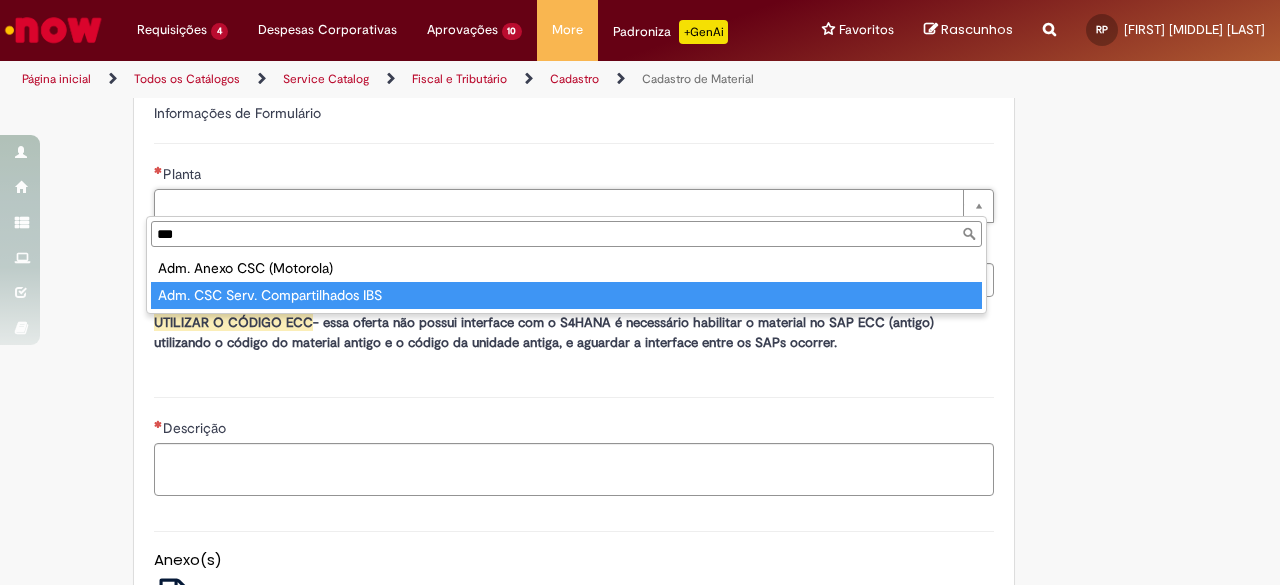 type on "***" 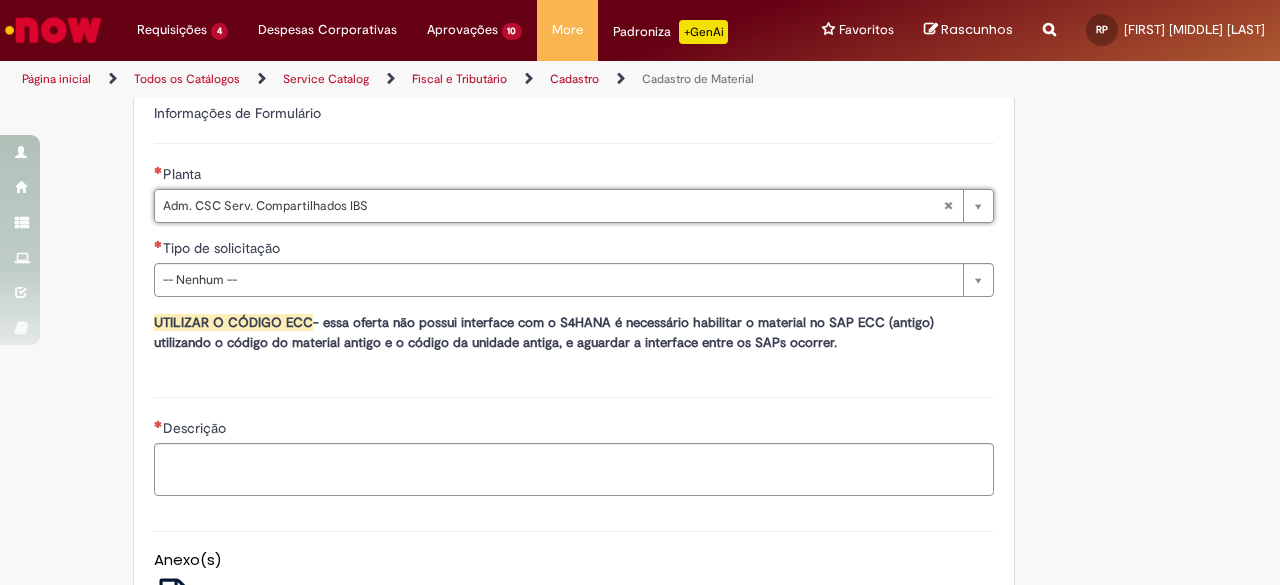 type on "**********" 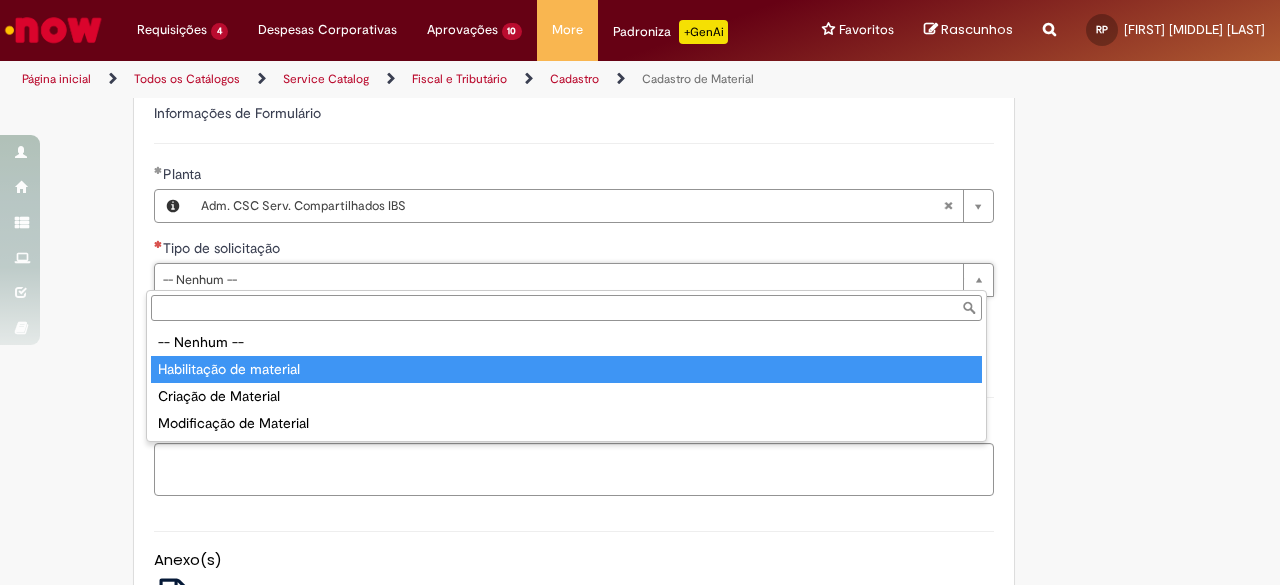 type on "**********" 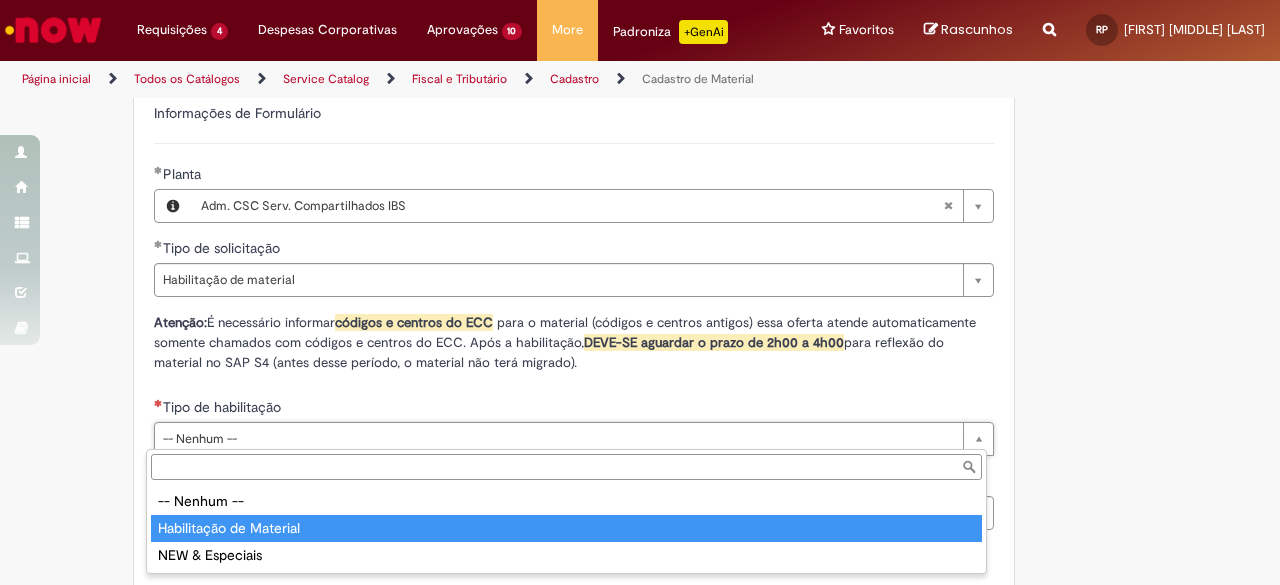 type on "**********" 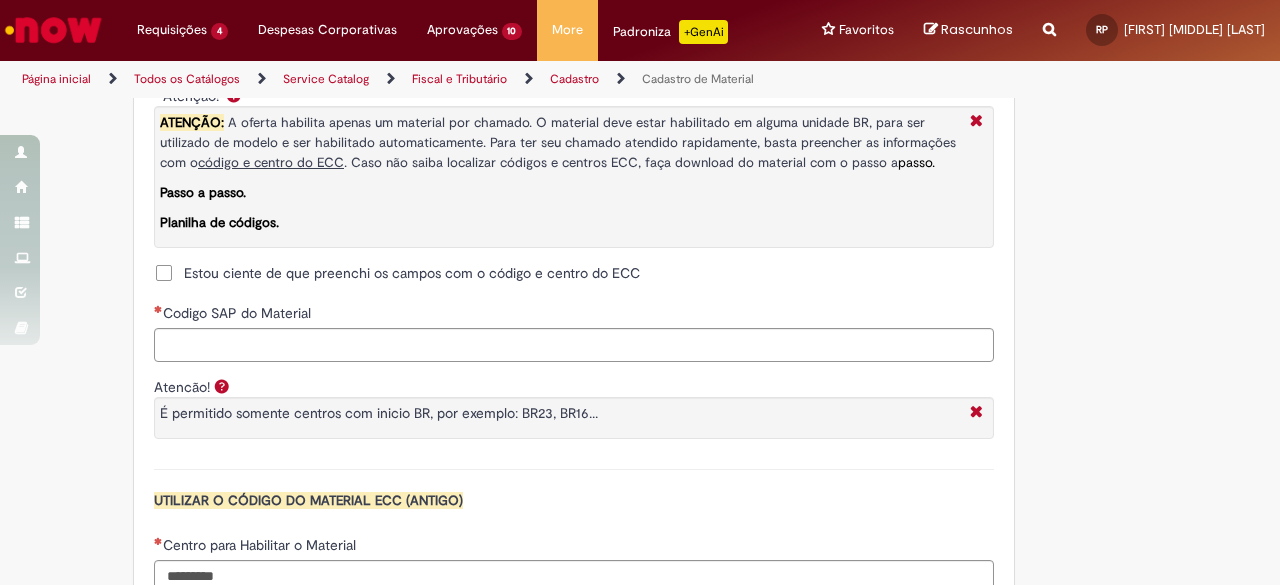 scroll, scrollTop: 1628, scrollLeft: 0, axis: vertical 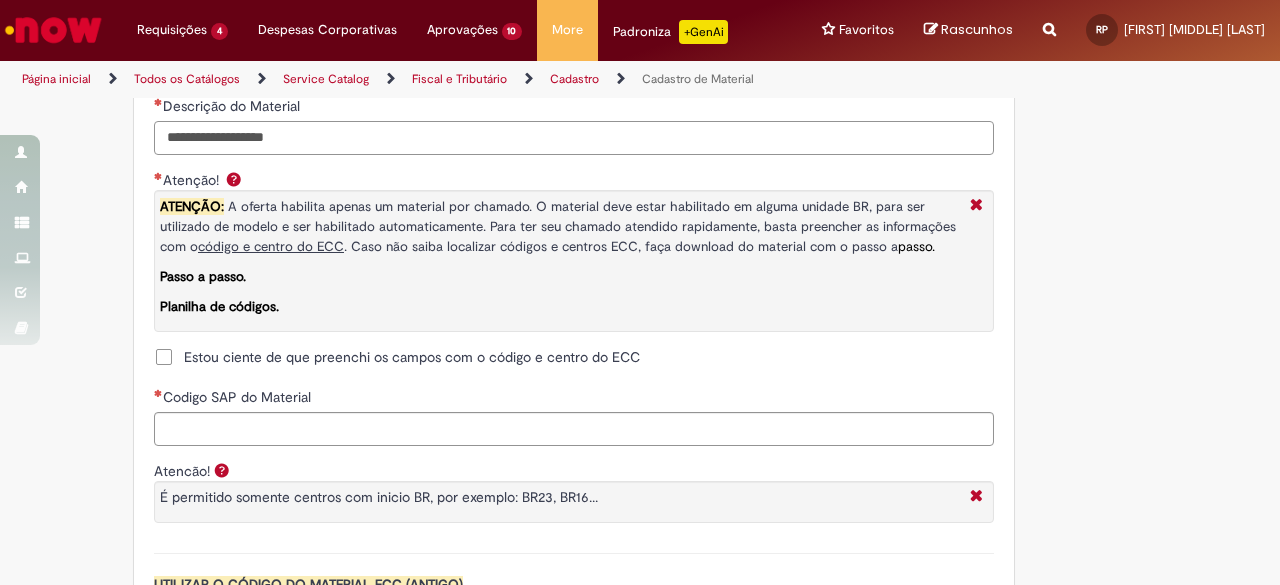 click on "Descrição do Material" at bounding box center (574, 138) 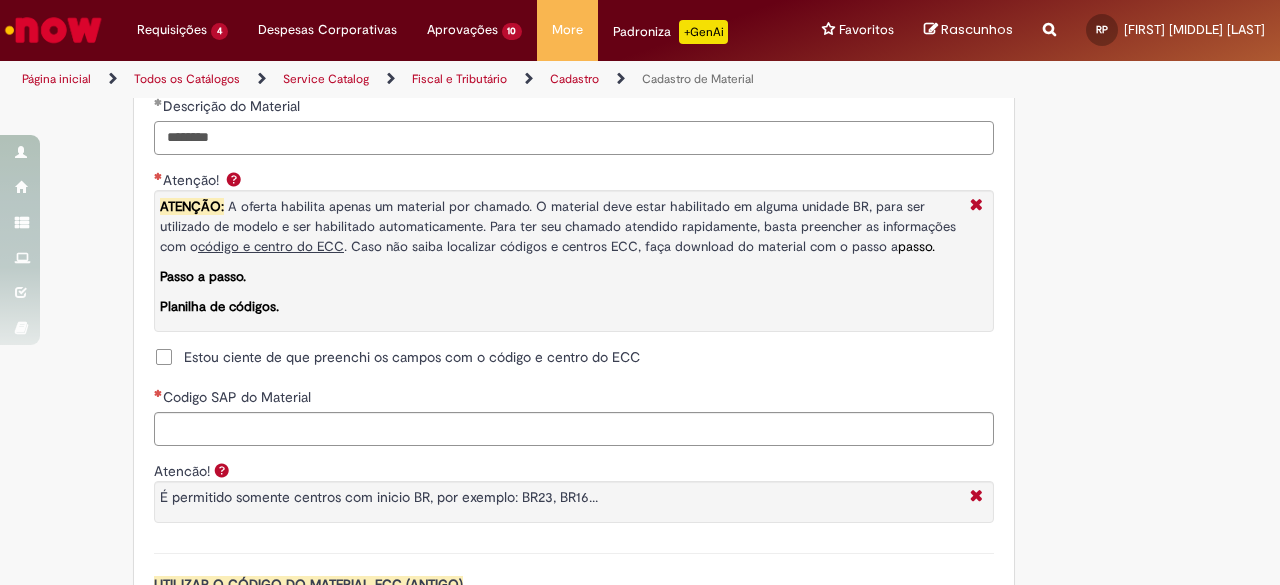 type on "********" 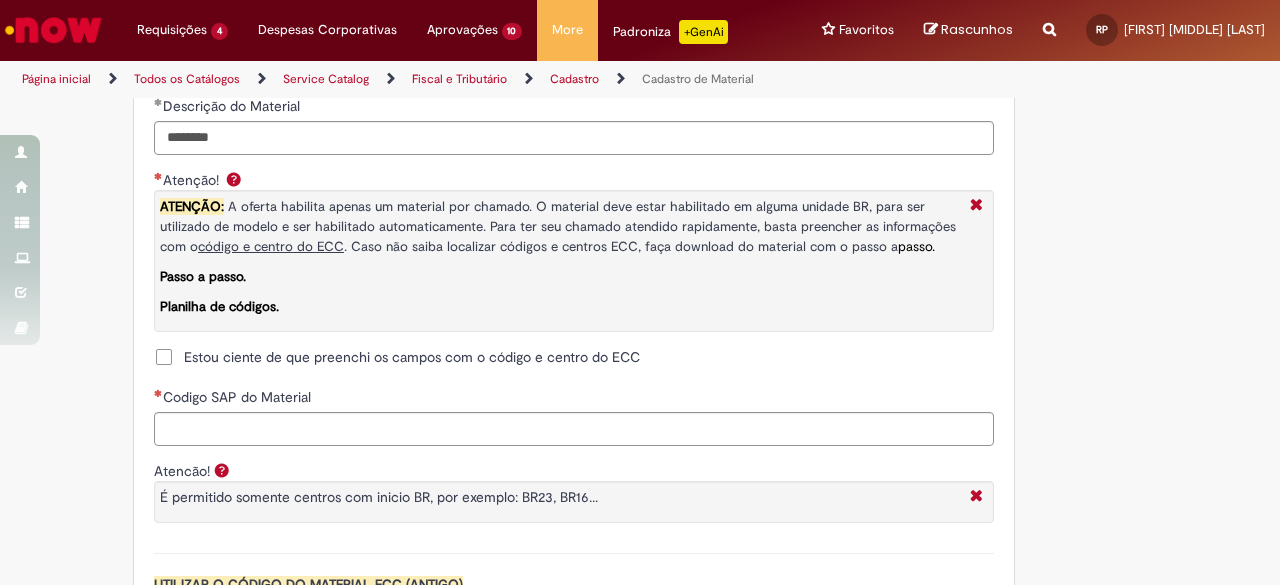 click on "Estou ciente de que preenchi os campos com o código e centro do ECC" at bounding box center [412, 357] 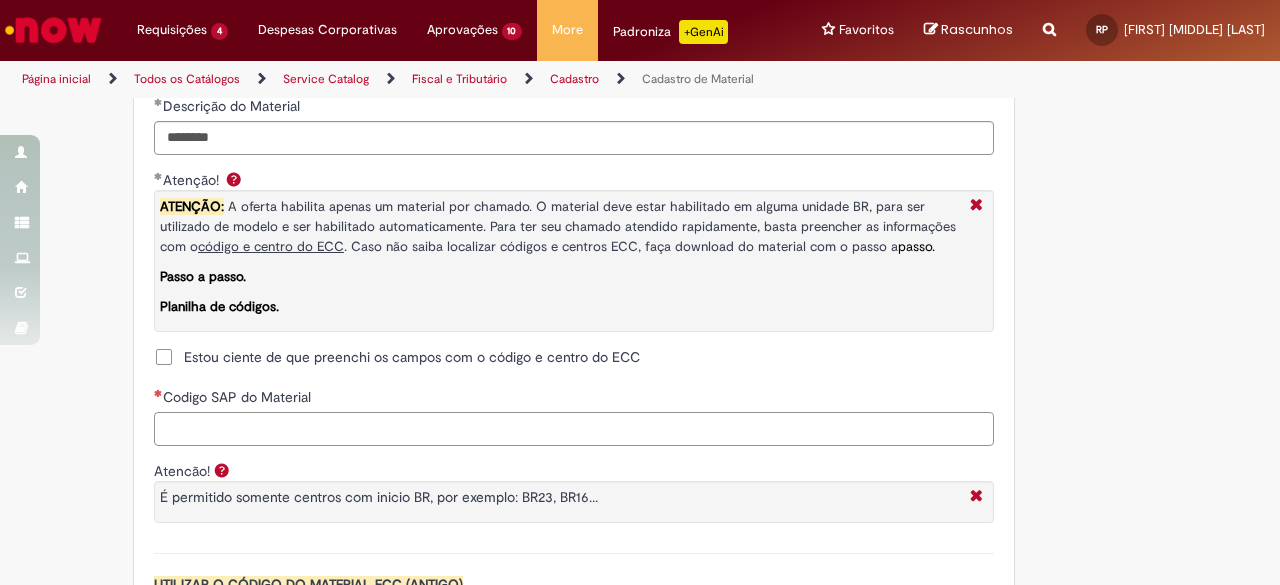 click on "Codigo SAP do Material" at bounding box center [574, 429] 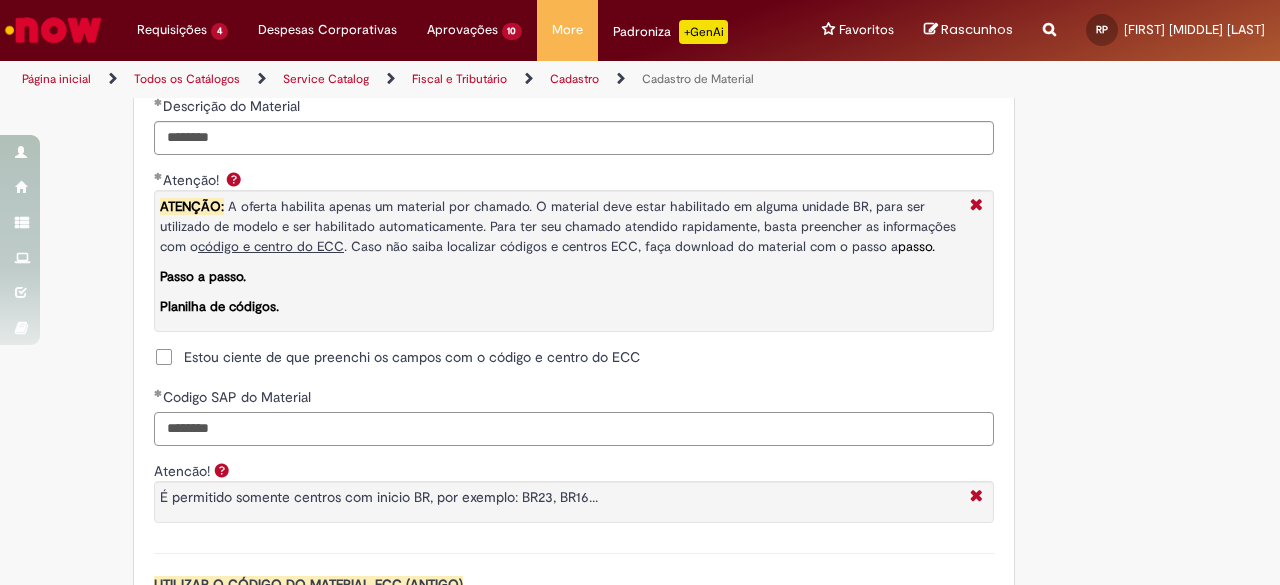 type on "********" 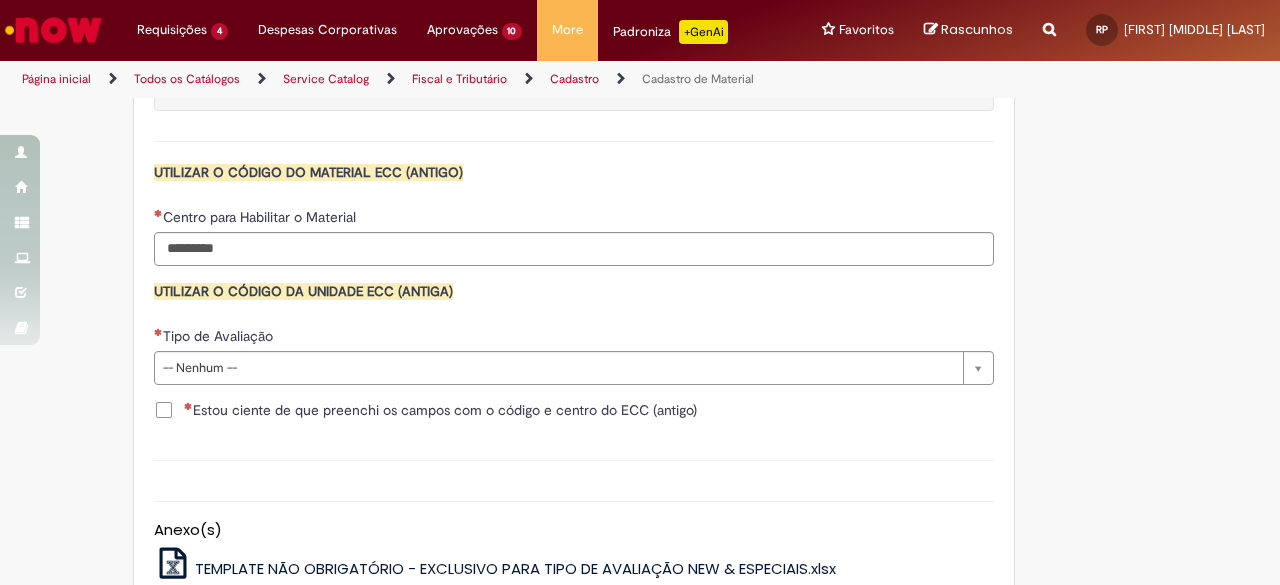 scroll, scrollTop: 1979, scrollLeft: 0, axis: vertical 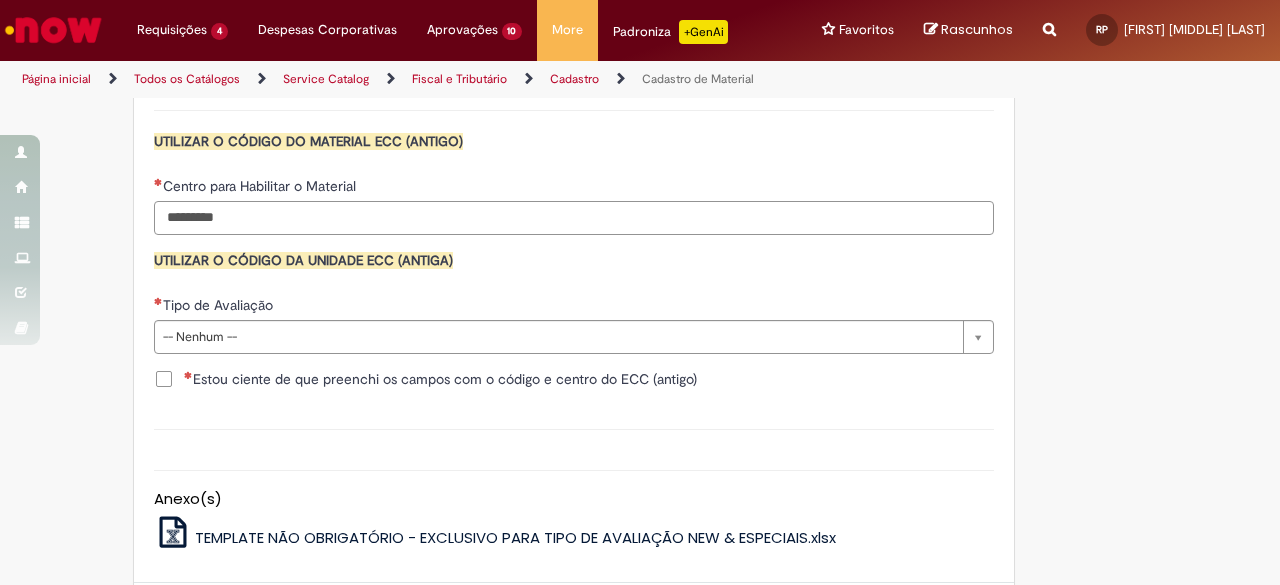 click on "Centro para Habilitar o Material" at bounding box center [574, 218] 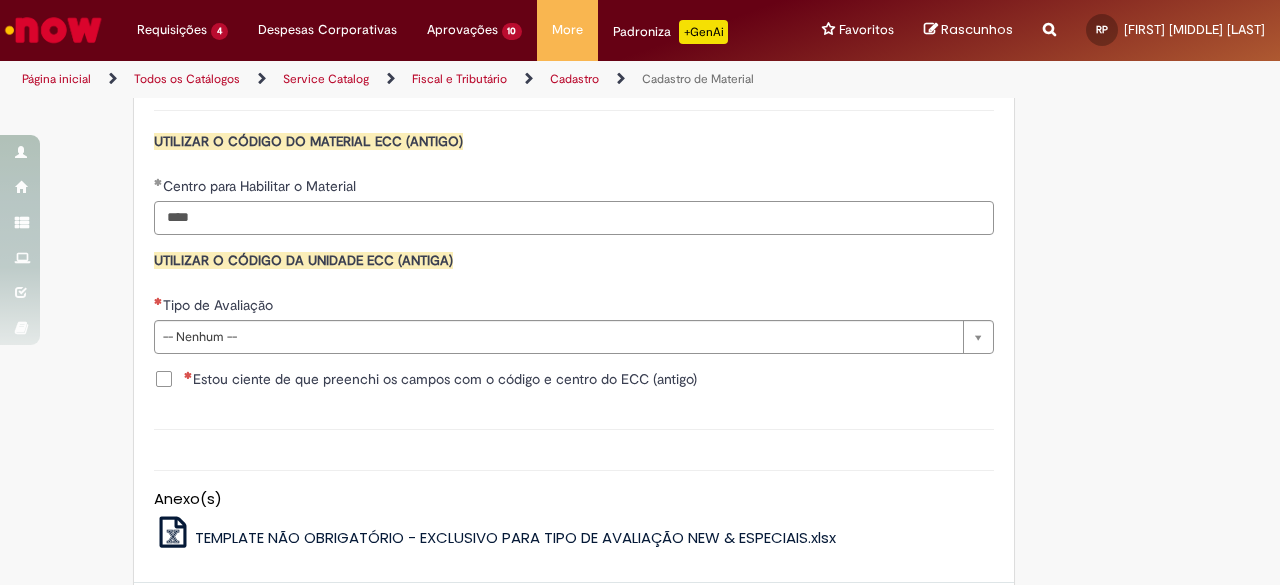 type on "****" 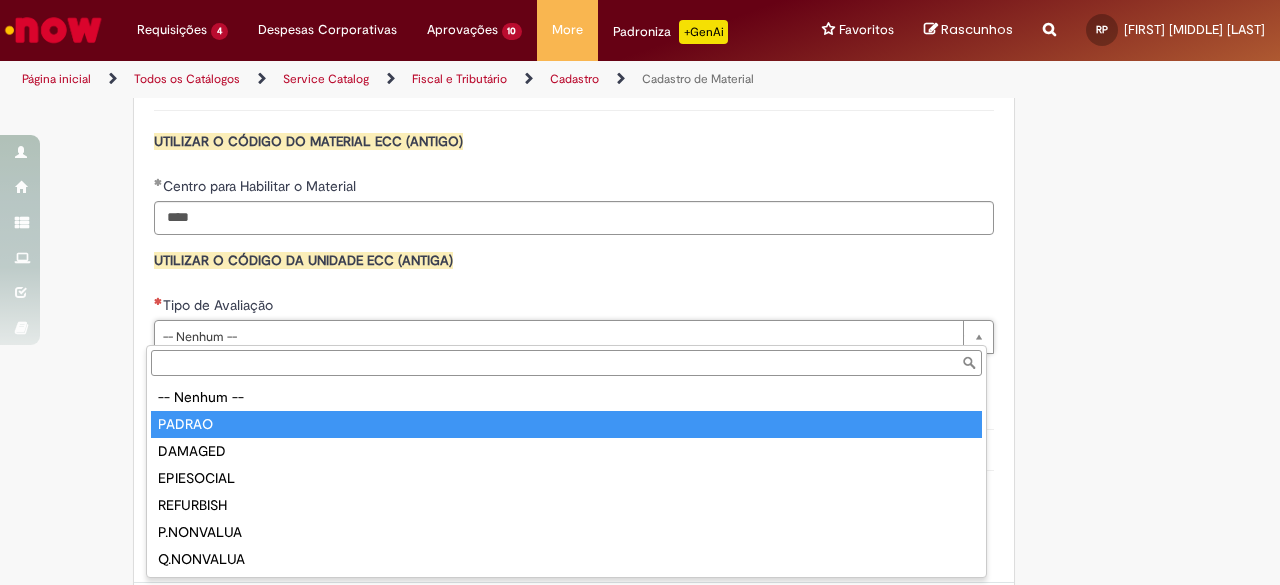 type on "******" 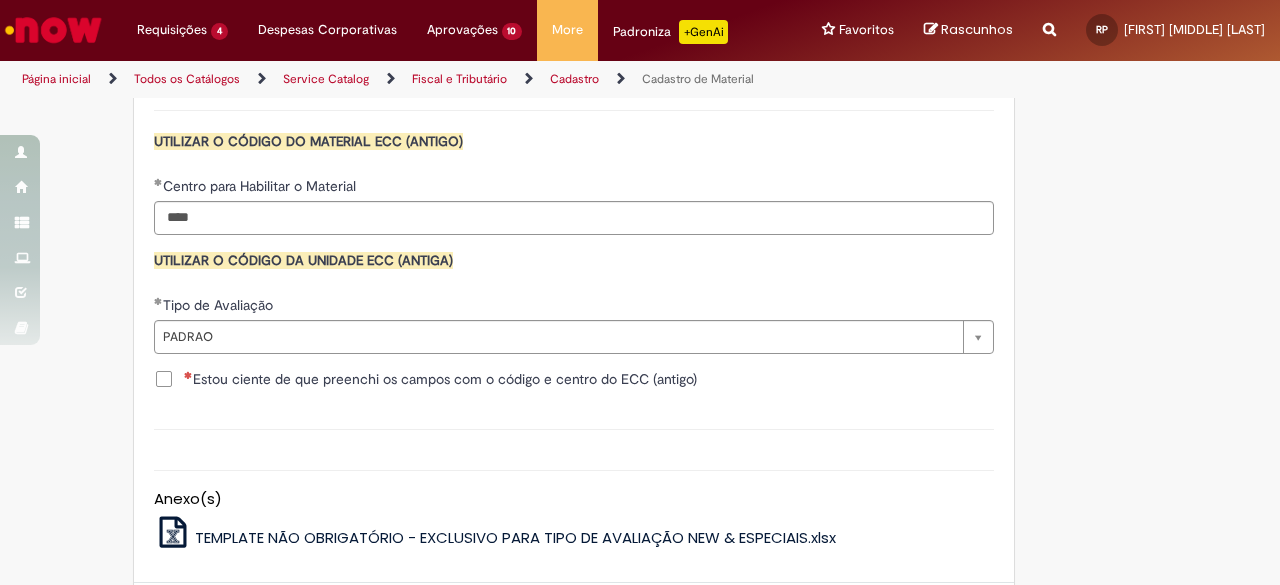 click on "Estou ciente de que preenchi os campos com o código e centro do ECC  (antigo)" at bounding box center [440, 379] 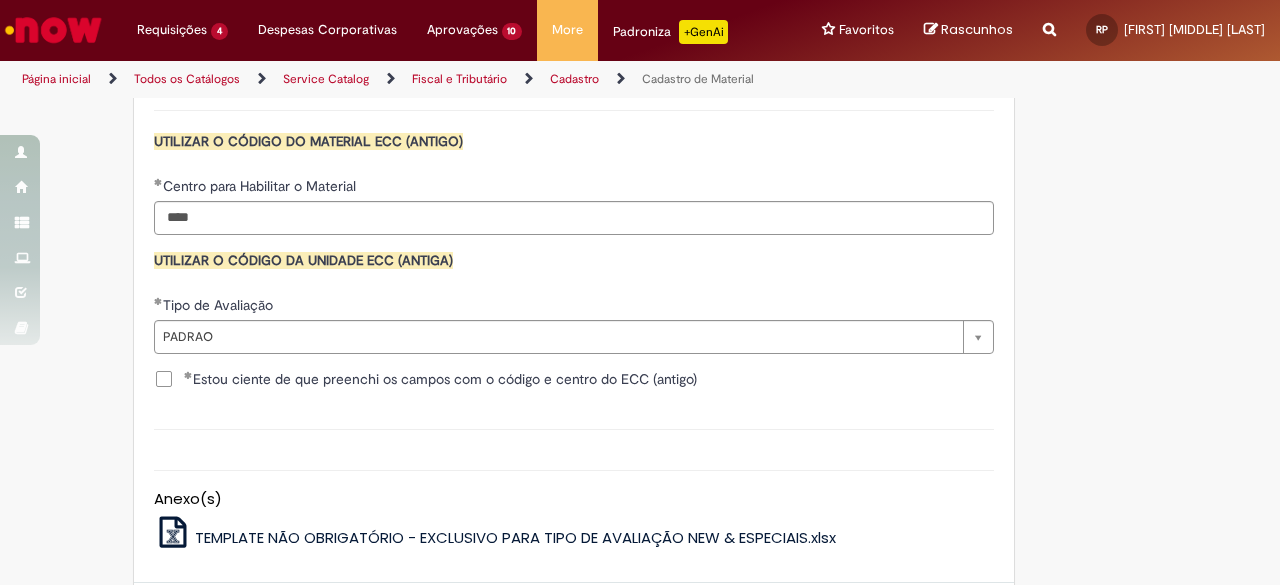 scroll, scrollTop: 2155, scrollLeft: 0, axis: vertical 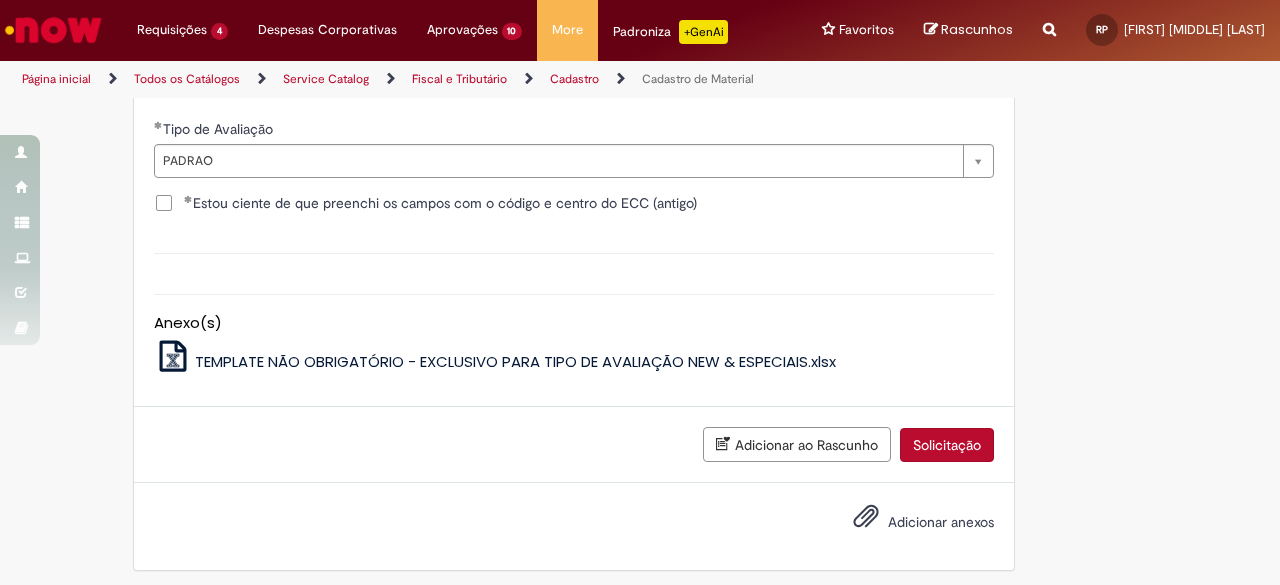 click on "Solicitação" at bounding box center [947, 445] 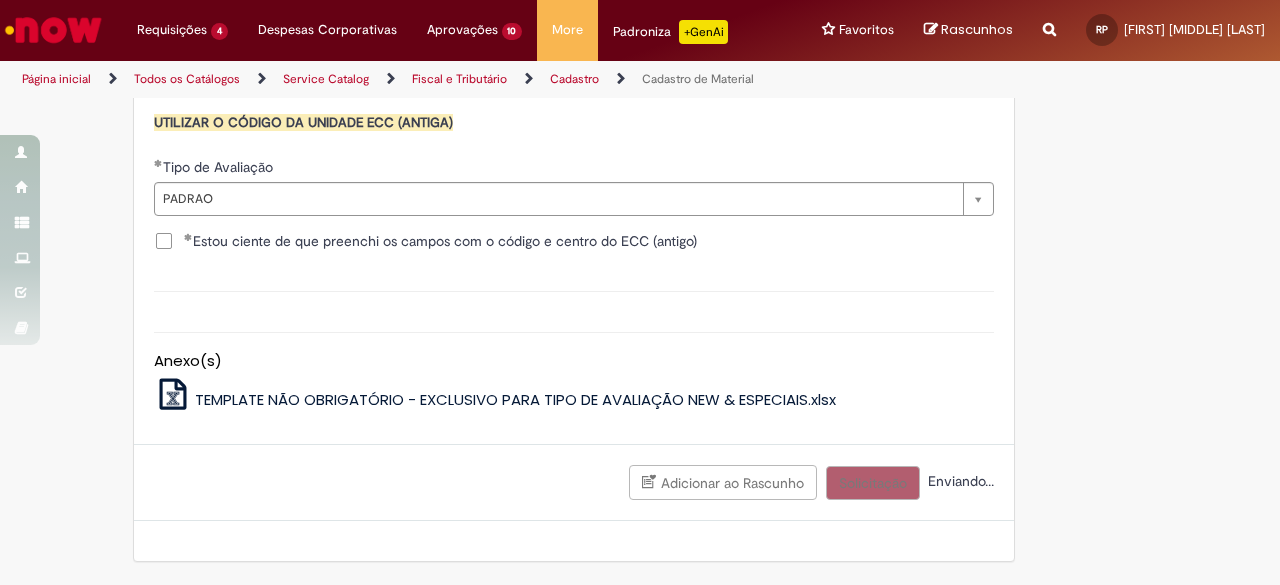 scroll, scrollTop: 2110, scrollLeft: 0, axis: vertical 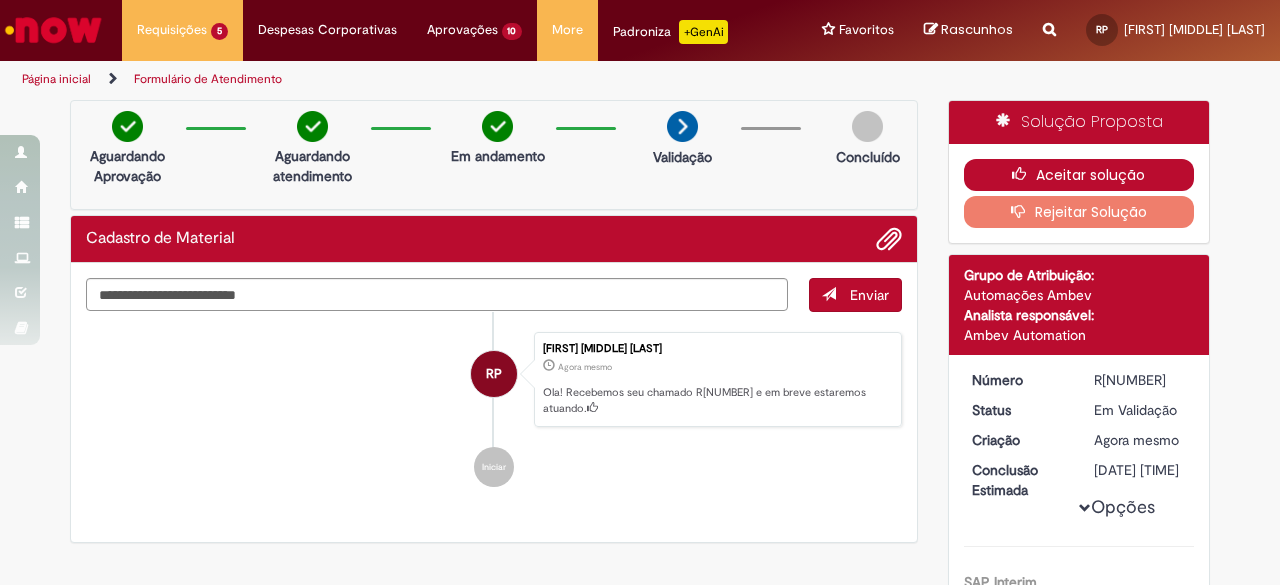 click on "Aceitar solução" at bounding box center [1079, 175] 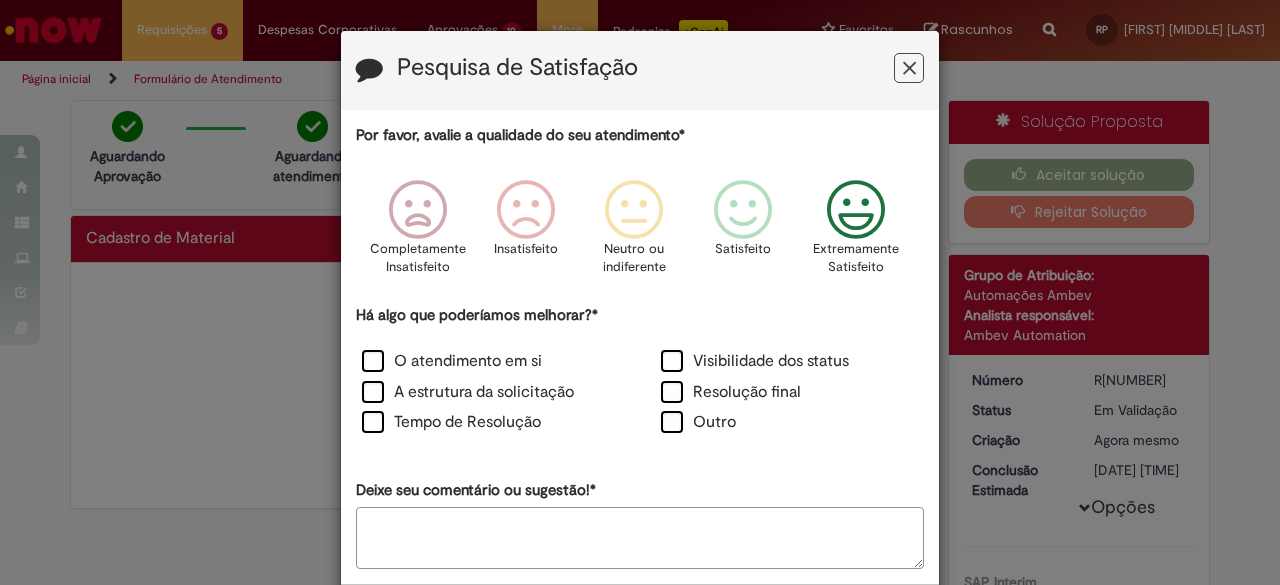 click at bounding box center [856, 210] 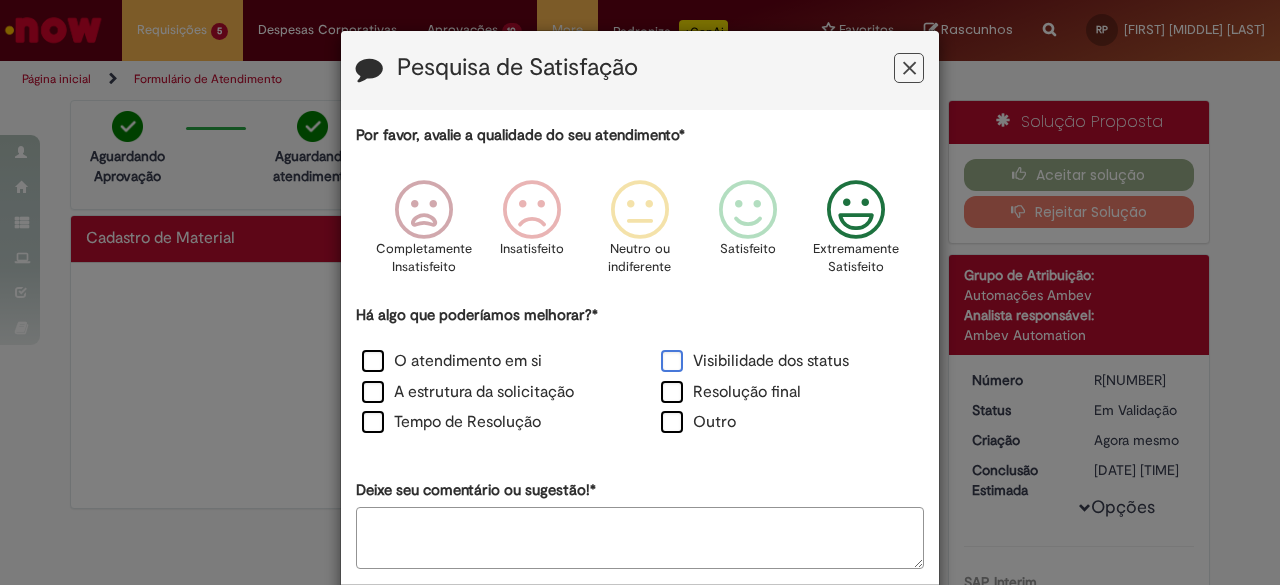 click on "Visibilidade dos status" at bounding box center [755, 361] 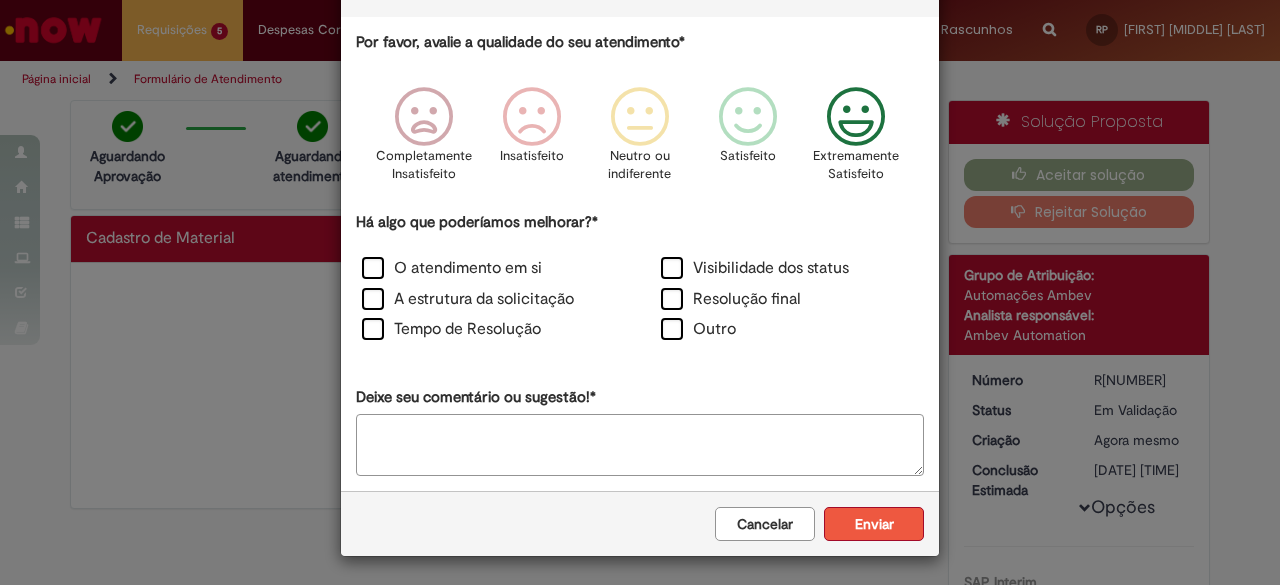 scroll, scrollTop: 92, scrollLeft: 0, axis: vertical 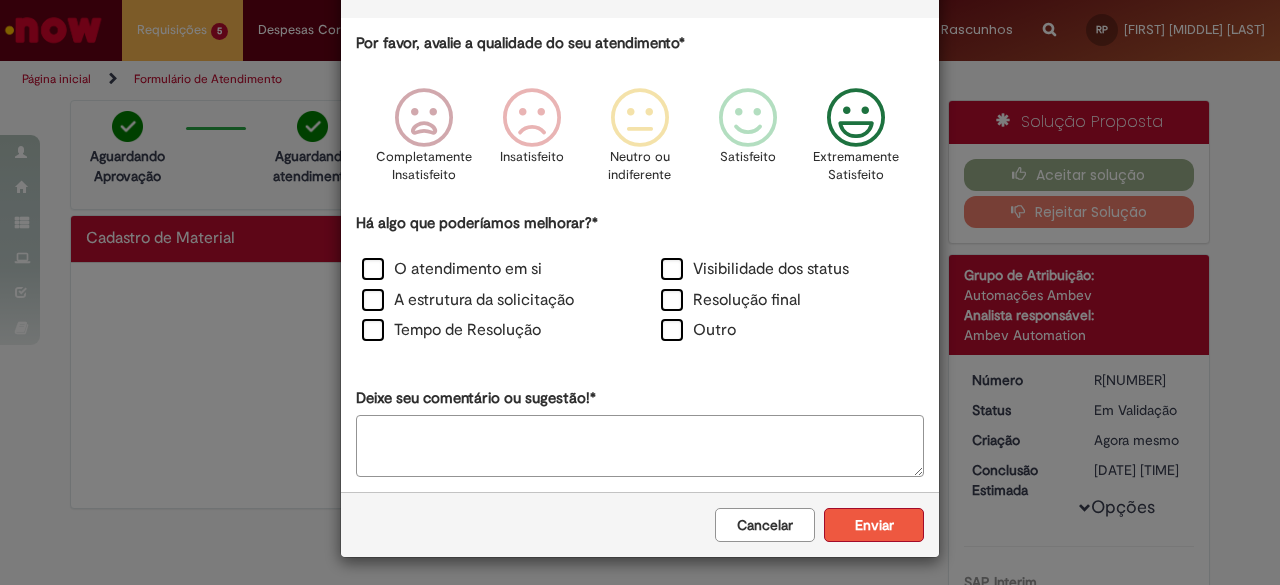 click on "Enviar" at bounding box center (874, 525) 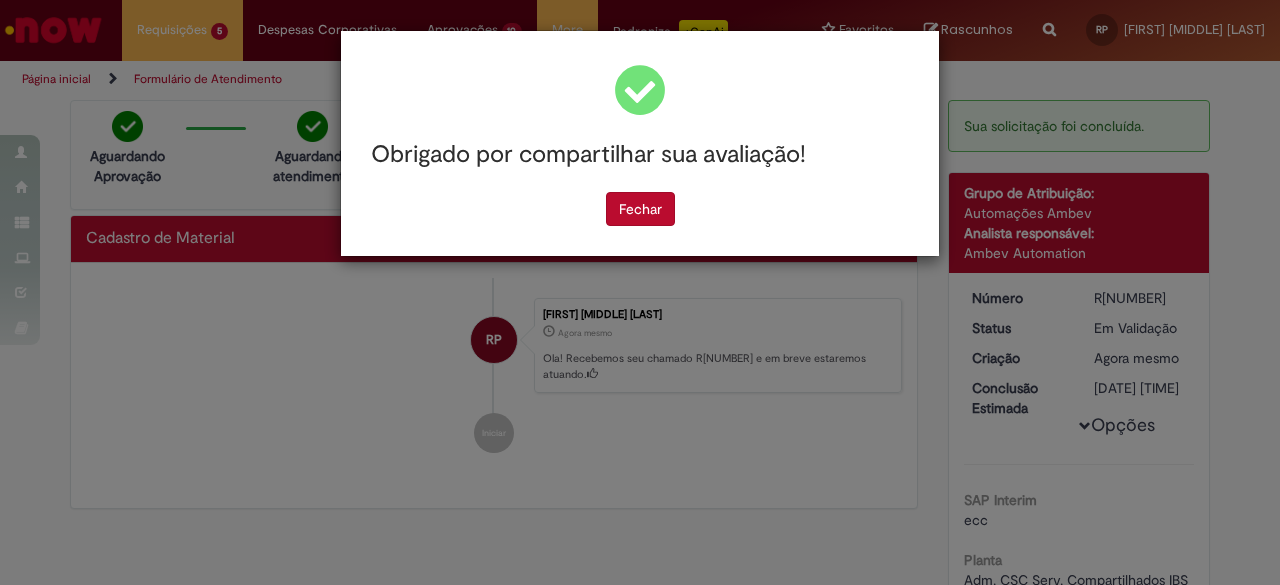 scroll, scrollTop: 0, scrollLeft: 0, axis: both 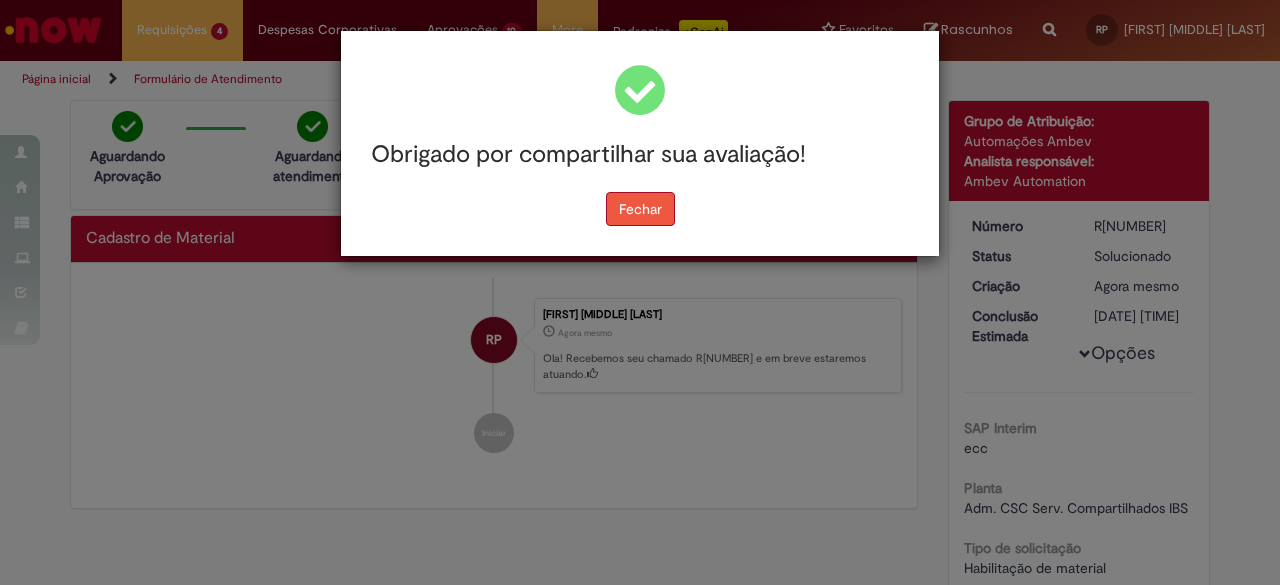 click on "Fechar" at bounding box center [640, 209] 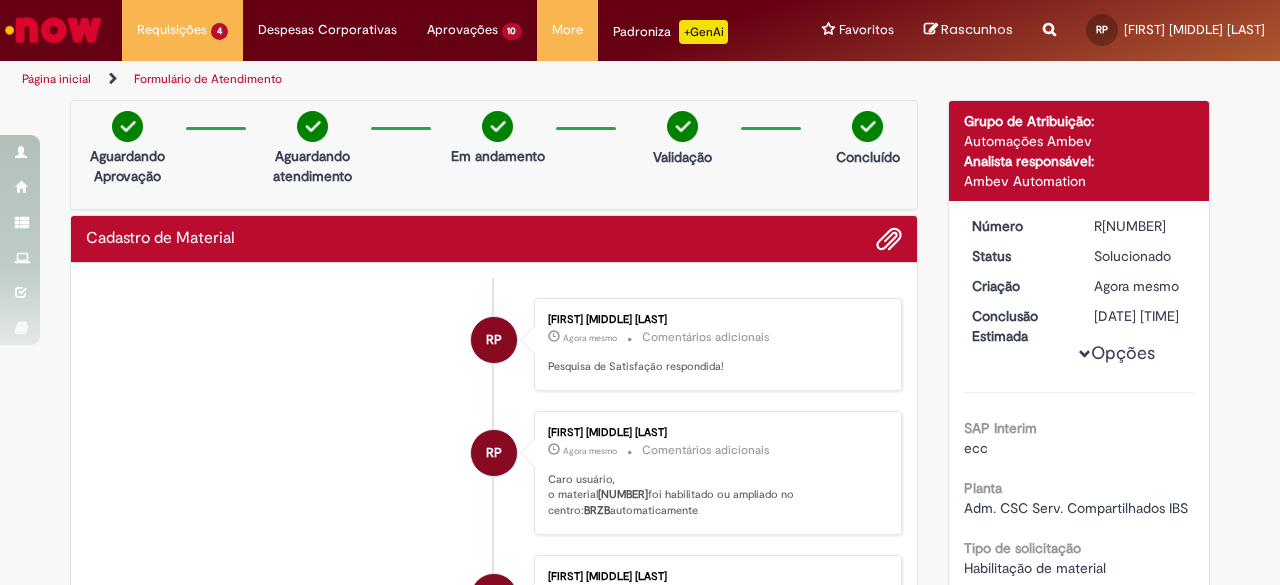 click on "20007794" at bounding box center (623, 494) 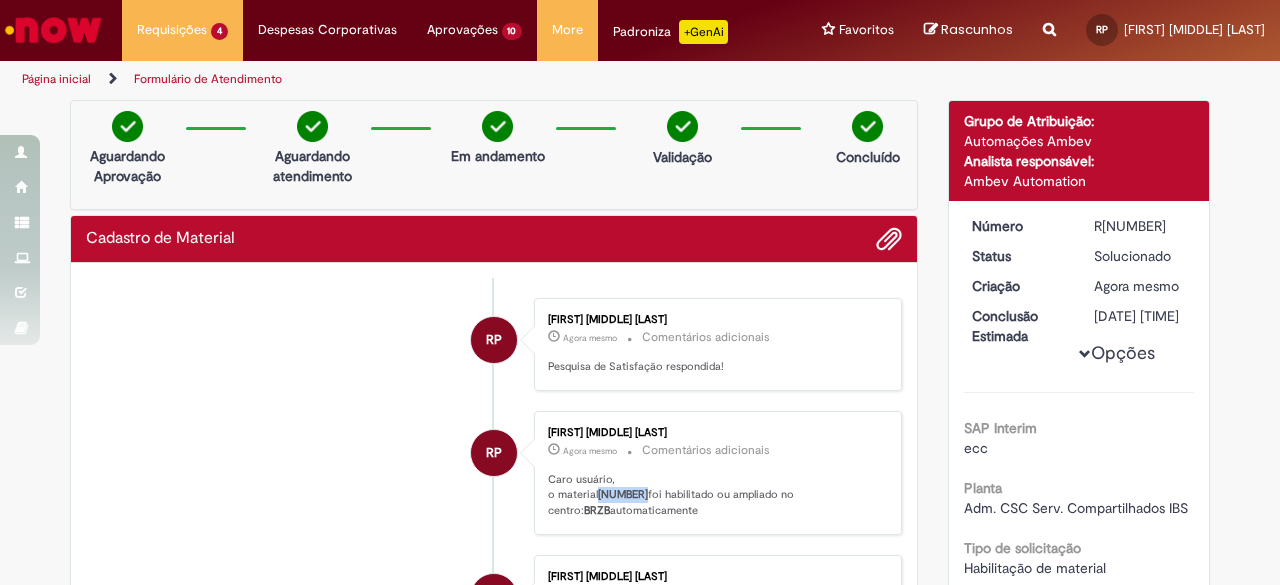 click on "20007794" at bounding box center [623, 494] 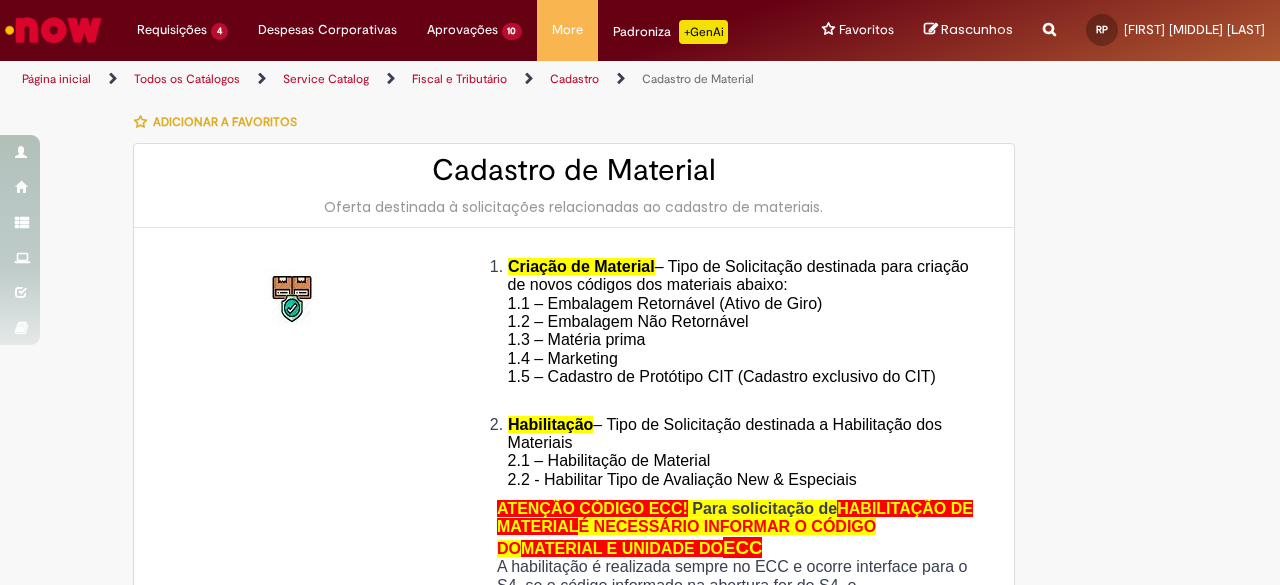 type on "**********" 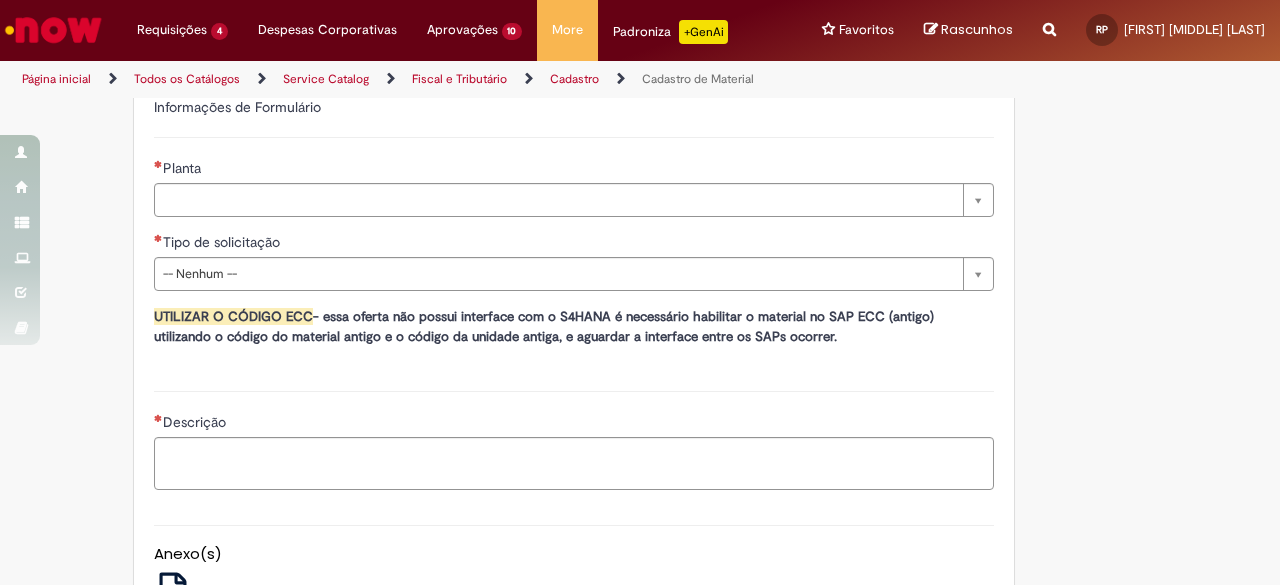 scroll, scrollTop: 1128, scrollLeft: 0, axis: vertical 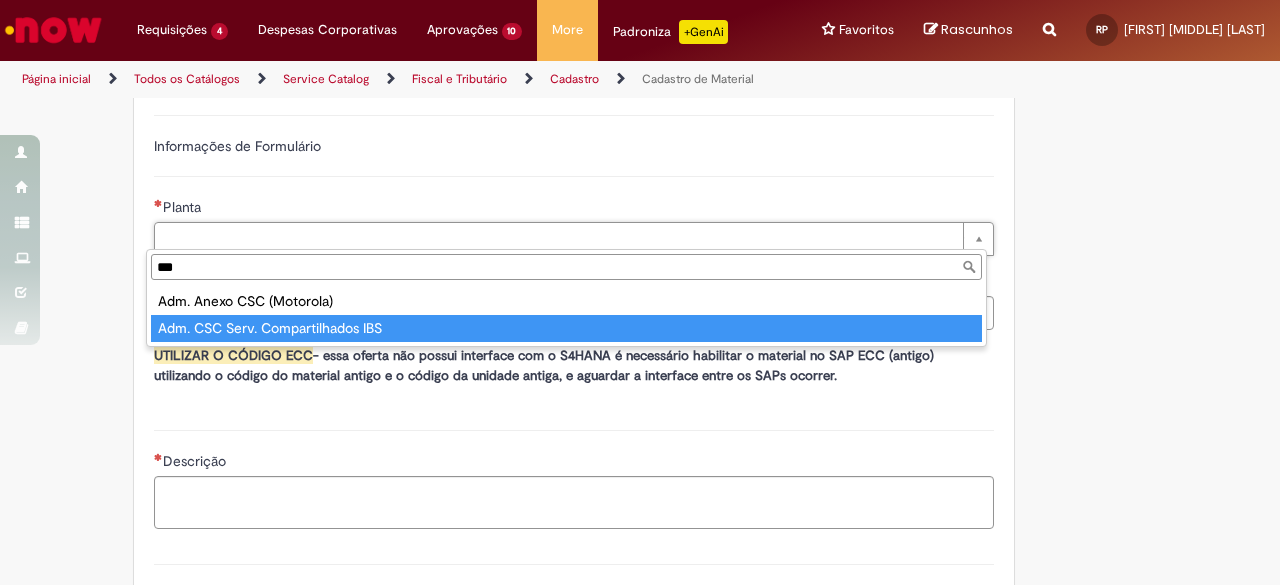 type on "***" 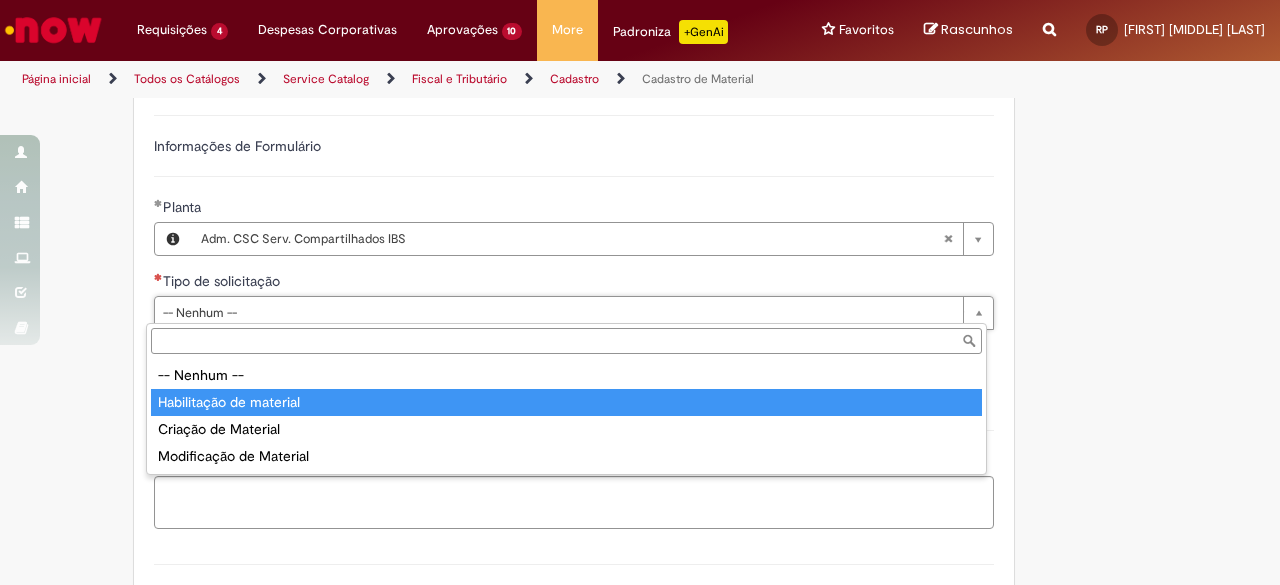 type on "**********" 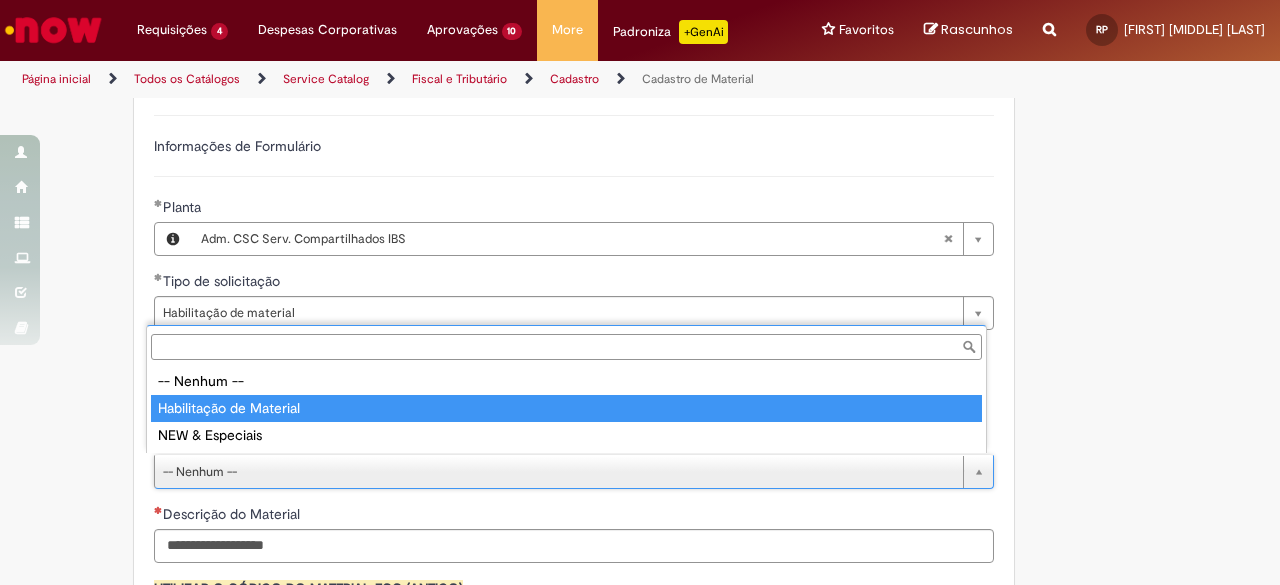 type on "**********" 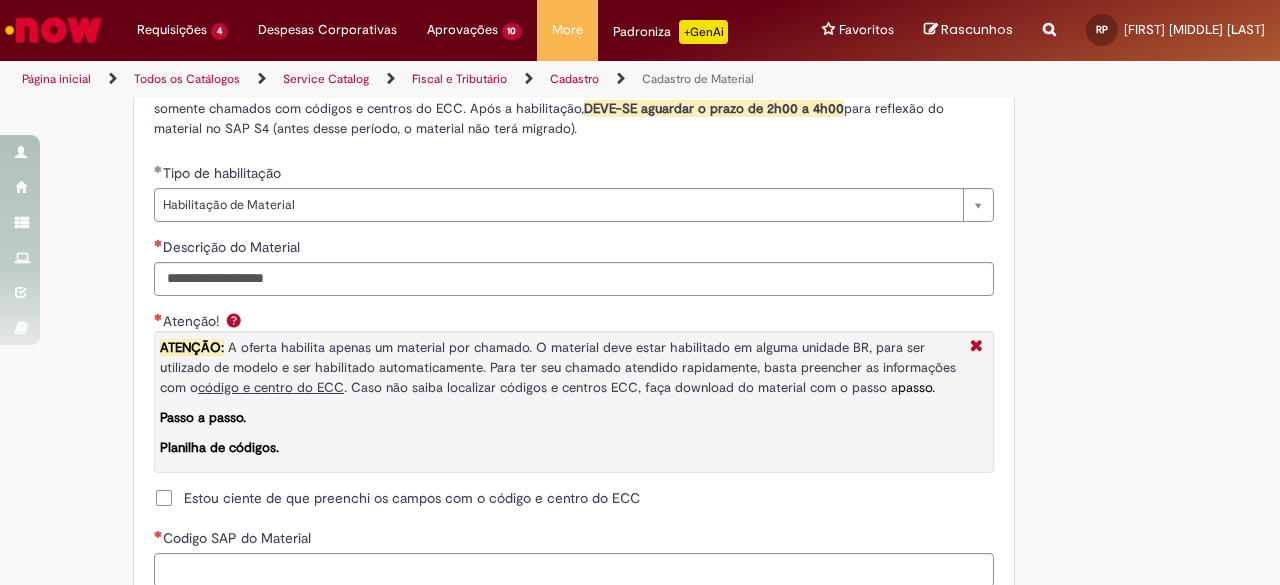 scroll, scrollTop: 1340, scrollLeft: 0, axis: vertical 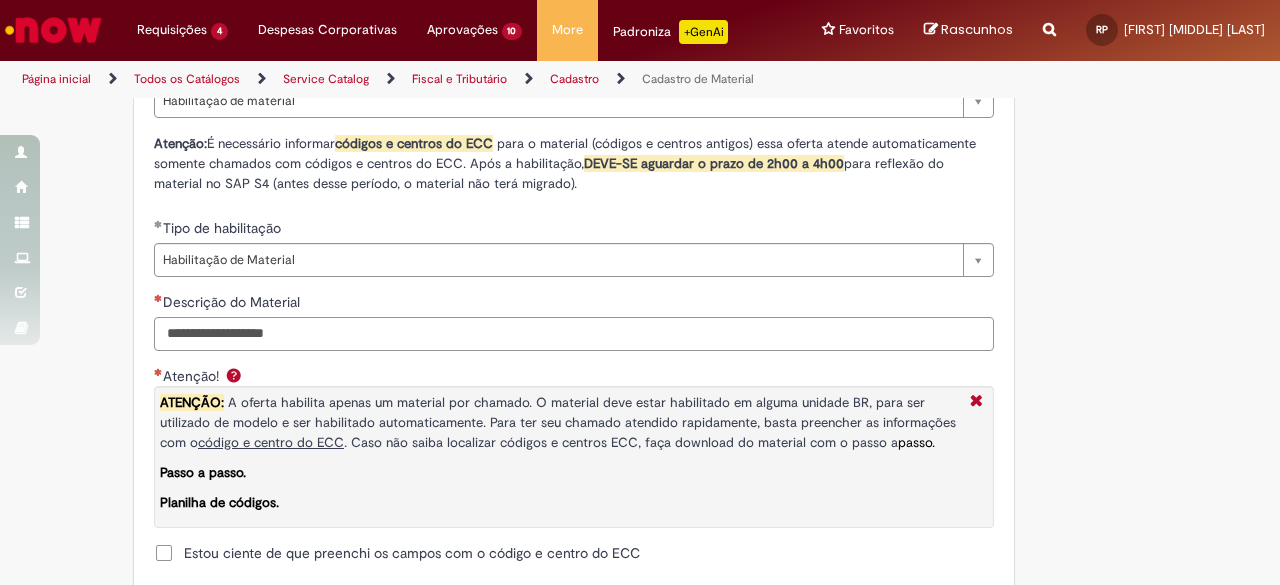 click on "Descrição do Material" at bounding box center (574, 334) 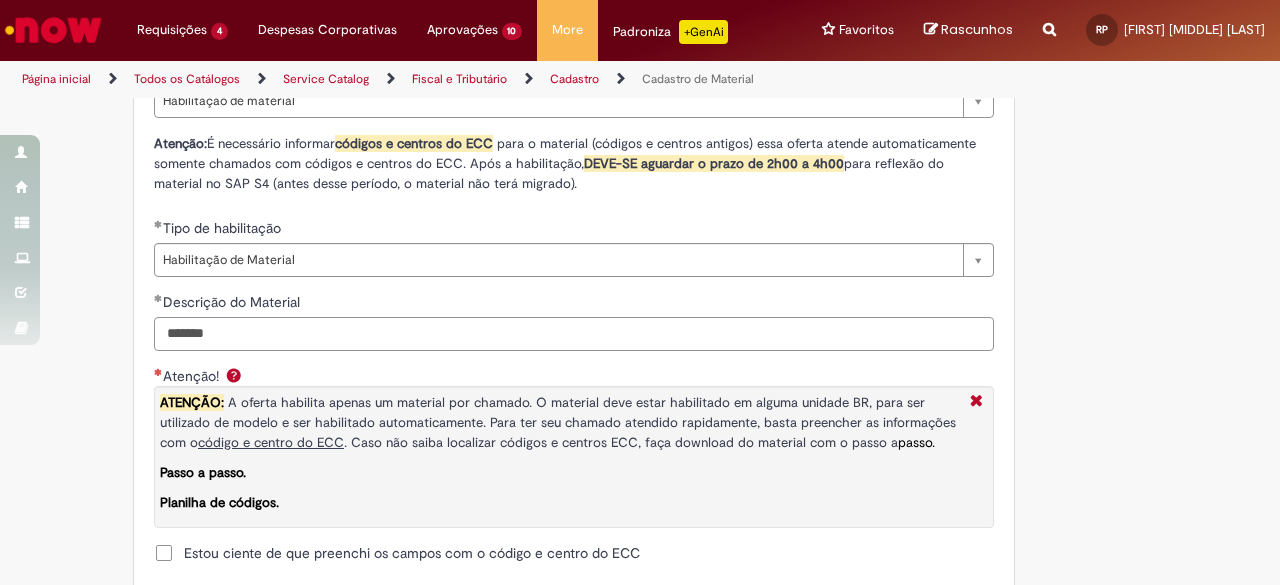type on "*******" 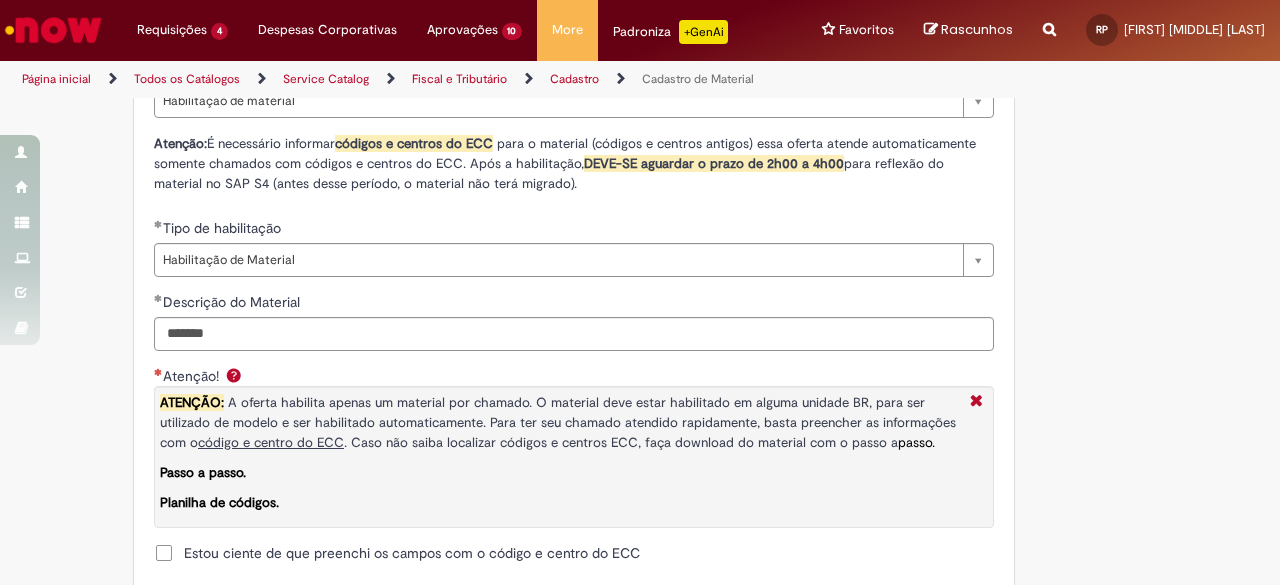scroll, scrollTop: 1600, scrollLeft: 0, axis: vertical 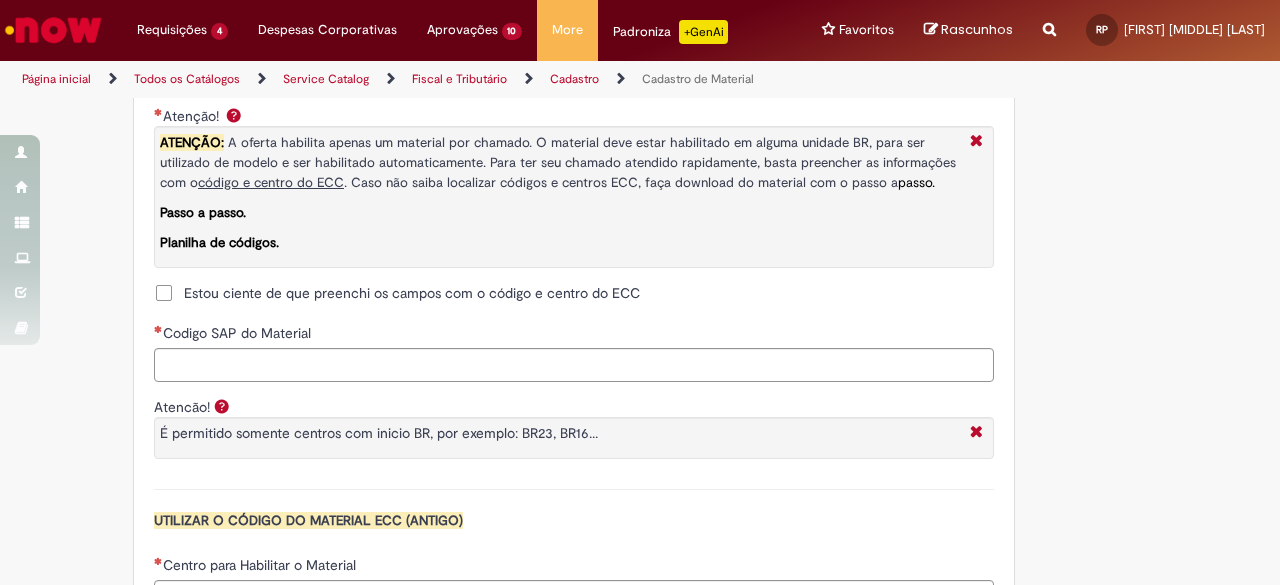 click on "Estou ciente de que preenchi os campos com o código e centro do ECC" at bounding box center [412, 293] 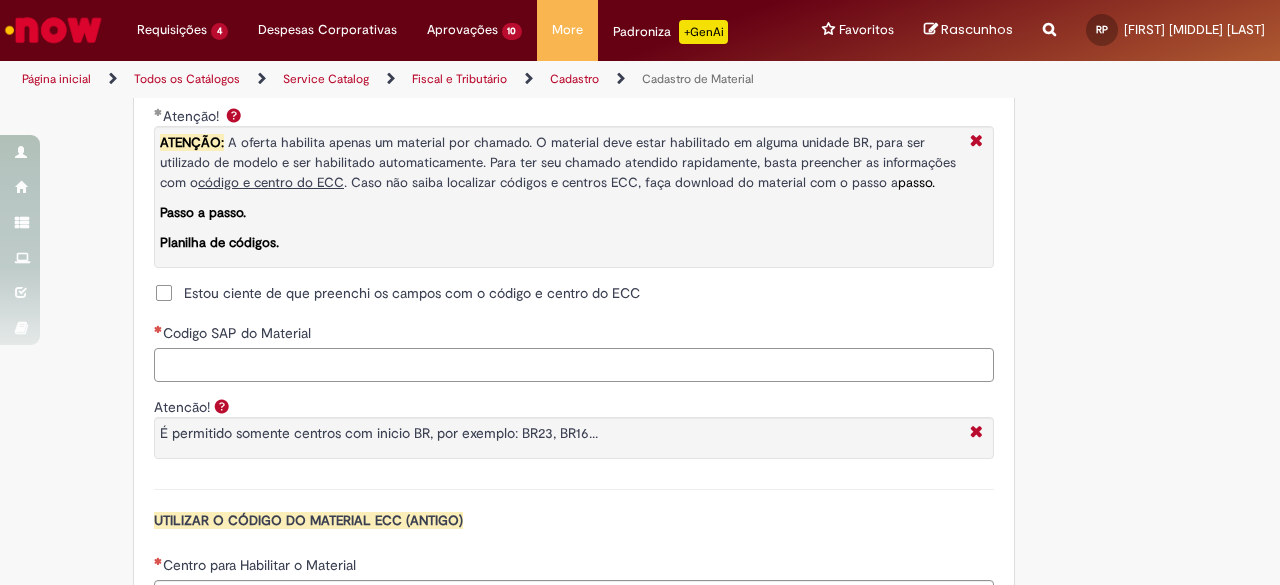 click on "Codigo SAP do Material" at bounding box center (574, 365) 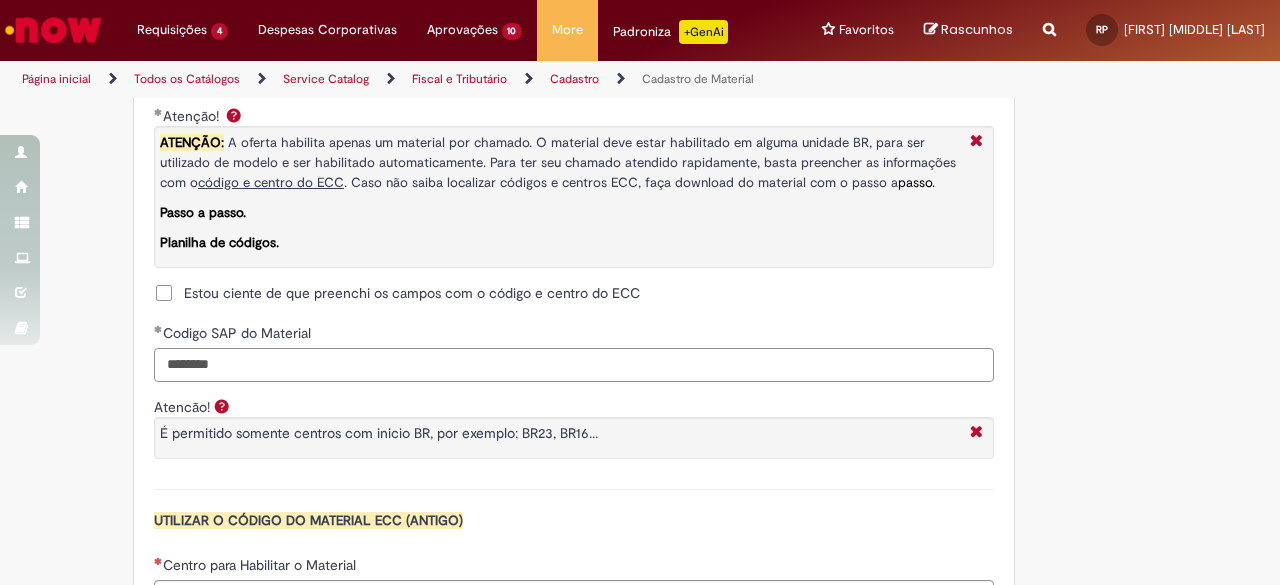 type on "********" 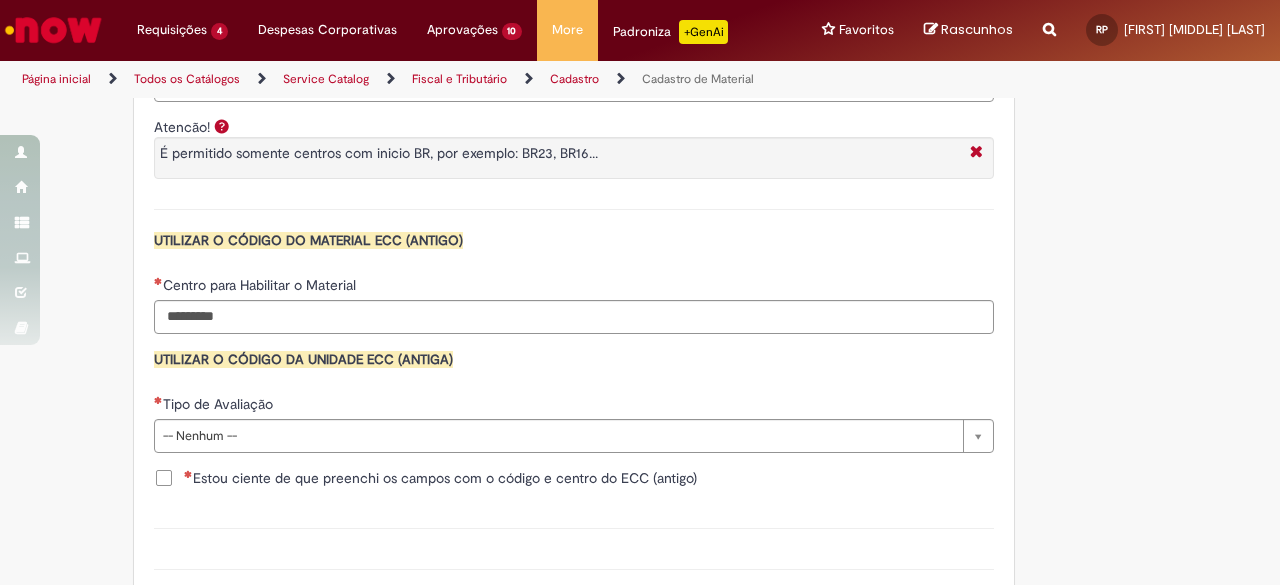 scroll, scrollTop: 1887, scrollLeft: 0, axis: vertical 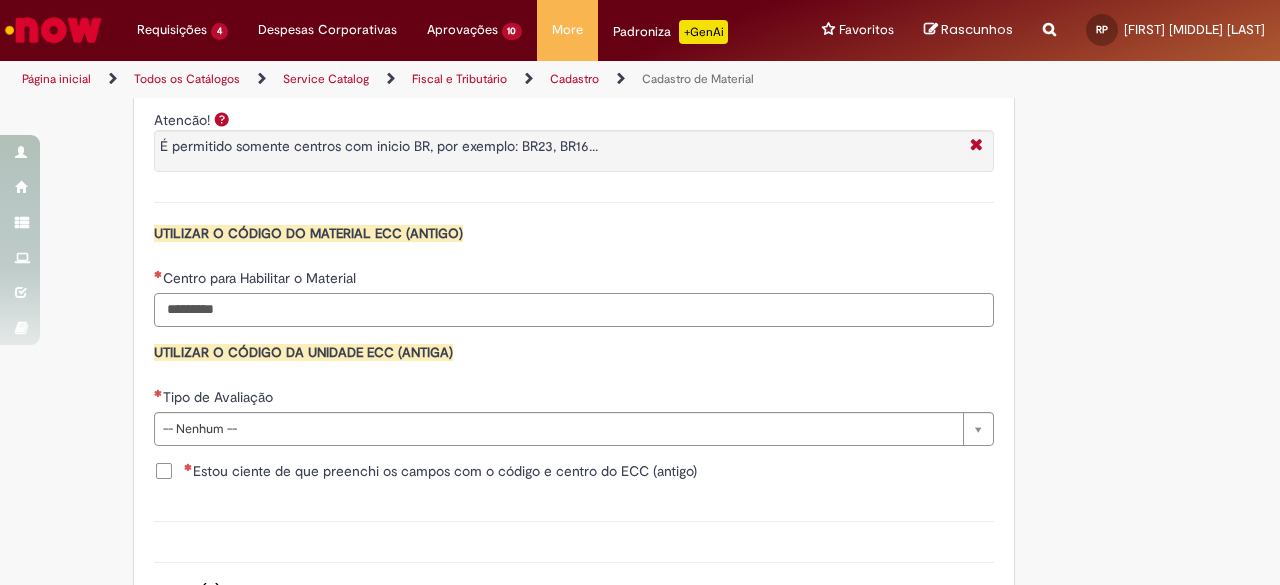 click on "Centro para Habilitar o Material" at bounding box center [574, 310] 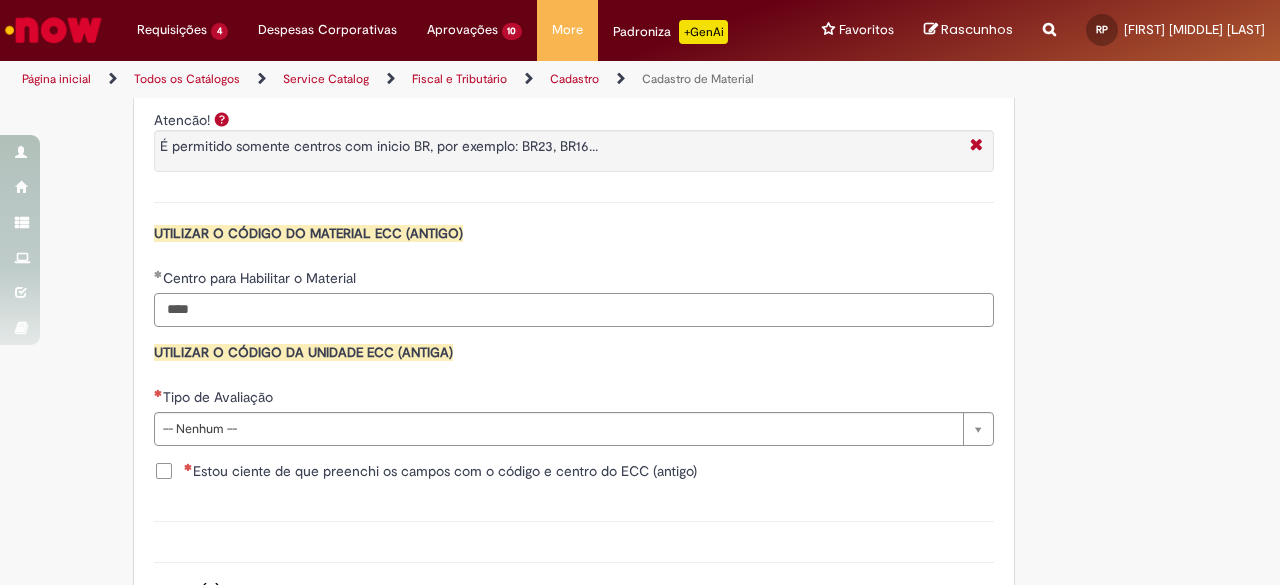 type on "****" 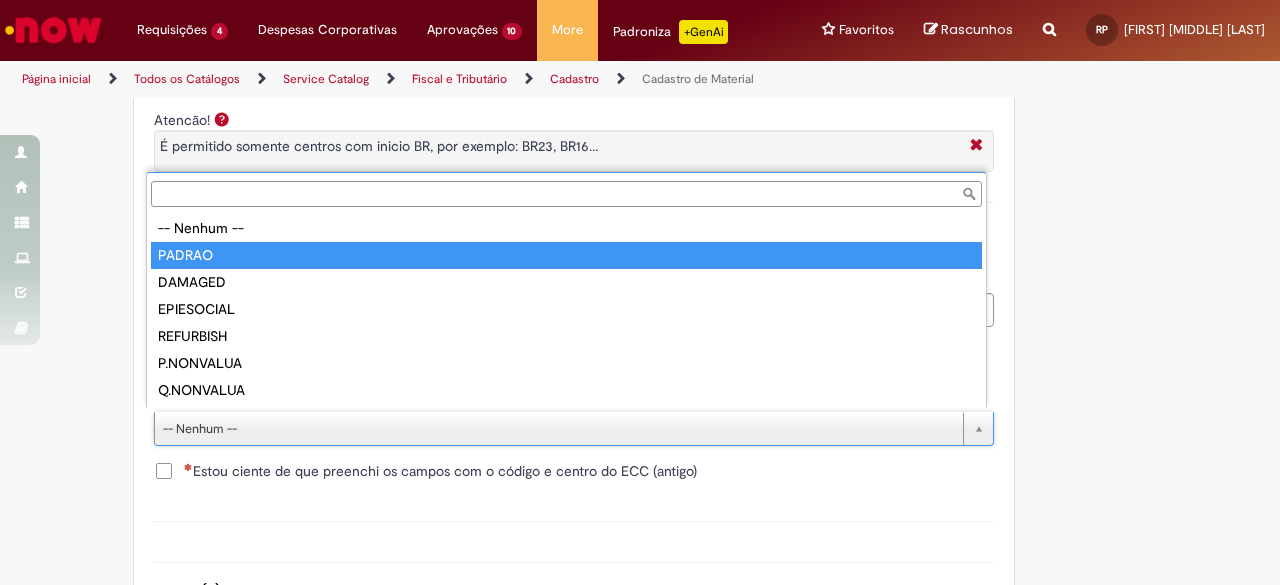 type on "******" 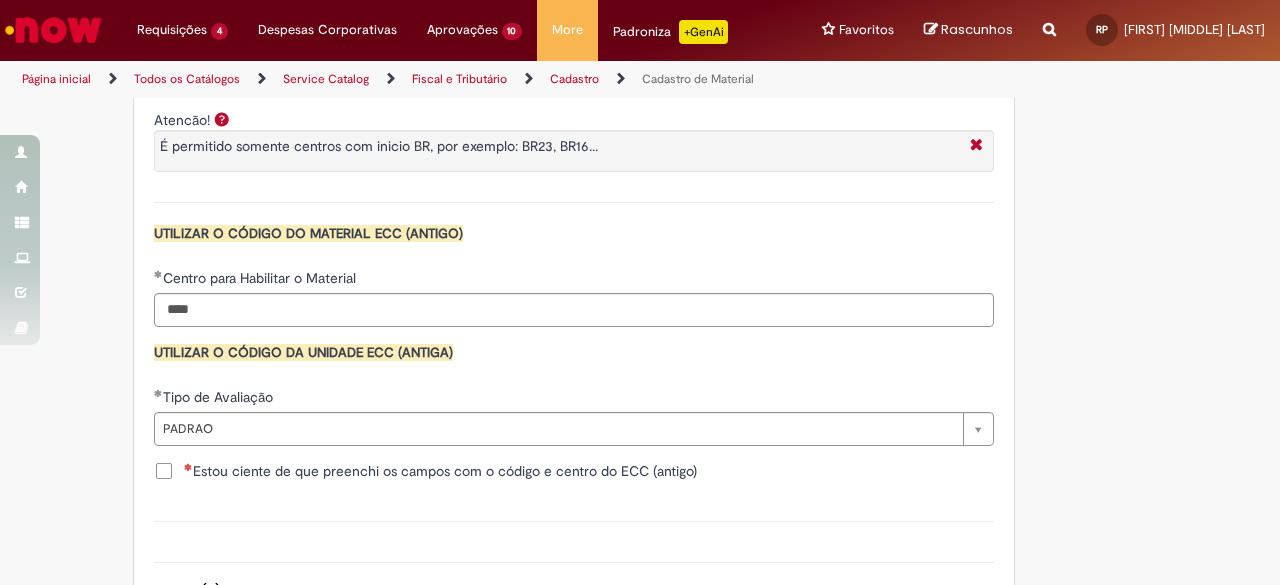 click on "Estou ciente de que preenchi os campos com o código e centro do ECC  (antigo)" at bounding box center (440, 471) 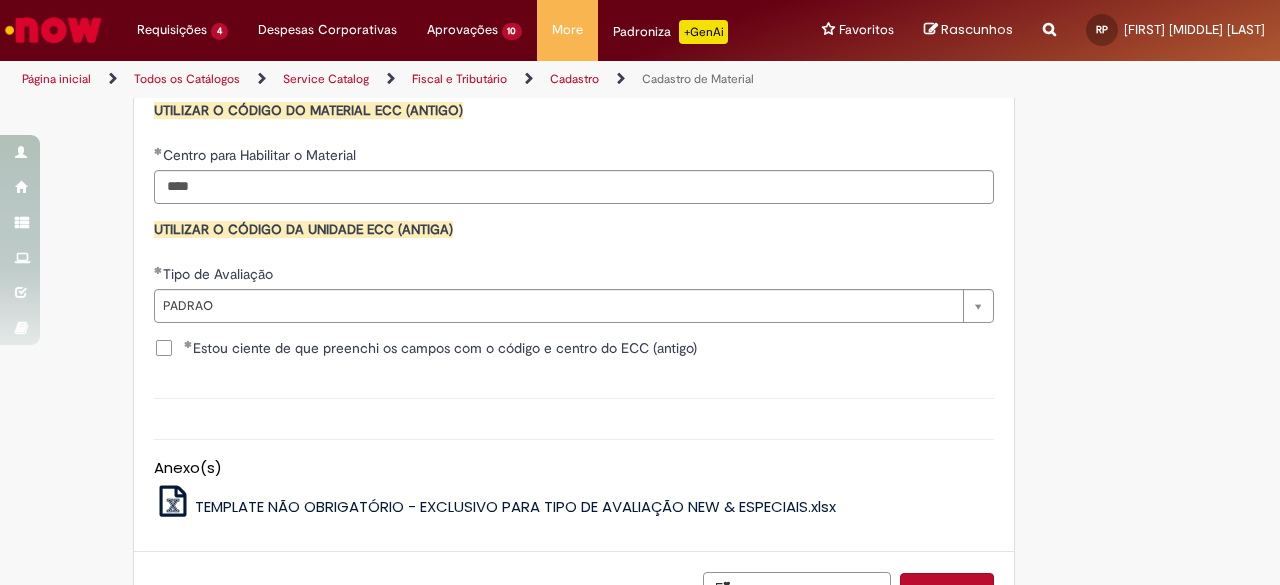 scroll, scrollTop: 2155, scrollLeft: 0, axis: vertical 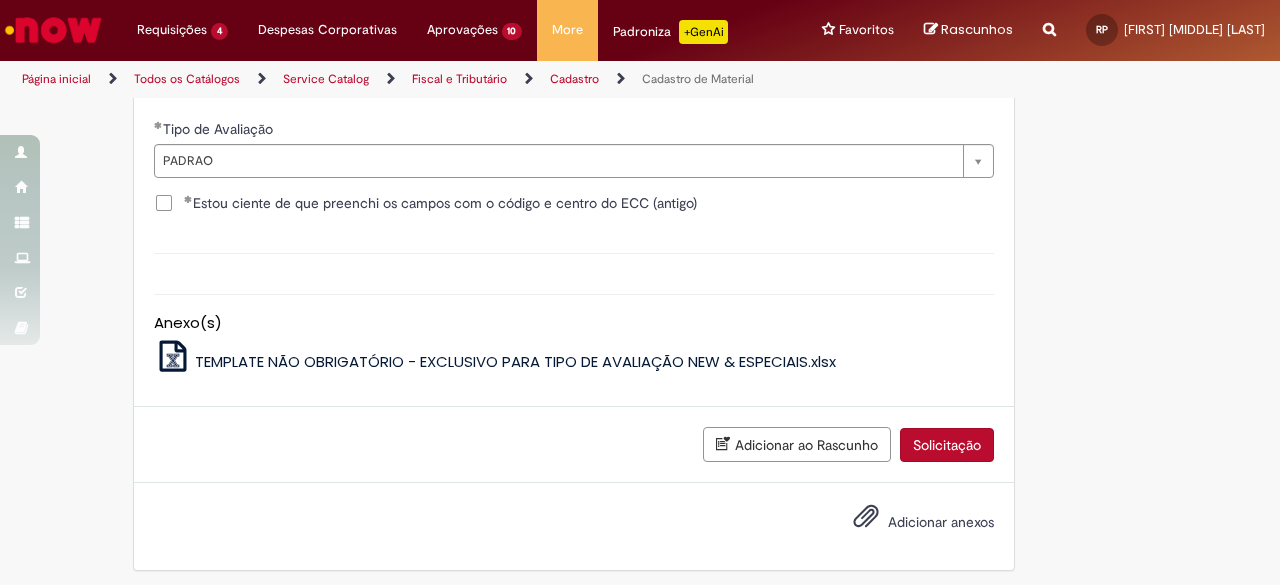 click on "Solicitação" at bounding box center [947, 445] 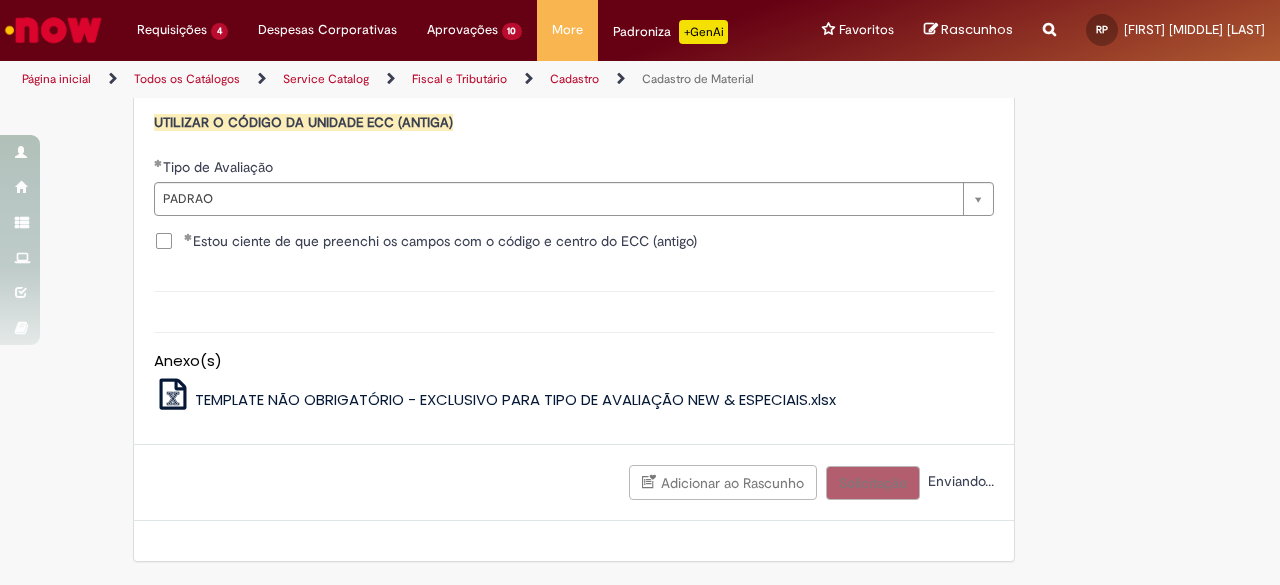 scroll, scrollTop: 2110, scrollLeft: 0, axis: vertical 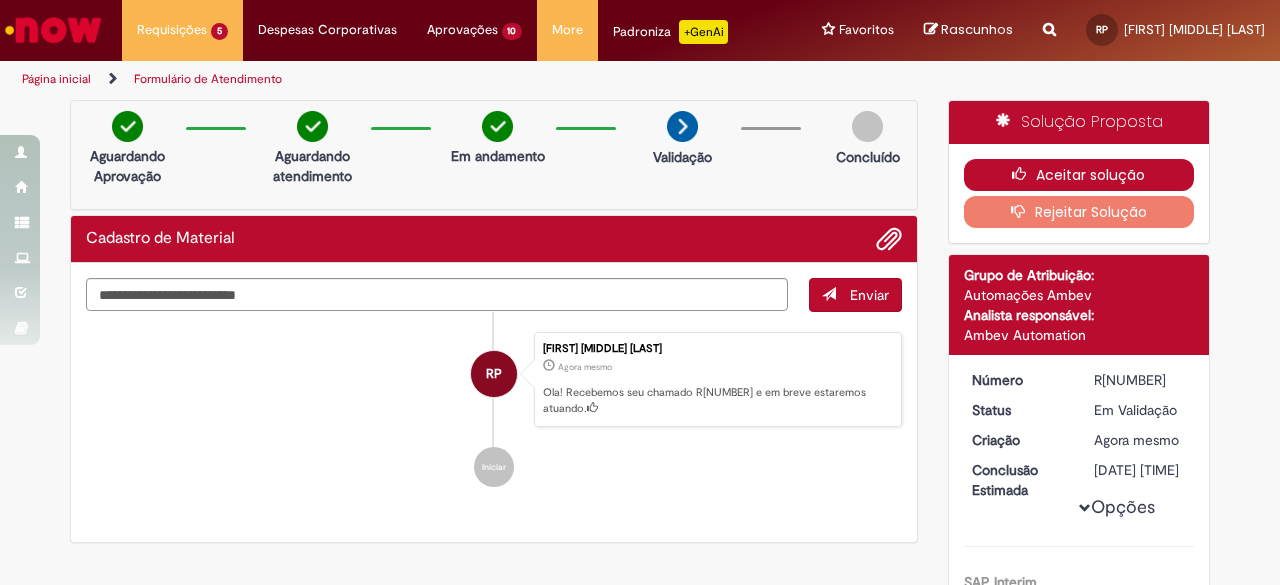 click on "Aceitar solução" at bounding box center (1079, 175) 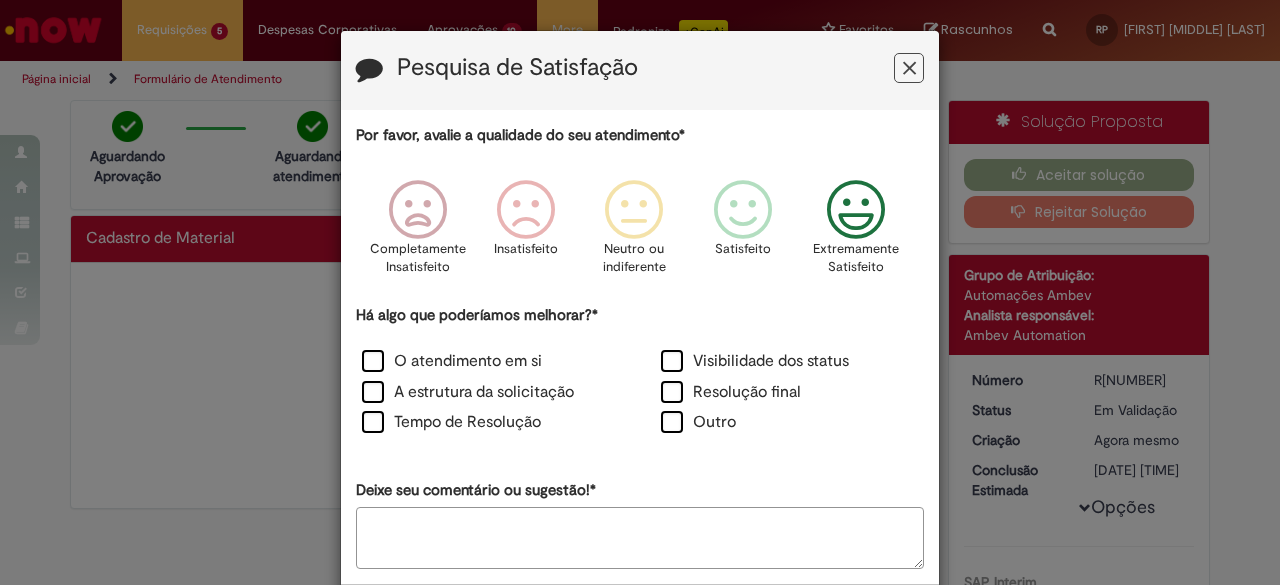 click at bounding box center (856, 210) 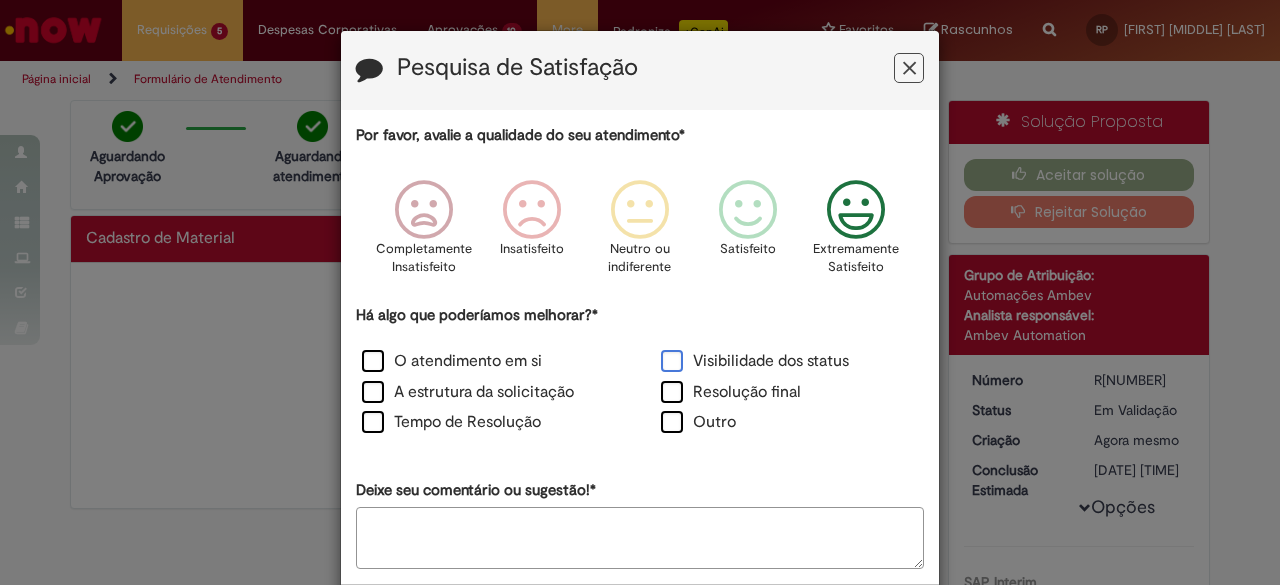 click on "Visibilidade dos status" at bounding box center (755, 361) 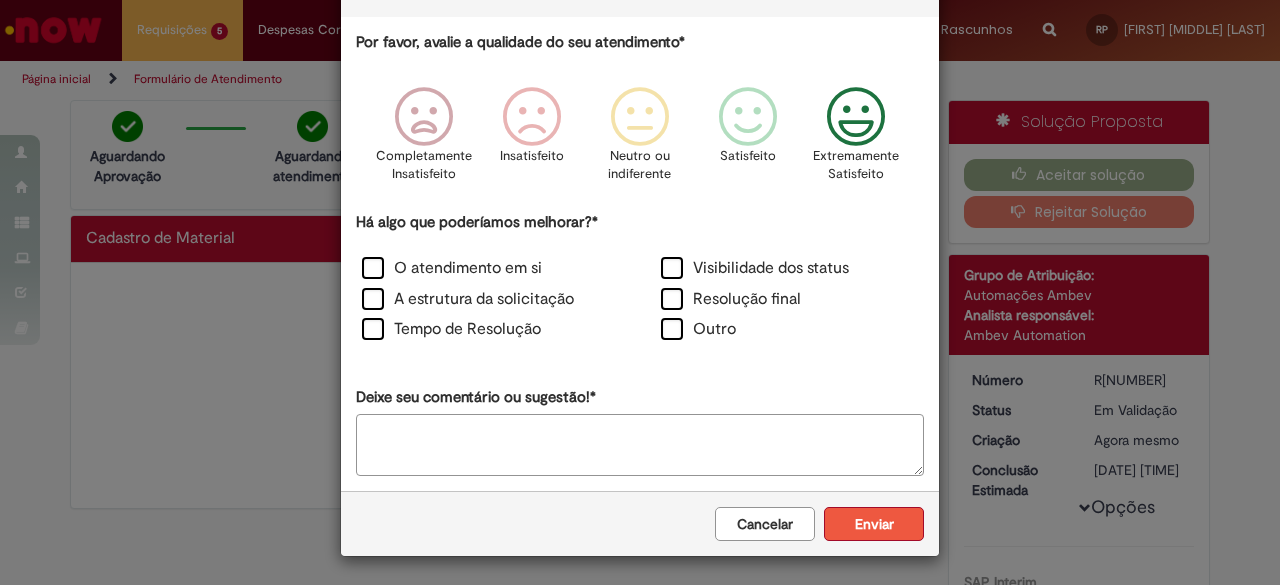 scroll, scrollTop: 92, scrollLeft: 0, axis: vertical 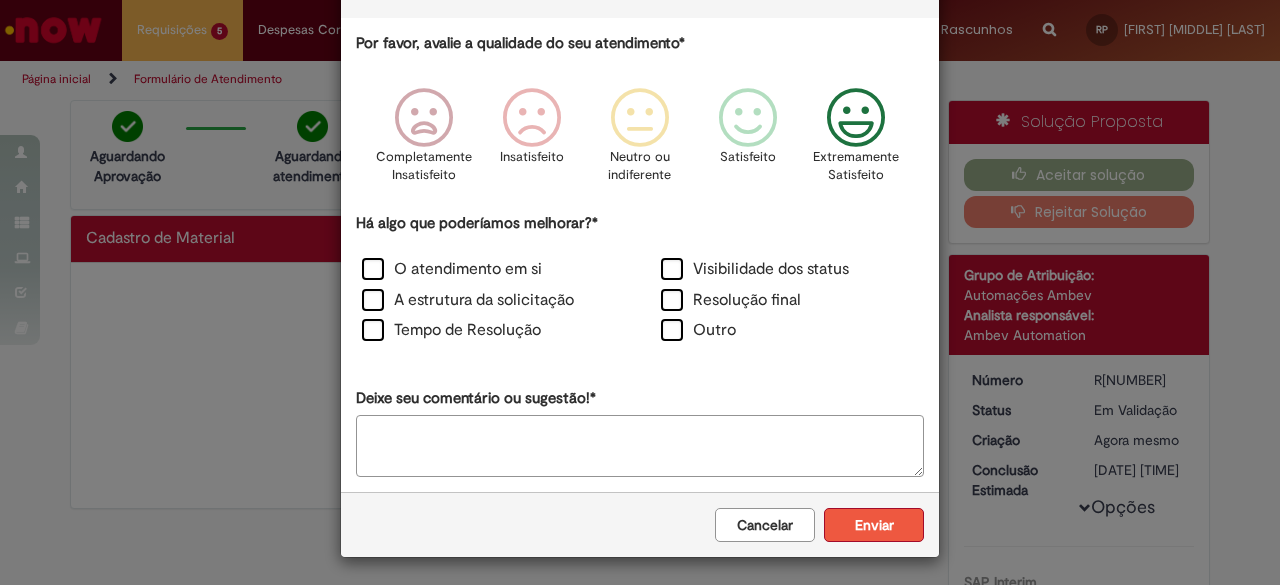 click on "Enviar" at bounding box center [874, 525] 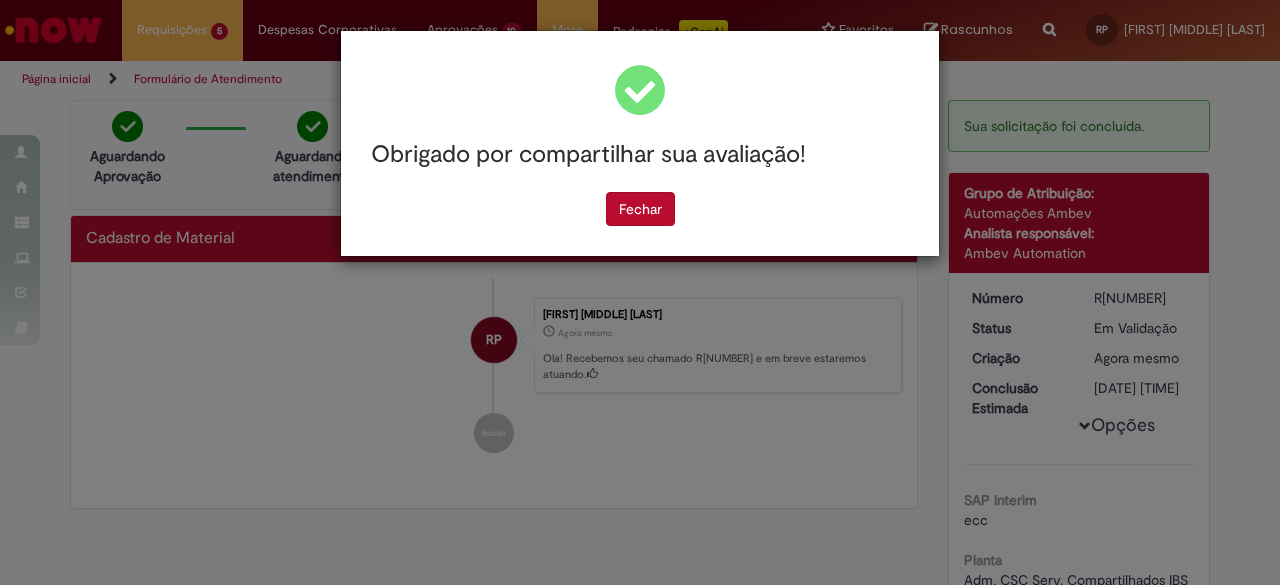 scroll, scrollTop: 0, scrollLeft: 0, axis: both 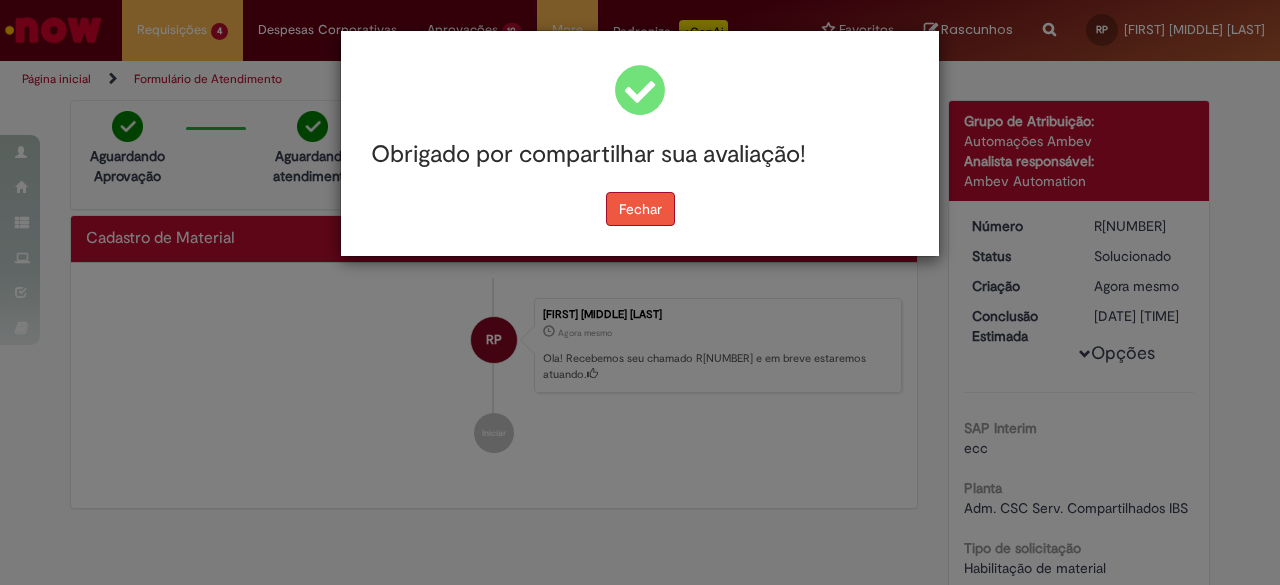 click on "Fechar" at bounding box center [640, 209] 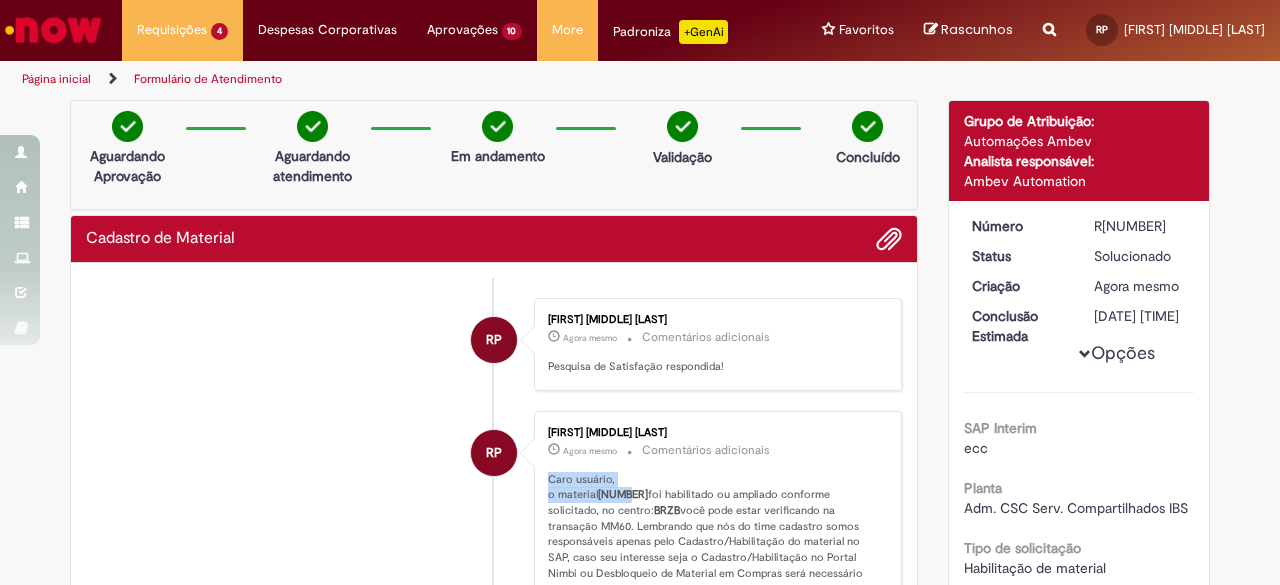 click on "Caro usuário,  o material  20043343  foi habilitado ou ampliado conforme solicitado, no centro:  BRZB  você pode estar verificando na transação MM60. Lembrando que nós do time cadastro somos responsáveis apenas pelo Cadastro/Habilitação do material no SAP, caso seu interesse seja o Cadastro/Habilitação no Portal Nimbi ou Desbloqueio de Material em Compras será necessário entrar em contato com o time do PSS no grupo de e-mail ~PlanMat PSS. Favor entrar em contato com eles." at bounding box center [714, 542] 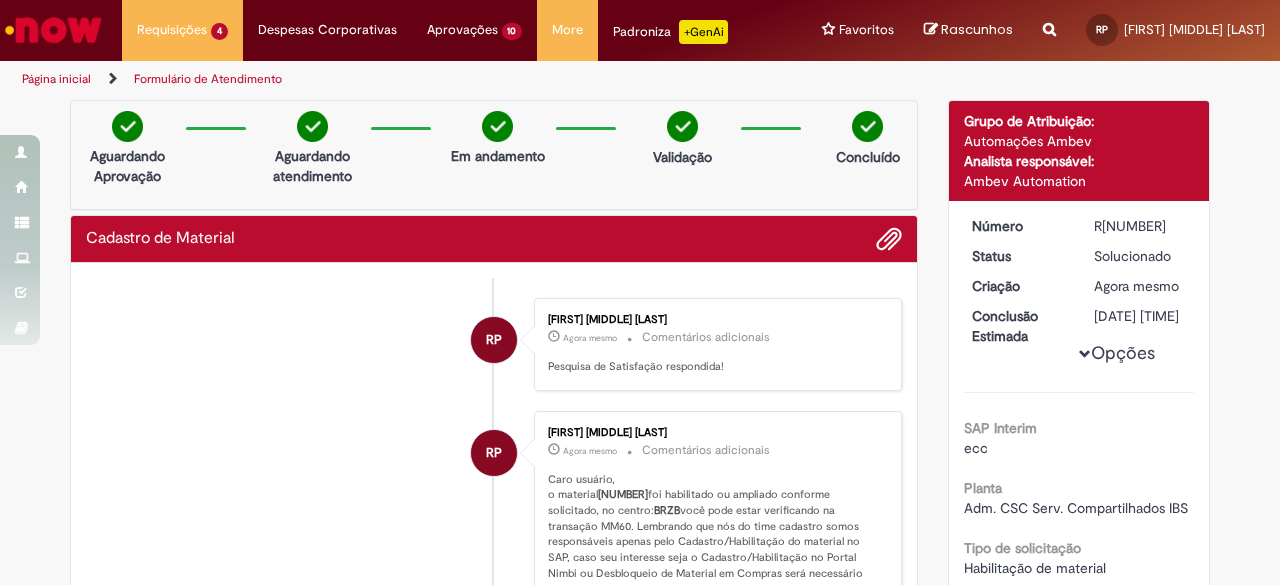 click on "20043343" at bounding box center (623, 494) 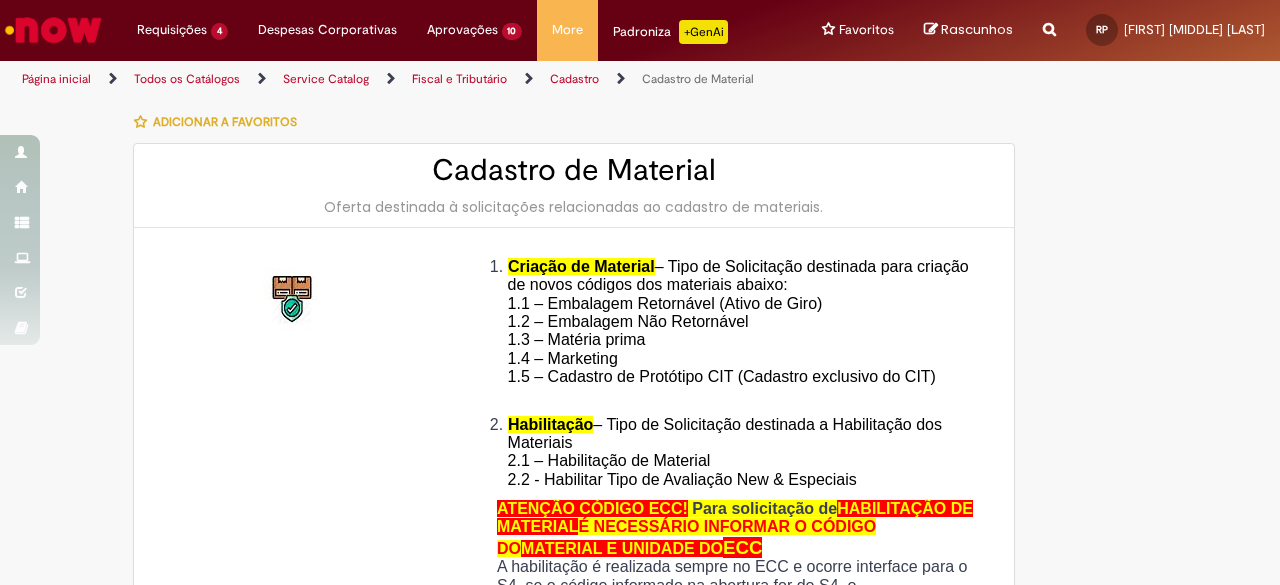 type on "**********" 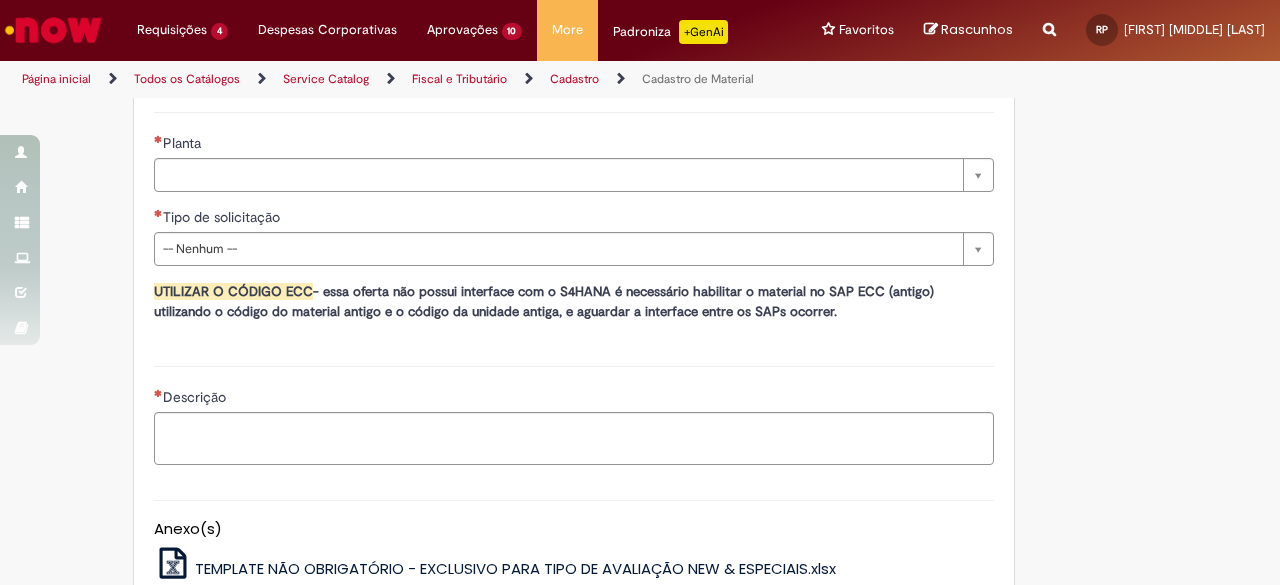 scroll, scrollTop: 1200, scrollLeft: 0, axis: vertical 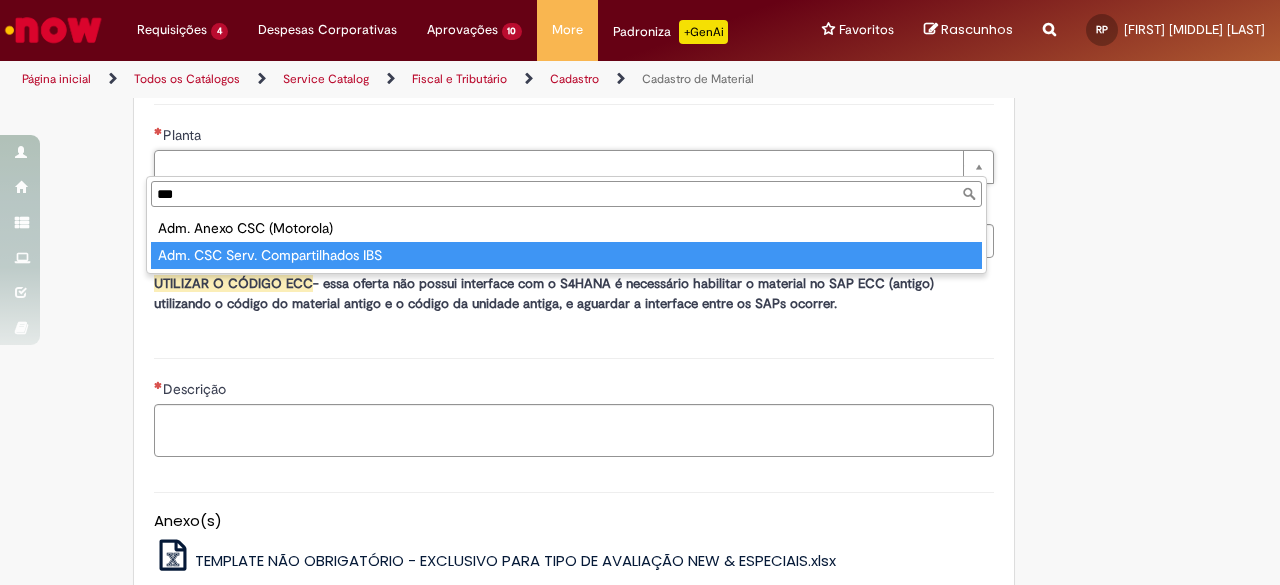 type on "***" 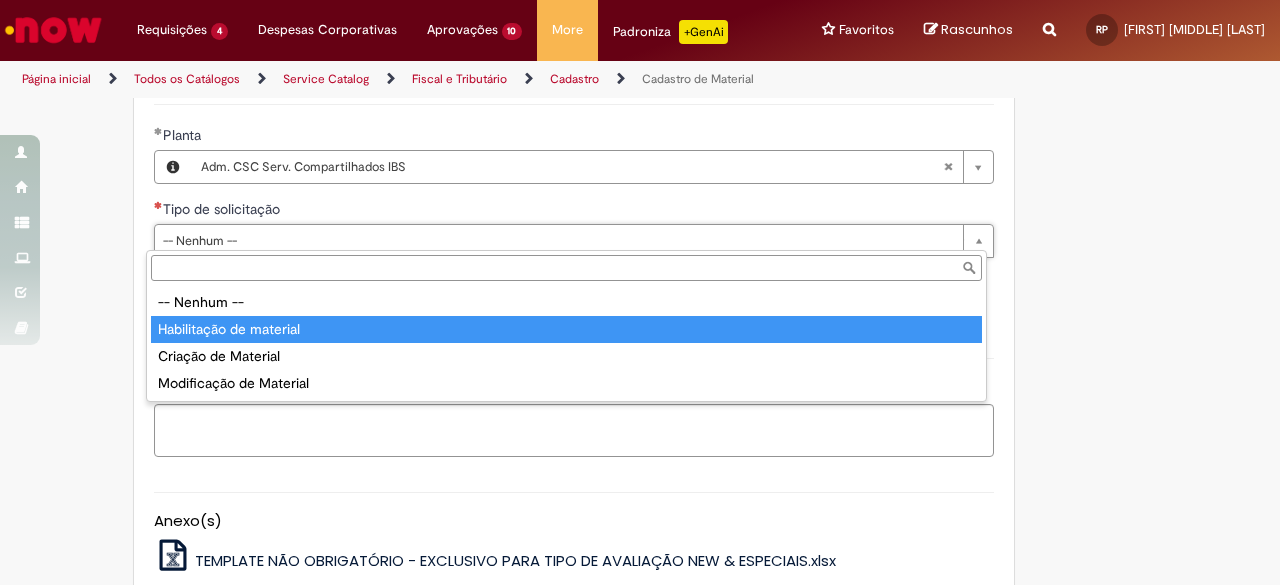 type on "**********" 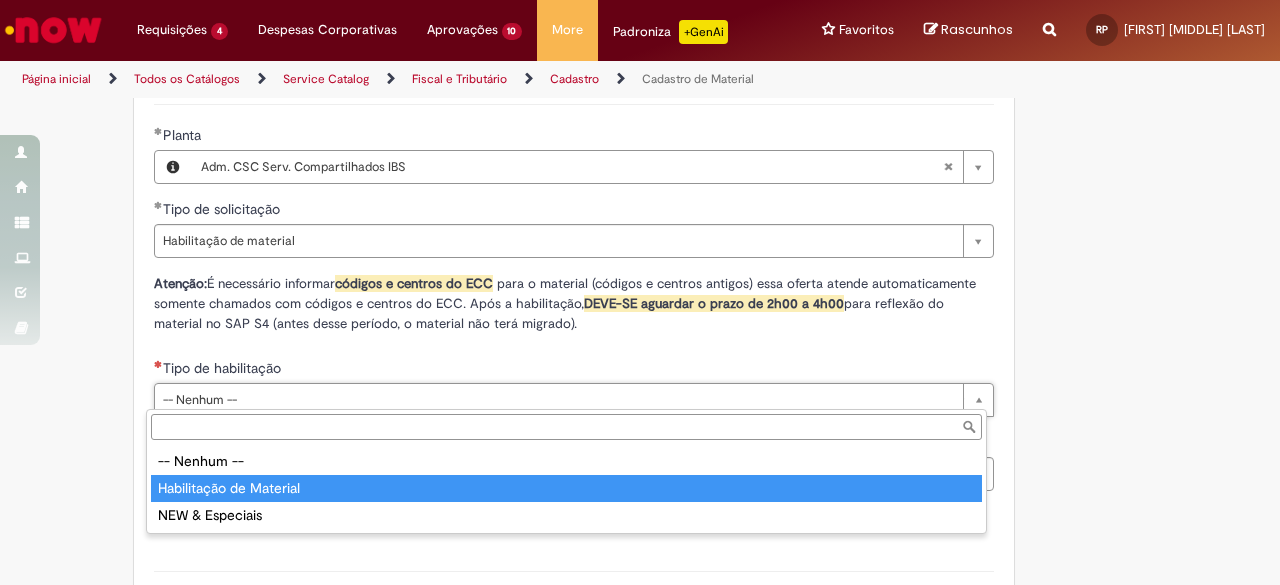 type on "**********" 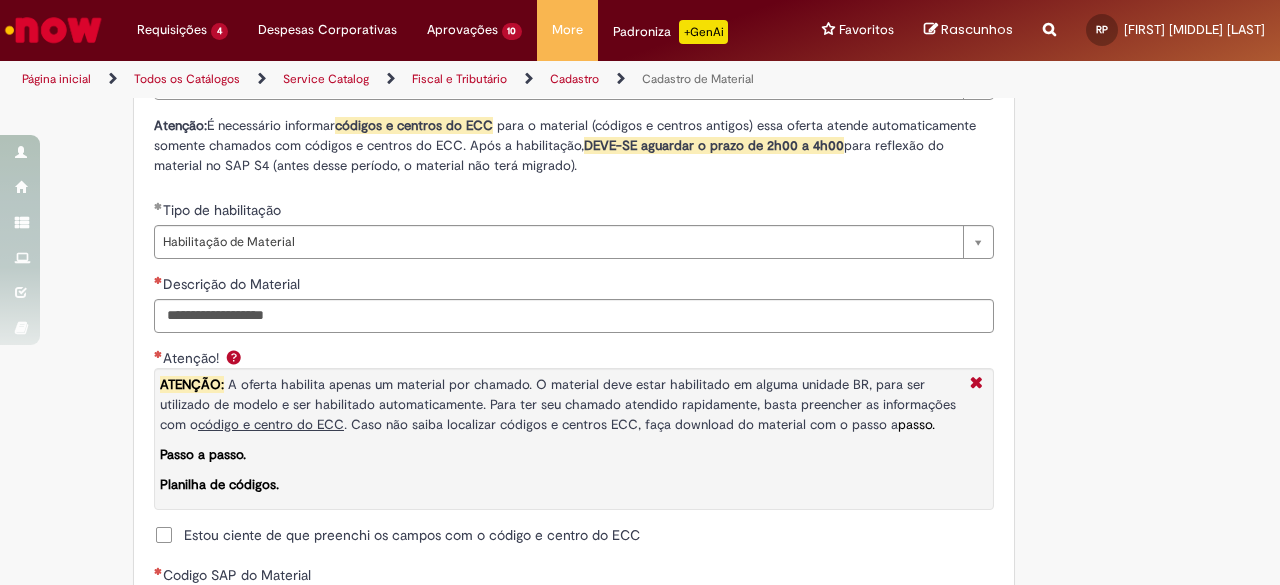 scroll, scrollTop: 1448, scrollLeft: 0, axis: vertical 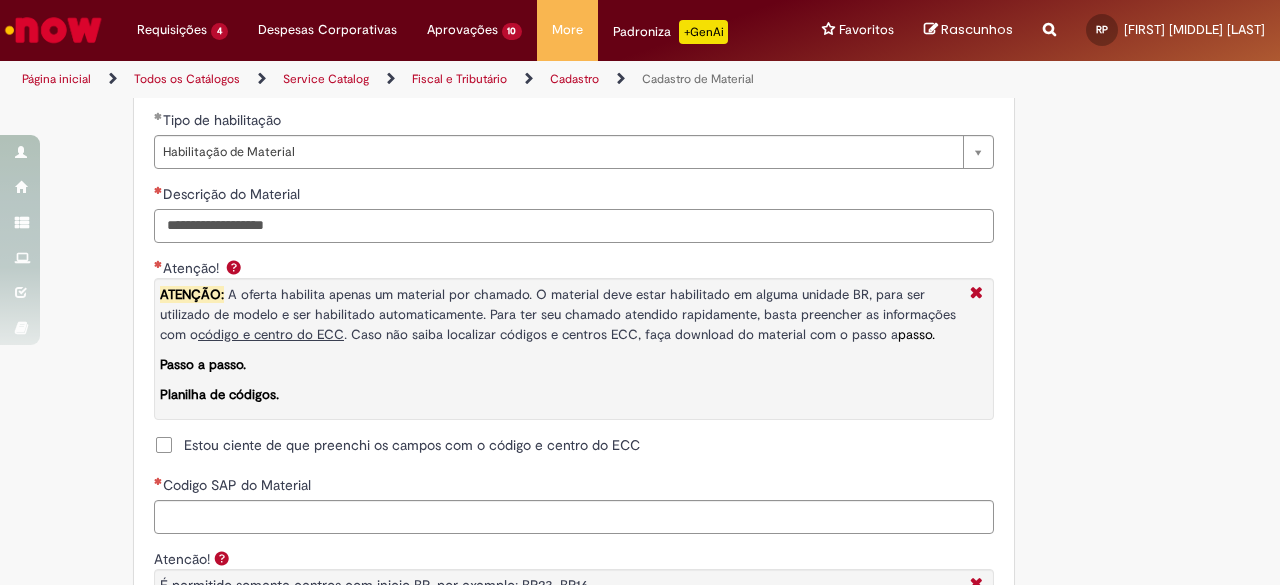click on "Descrição do Material" at bounding box center (574, 226) 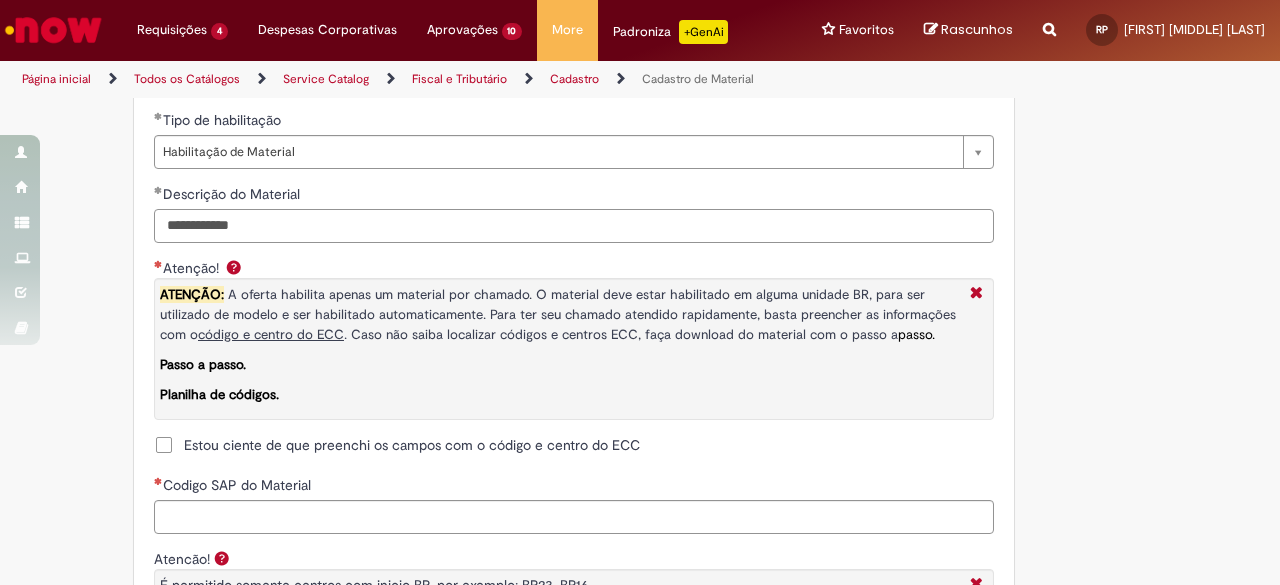 type on "**********" 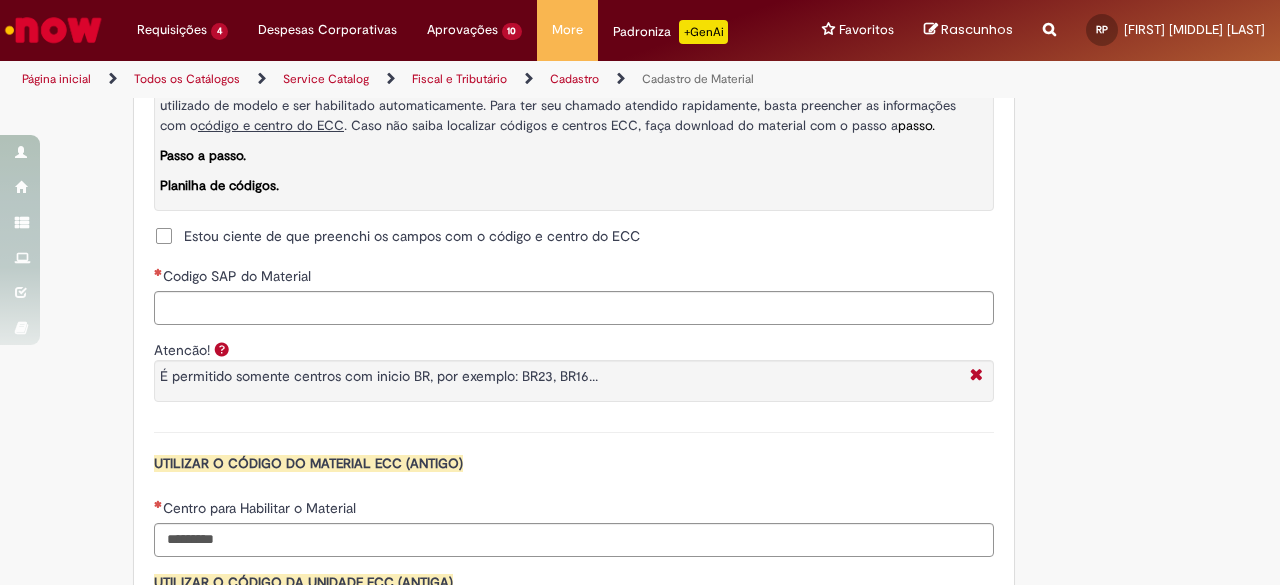 scroll, scrollTop: 1696, scrollLeft: 0, axis: vertical 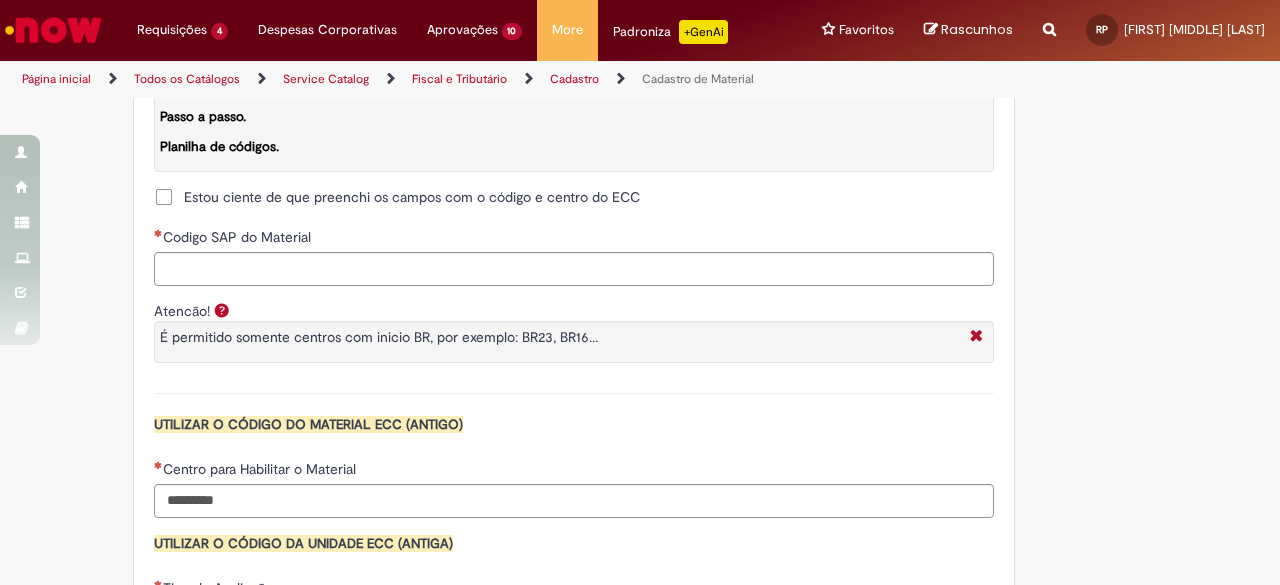 click on "Estou ciente de que preenchi os campos com o código e centro do ECC" at bounding box center [412, 197] 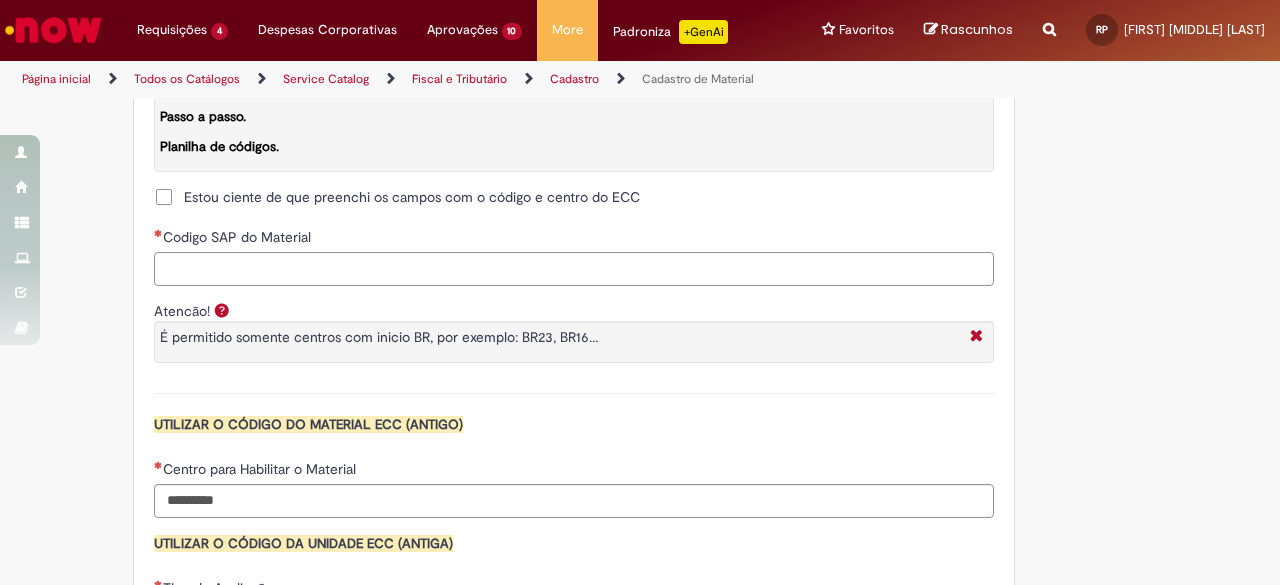 click on "Codigo SAP do Material" at bounding box center [574, 269] 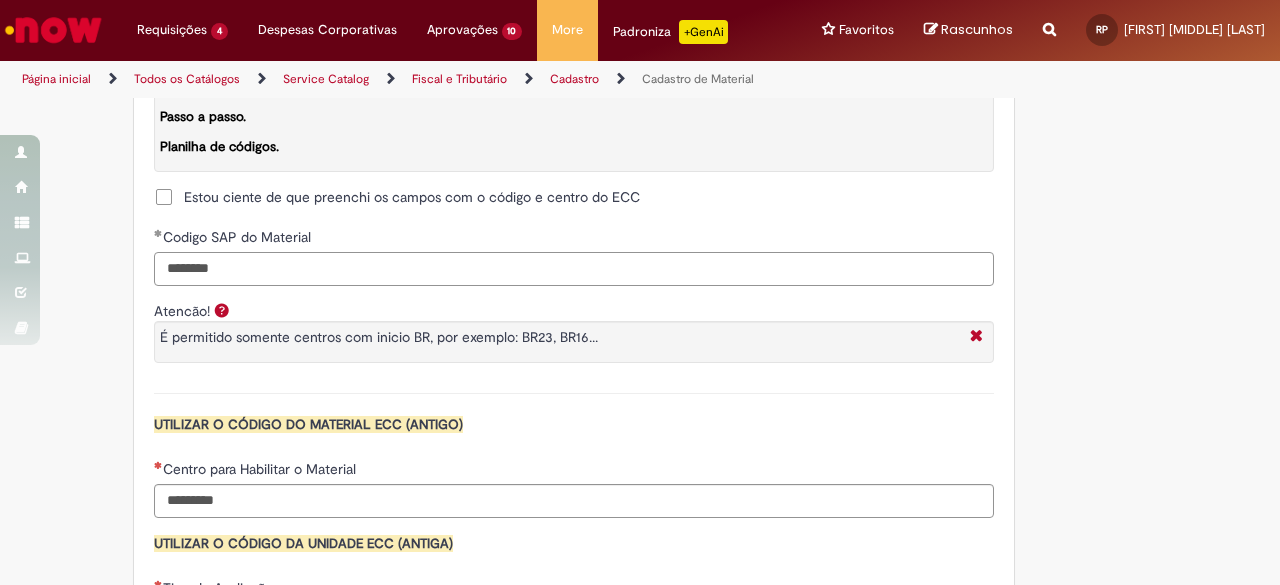 type on "********" 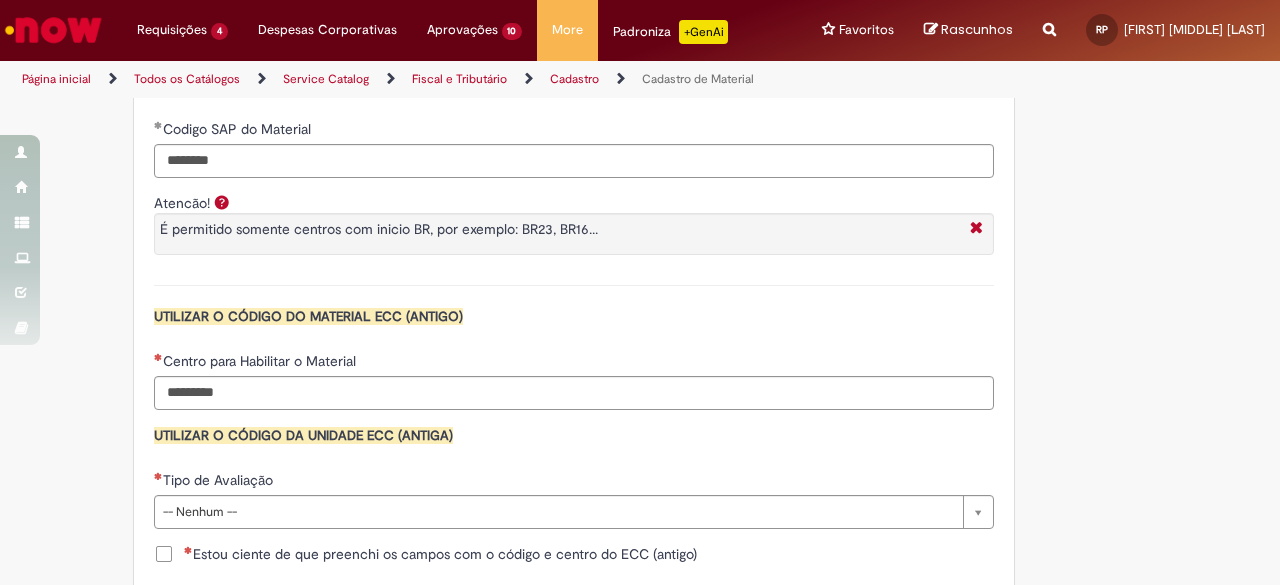 scroll, scrollTop: 1819, scrollLeft: 0, axis: vertical 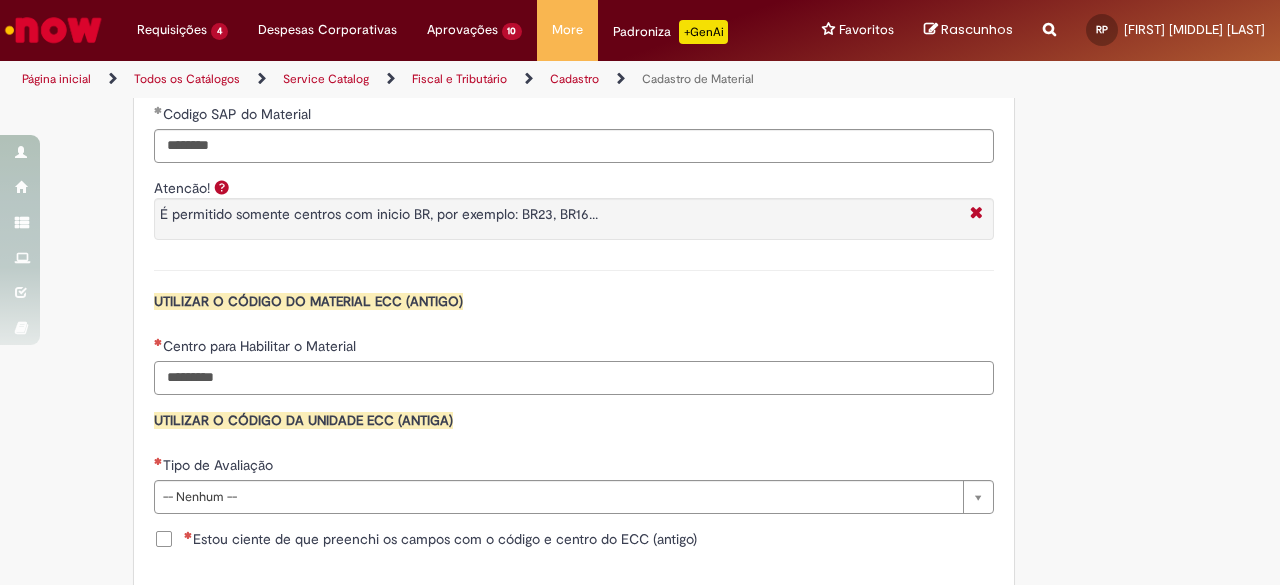 click on "Centro para Habilitar o Material" at bounding box center [574, 378] 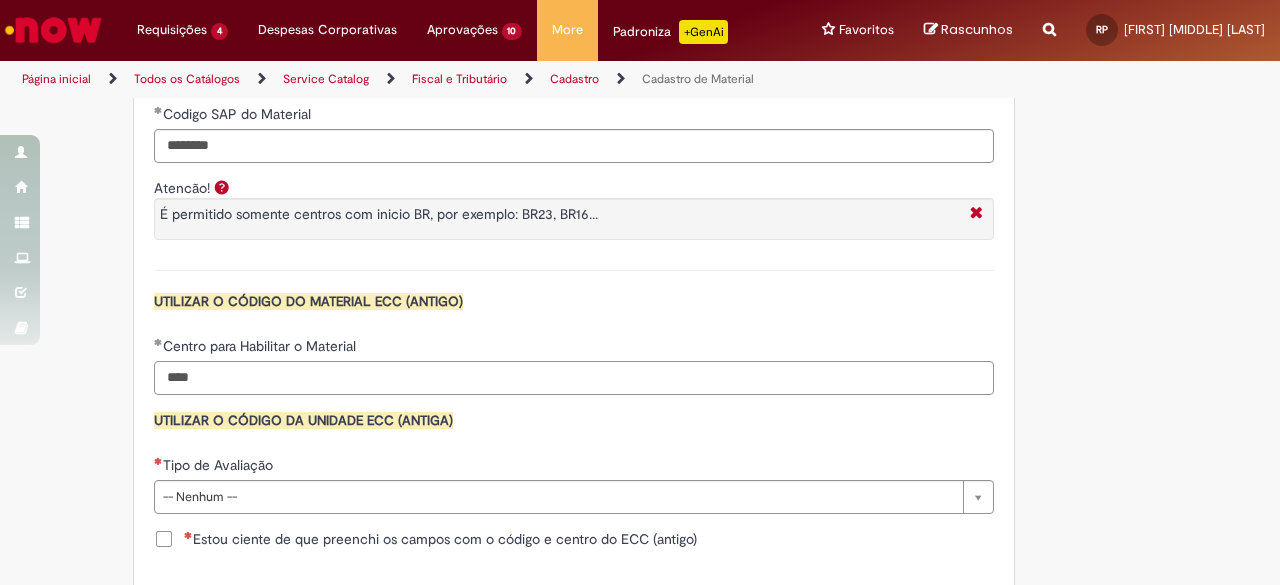 type on "****" 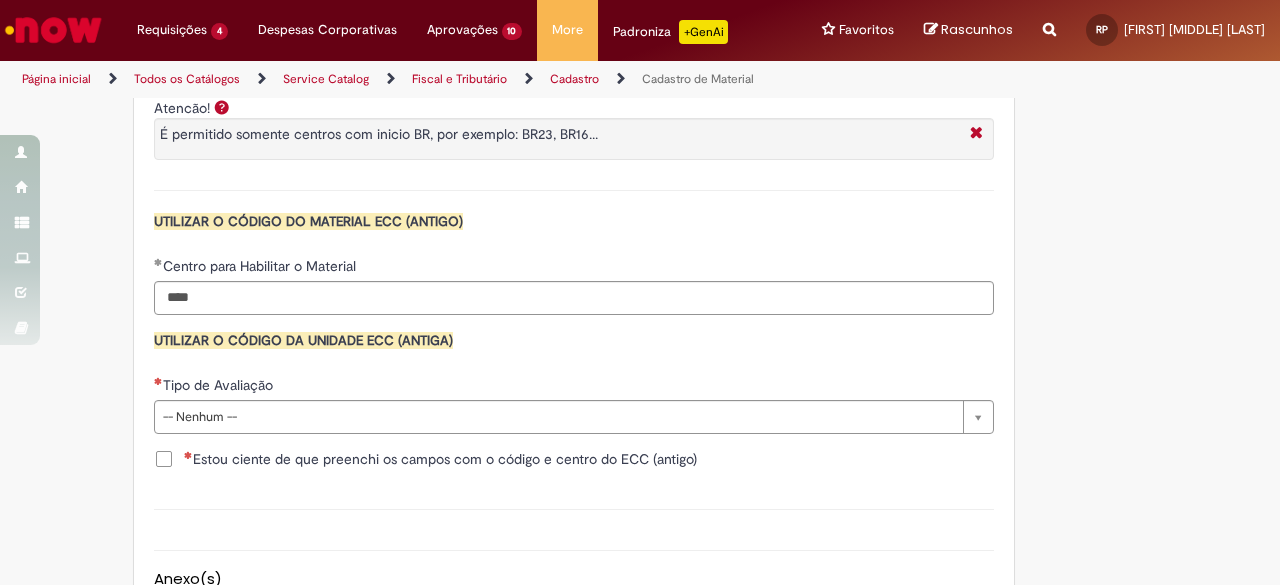 scroll, scrollTop: 1903, scrollLeft: 0, axis: vertical 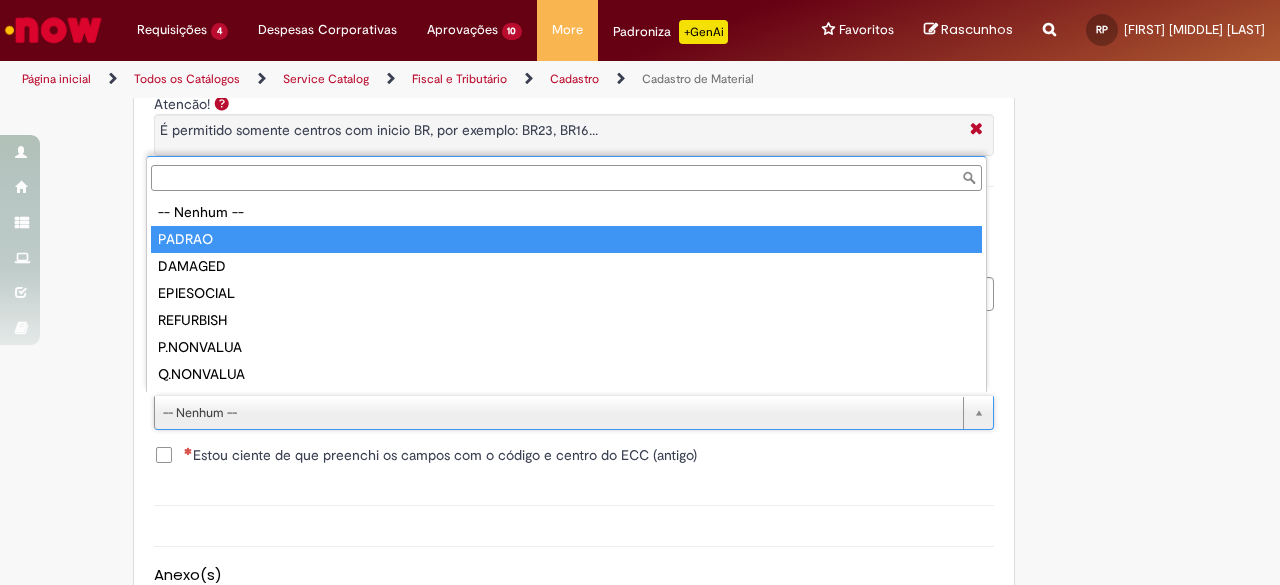 type on "******" 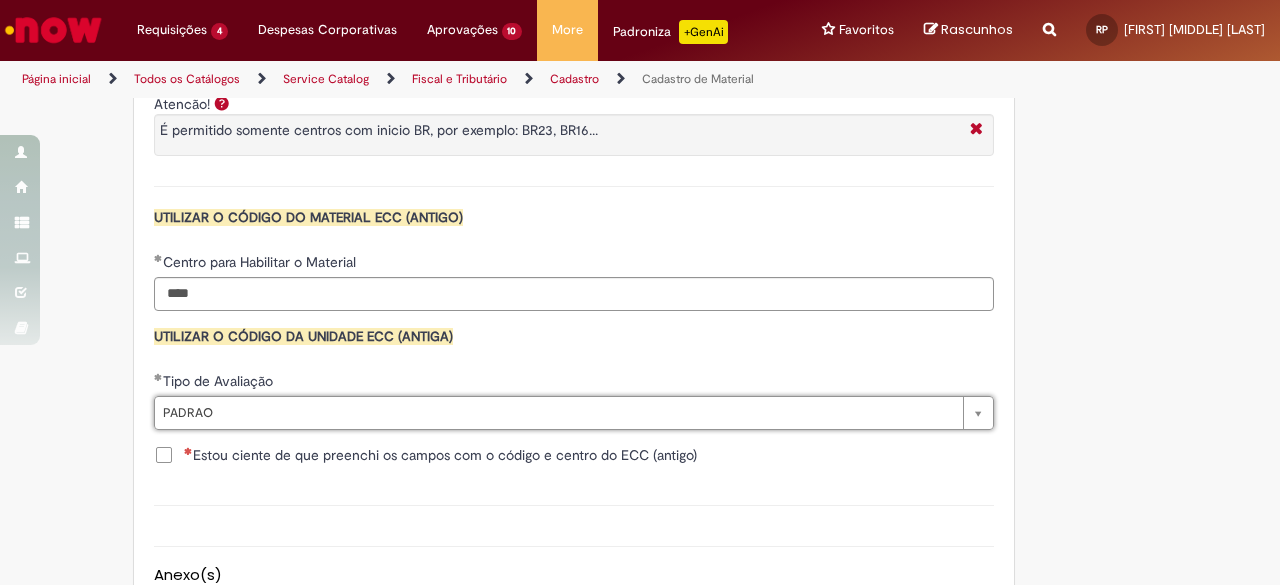 click on "Estou ciente de que preenchi os campos com o código e centro do ECC  (antigo)" at bounding box center [440, 455] 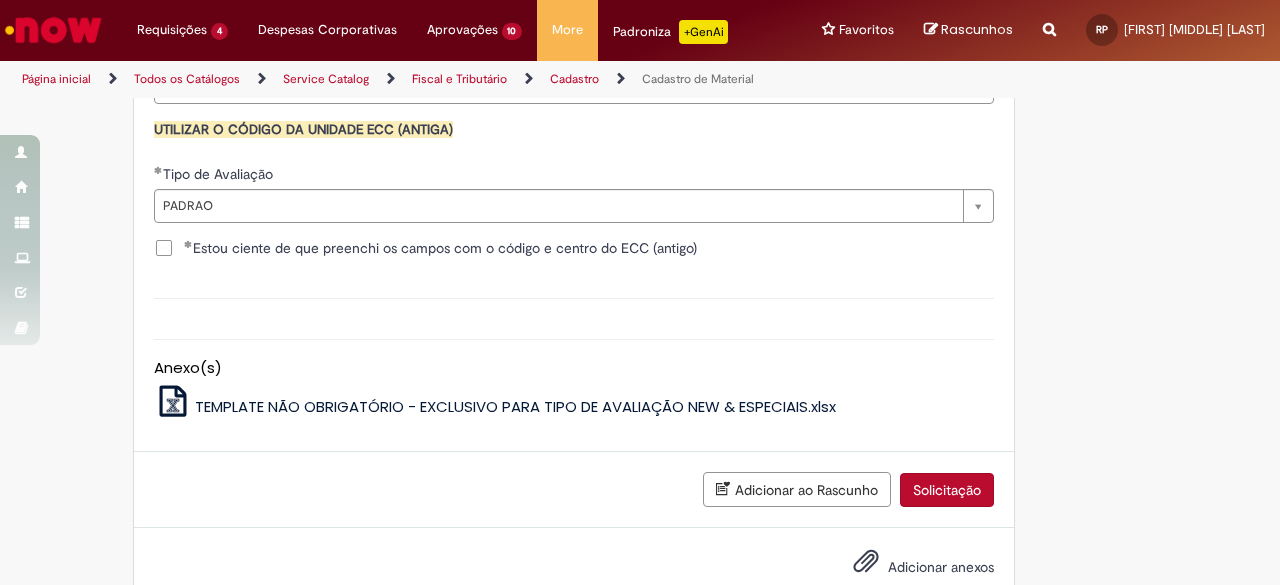 scroll, scrollTop: 2122, scrollLeft: 0, axis: vertical 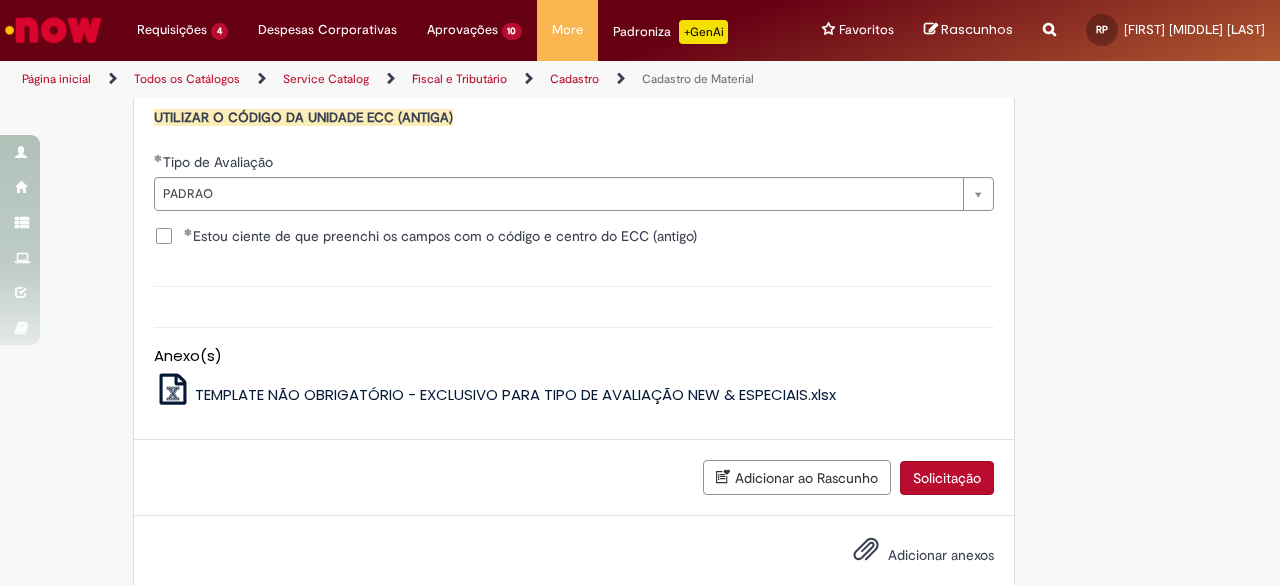 click on "Solicitação" at bounding box center [947, 478] 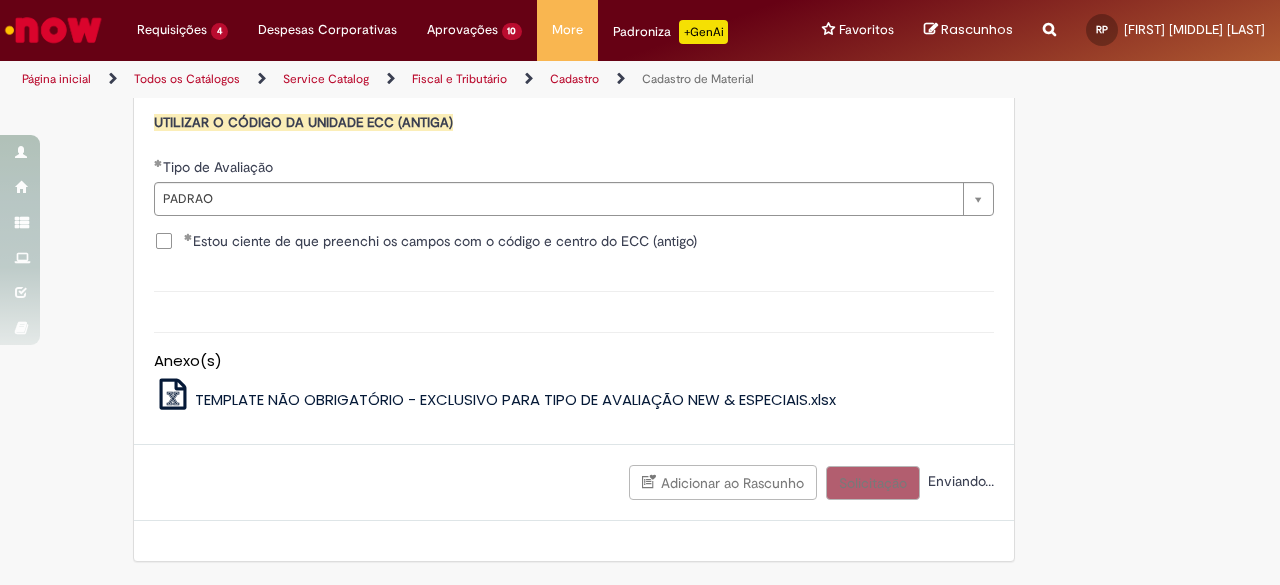 scroll, scrollTop: 2110, scrollLeft: 0, axis: vertical 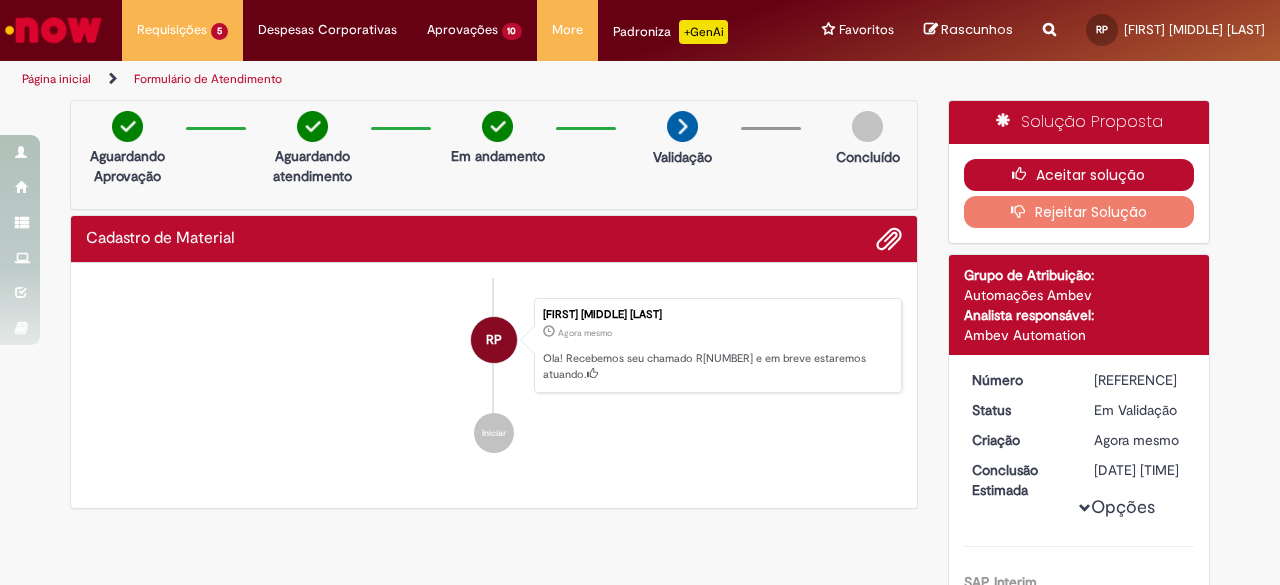 click on "Aceitar solução" at bounding box center [1079, 175] 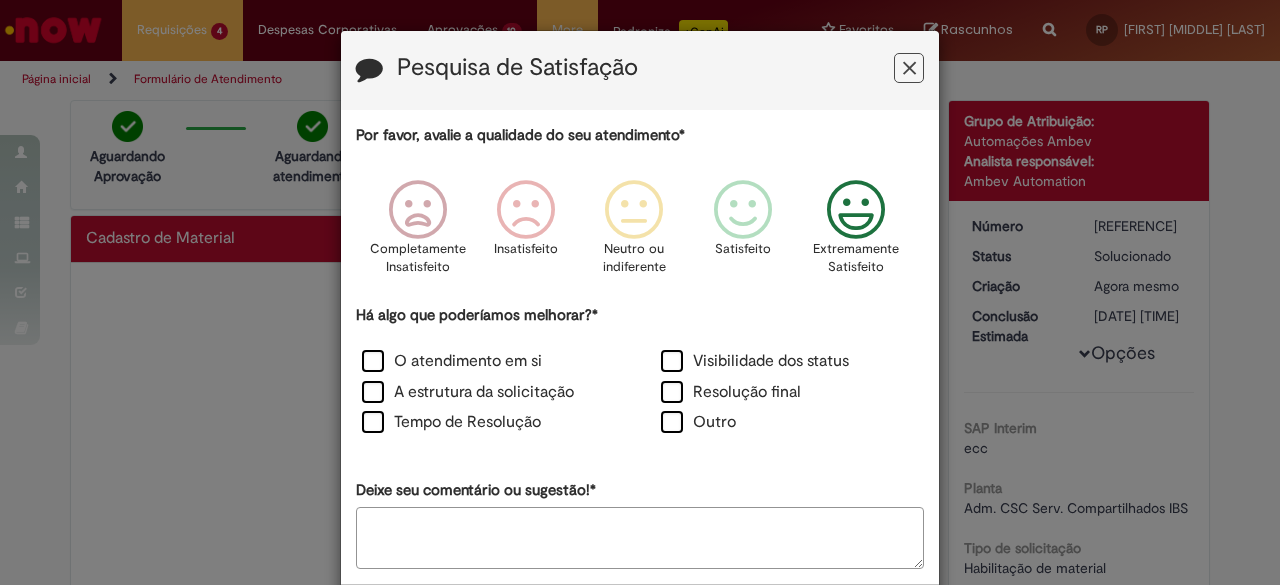 click at bounding box center (856, 210) 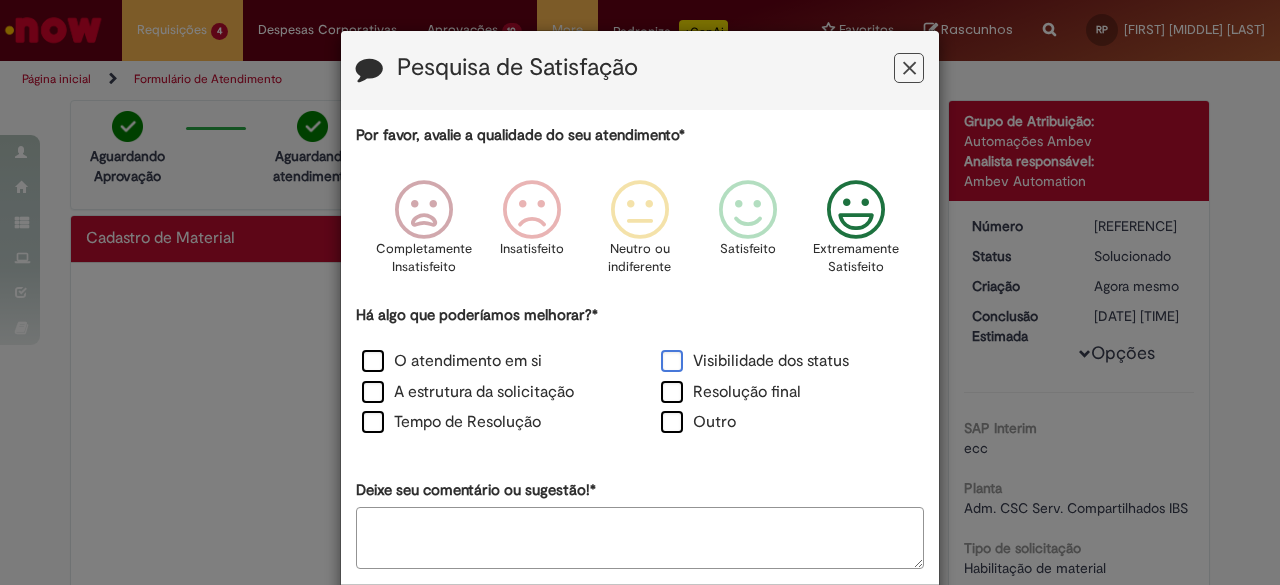 click on "Visibilidade dos status" at bounding box center (755, 361) 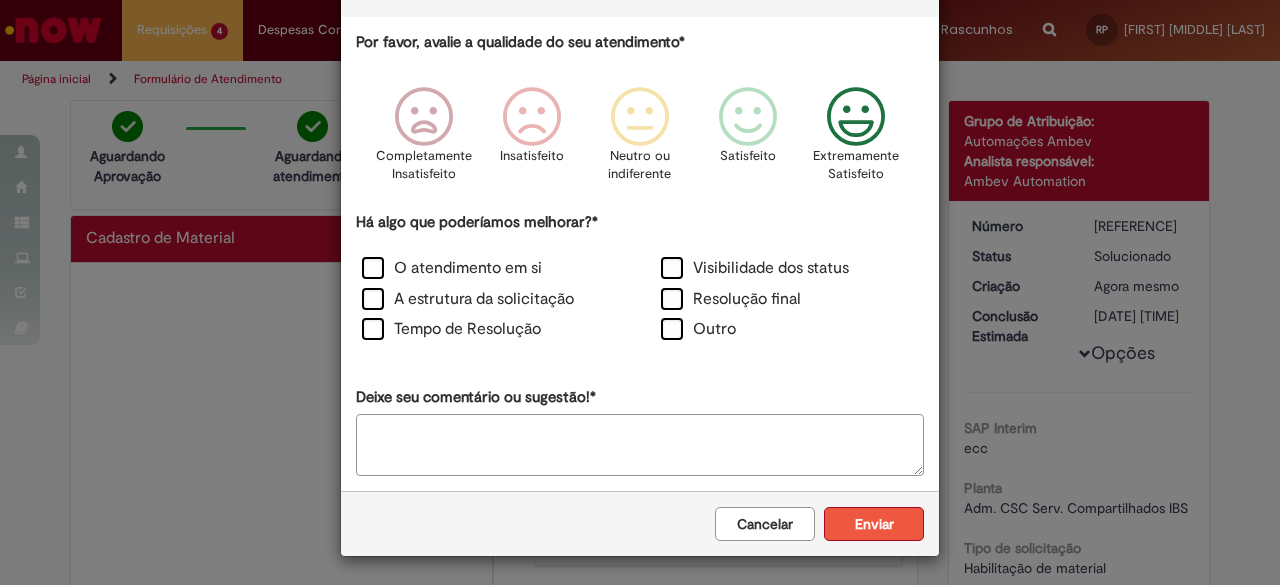 scroll, scrollTop: 92, scrollLeft: 0, axis: vertical 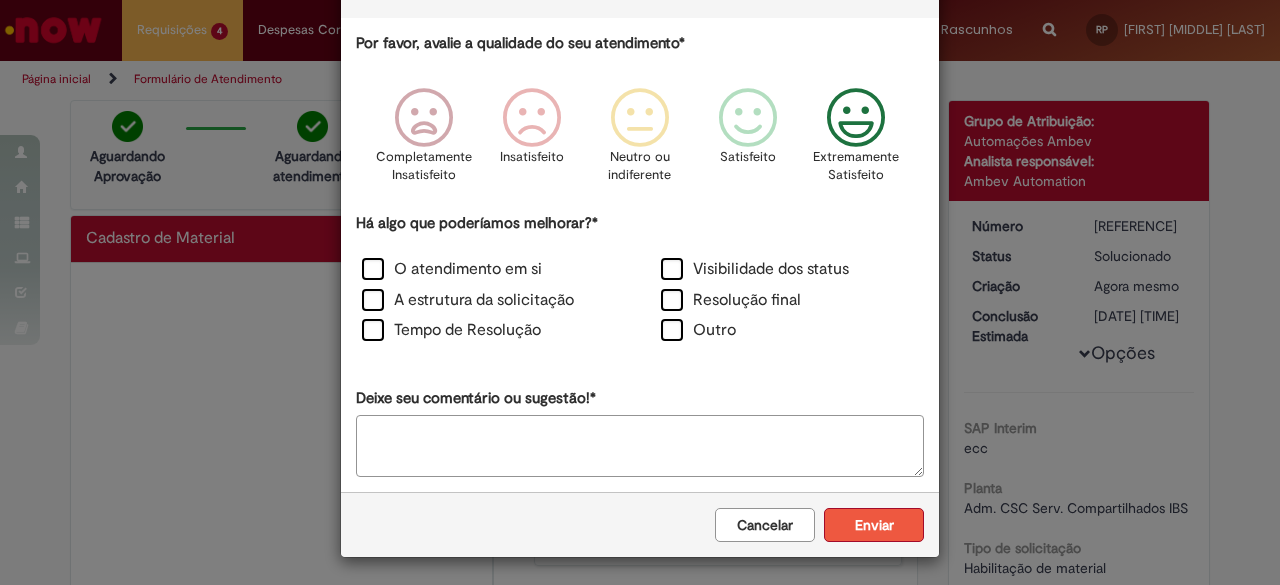 click on "Enviar" at bounding box center [874, 525] 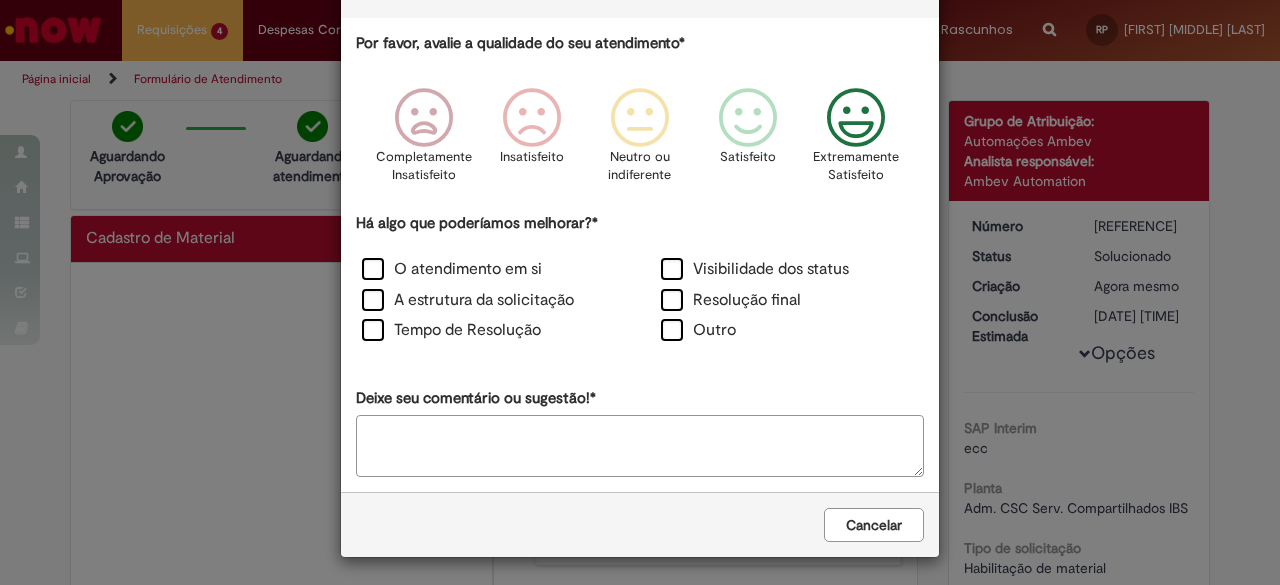 scroll, scrollTop: 0, scrollLeft: 0, axis: both 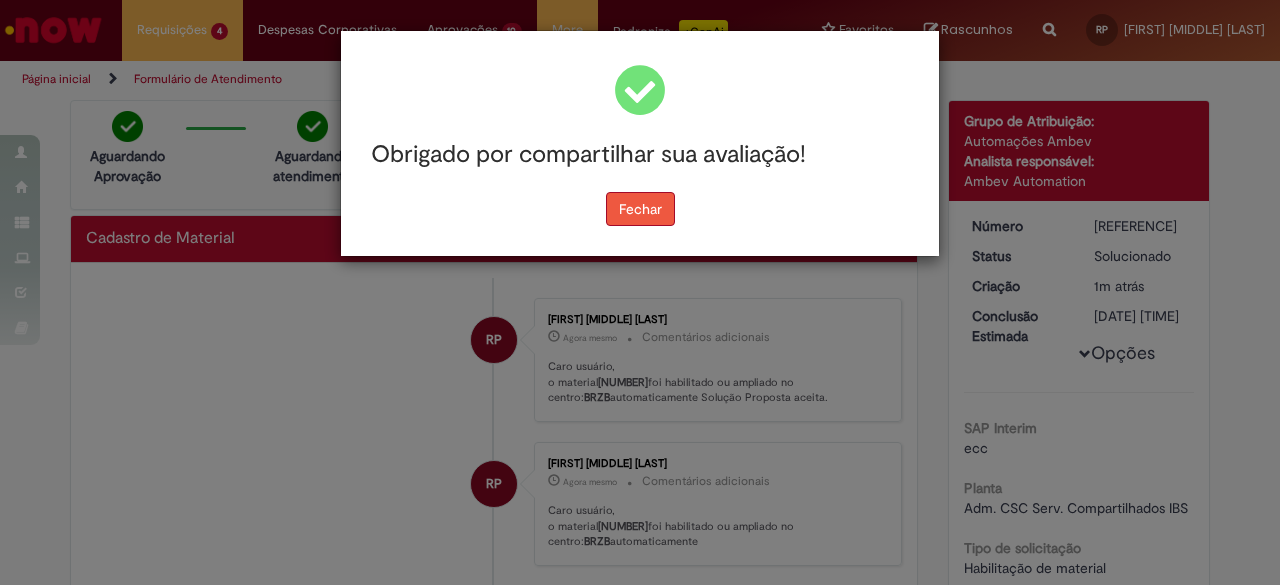 click on "Fechar" at bounding box center [640, 209] 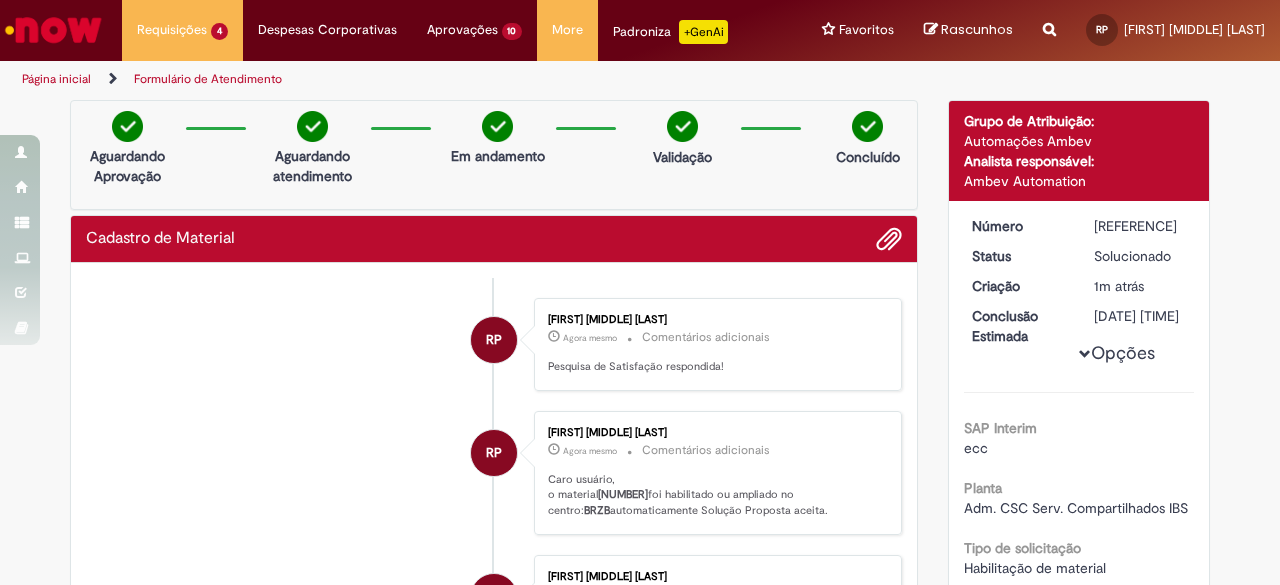 scroll, scrollTop: 20, scrollLeft: 0, axis: vertical 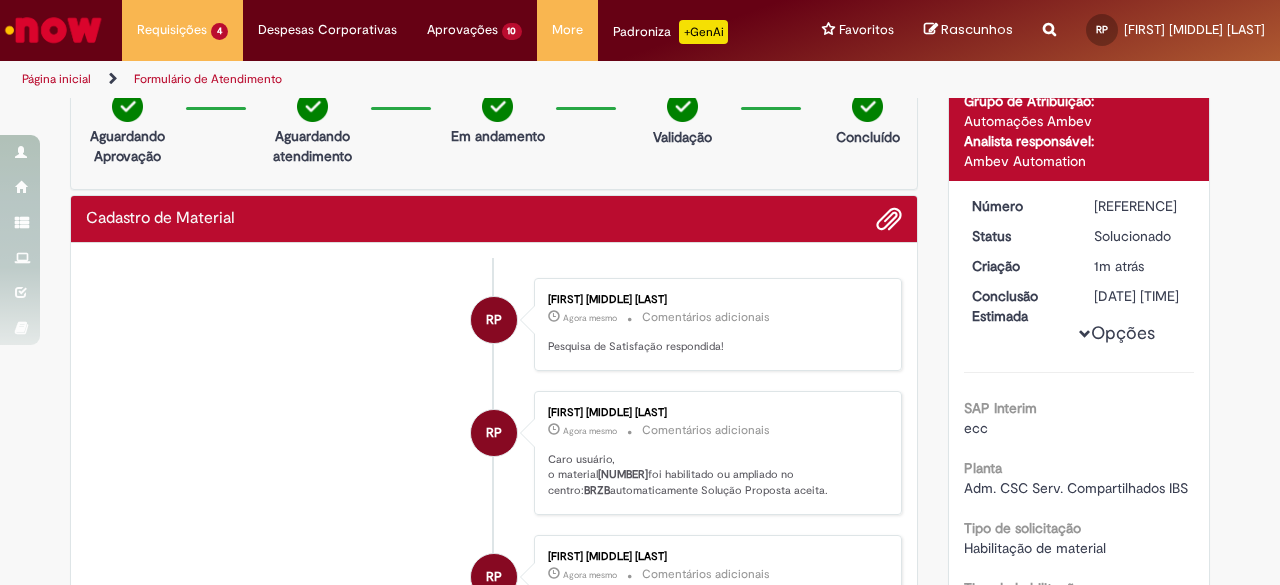 click on "50849179" at bounding box center (623, 474) 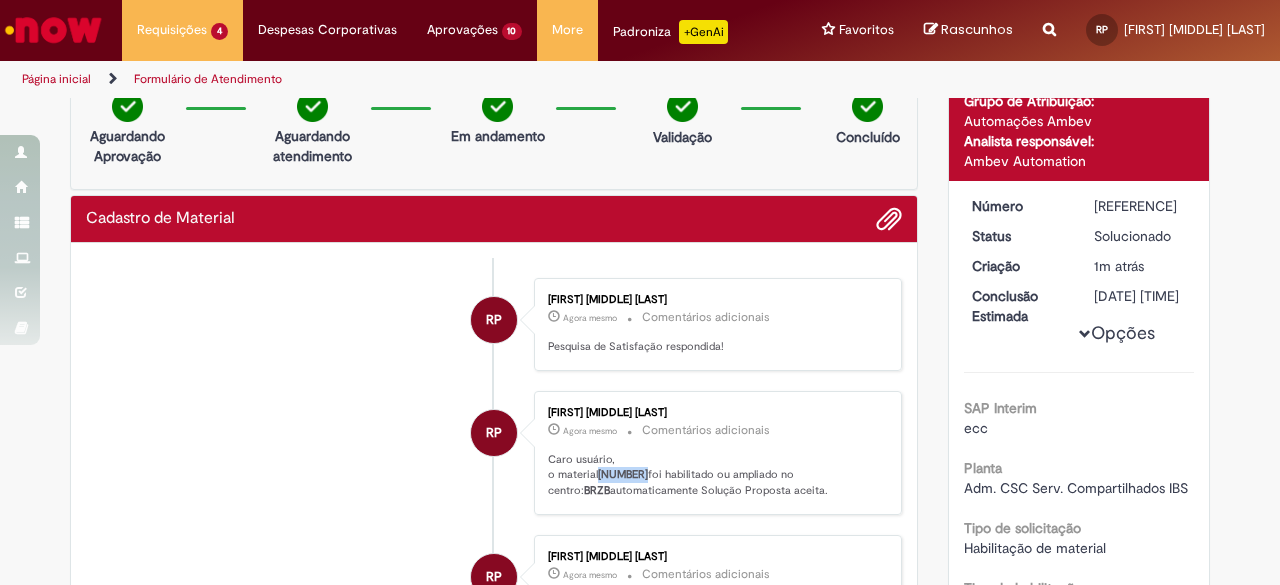 click on "50849179" at bounding box center [623, 474] 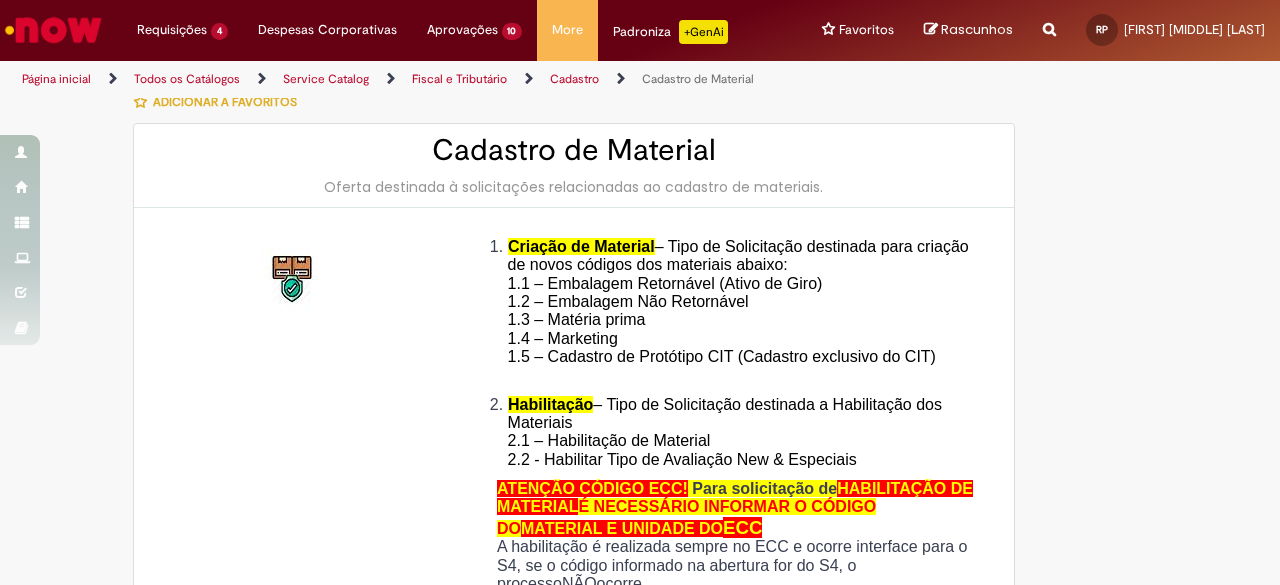 type on "**********" 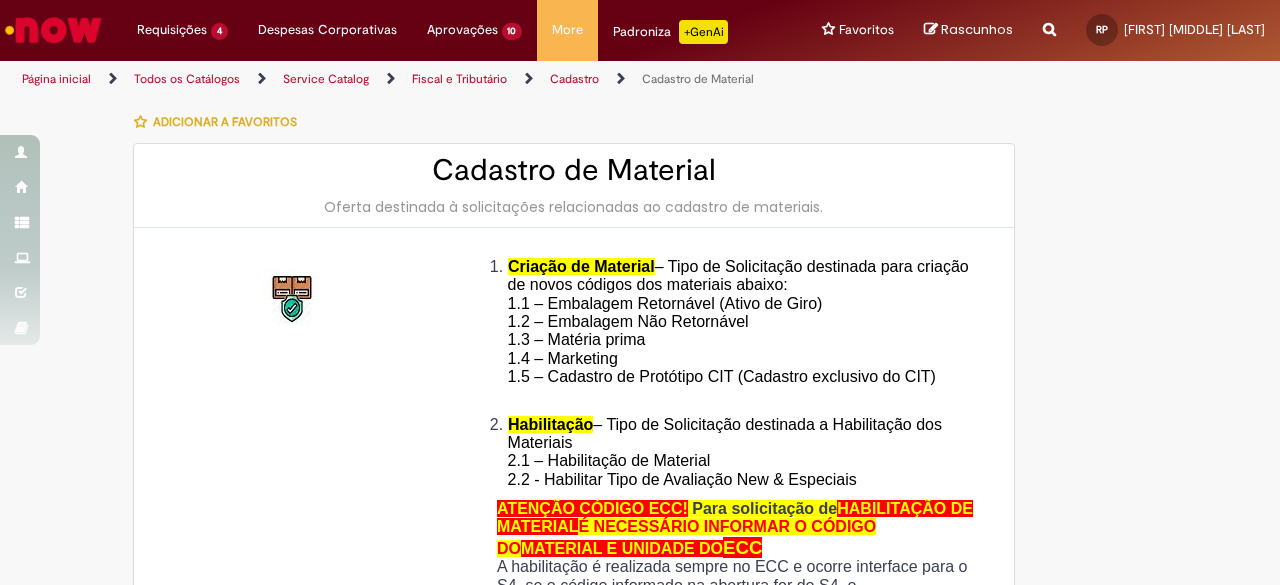 type on "**********" 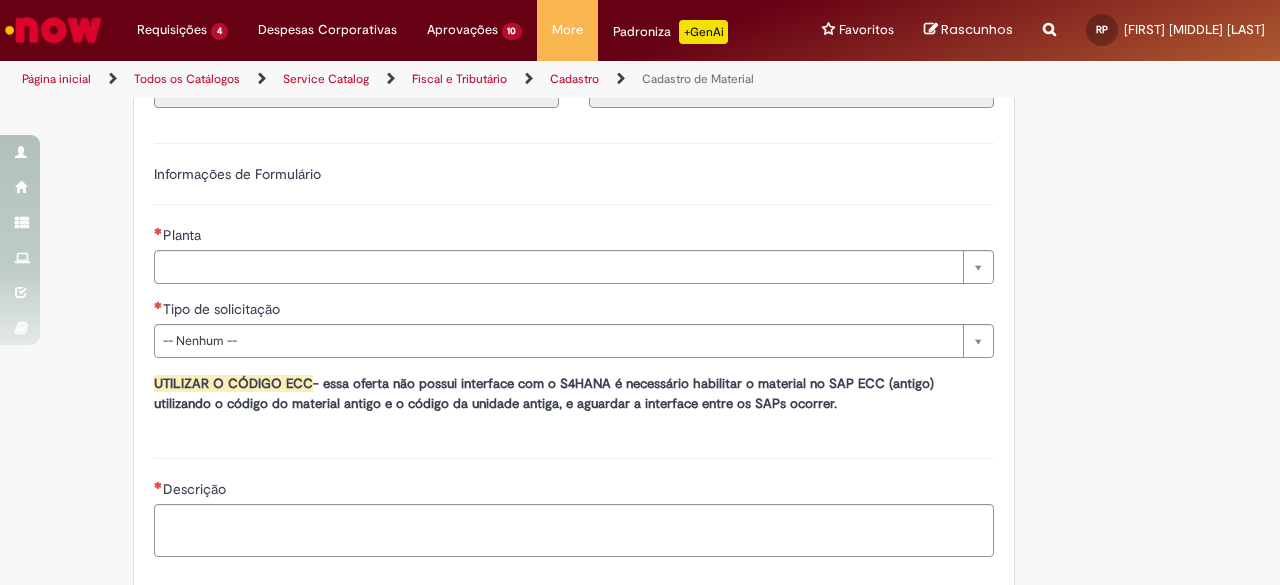 scroll, scrollTop: 1195, scrollLeft: 0, axis: vertical 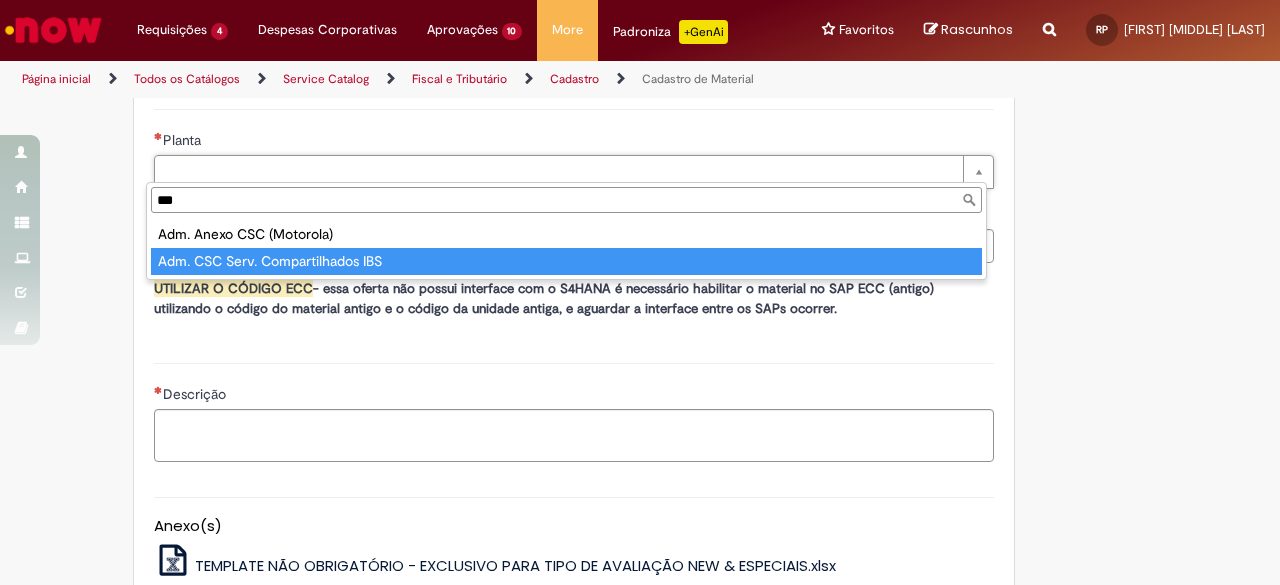 type on "***" 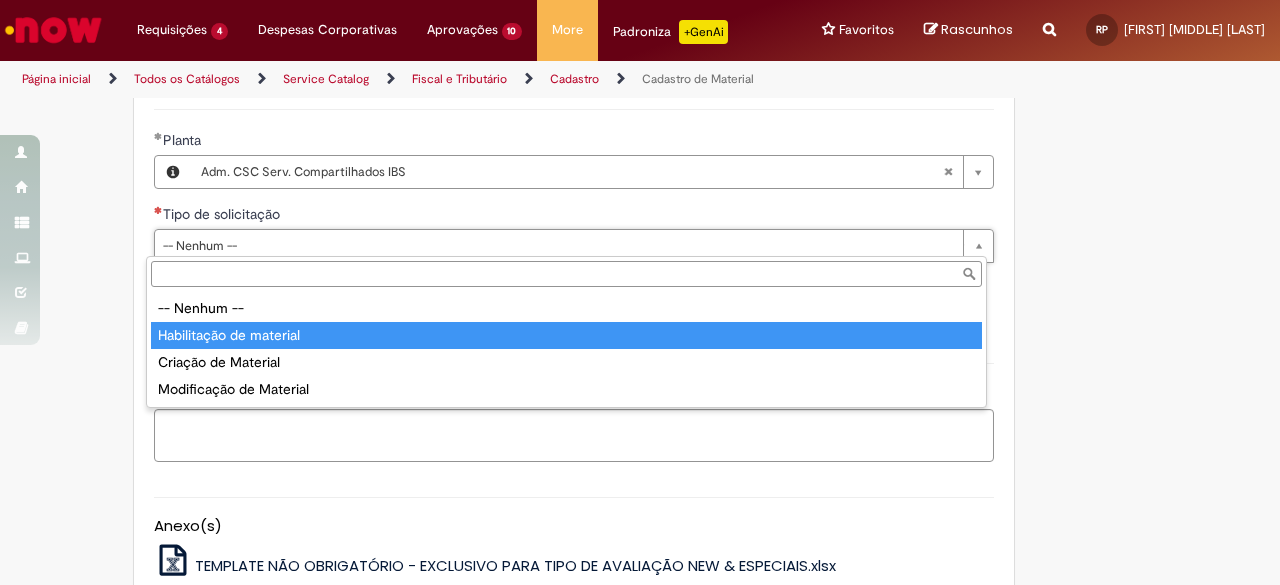 type on "**********" 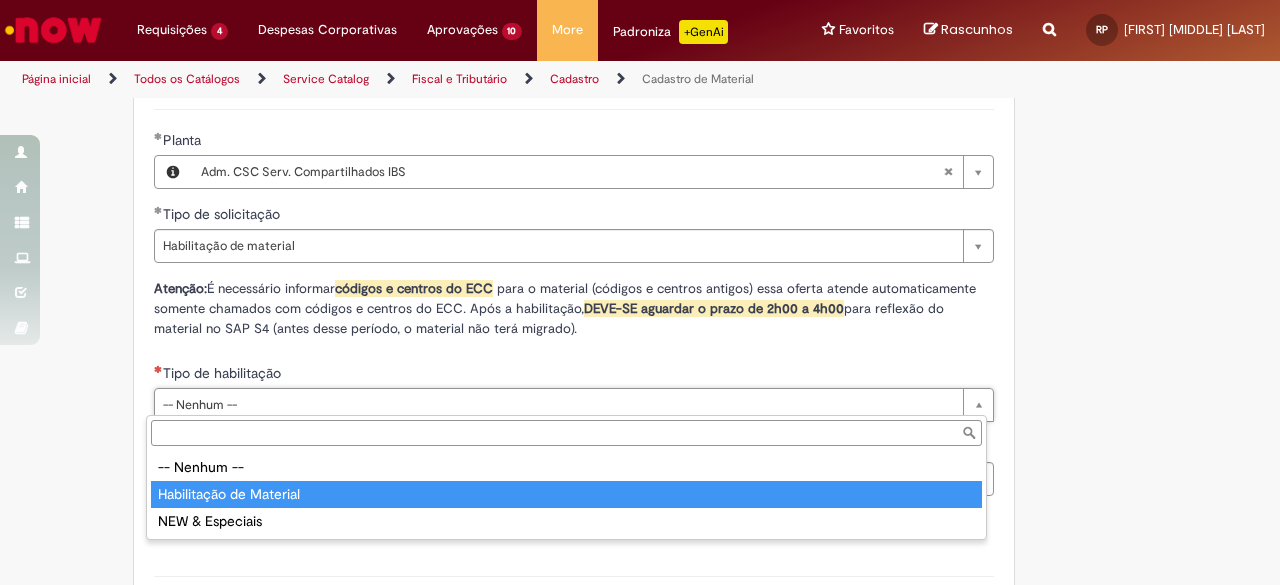 type on "**********" 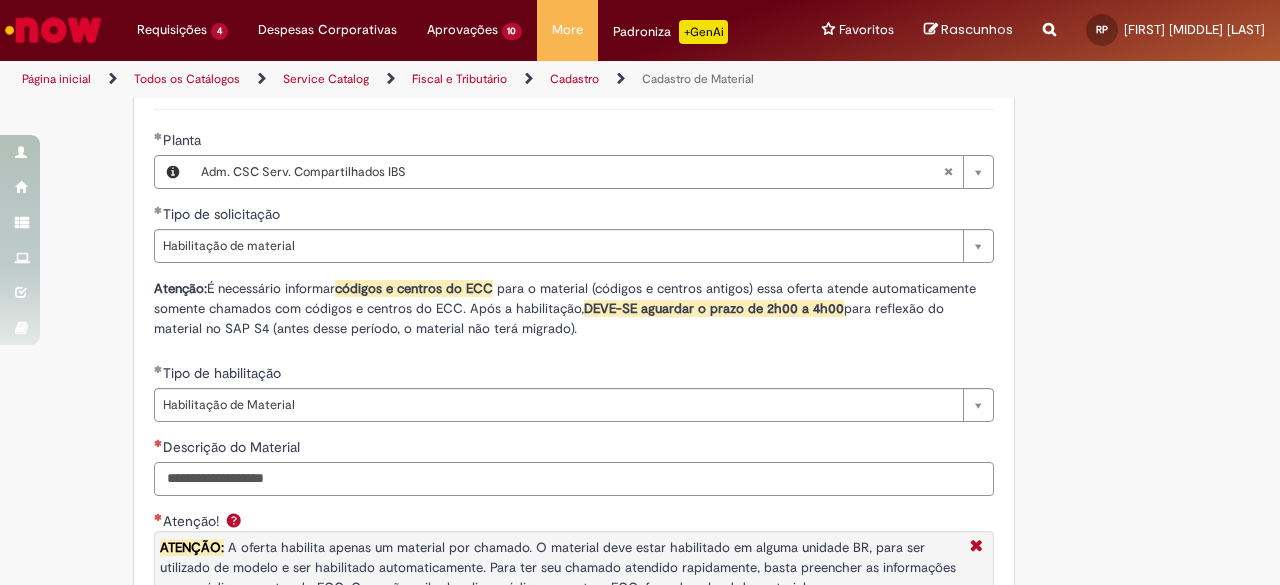 click on "Descrição do Material" at bounding box center [574, 479] 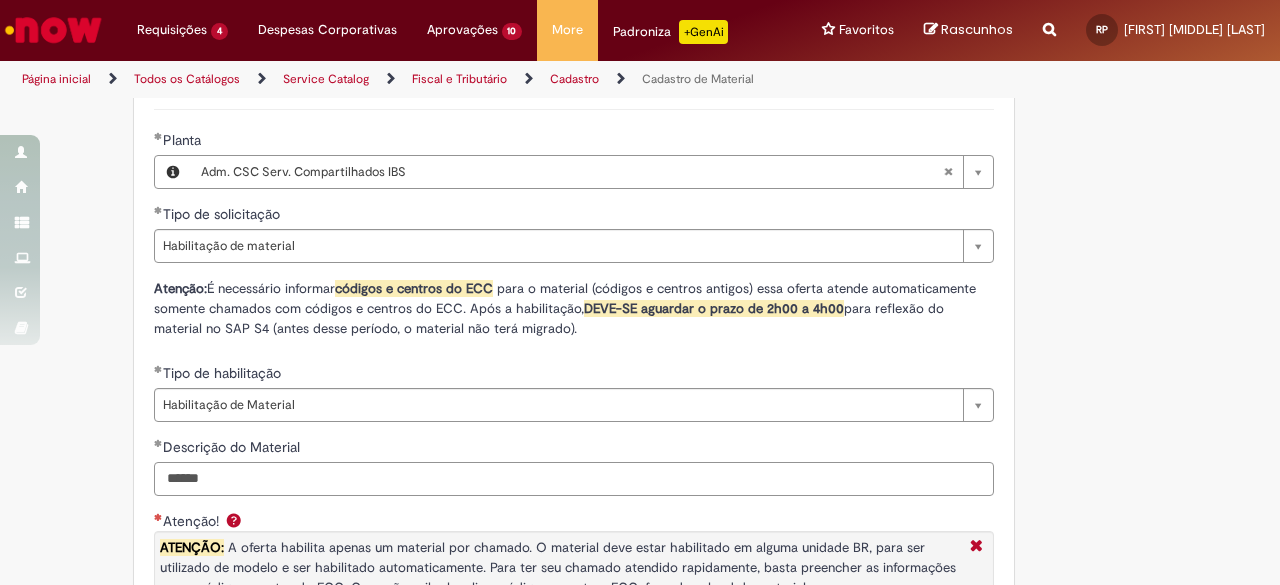type on "******" 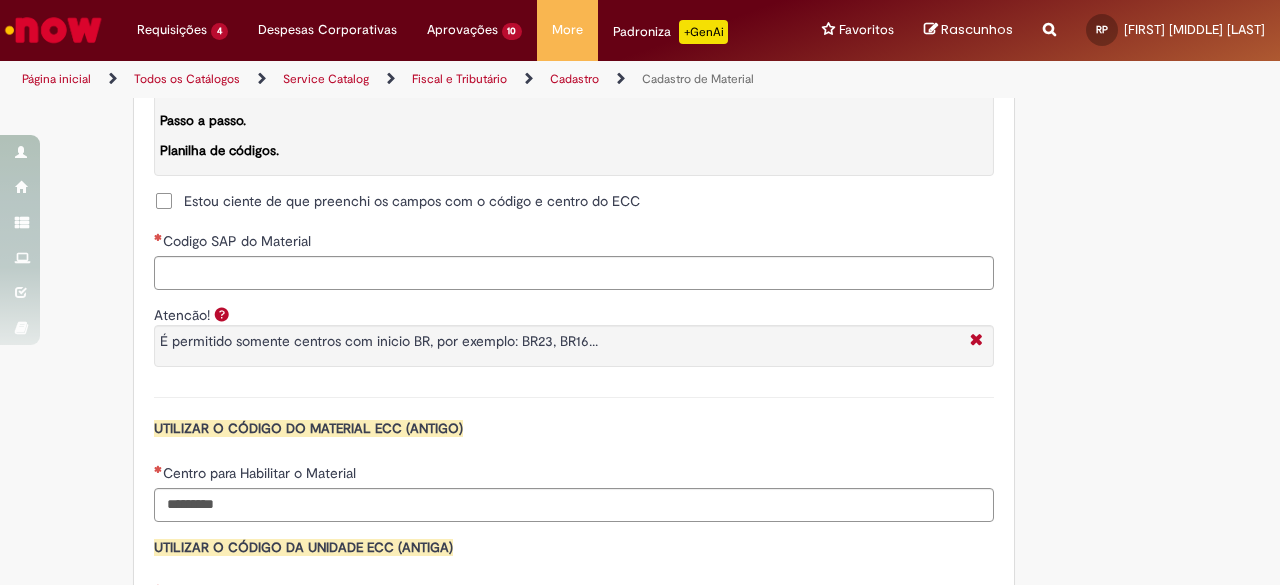 scroll, scrollTop: 1728, scrollLeft: 0, axis: vertical 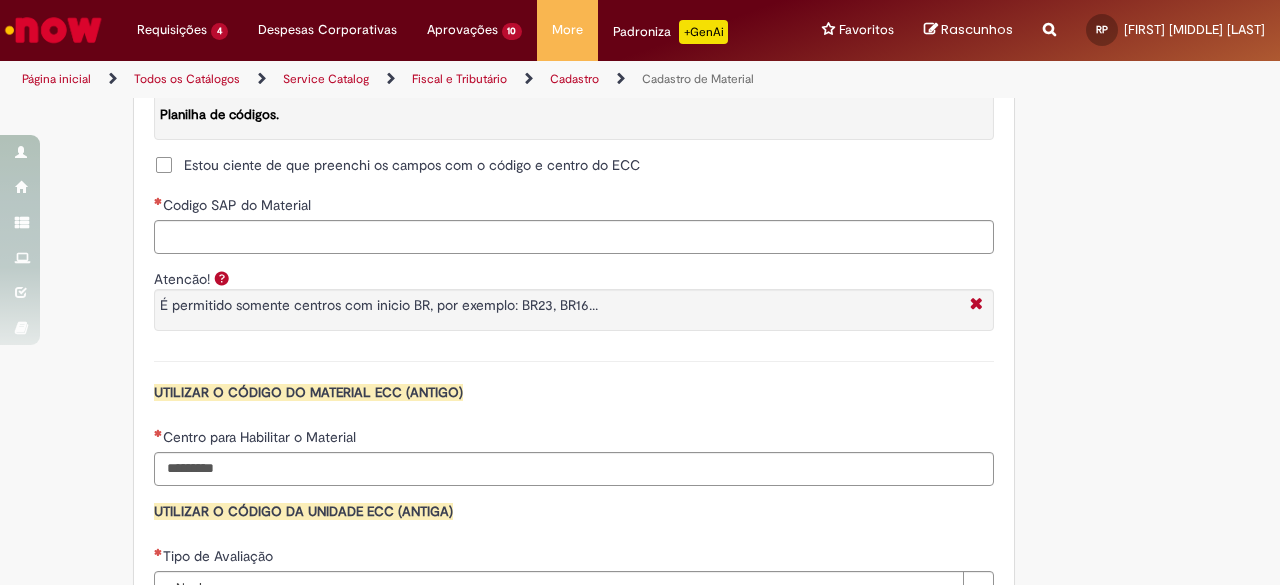 click on "Estou ciente de que preenchi os campos com o código e centro do ECC" at bounding box center (412, 165) 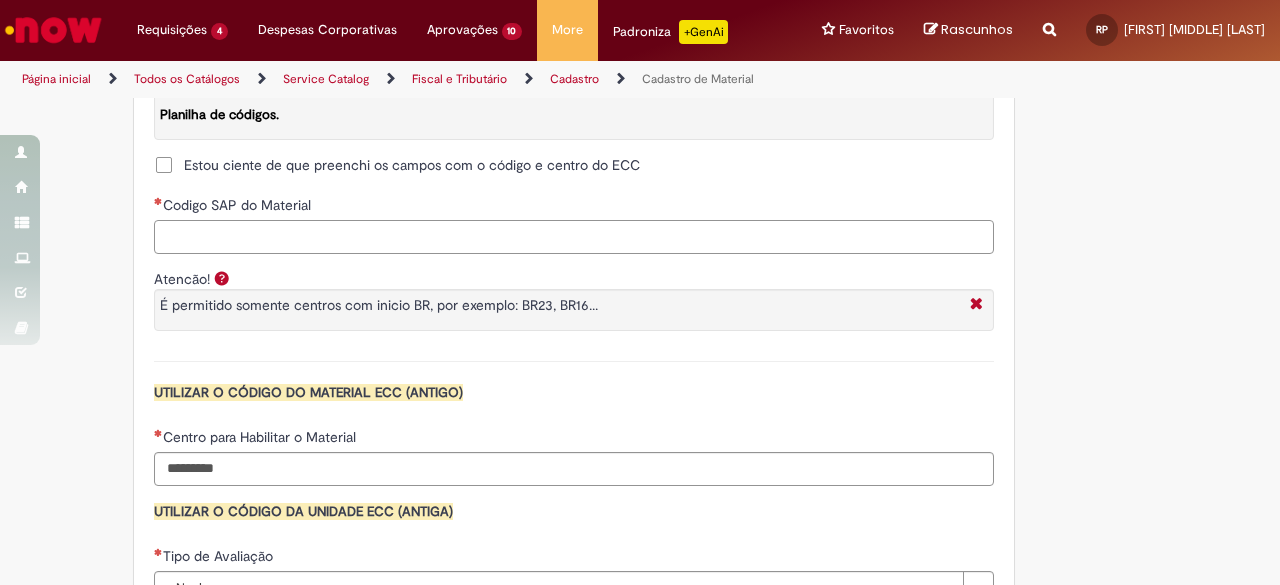 click on "Codigo SAP do Material" at bounding box center [574, 237] 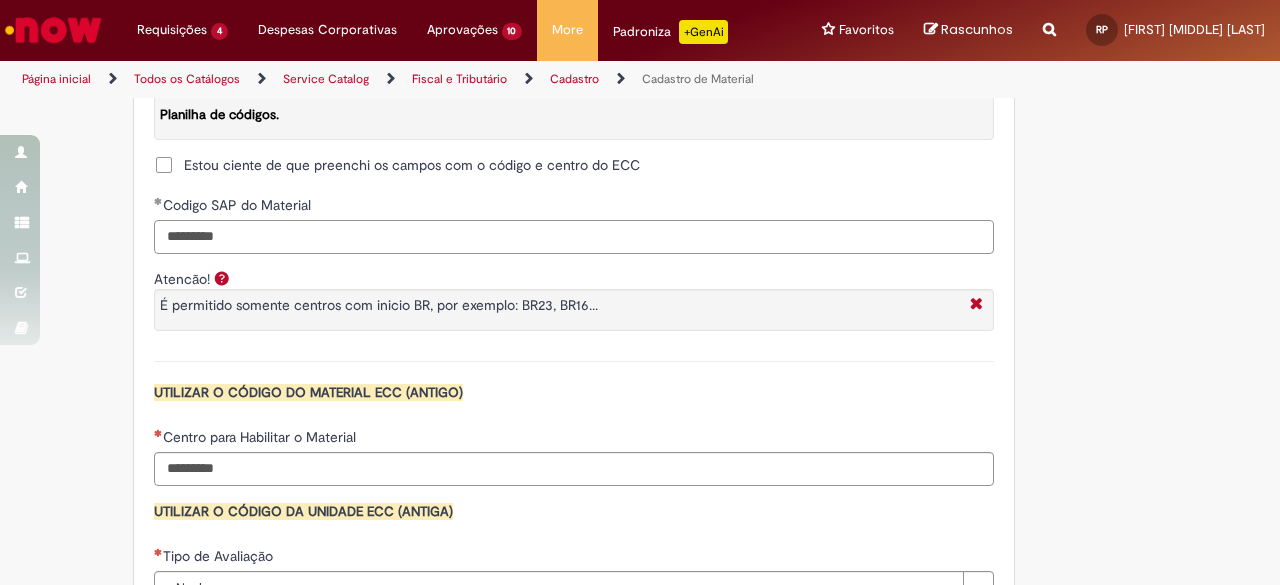 type on "*********" 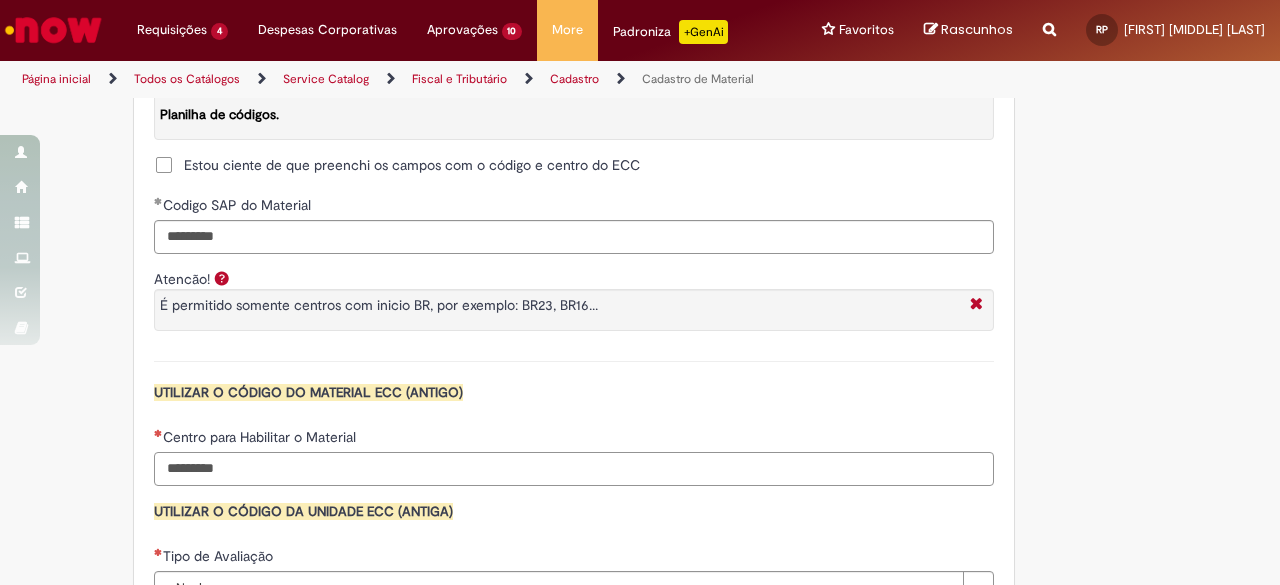 click on "Centro para Habilitar o Material" at bounding box center (574, 469) 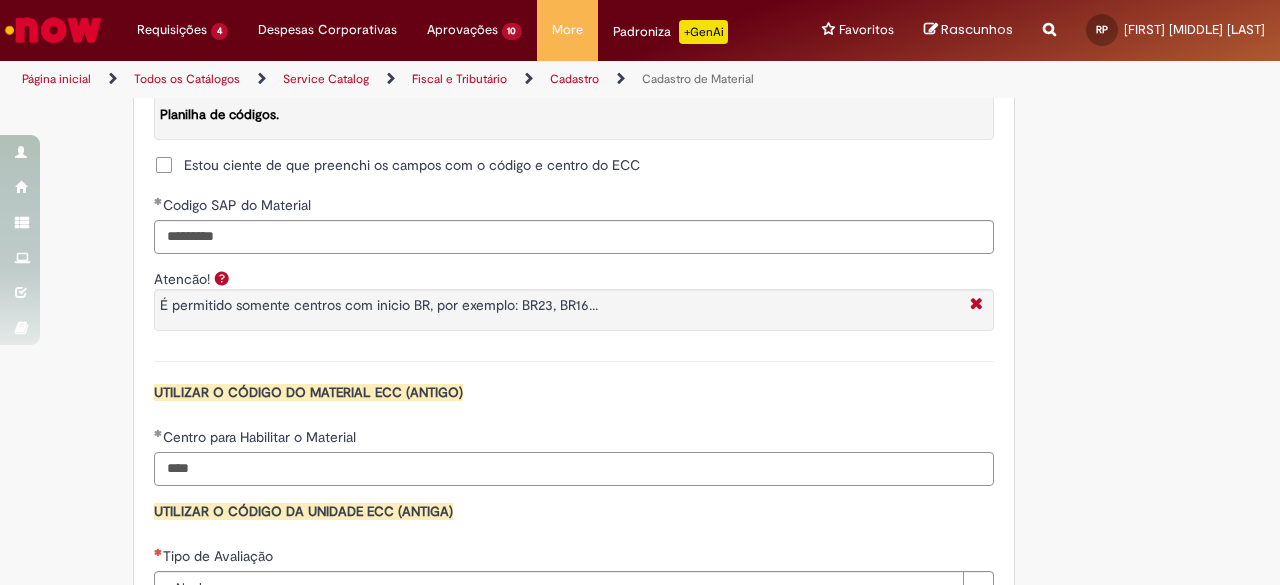 type on "****" 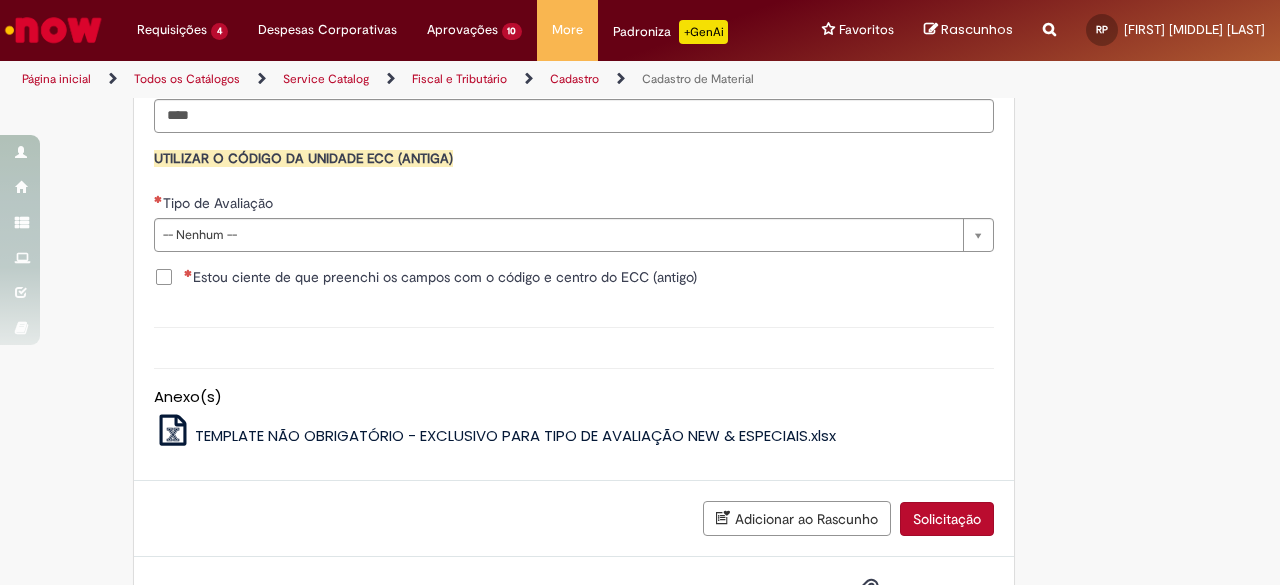 scroll, scrollTop: 2089, scrollLeft: 0, axis: vertical 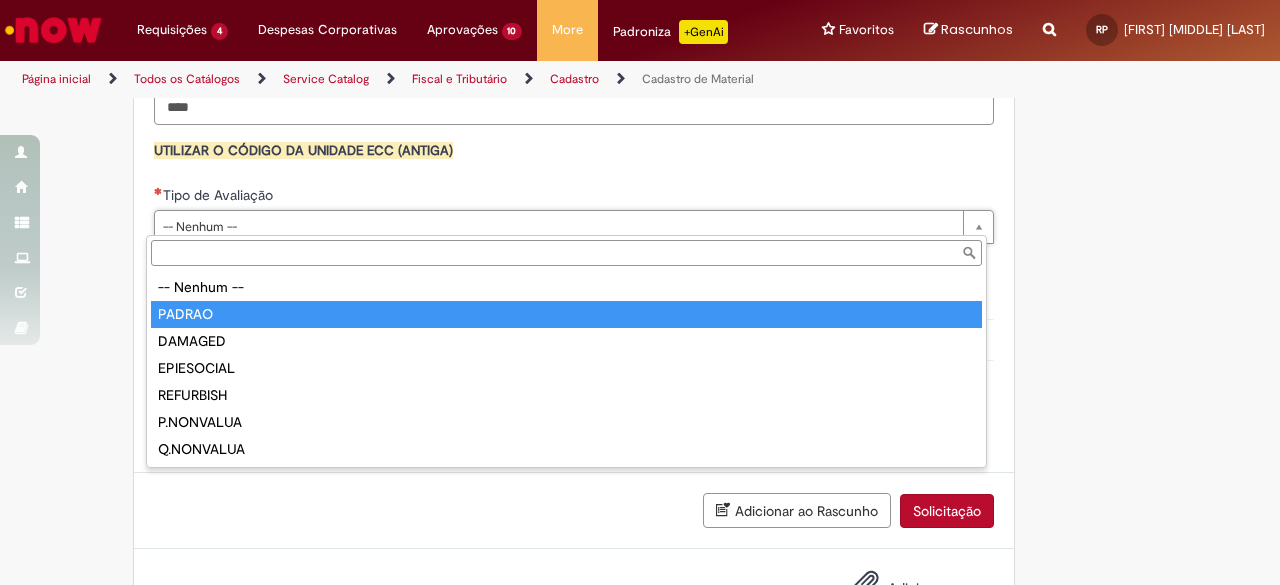 type on "******" 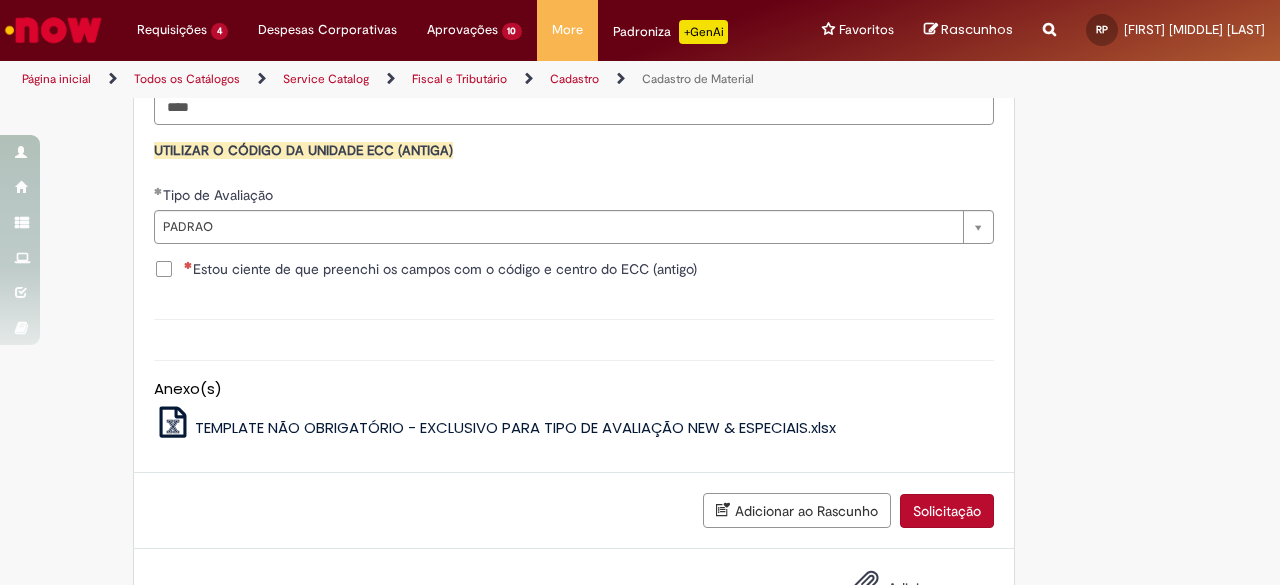 click on "Estou ciente de que preenchi os campos com o código e centro do ECC  (antigo)" at bounding box center (440, 269) 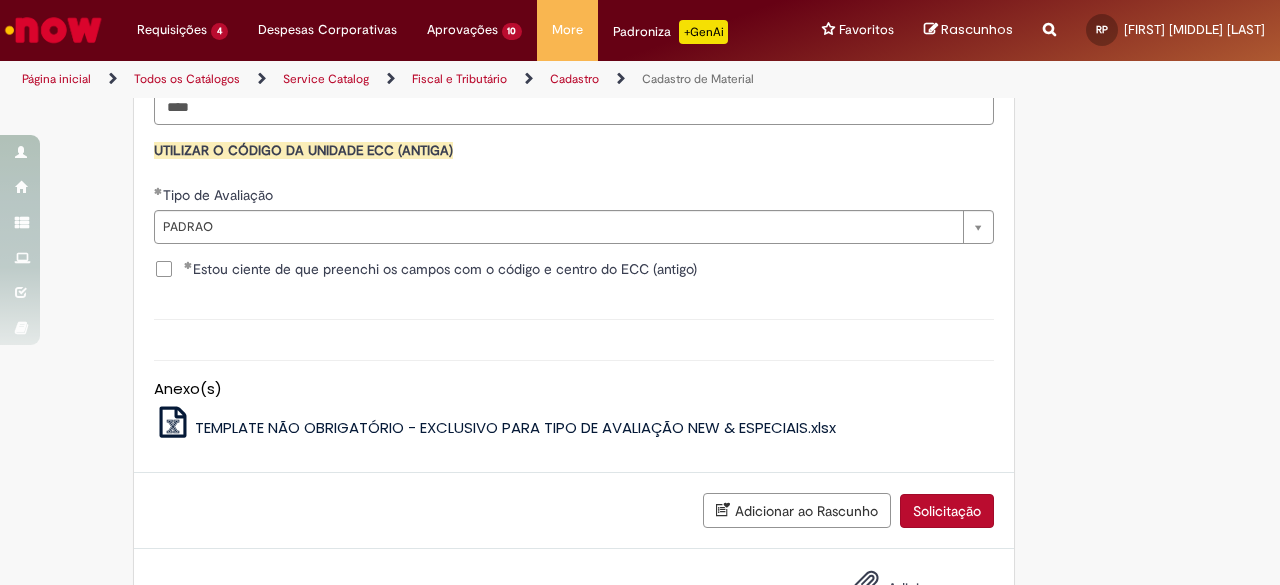 click on "Solicitação" at bounding box center (947, 511) 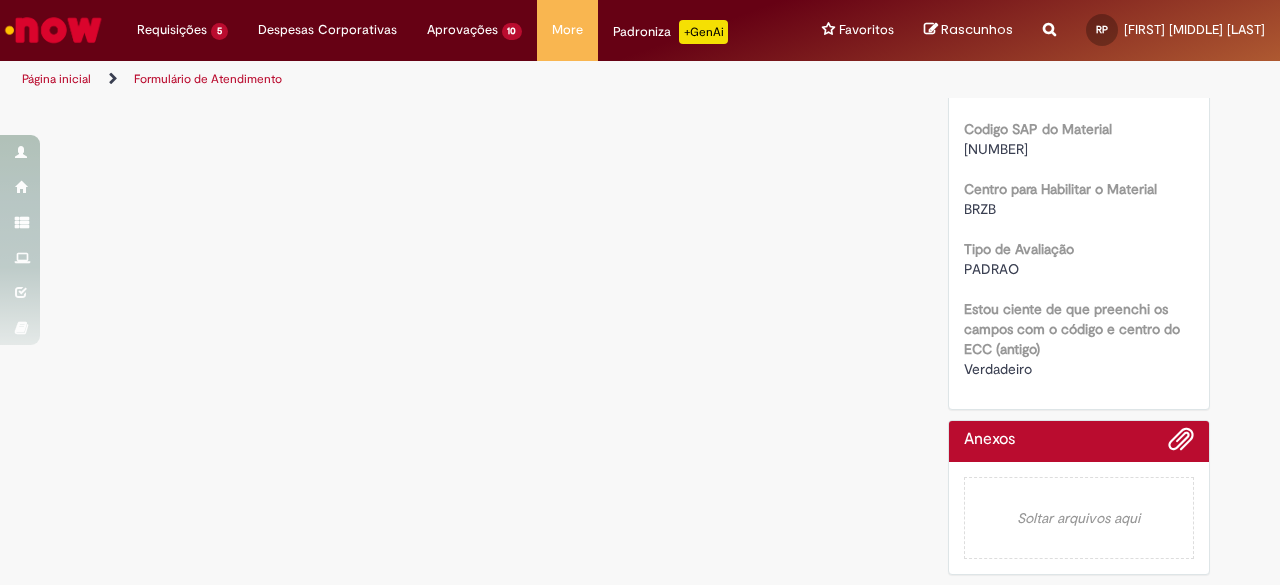 scroll, scrollTop: 0, scrollLeft: 0, axis: both 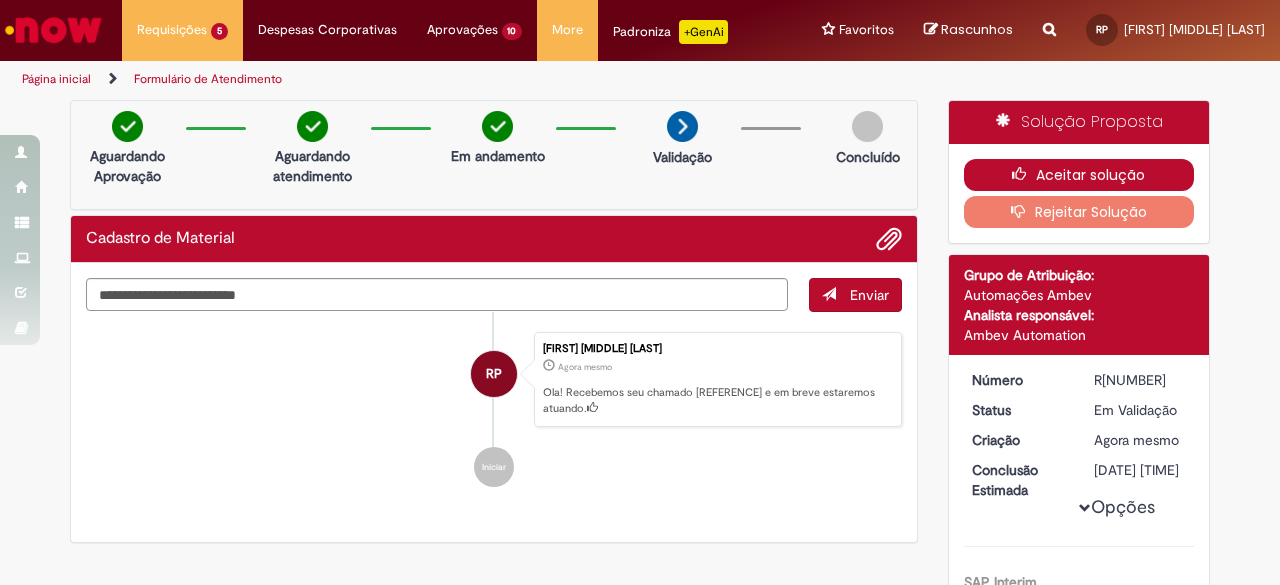 click on "Aceitar solução" at bounding box center [1079, 175] 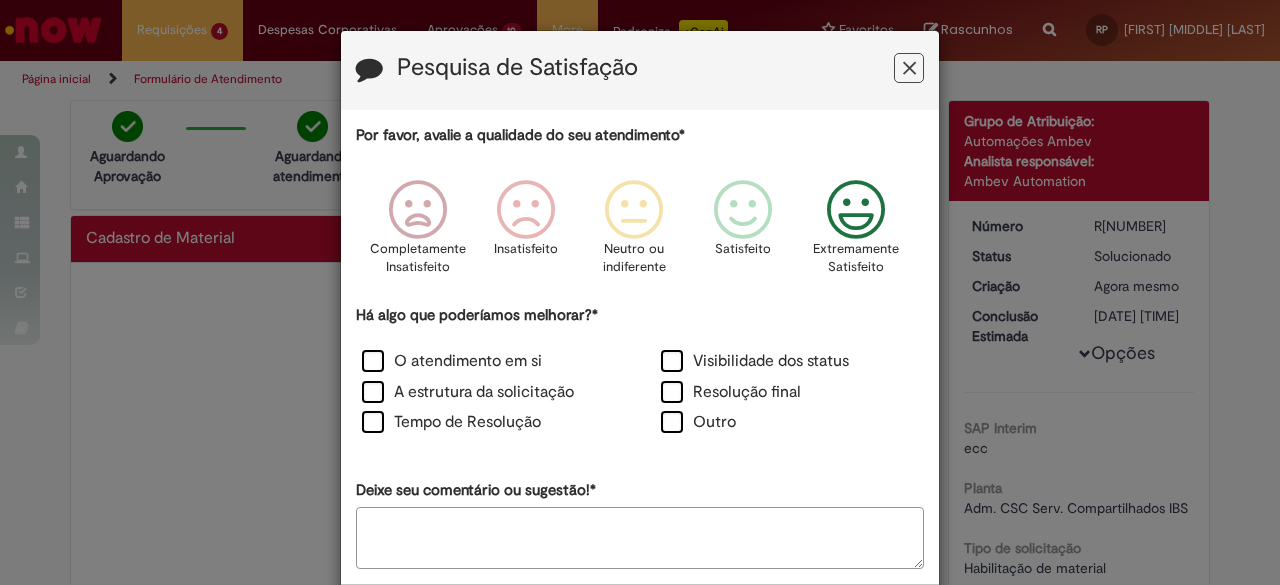 click at bounding box center (856, 210) 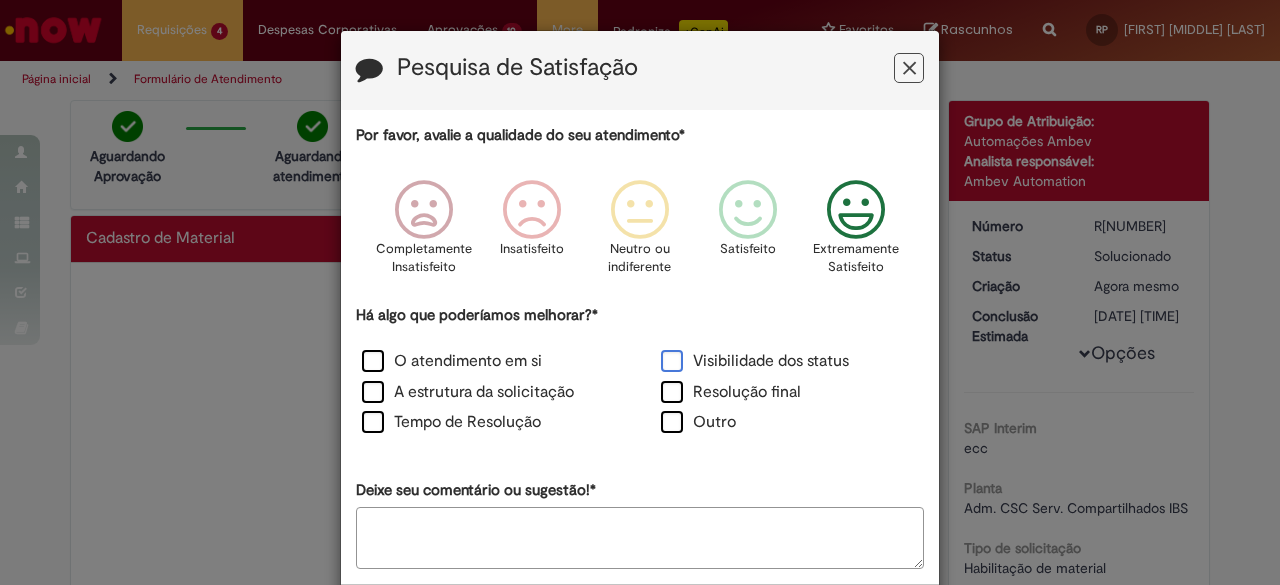 click on "Visibilidade dos status" at bounding box center (755, 361) 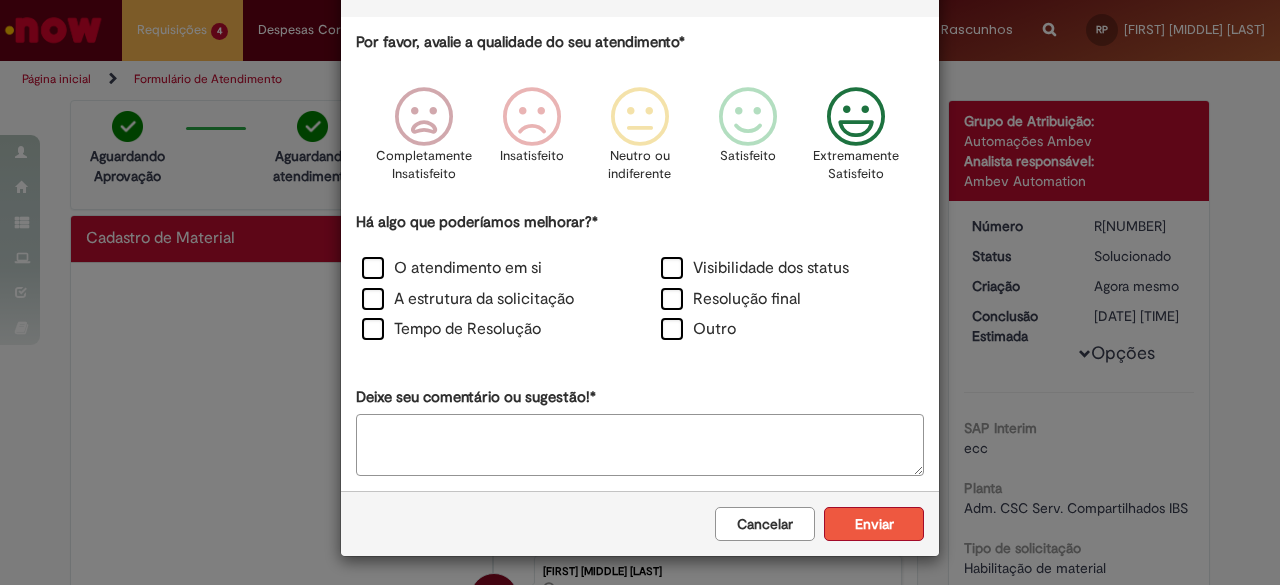 scroll, scrollTop: 92, scrollLeft: 0, axis: vertical 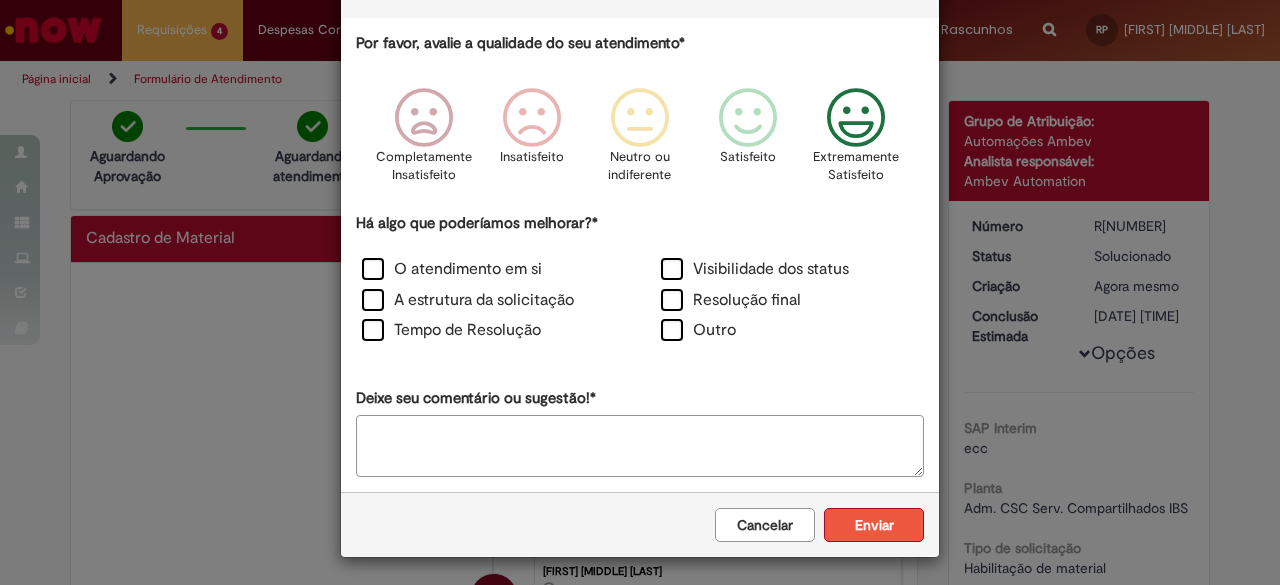 click on "Enviar" at bounding box center (874, 525) 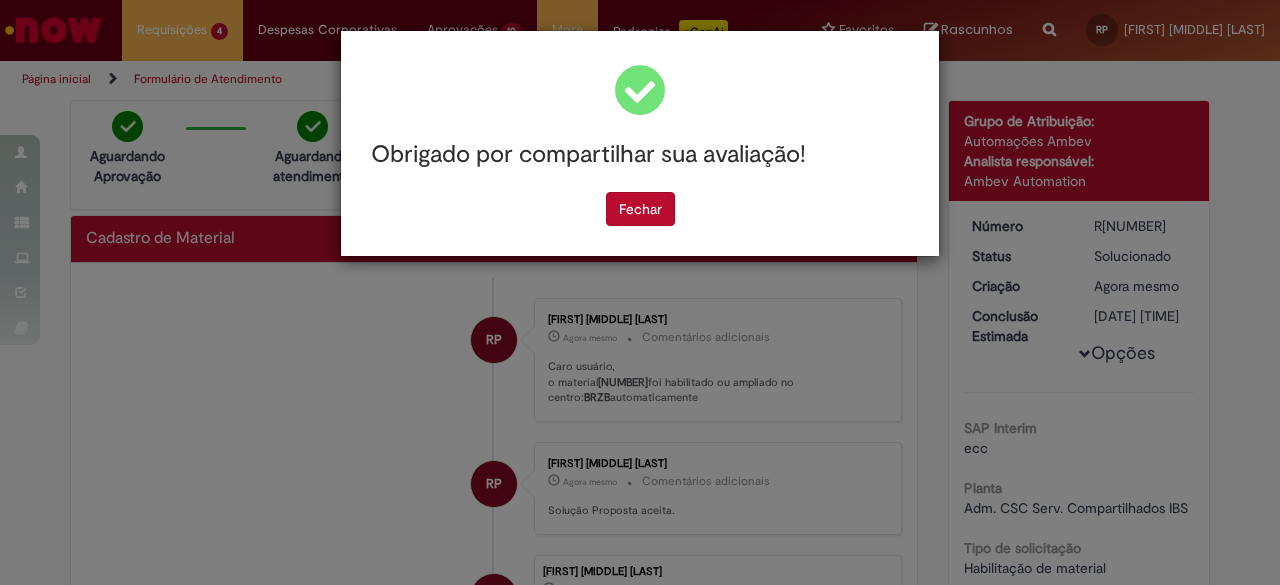 scroll, scrollTop: 0, scrollLeft: 0, axis: both 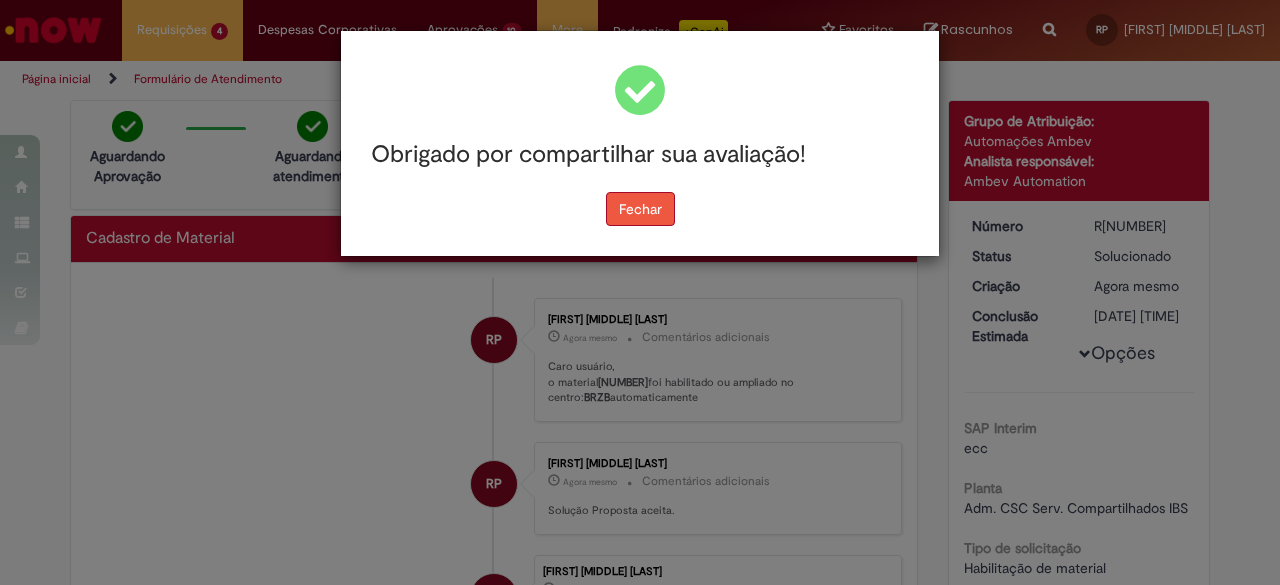 click on "Fechar" at bounding box center [640, 209] 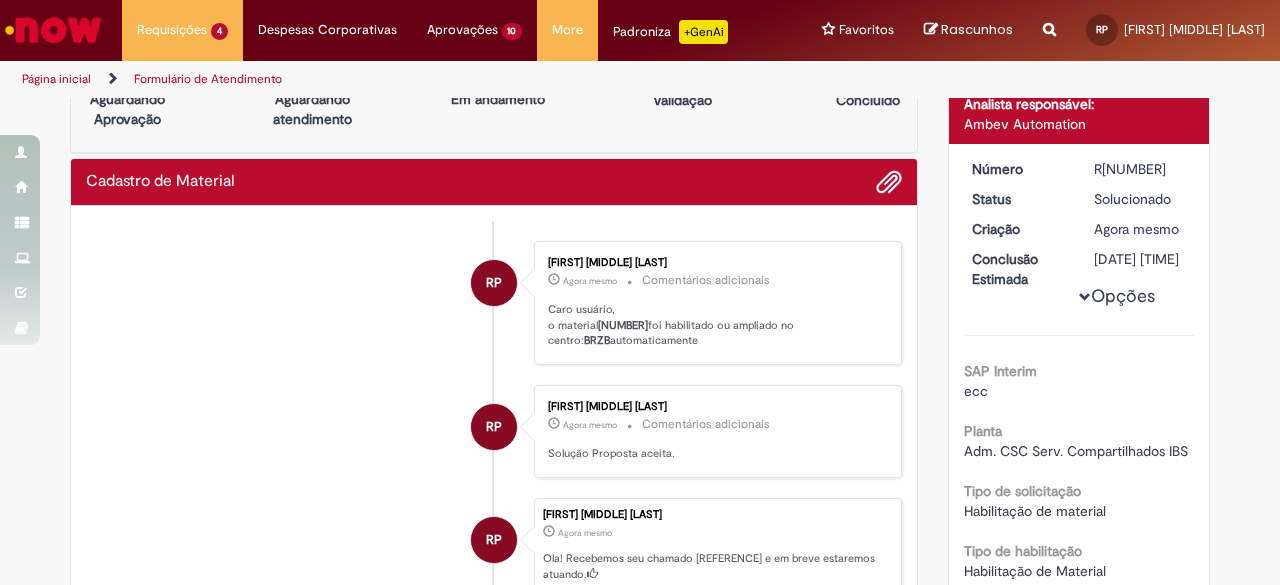 scroll, scrollTop: 107, scrollLeft: 0, axis: vertical 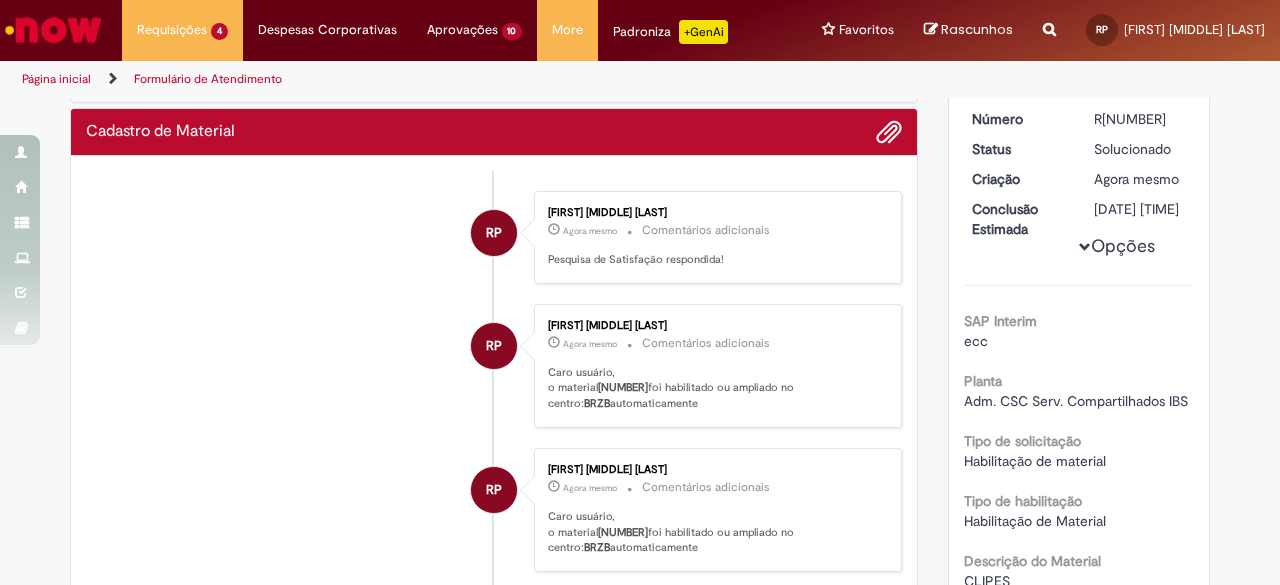 click on "050301278" at bounding box center [623, 387] 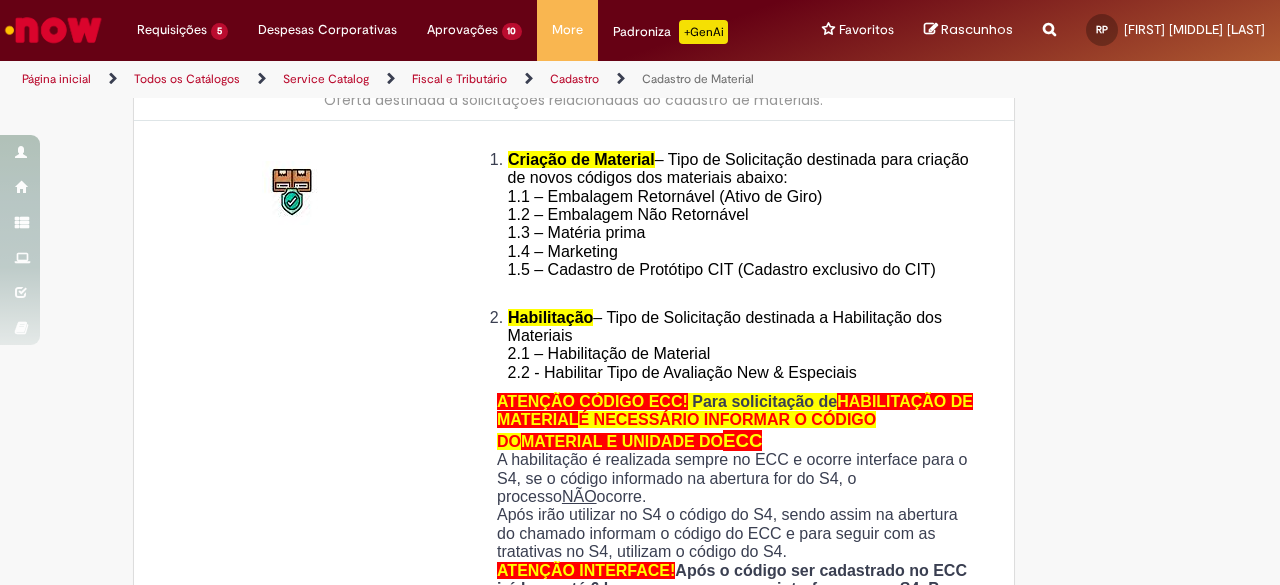 type on "**********" 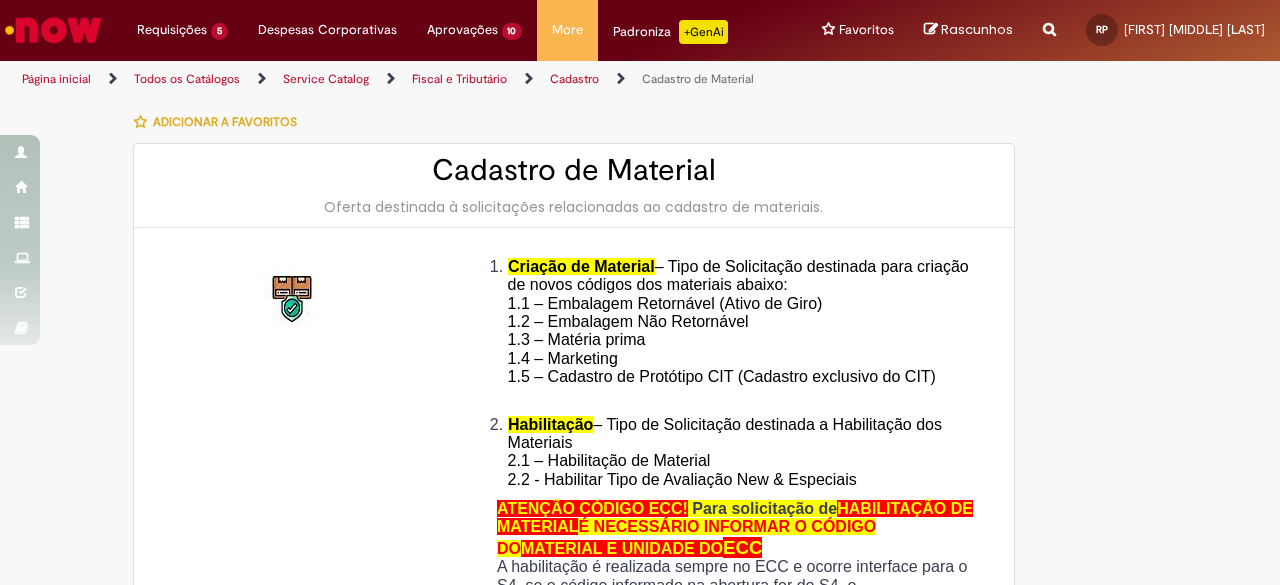 type on "**********" 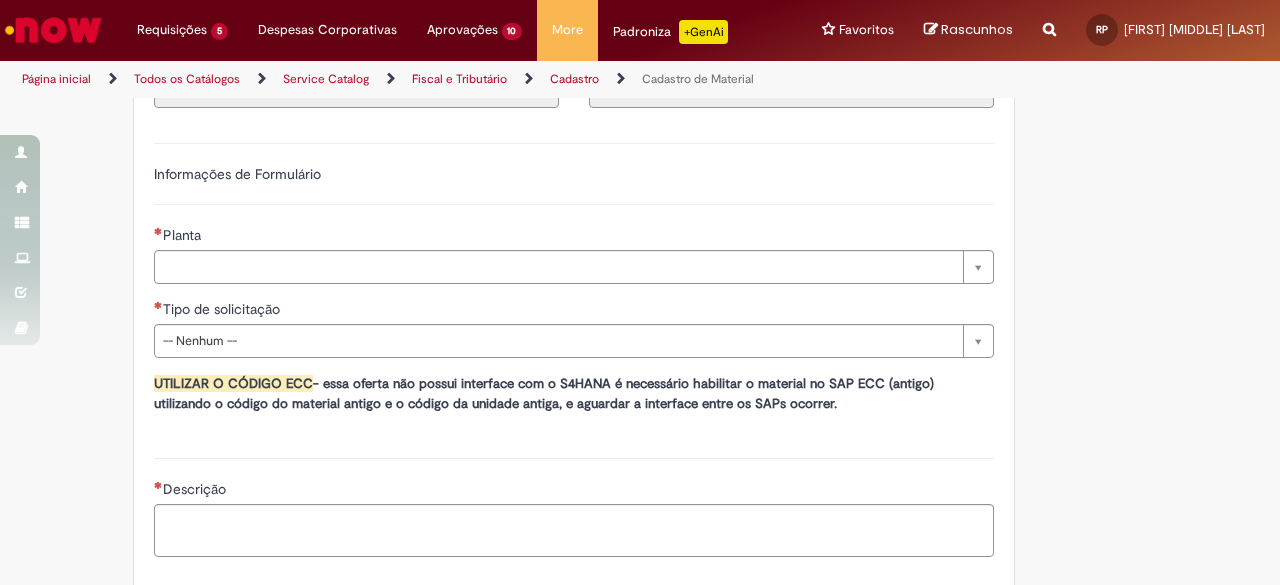 scroll, scrollTop: 1111, scrollLeft: 0, axis: vertical 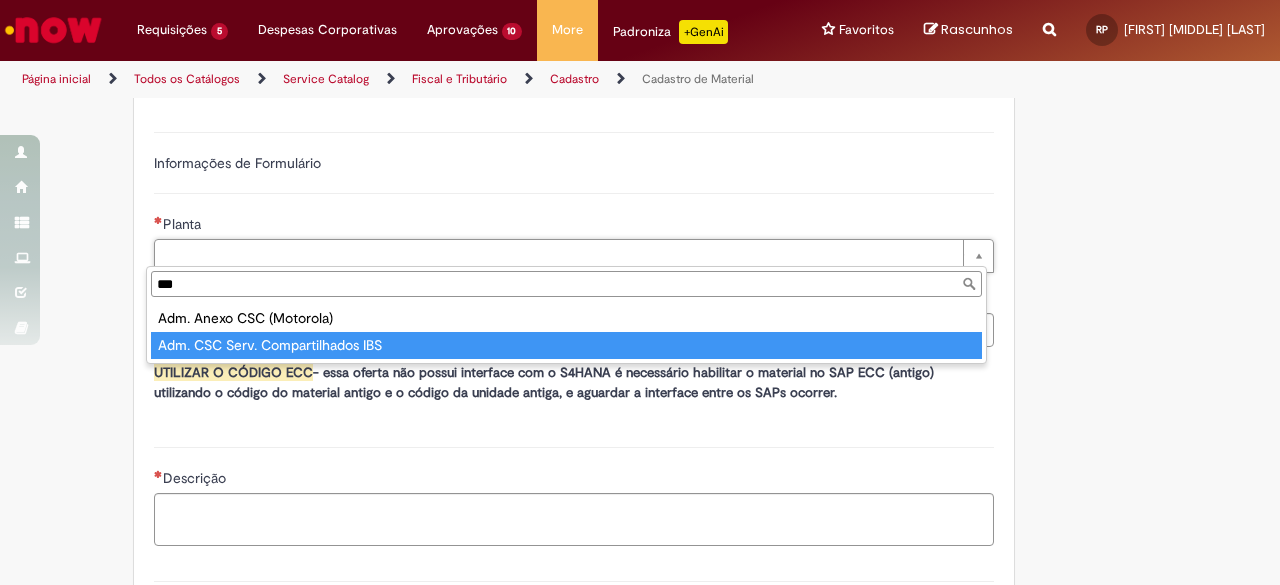 type on "***" 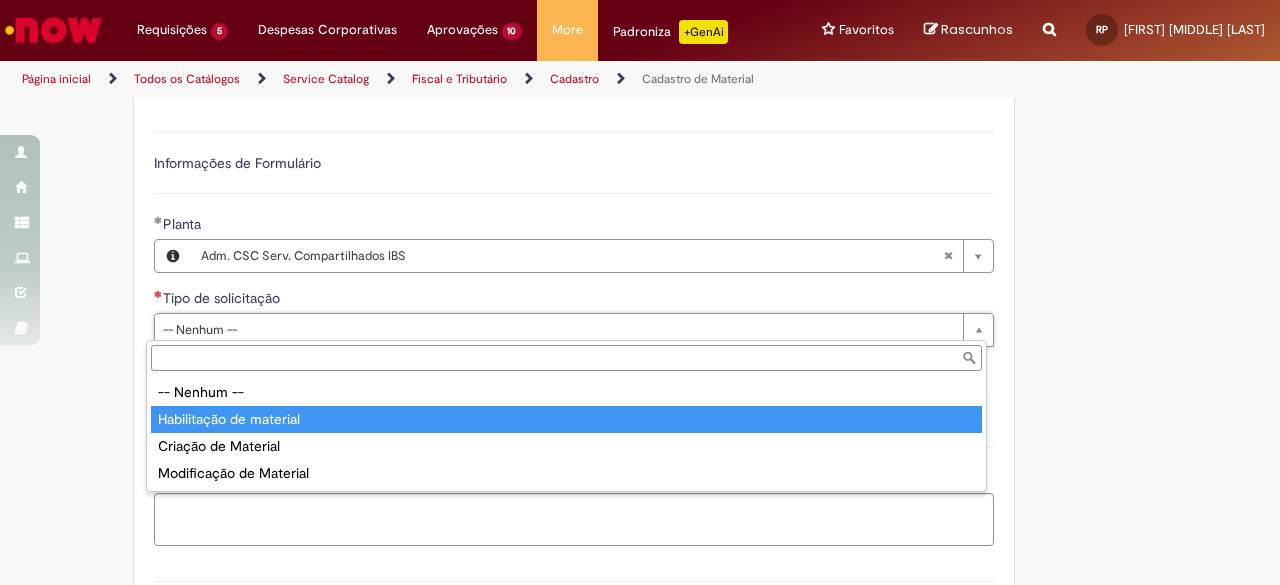type on "**********" 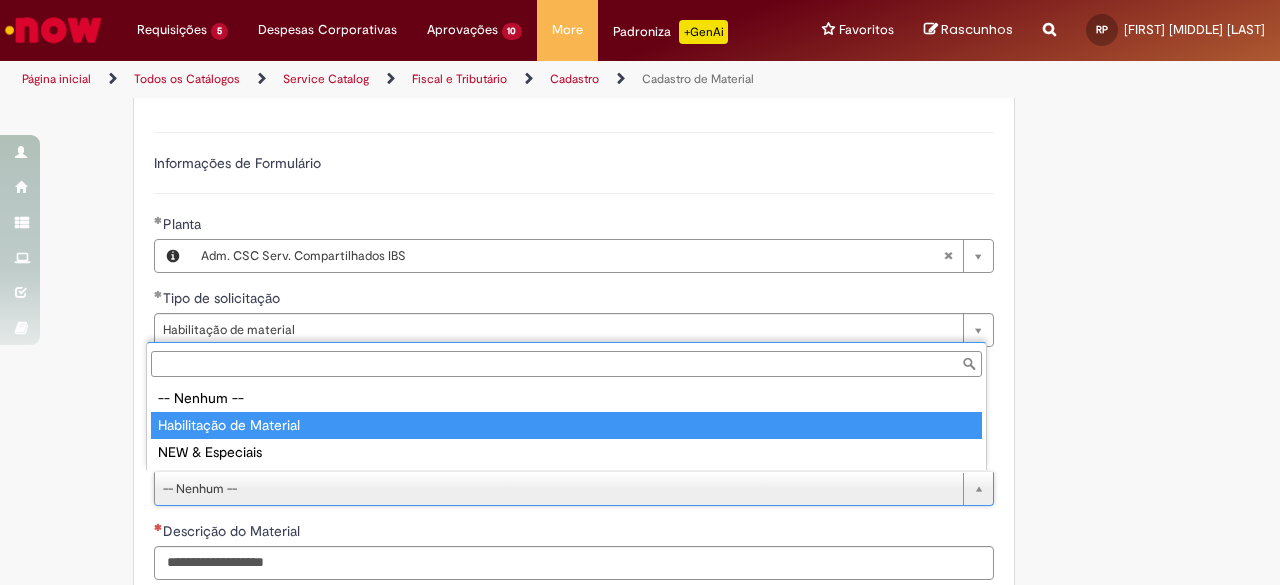 type on "**********" 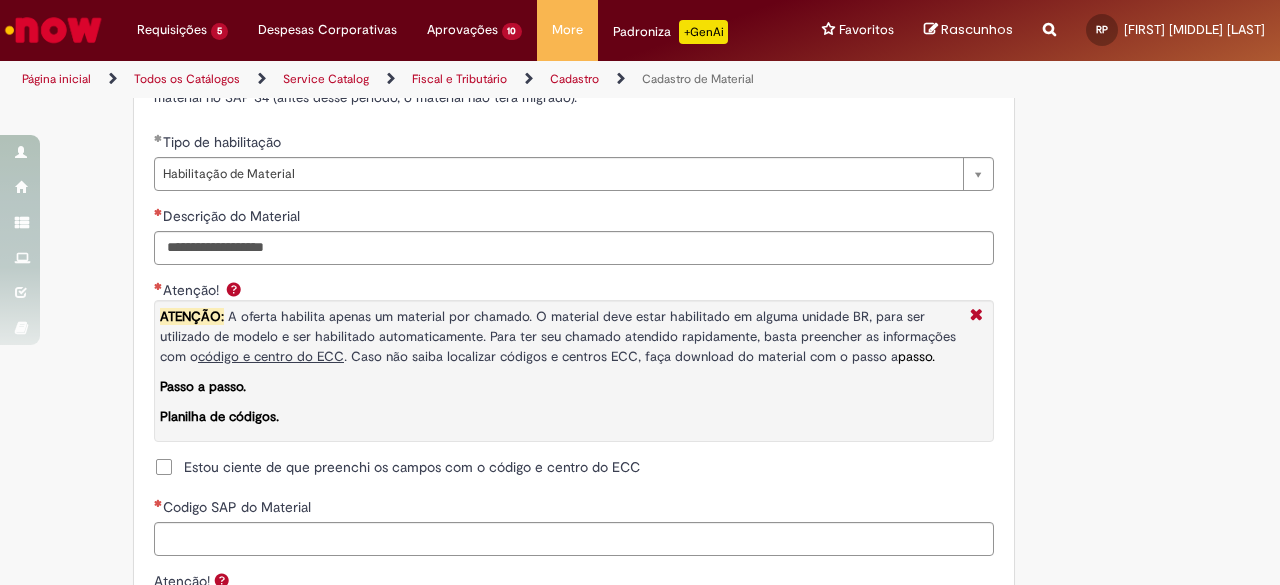 scroll, scrollTop: 1456, scrollLeft: 0, axis: vertical 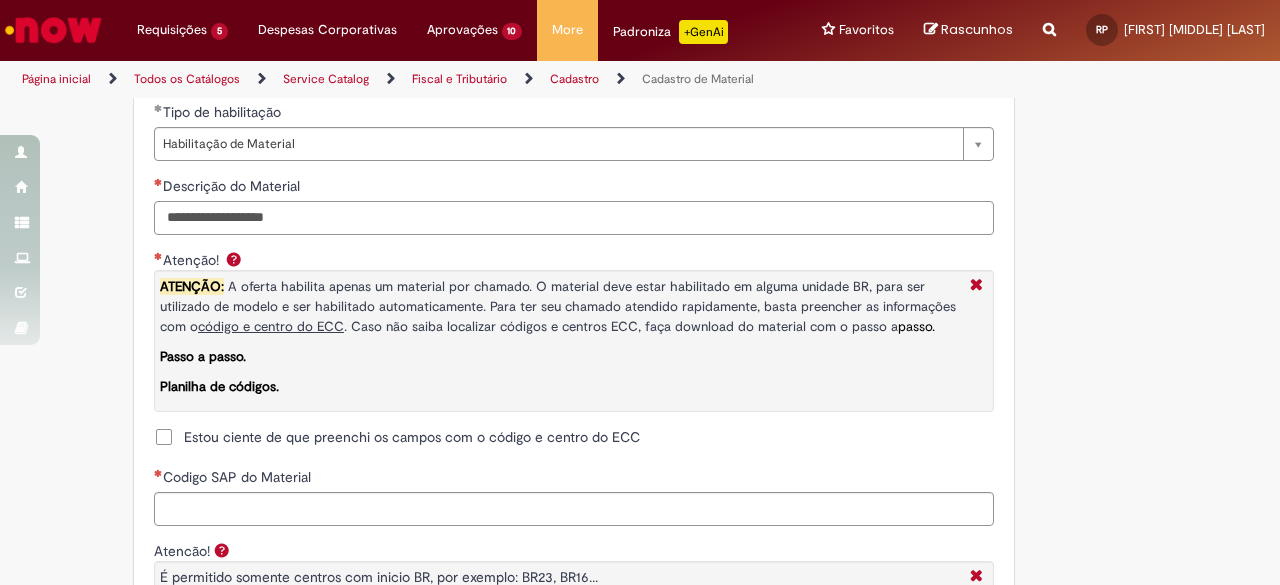 click on "Descrição do Material" at bounding box center (574, 218) 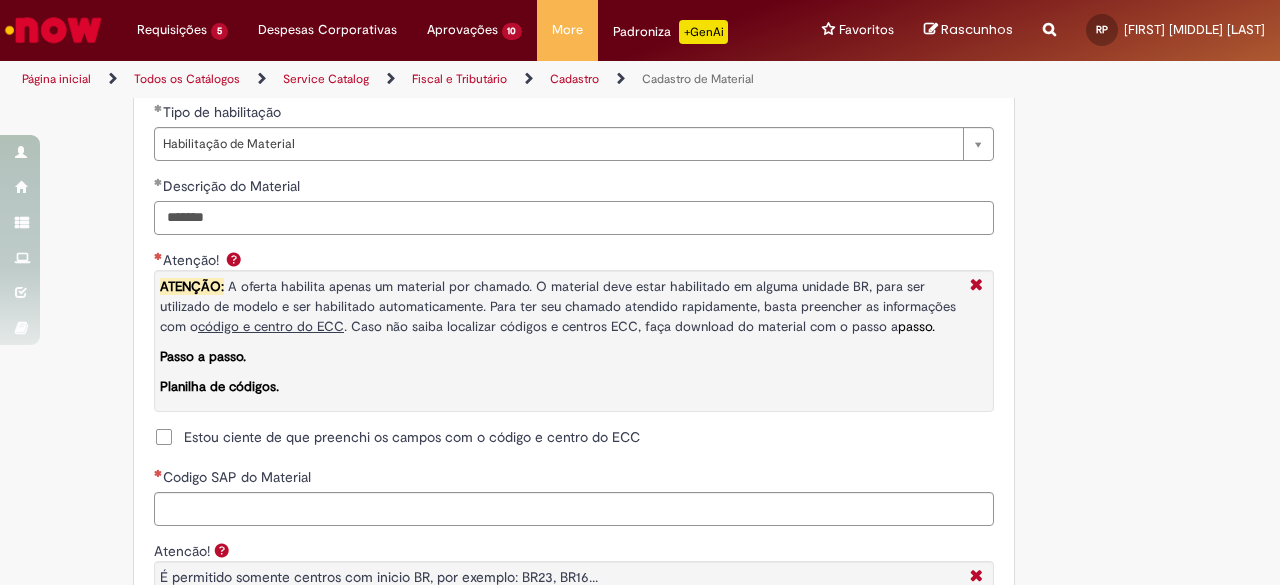 type on "*******" 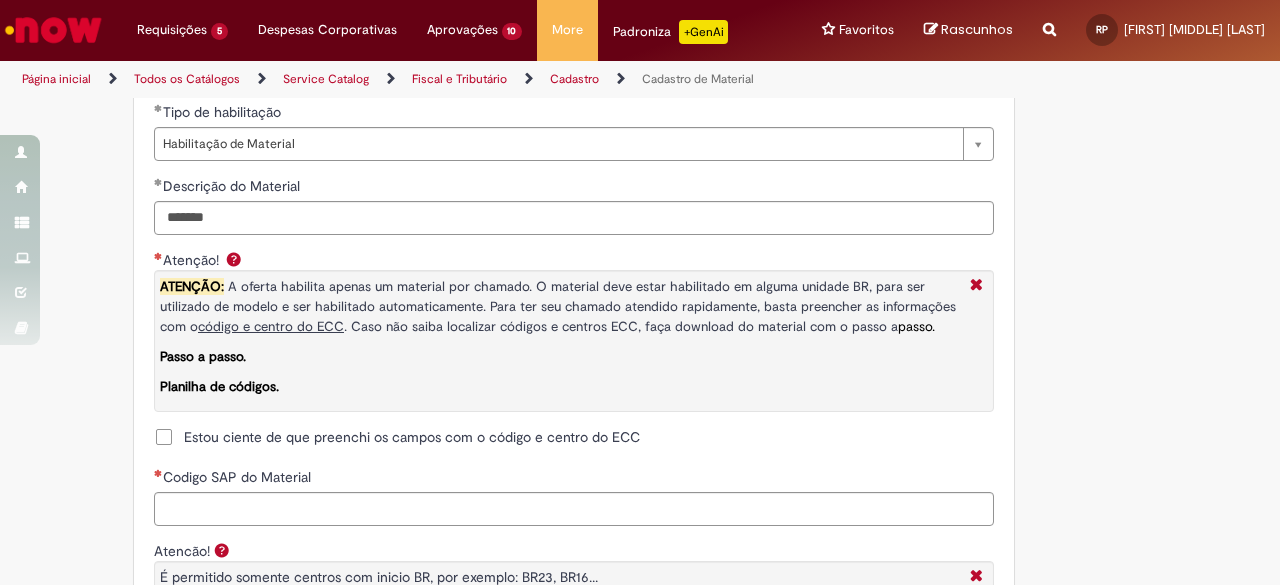 click on "Estou ciente de que preenchi os campos com o código e centro do ECC" at bounding box center [412, 437] 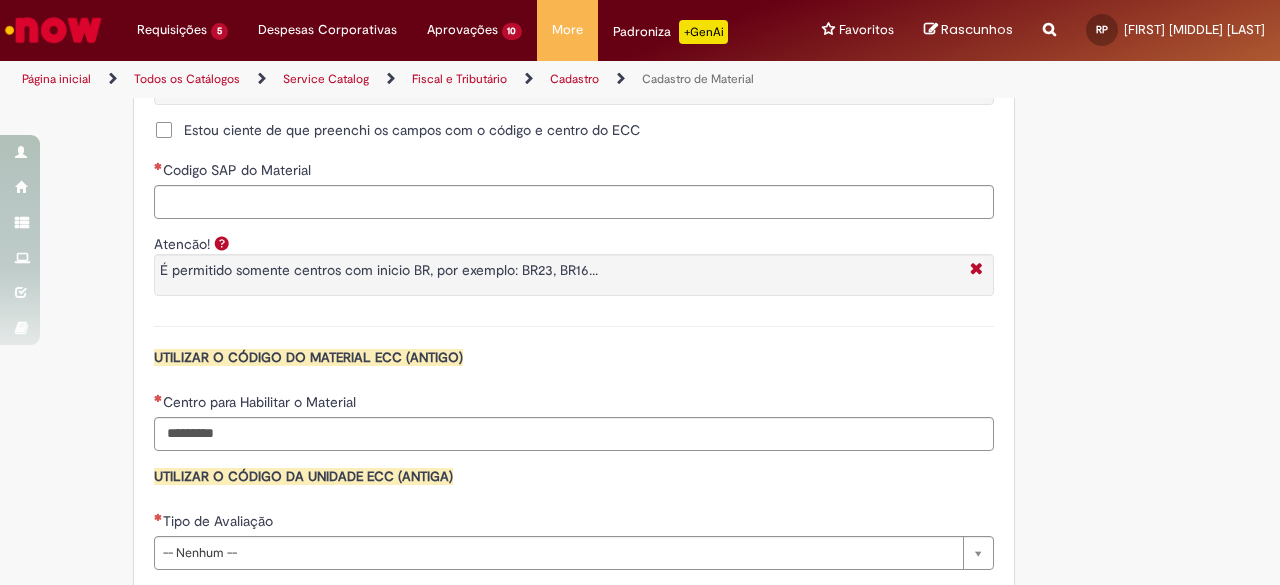 scroll, scrollTop: 1790, scrollLeft: 0, axis: vertical 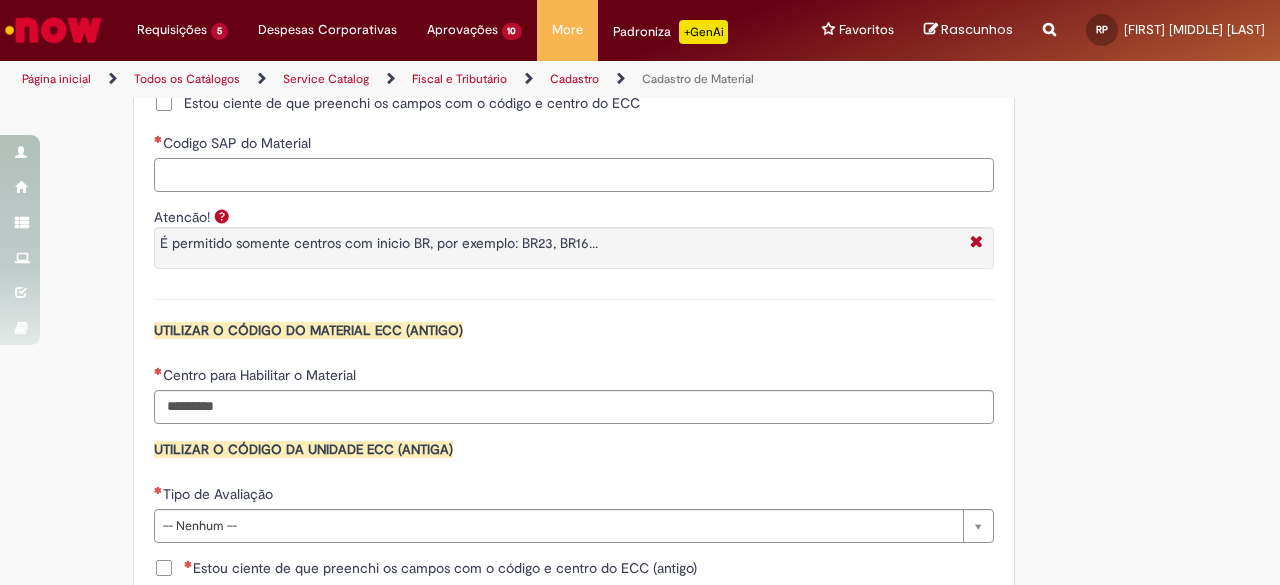 click on "Codigo SAP do Material" at bounding box center (574, 175) 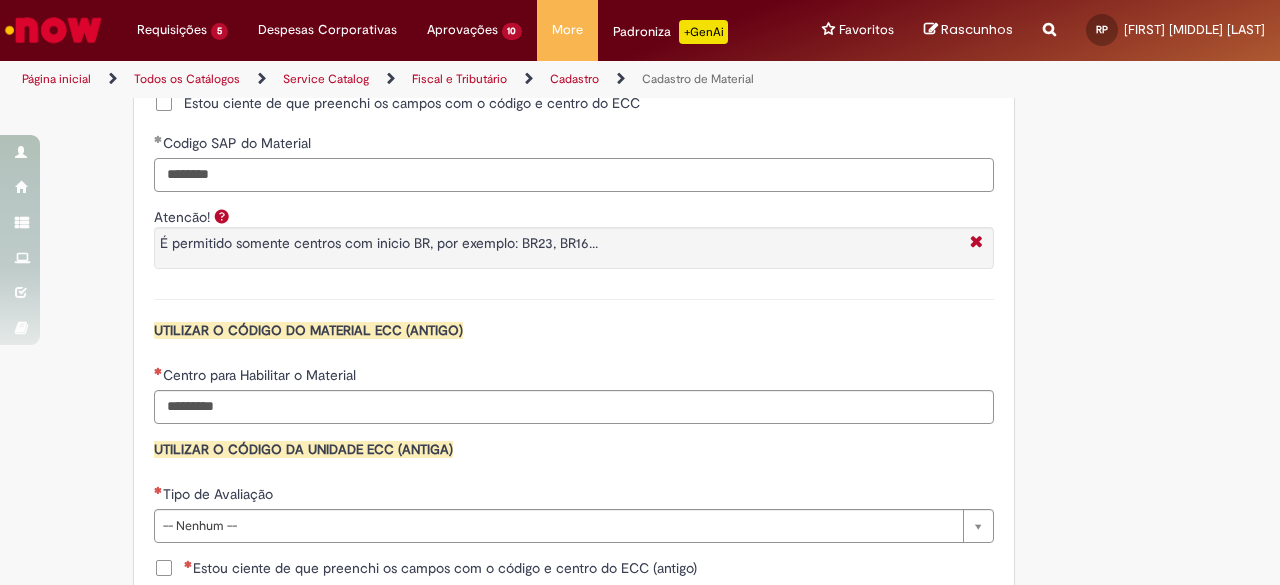 type on "********" 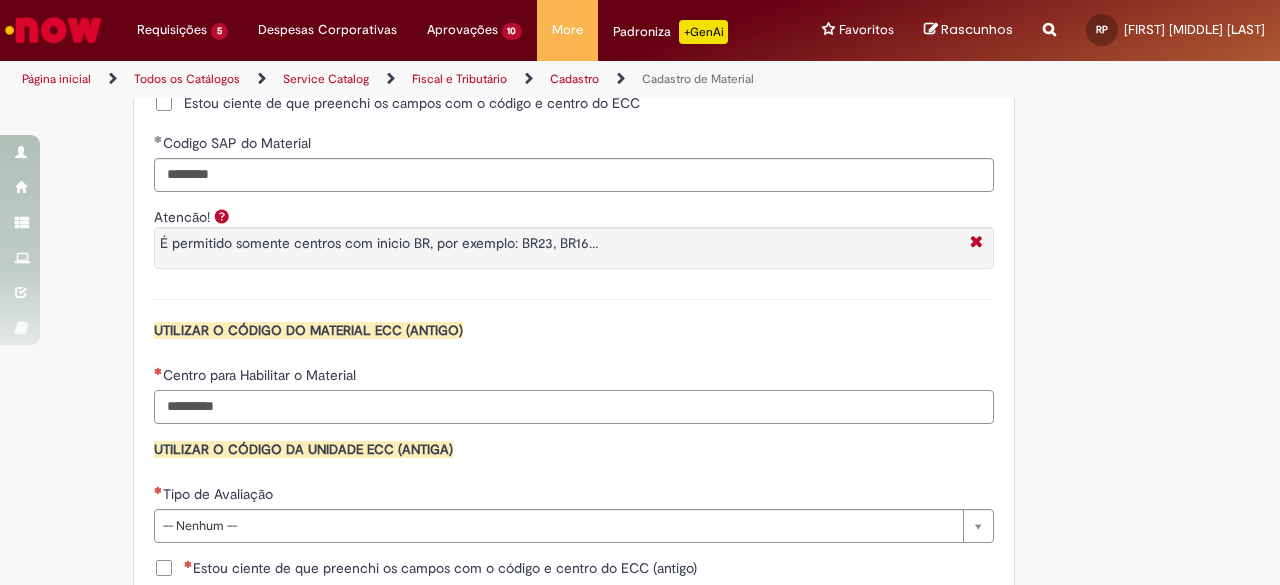 click on "Centro para Habilitar o Material" at bounding box center [574, 407] 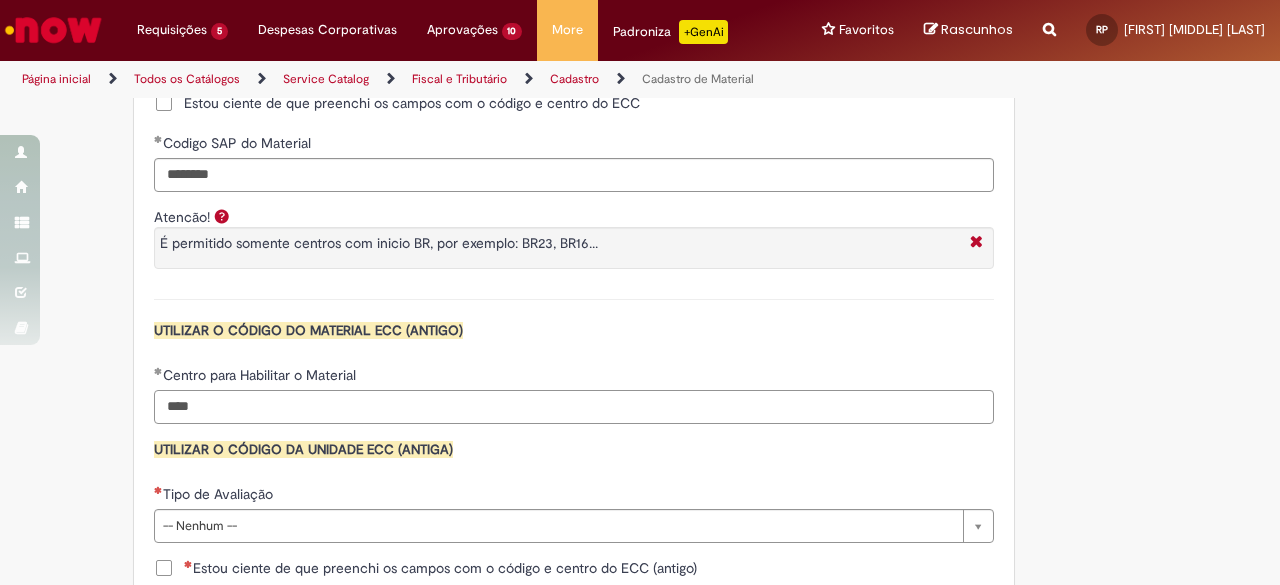 type on "****" 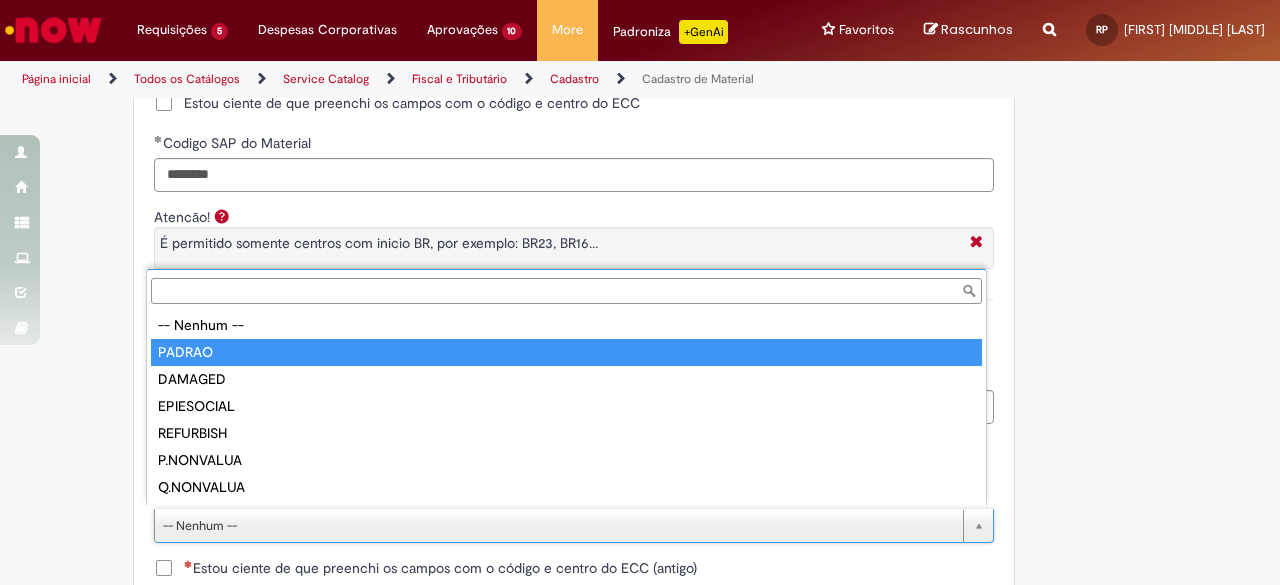 type on "******" 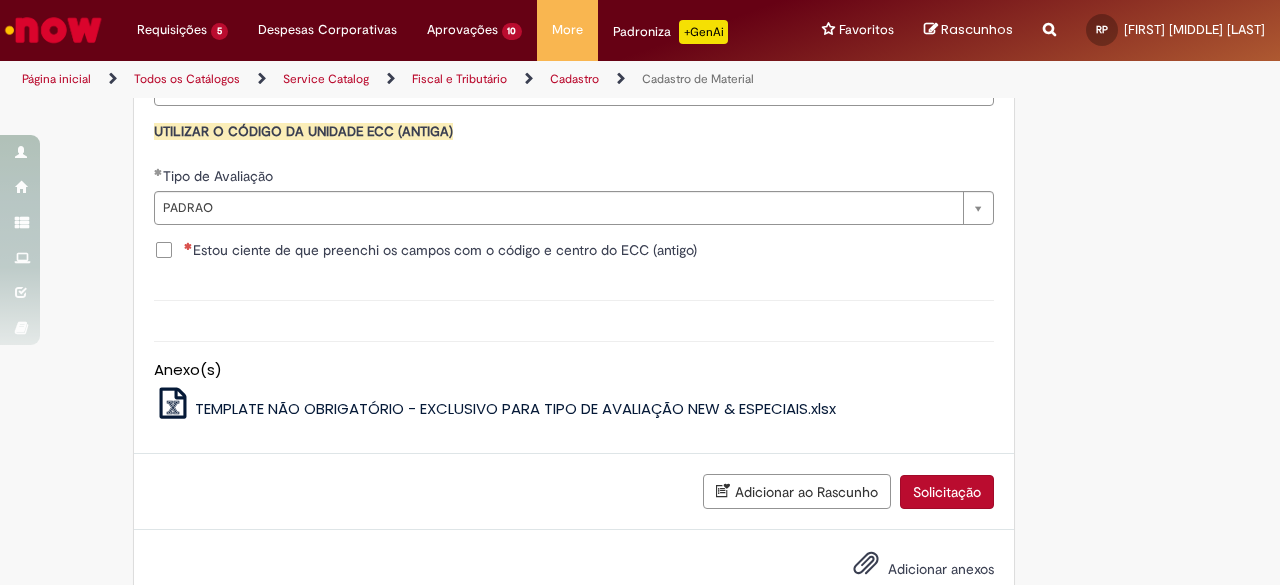 scroll, scrollTop: 2116, scrollLeft: 0, axis: vertical 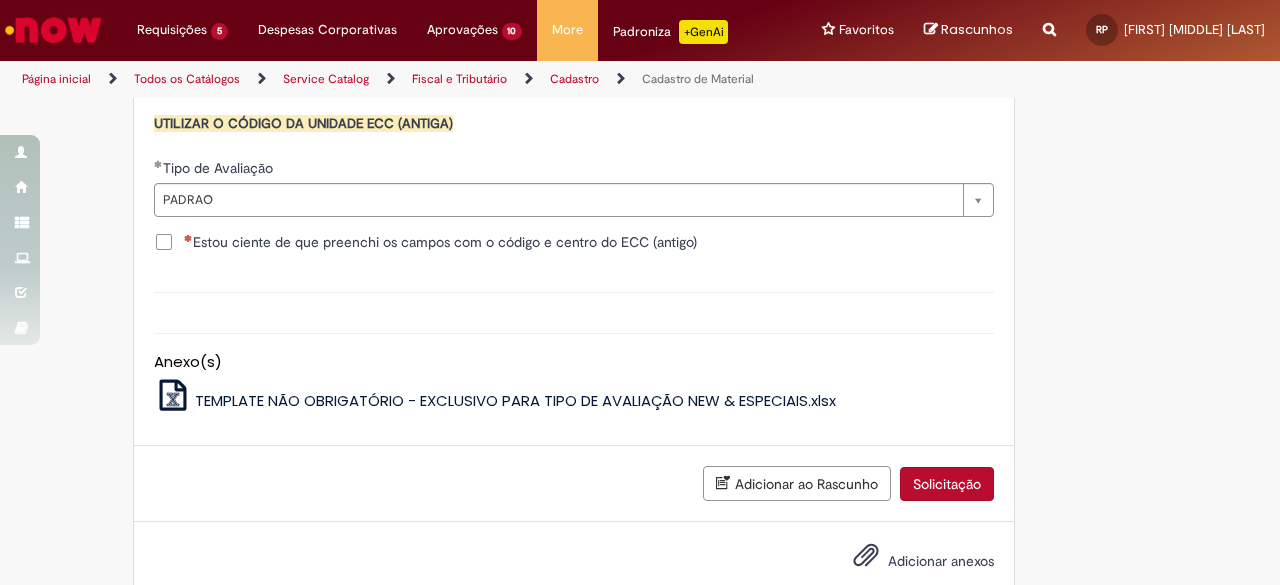 click on "Estou ciente de que preenchi os campos com o código e centro do ECC  (antigo)" at bounding box center [440, 242] 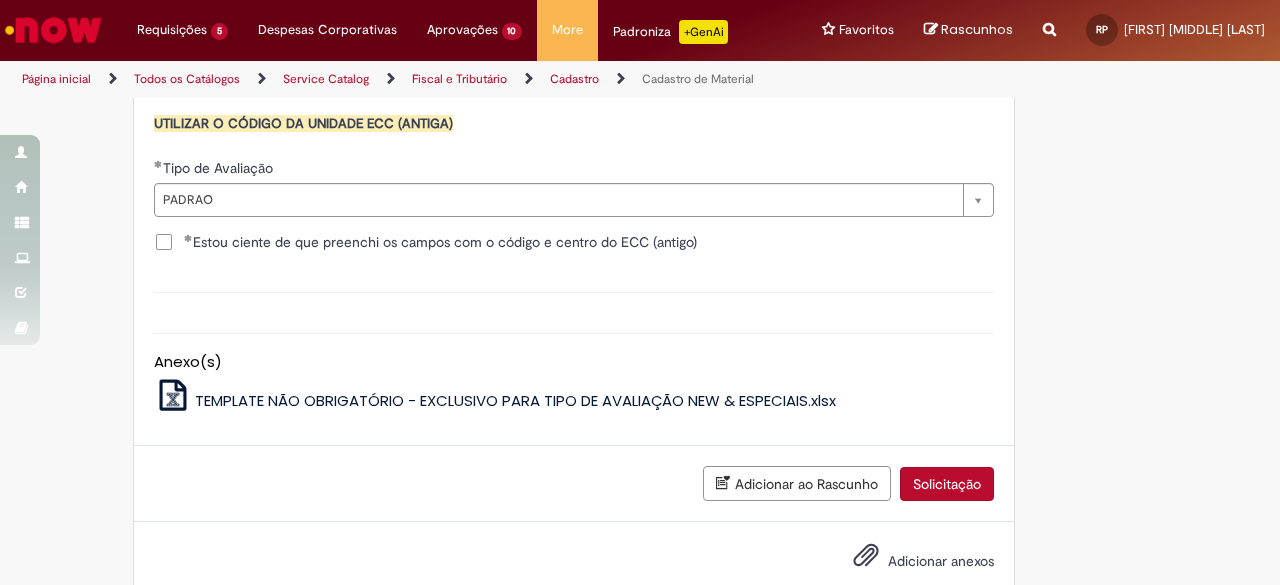 click on "Solicitação" at bounding box center [947, 484] 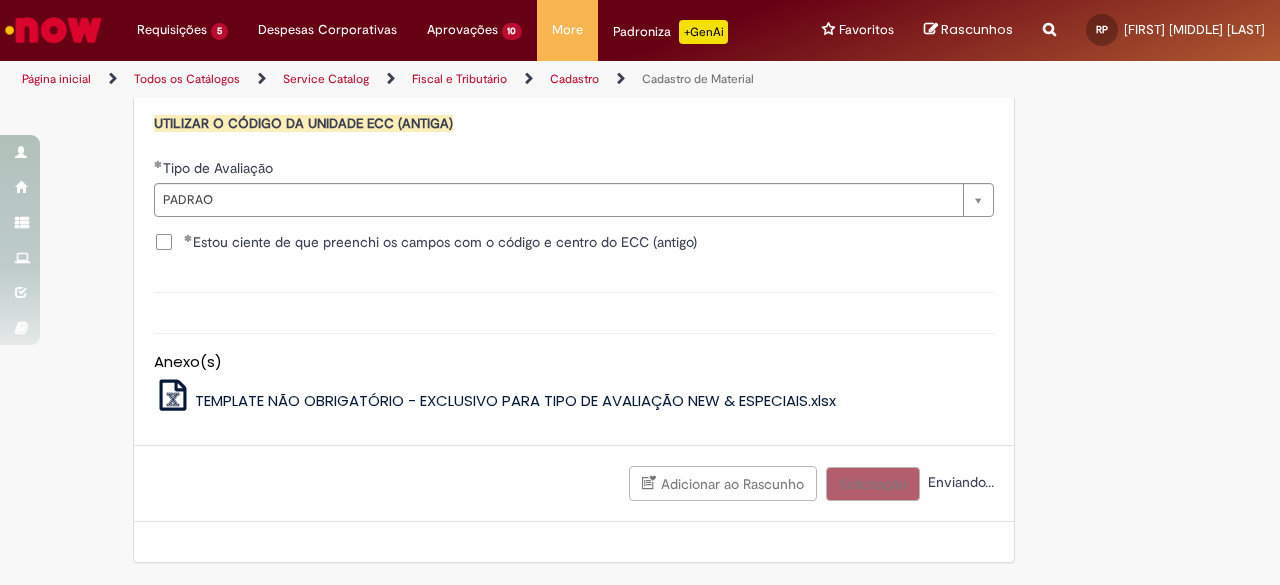 scroll, scrollTop: 2110, scrollLeft: 0, axis: vertical 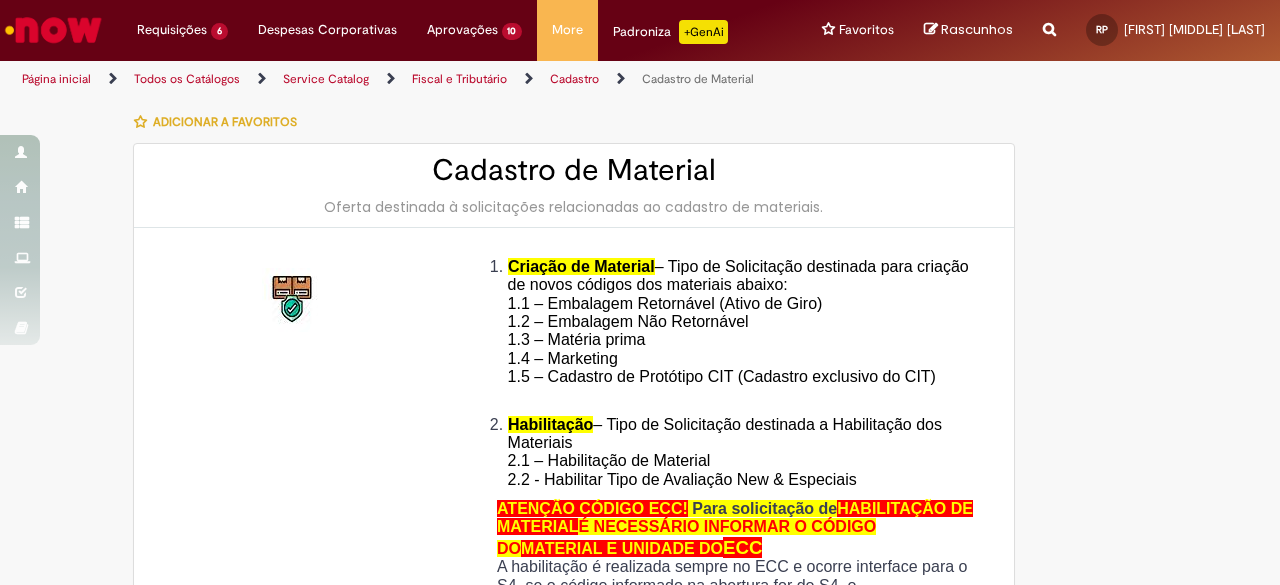 type on "**********" 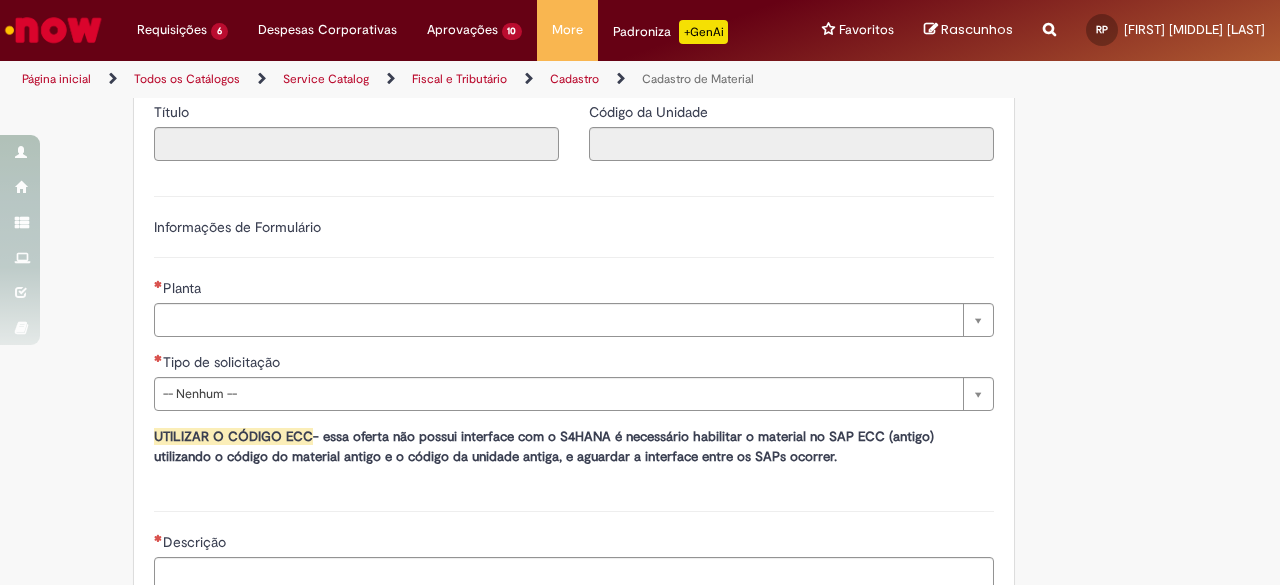 scroll, scrollTop: 1030, scrollLeft: 0, axis: vertical 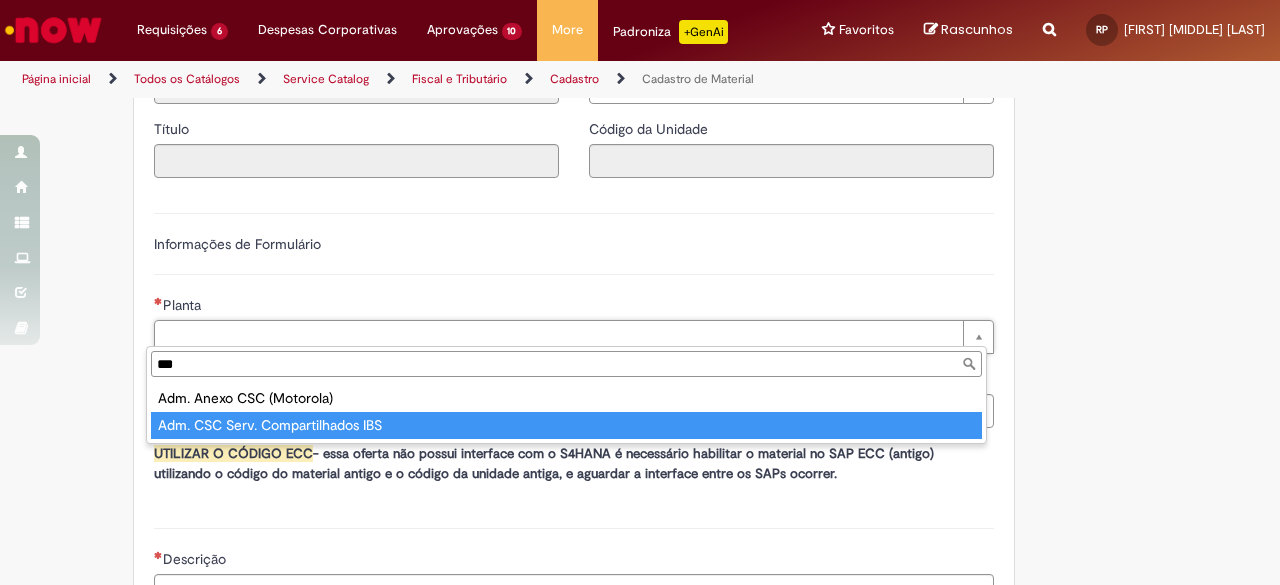 type on "***" 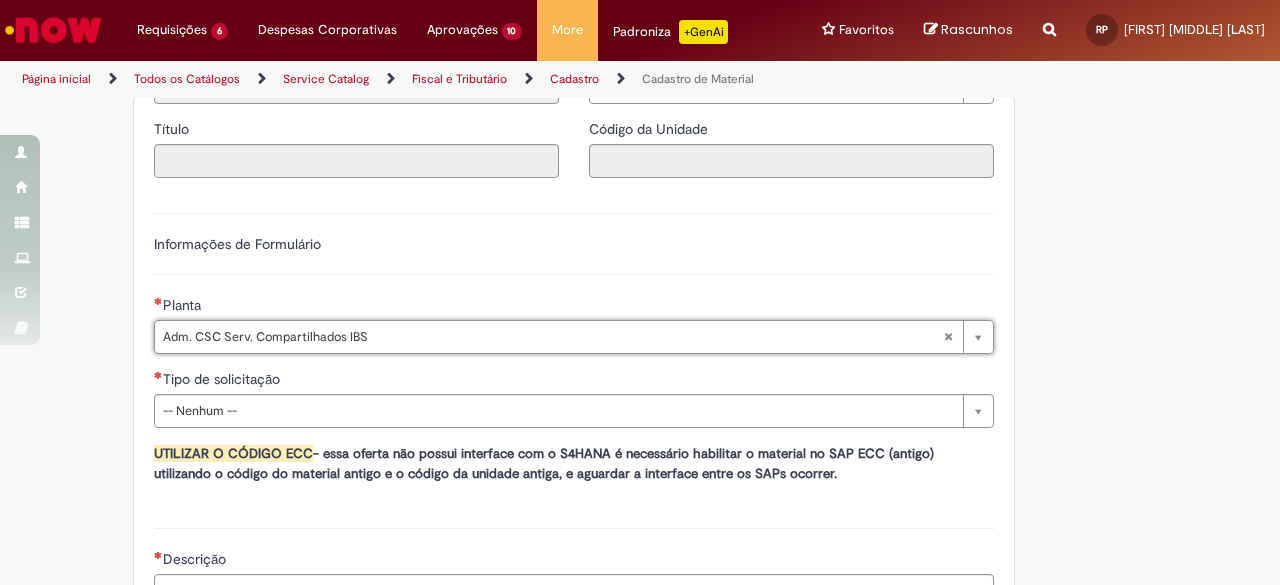 type on "**********" 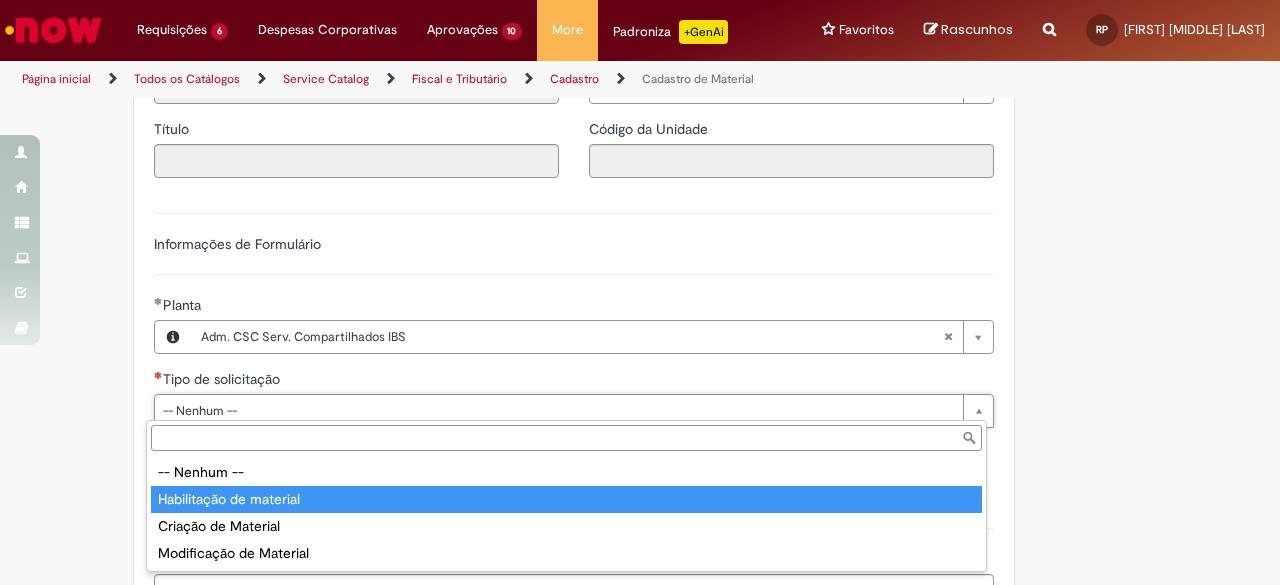 type on "**********" 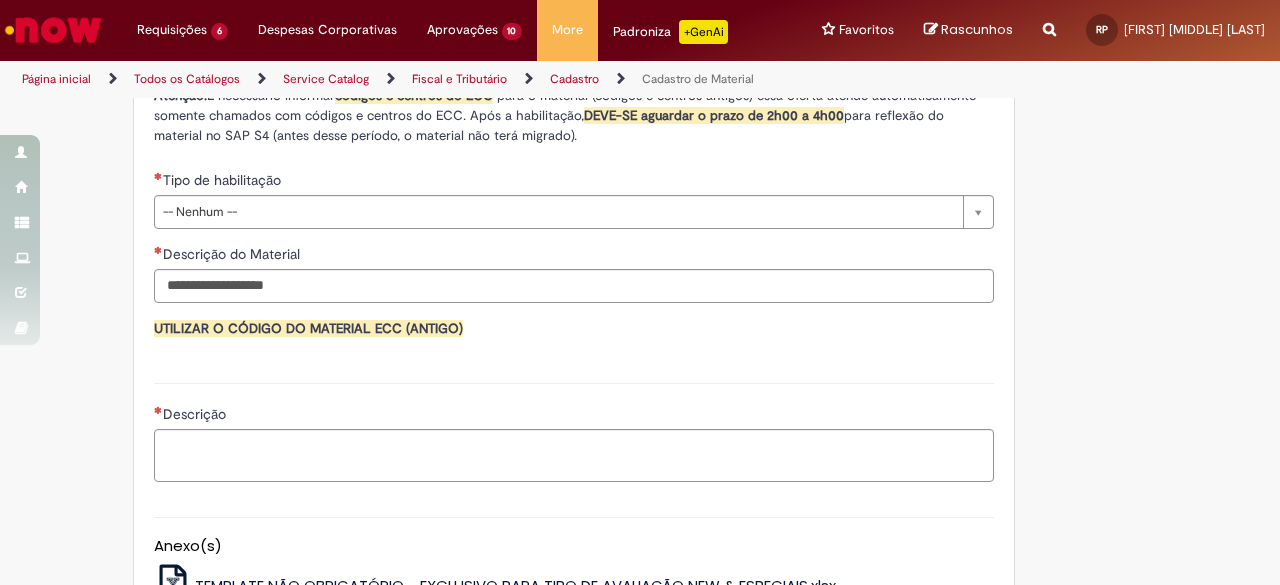 scroll, scrollTop: 1398, scrollLeft: 0, axis: vertical 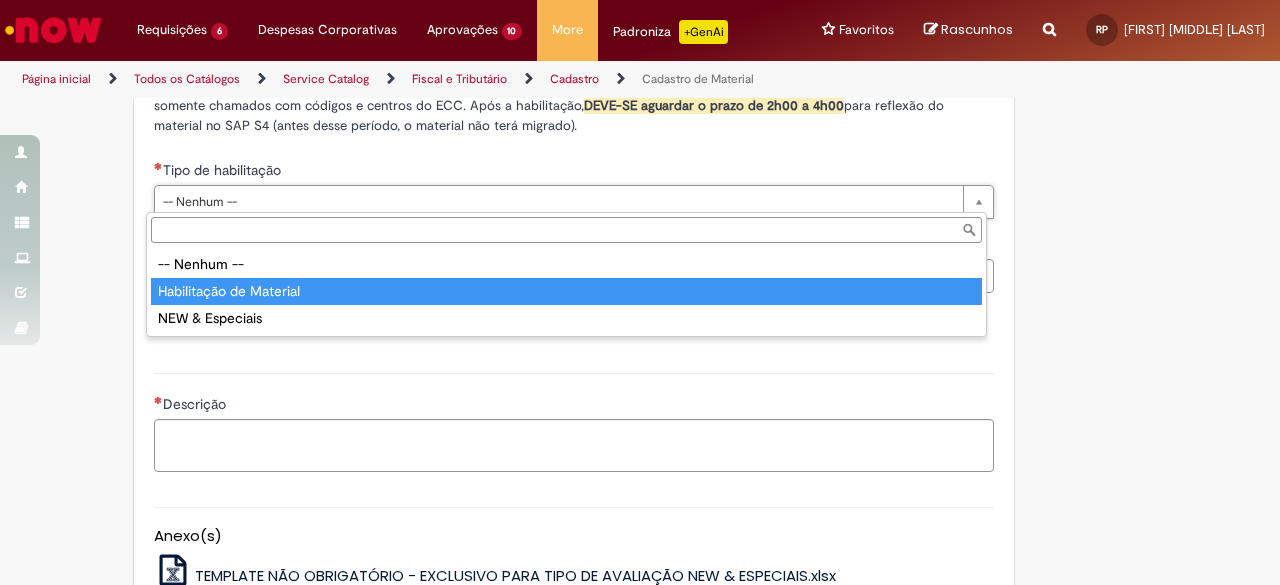type on "**********" 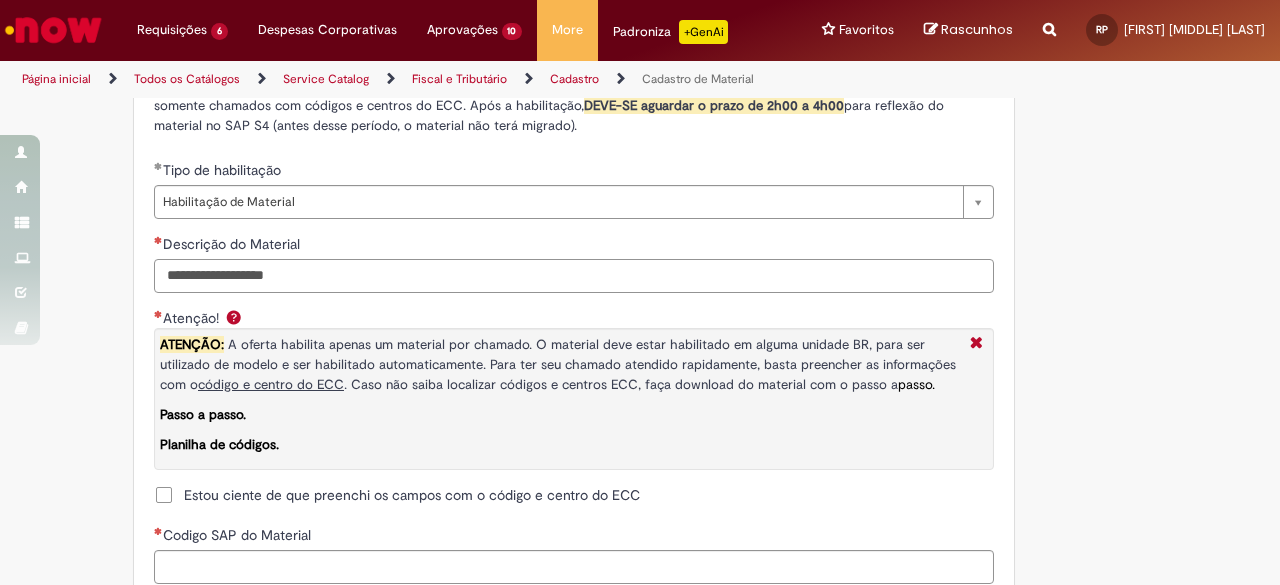 click on "Descrição do Material" at bounding box center (574, 276) 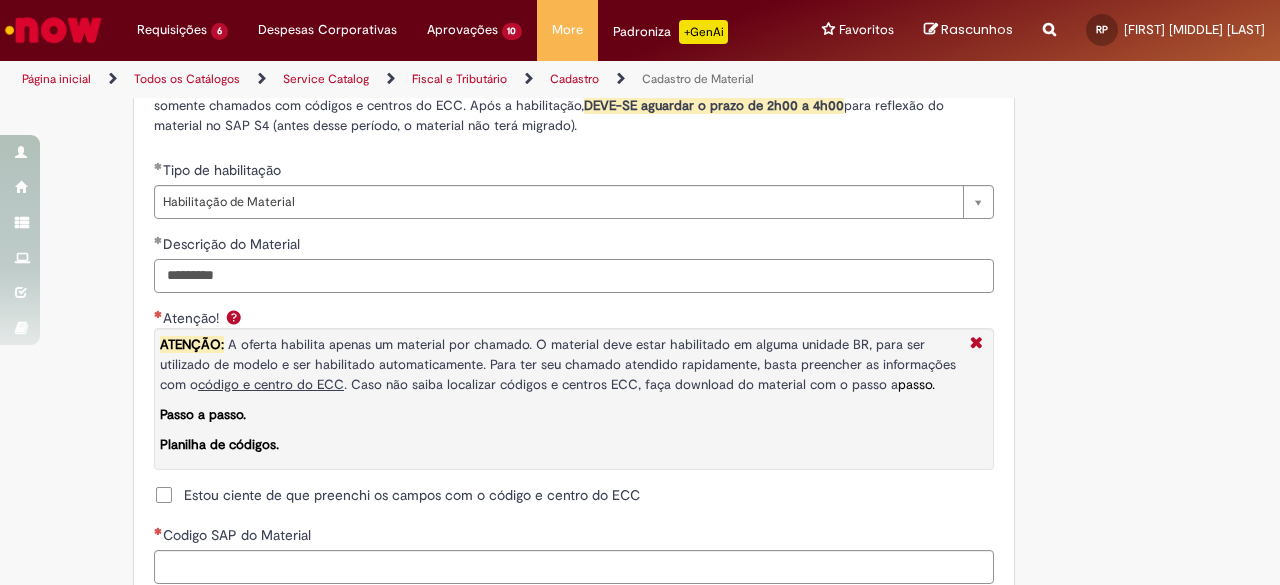 type on "*********" 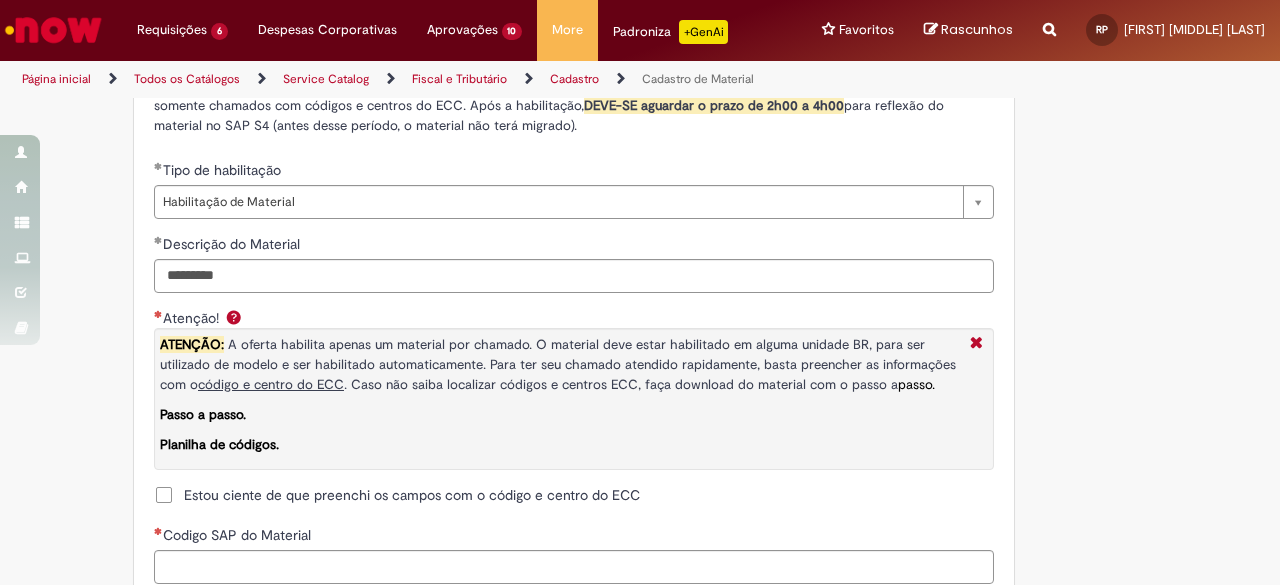 scroll, scrollTop: 1677, scrollLeft: 0, axis: vertical 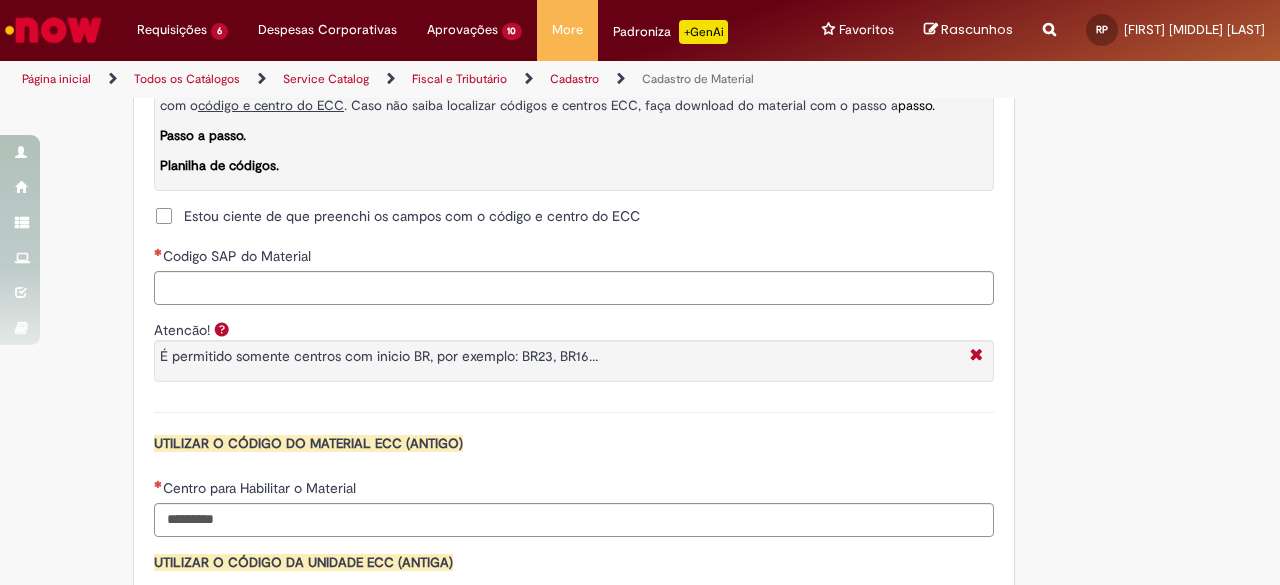 click on "Estou ciente de que preenchi os campos com o código e centro do ECC" at bounding box center (412, 216) 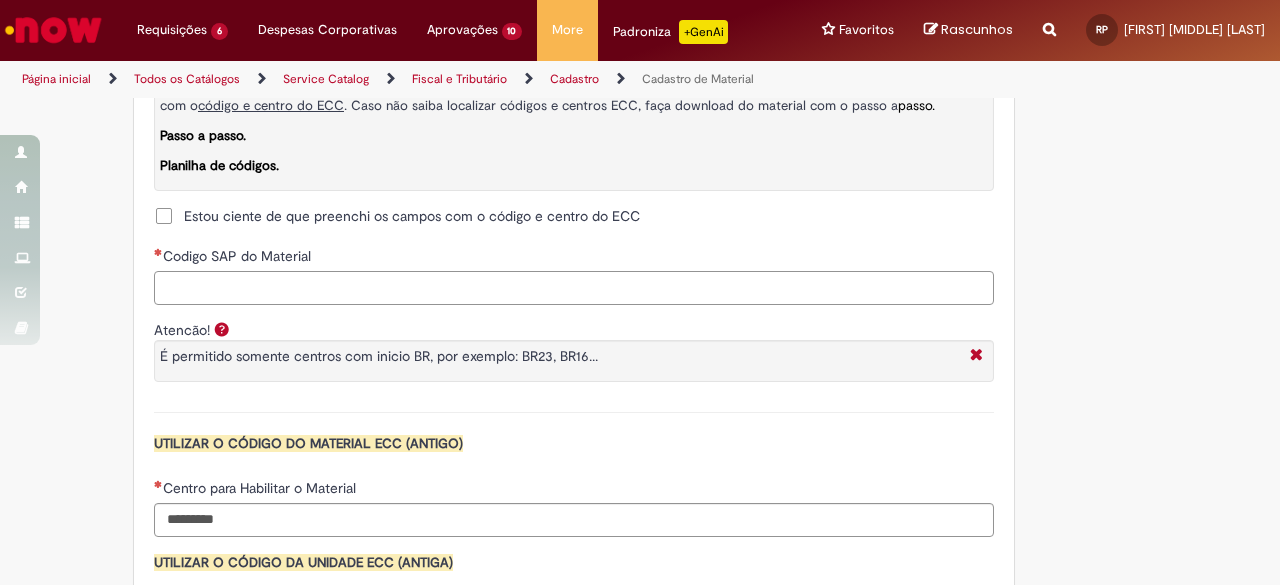 click on "Codigo SAP do Material" at bounding box center [574, 288] 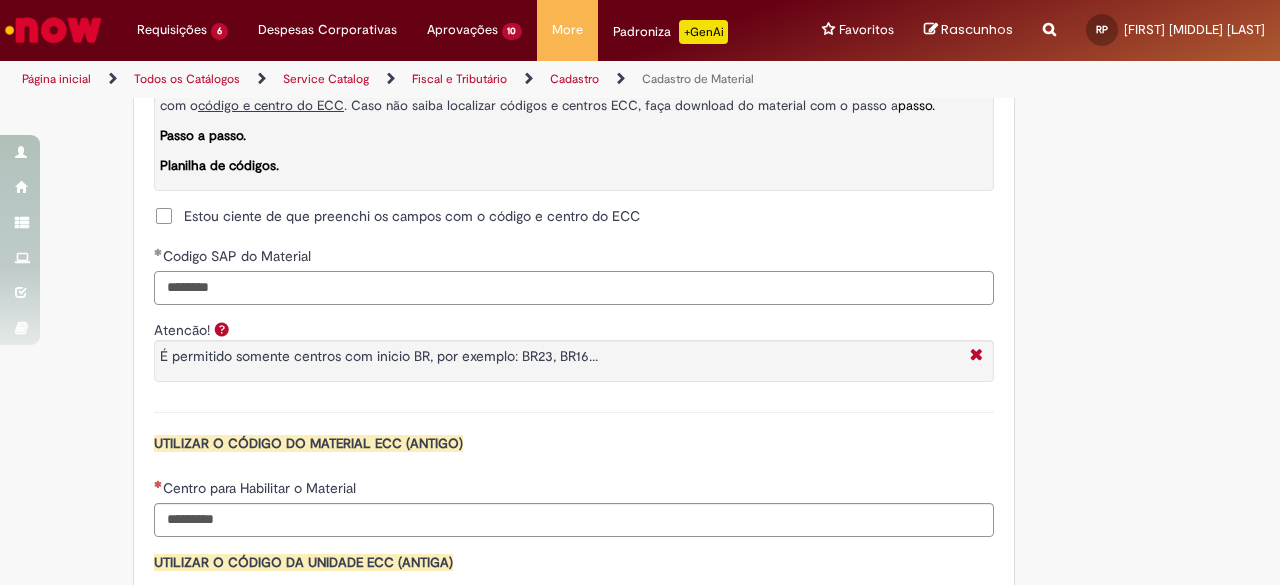type on "********" 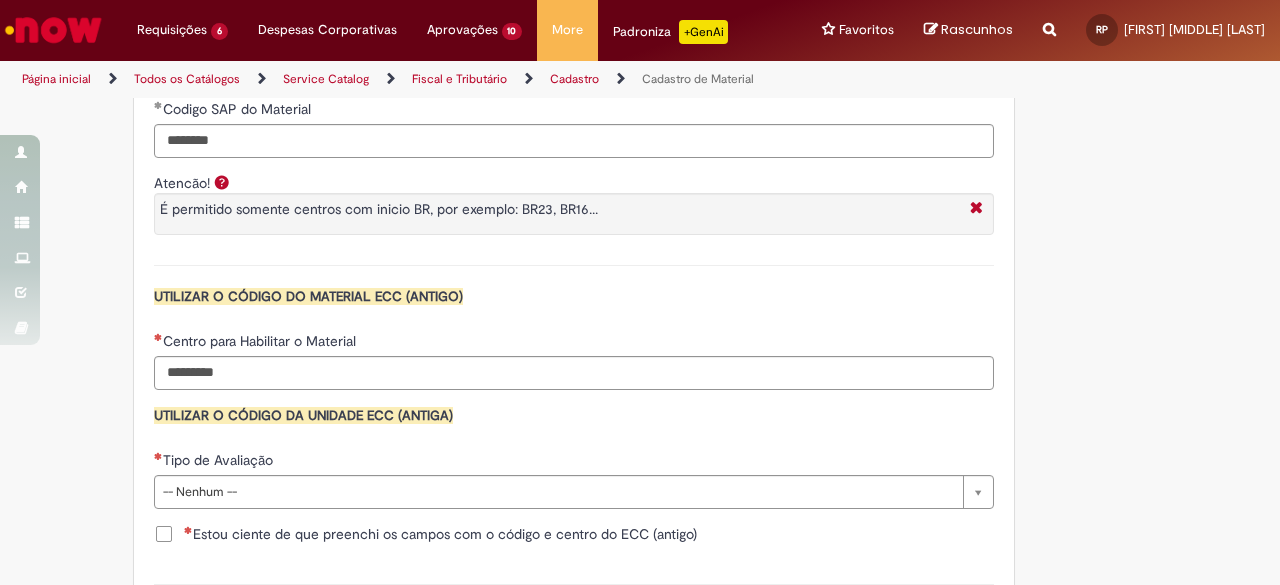 scroll, scrollTop: 1858, scrollLeft: 0, axis: vertical 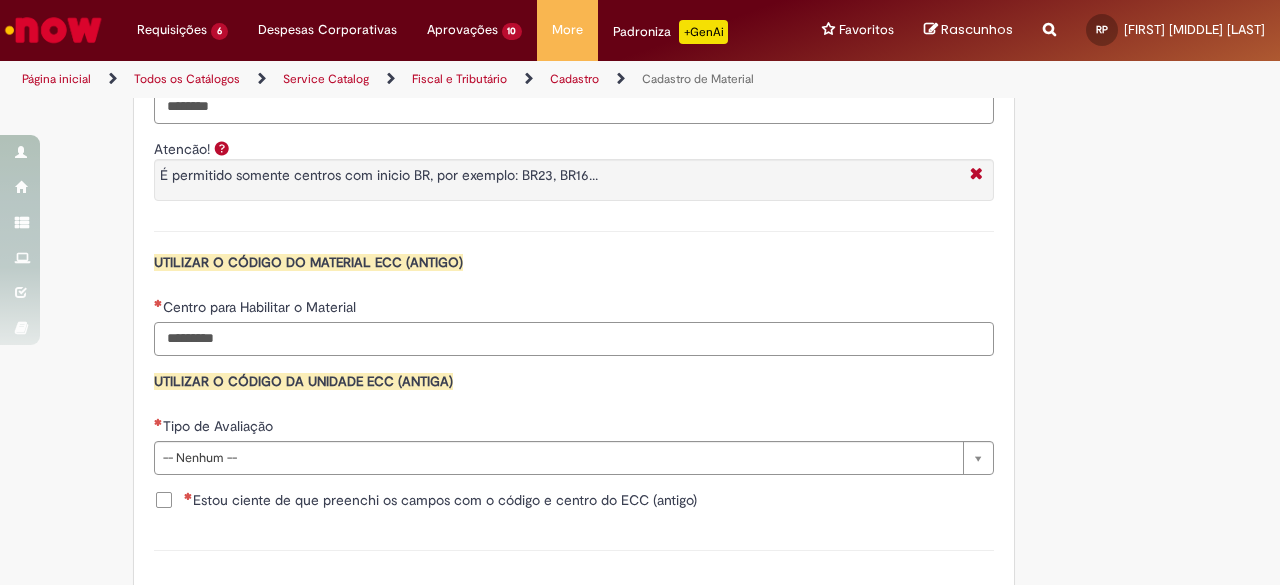 click on "Centro para Habilitar o Material" at bounding box center (574, 339) 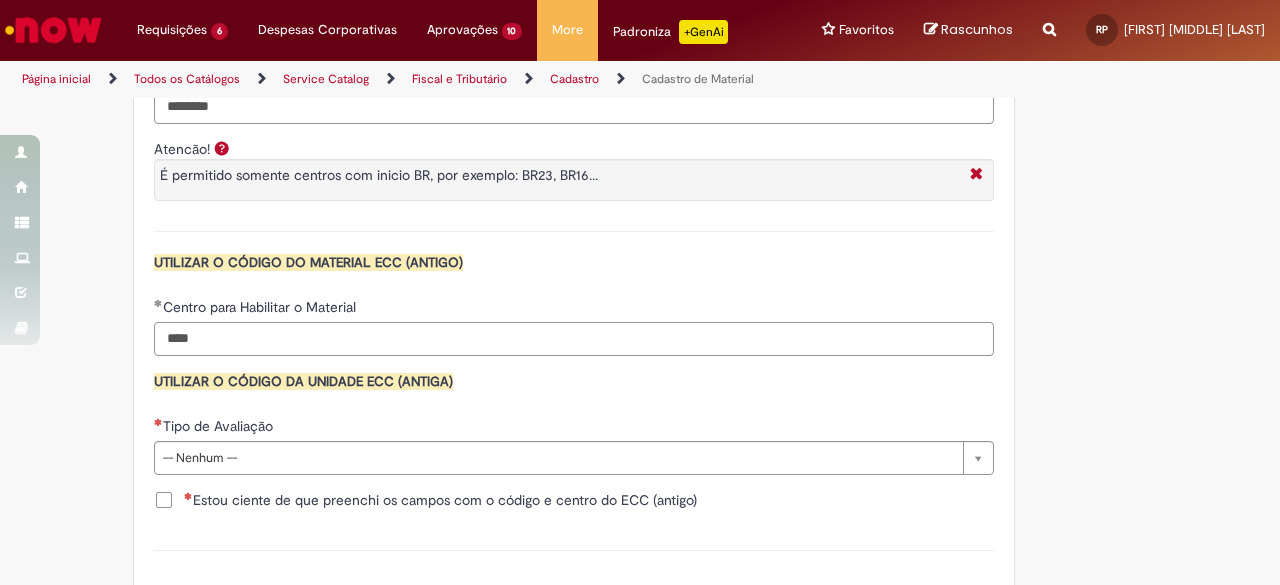 type on "****" 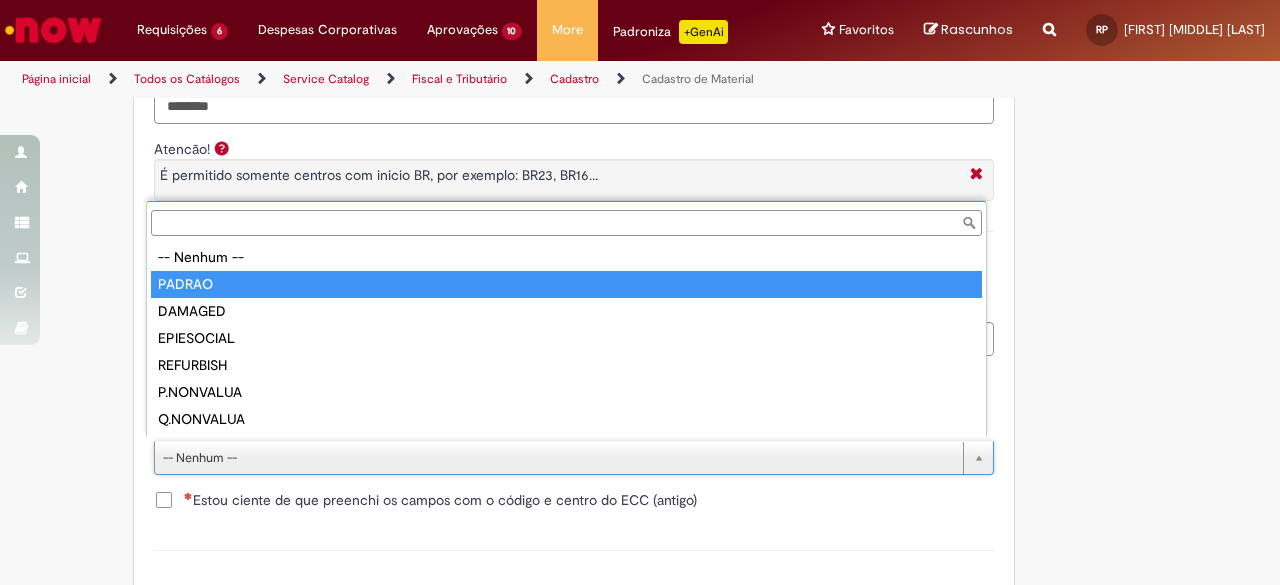 type on "******" 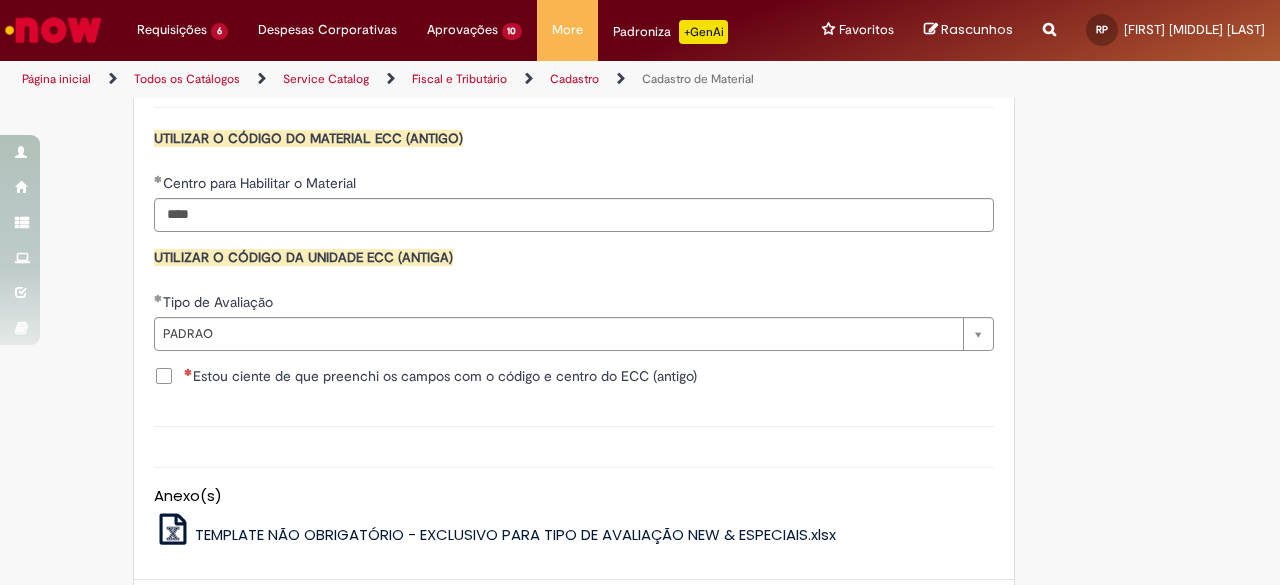 scroll, scrollTop: 2056, scrollLeft: 0, axis: vertical 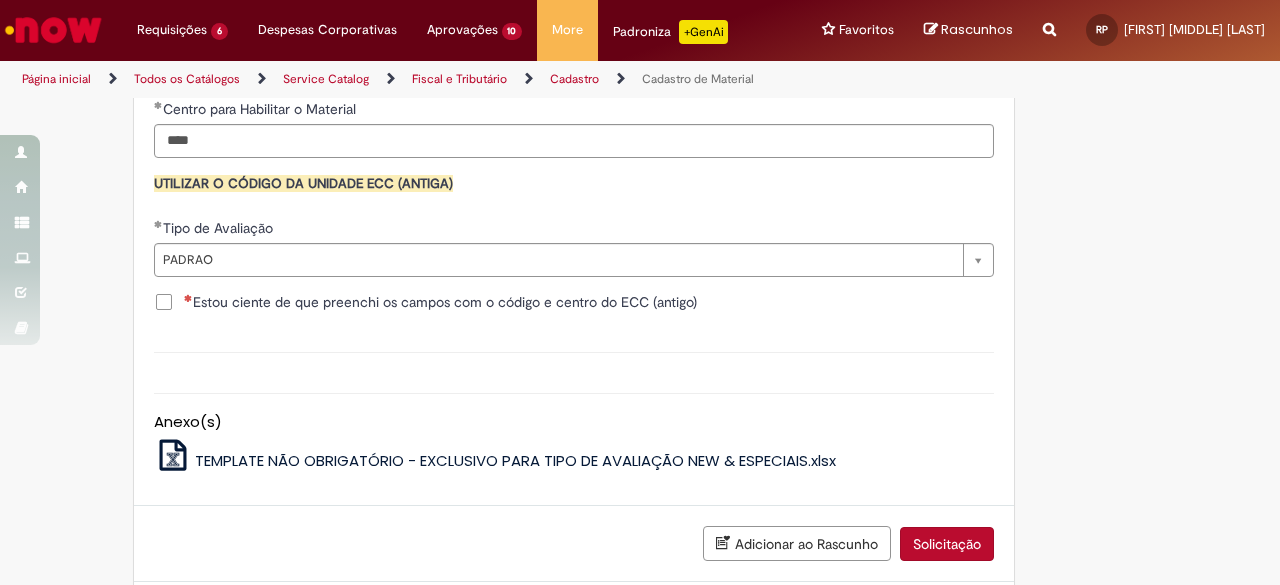 click on "Estou ciente de que preenchi os campos com o código e centro do ECC  (antigo)" at bounding box center (440, 302) 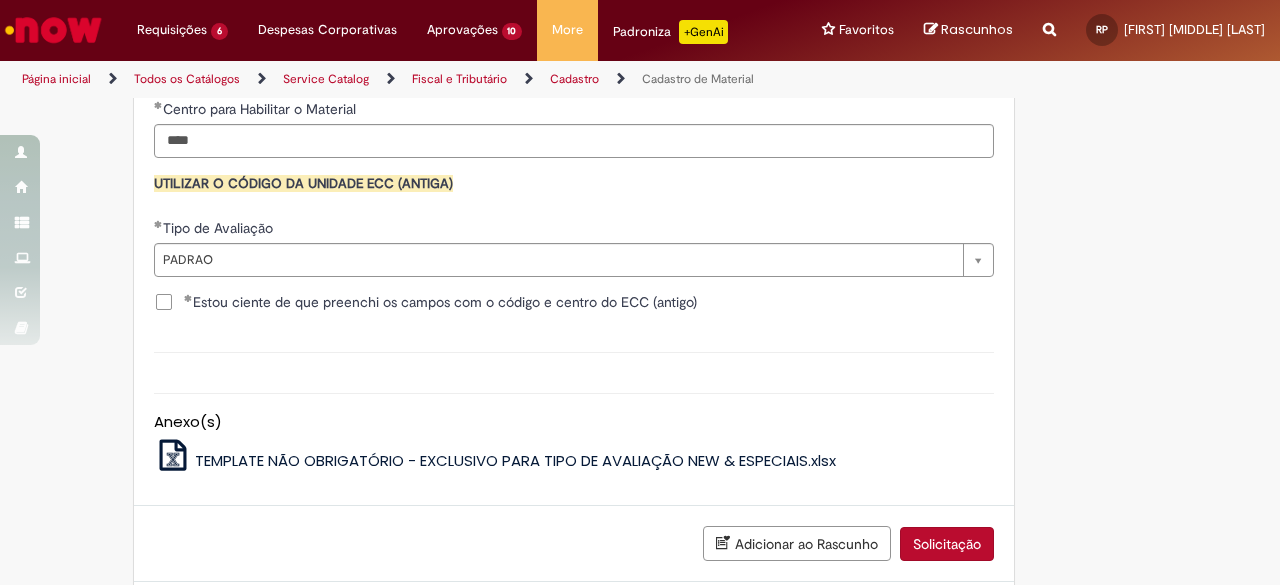 click on "Solicitação" at bounding box center (947, 544) 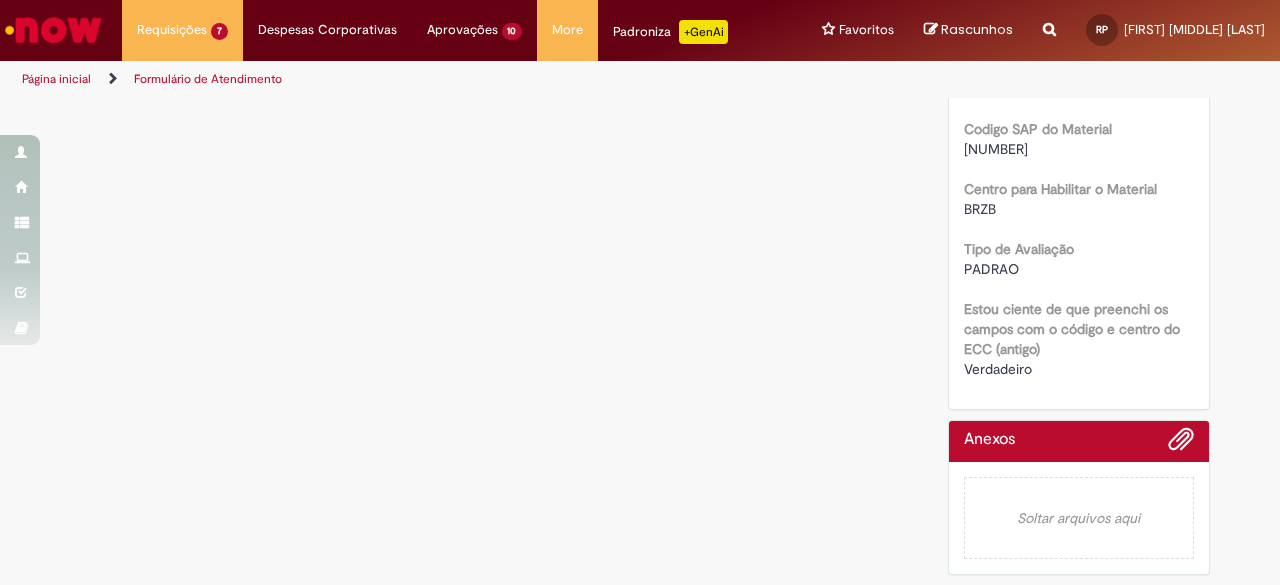 scroll, scrollTop: 0, scrollLeft: 0, axis: both 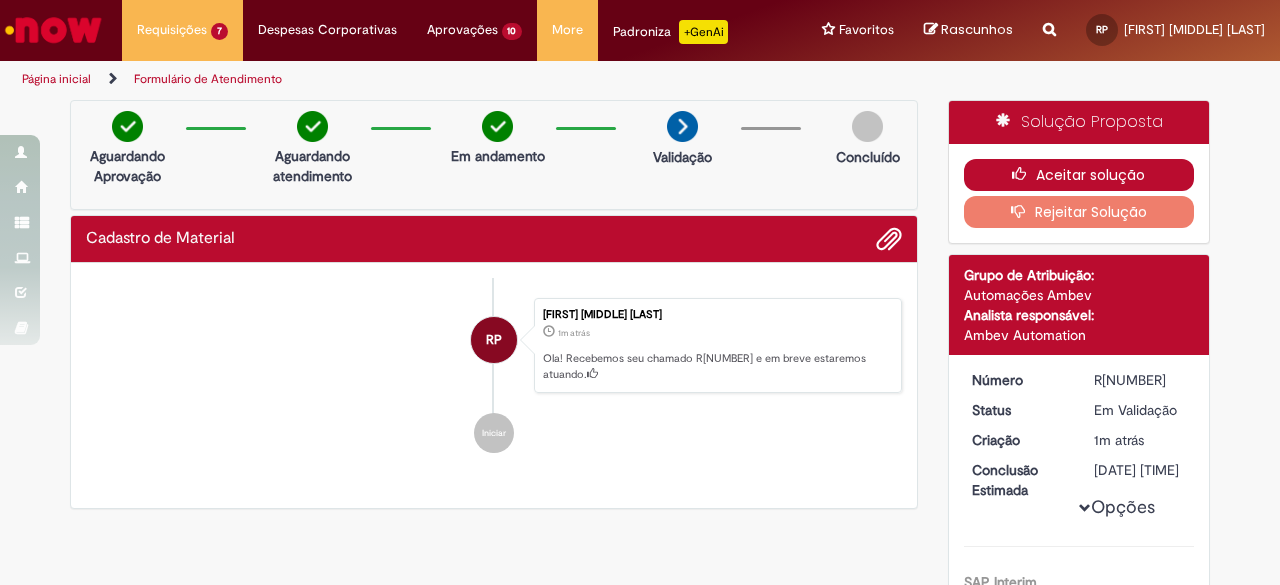 click on "Aceitar solução" at bounding box center (1079, 175) 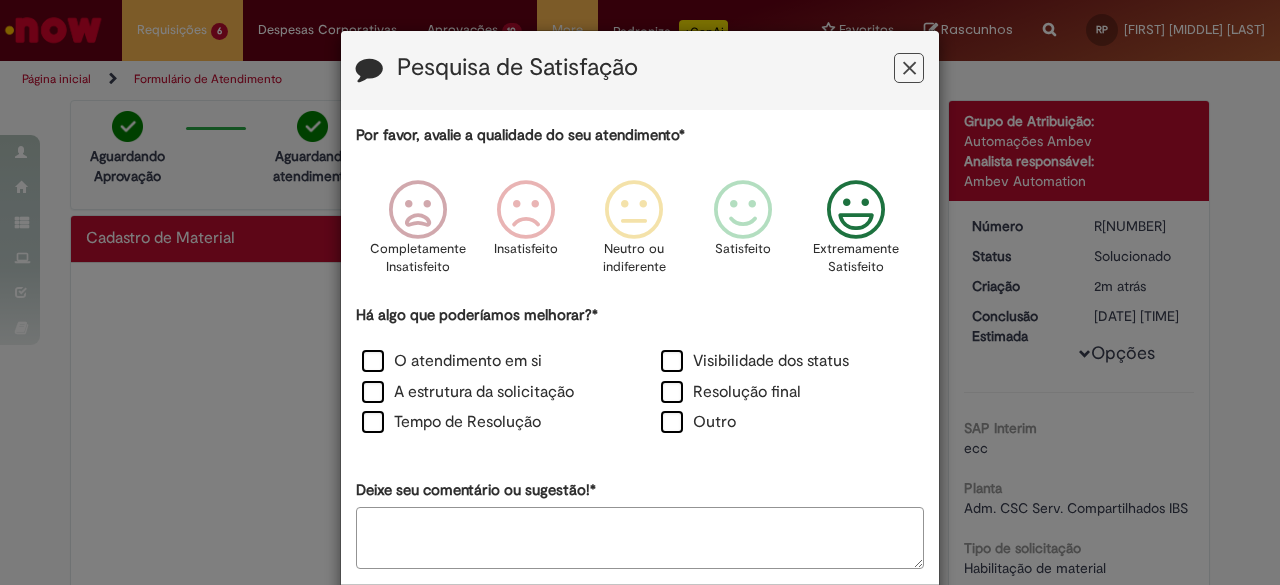 click on "Extremamente Satisfeito" at bounding box center (857, 233) 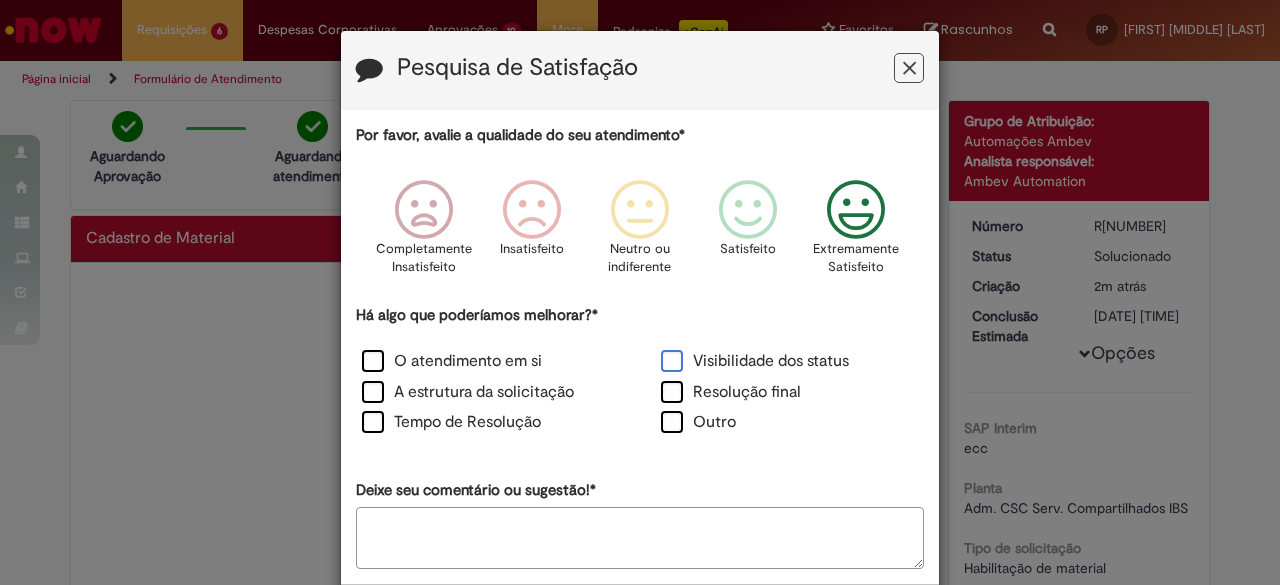 click on "Visibilidade dos status" at bounding box center [755, 361] 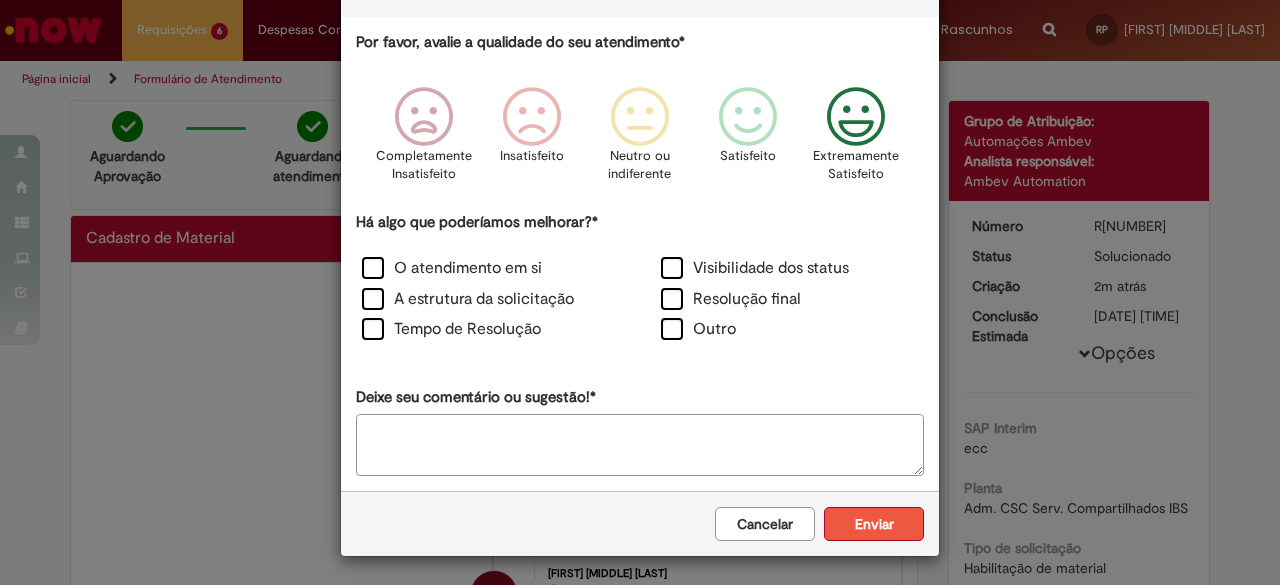scroll, scrollTop: 92, scrollLeft: 0, axis: vertical 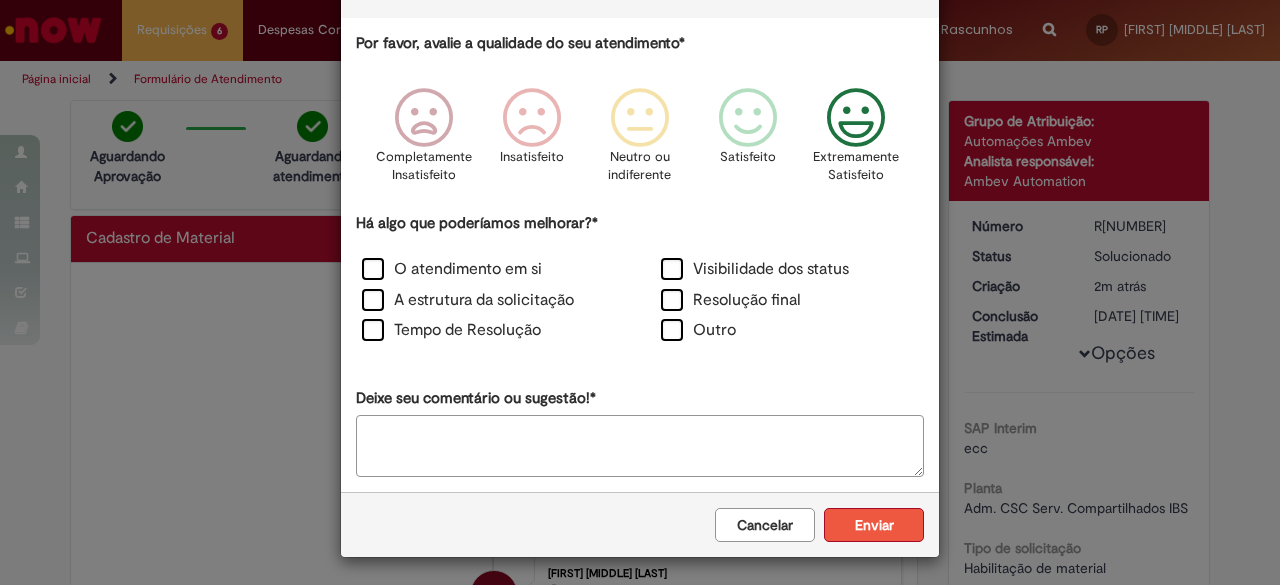click on "Enviar" at bounding box center (874, 525) 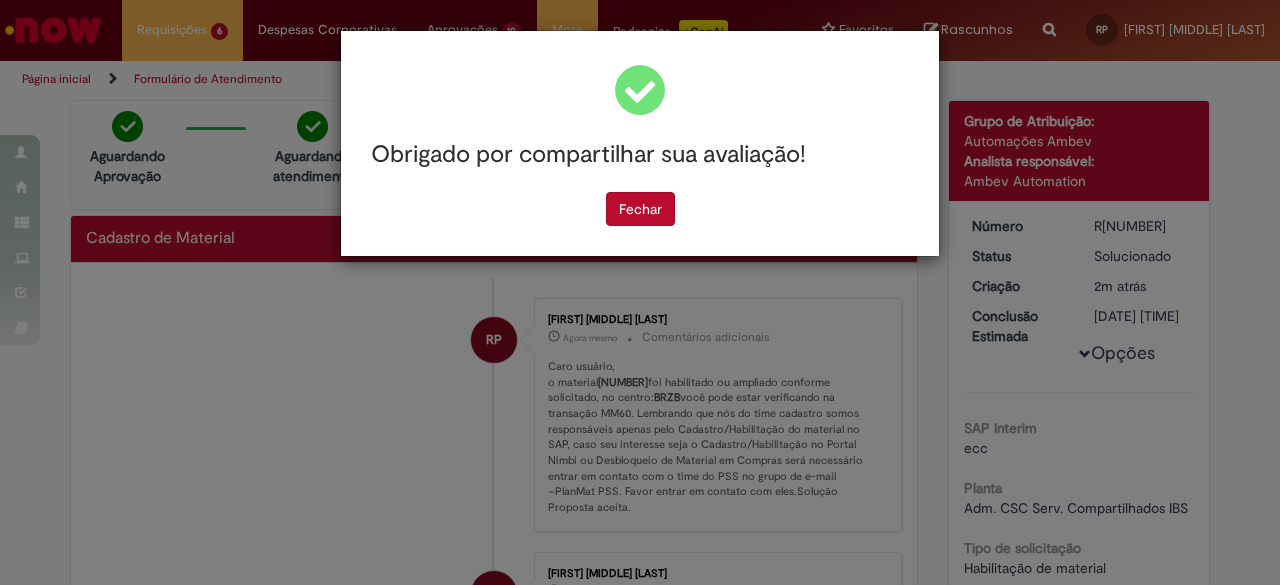 scroll, scrollTop: 0, scrollLeft: 0, axis: both 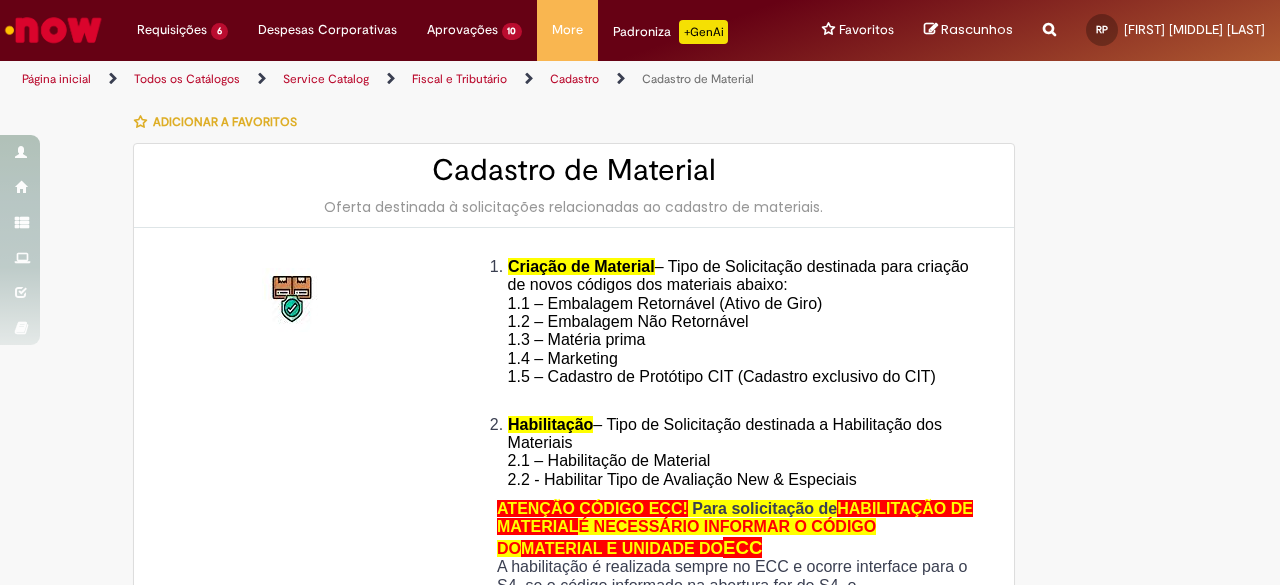 type on "**********" 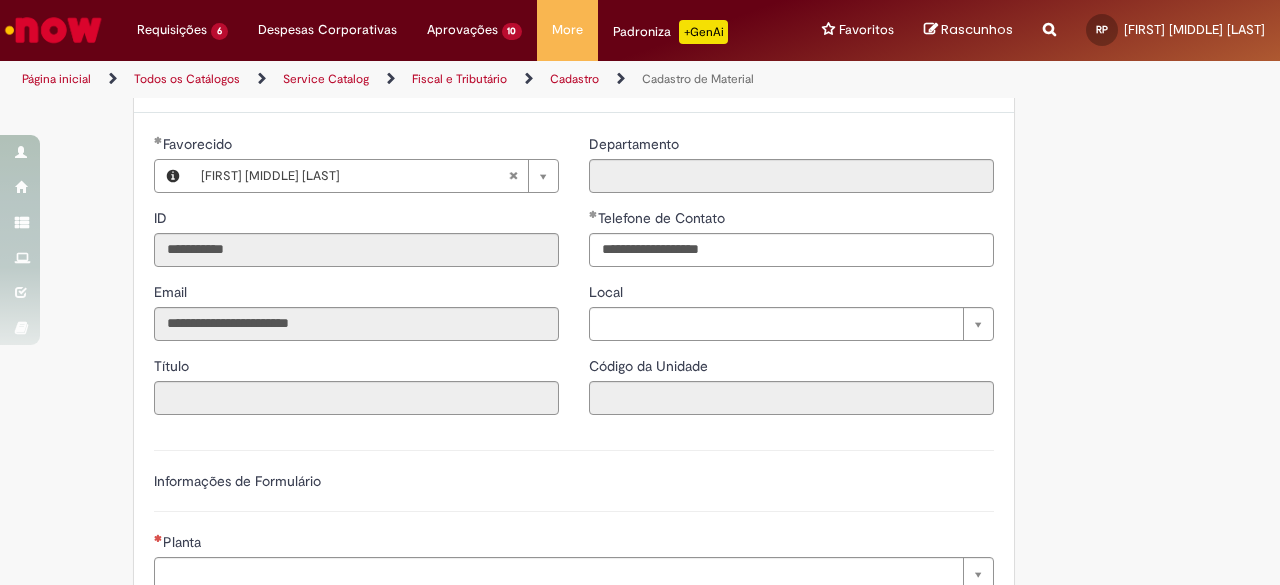 scroll, scrollTop: 0, scrollLeft: 0, axis: both 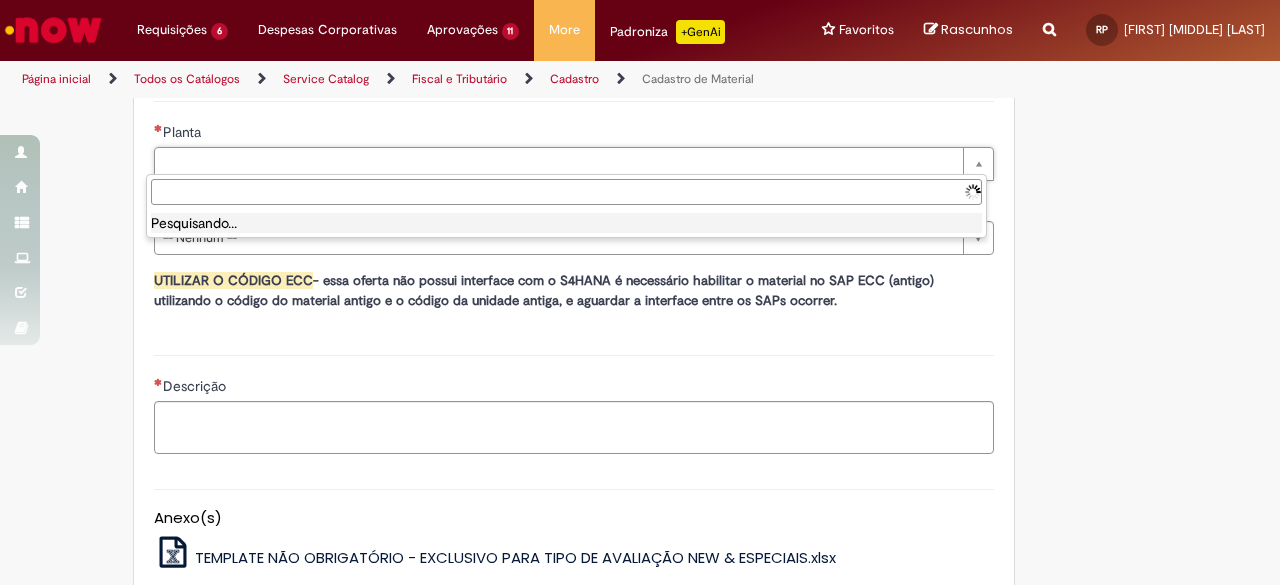 type on "********" 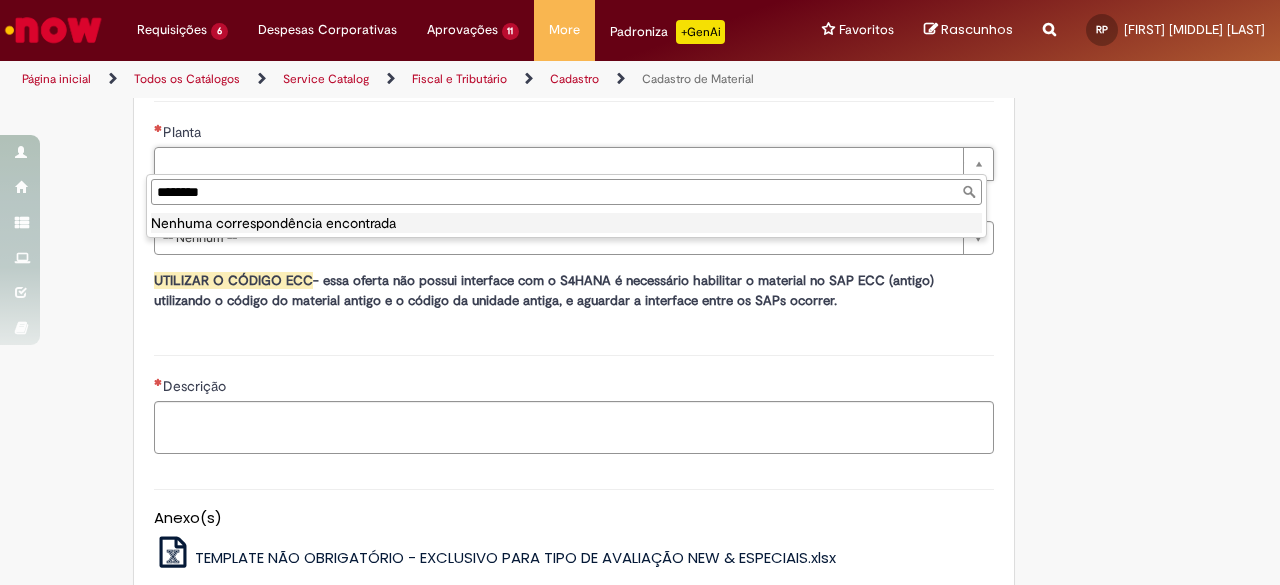 drag, startPoint x: 332, startPoint y: 184, endPoint x: 144, endPoint y: 201, distance: 188.76706 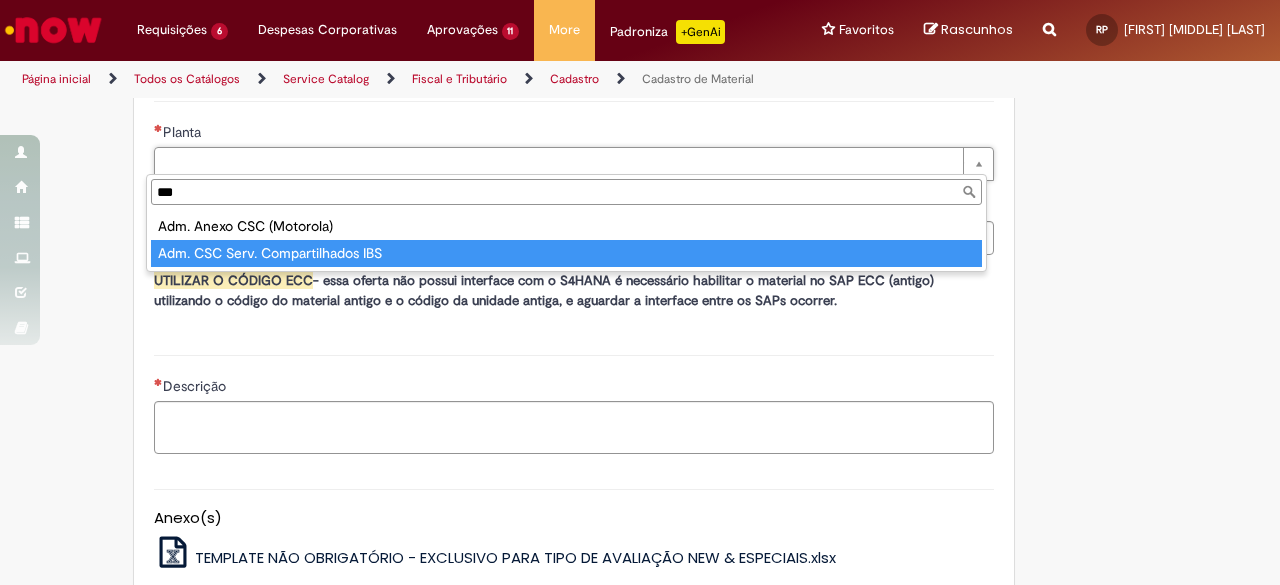 type on "***" 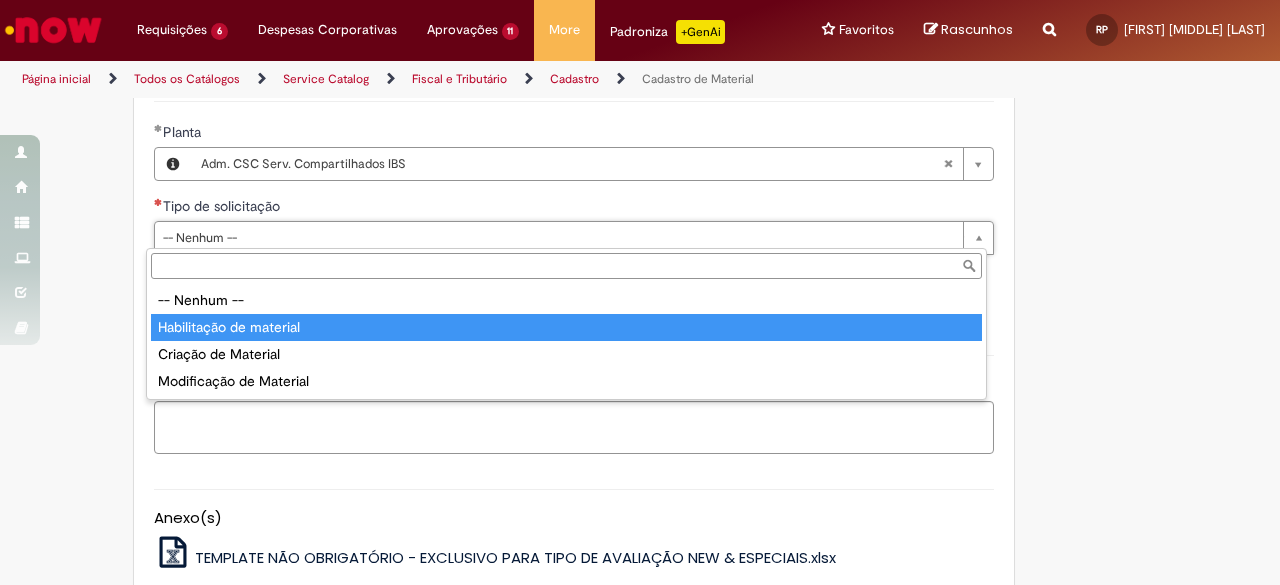 type on "**********" 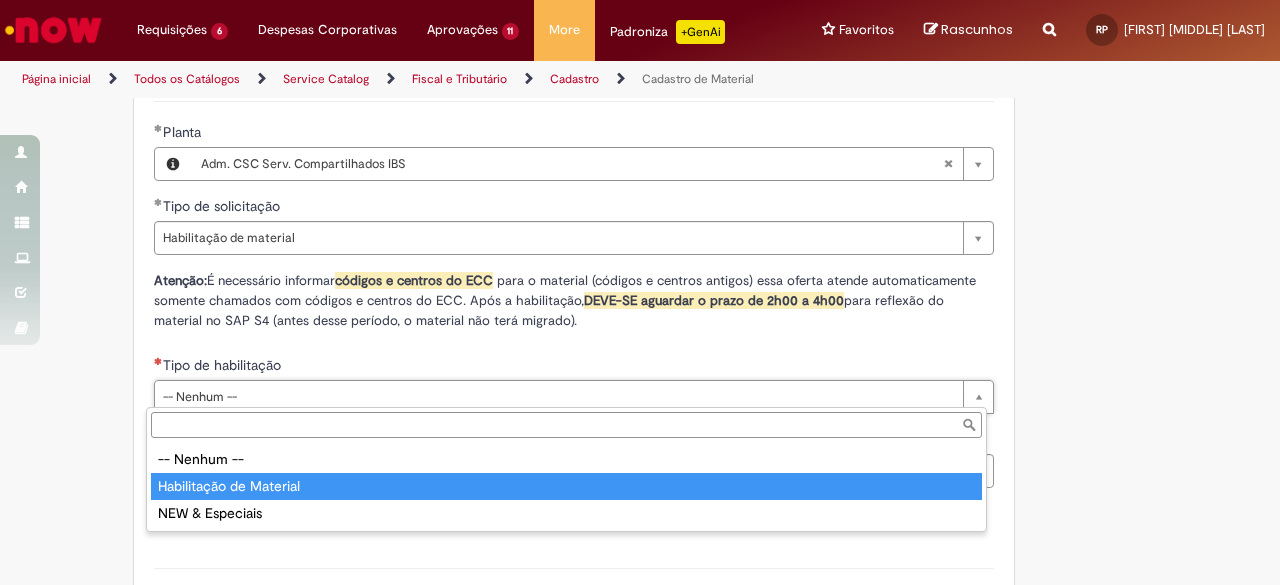 type on "**********" 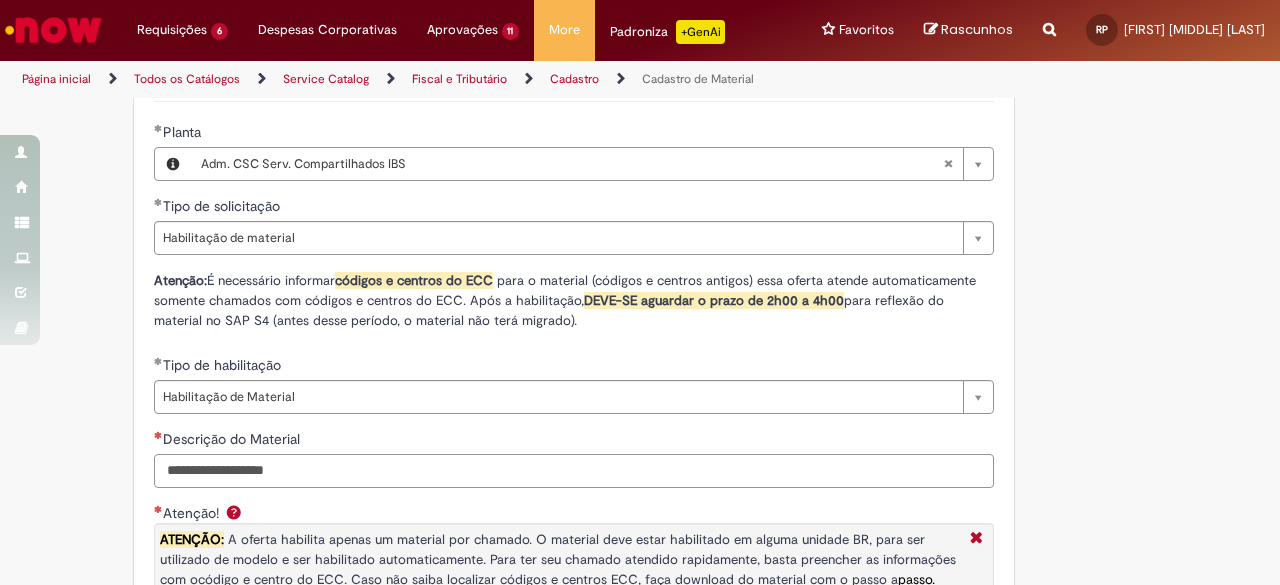 click on "Descrição do Material" at bounding box center (574, 471) 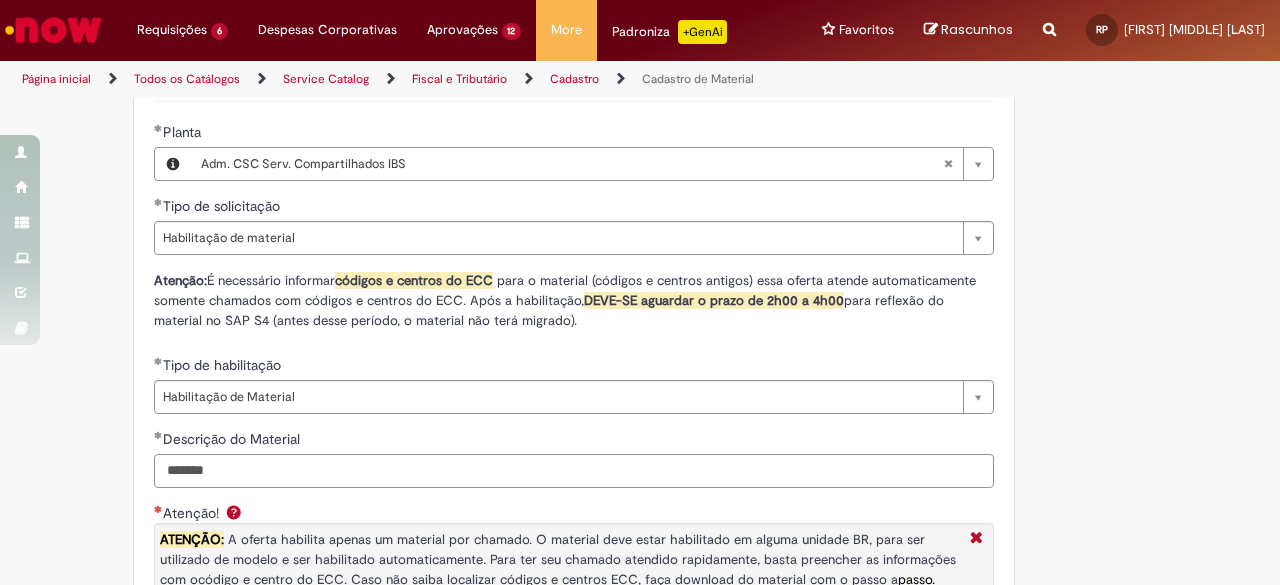 type on "*******" 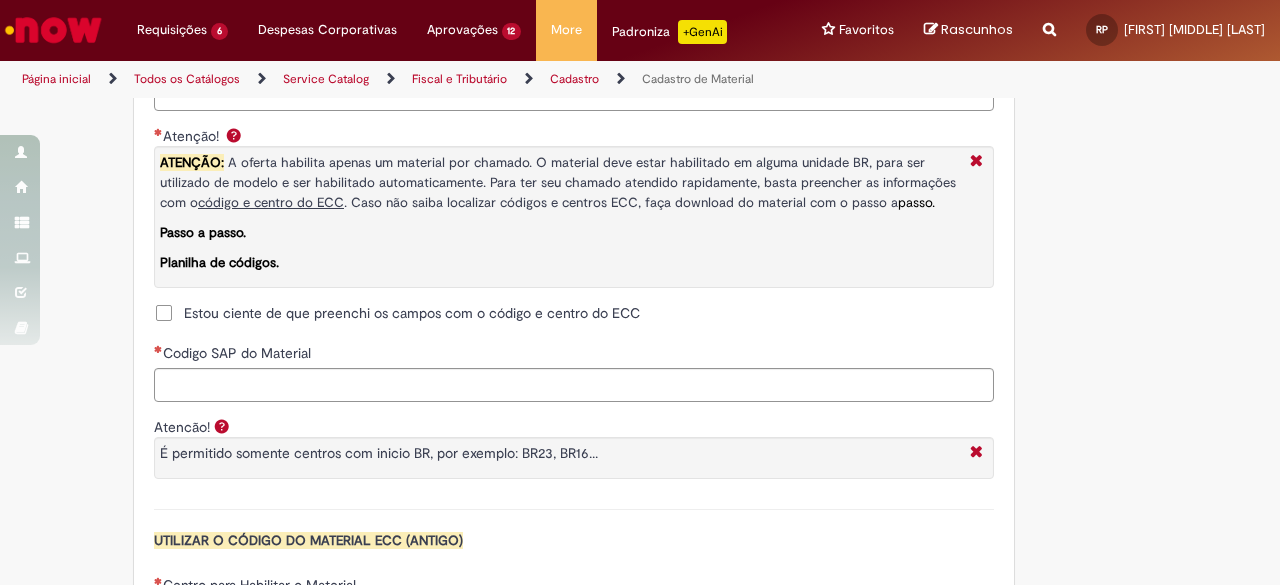 scroll, scrollTop: 1588, scrollLeft: 0, axis: vertical 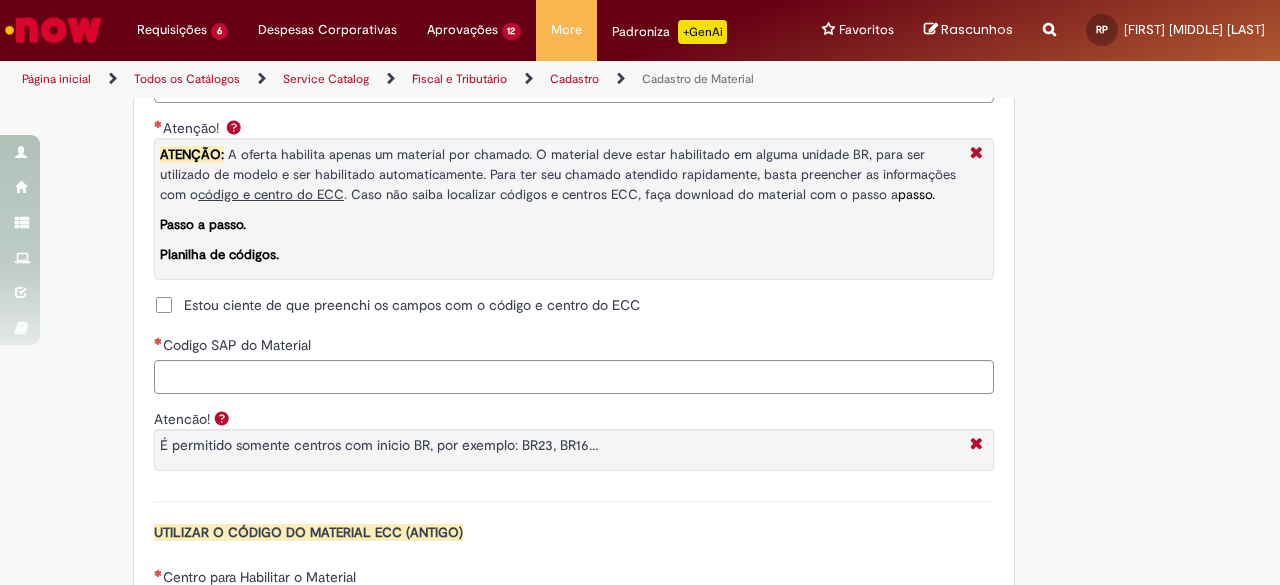 click on "Estou ciente de que preenchi os campos com o código e centro do ECC" at bounding box center (412, 305) 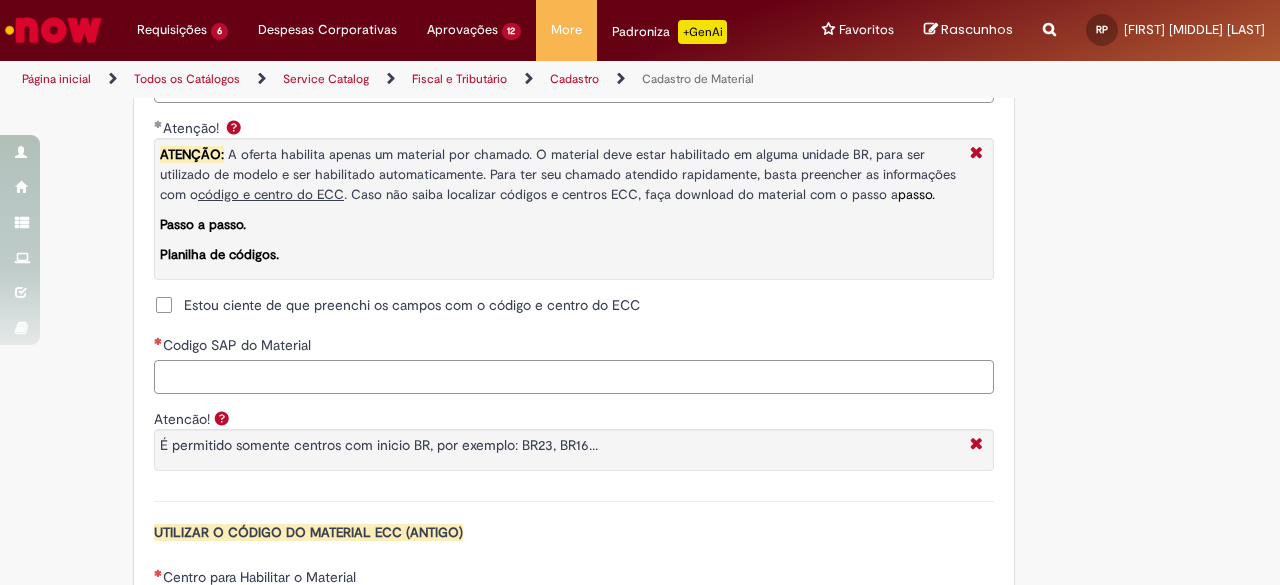 click on "Codigo SAP do Material" at bounding box center (574, 377) 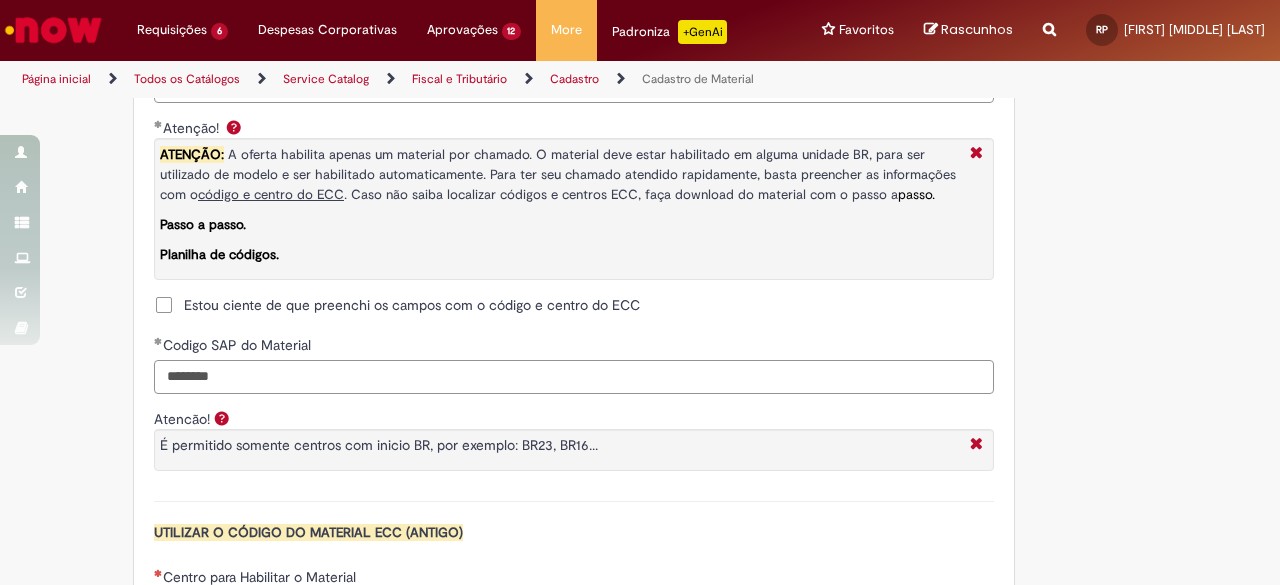 type on "********" 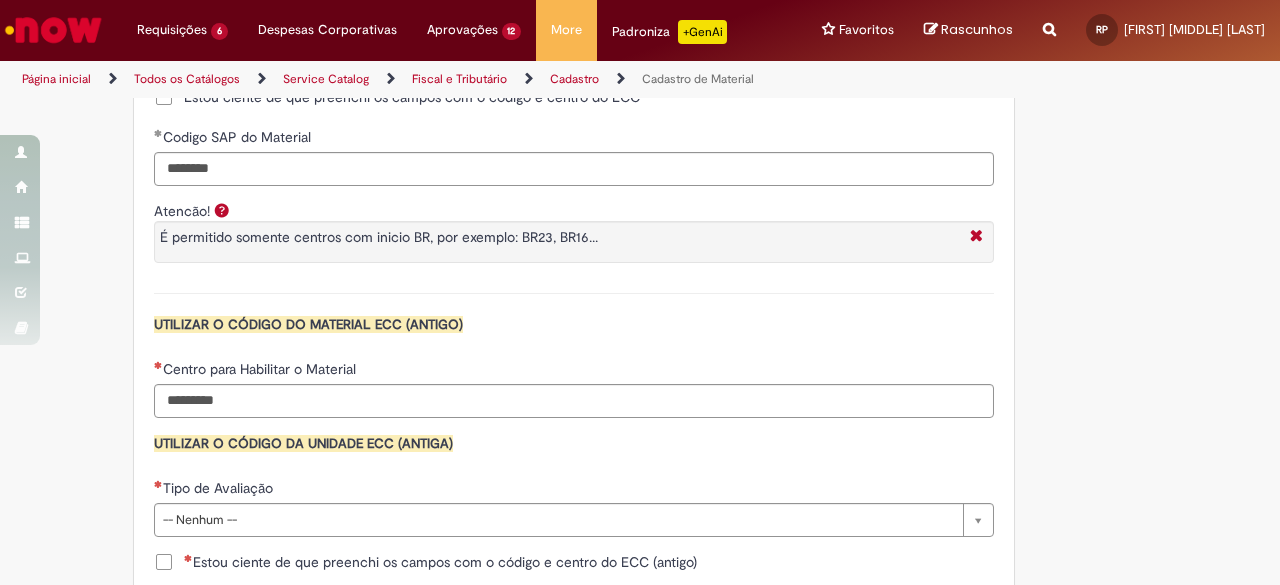 scroll, scrollTop: 1836, scrollLeft: 0, axis: vertical 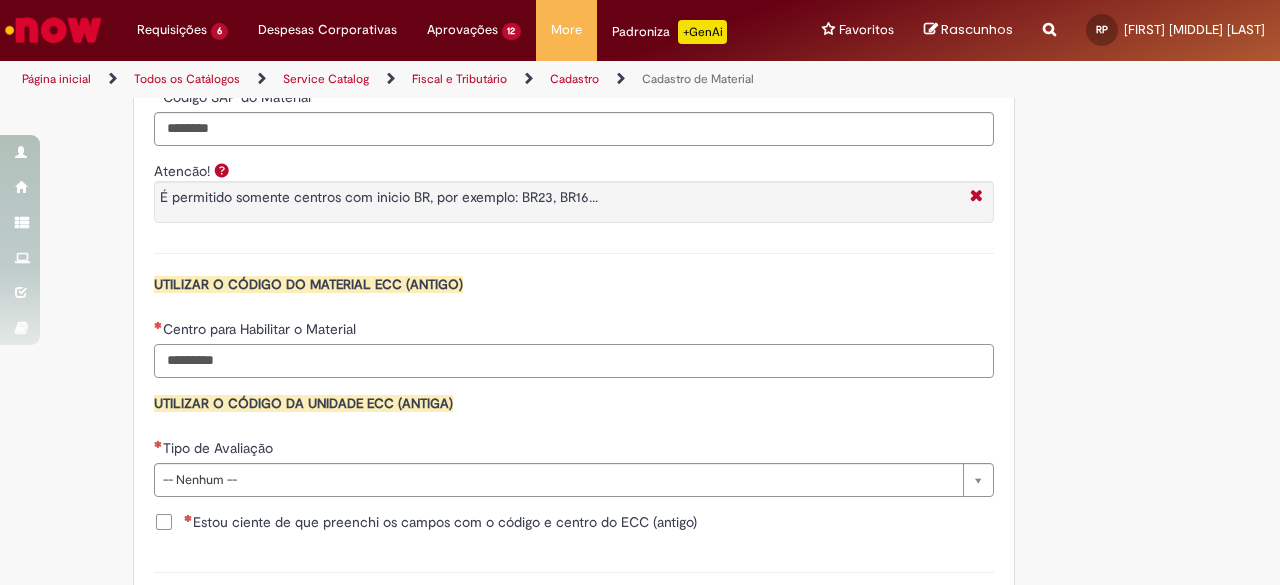click on "Centro para Habilitar o Material" at bounding box center (574, 361) 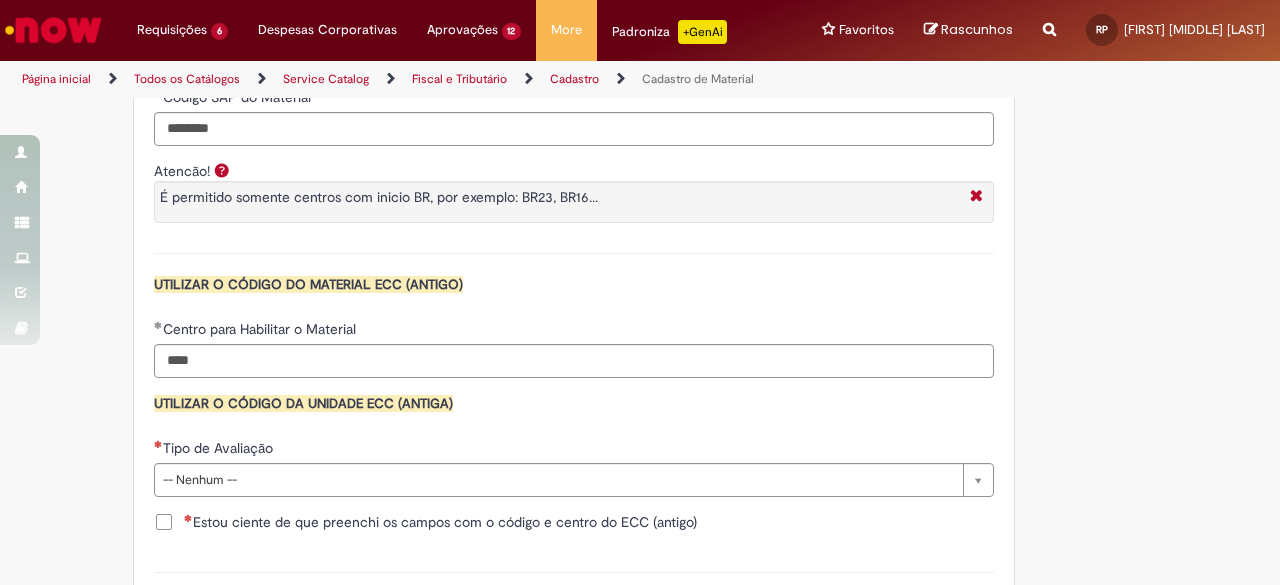 type on "****" 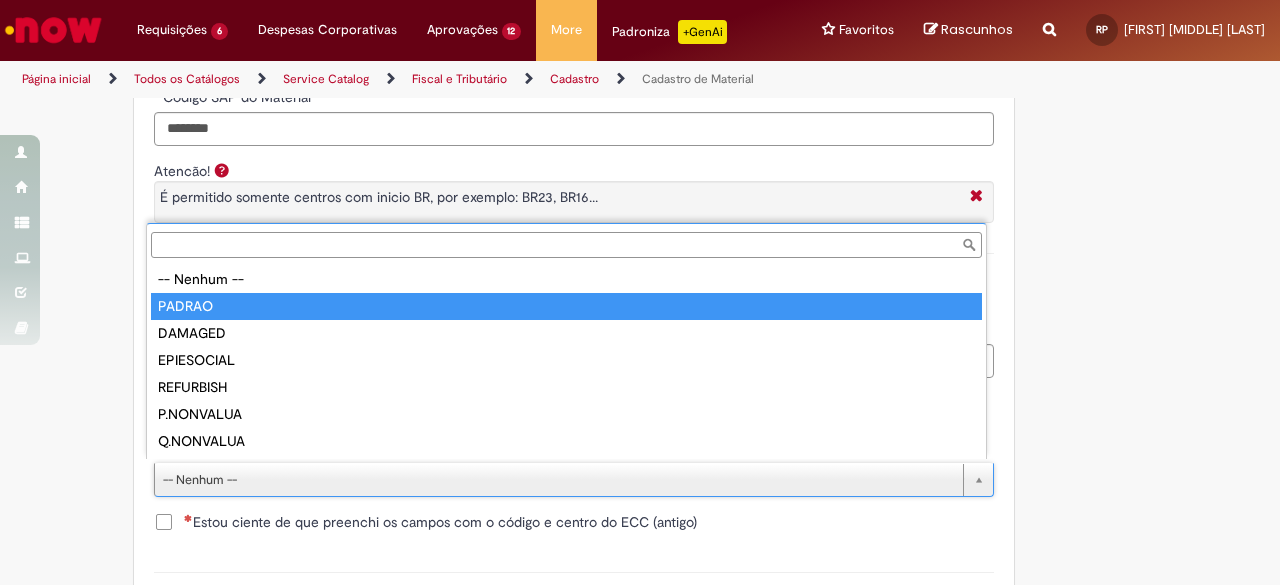 type on "******" 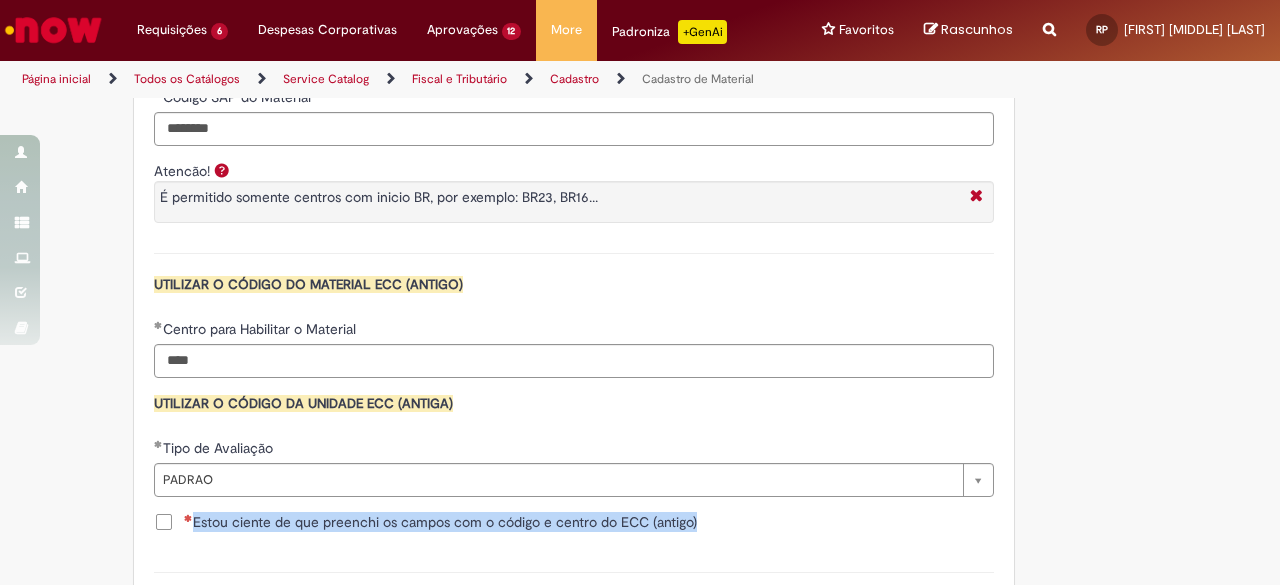 drag, startPoint x: 1266, startPoint y: 474, endPoint x: 1279, endPoint y: 505, distance: 33.61547 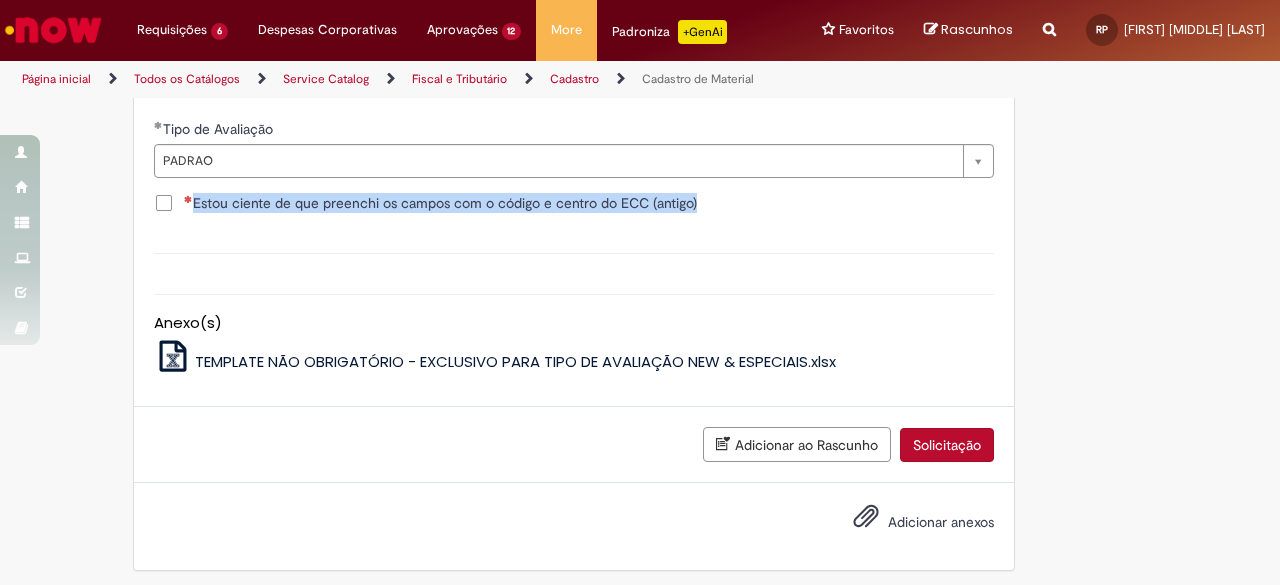 click on "Estou ciente de que preenchi os campos com o código e centro do ECC  (antigo)" at bounding box center (440, 203) 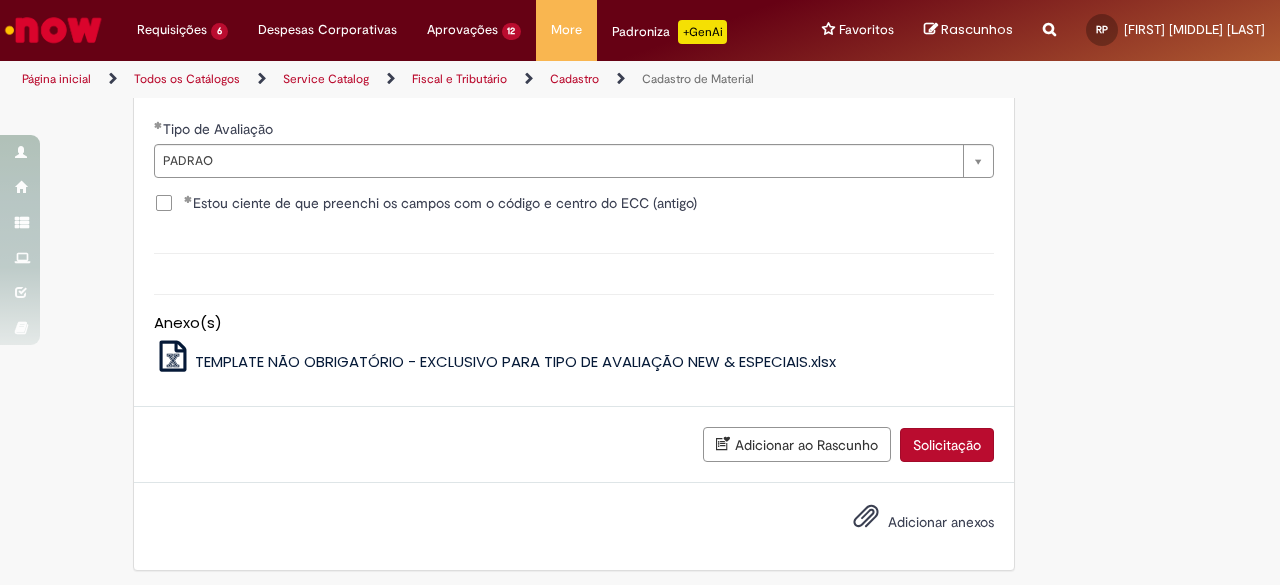 click on "Solicitação" at bounding box center (947, 445) 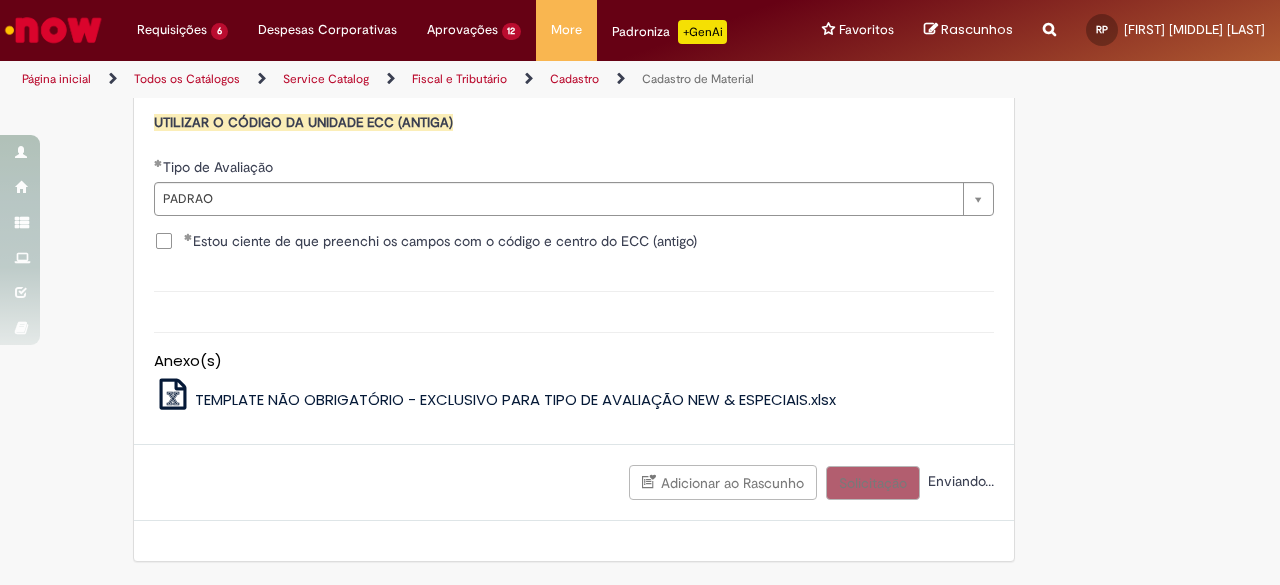 scroll, scrollTop: 2110, scrollLeft: 0, axis: vertical 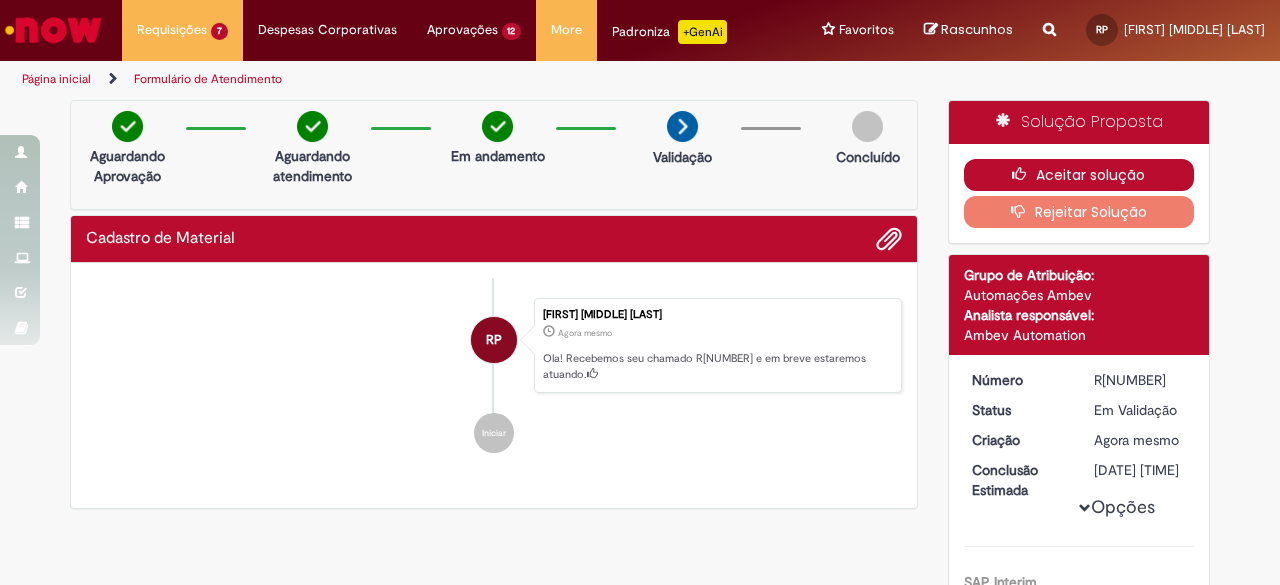 click on "Aceitar solução" at bounding box center (1079, 175) 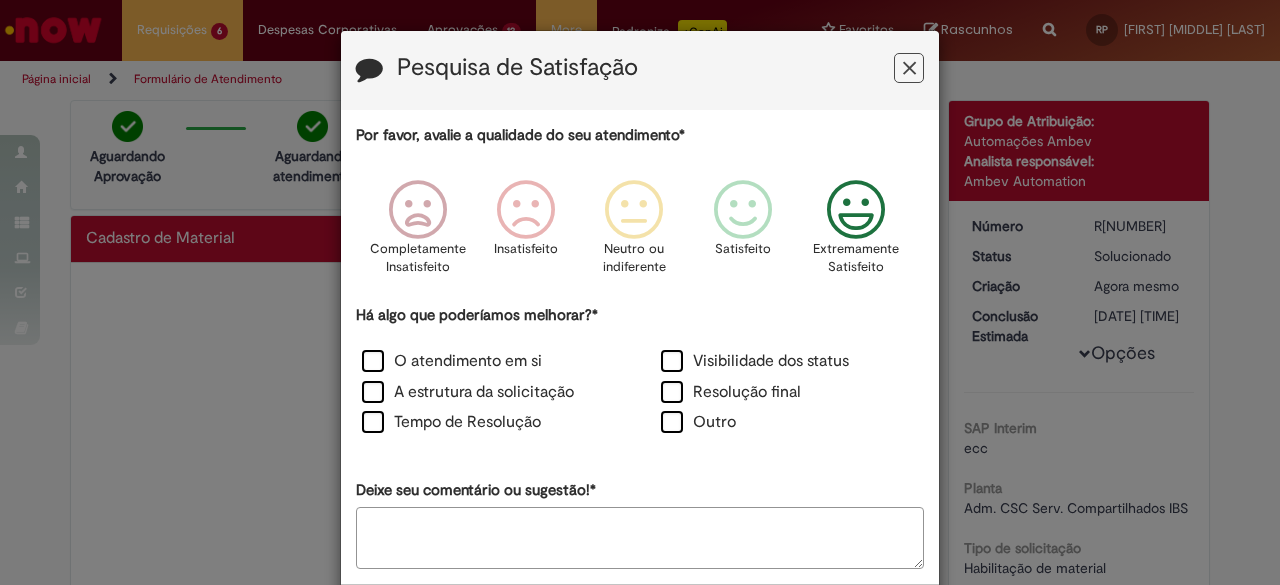 click at bounding box center (856, 210) 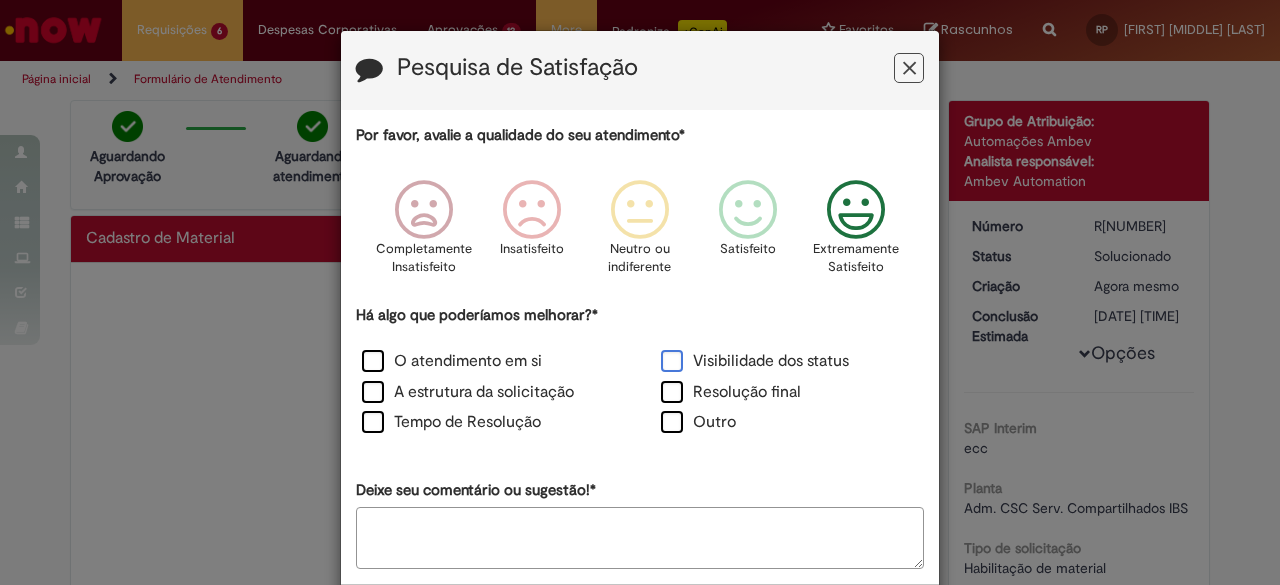click on "Visibilidade dos status" at bounding box center [755, 361] 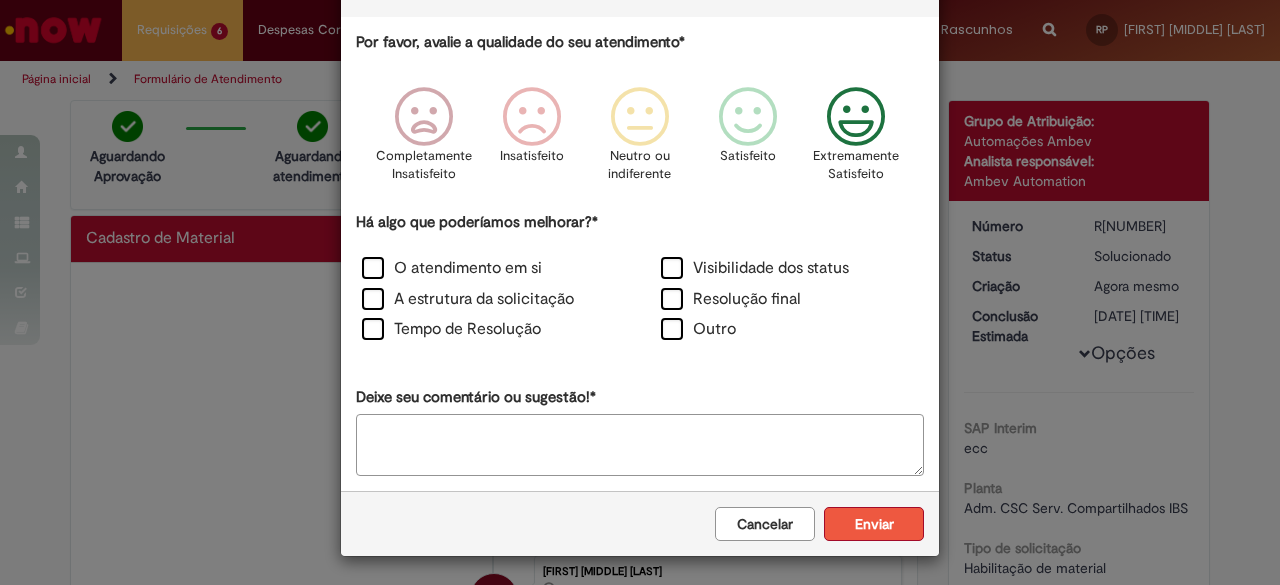 scroll, scrollTop: 92, scrollLeft: 0, axis: vertical 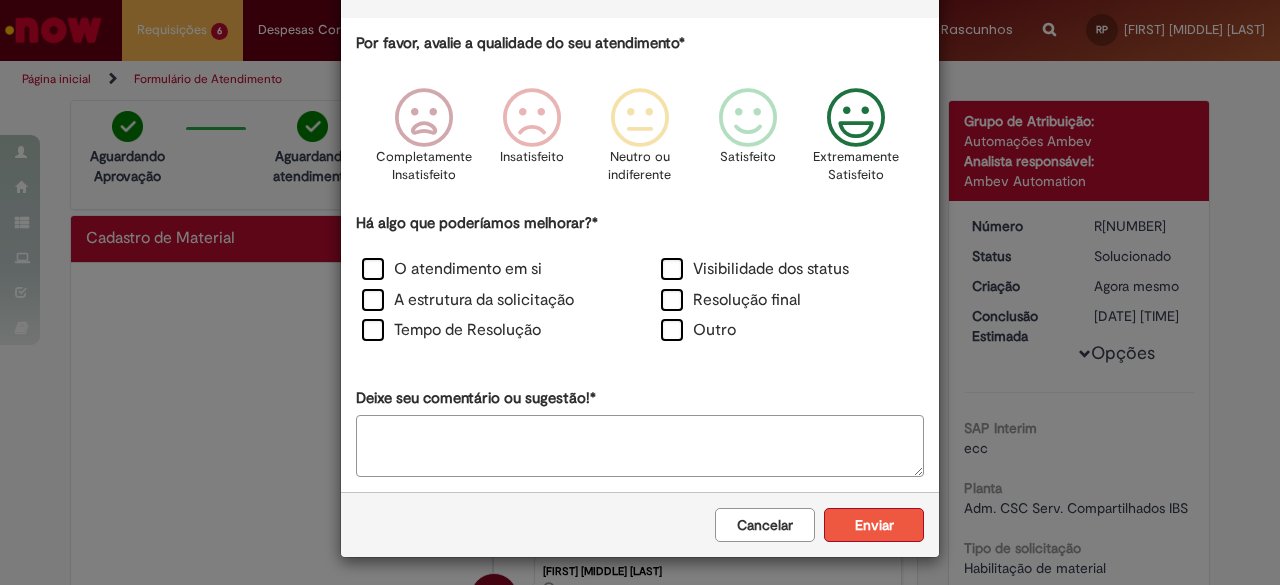 click on "Enviar" at bounding box center (874, 525) 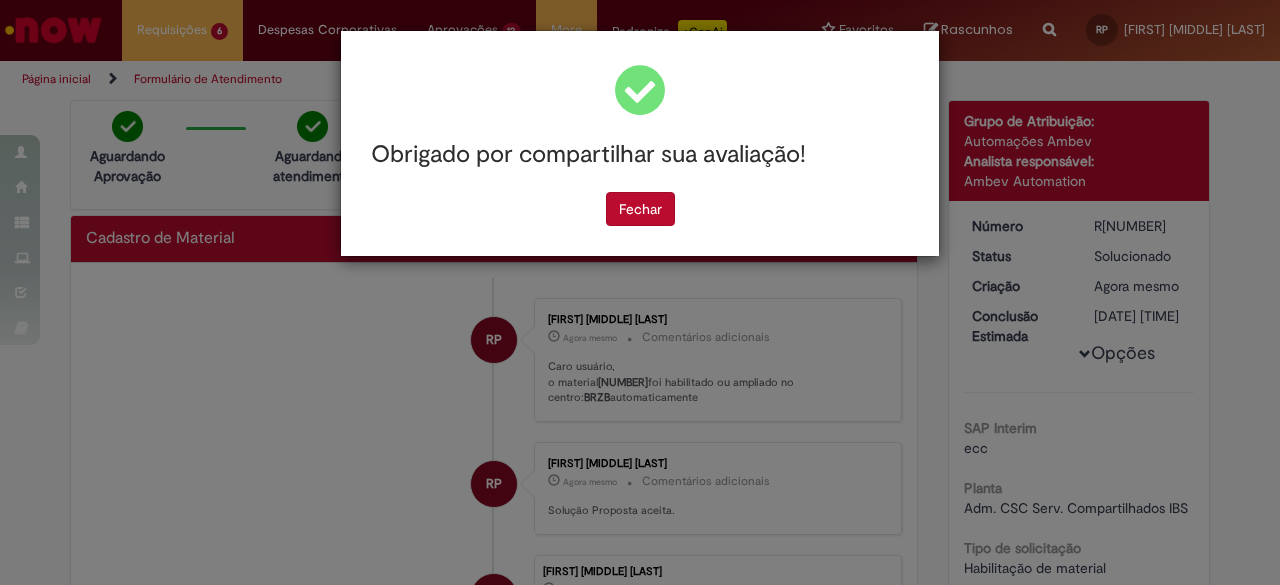 scroll, scrollTop: 0, scrollLeft: 0, axis: both 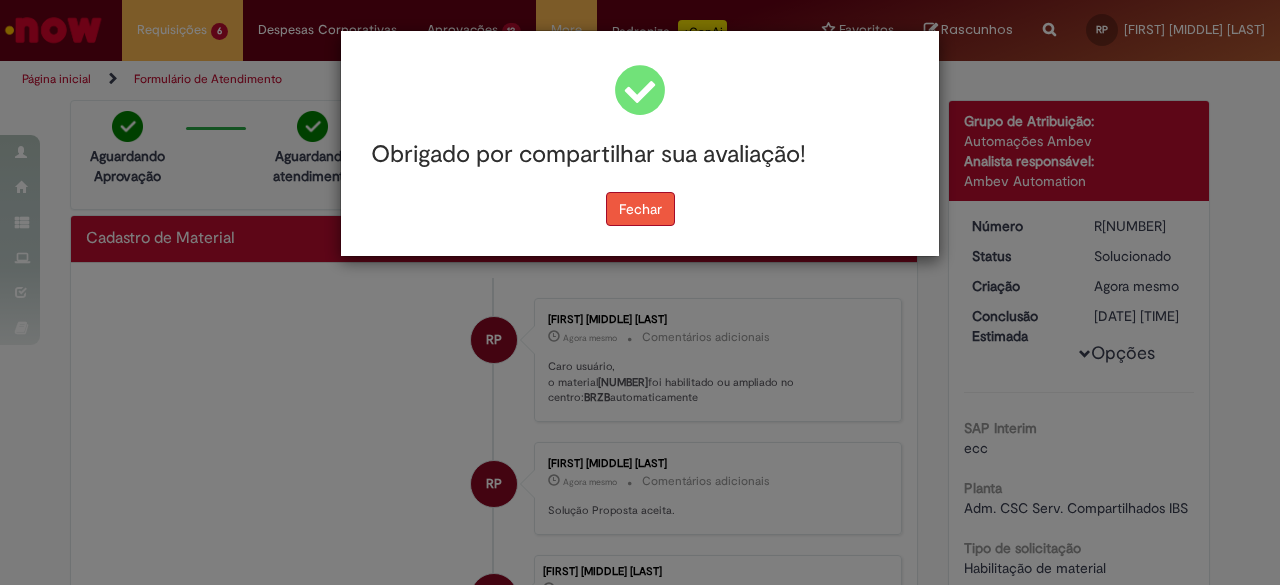 click on "Fechar" at bounding box center [640, 209] 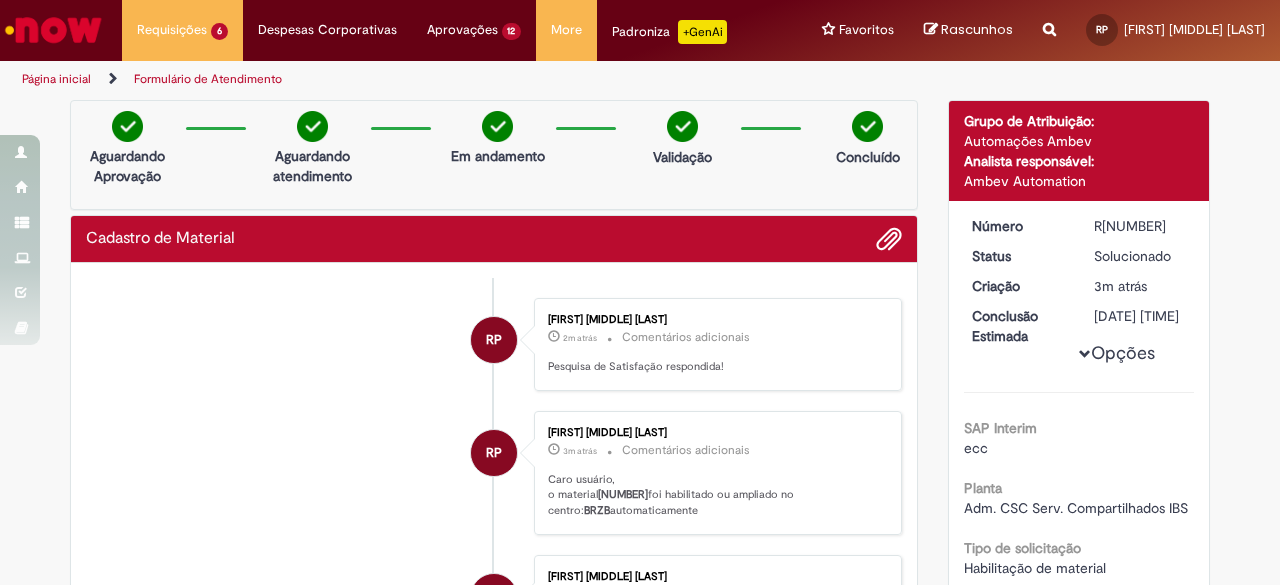 click on "20040277" at bounding box center [623, 494] 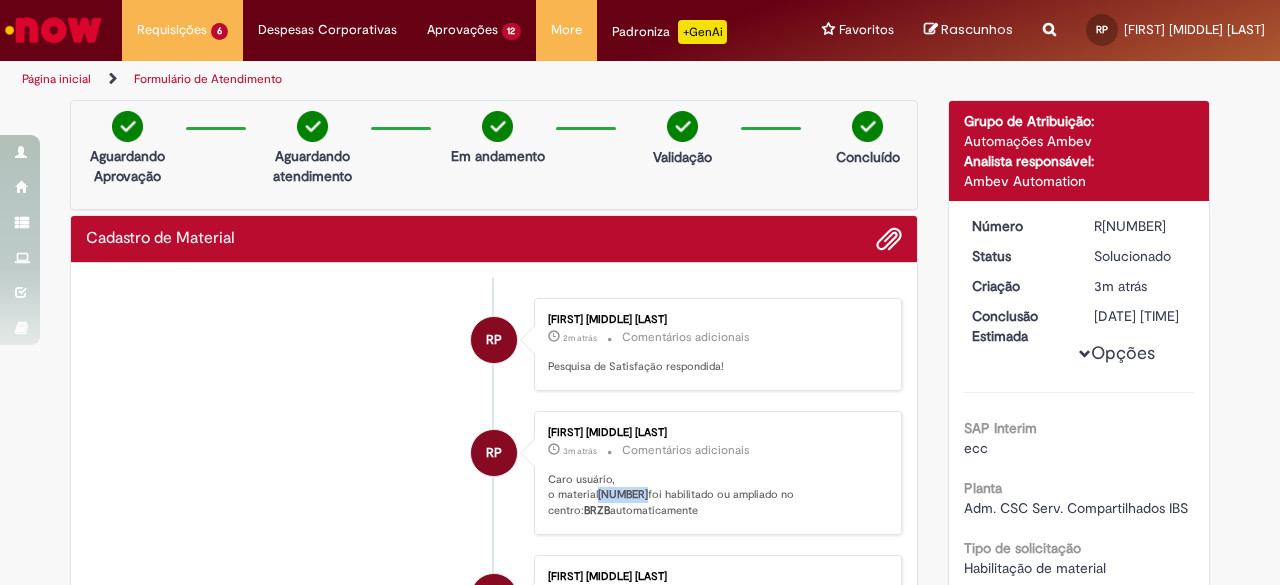 click on "20040277" at bounding box center (623, 494) 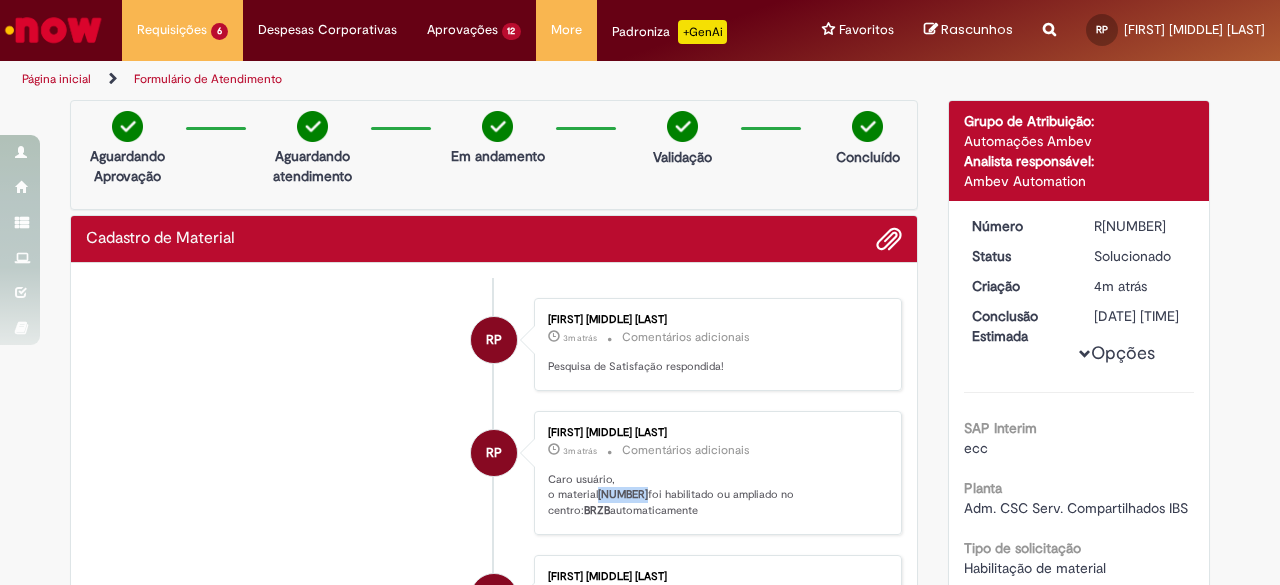 copy on "20040277" 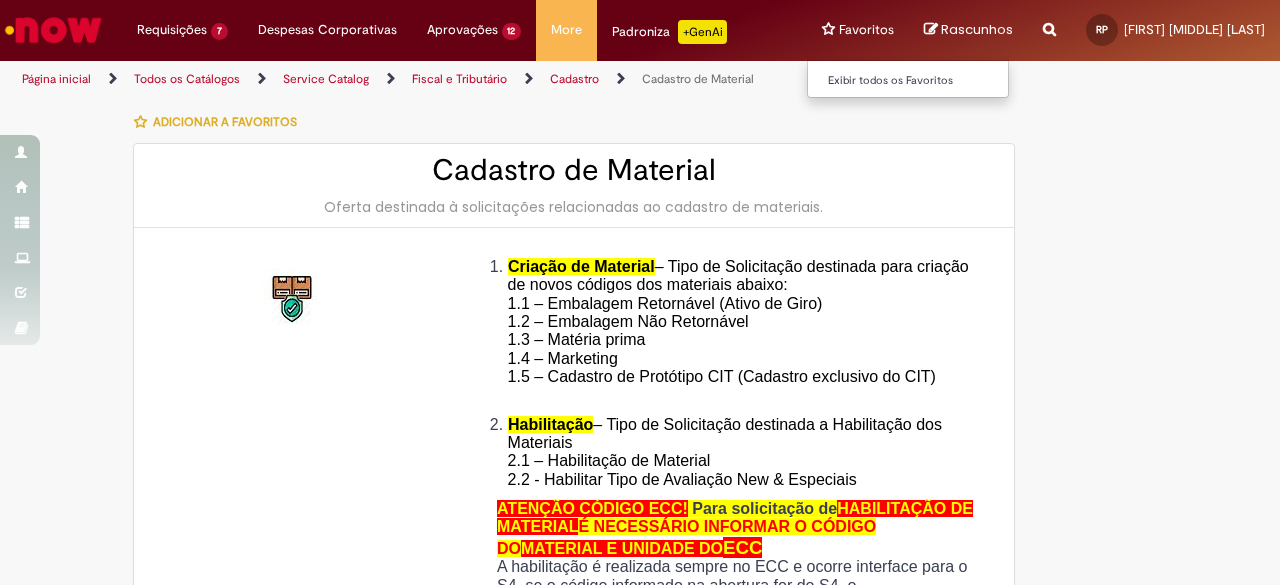 type on "**********" 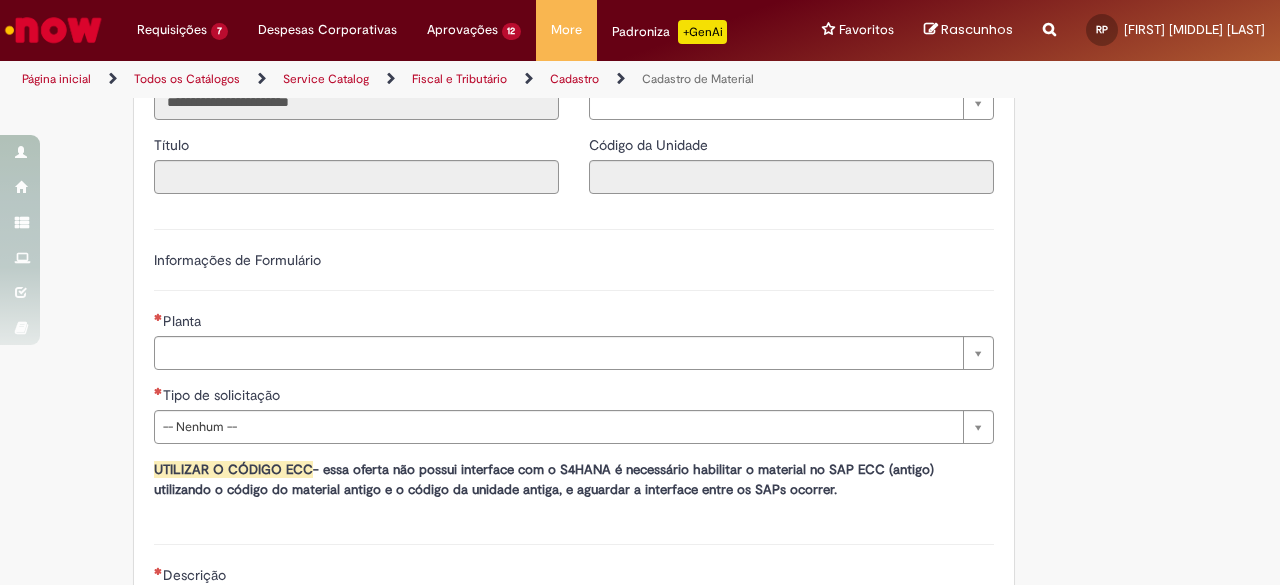 scroll, scrollTop: 1064, scrollLeft: 0, axis: vertical 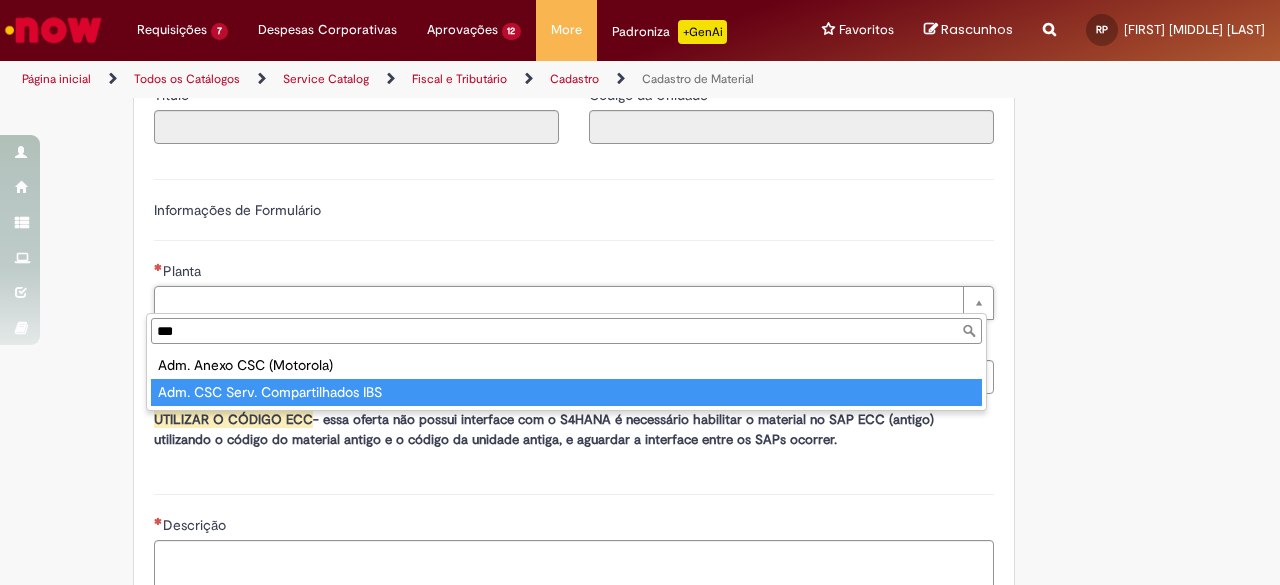 type on "***" 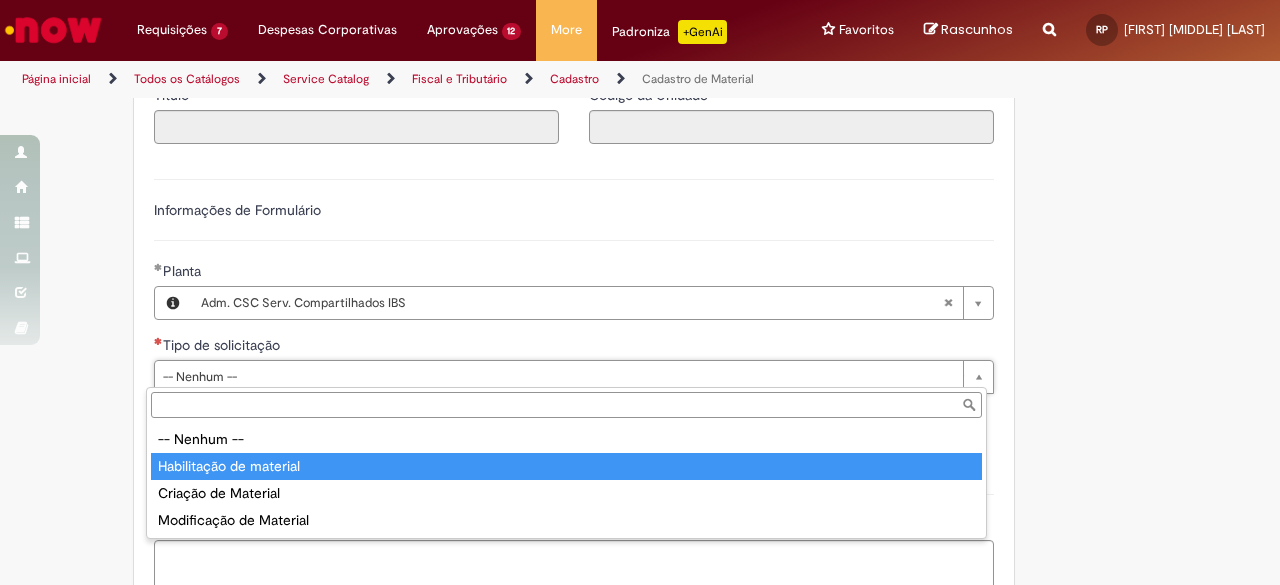 type on "**********" 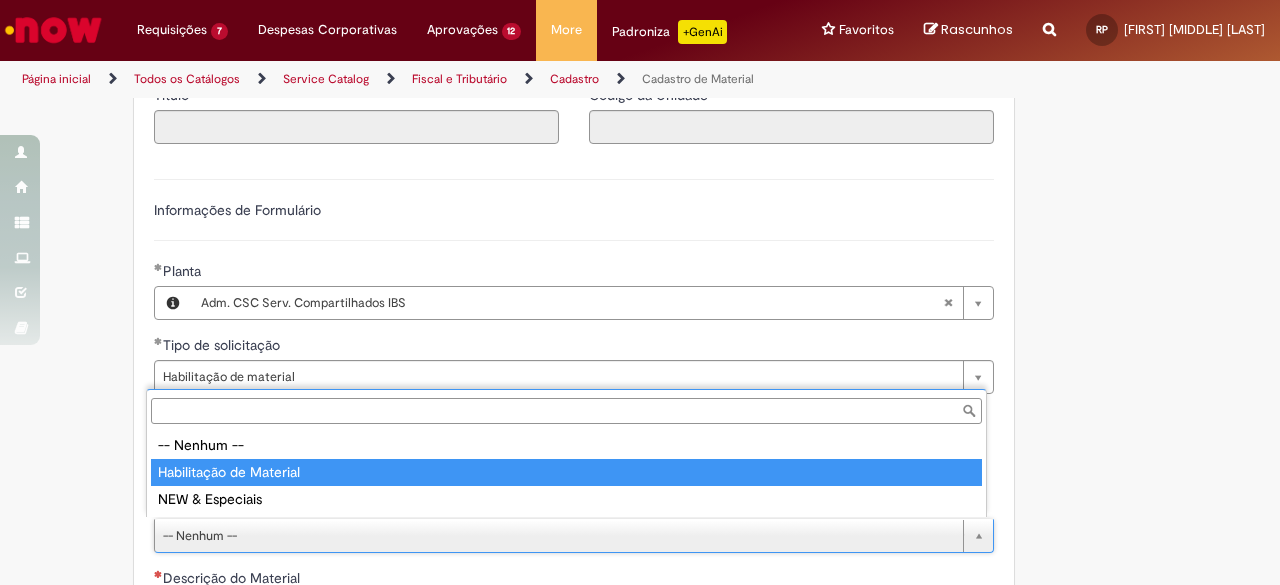 type 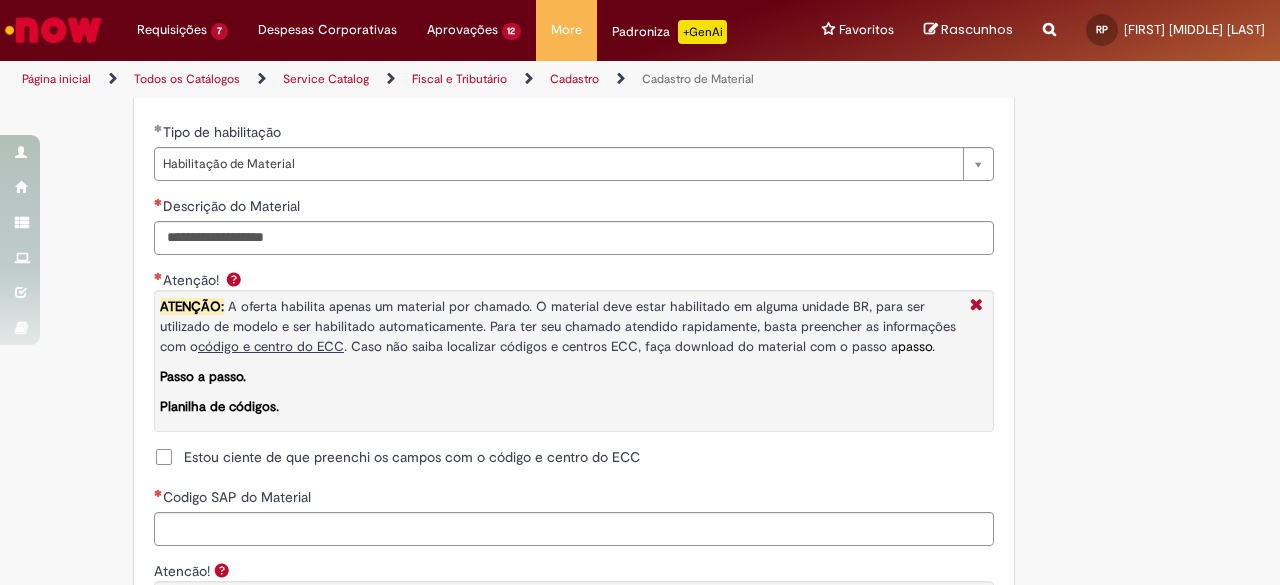 scroll, scrollTop: 1432, scrollLeft: 0, axis: vertical 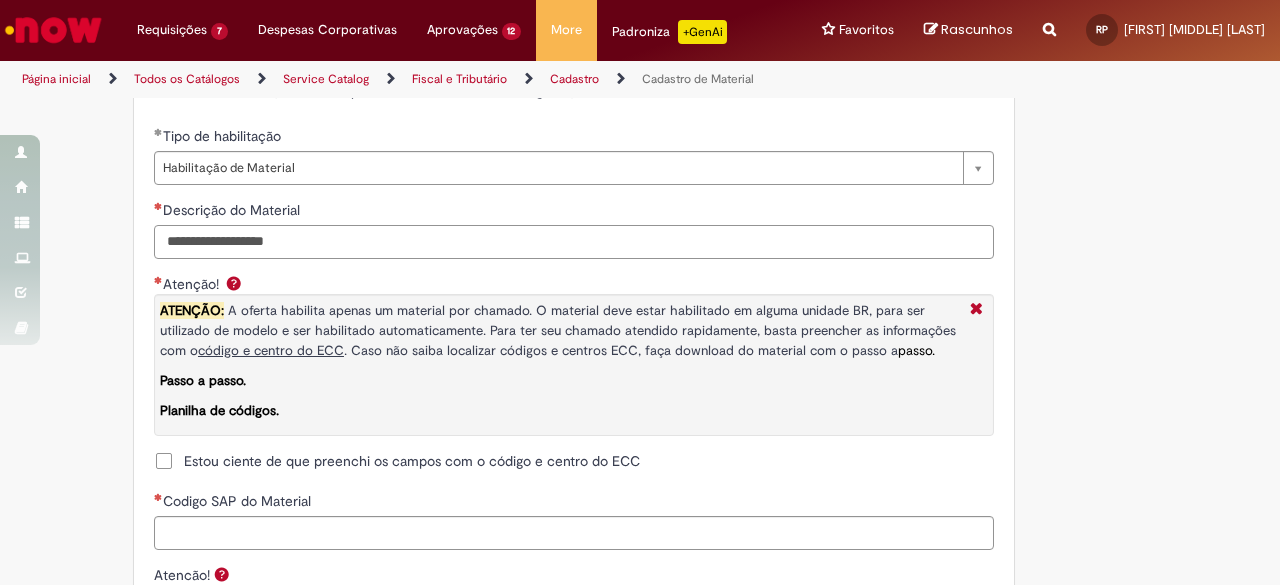 click on "Descrição do Material" at bounding box center [574, 242] 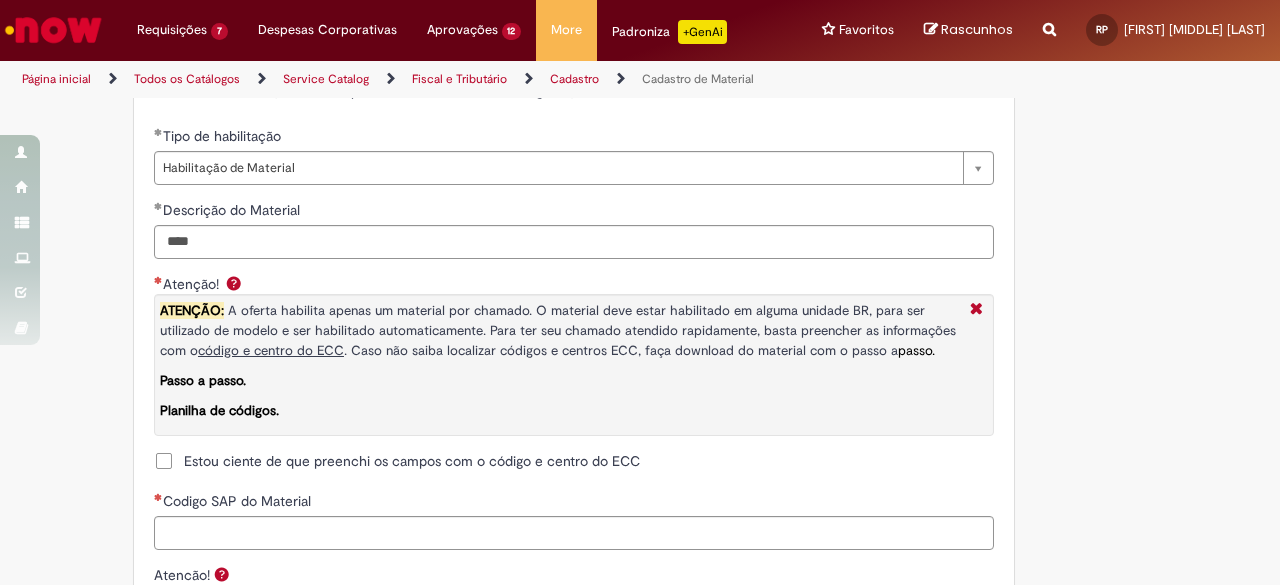 click on "Estou ciente de que preenchi os campos com o código e centro do ECC" at bounding box center [412, 461] 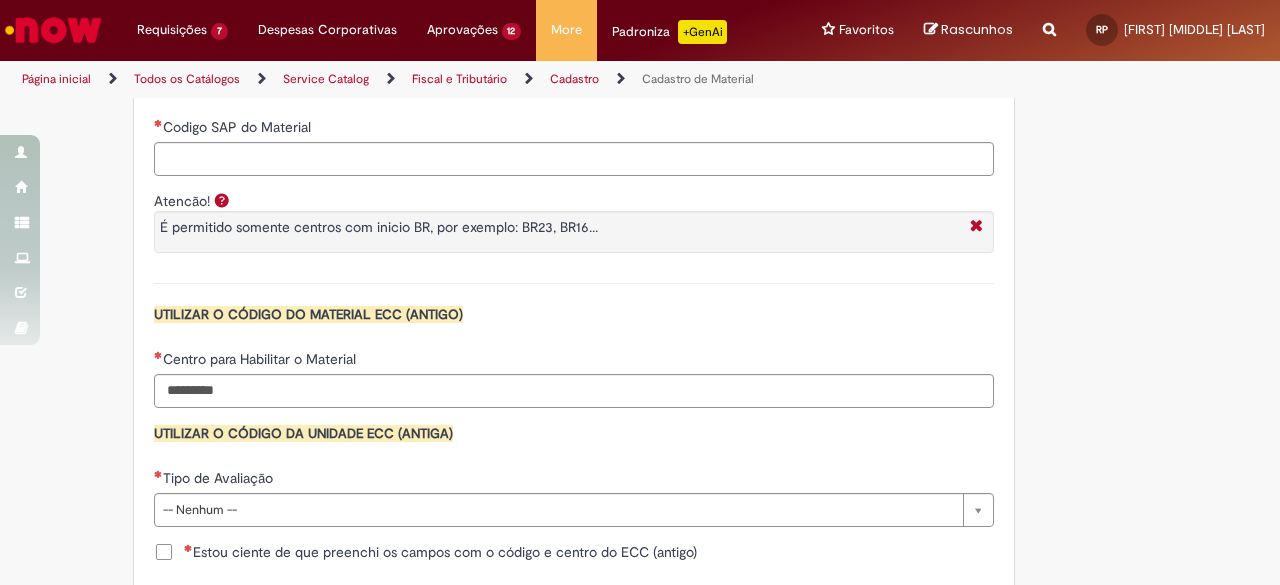 scroll, scrollTop: 1848, scrollLeft: 0, axis: vertical 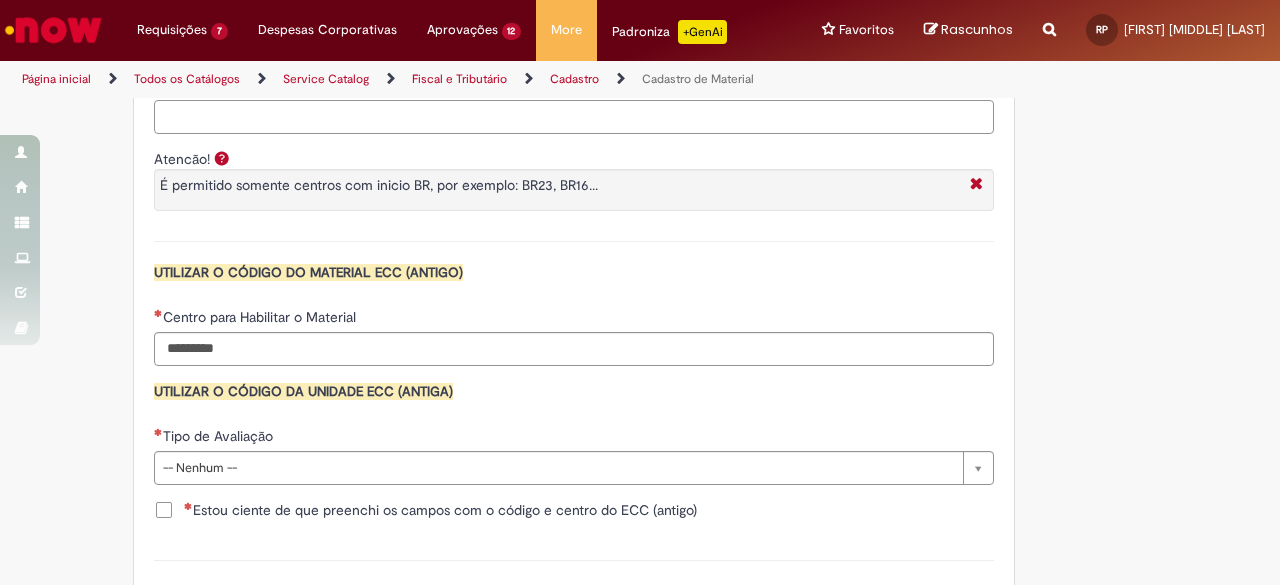 click on "Codigo SAP do Material" at bounding box center (574, 117) 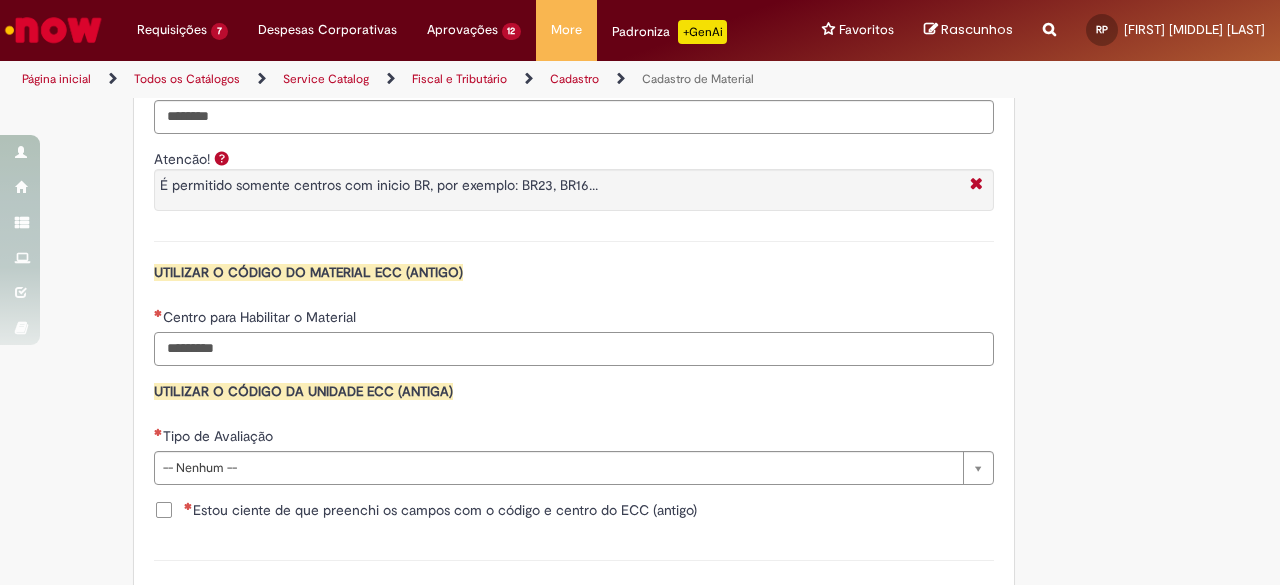 click on "Centro para Habilitar o Material" at bounding box center (574, 349) 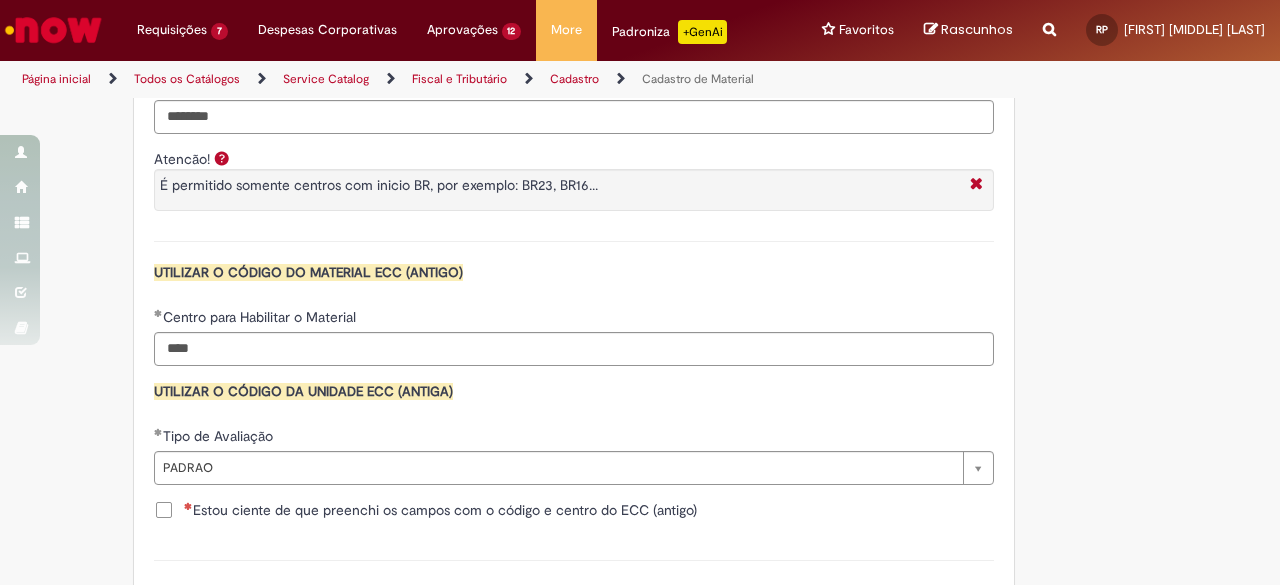 click on "Estou ciente de que preenchi os campos com o código e centro do ECC  (antigo)" at bounding box center [440, 510] 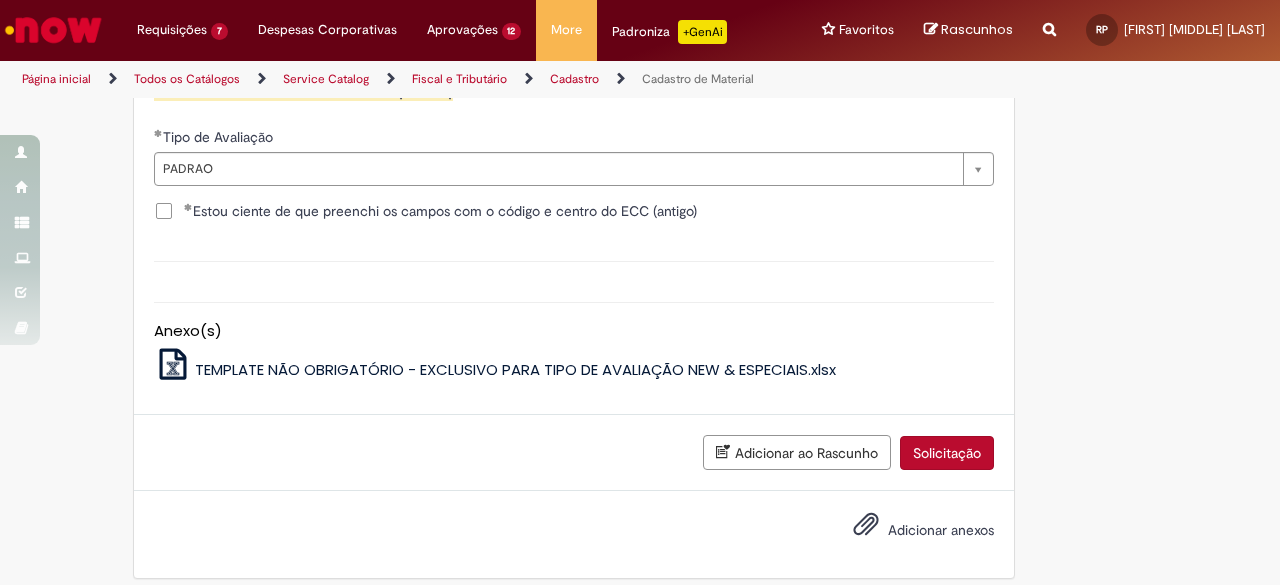 scroll, scrollTop: 2155, scrollLeft: 0, axis: vertical 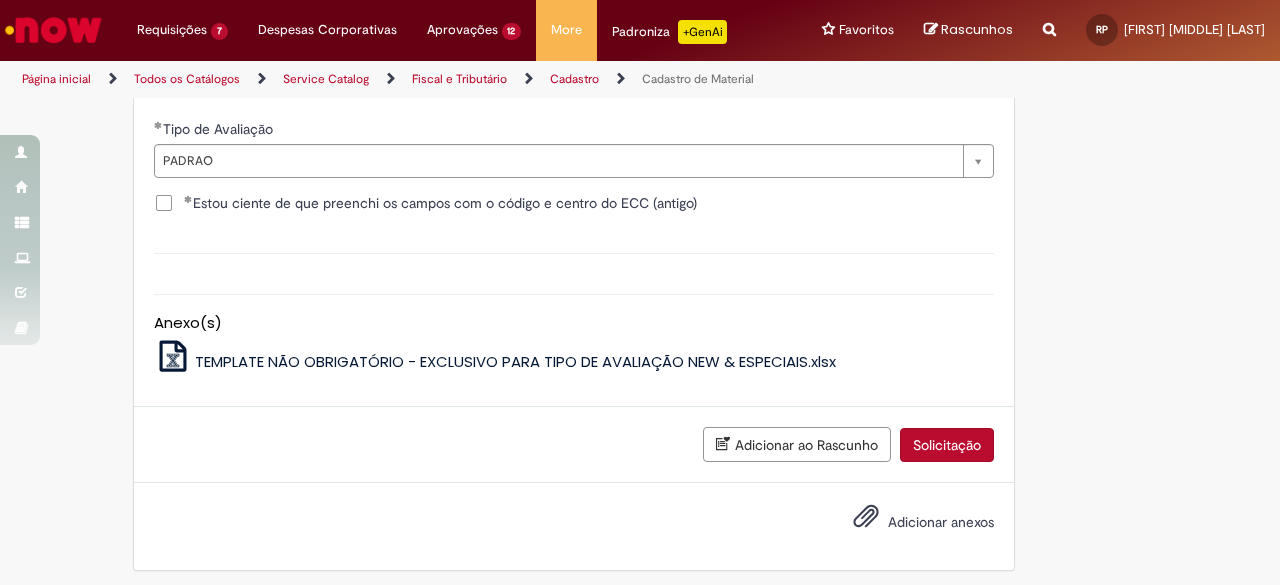click on "Solicitação" at bounding box center [947, 445] 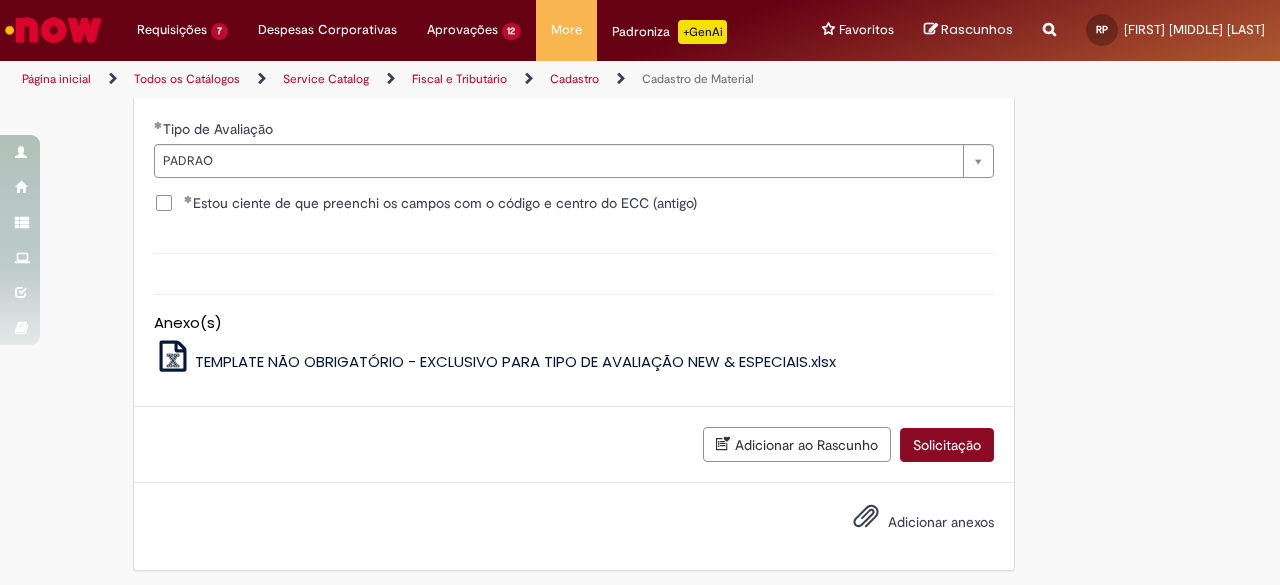 scroll, scrollTop: 2110, scrollLeft: 0, axis: vertical 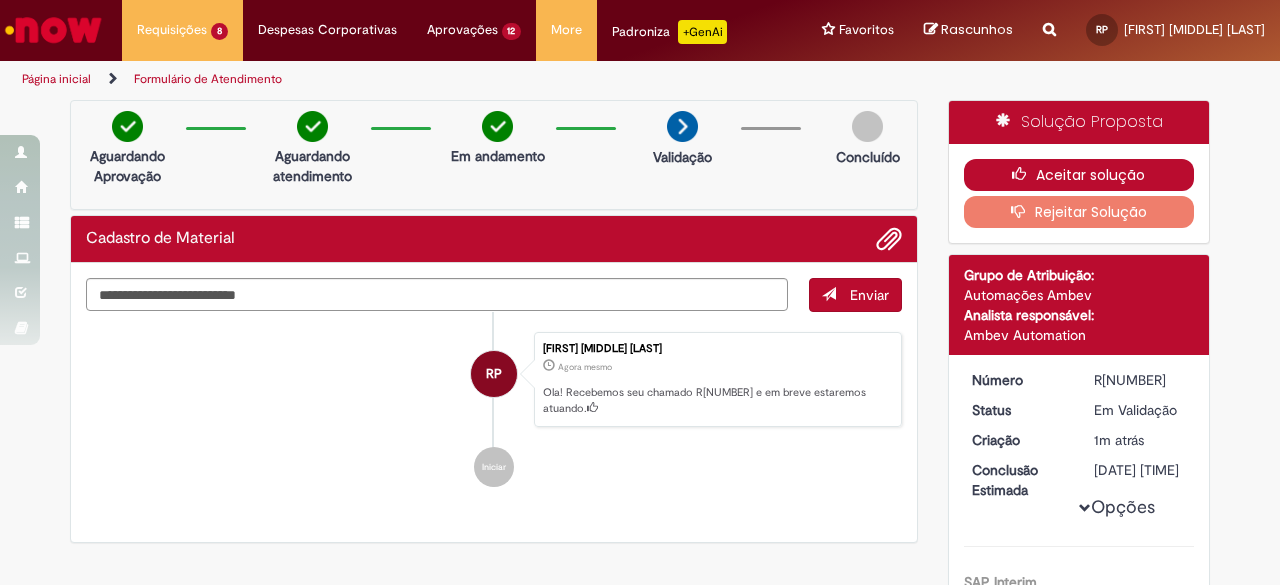 click on "Aceitar solução" at bounding box center [1079, 175] 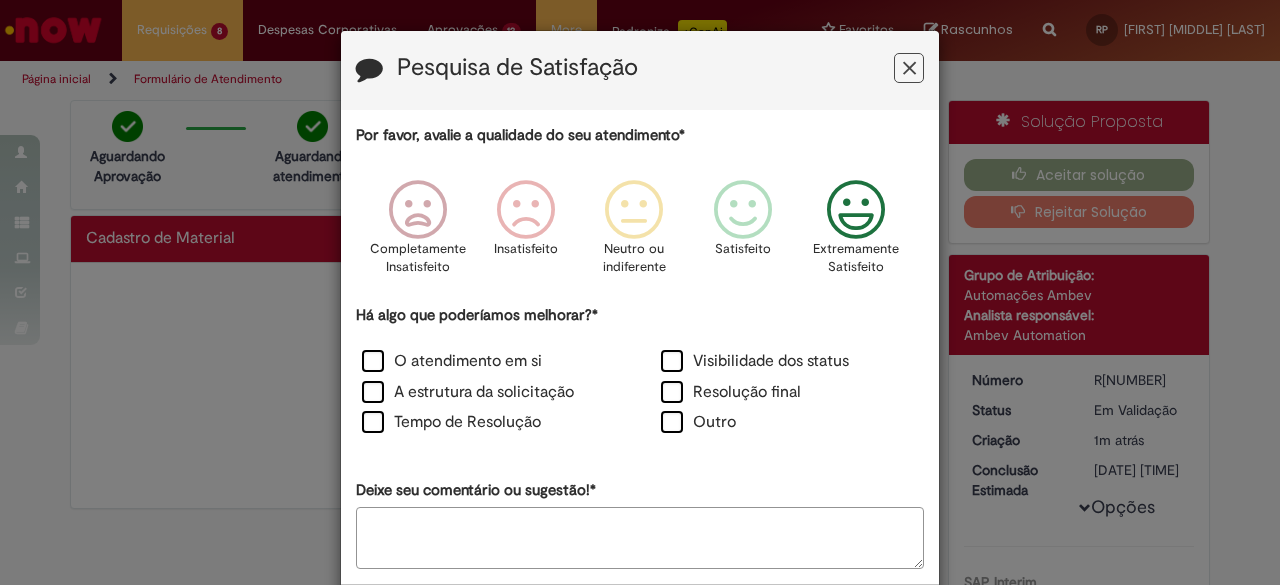 click at bounding box center (856, 210) 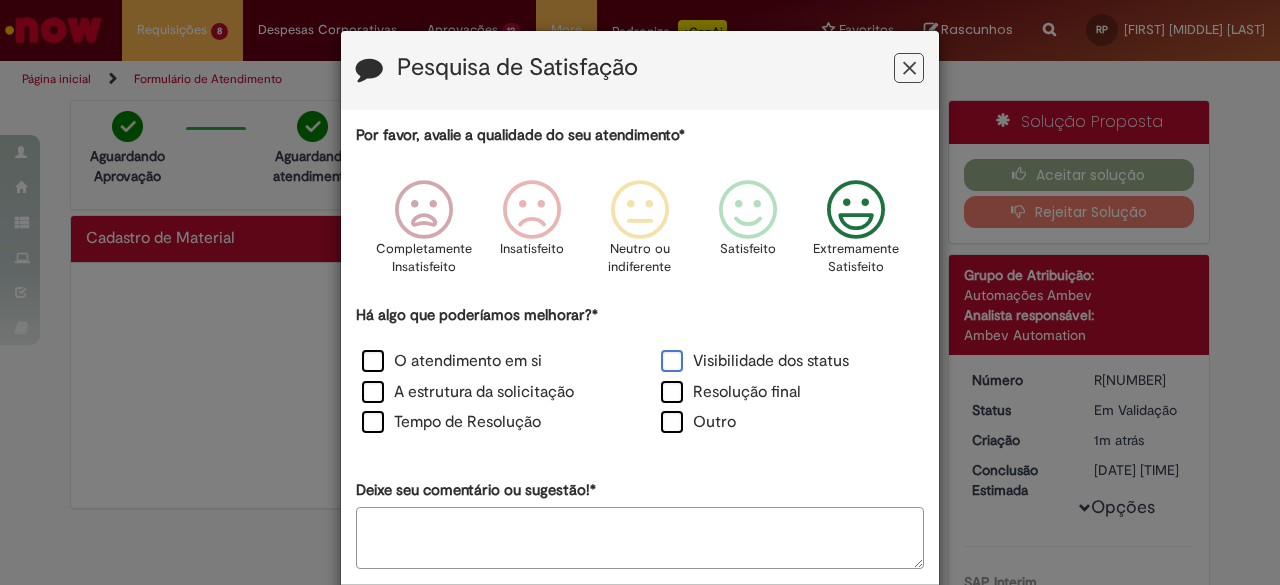 click on "Visibilidade dos status" at bounding box center (755, 361) 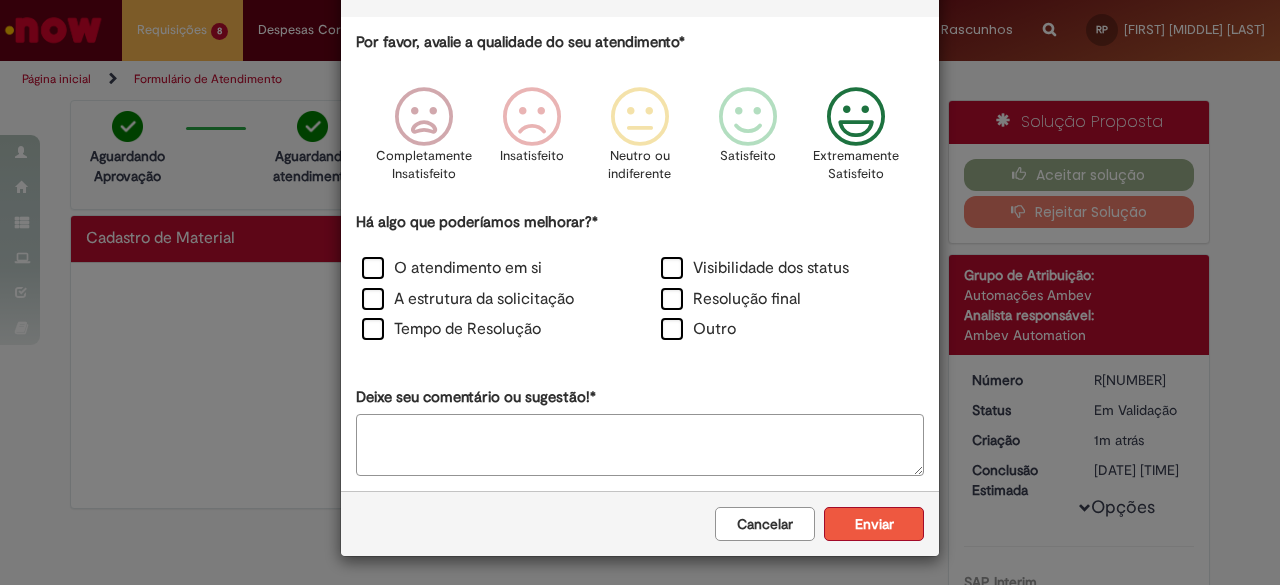 scroll, scrollTop: 92, scrollLeft: 0, axis: vertical 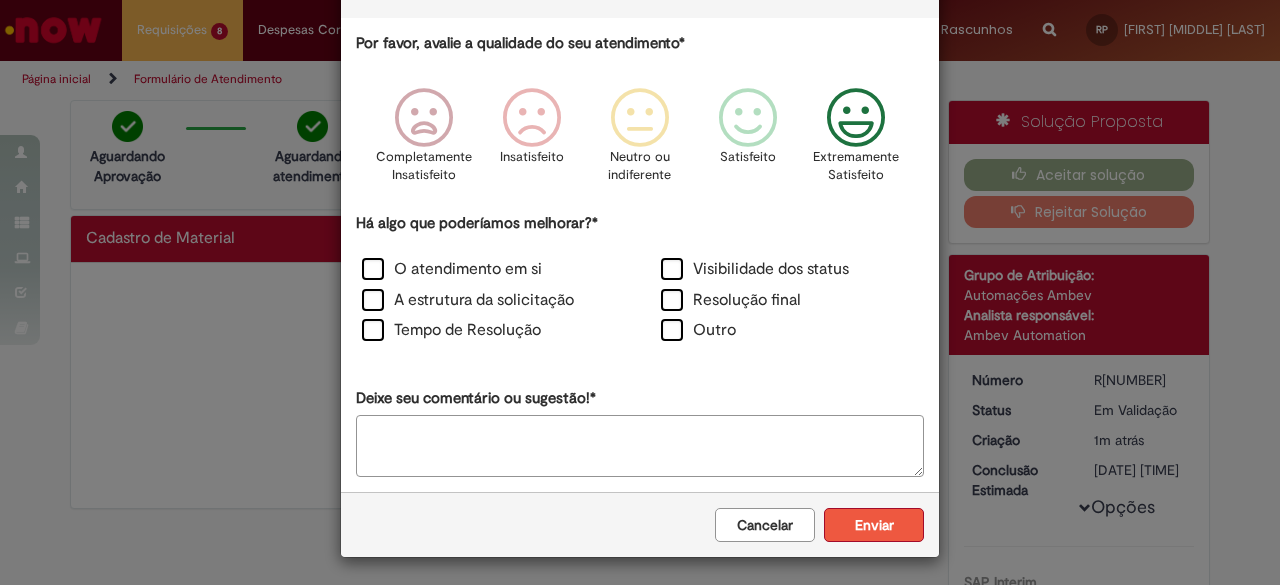 click on "Enviar" at bounding box center [874, 525] 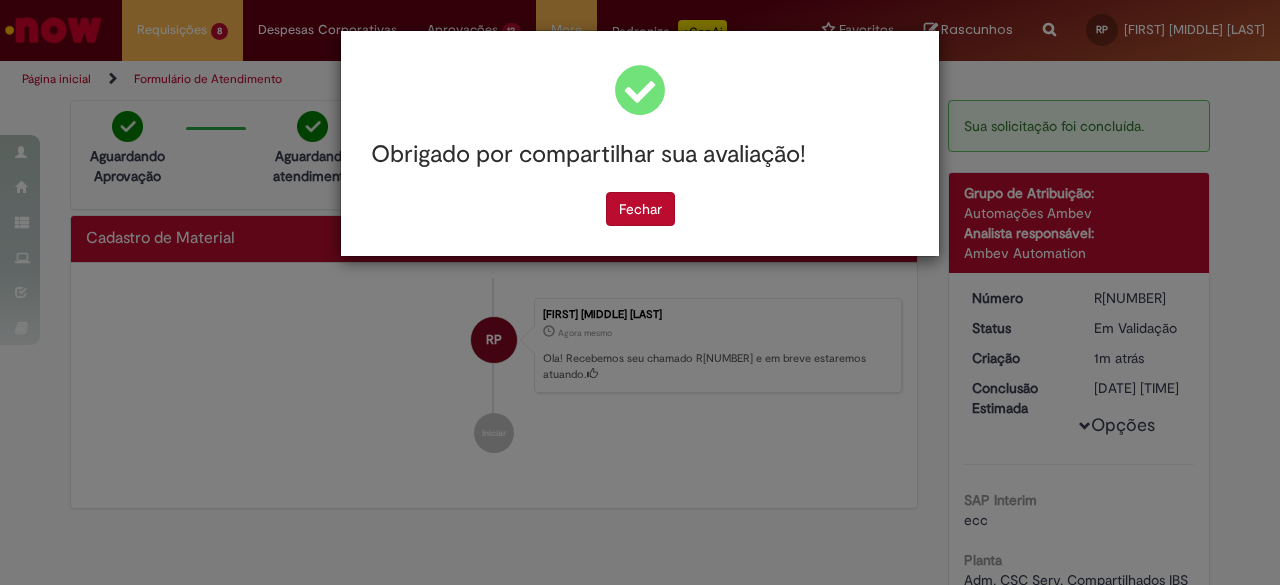 scroll, scrollTop: 0, scrollLeft: 0, axis: both 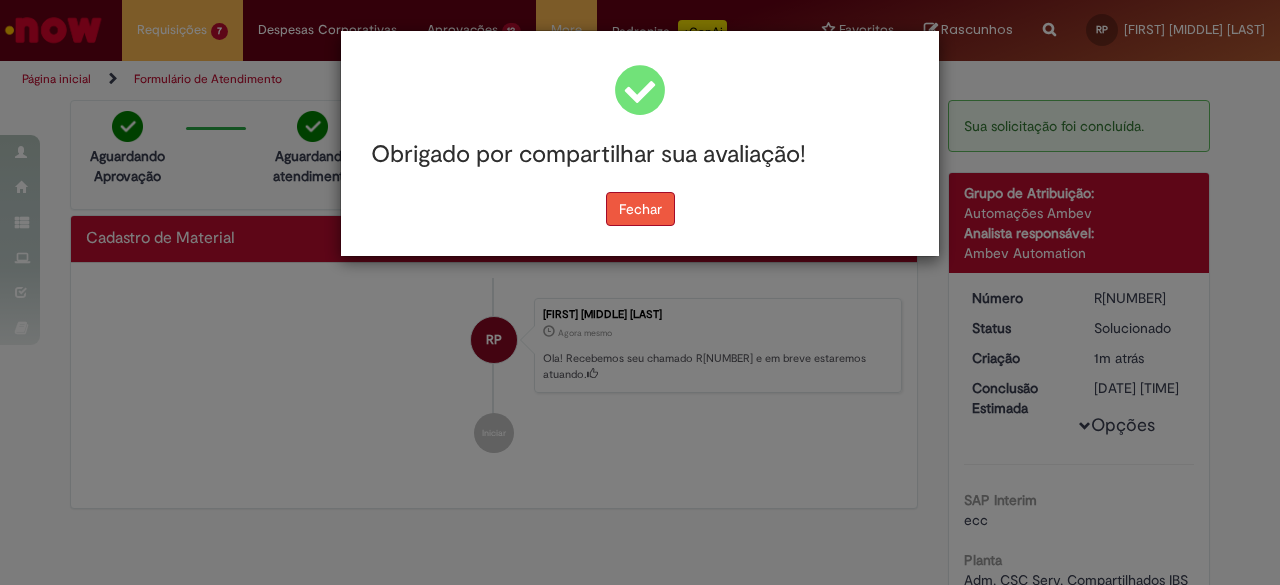 click on "Fechar" at bounding box center [640, 209] 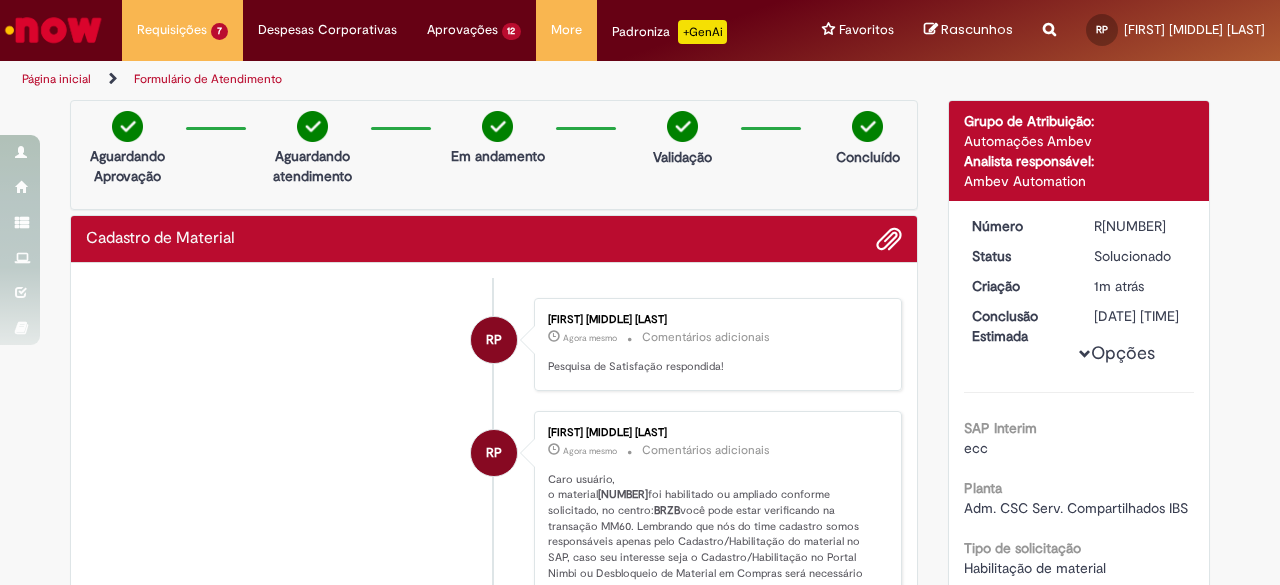 click on "20030572" at bounding box center (623, 494) 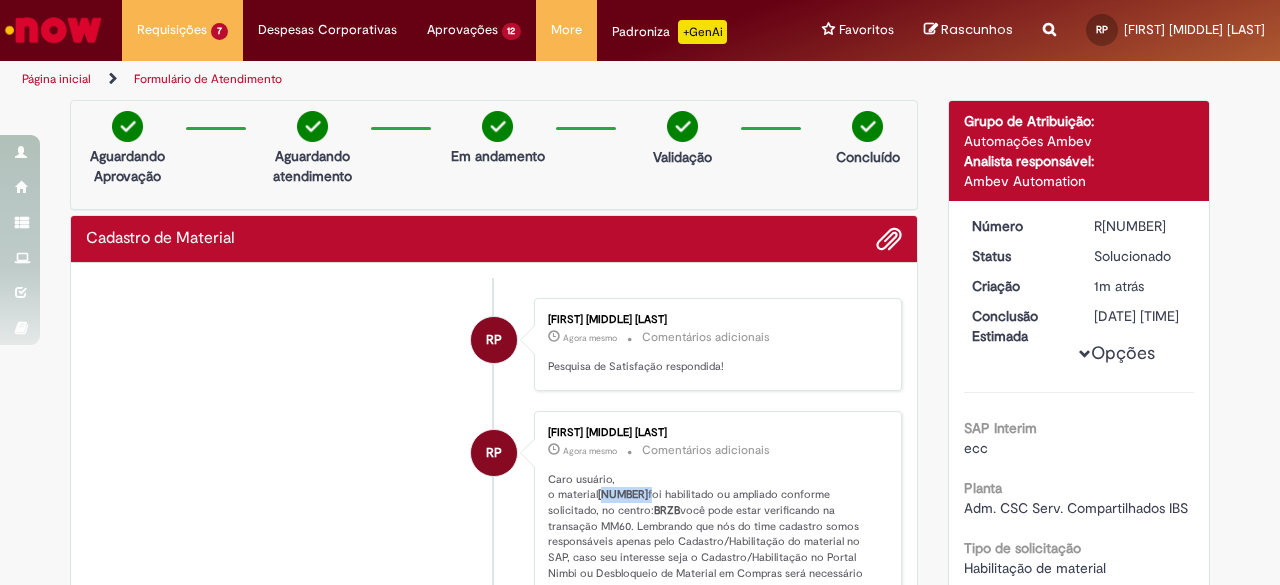 click on "20030572" at bounding box center (623, 494) 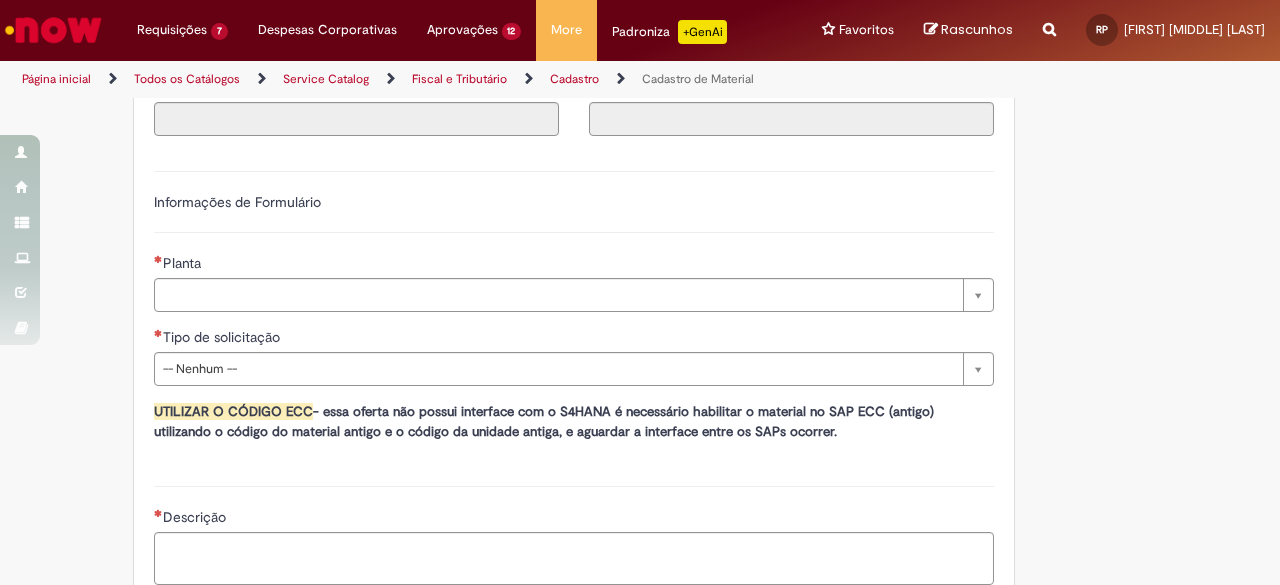 scroll, scrollTop: 1080, scrollLeft: 0, axis: vertical 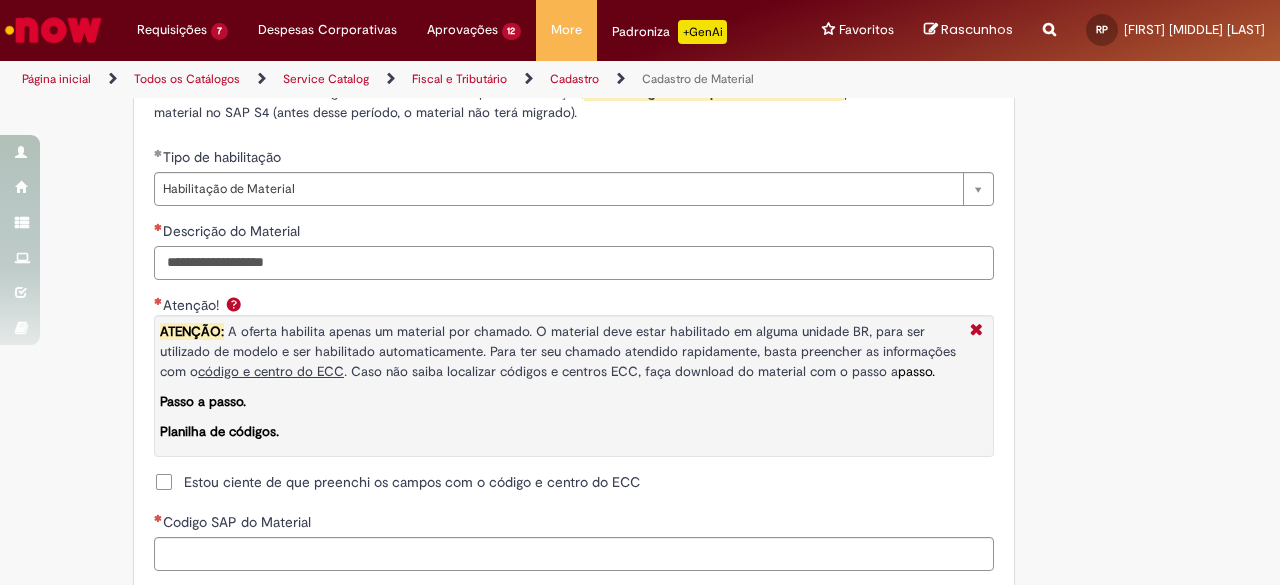 click on "Descrição do Material" at bounding box center [574, 263] 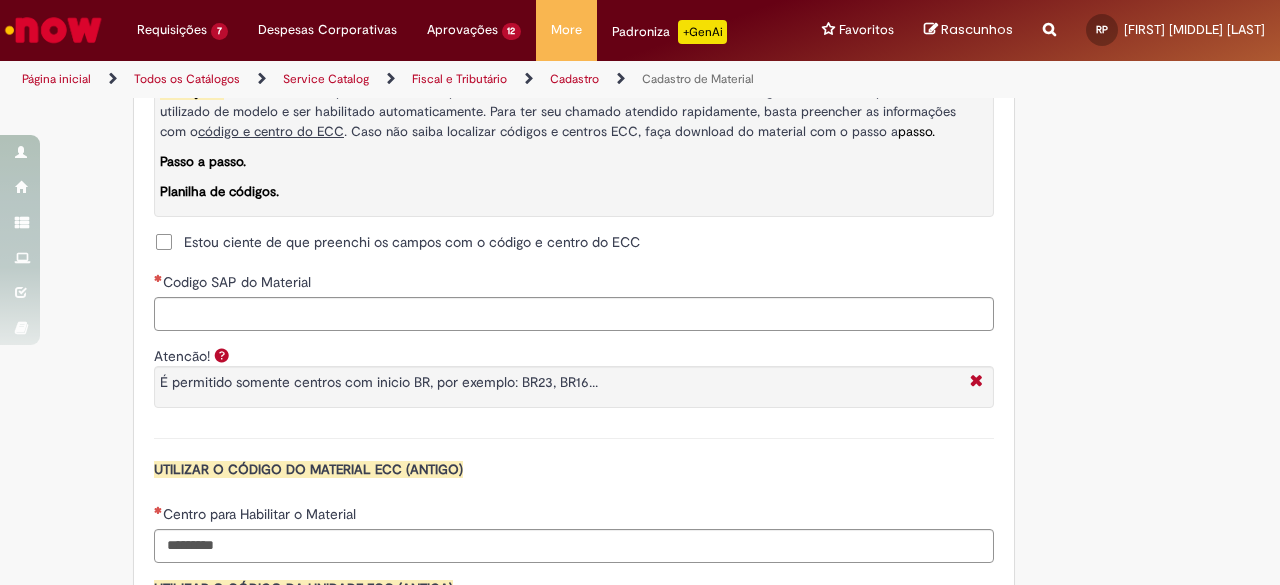 scroll, scrollTop: 1741, scrollLeft: 0, axis: vertical 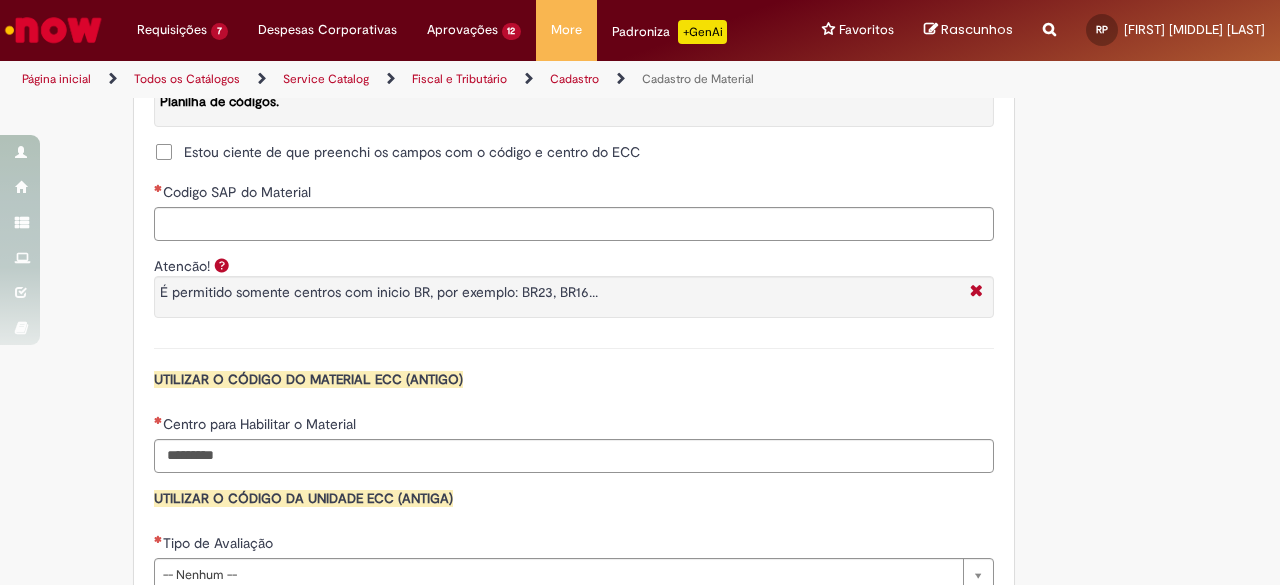 click on "Estou ciente de que preenchi os campos com o código e centro do ECC" at bounding box center [412, 152] 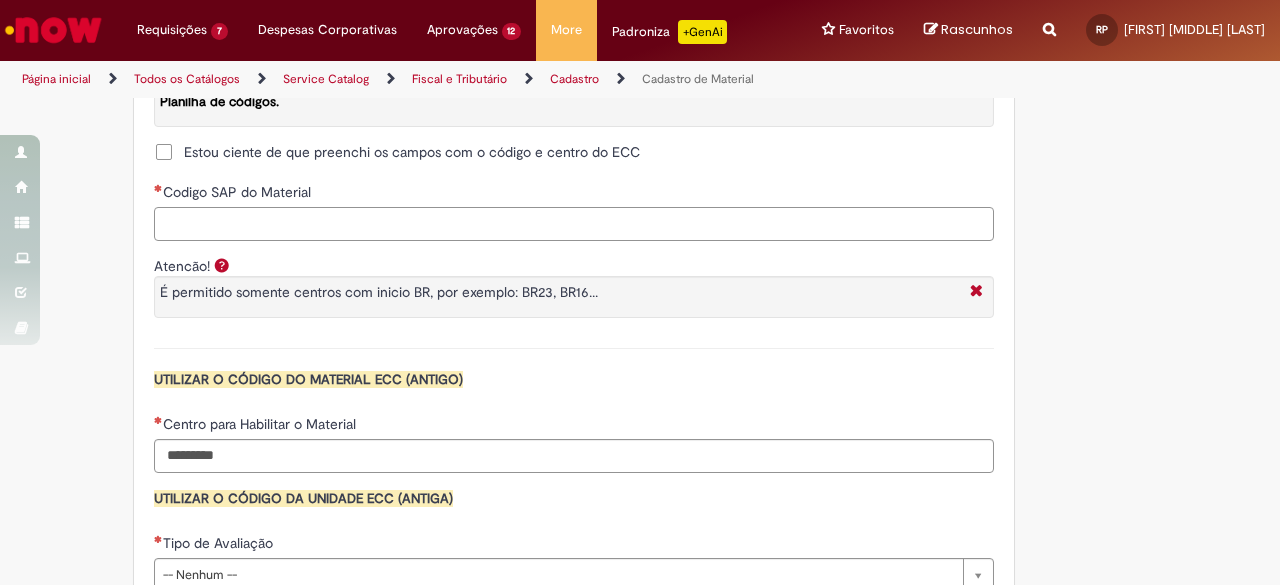 click on "Codigo SAP do Material" at bounding box center [574, 224] 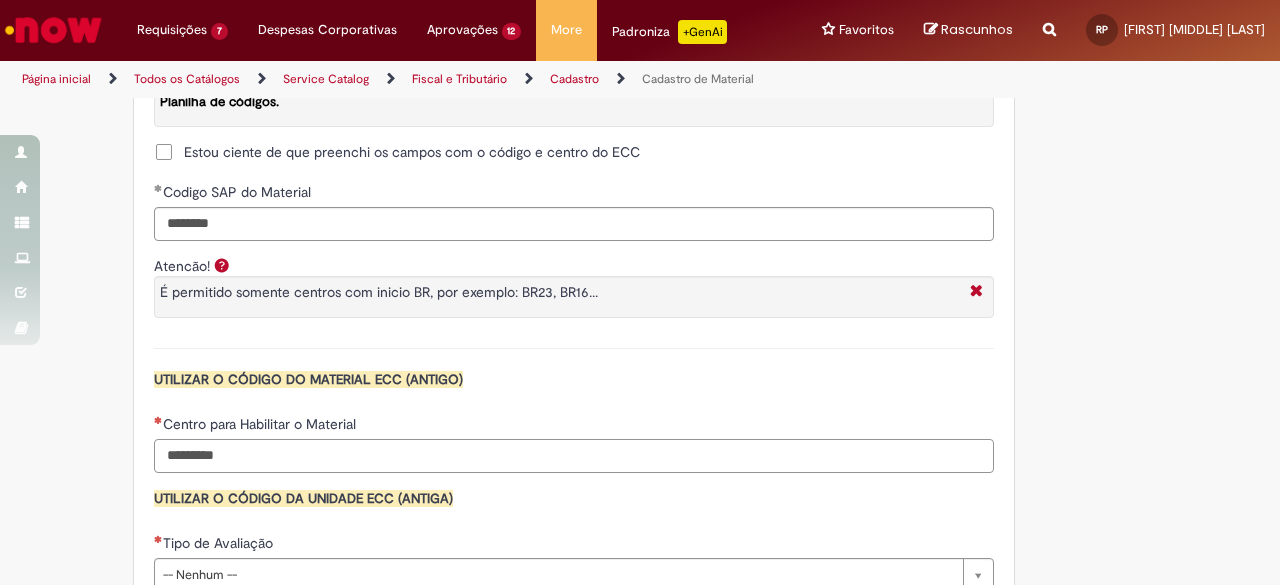click on "Centro para Habilitar o Material" at bounding box center (574, 456) 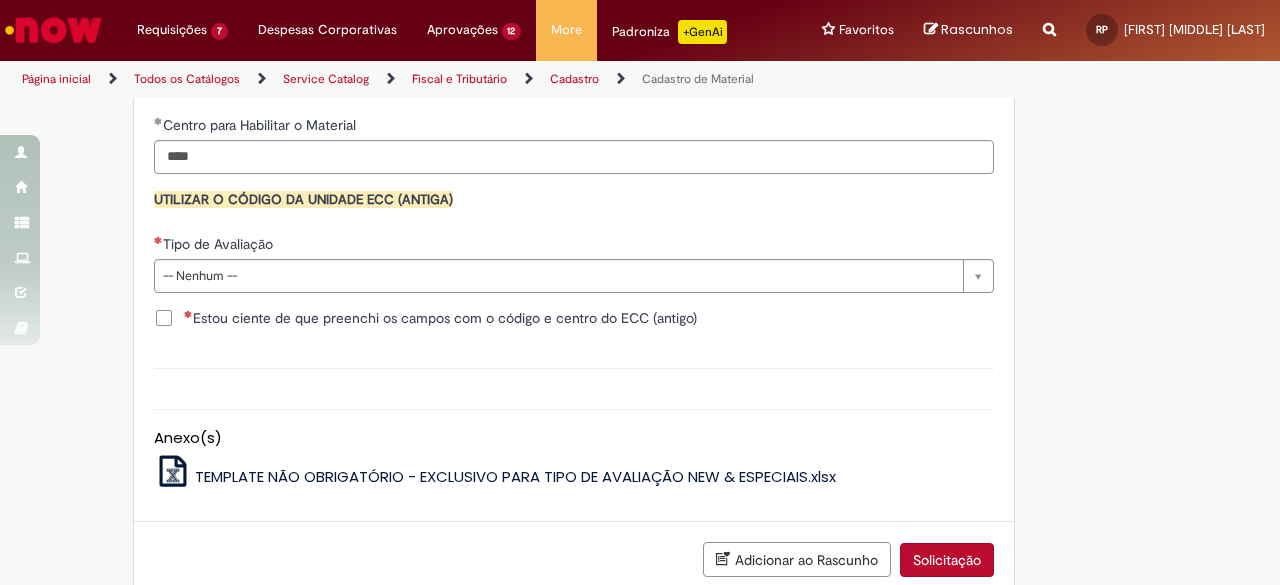 scroll, scrollTop: 2082, scrollLeft: 0, axis: vertical 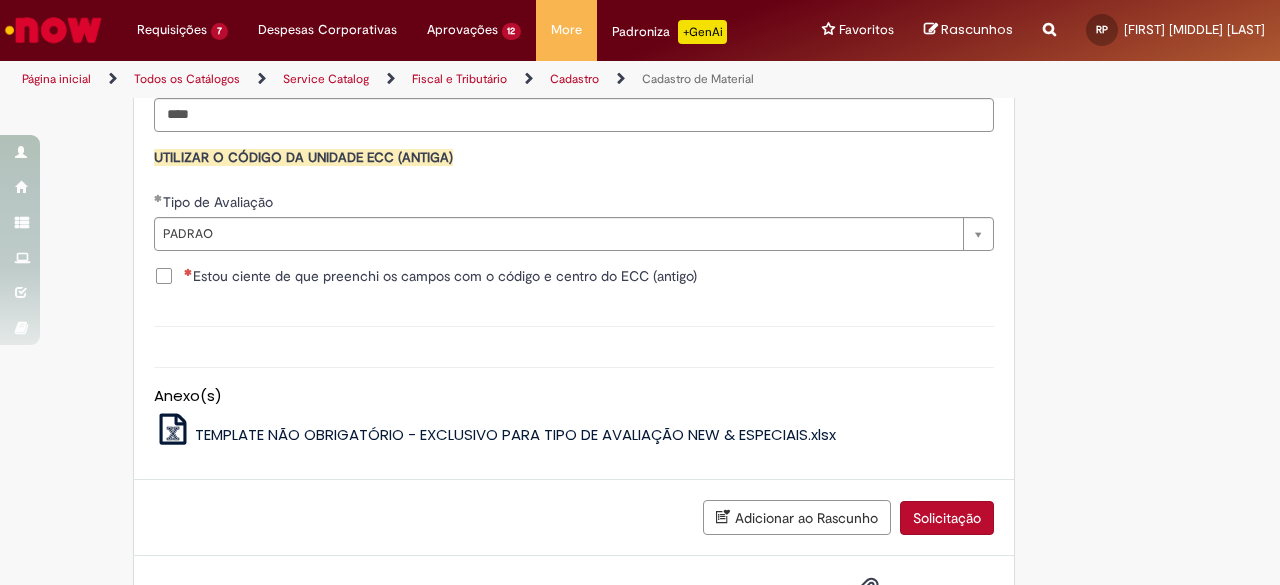 click on "Estou ciente de que preenchi os campos com o código e centro do ECC  (antigo)" at bounding box center (440, 276) 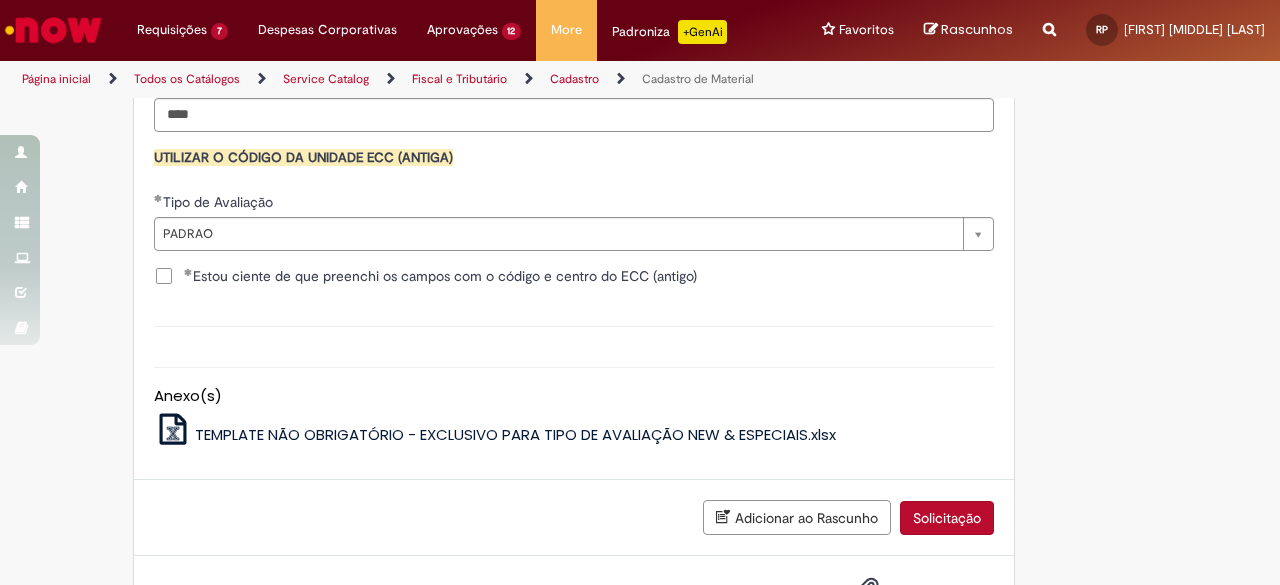 click on "Adicionar ao Rascunho        Solicitação" at bounding box center (574, 518) 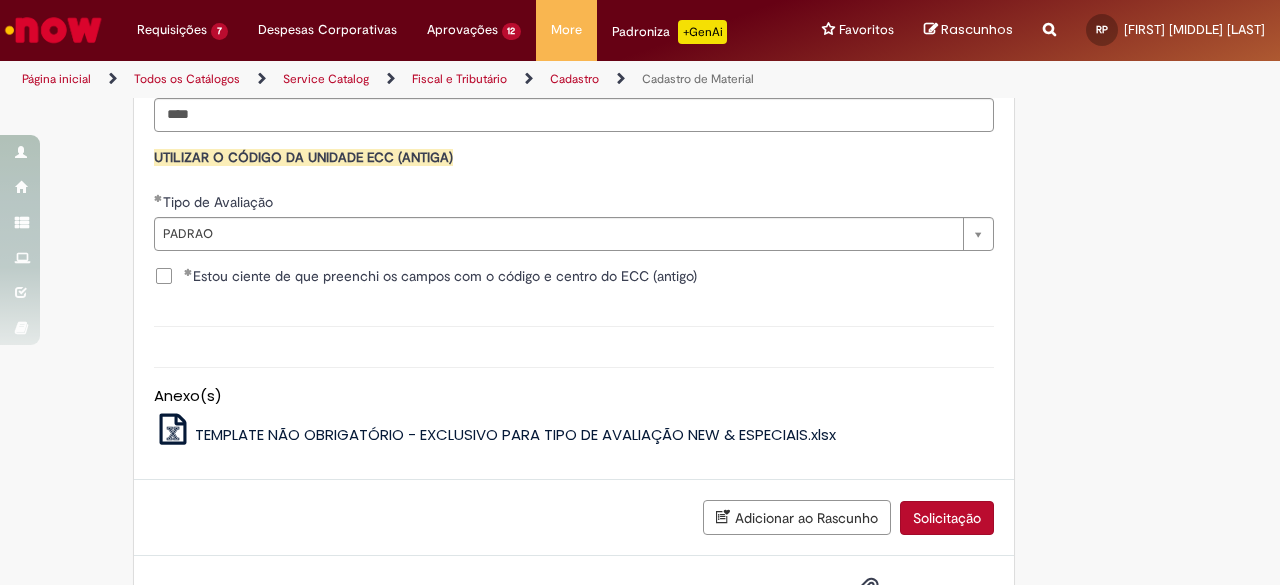 click on "Solicitação" at bounding box center (947, 518) 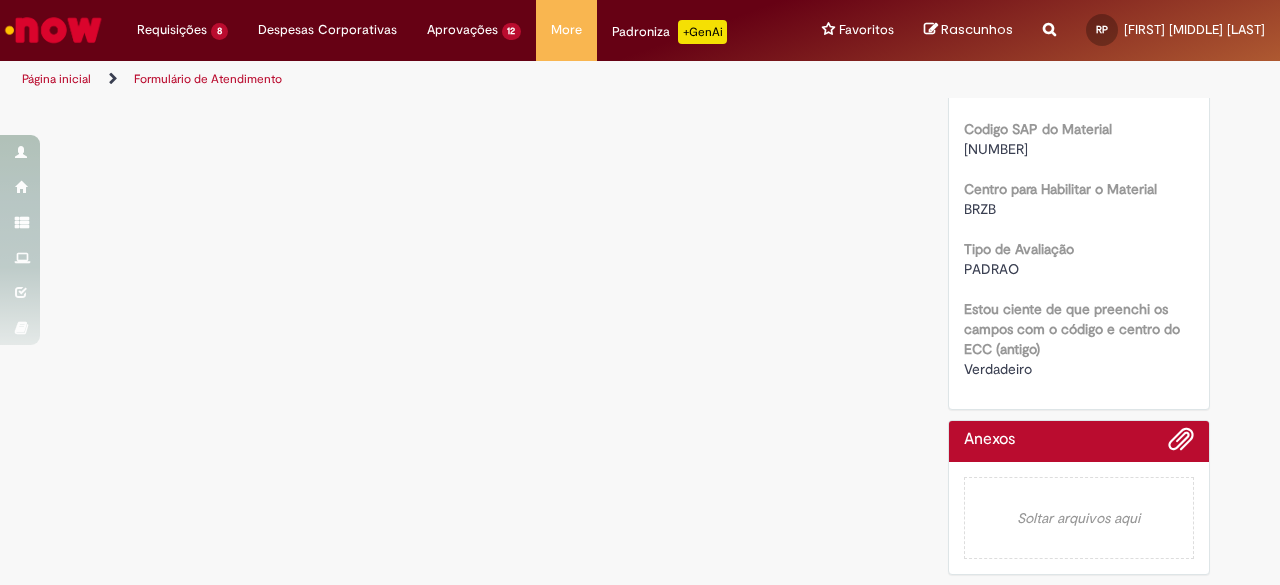 scroll, scrollTop: 0, scrollLeft: 0, axis: both 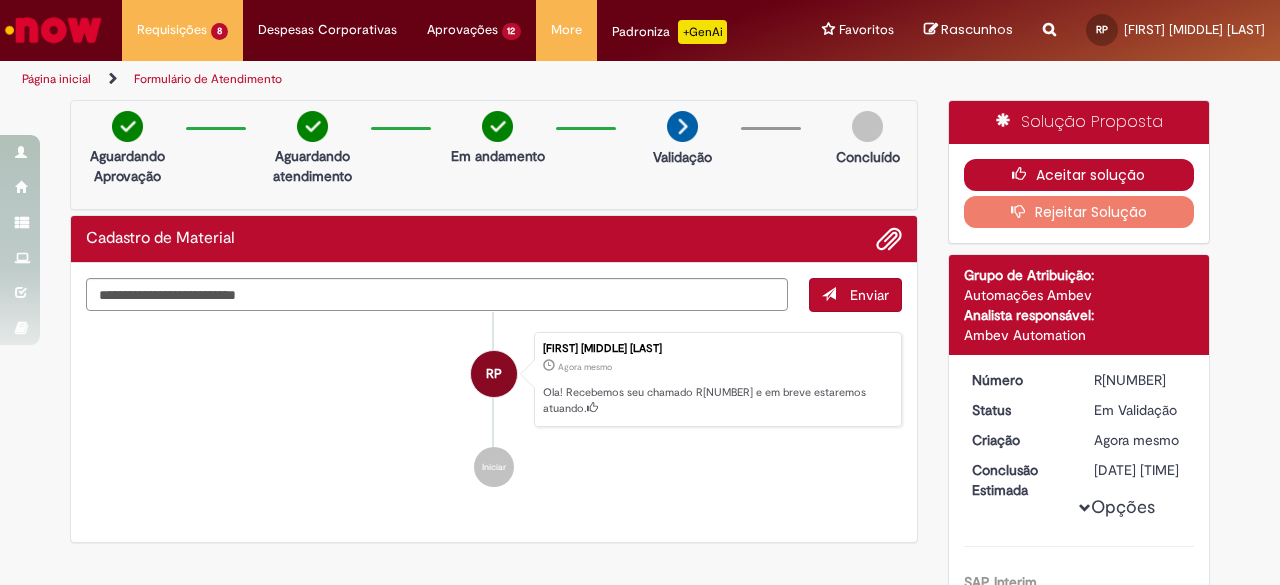 click on "Aceitar solução" at bounding box center [1079, 175] 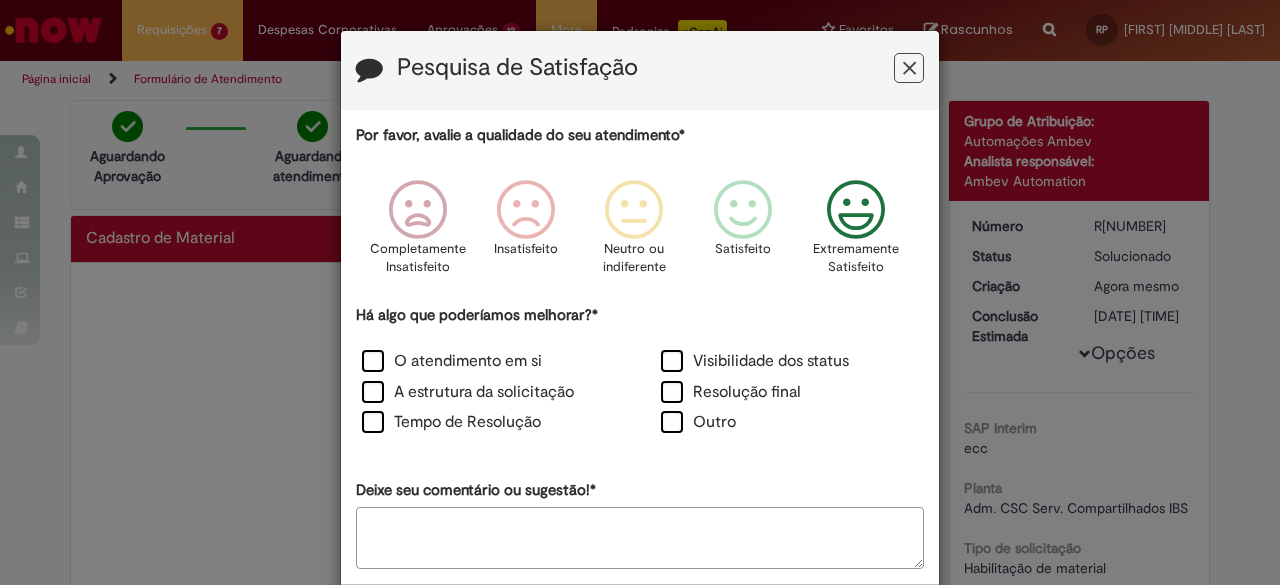 click at bounding box center [856, 210] 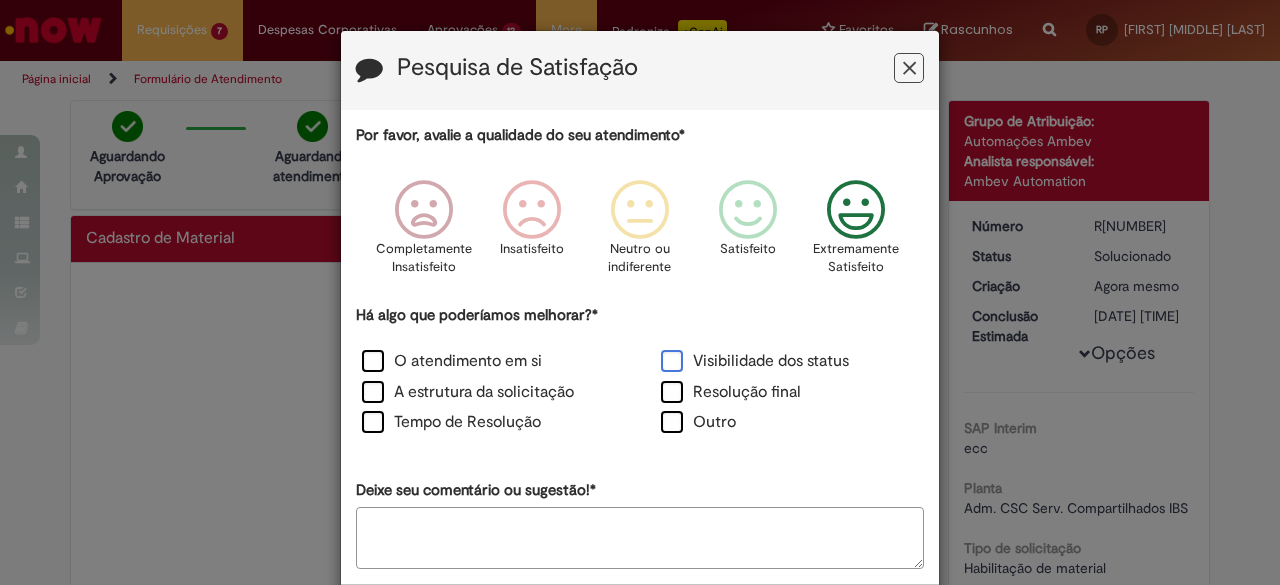 click on "Visibilidade dos status" at bounding box center [755, 361] 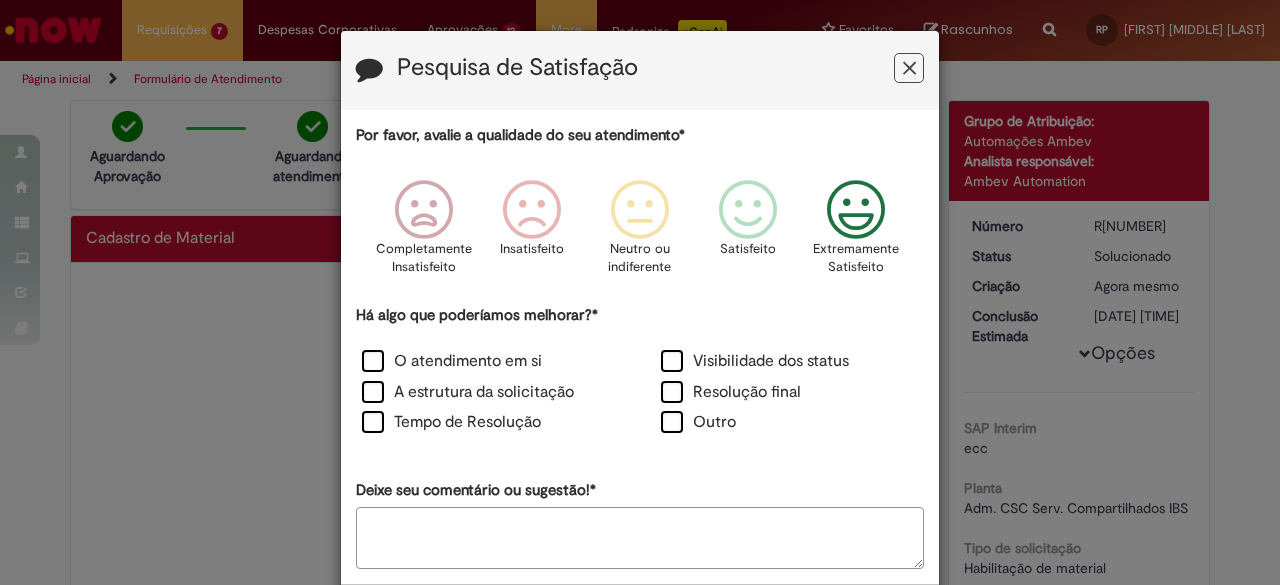 scroll, scrollTop: 93, scrollLeft: 0, axis: vertical 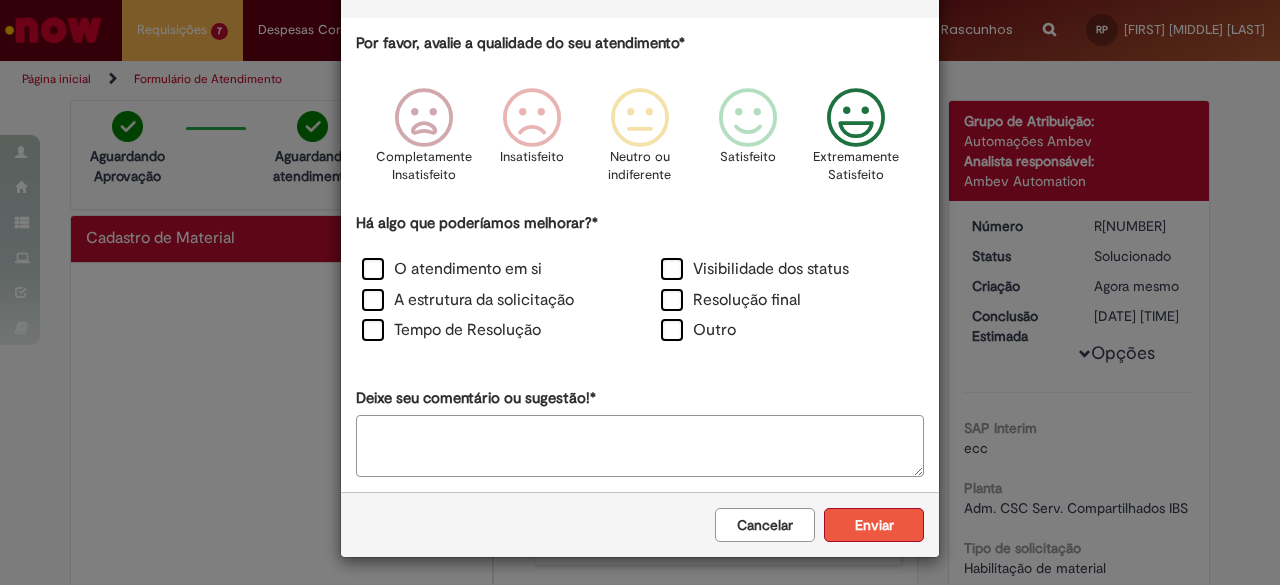 click on "Enviar" at bounding box center [874, 525] 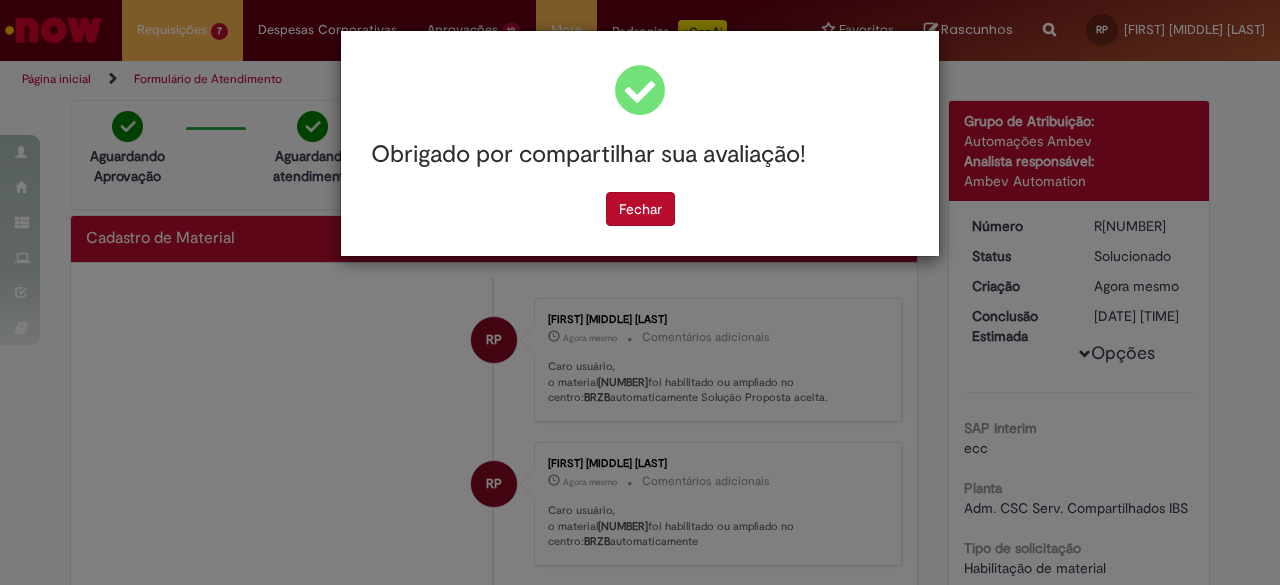 scroll, scrollTop: 0, scrollLeft: 0, axis: both 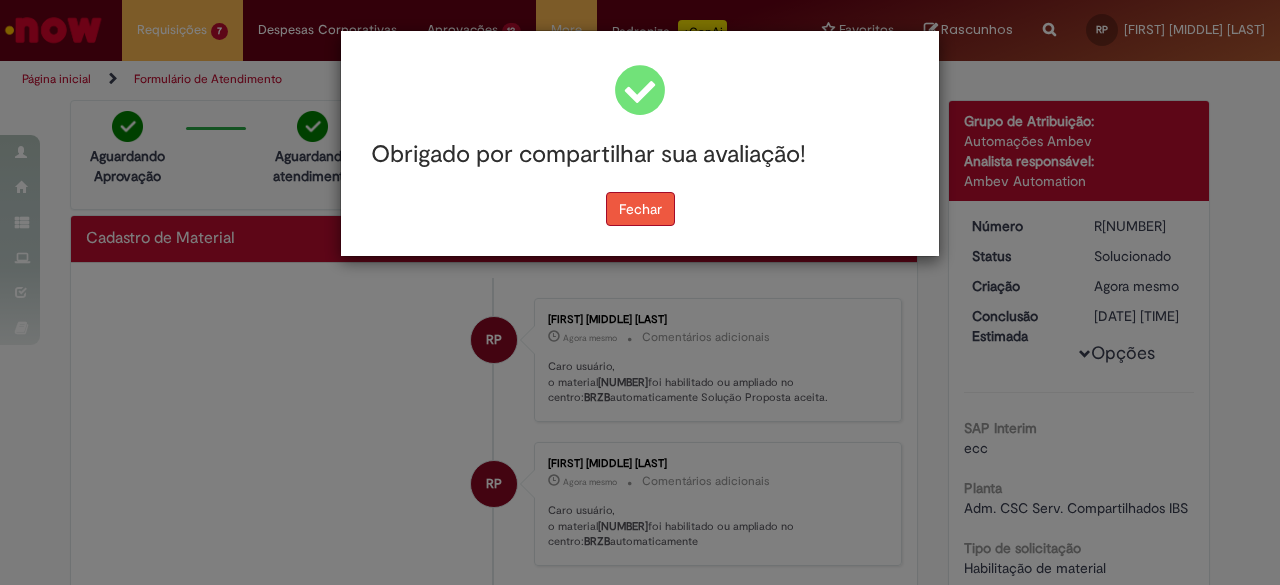 click on "Fechar" at bounding box center (640, 209) 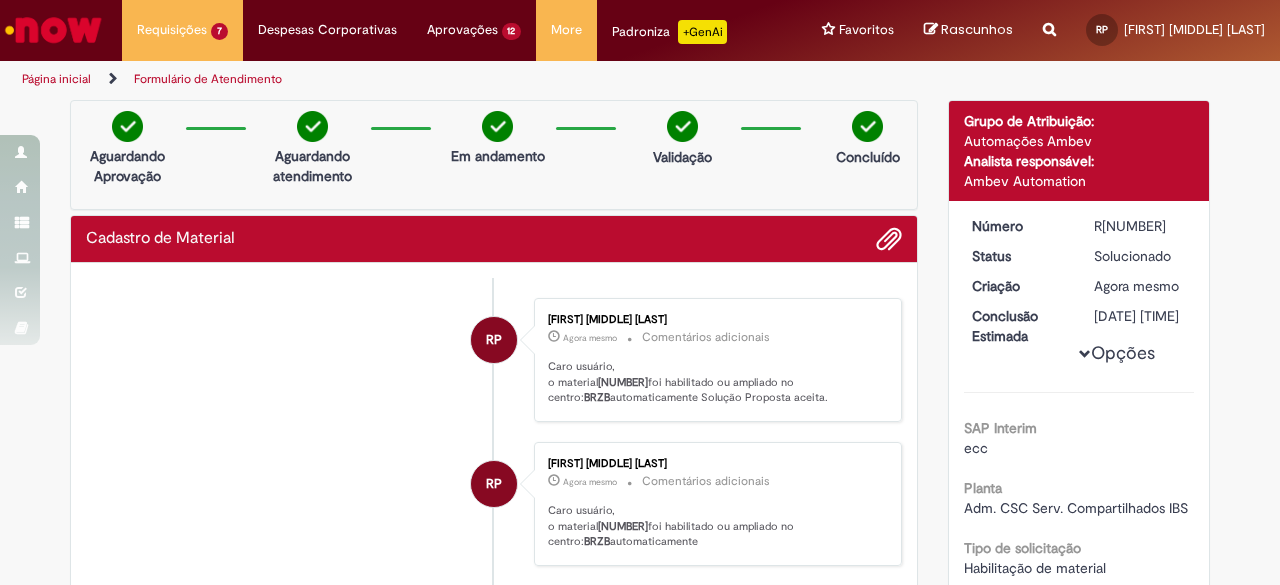 click on "50335414" at bounding box center (623, 382) 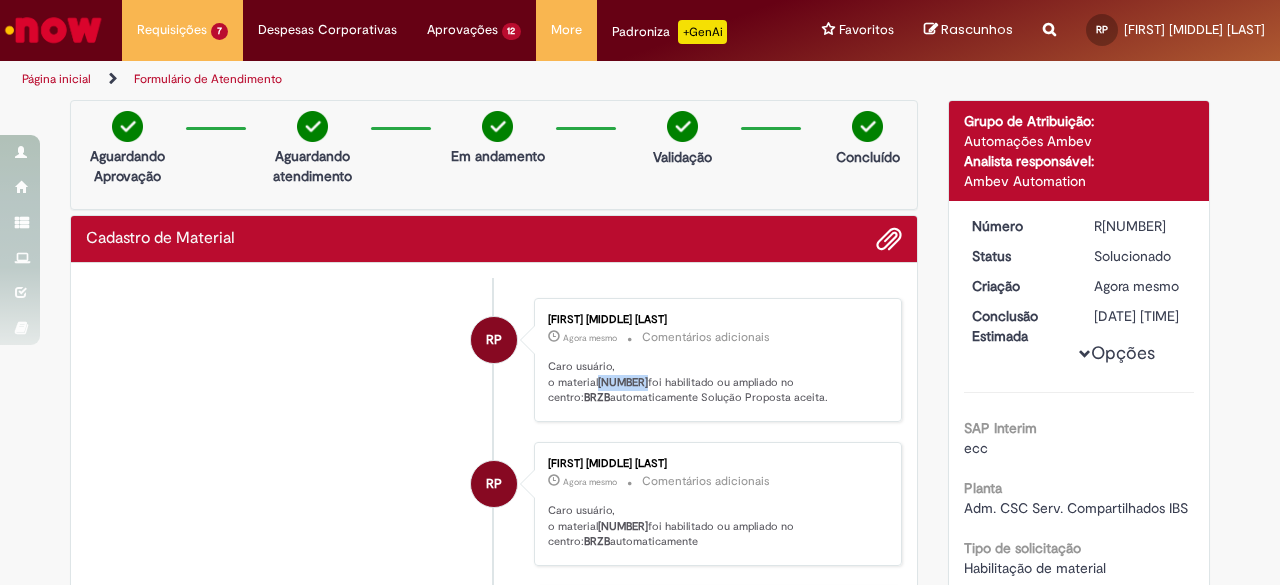 click on "50335414" at bounding box center (623, 382) 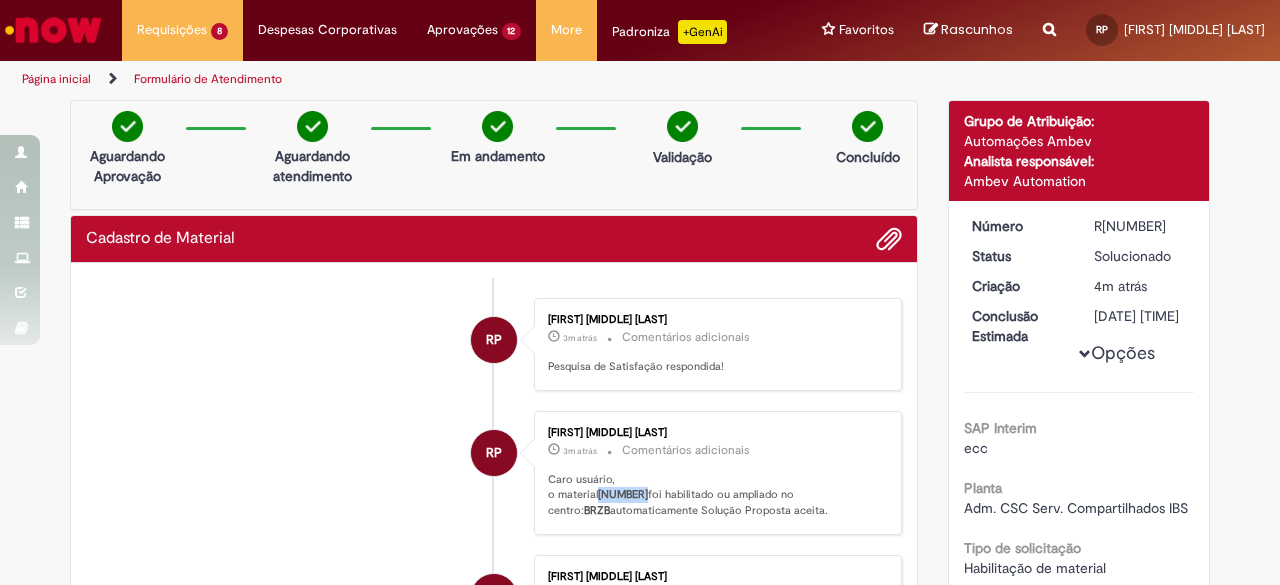 click at bounding box center [53, 30] 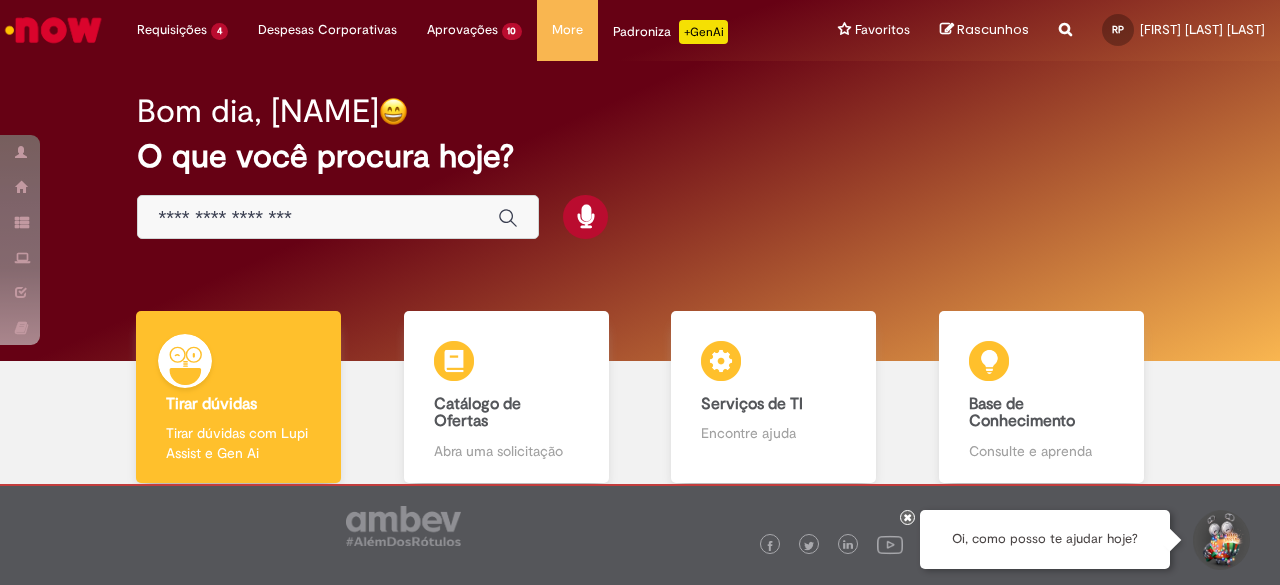 scroll, scrollTop: 0, scrollLeft: 0, axis: both 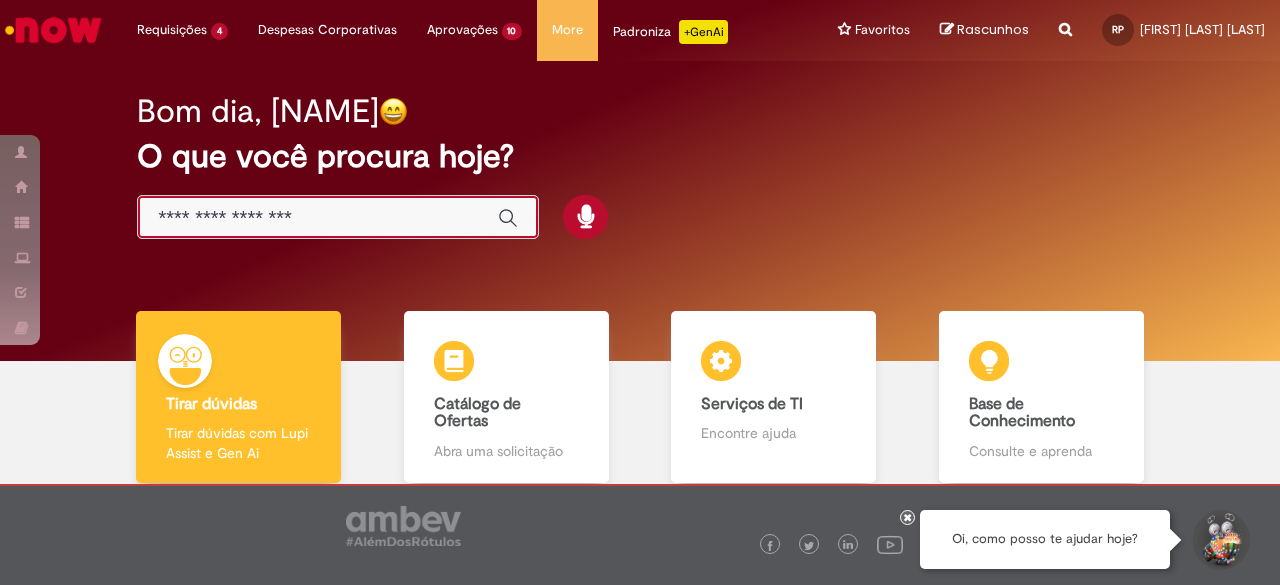 click at bounding box center [318, 218] 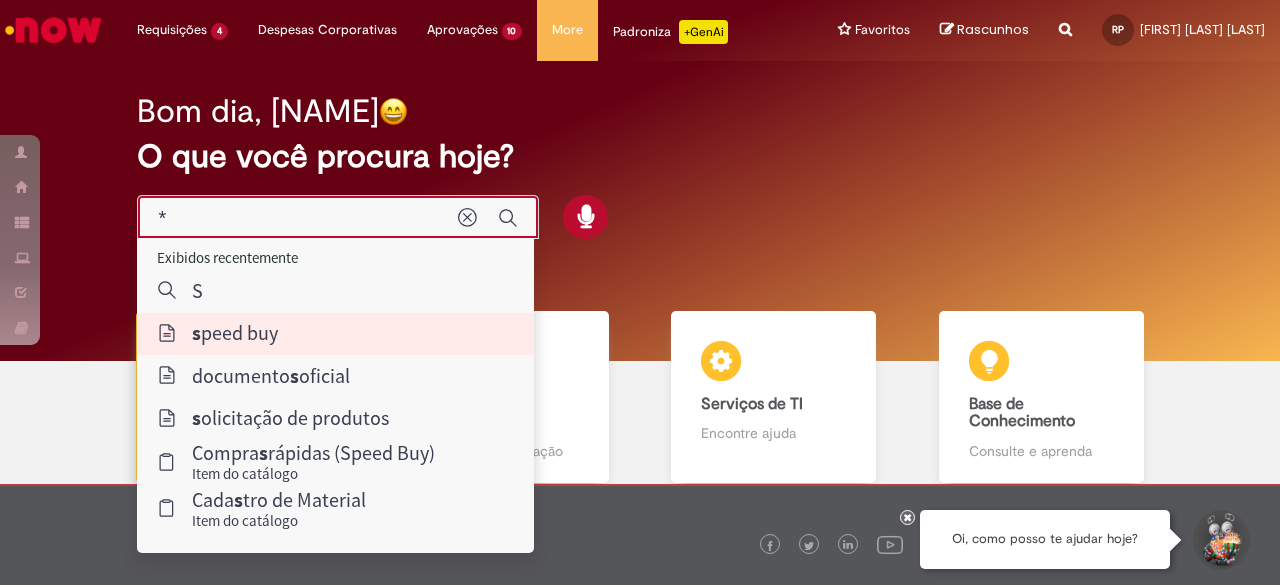 type on "*********" 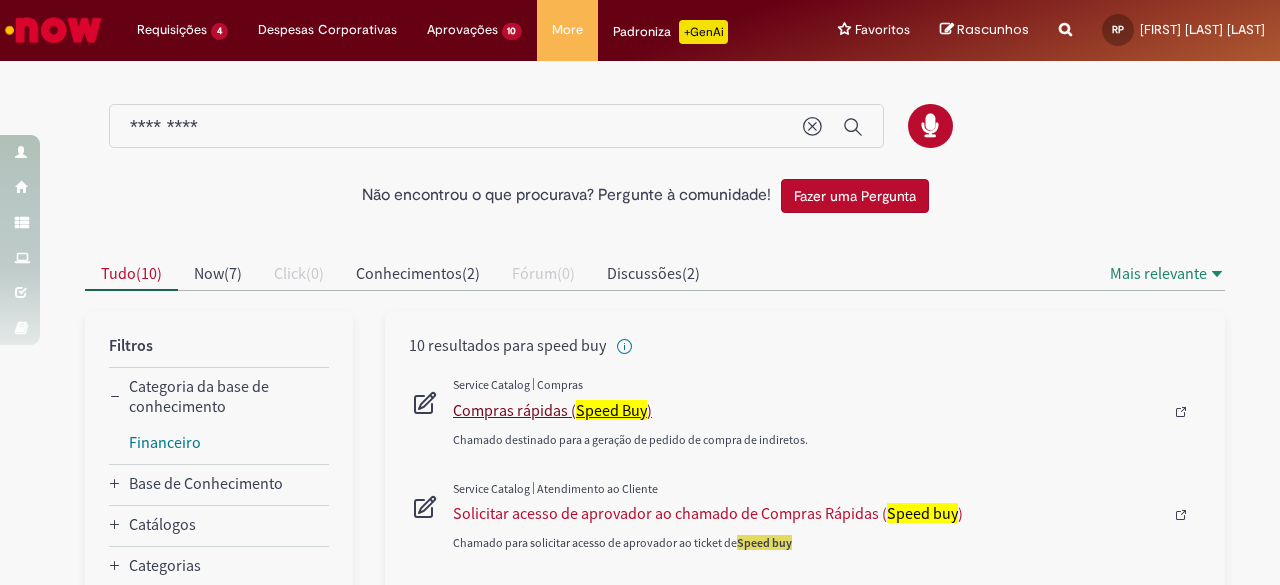 click on "Compras rápidas ( Speed Buy )" at bounding box center (808, 410) 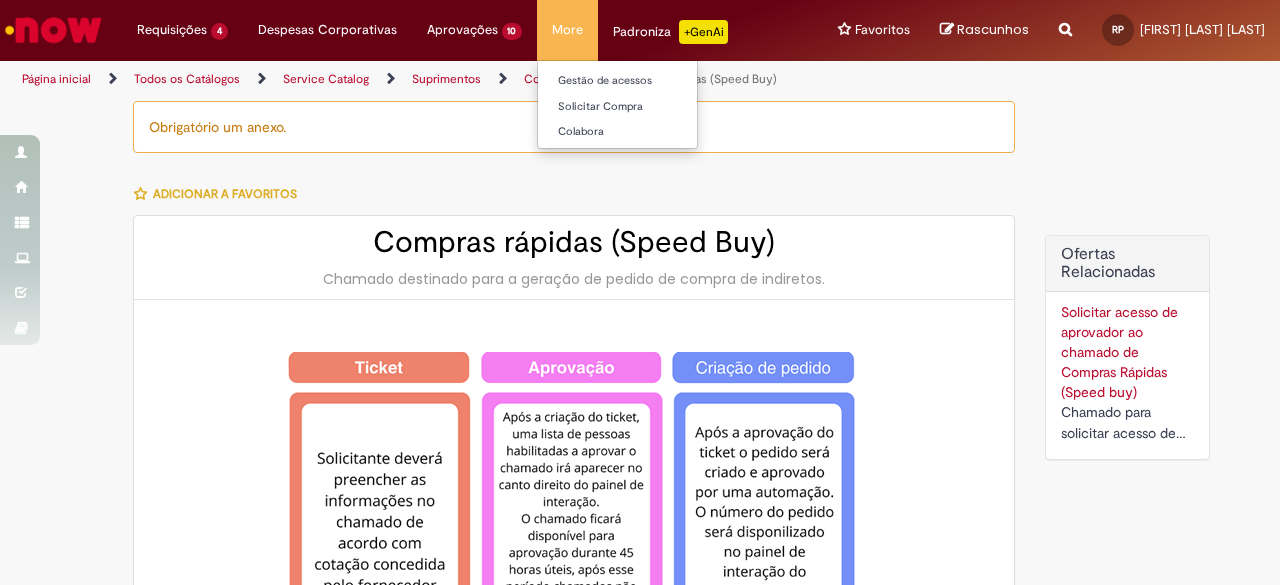 type on "**********" 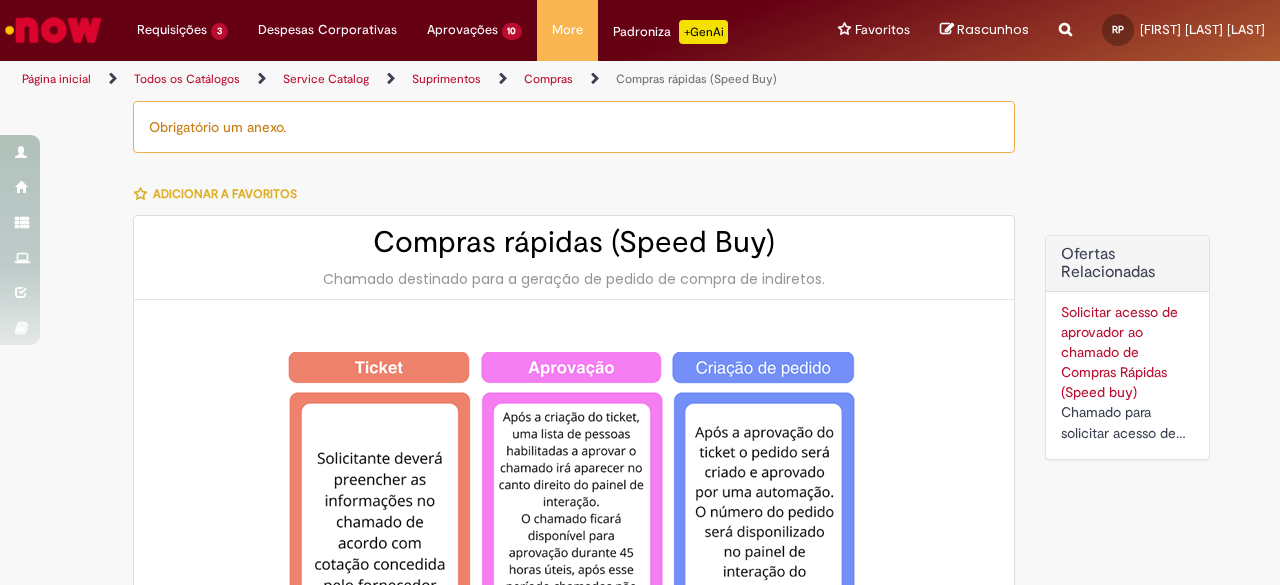 type on "**********" 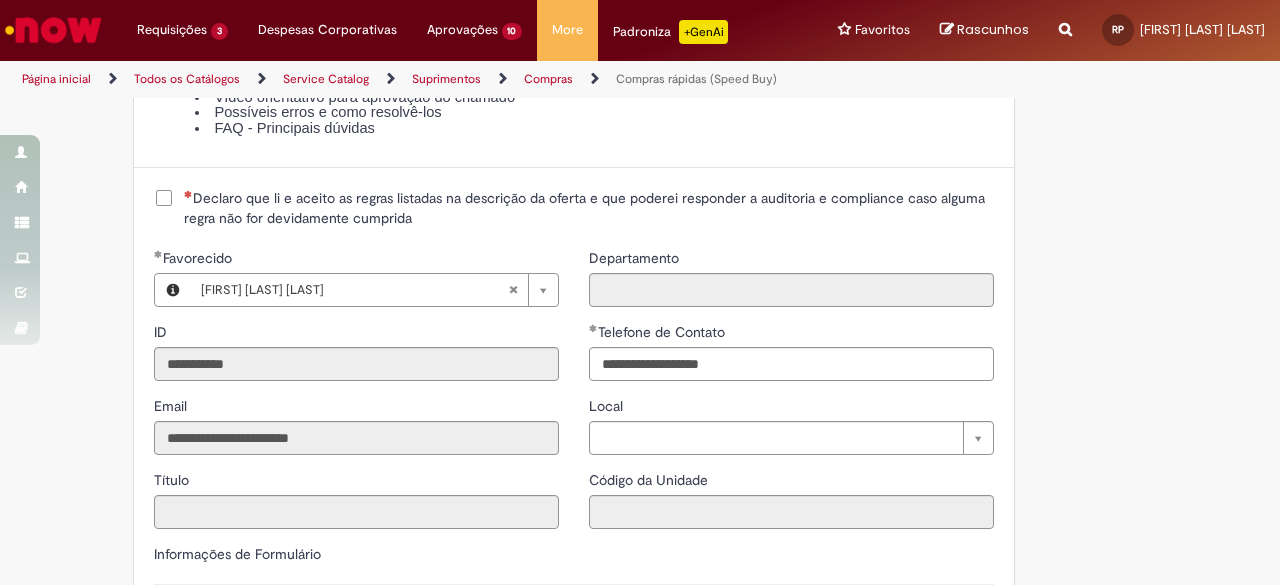 scroll, scrollTop: 2454, scrollLeft: 0, axis: vertical 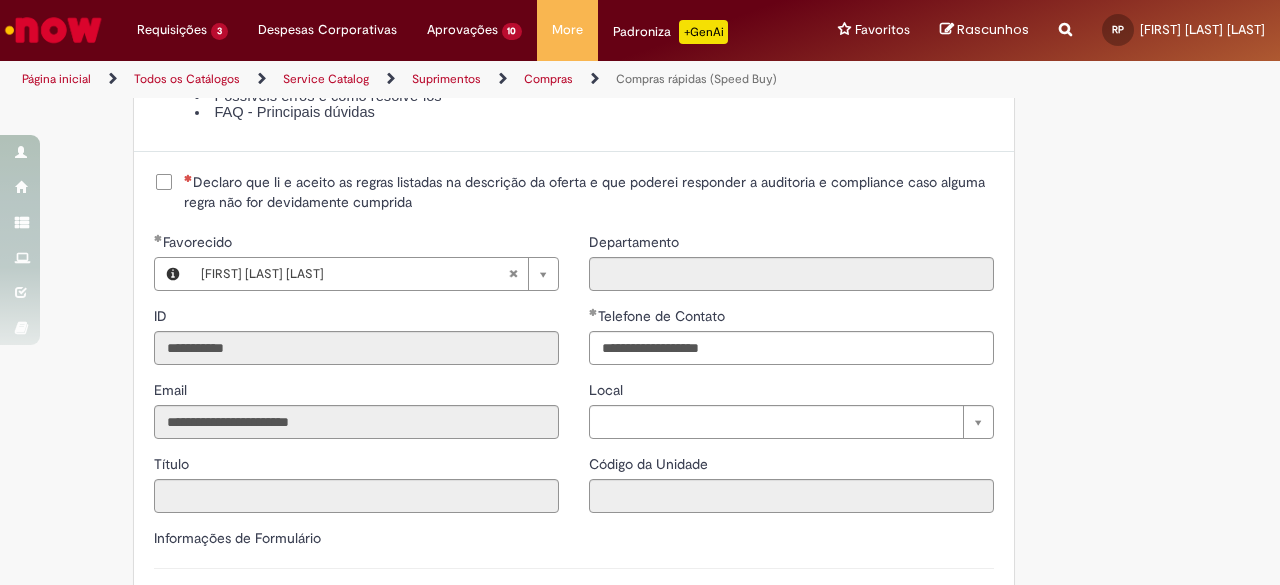 click on "Declaro que li e aceito as regras listadas na descrição da oferta e que poderei responder a auditoria e compliance caso alguma regra não for devidamente cumprida" at bounding box center [574, 194] 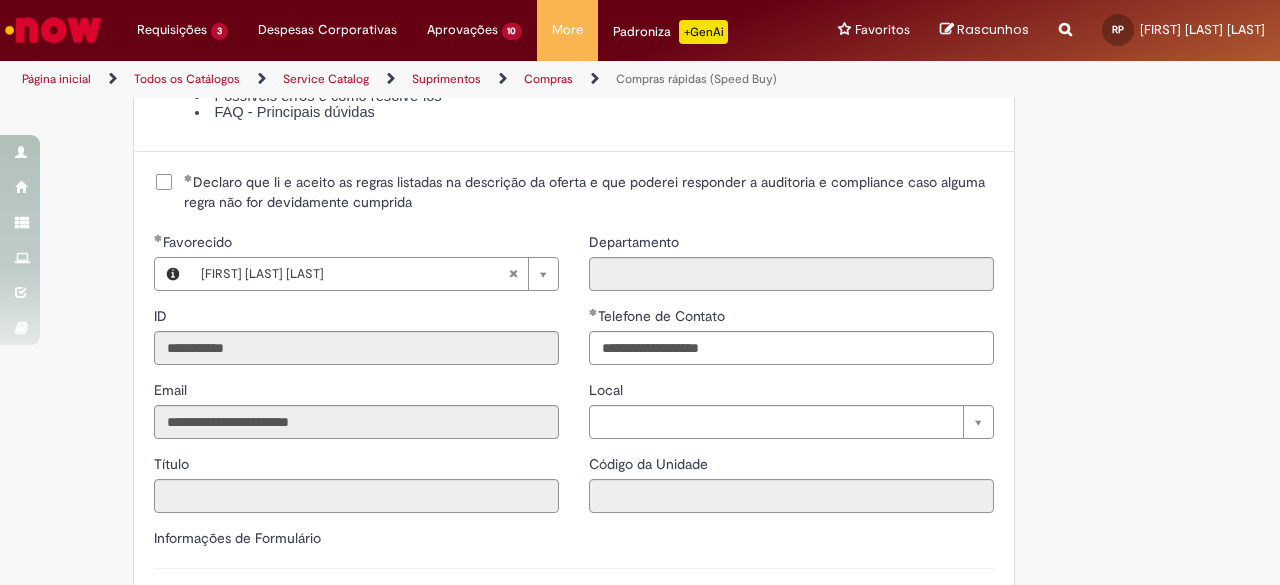 scroll, scrollTop: 2630, scrollLeft: 0, axis: vertical 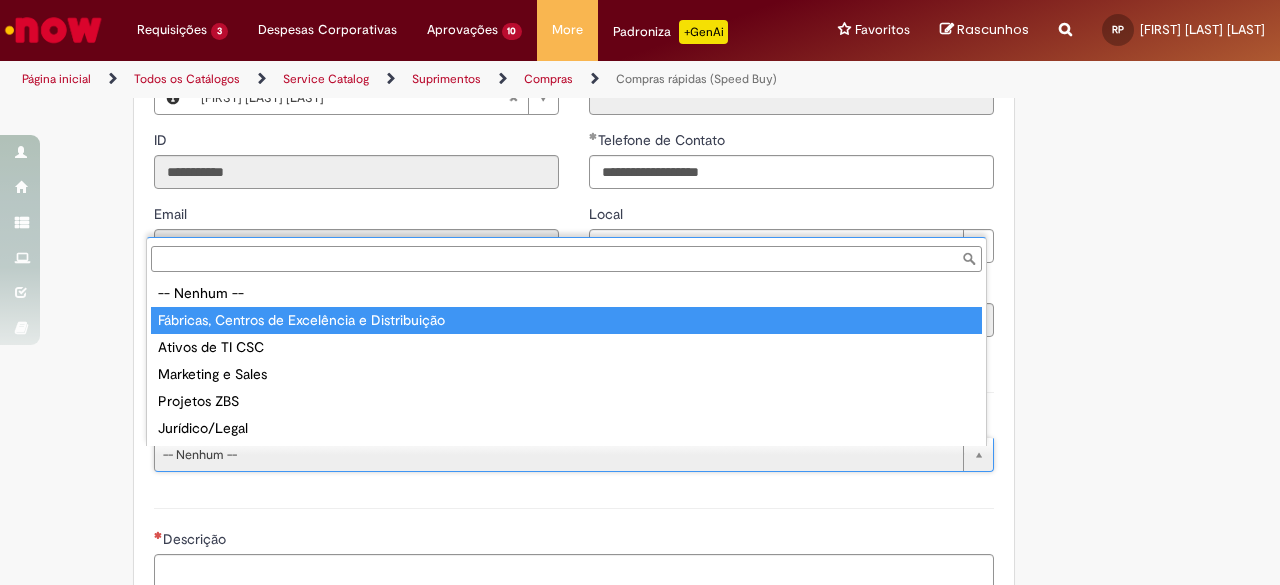 type on "**********" 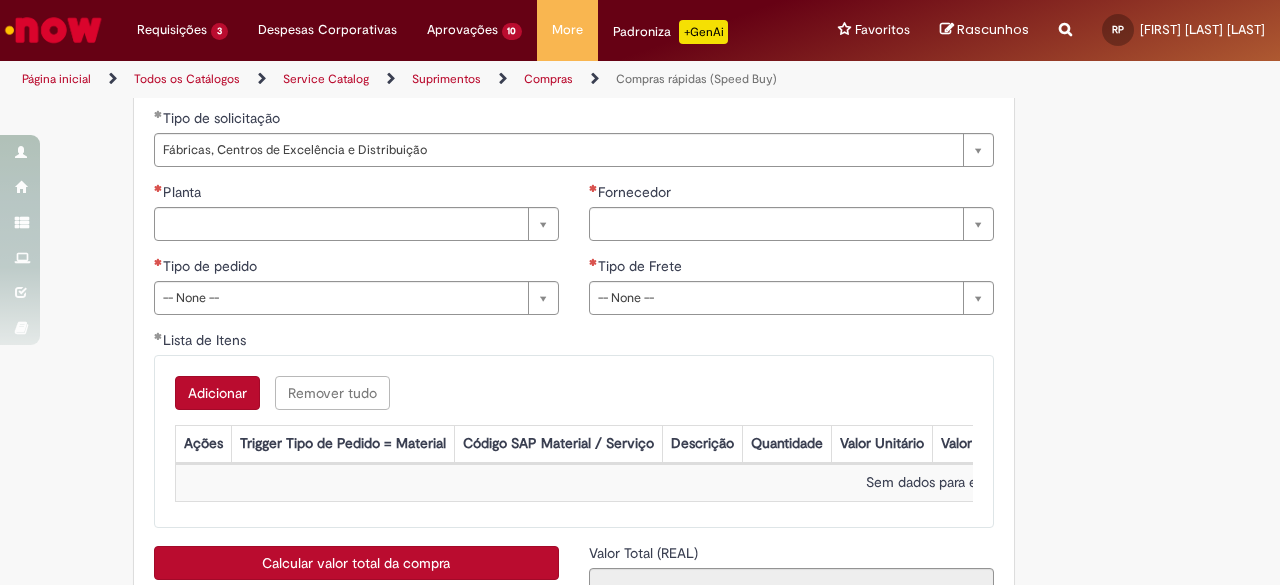 scroll, scrollTop: 2941, scrollLeft: 0, axis: vertical 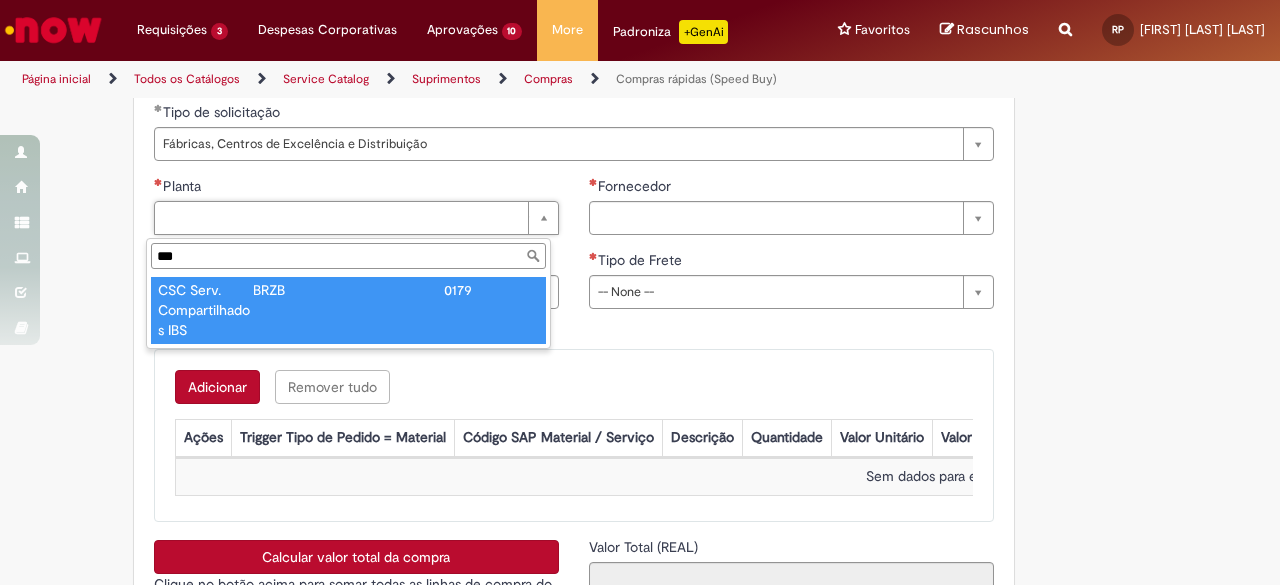 type on "***" 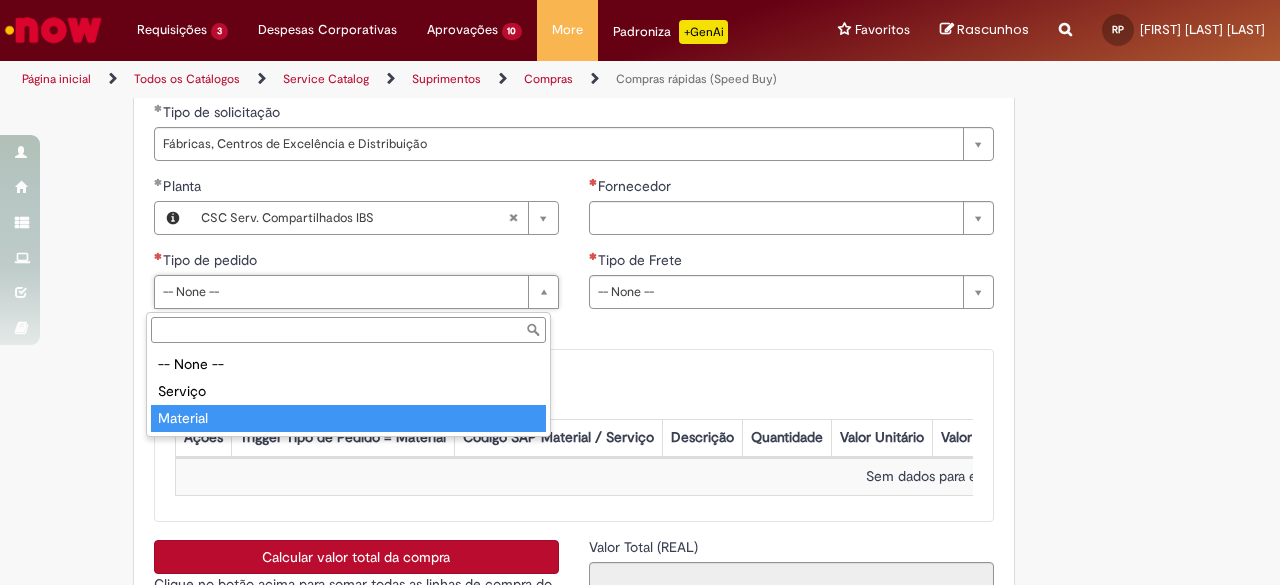 type on "********" 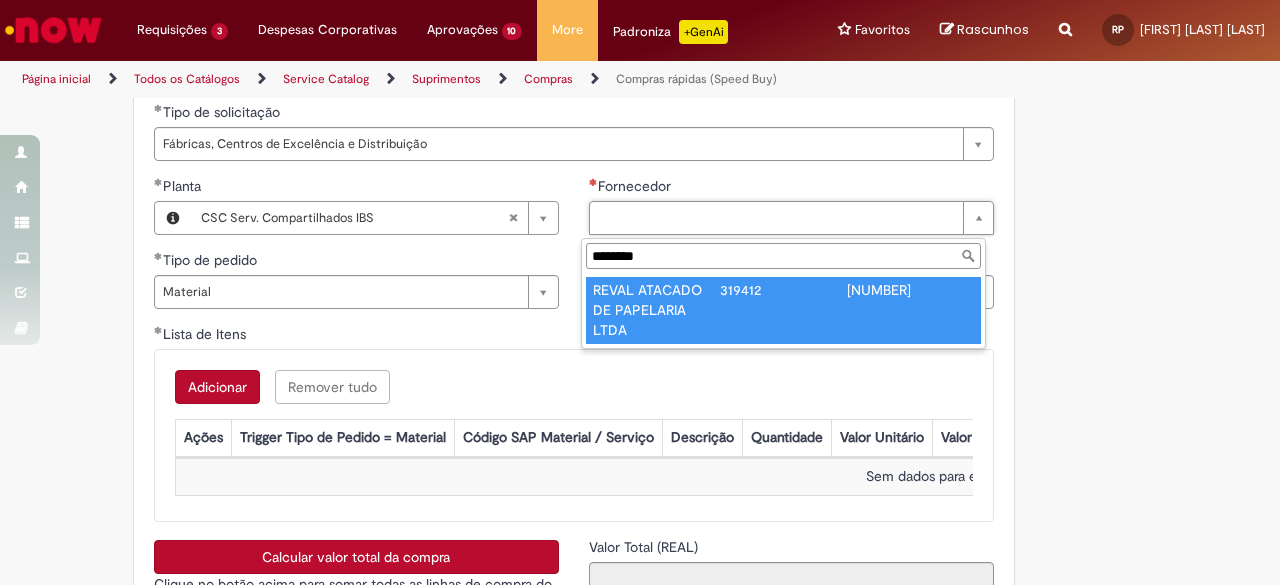 type on "********" 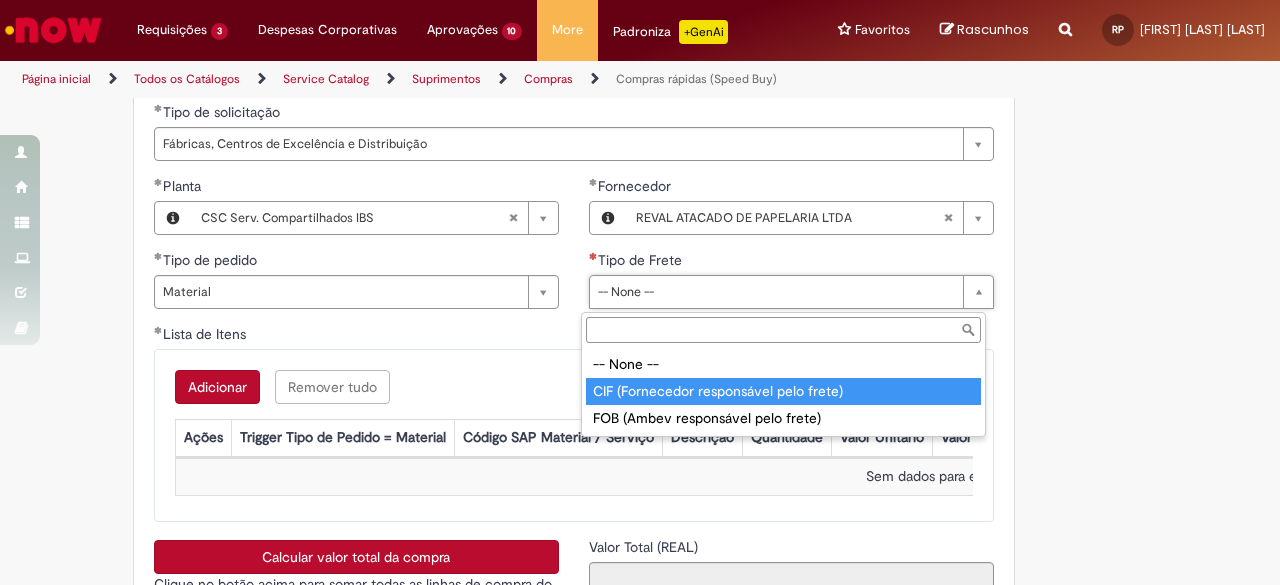 type on "**********" 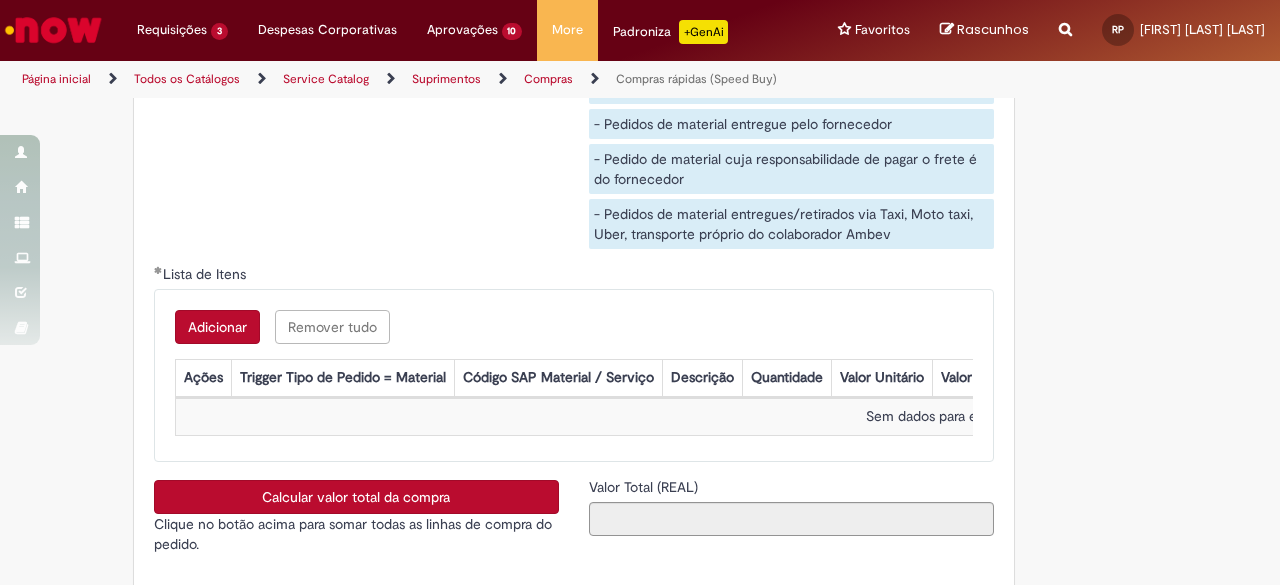 scroll, scrollTop: 3363, scrollLeft: 0, axis: vertical 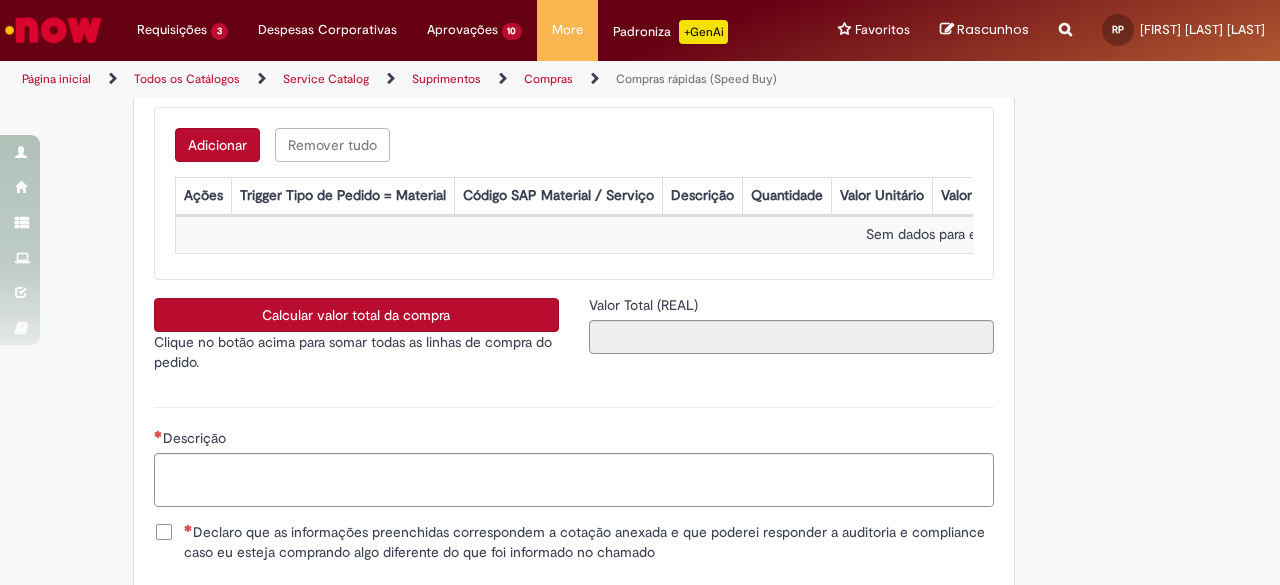 click on "Adicionar" at bounding box center (217, 145) 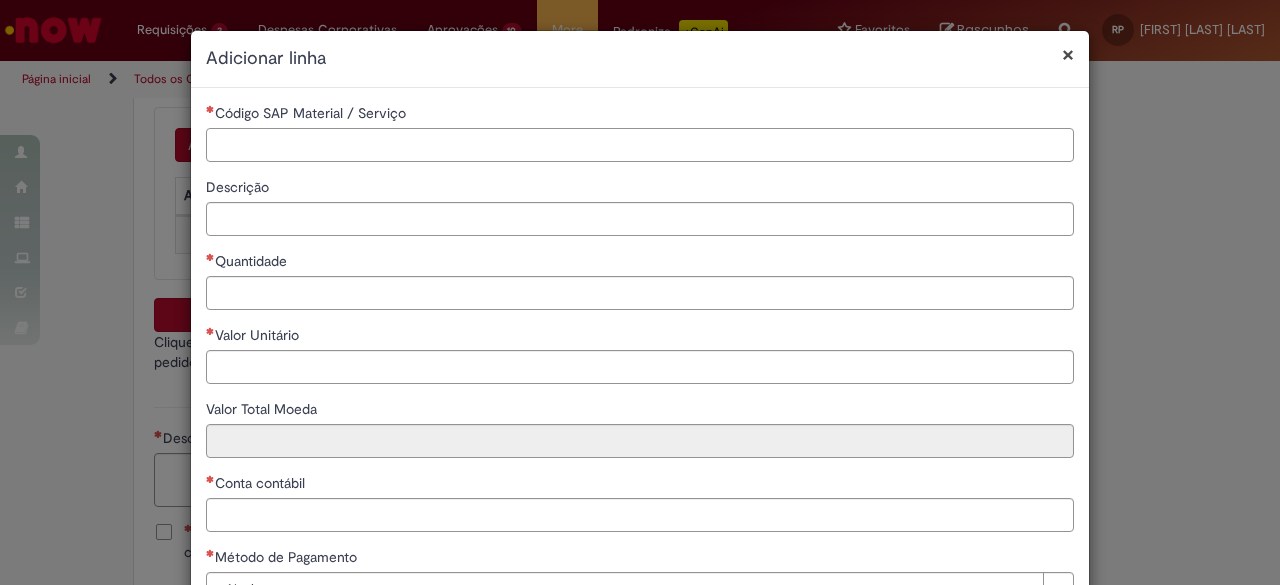 click on "Código SAP Material / Serviço" at bounding box center [640, 145] 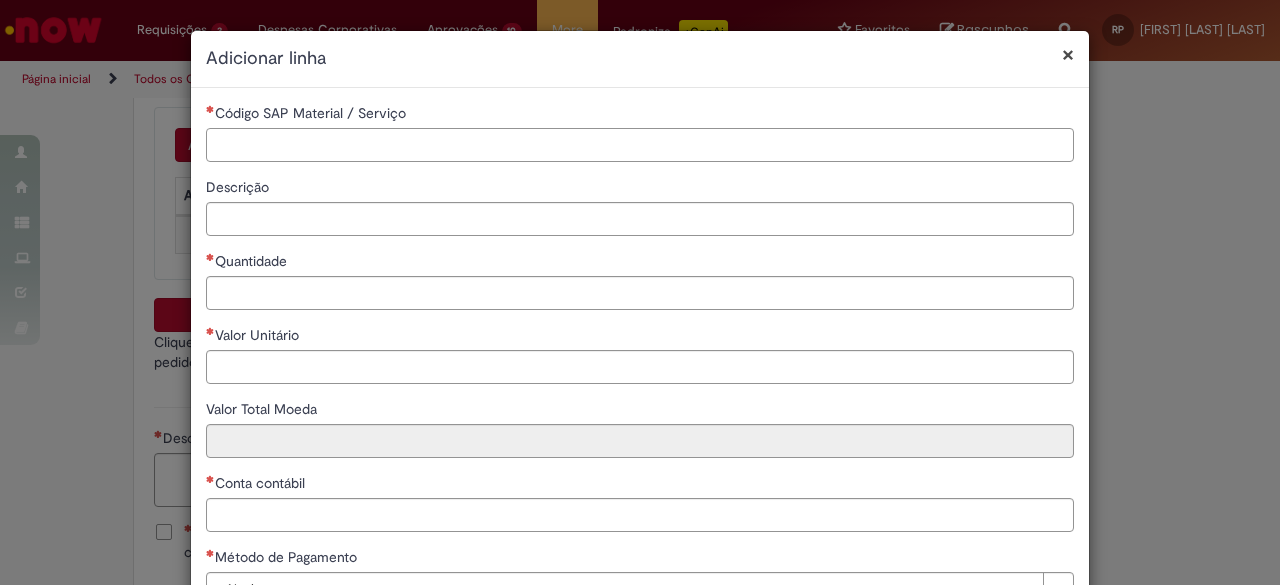paste on "********" 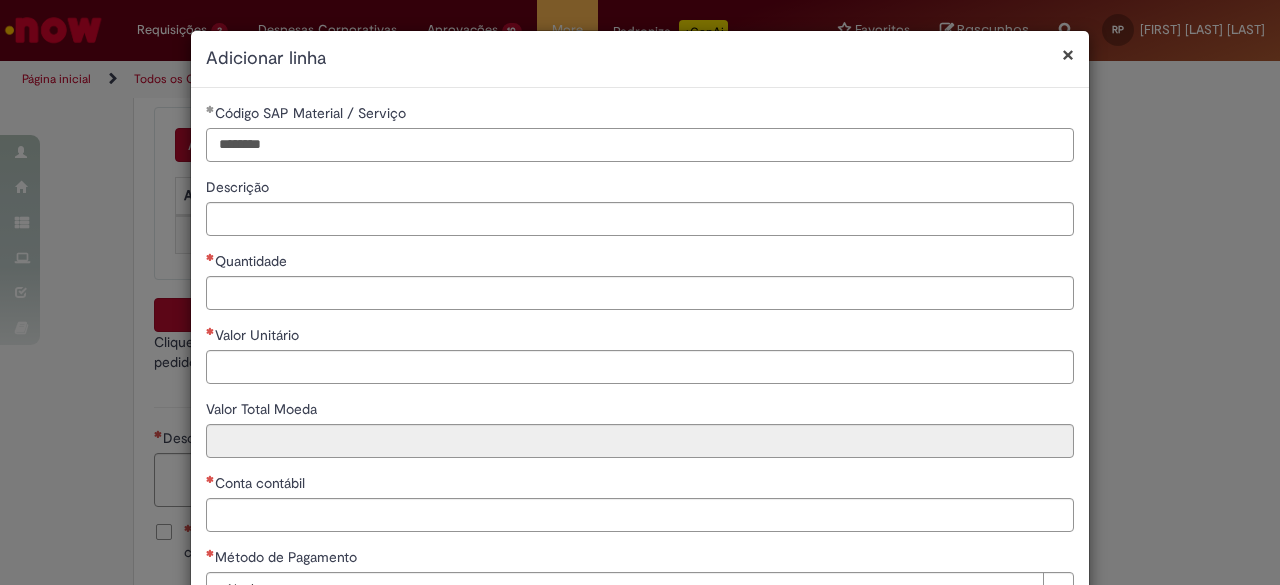 type on "********" 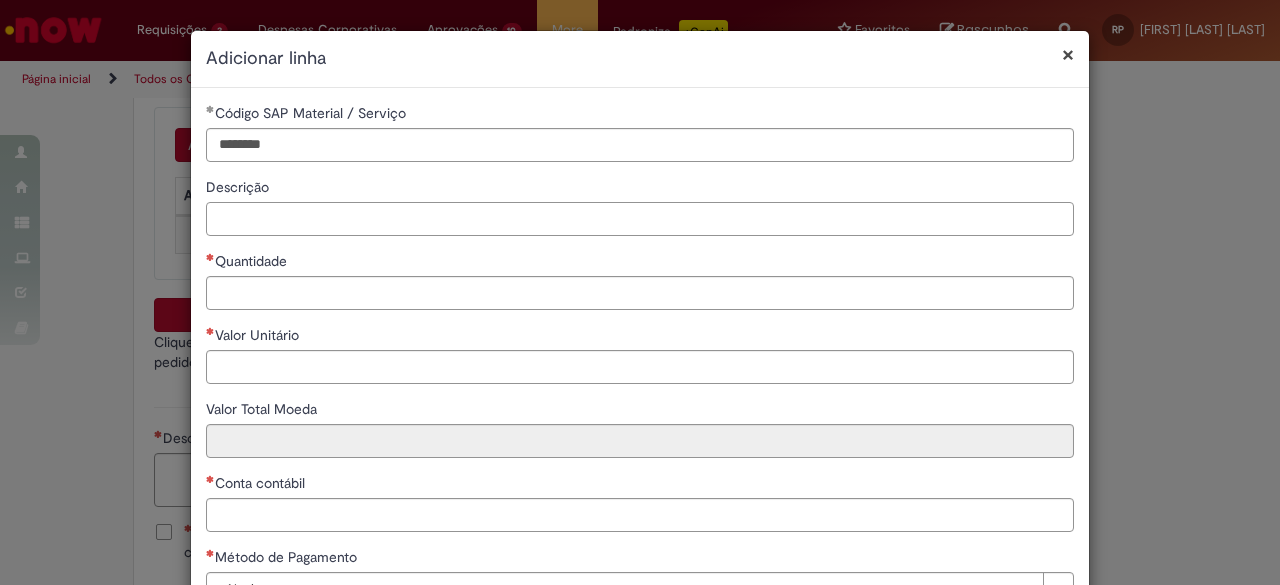 click on "Descrição" at bounding box center (640, 219) 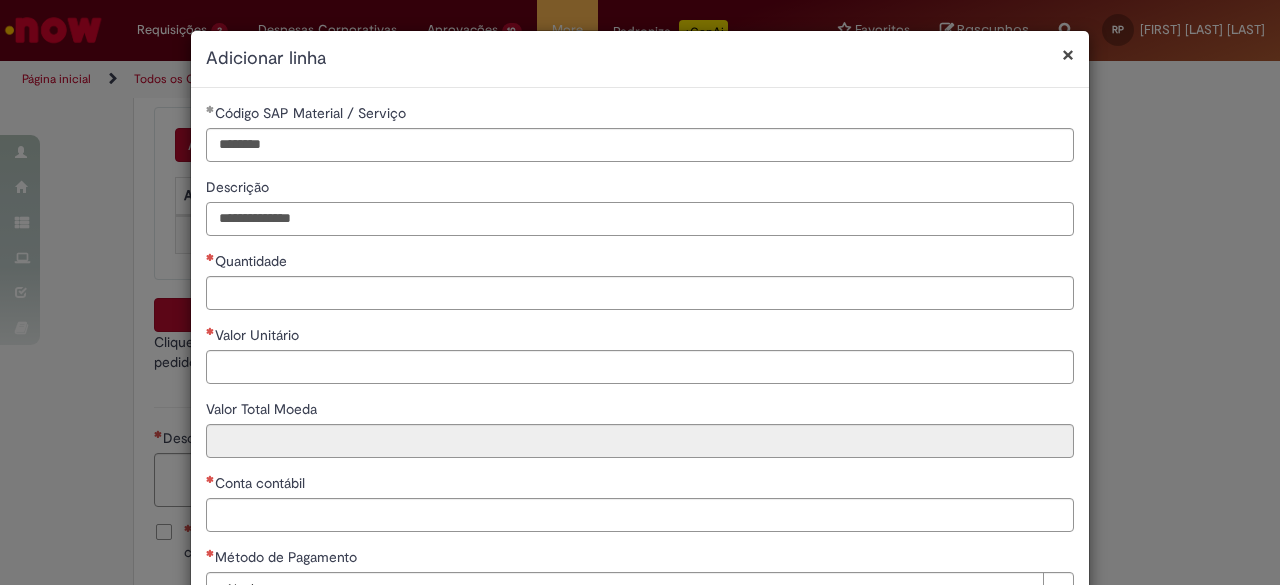 type on "**********" 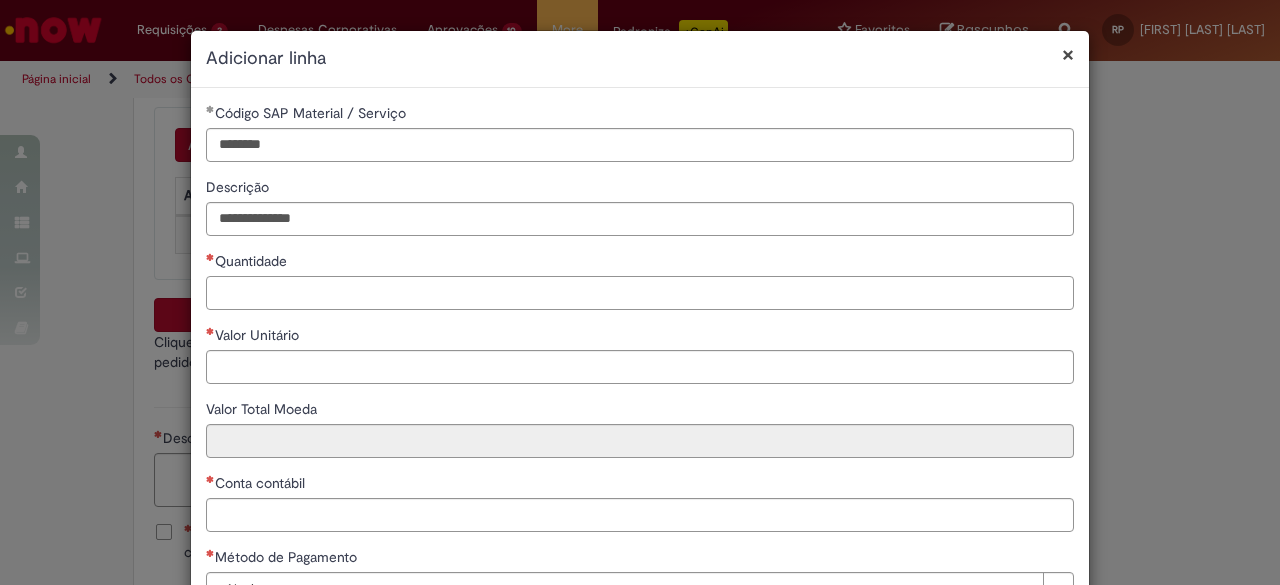 click on "Quantidade" at bounding box center [640, 293] 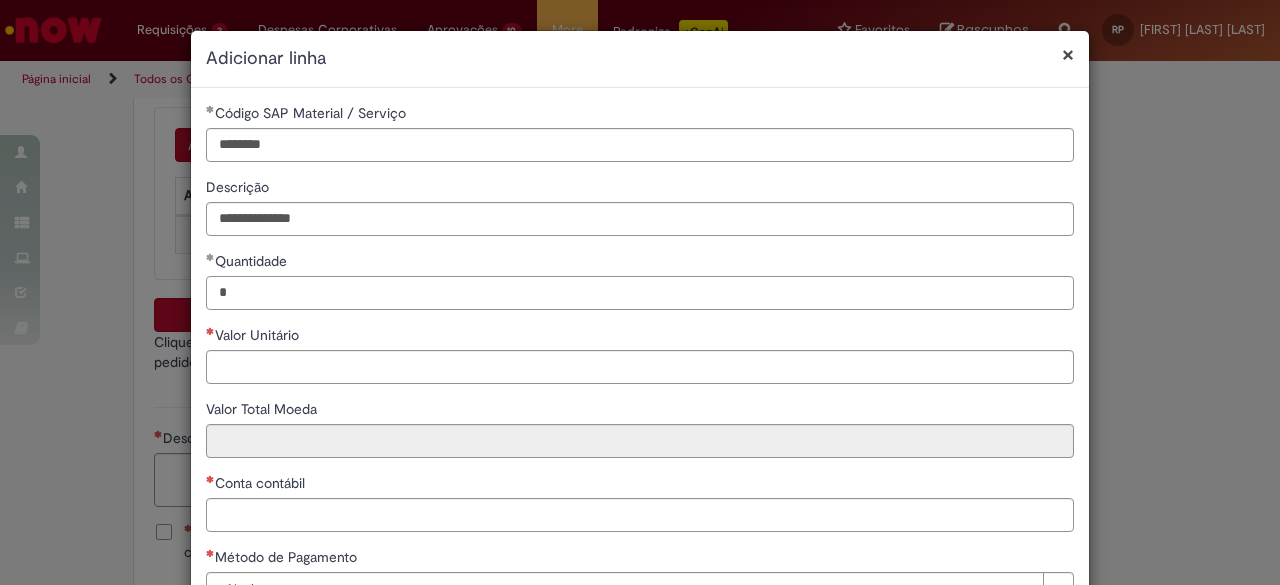 type on "*" 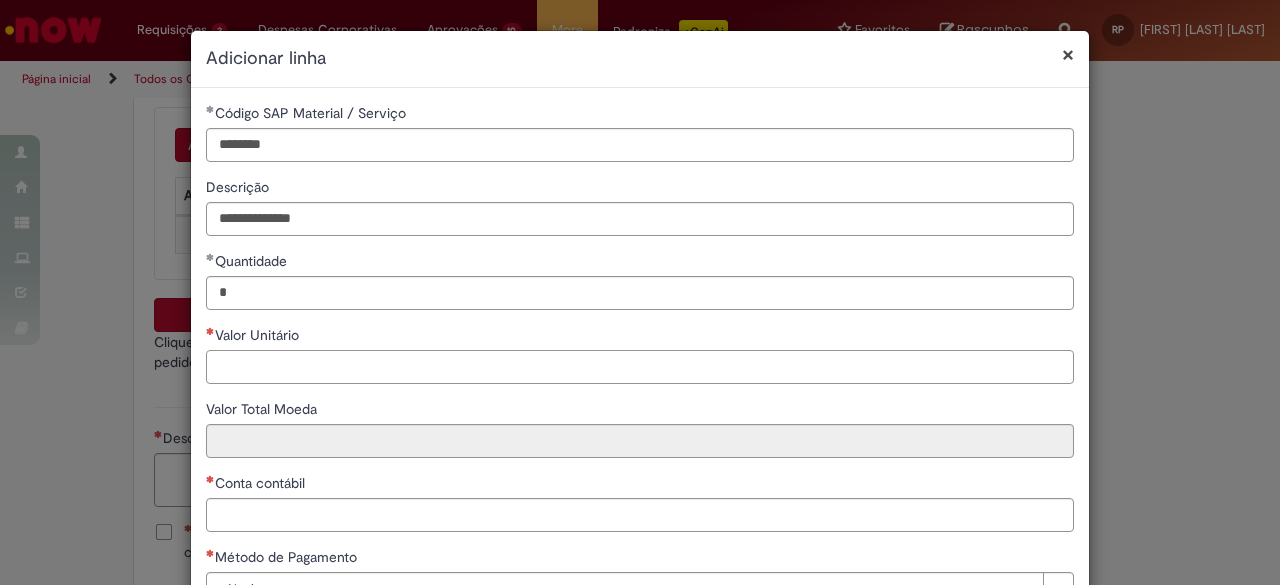 click on "Valor Unitário" at bounding box center [640, 367] 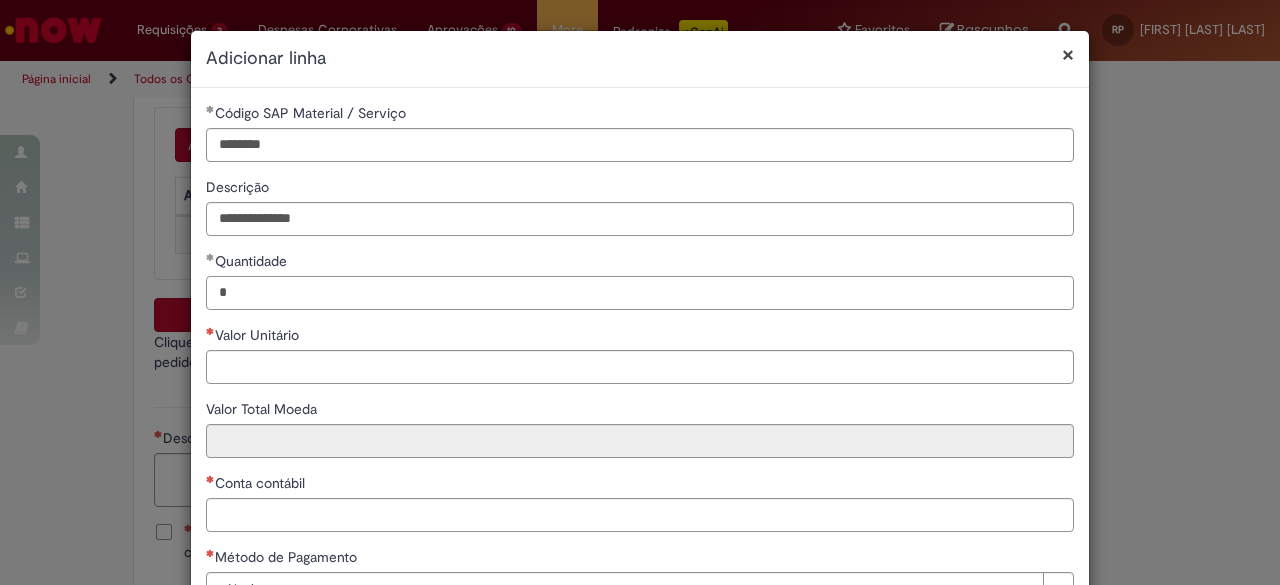 click on "*" at bounding box center (640, 293) 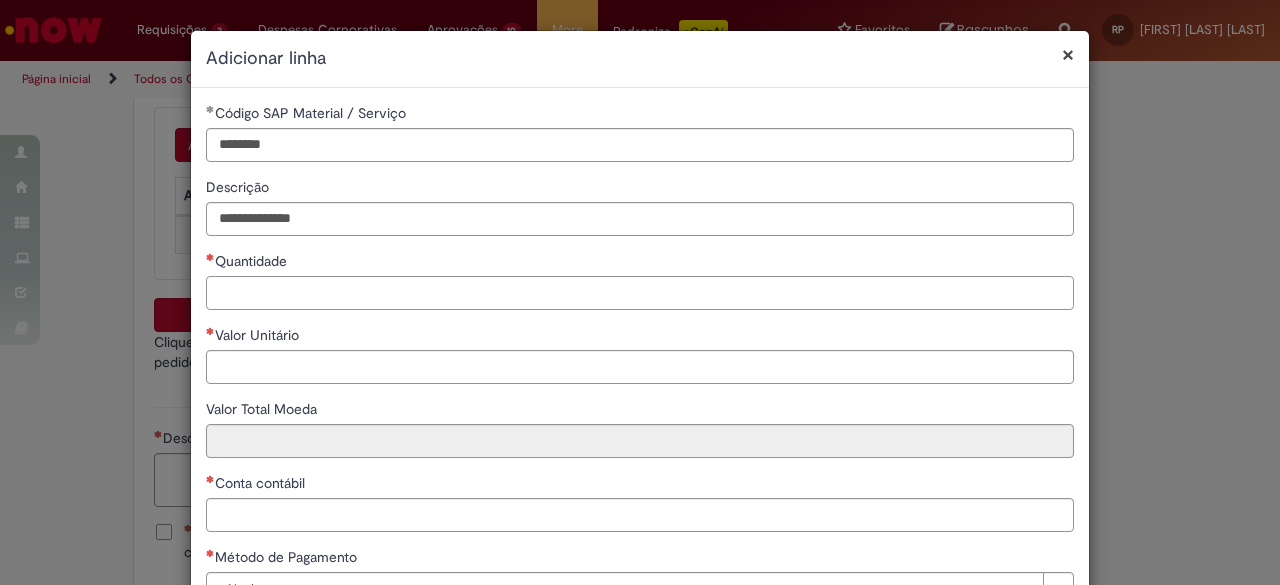 type on "*" 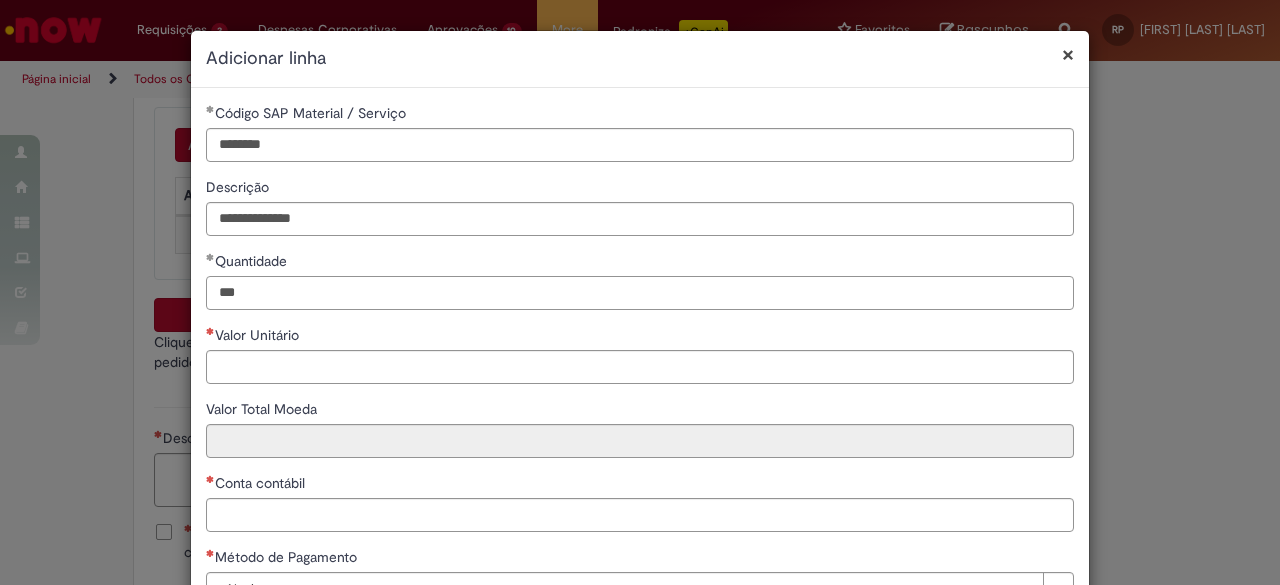 type on "***" 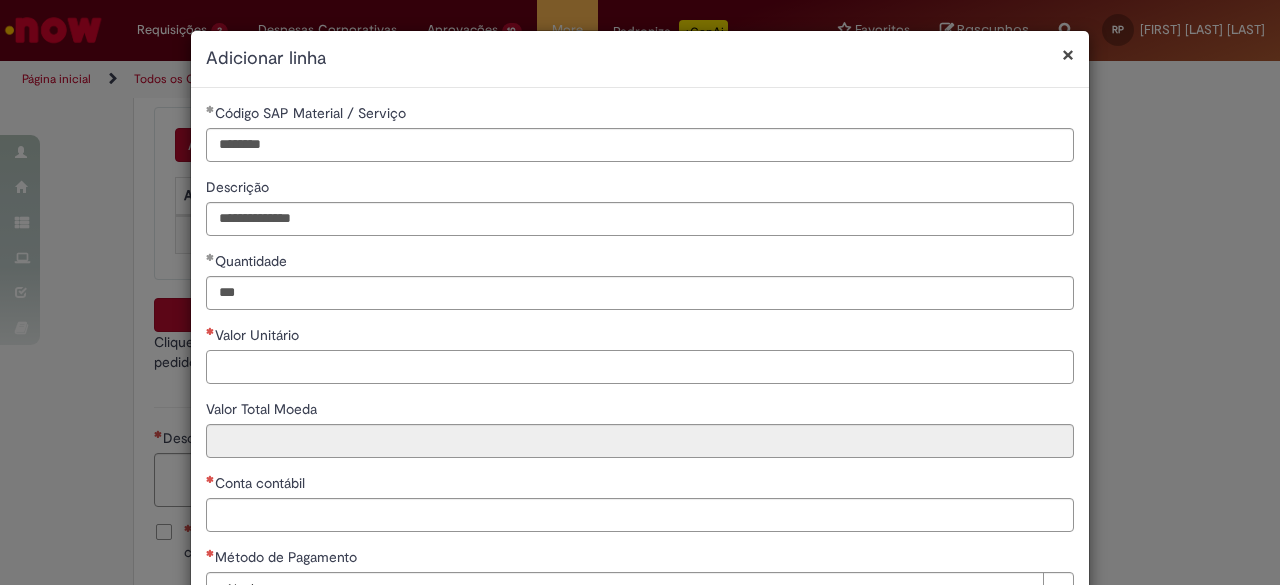 click on "Valor Unitário" at bounding box center [640, 367] 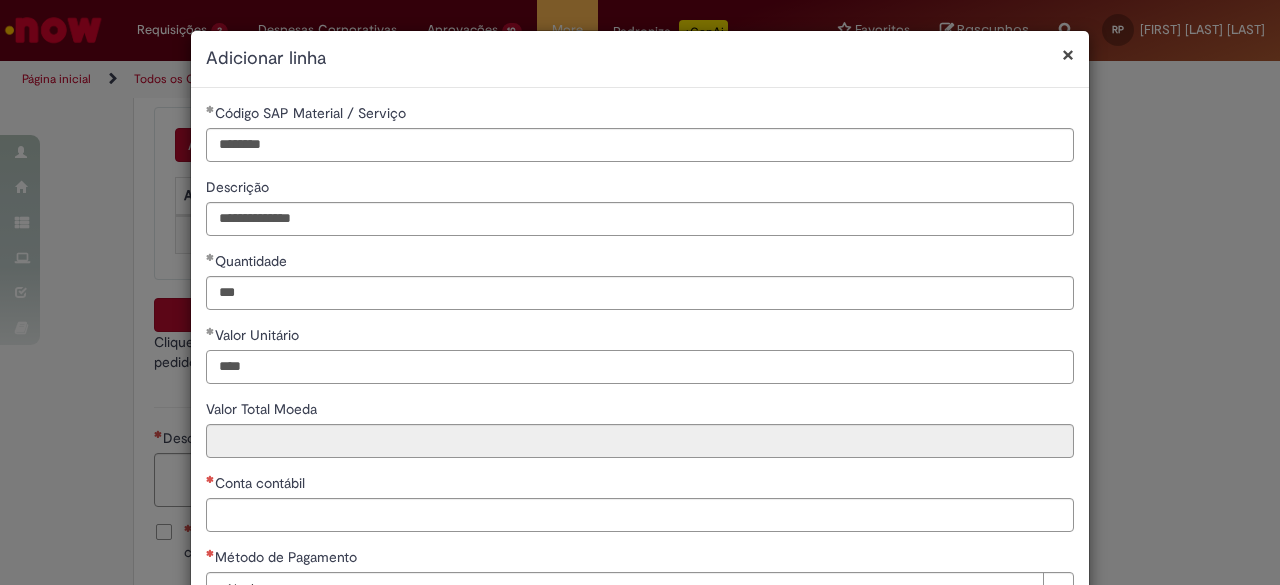 type on "****" 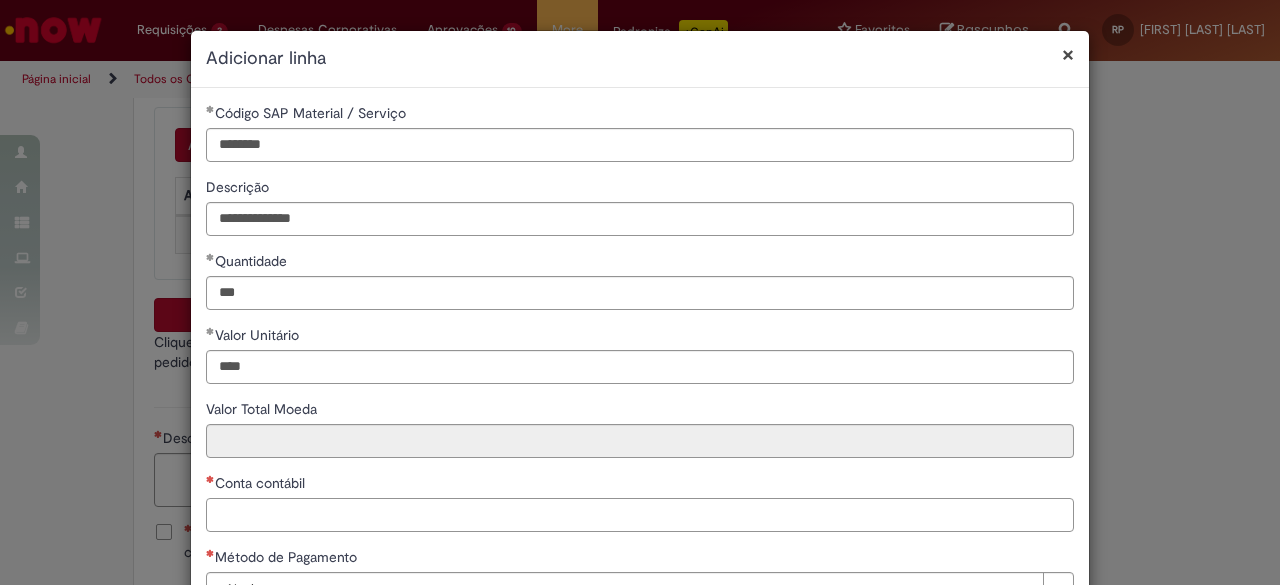 type on "*****" 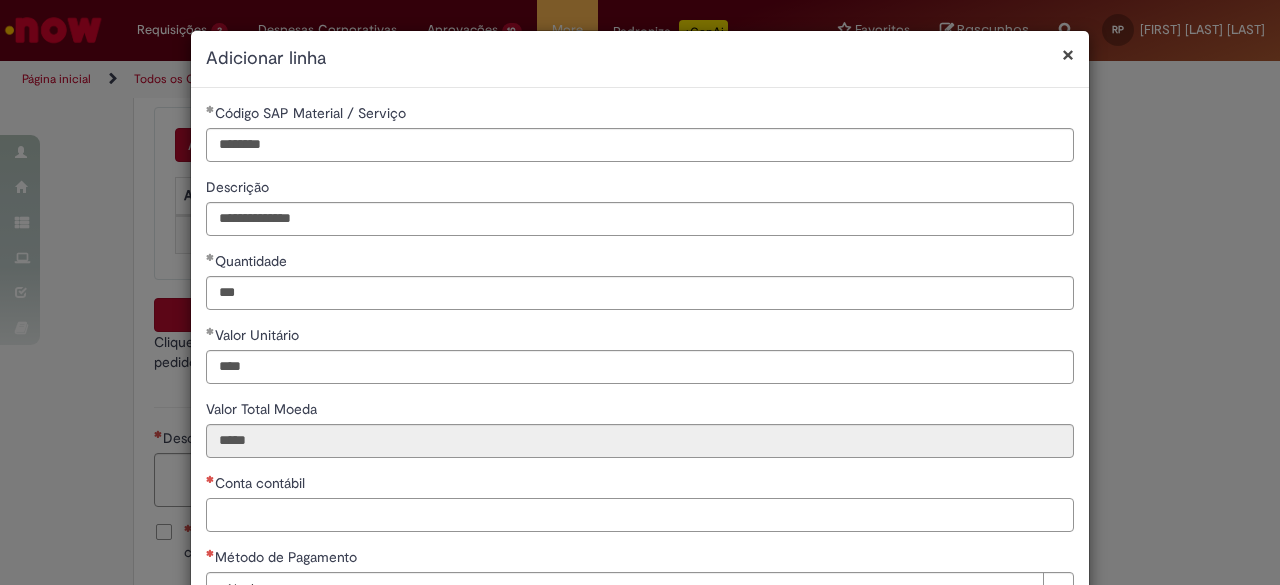 click on "Conta contábil" at bounding box center [640, 515] 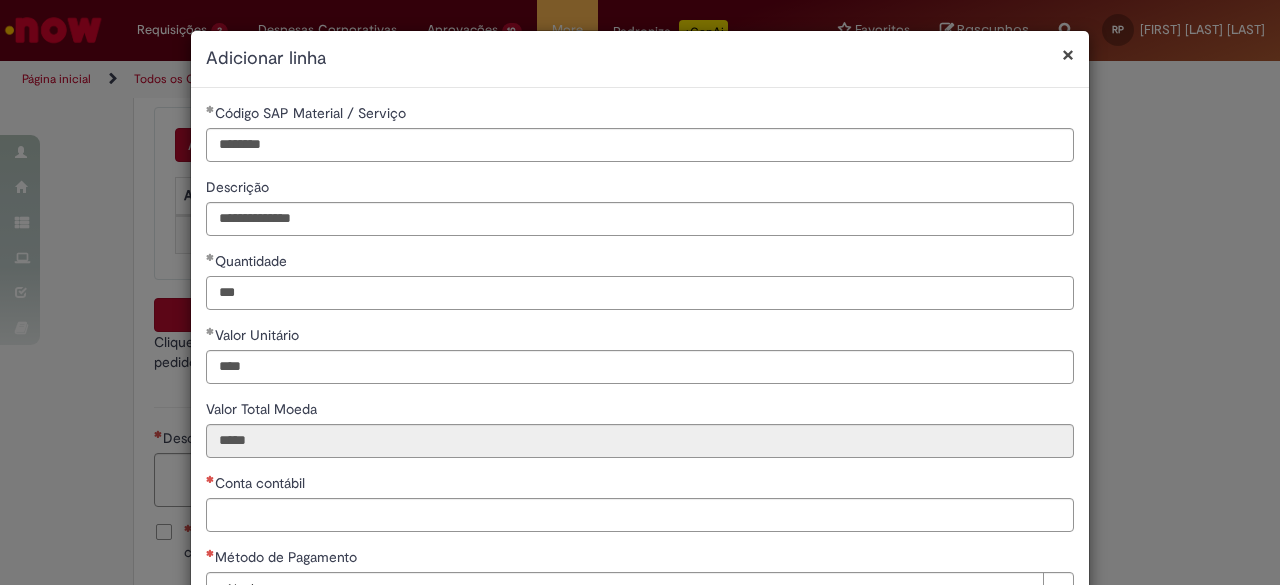click on "***" at bounding box center [640, 293] 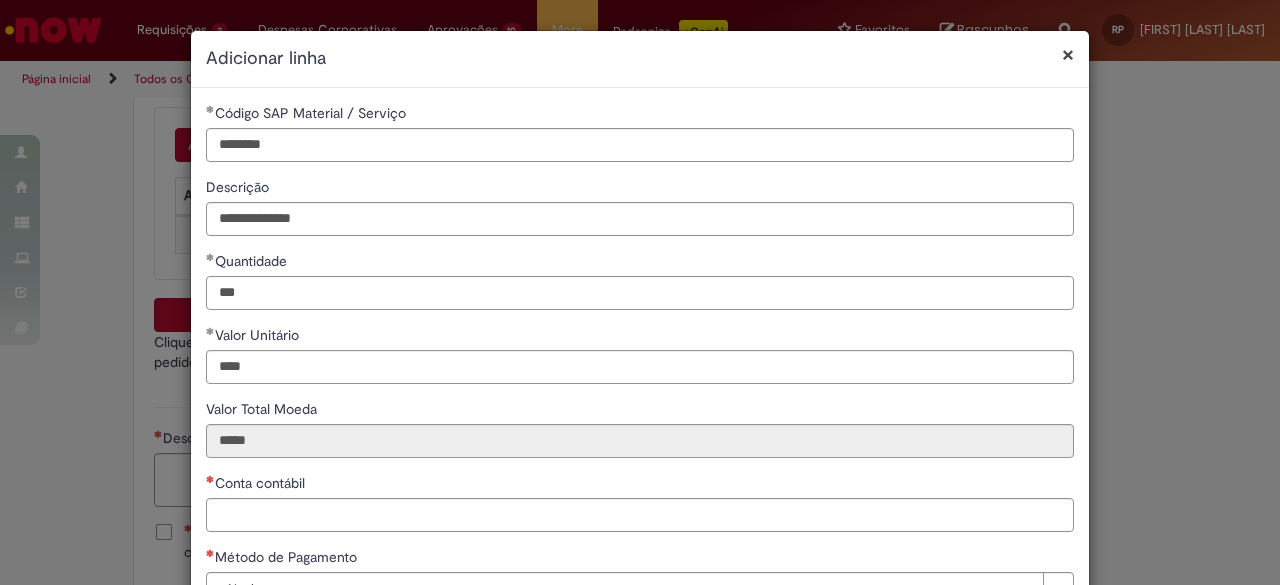 type on "***" 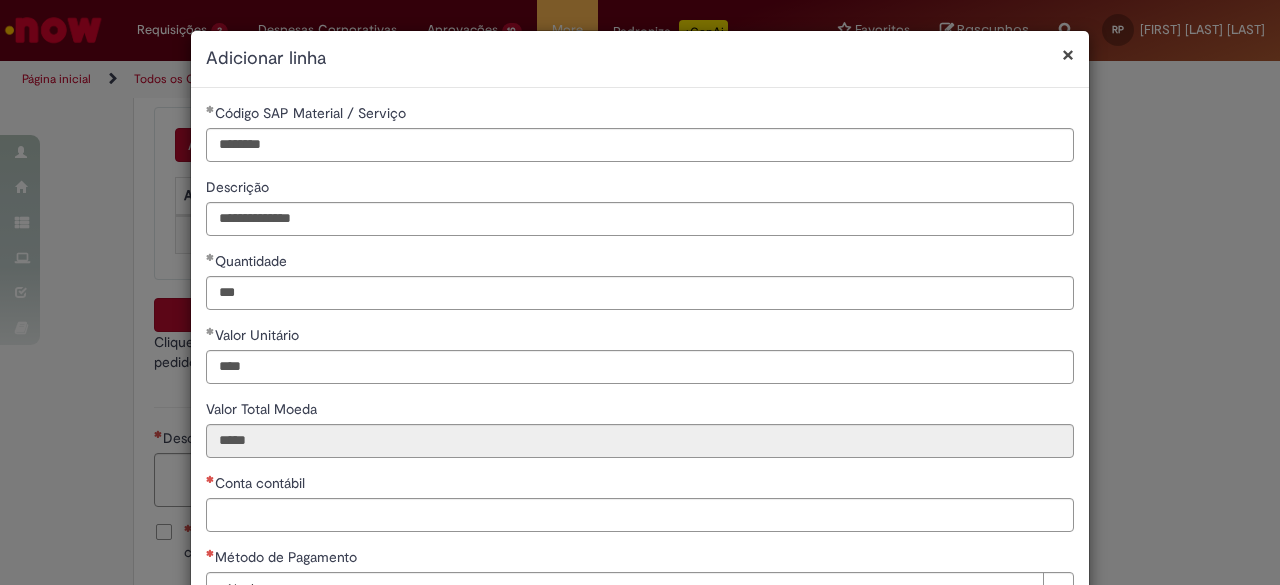 type on "*****" 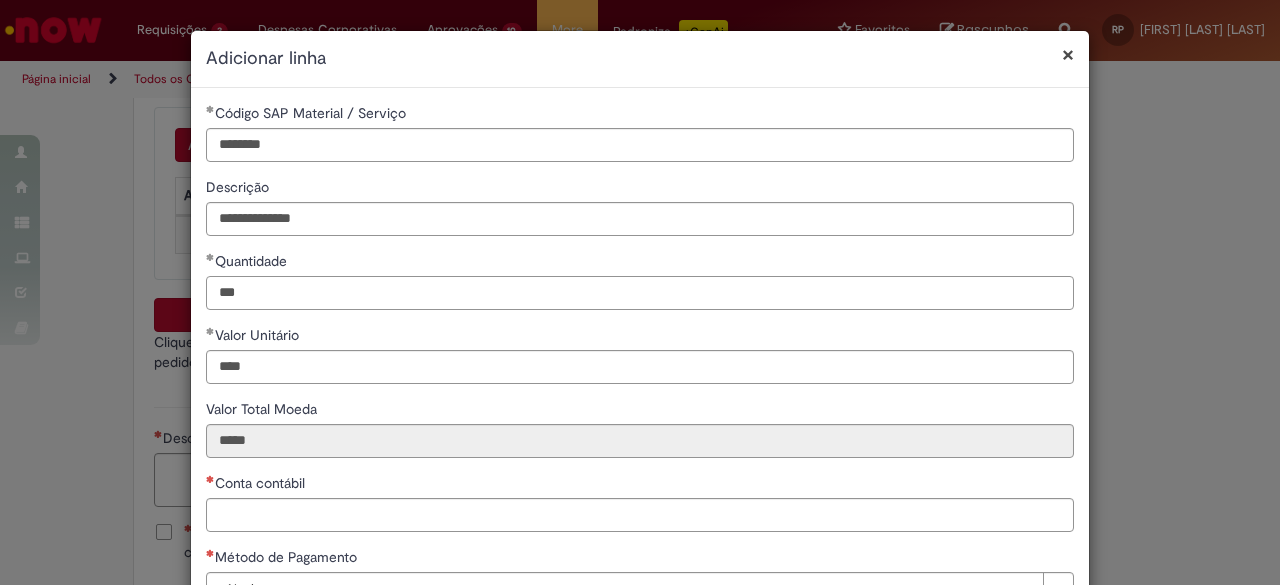 click on "***" at bounding box center (640, 293) 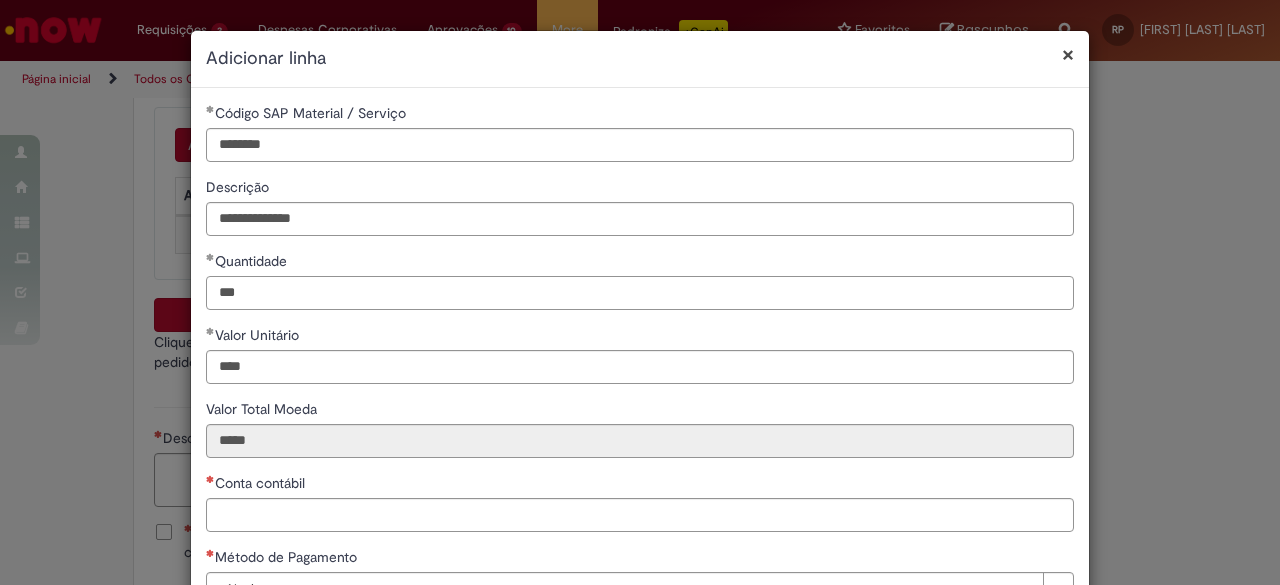 type on "***" 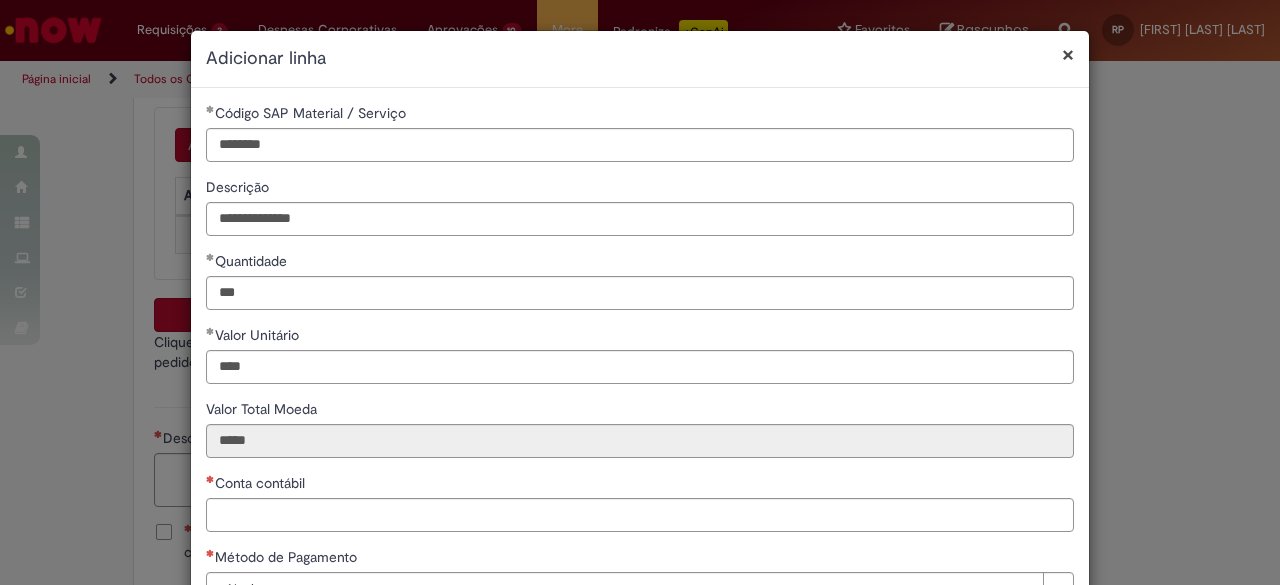 type on "*****" 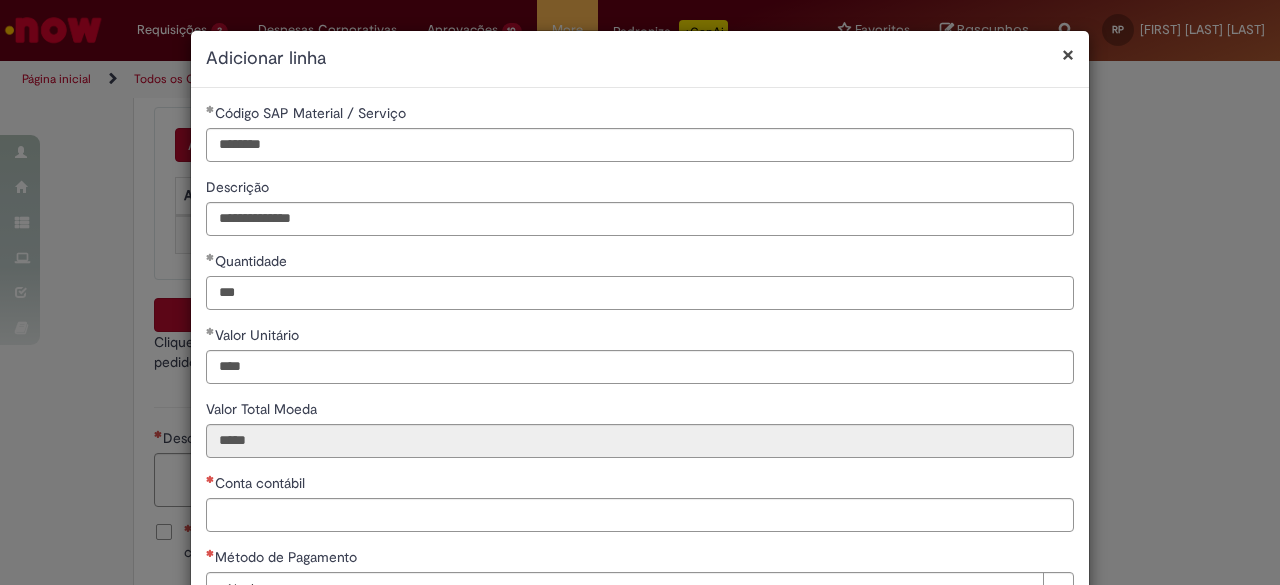 click on "***" at bounding box center (640, 293) 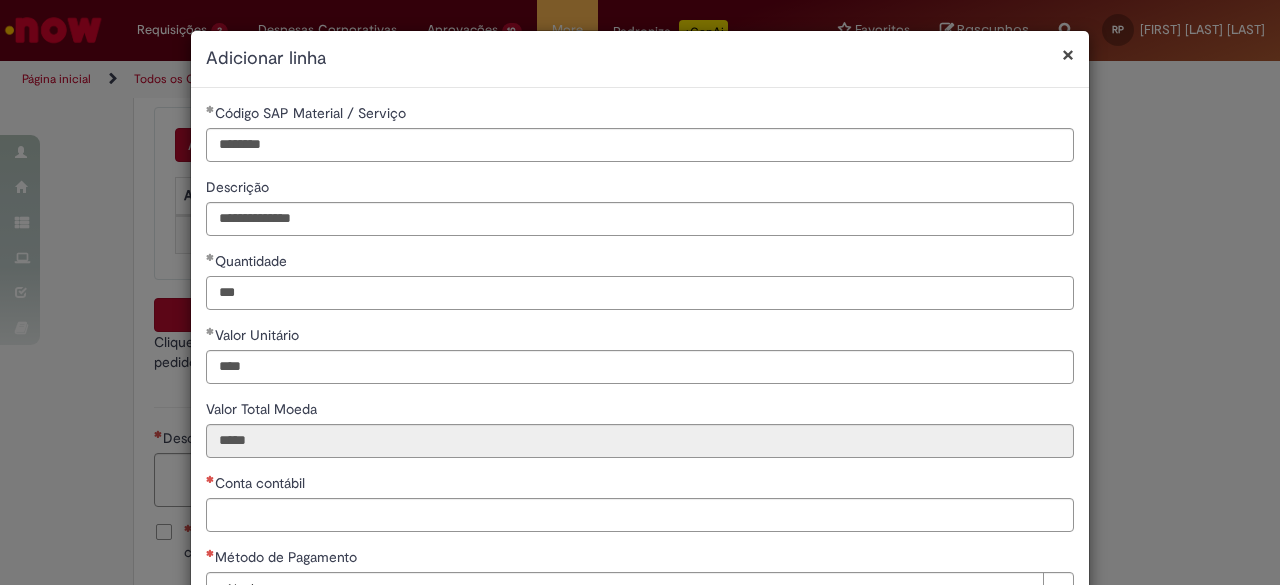 type on "***" 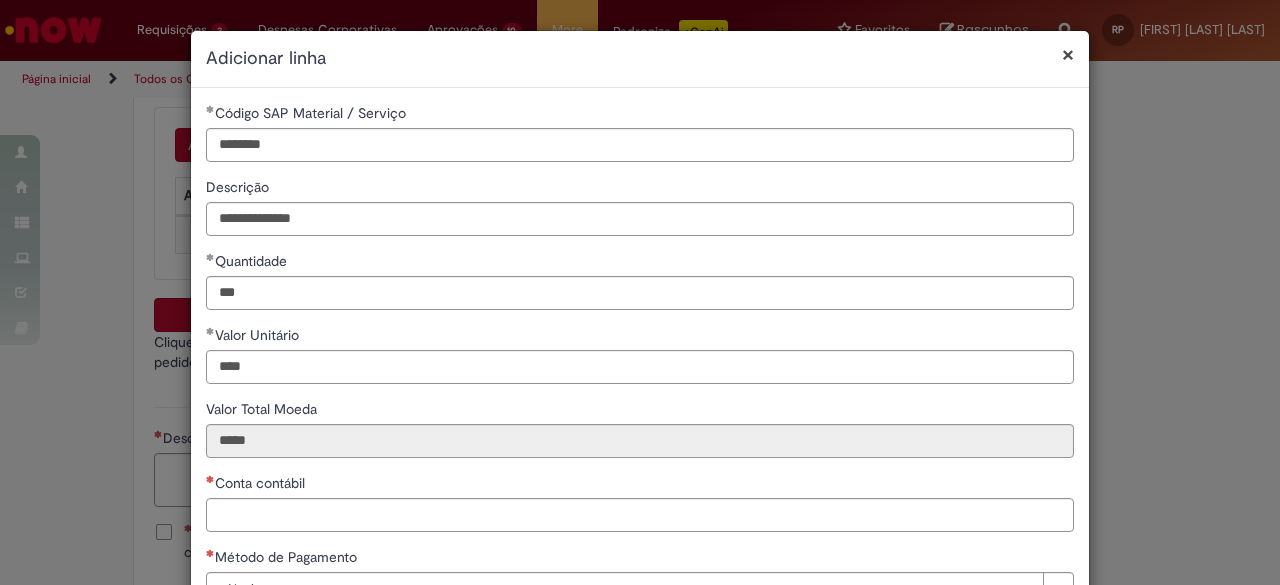 type on "*****" 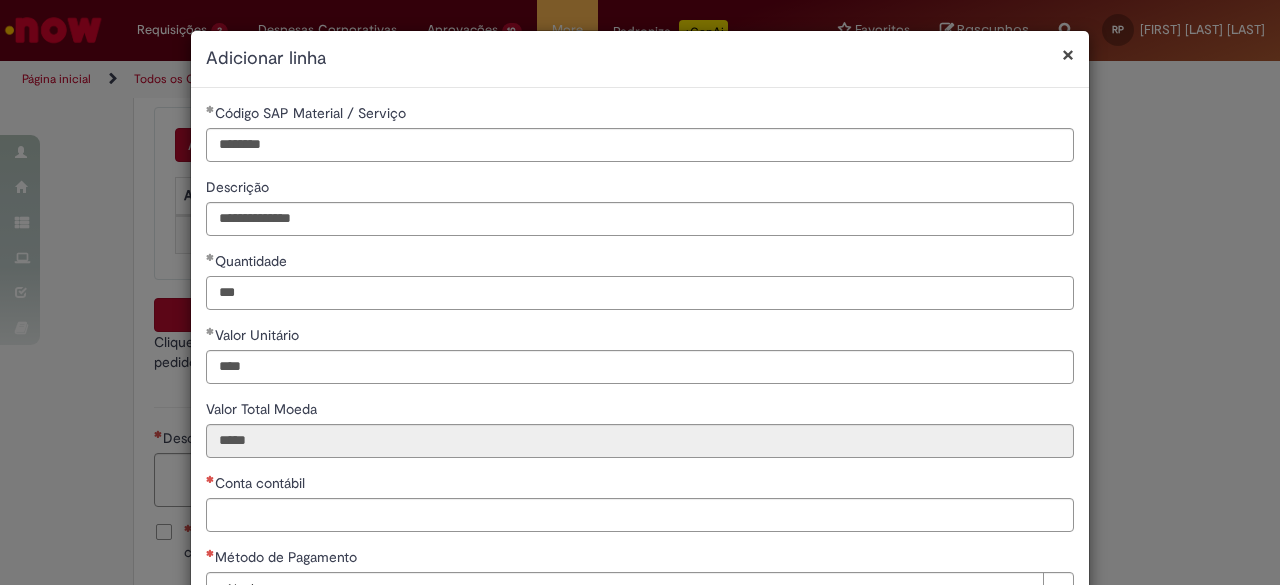 click on "***" at bounding box center [640, 293] 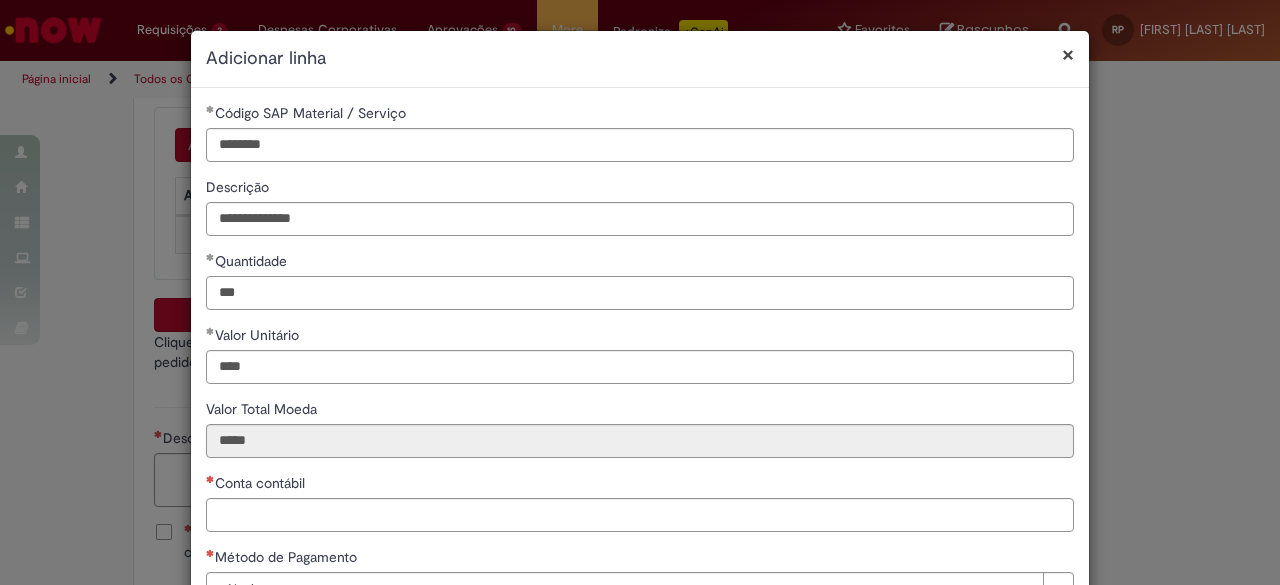 type on "***" 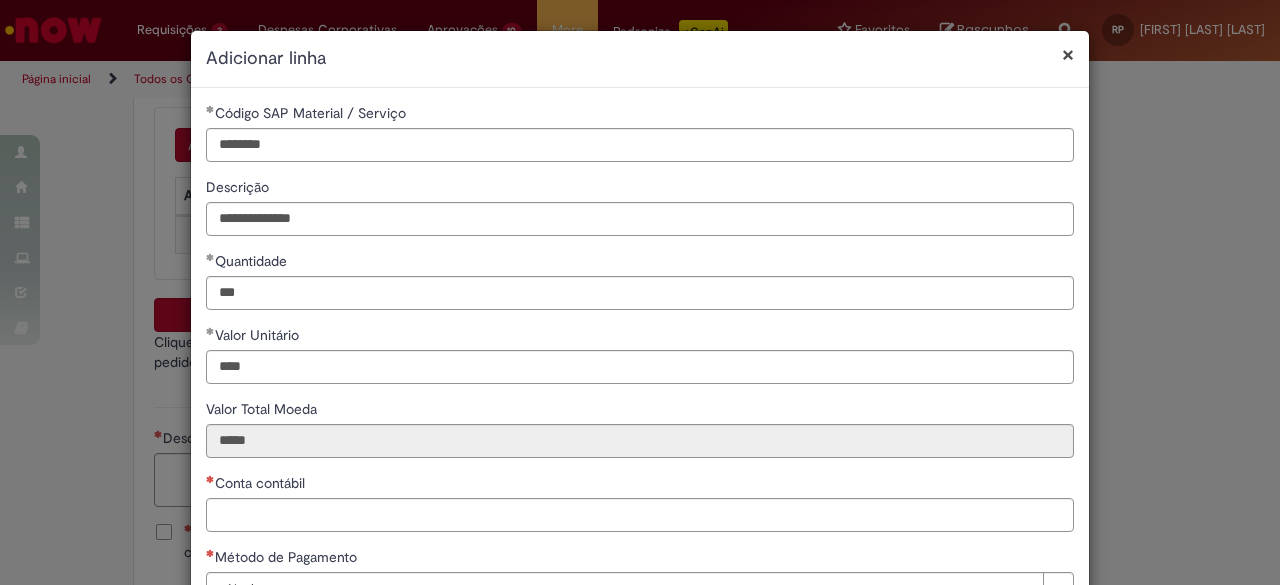 type on "*****" 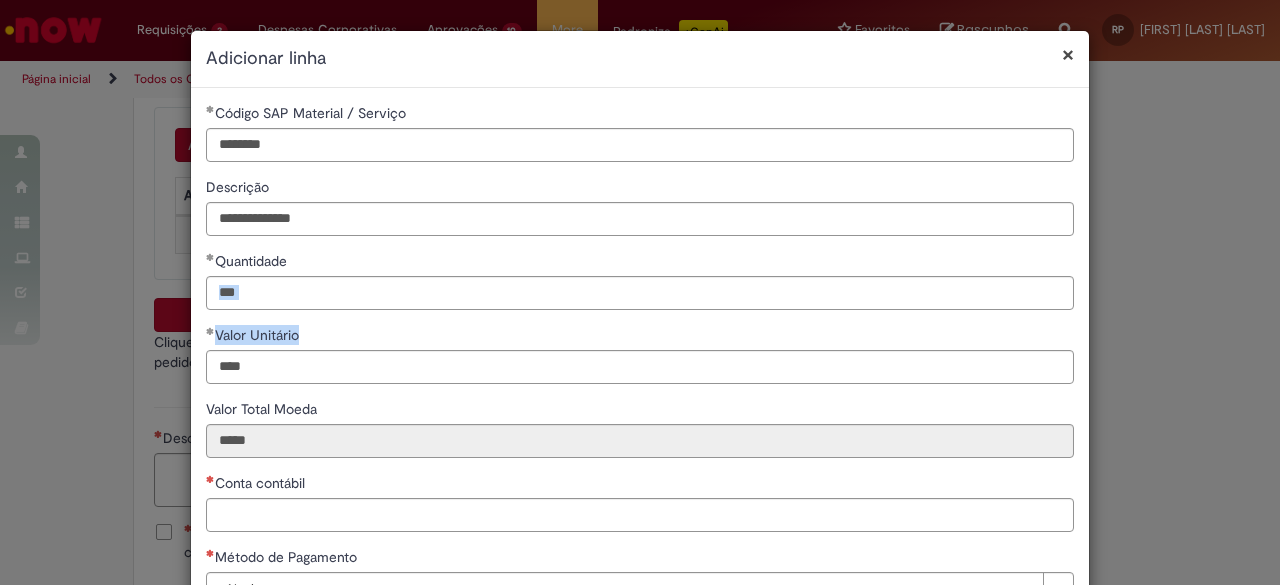 drag, startPoint x: 1279, startPoint y: 269, endPoint x: 1279, endPoint y: 351, distance: 82 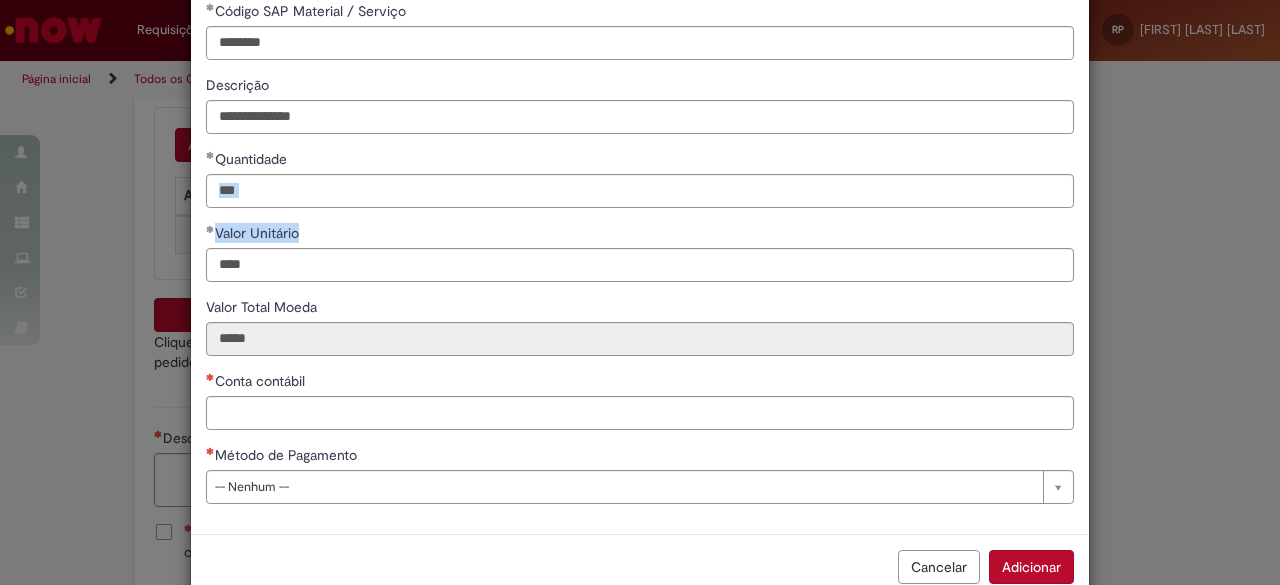 scroll, scrollTop: 121, scrollLeft: 0, axis: vertical 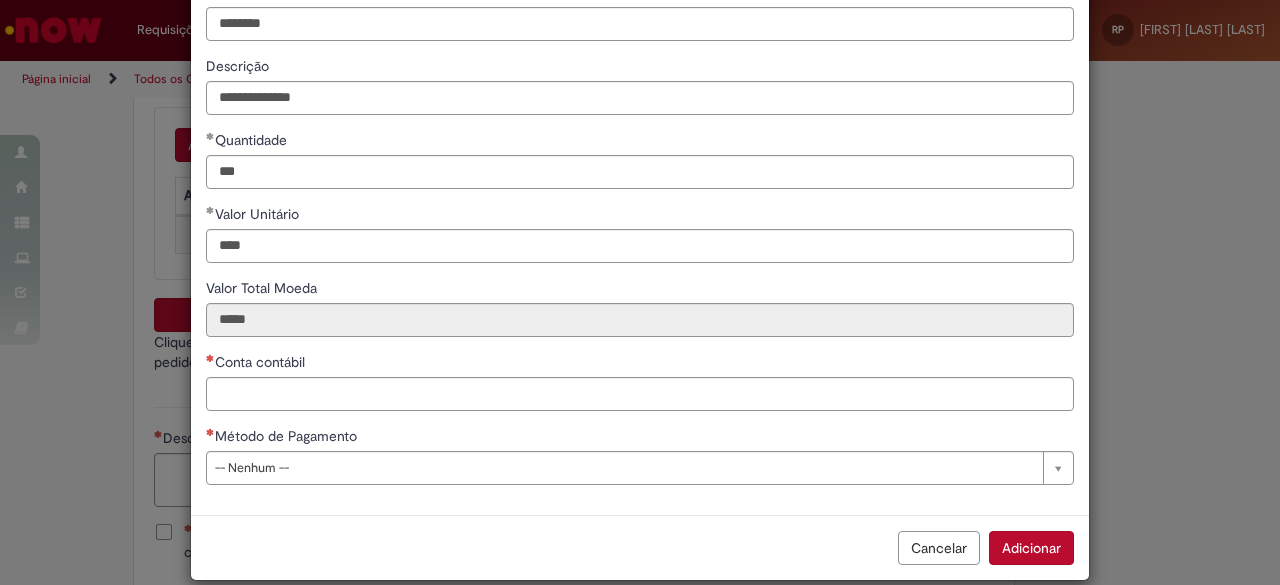 click on "Conta contábil" at bounding box center [640, 364] 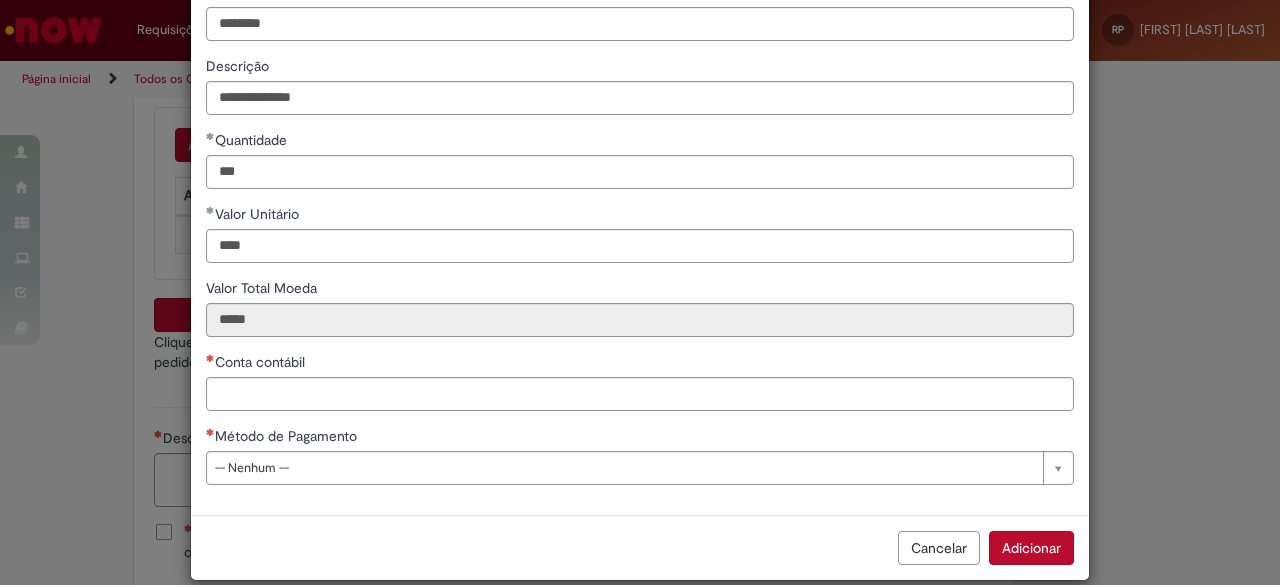 scroll, scrollTop: 121, scrollLeft: 0, axis: vertical 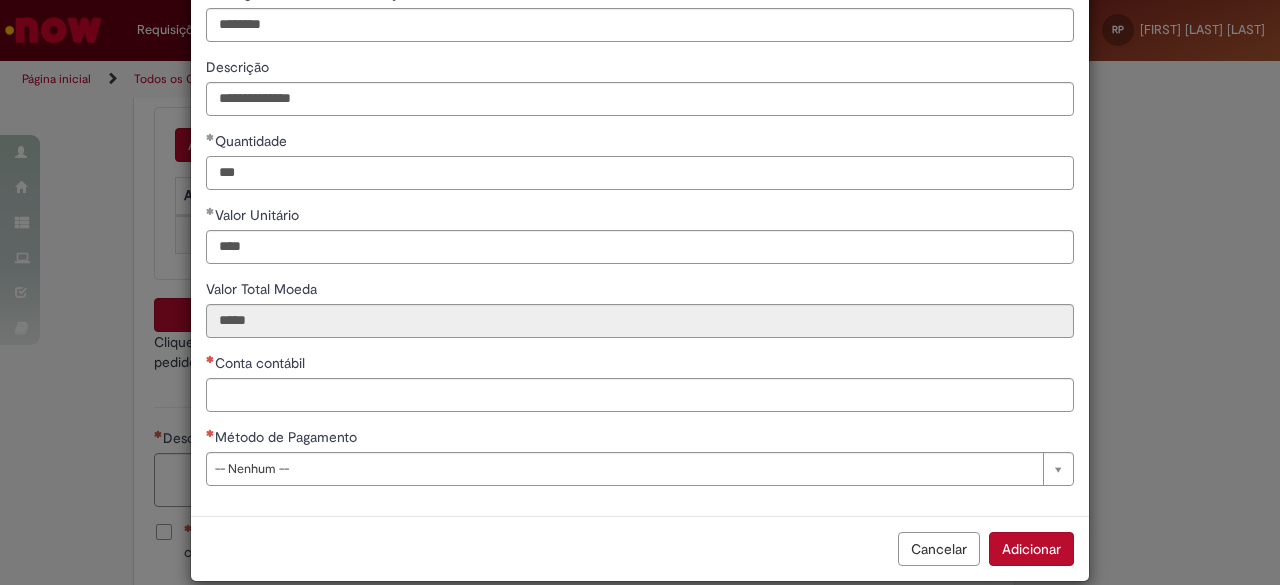 click on "***" at bounding box center (640, 173) 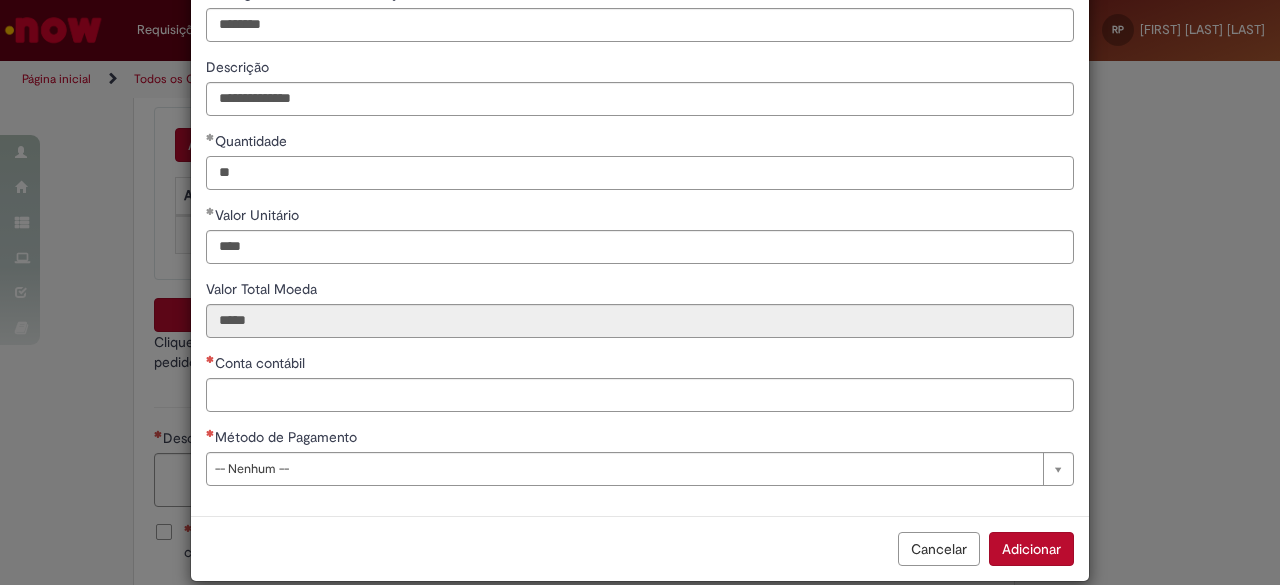 type on "*" 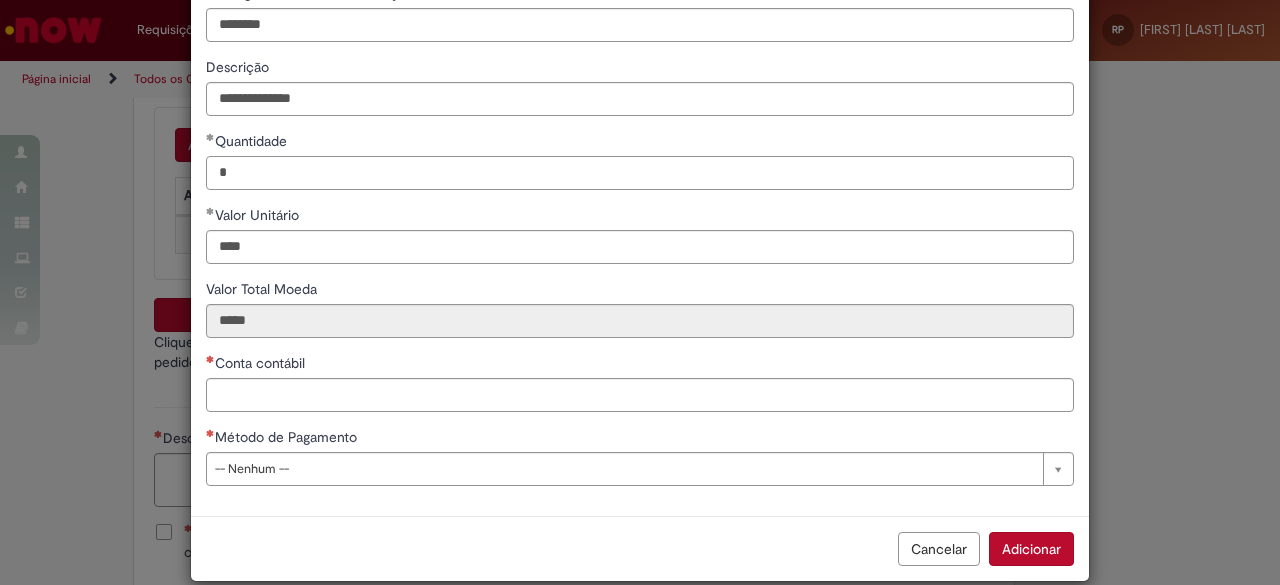 type on "*" 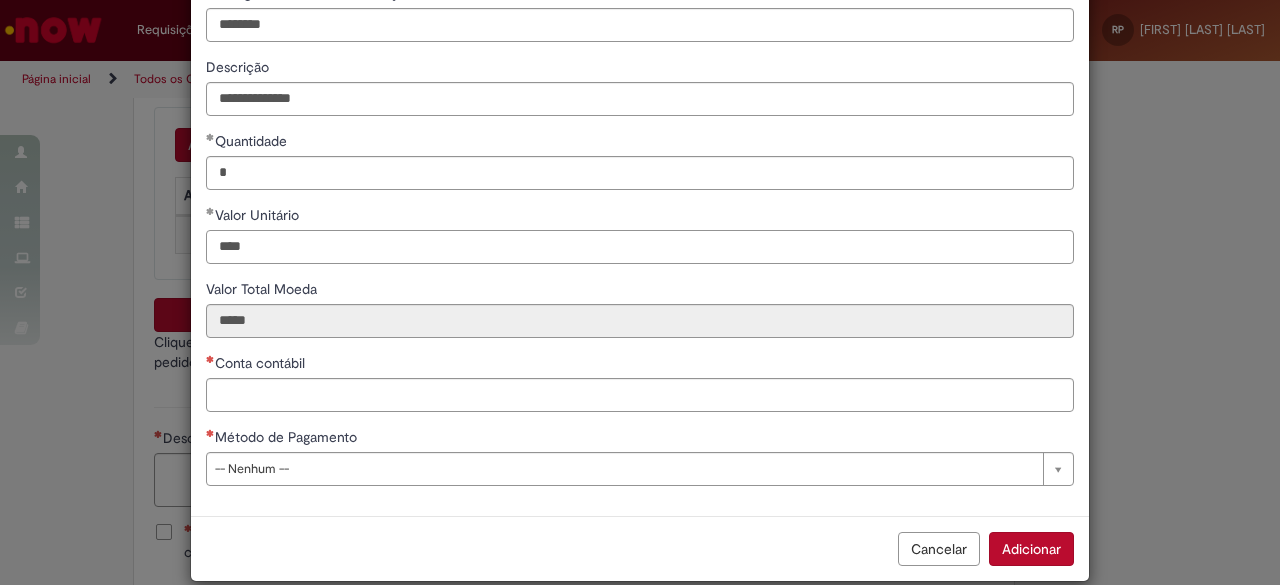 type on "****" 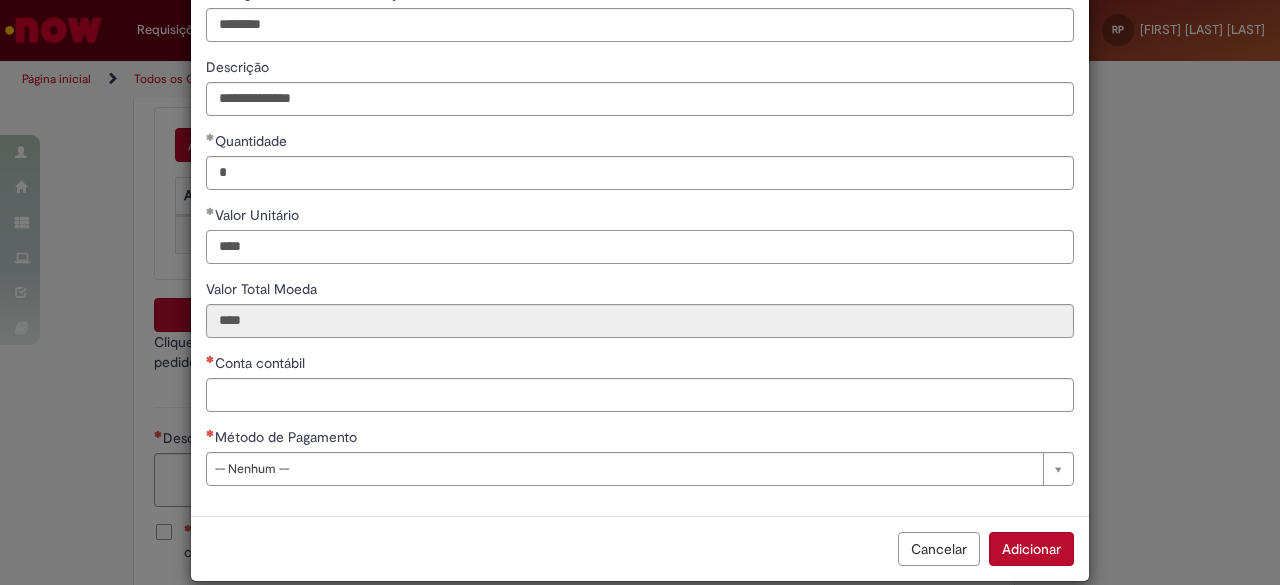click on "****" at bounding box center (640, 247) 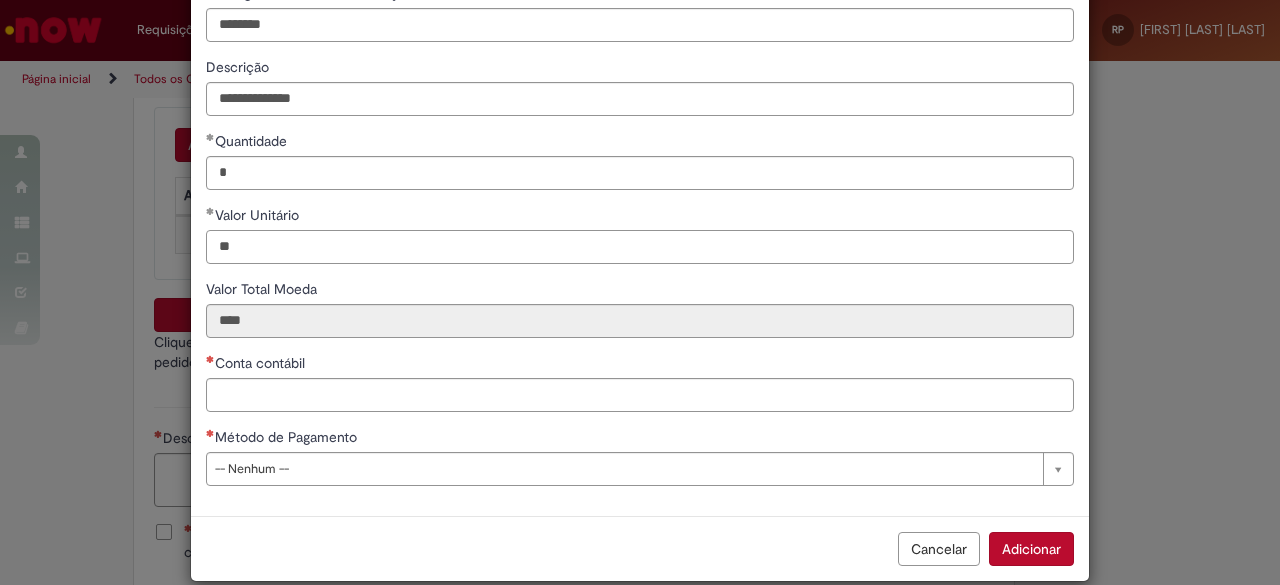 type on "*" 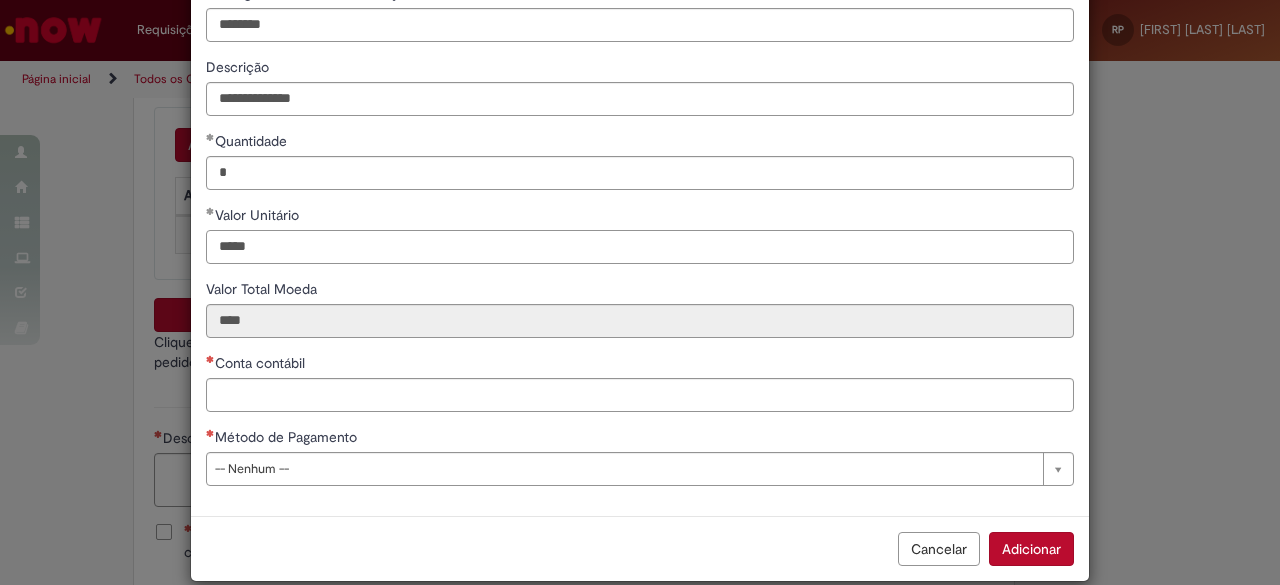 type on "*****" 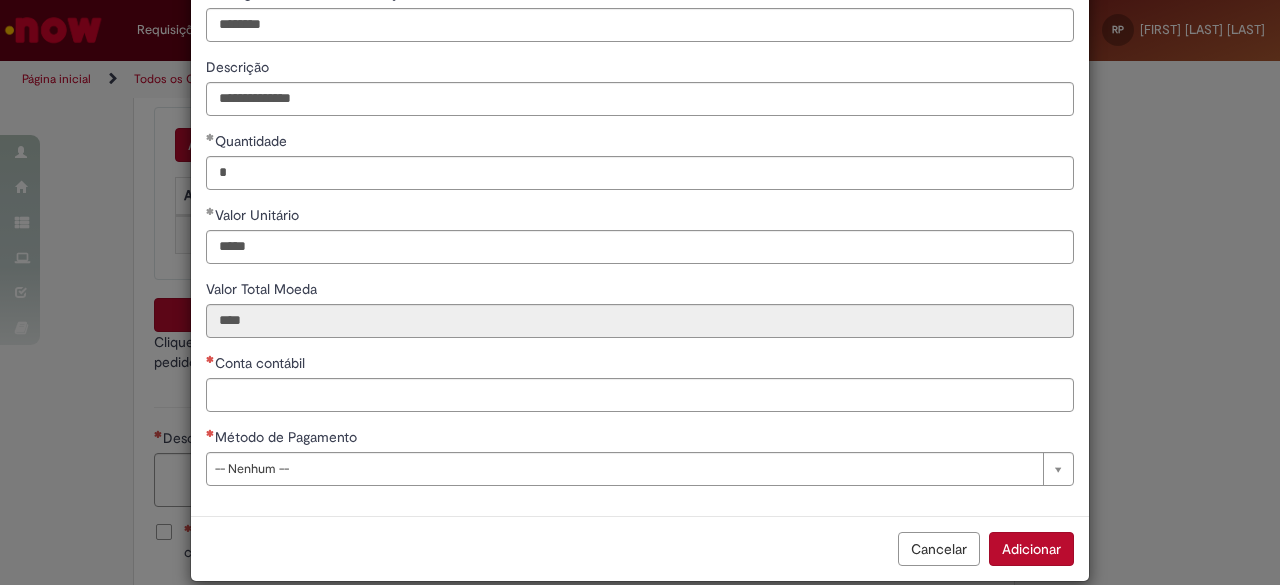 type on "*****" 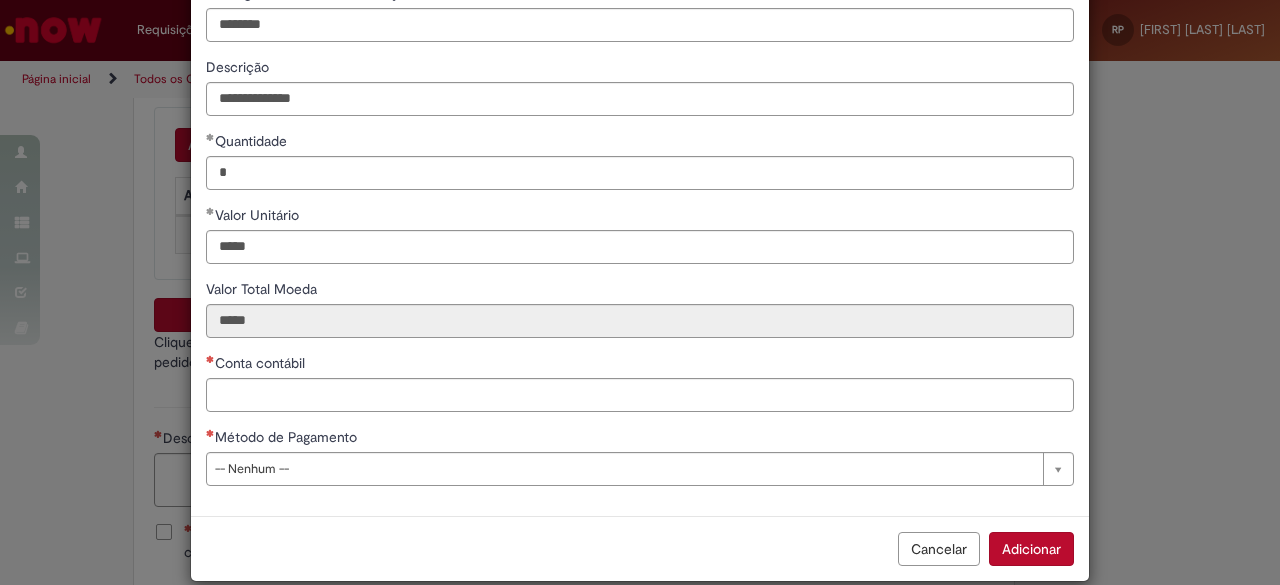 scroll, scrollTop: 121, scrollLeft: 0, axis: vertical 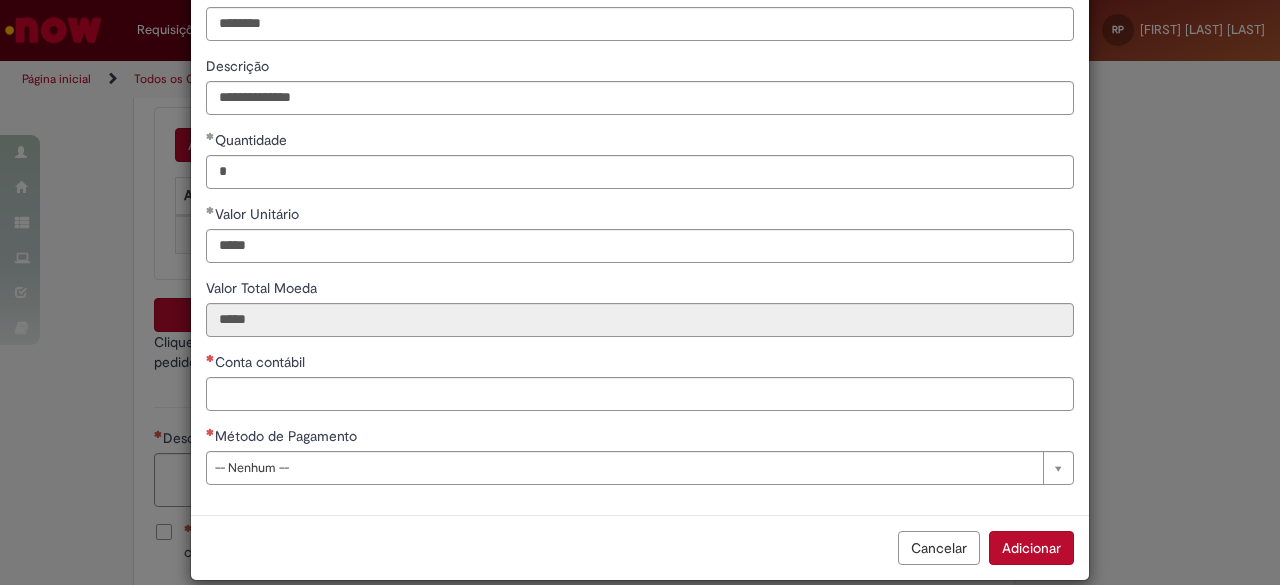 click on "Conta contábil" at bounding box center (640, 364) 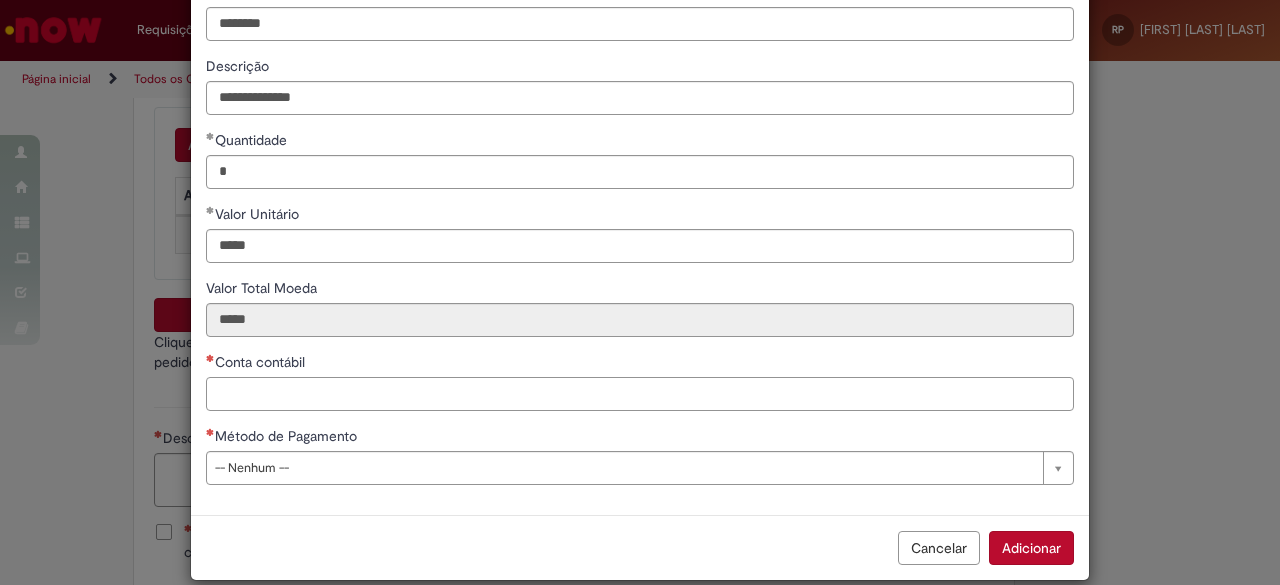 scroll, scrollTop: 120, scrollLeft: 0, axis: vertical 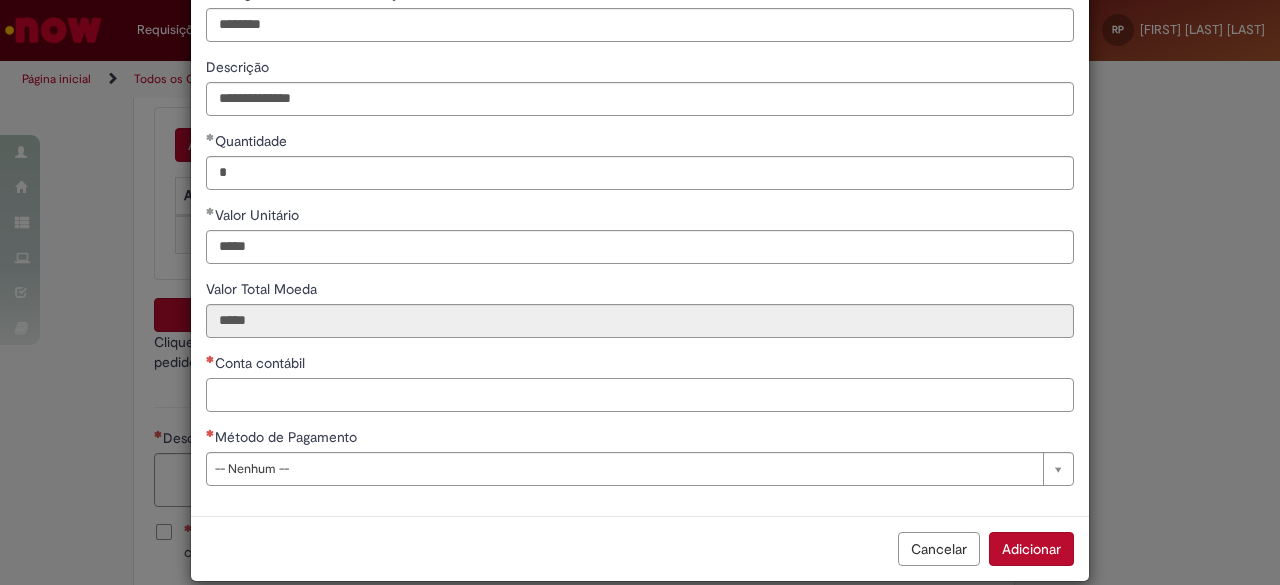 click on "Conta contábil" at bounding box center (640, 395) 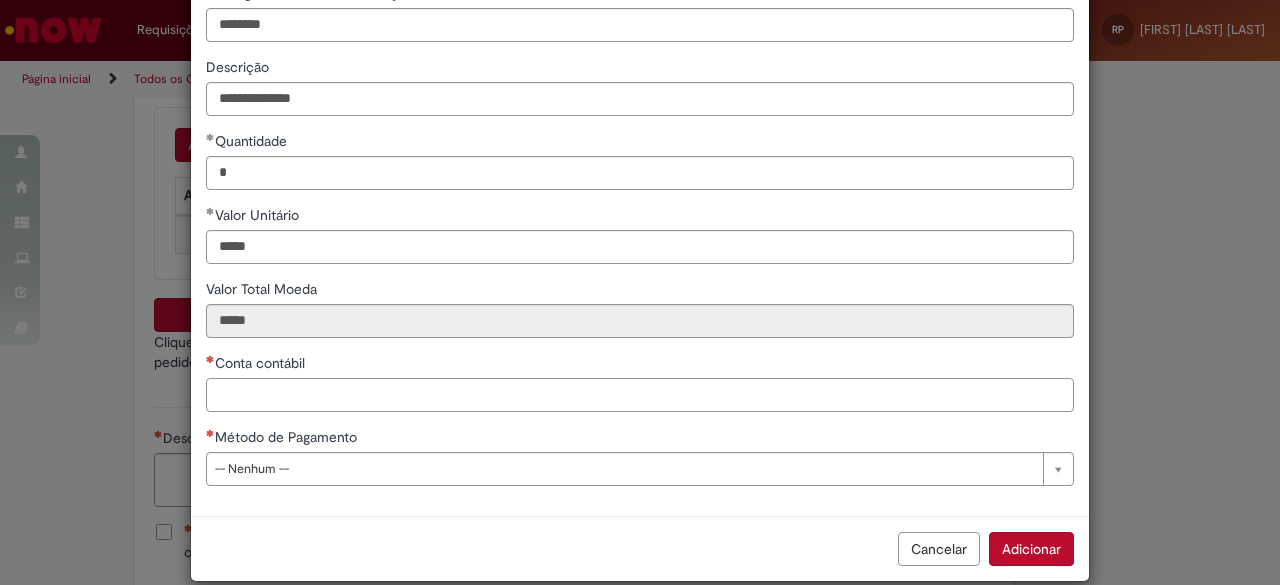 paste on "*******" 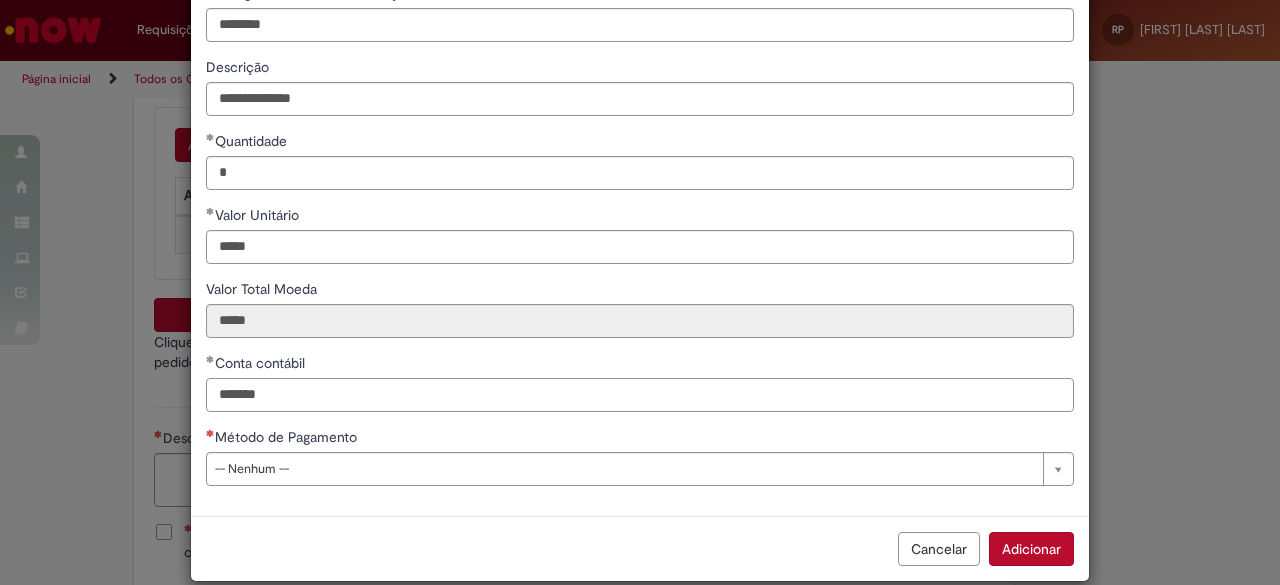 type on "*******" 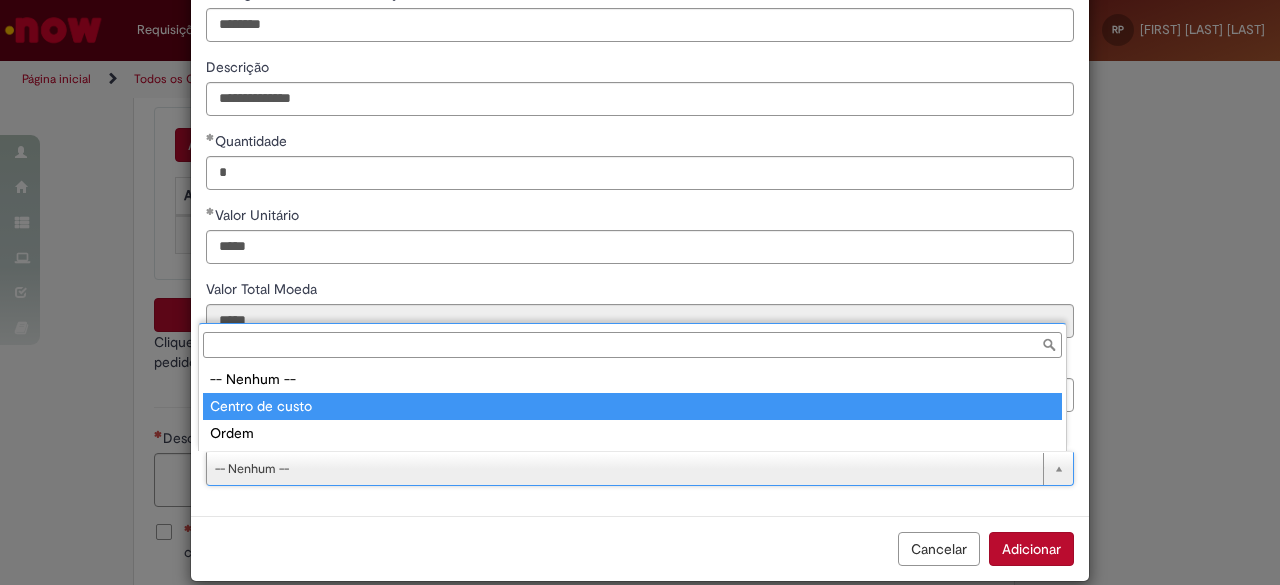 type on "**********" 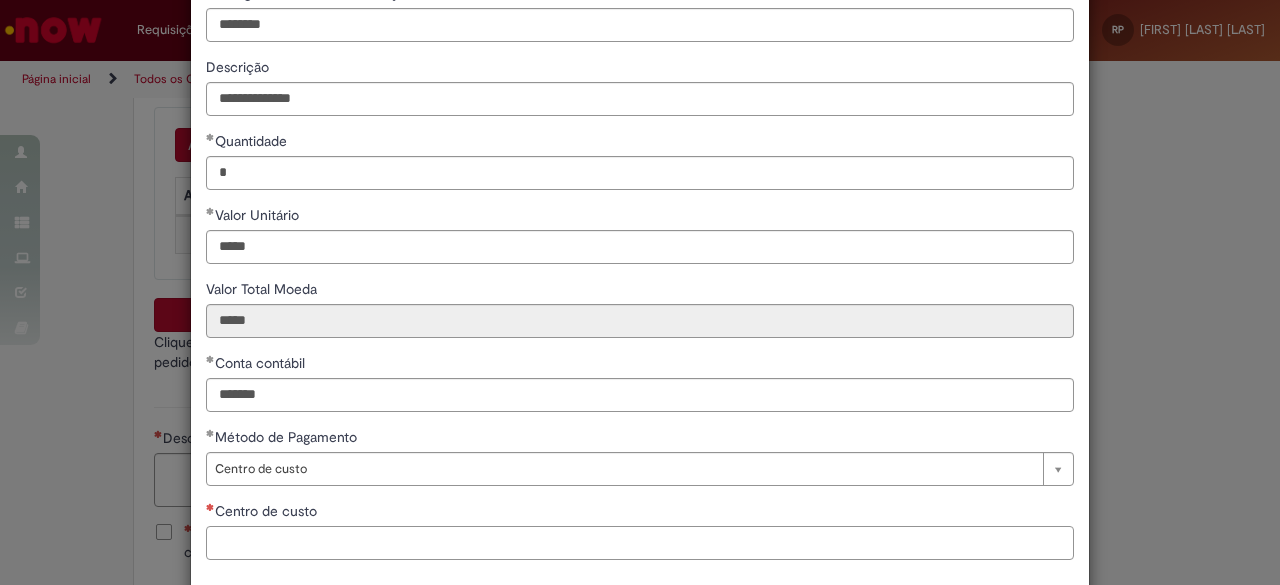 click on "Centro de custo" at bounding box center (640, 543) 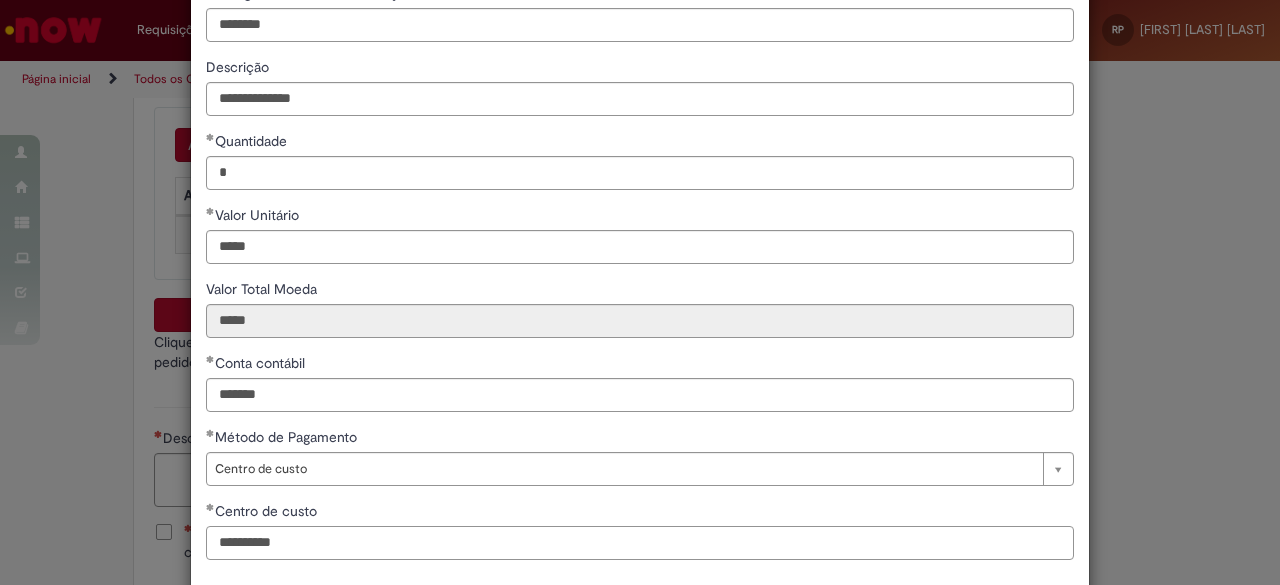 type on "**********" 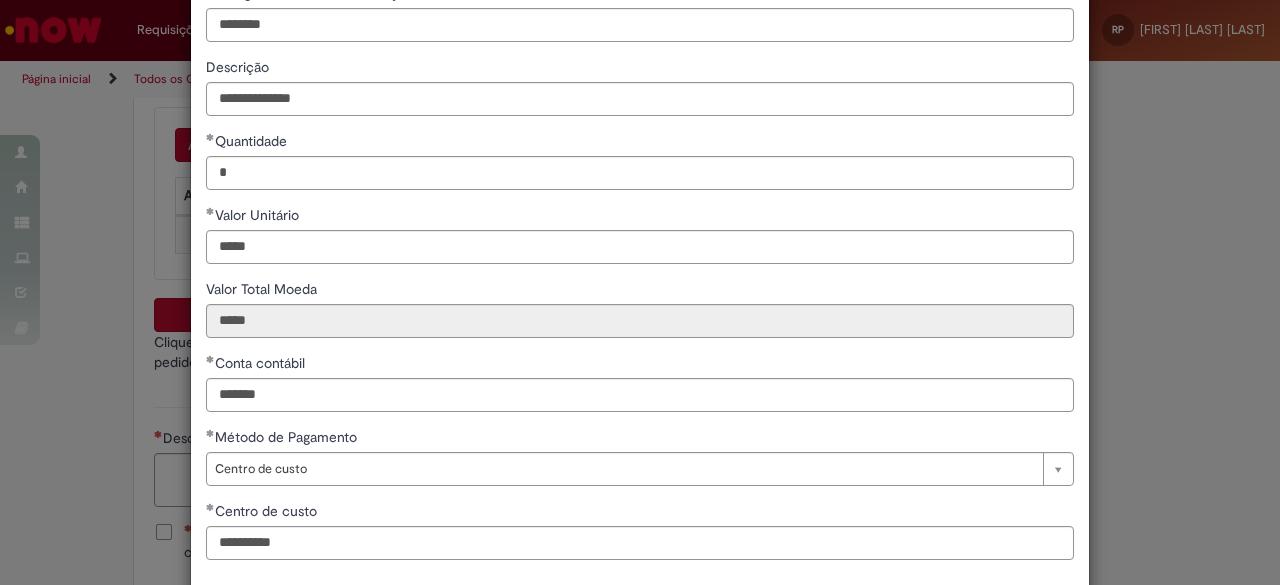 scroll, scrollTop: 220, scrollLeft: 0, axis: vertical 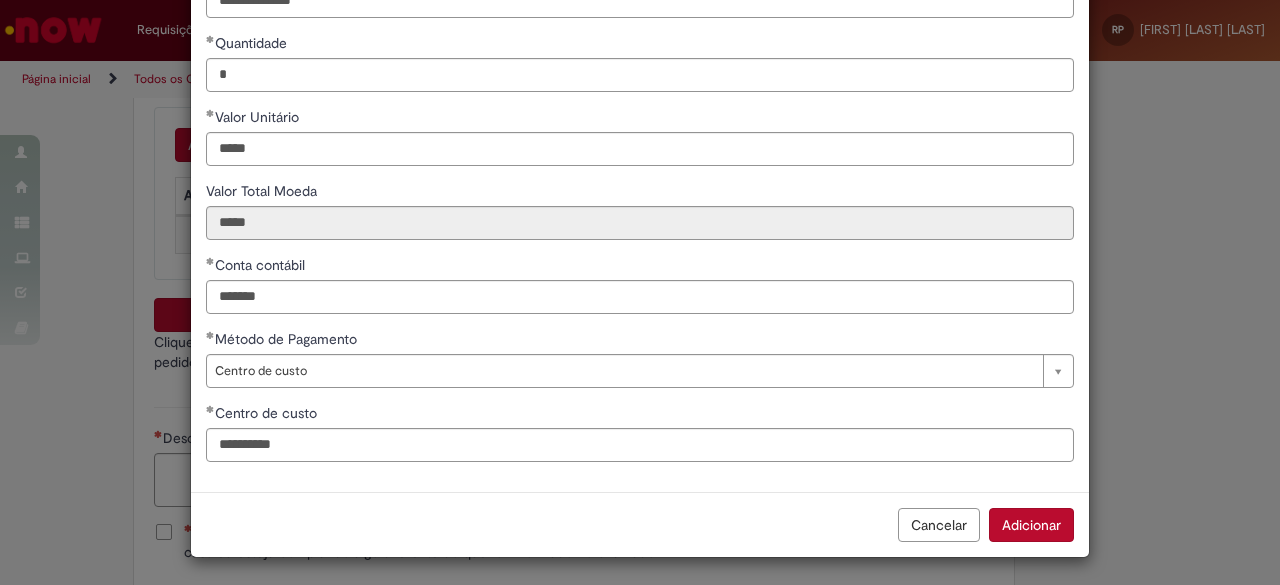 click on "Adicionar" at bounding box center (1031, 525) 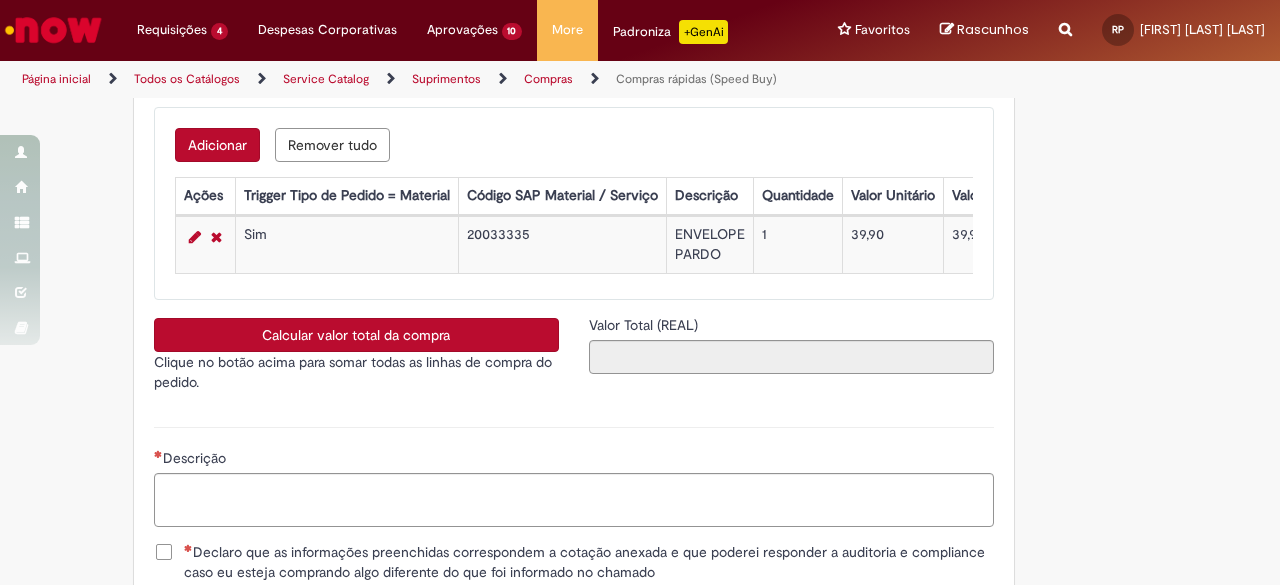 click on "Adicionar" at bounding box center [217, 145] 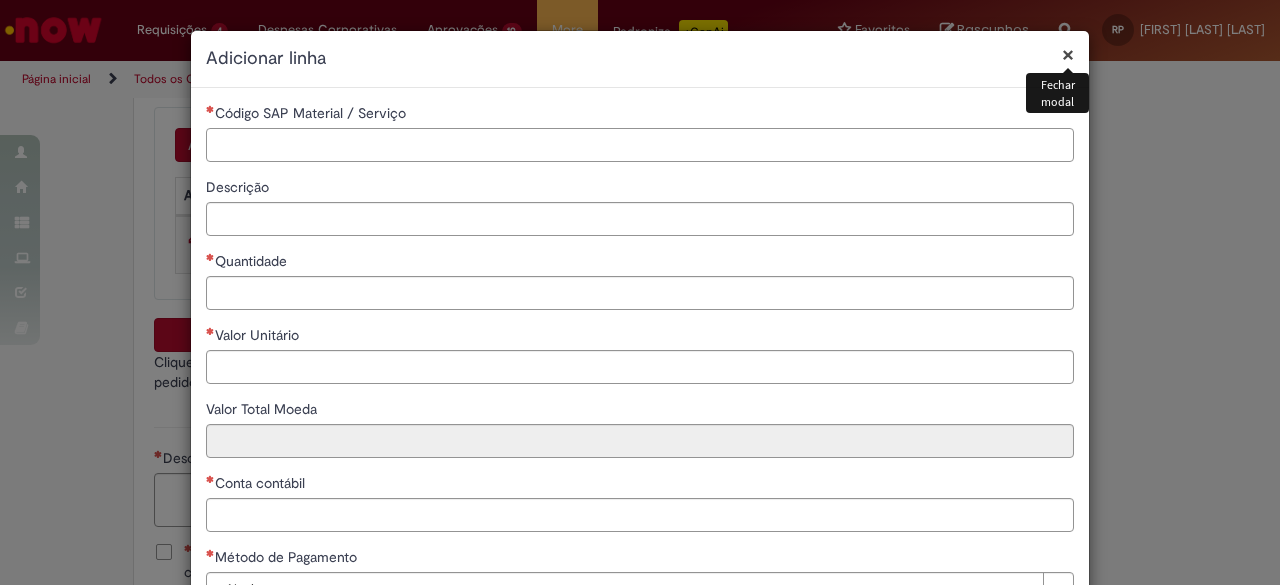 click on "Código SAP Material / Serviço" at bounding box center [640, 145] 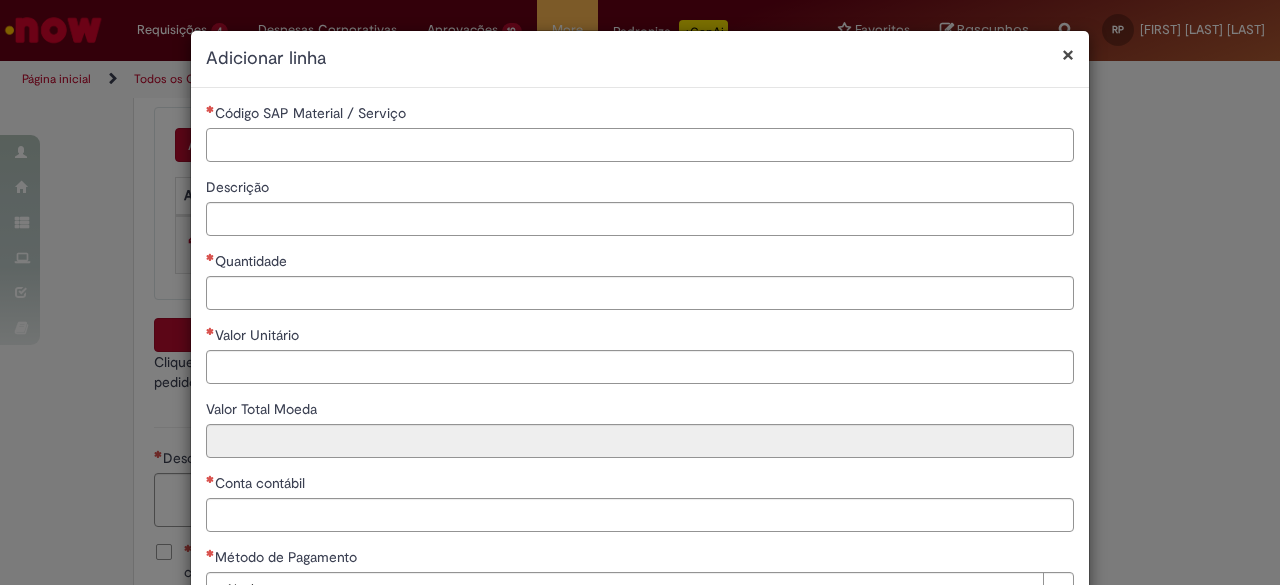 paste on "********" 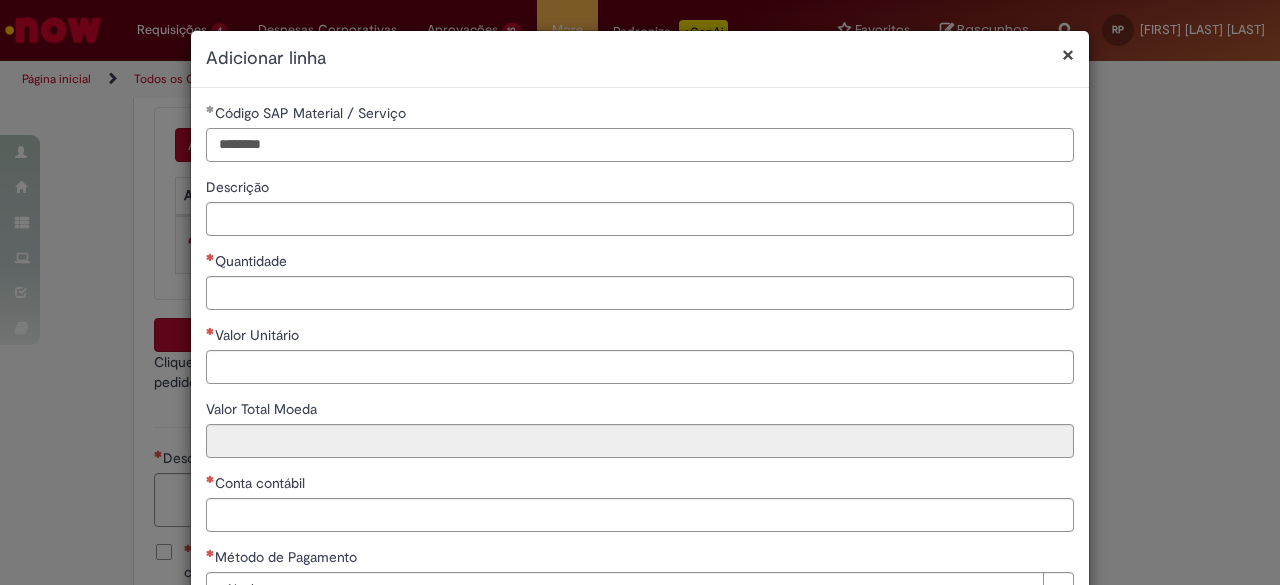 type on "********" 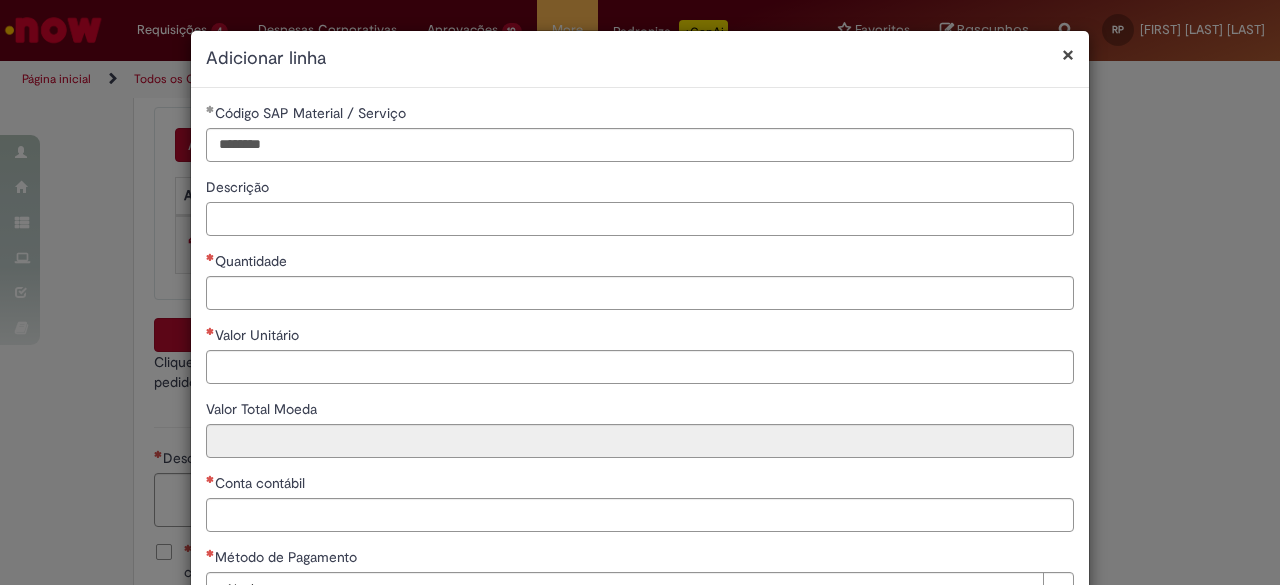 click on "Descrição" at bounding box center [640, 219] 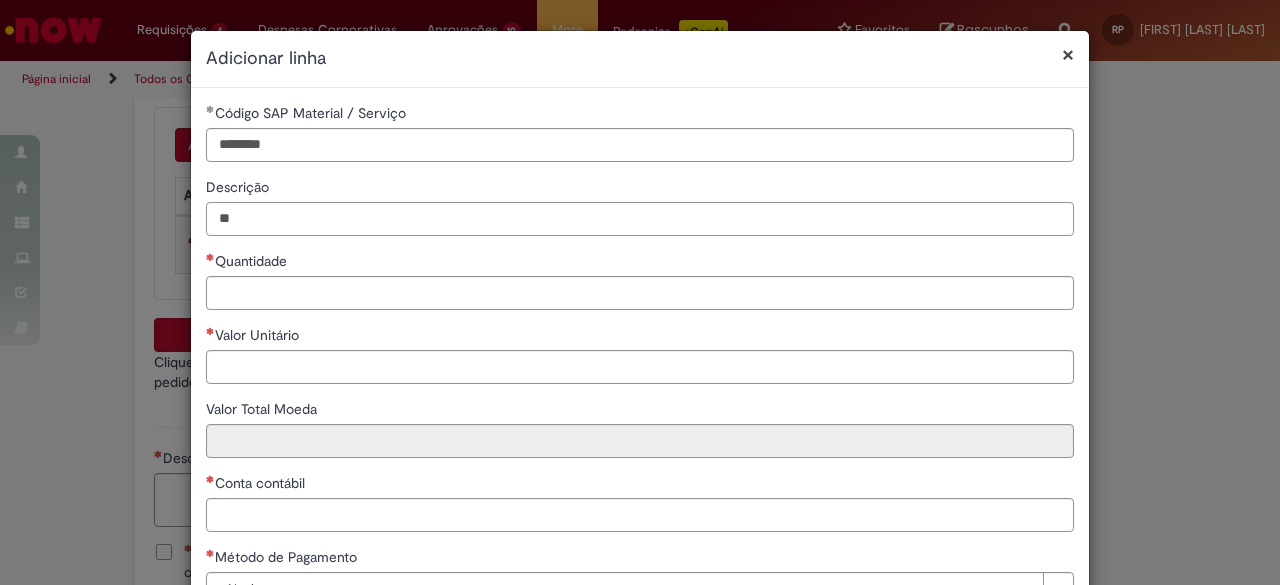 type on "*" 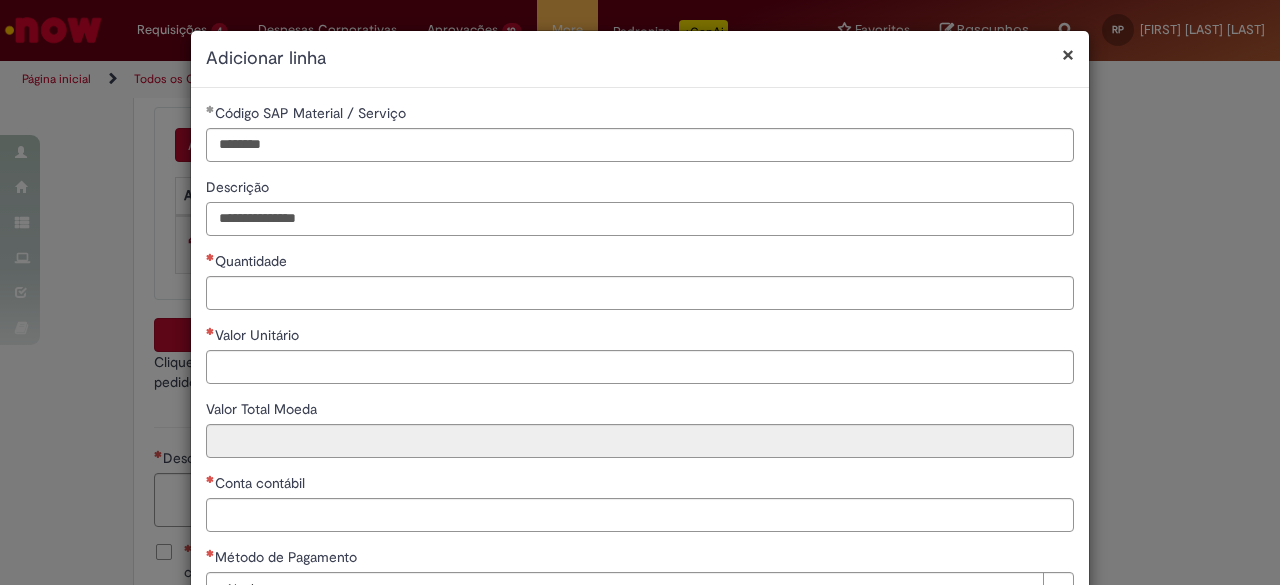 type on "**********" 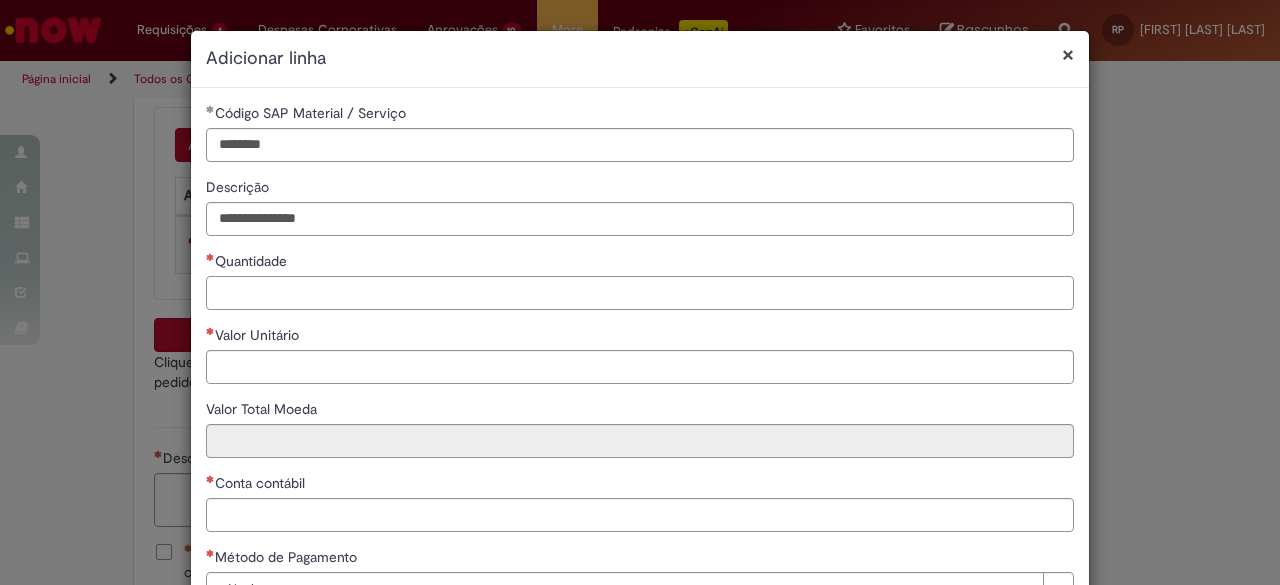 click on "Quantidade" at bounding box center [640, 293] 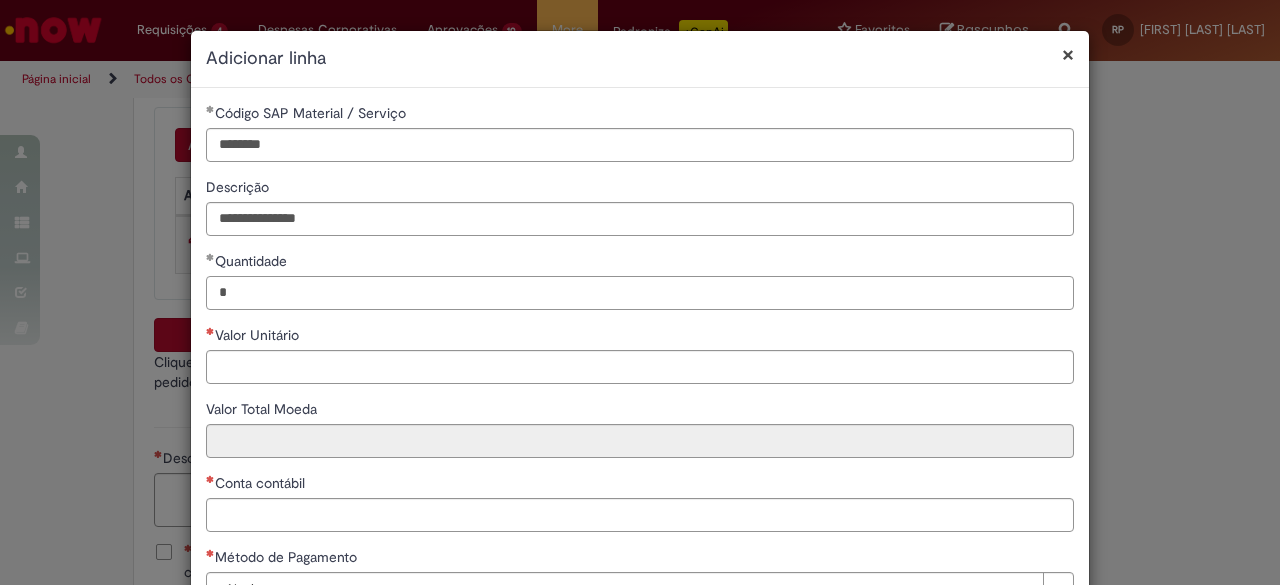 type on "*" 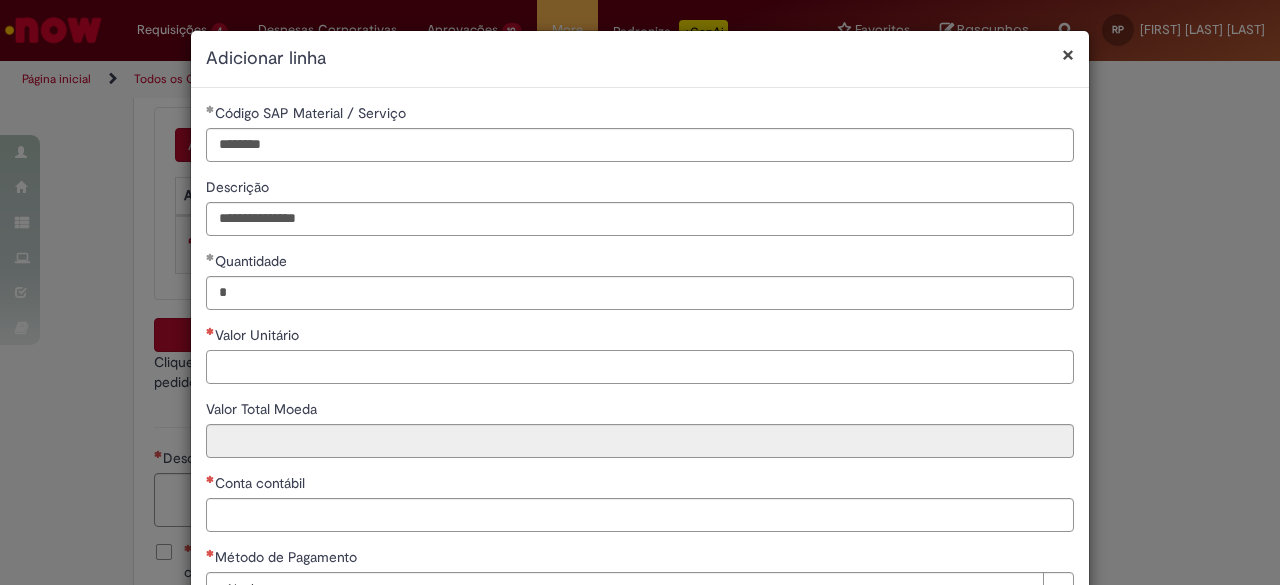 click on "Valor Unitário" at bounding box center (640, 367) 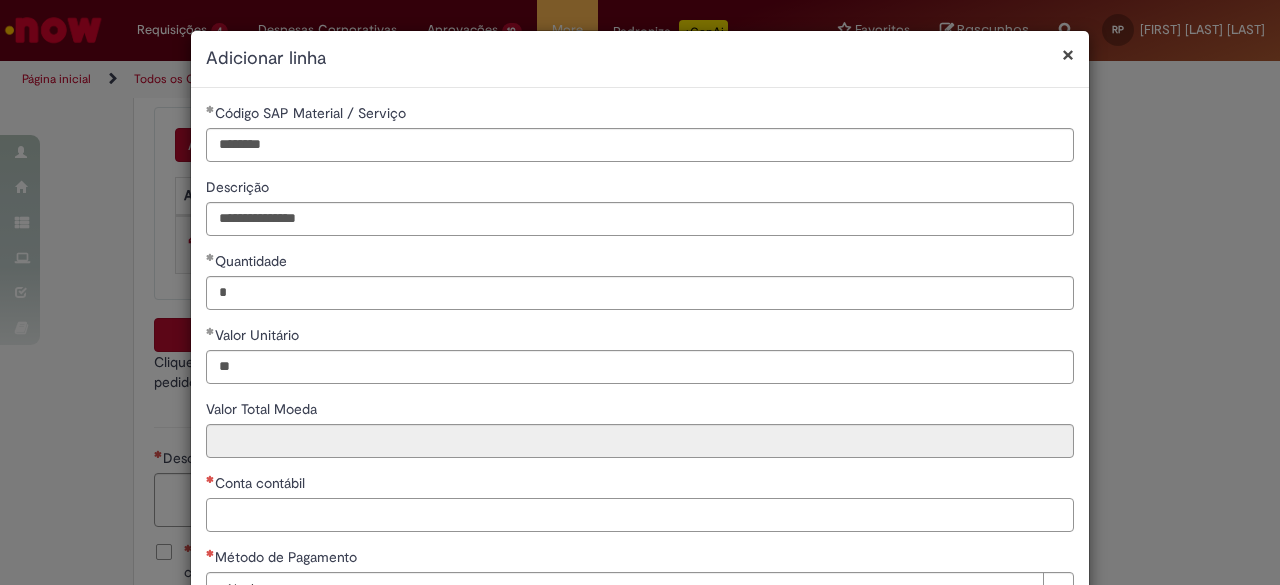 type on "*****" 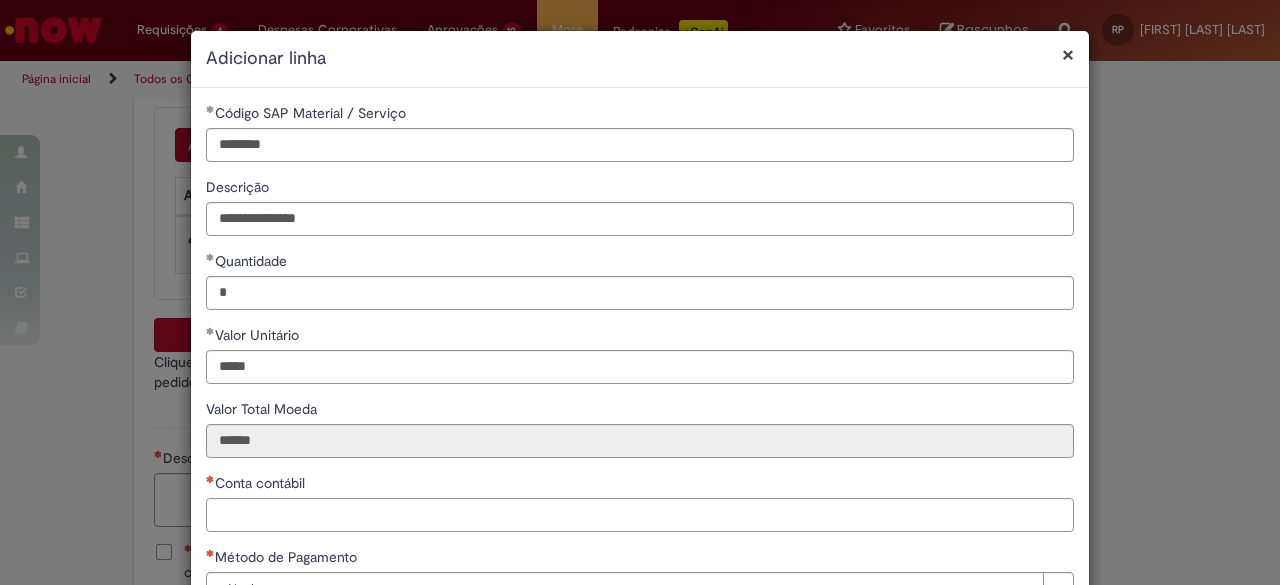 click on "Conta contábil" at bounding box center (640, 515) 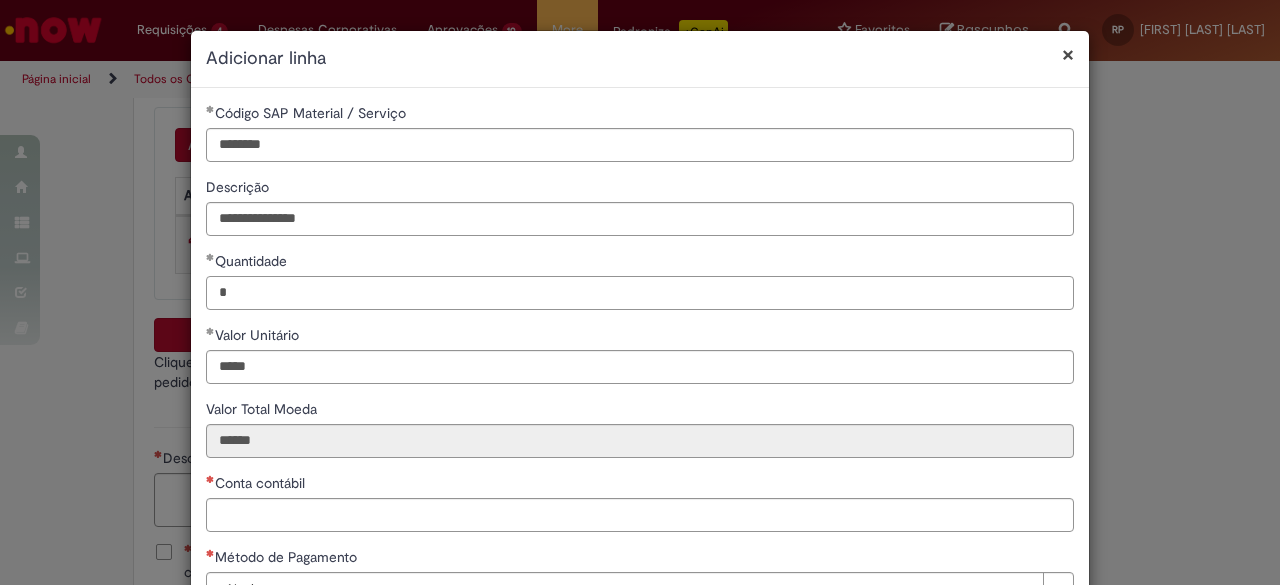 click on "*" at bounding box center (640, 293) 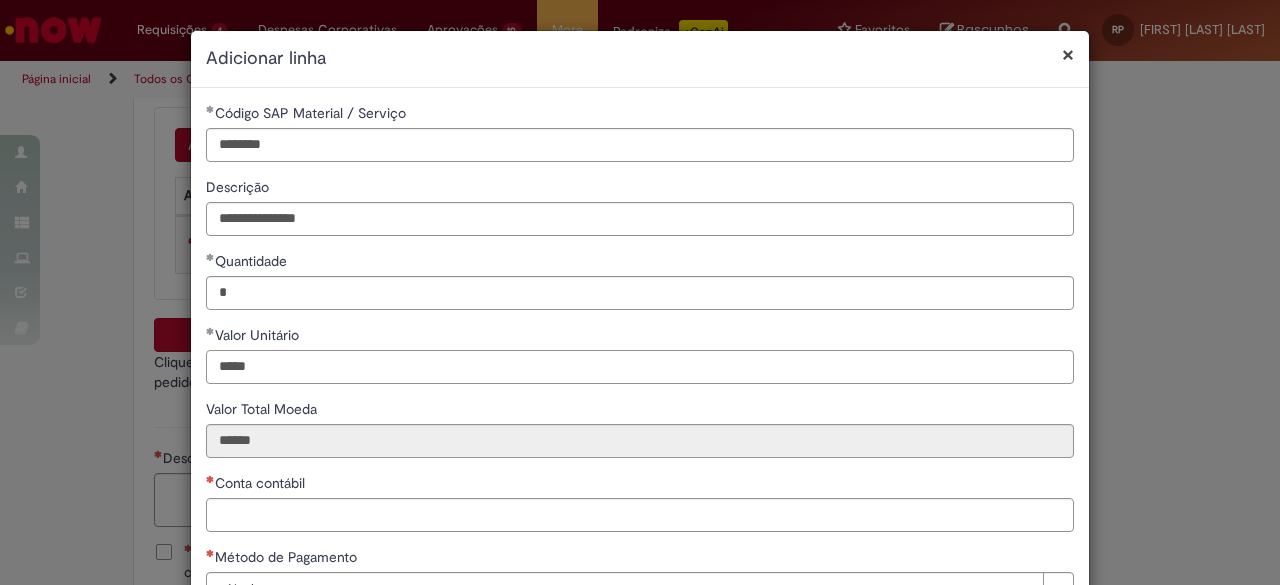 click on "*****" at bounding box center (640, 367) 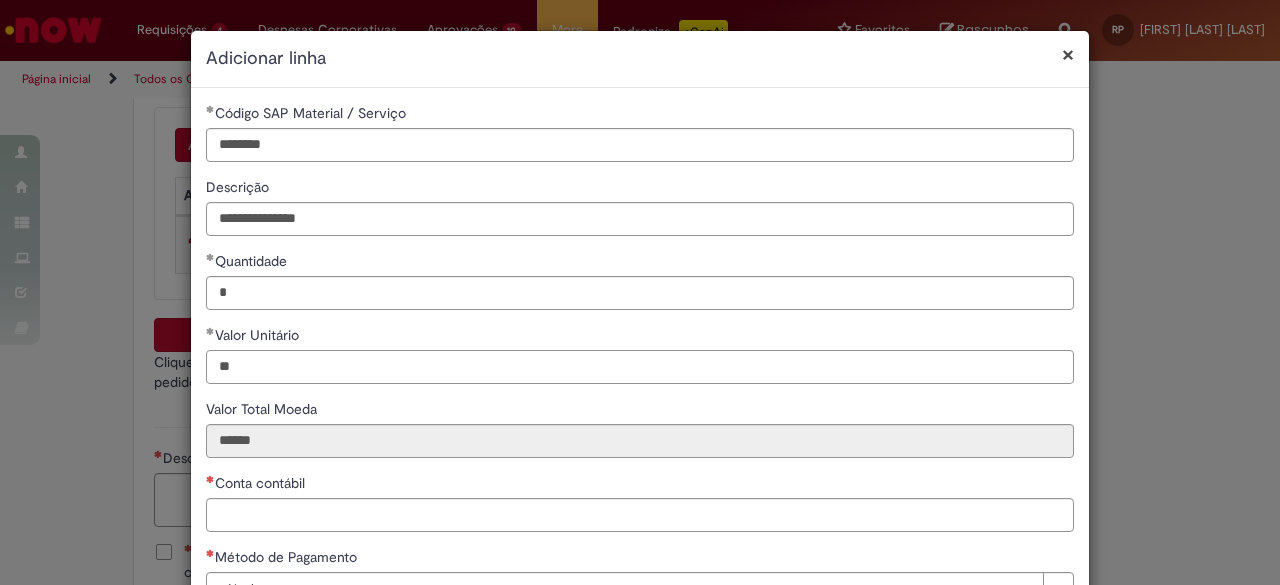 type on "*" 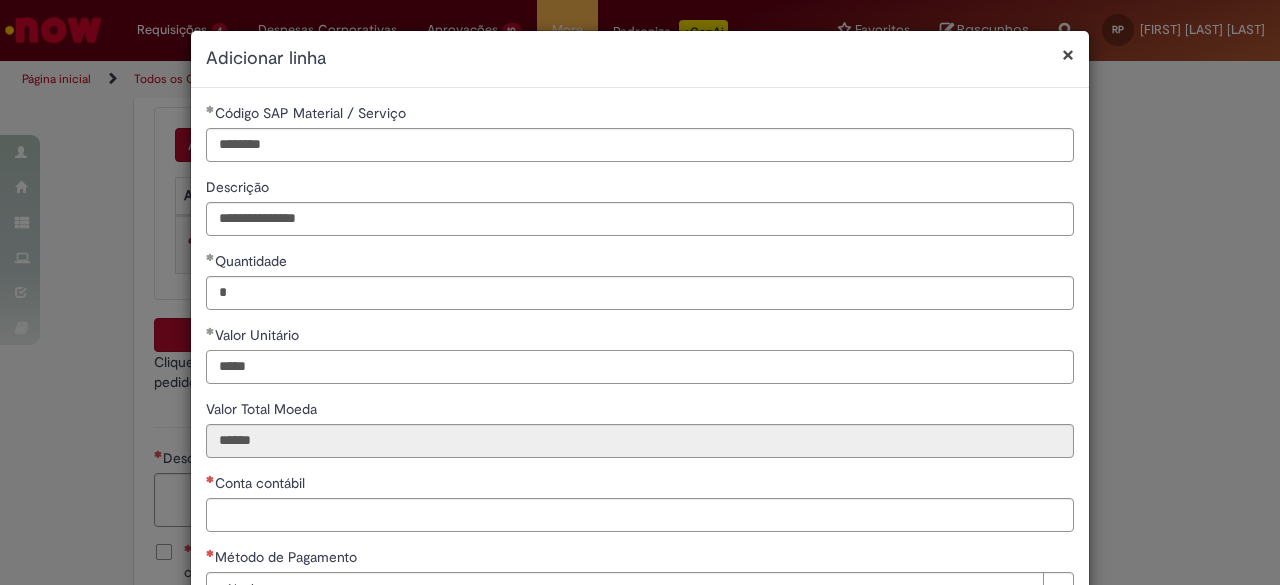 type on "*****" 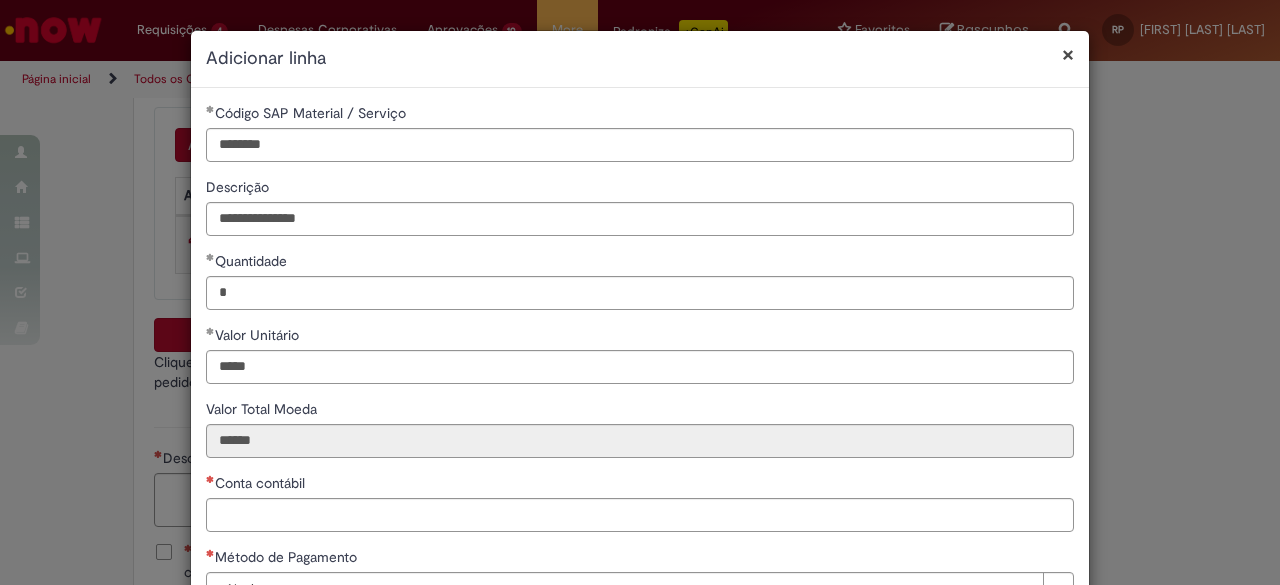 type on "*****" 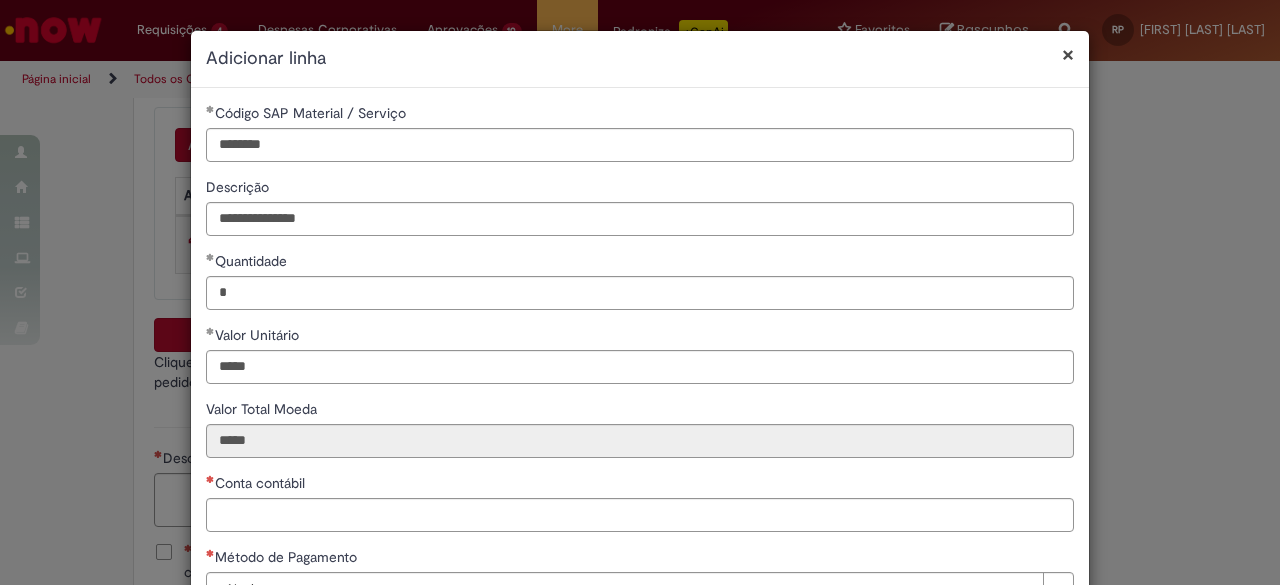 click on "Conta contábil" at bounding box center [640, 485] 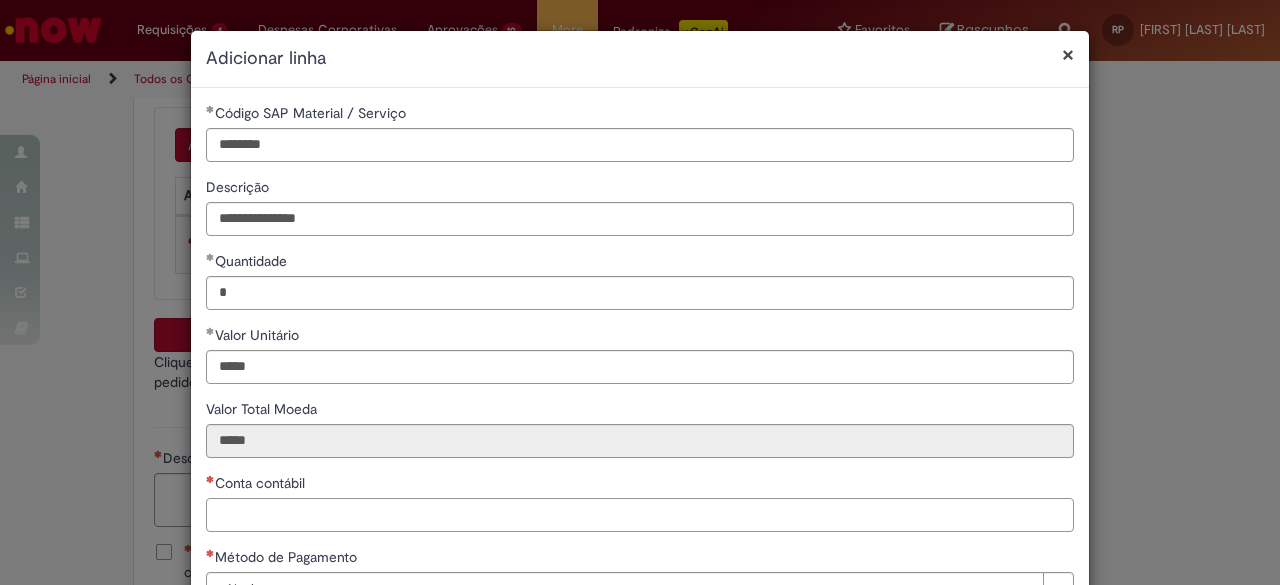 click on "Conta contábil" at bounding box center (640, 515) 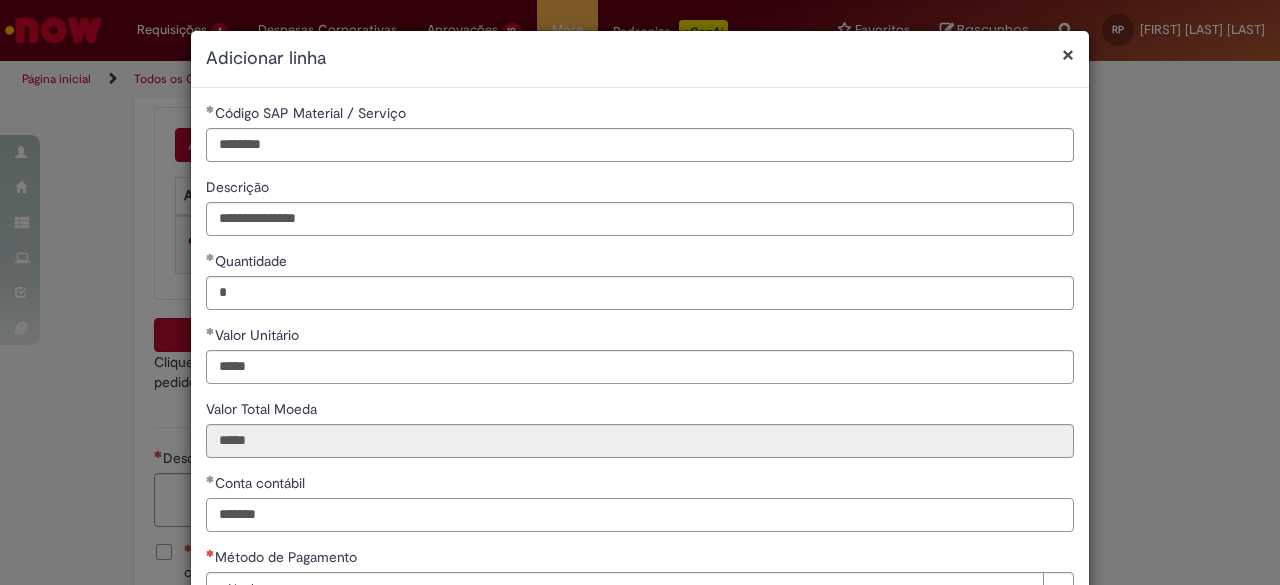 type on "*******" 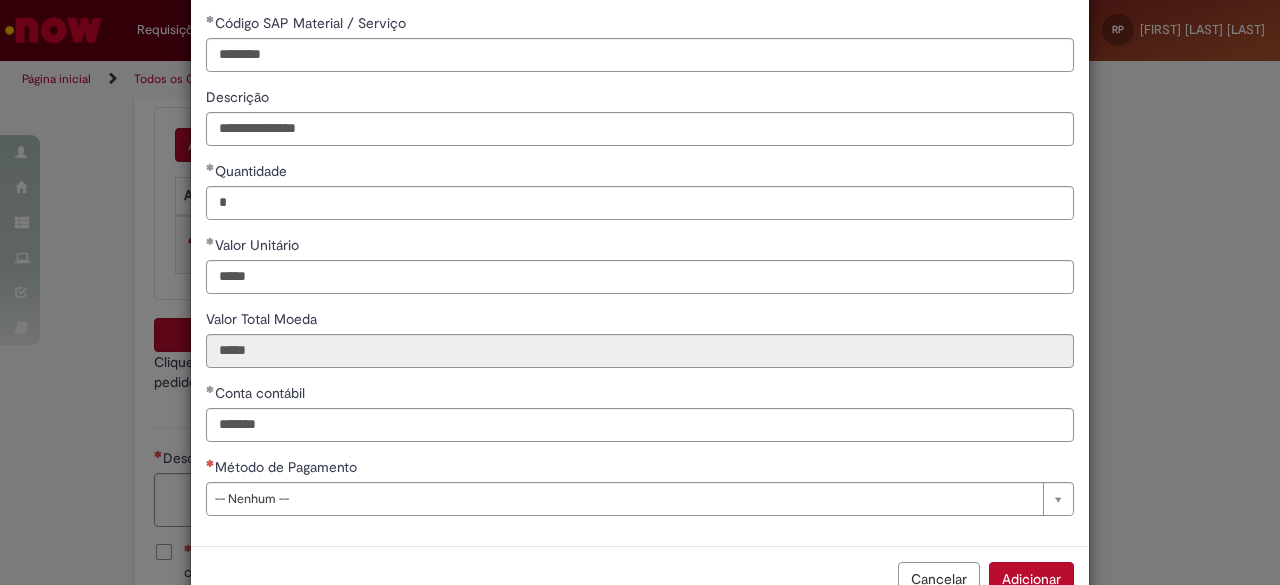 scroll, scrollTop: 146, scrollLeft: 0, axis: vertical 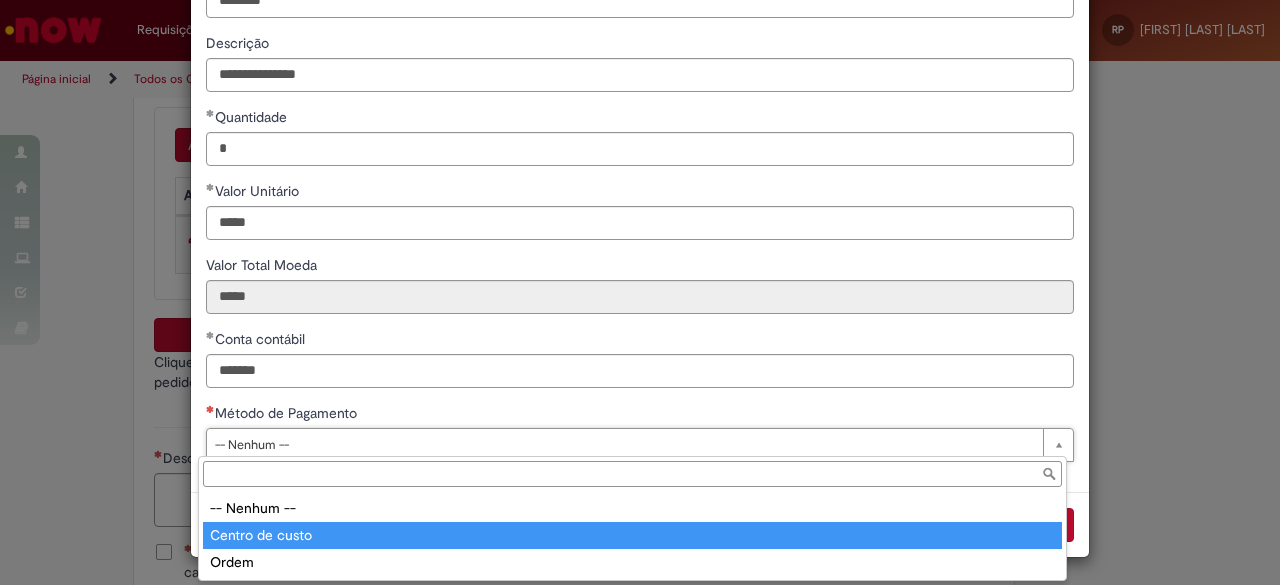 type on "**********" 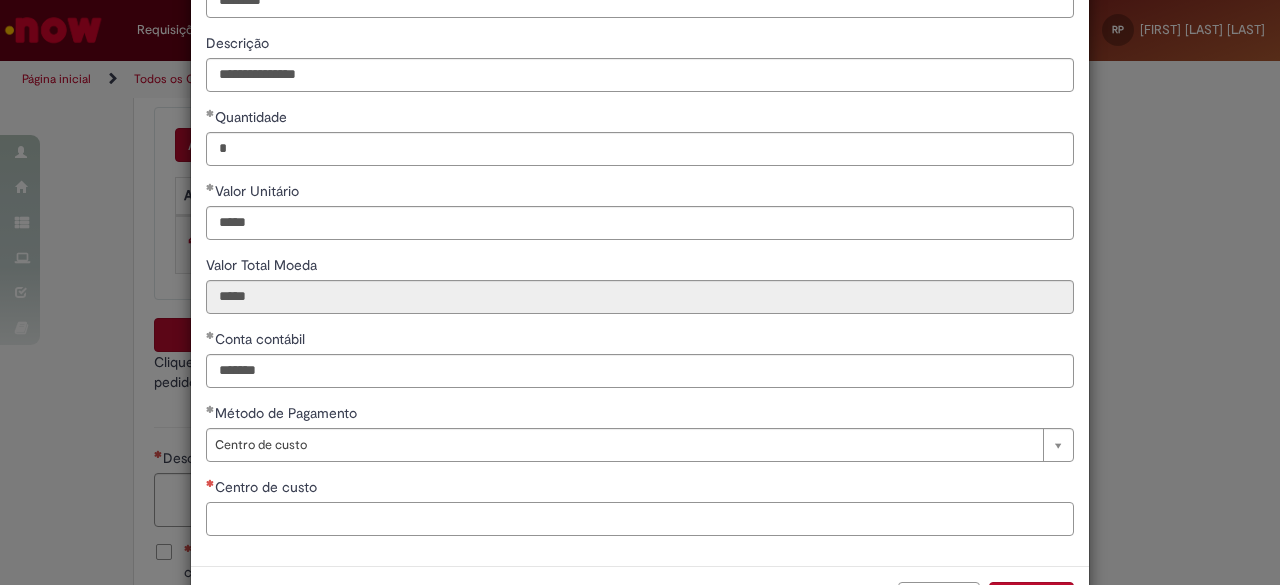 click on "Centro de custo" at bounding box center [640, 519] 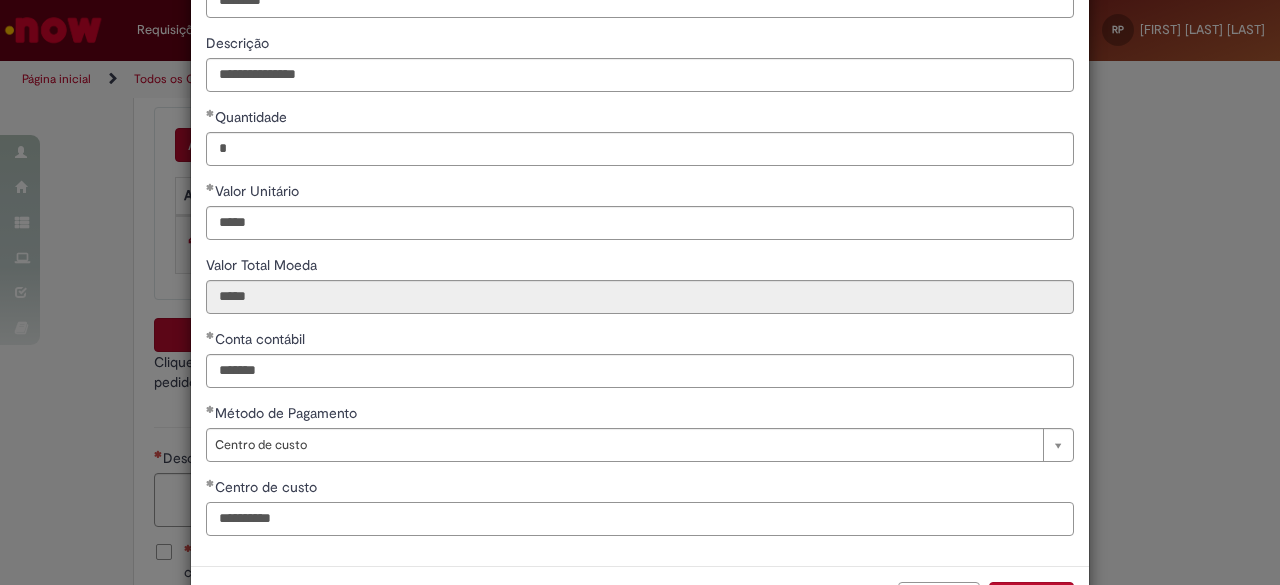 type on "**********" 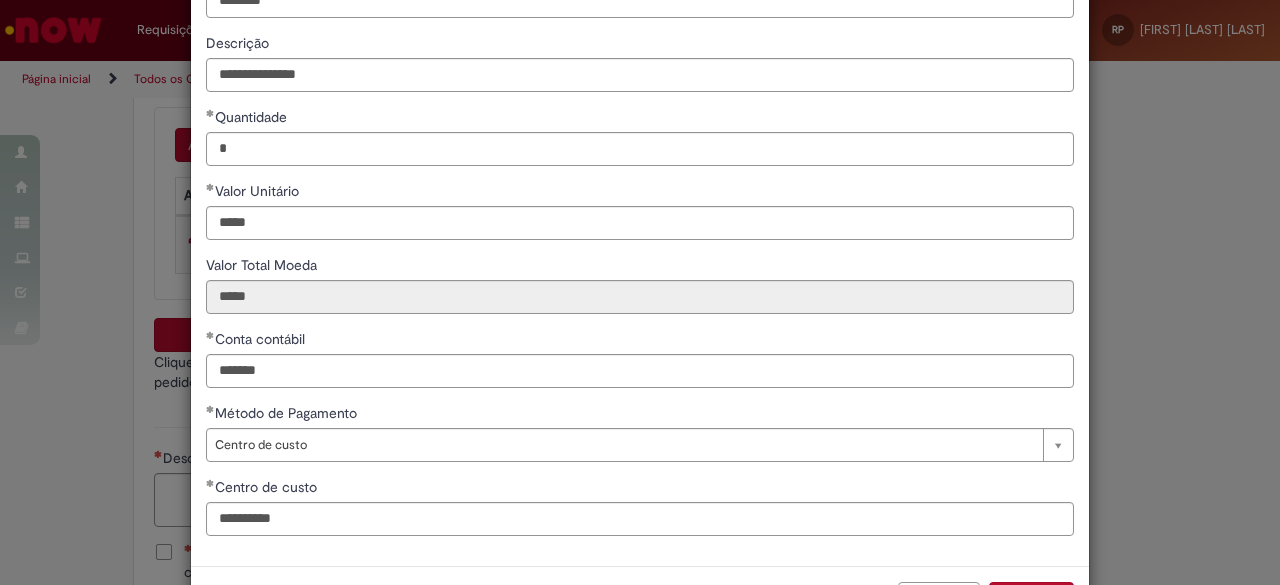 scroll, scrollTop: 220, scrollLeft: 0, axis: vertical 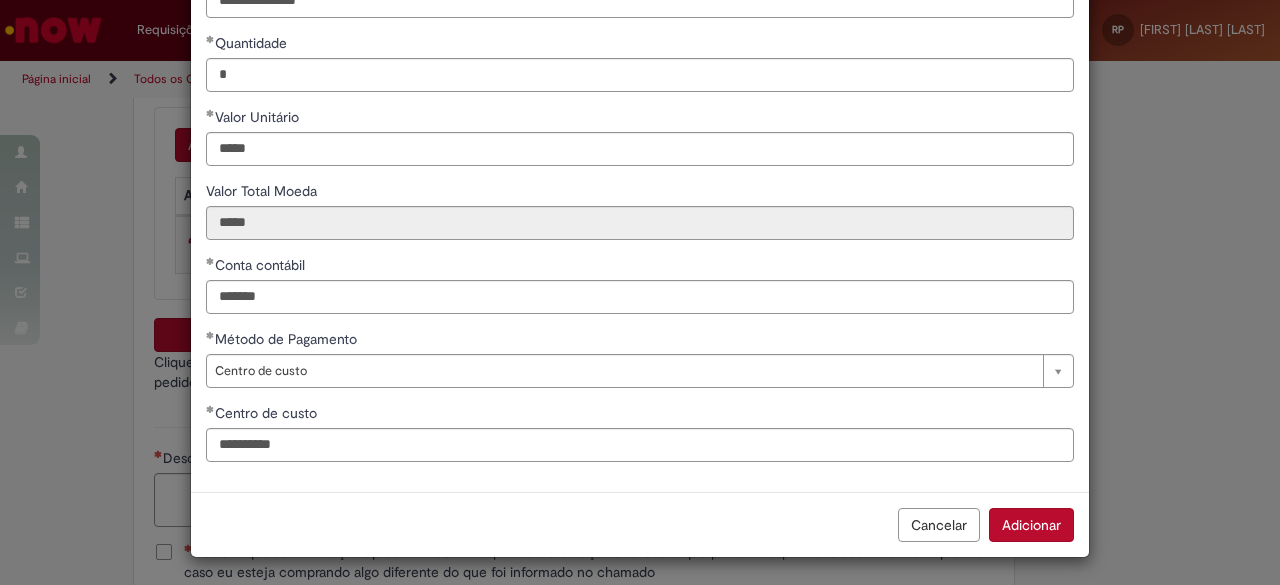 click on "Adicionar" at bounding box center [1031, 525] 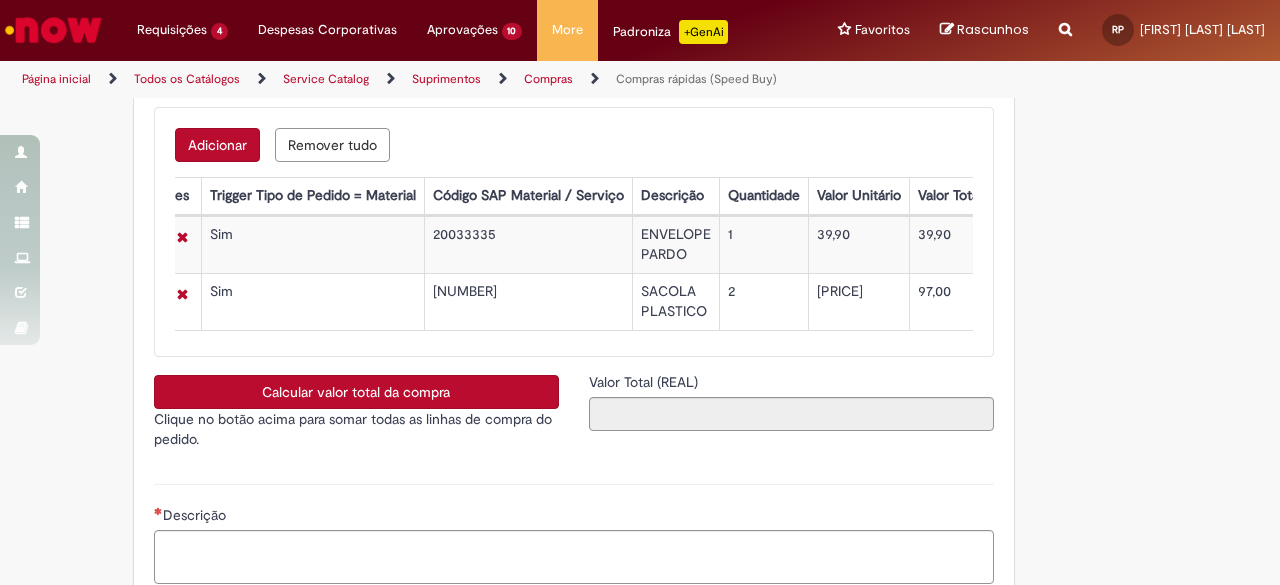 scroll, scrollTop: 0, scrollLeft: 37, axis: horizontal 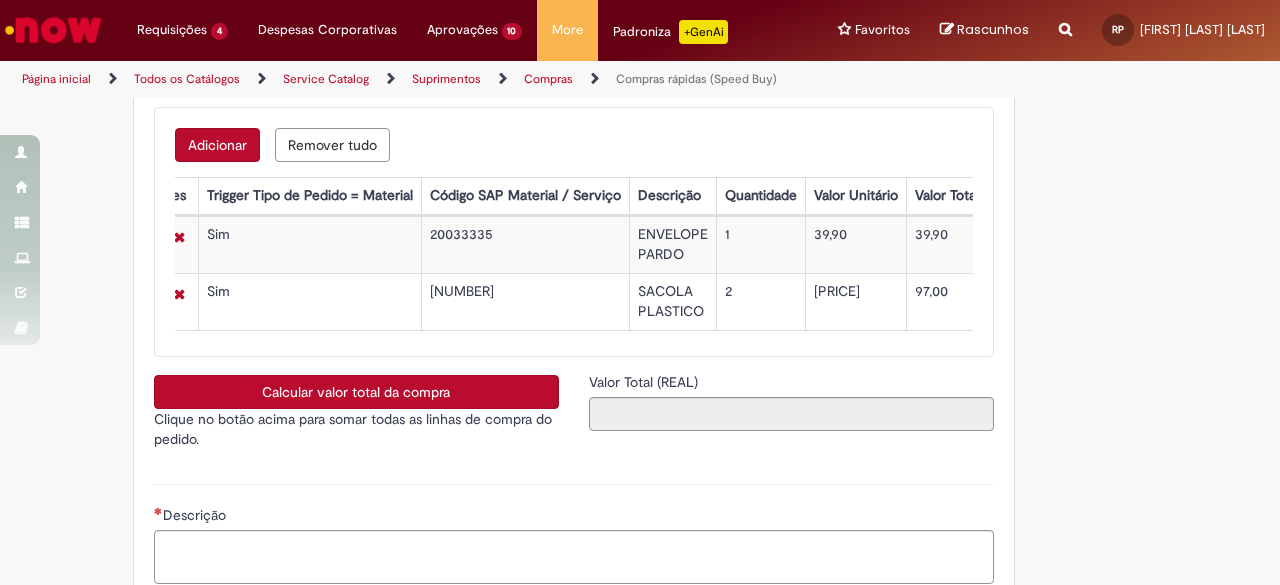 click on "Adicionar" at bounding box center [217, 145] 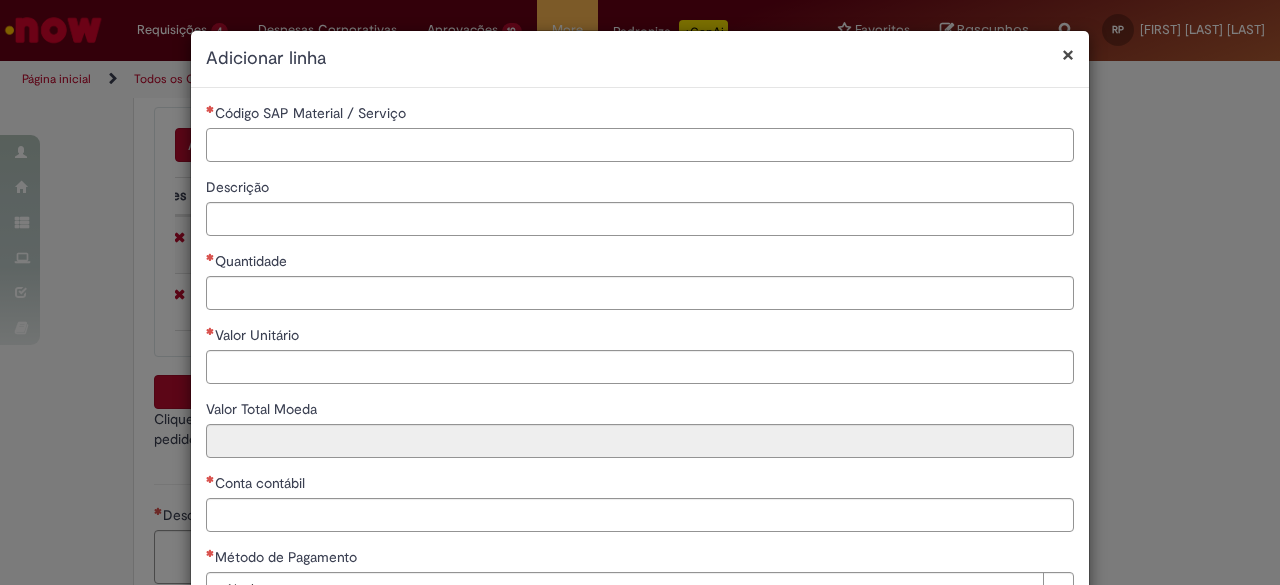 click on "Código SAP Material / Serviço" at bounding box center (640, 145) 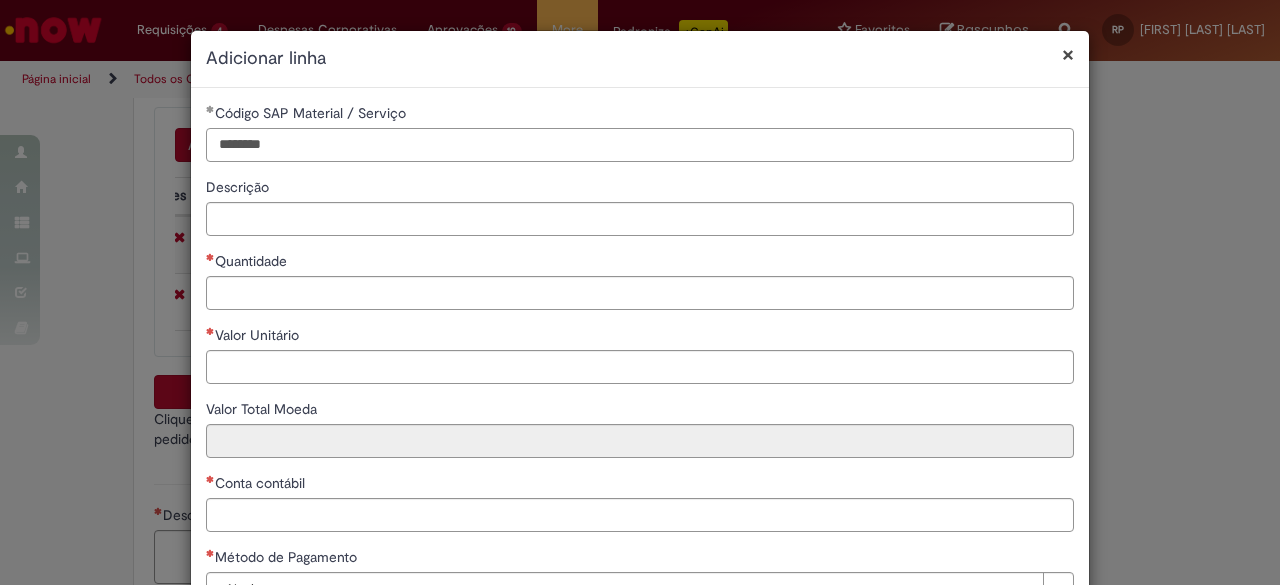 type on "********" 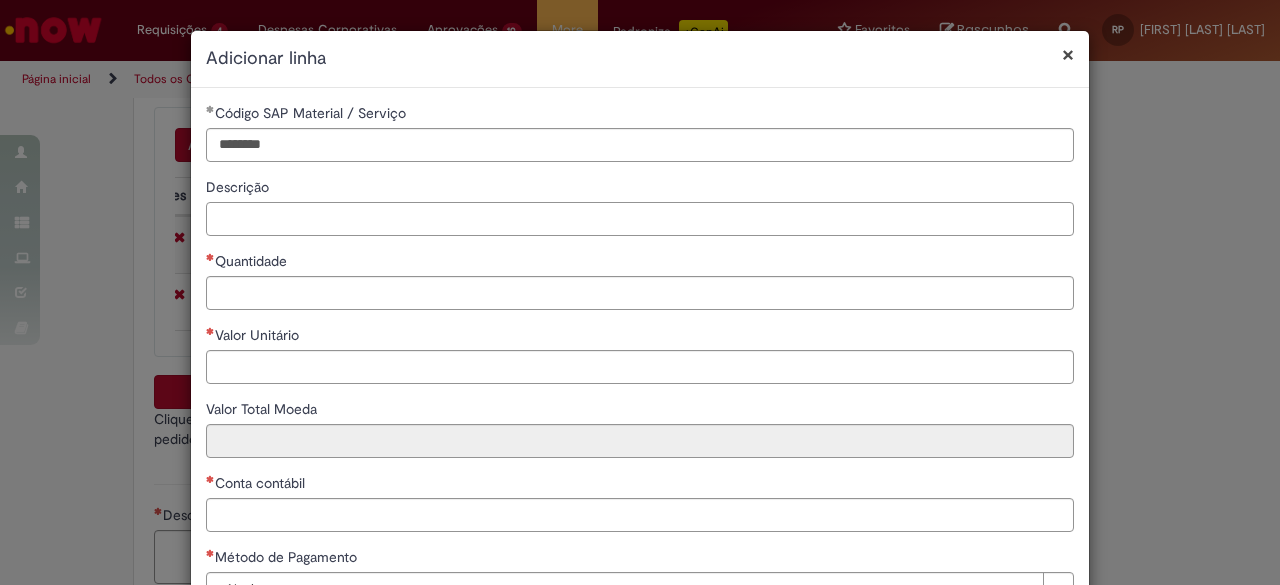 click on "Descrição" at bounding box center [640, 219] 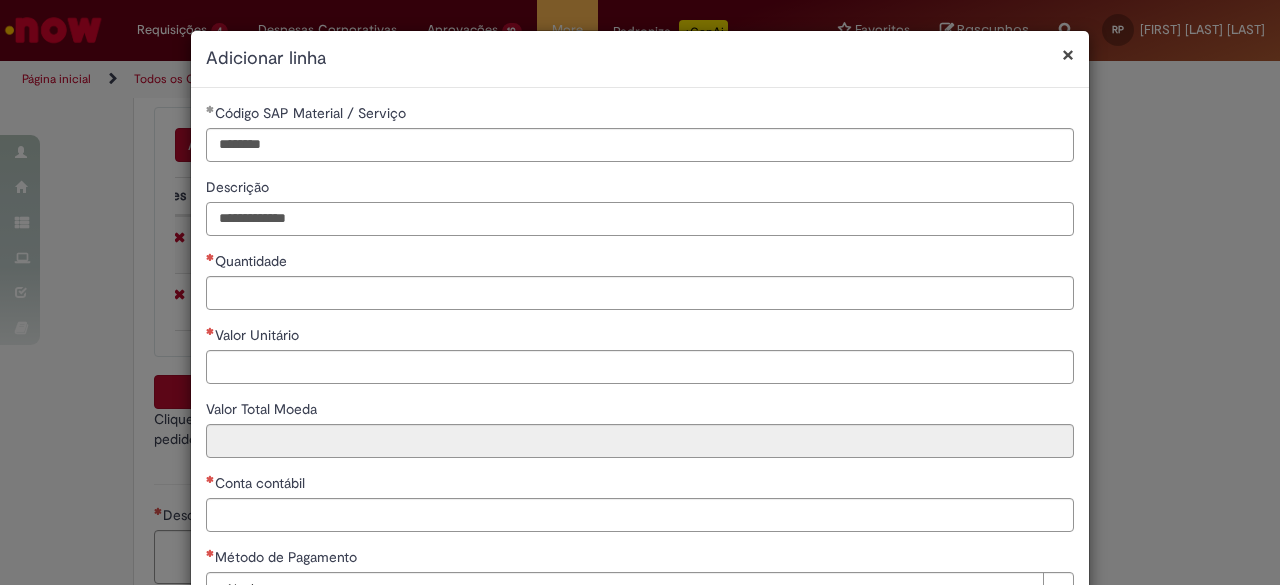 type on "**********" 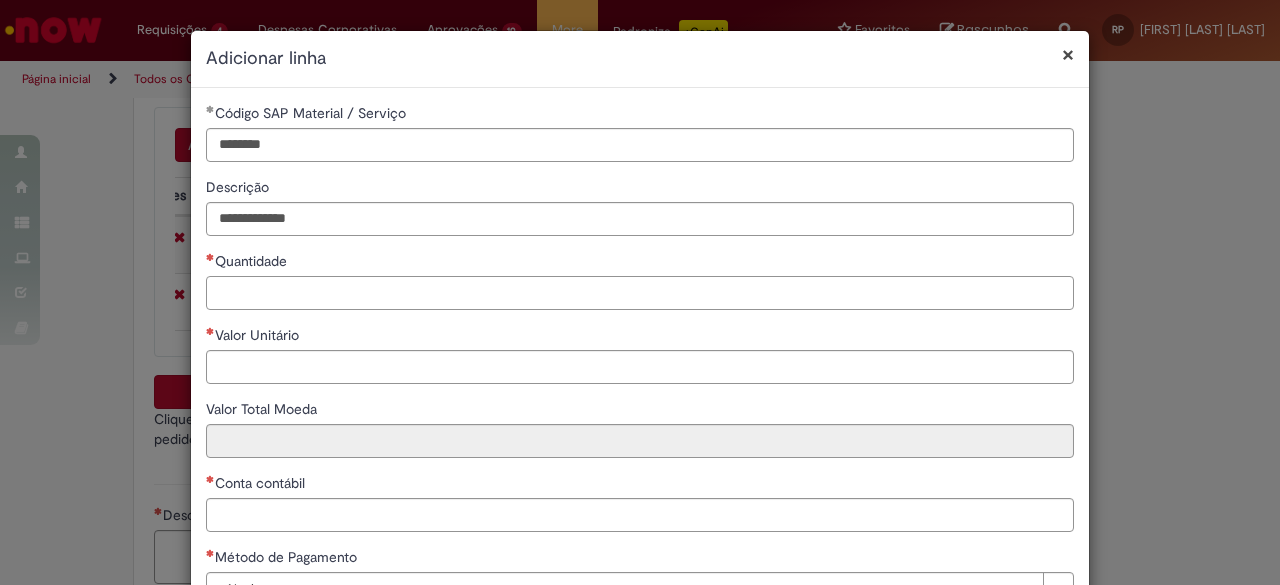click on "Quantidade" at bounding box center (640, 293) 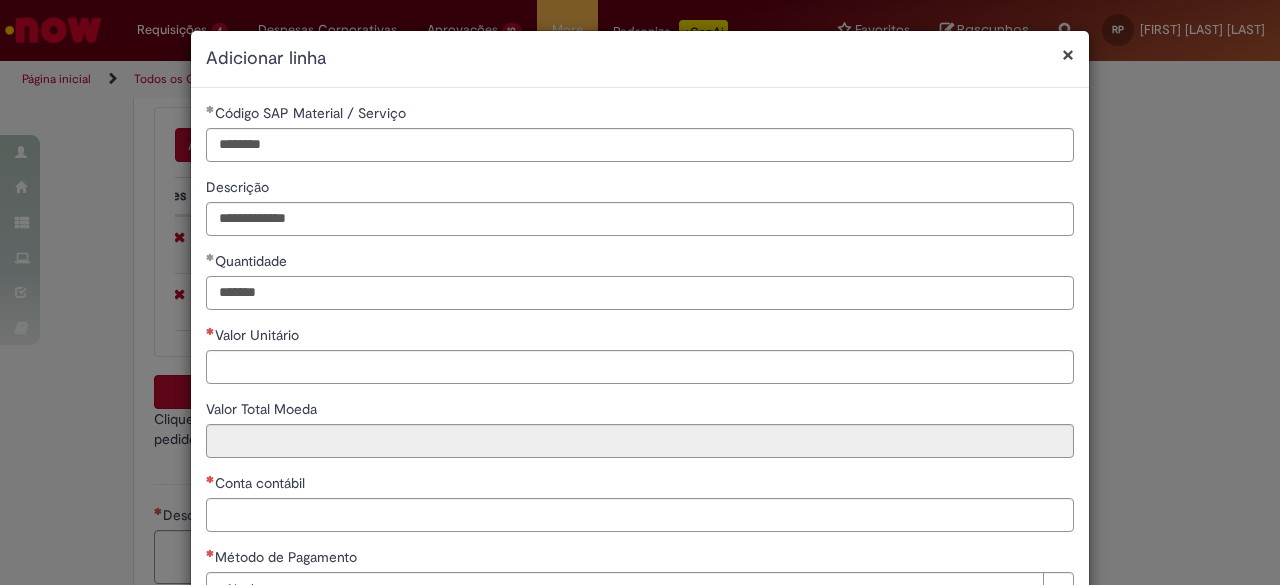 type on "*******" 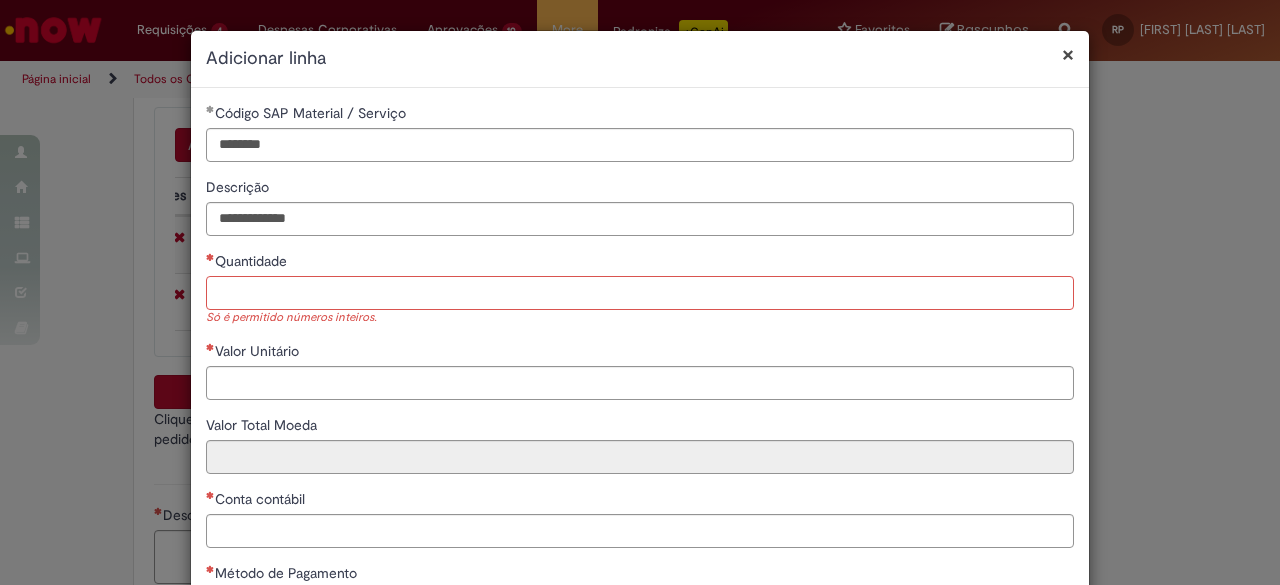 paste on "*******" 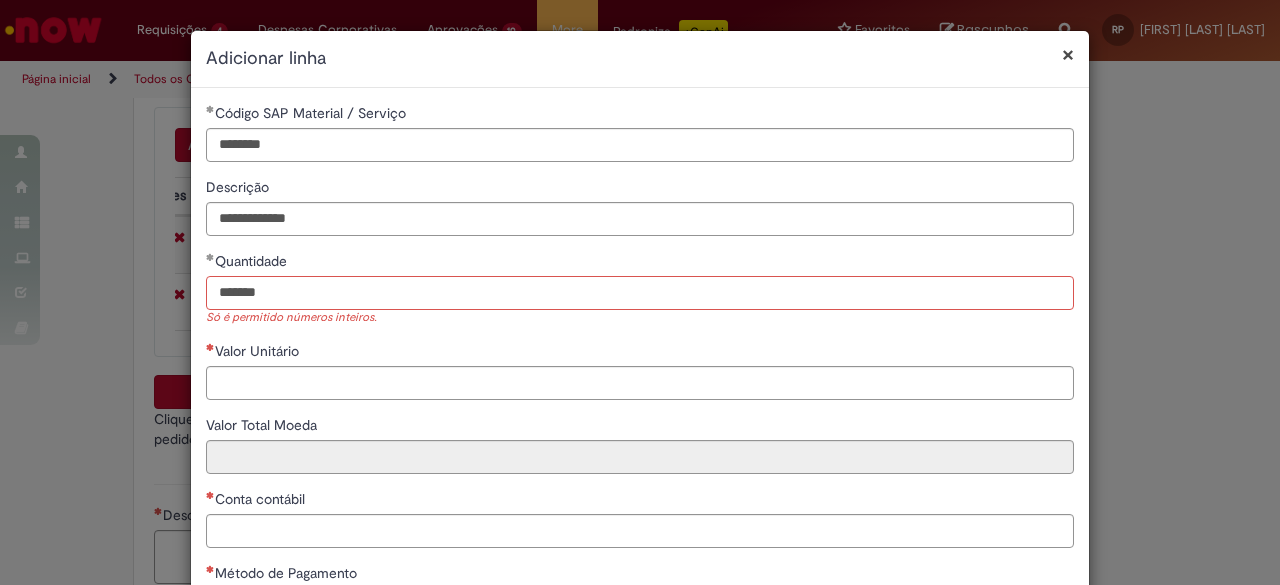 drag, startPoint x: 283, startPoint y: 296, endPoint x: 176, endPoint y: 295, distance: 107.00467 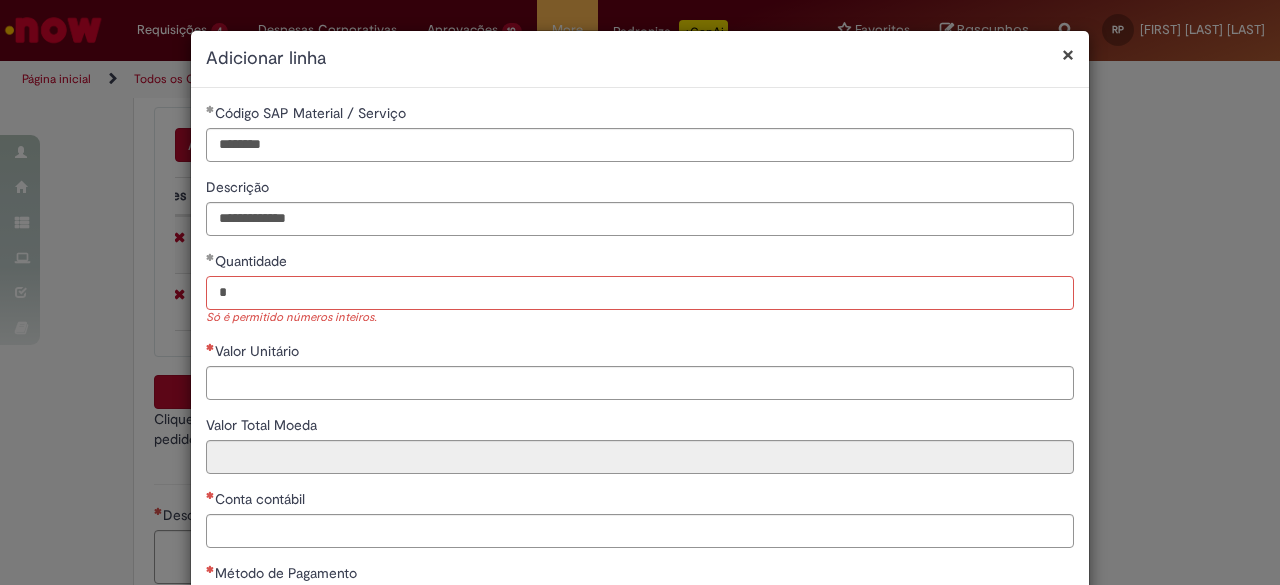 type on "*" 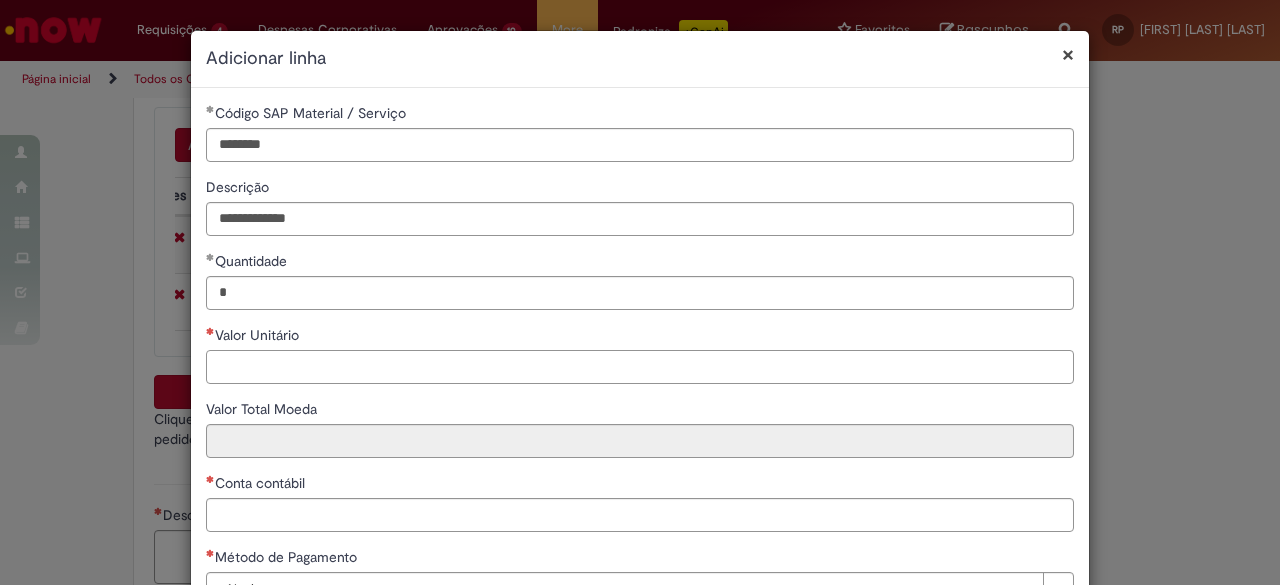 click on "Valor Unitário" at bounding box center (640, 367) 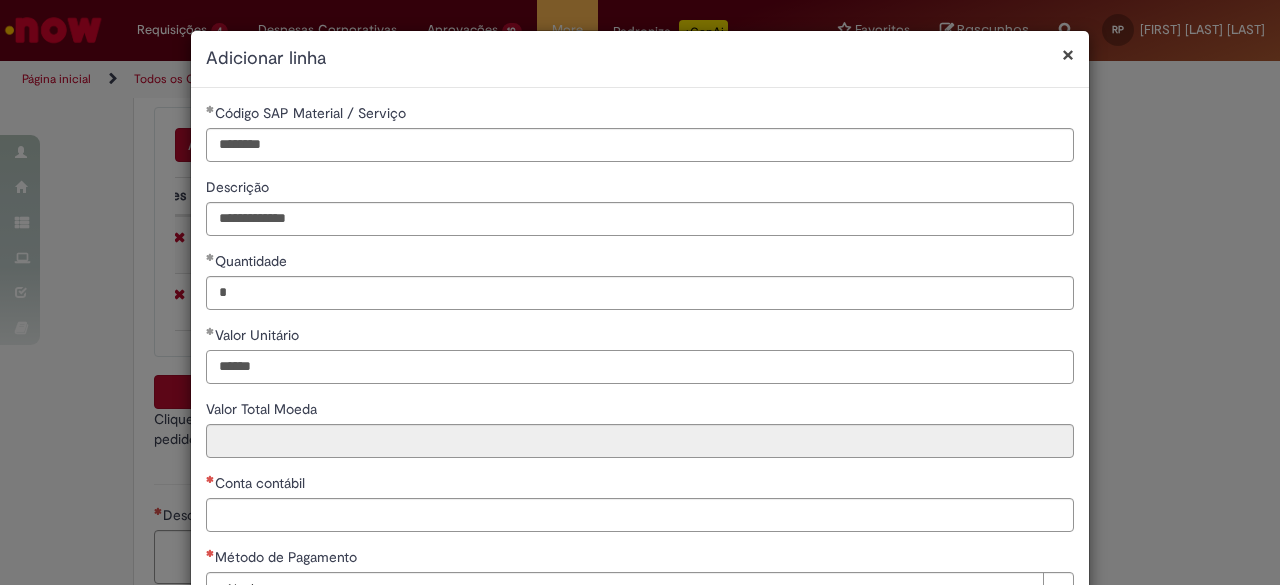 type on "******" 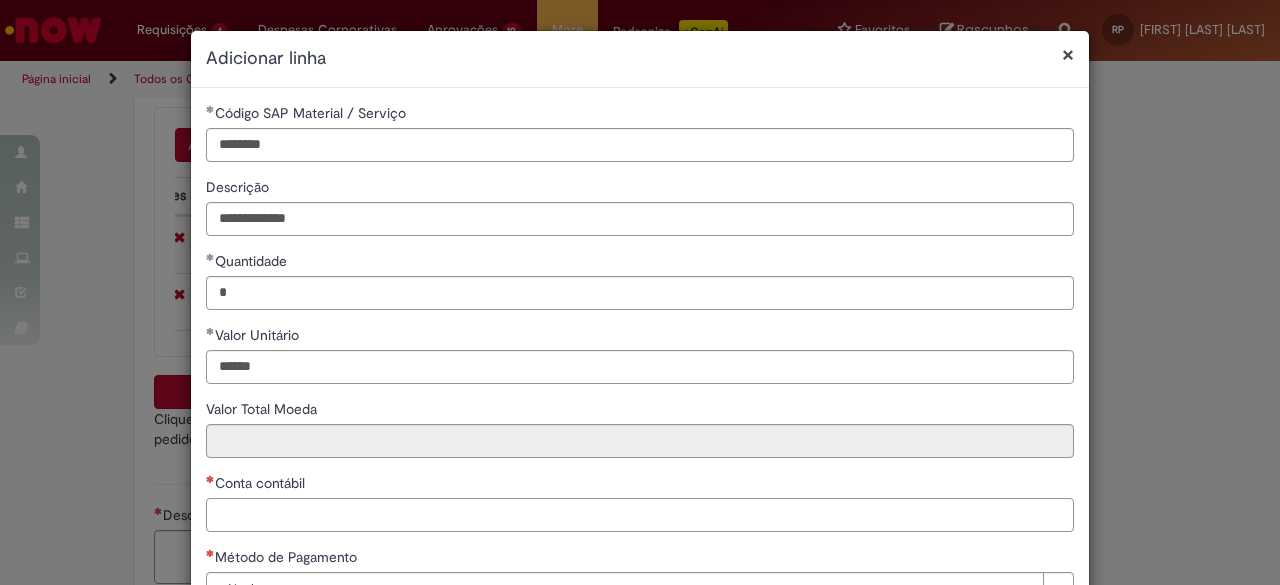 type on "******" 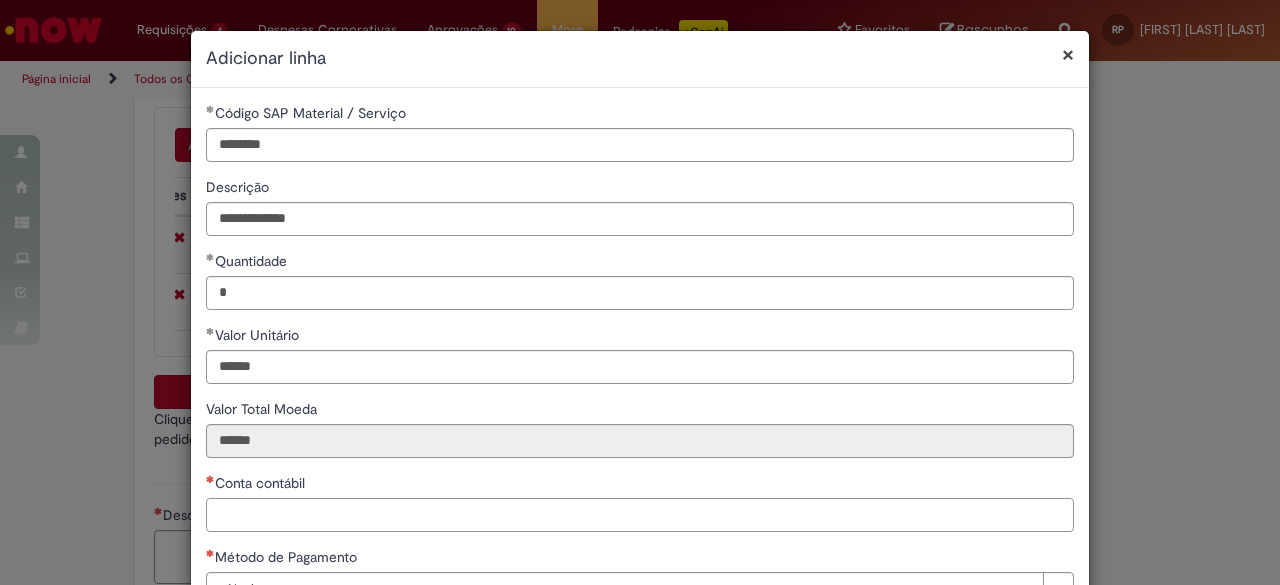 click on "Conta contábil" at bounding box center [640, 515] 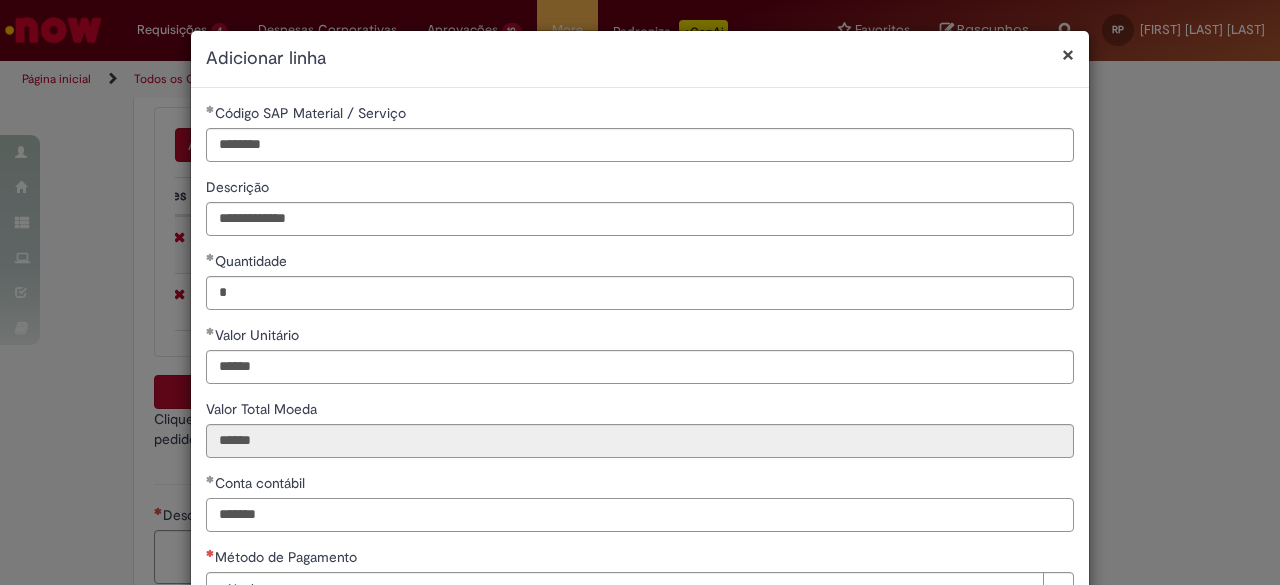 type on "*******" 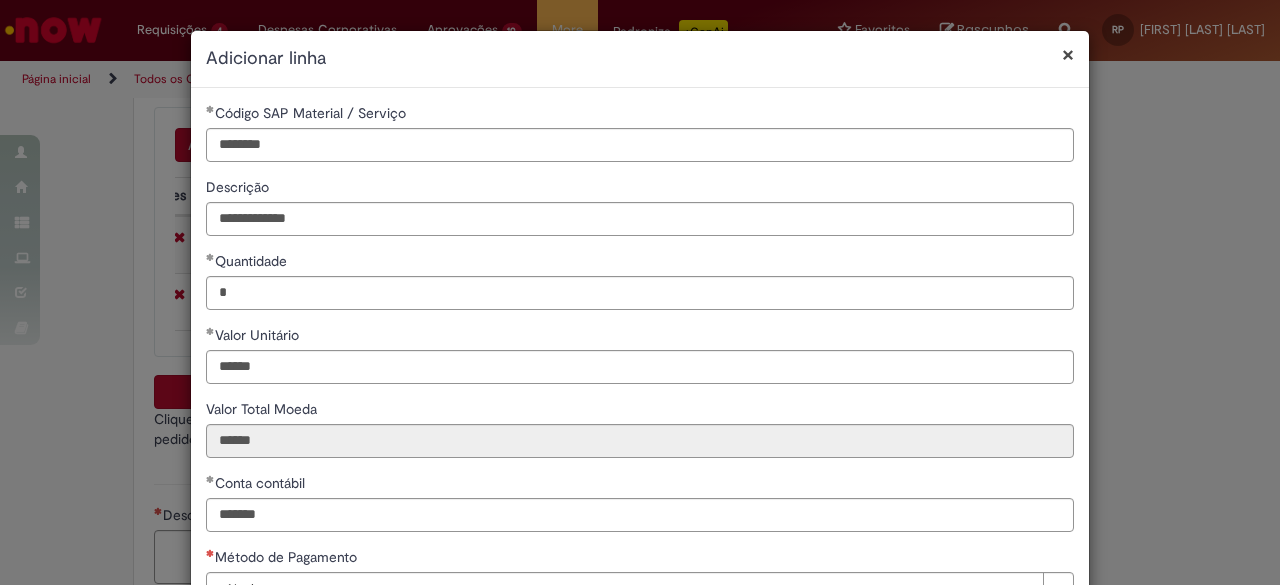 scroll, scrollTop: 146, scrollLeft: 0, axis: vertical 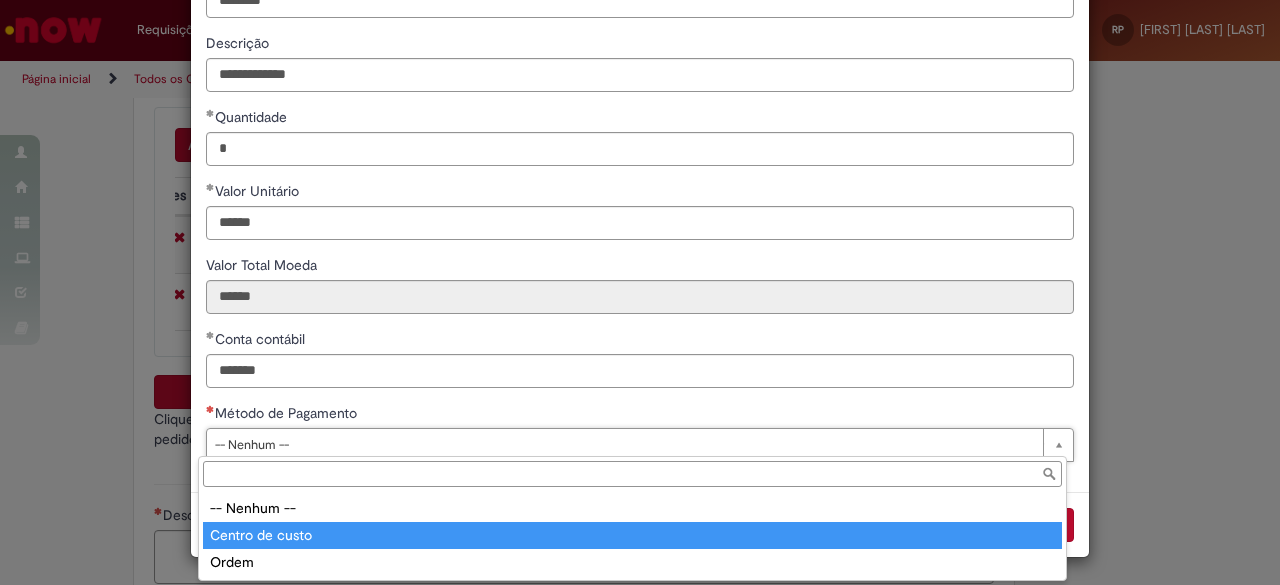 type on "**********" 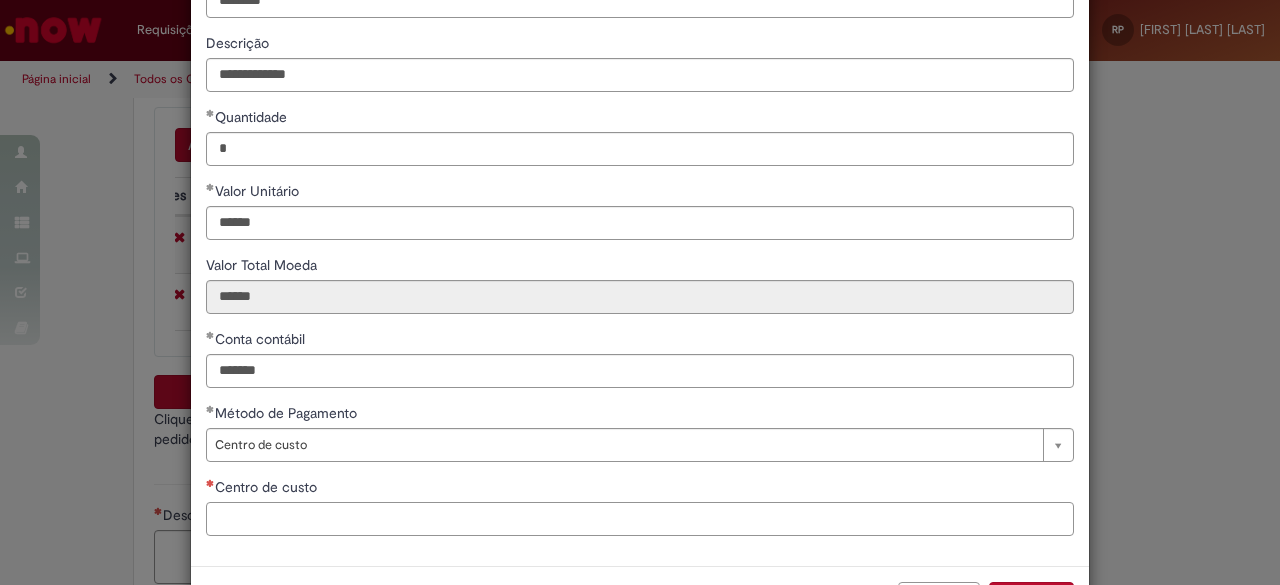 click on "Centro de custo" at bounding box center [640, 519] 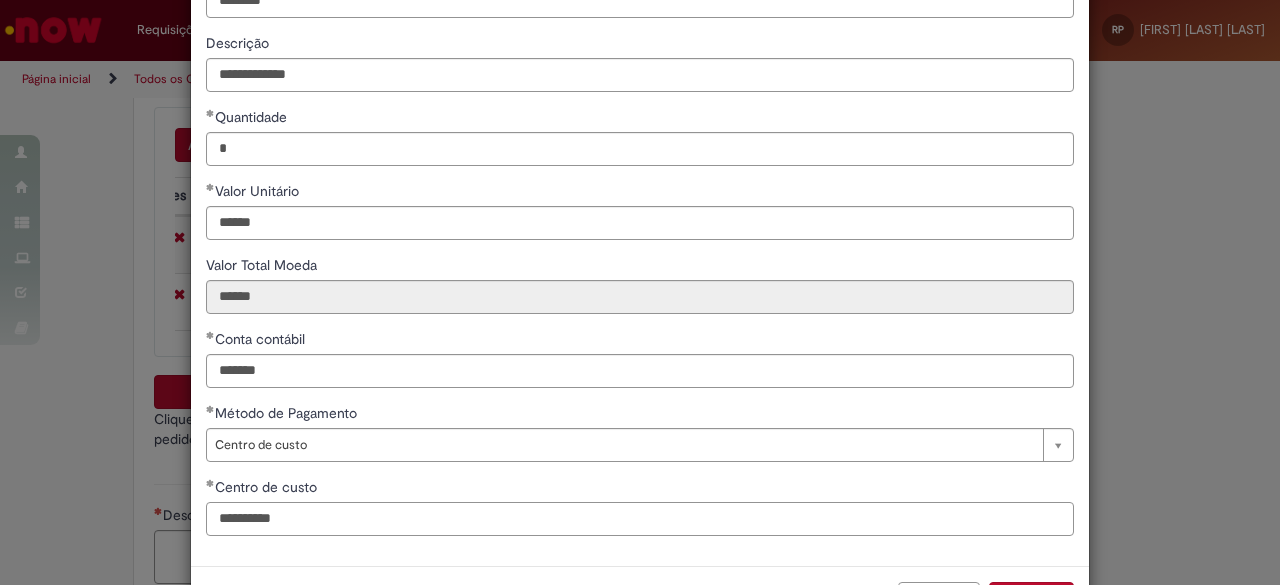 type on "**********" 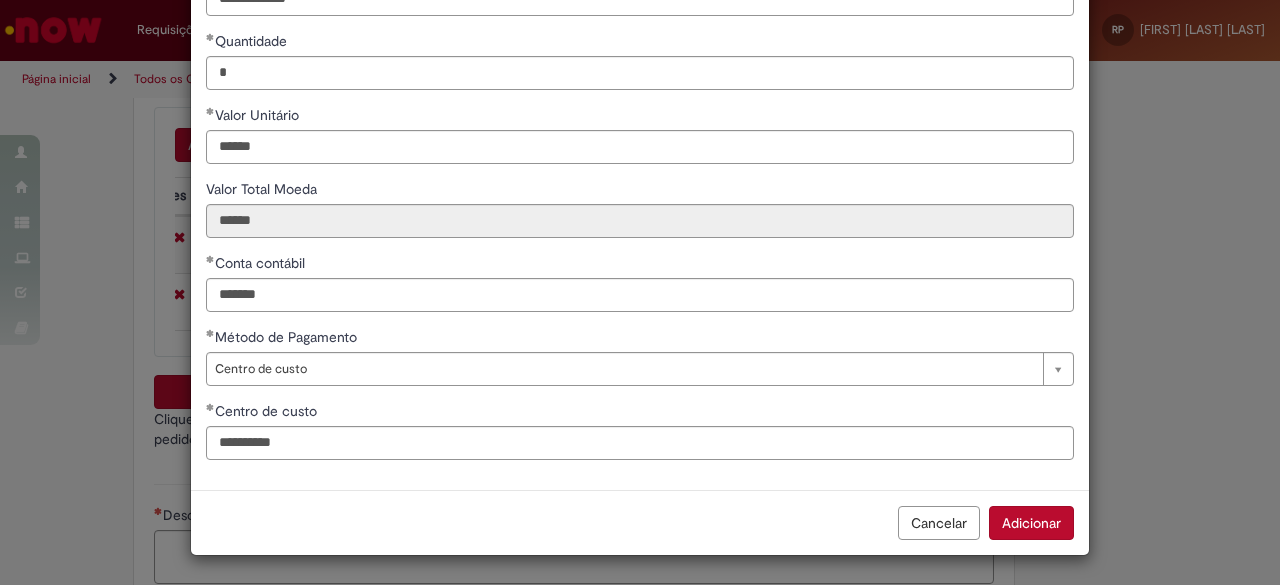 scroll, scrollTop: 218, scrollLeft: 0, axis: vertical 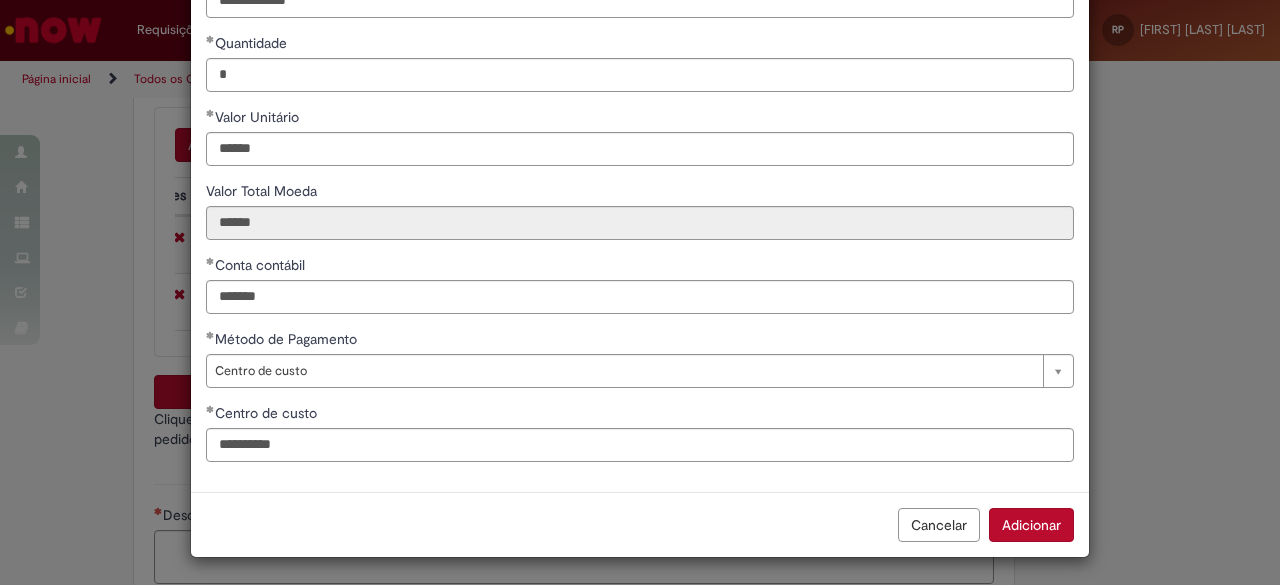 click on "Adicionar" at bounding box center [1031, 525] 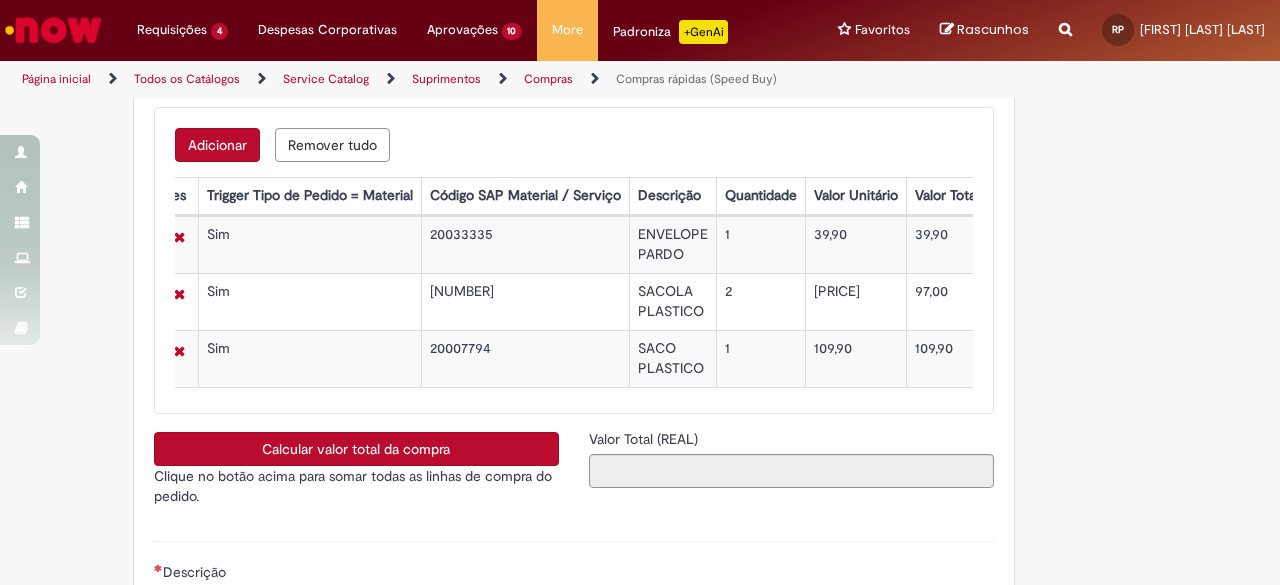 click on "Adicionar" at bounding box center [217, 145] 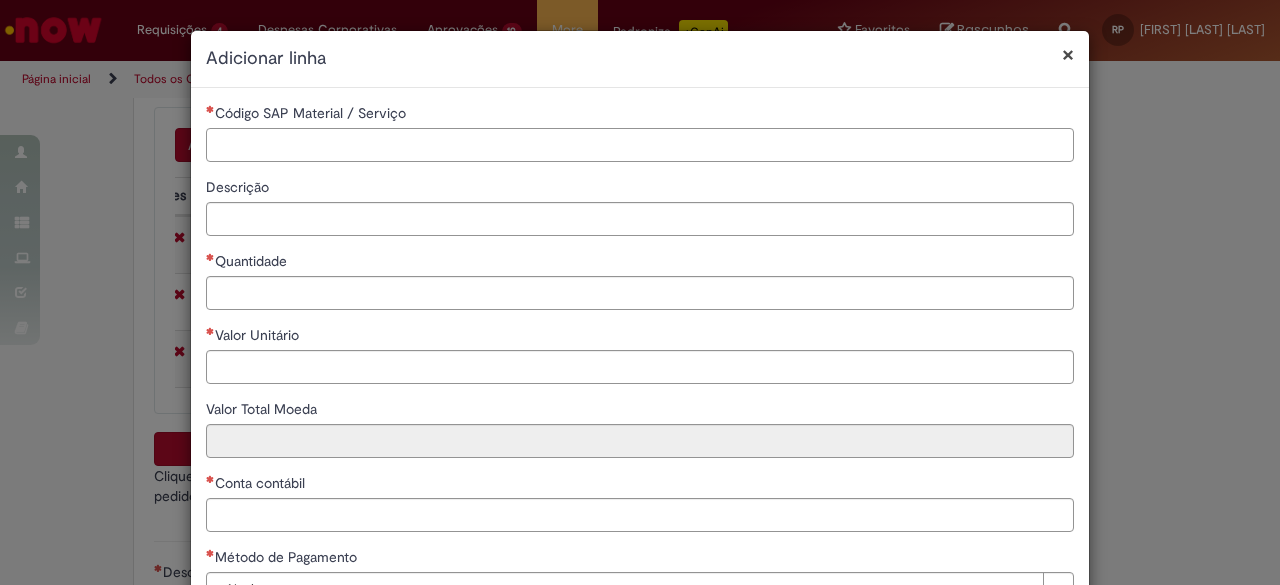 click on "Código SAP Material / Serviço" at bounding box center (640, 145) 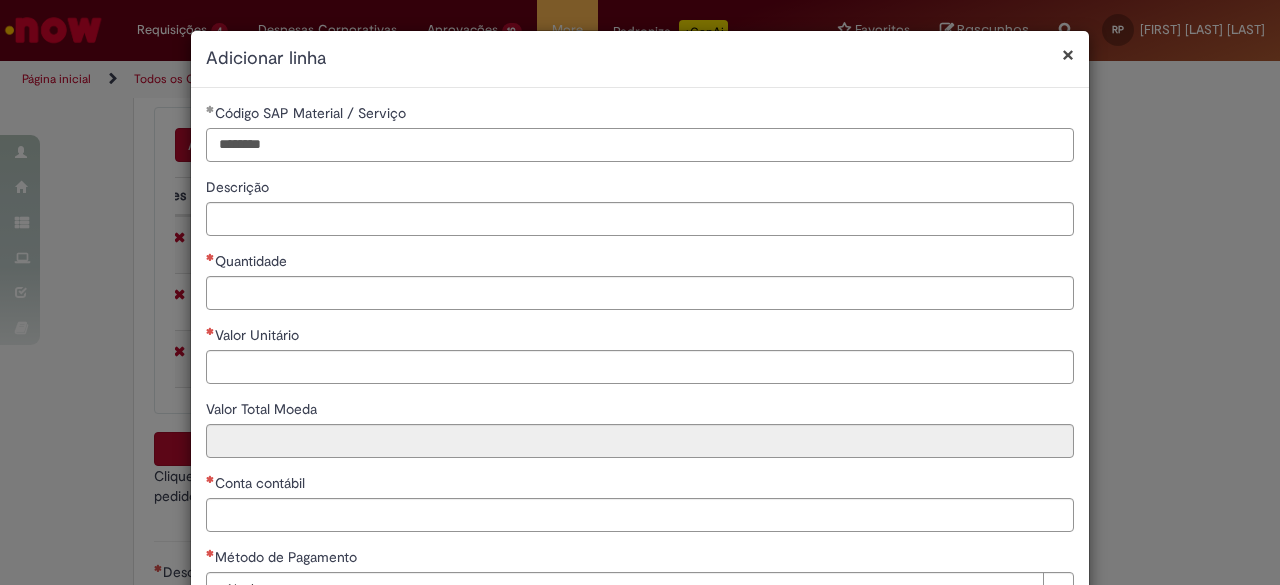type on "********" 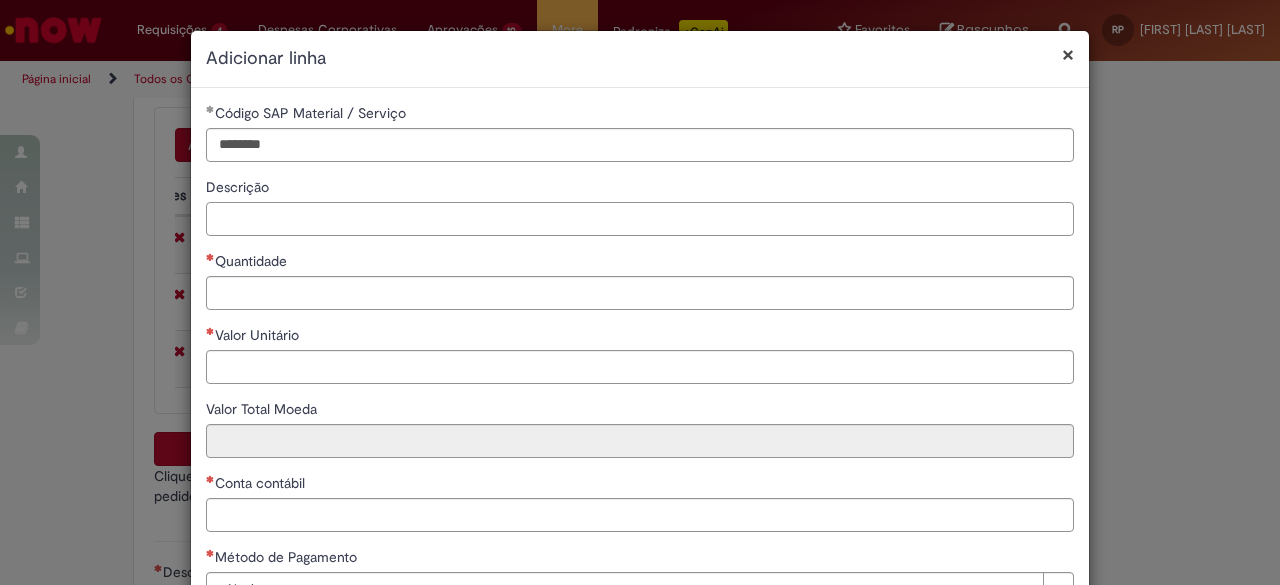 click on "Descrição" at bounding box center [640, 219] 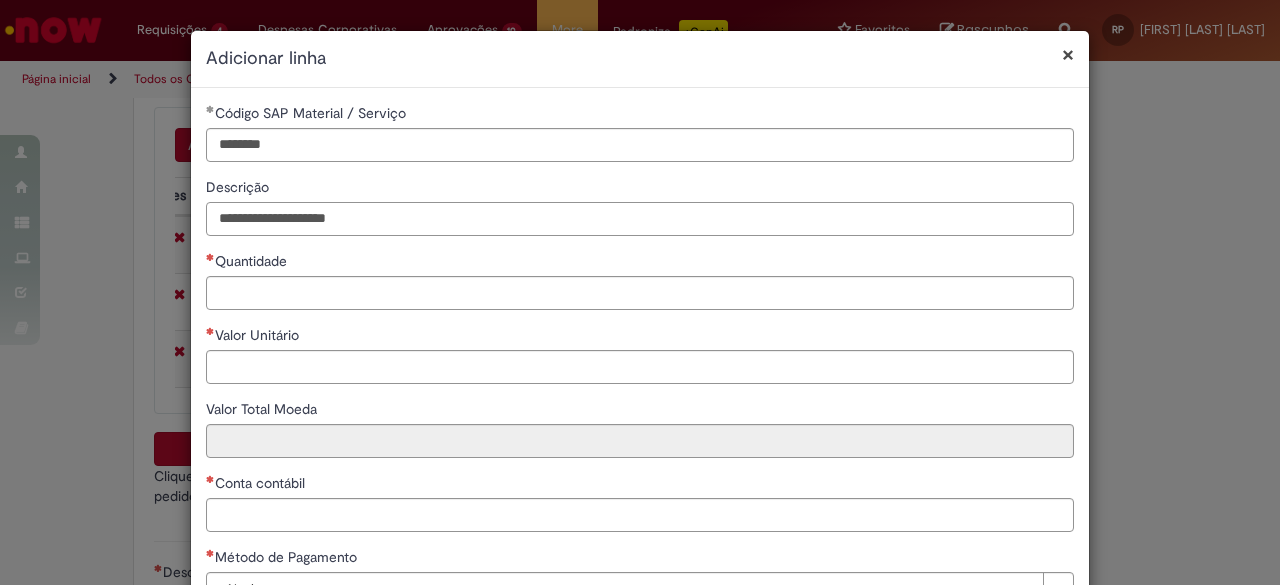 type on "**********" 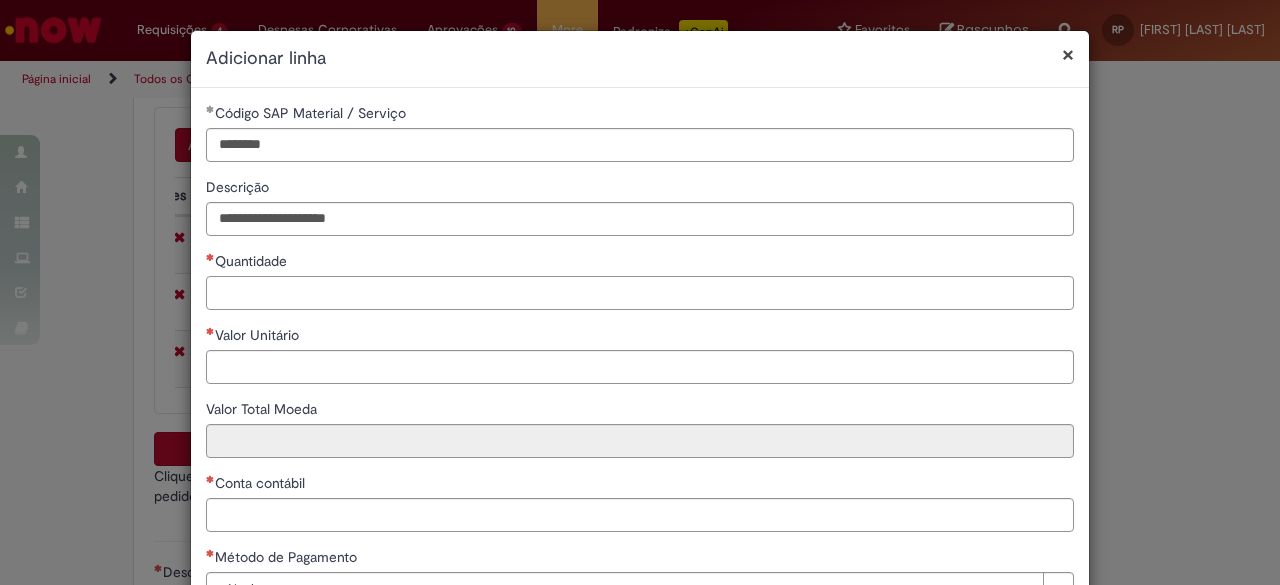 click on "Quantidade" at bounding box center [640, 293] 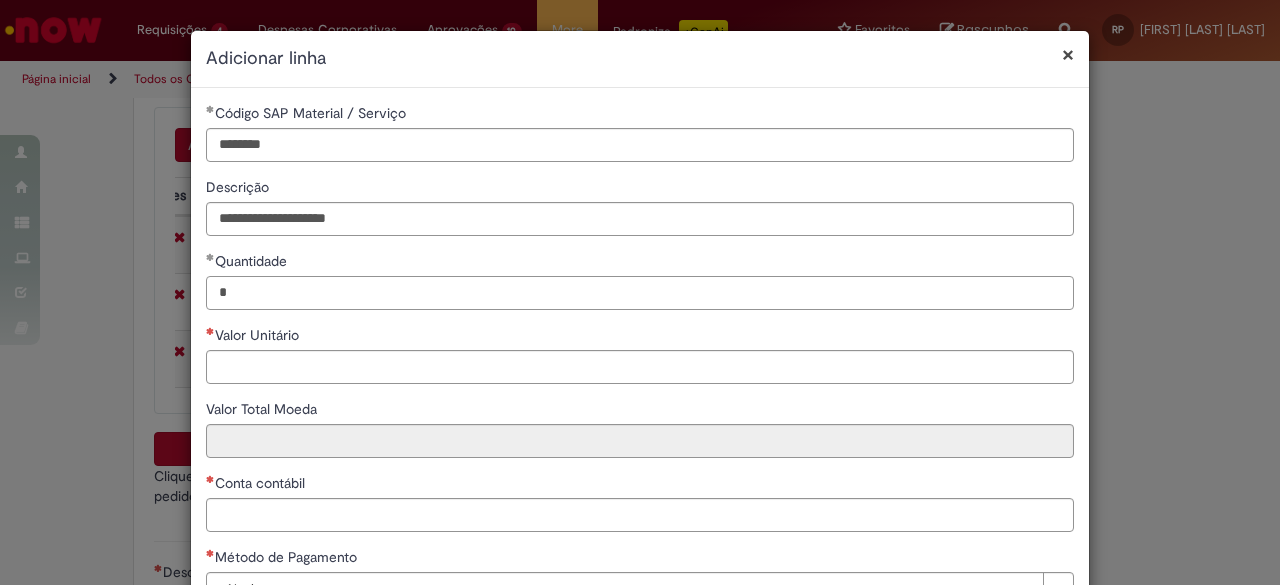 type on "*" 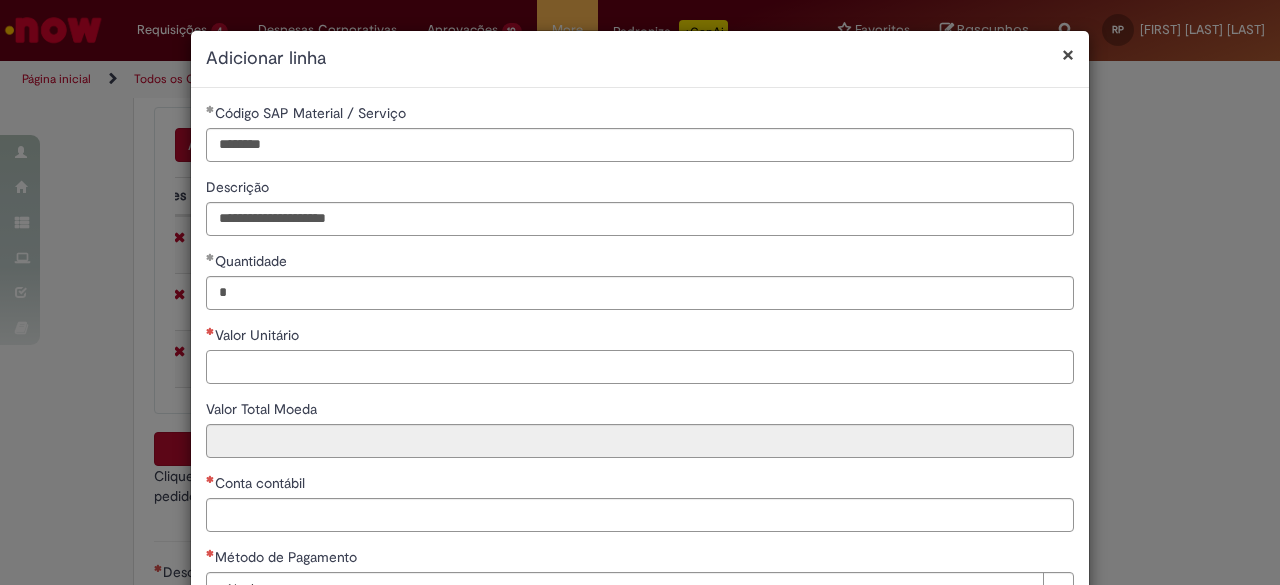 click on "Valor Unitário" at bounding box center [640, 367] 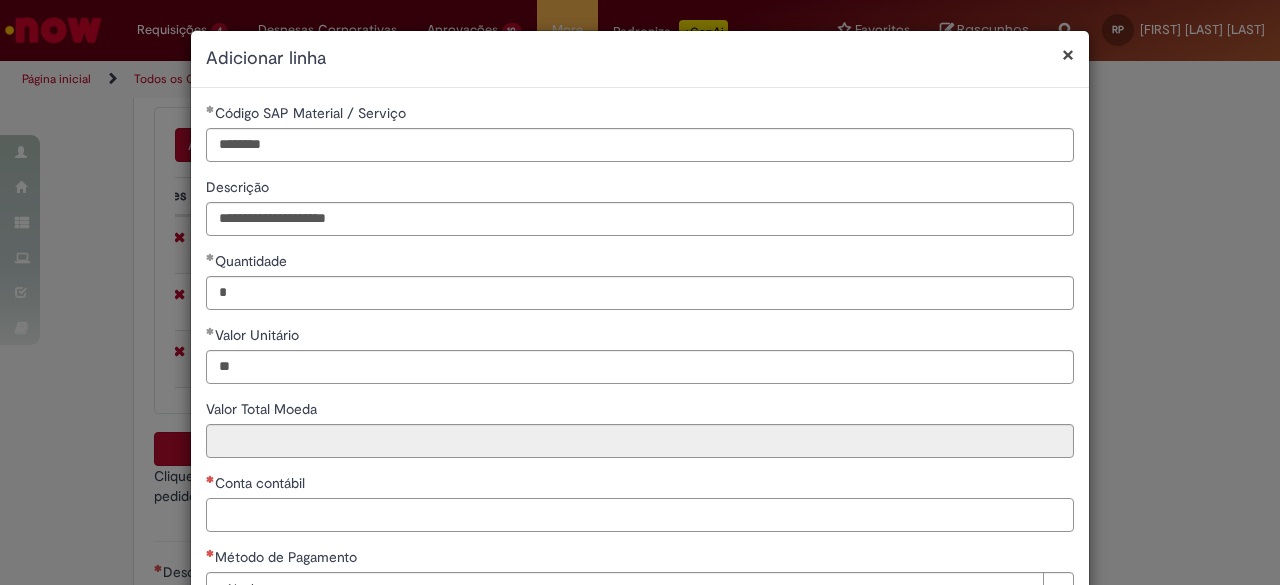 type on "*****" 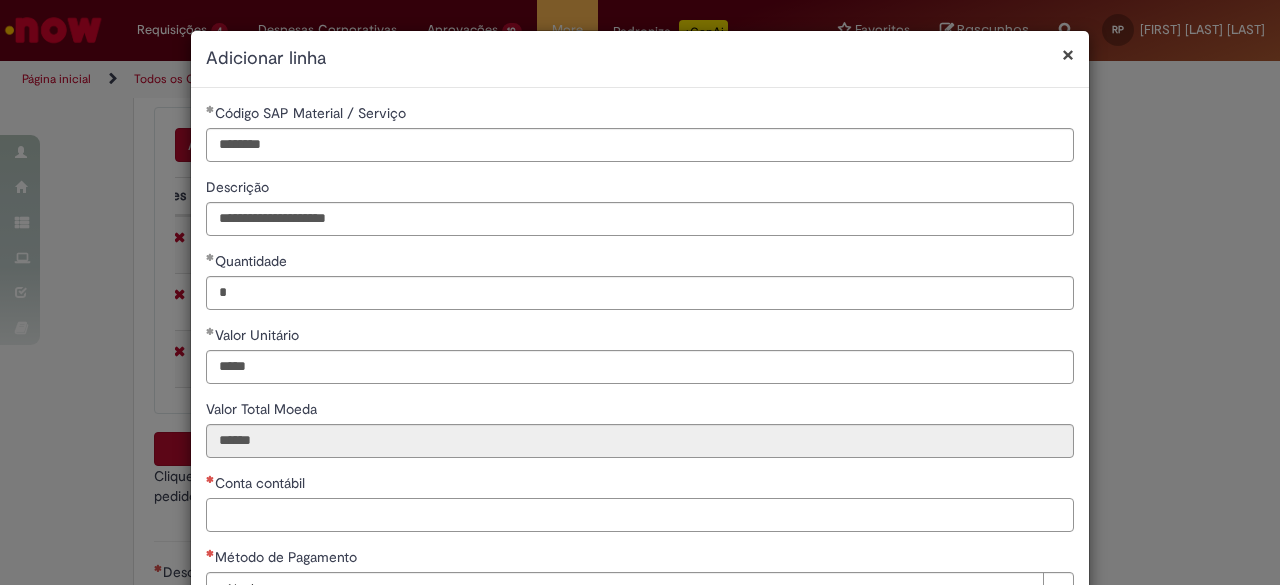 click on "Conta contábil" at bounding box center [640, 515] 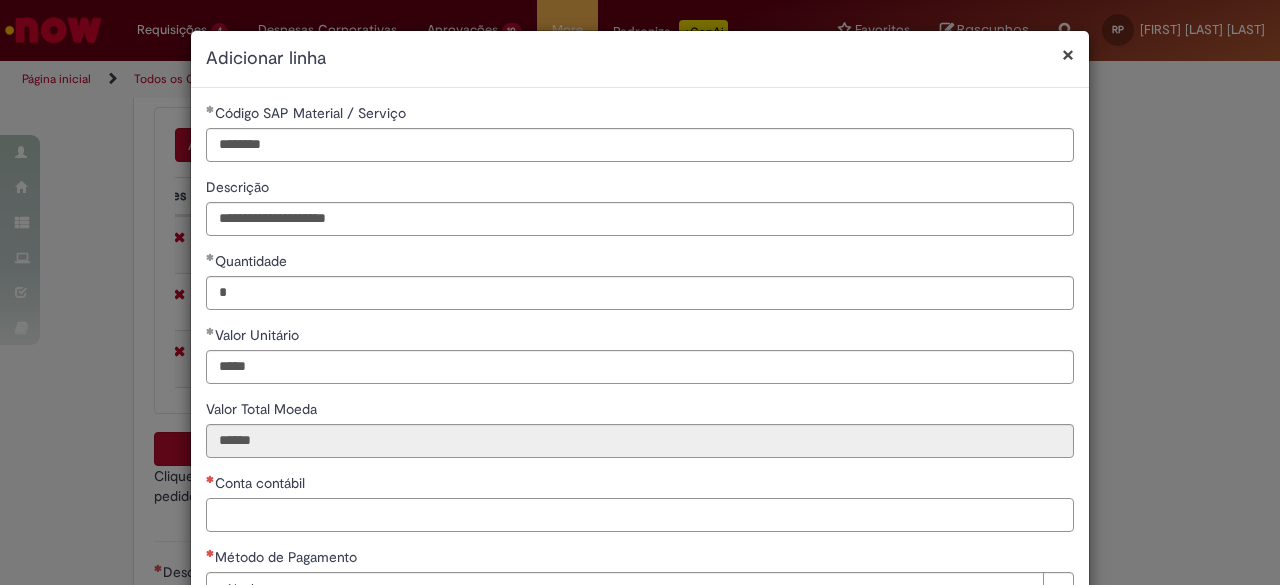 paste on "*******" 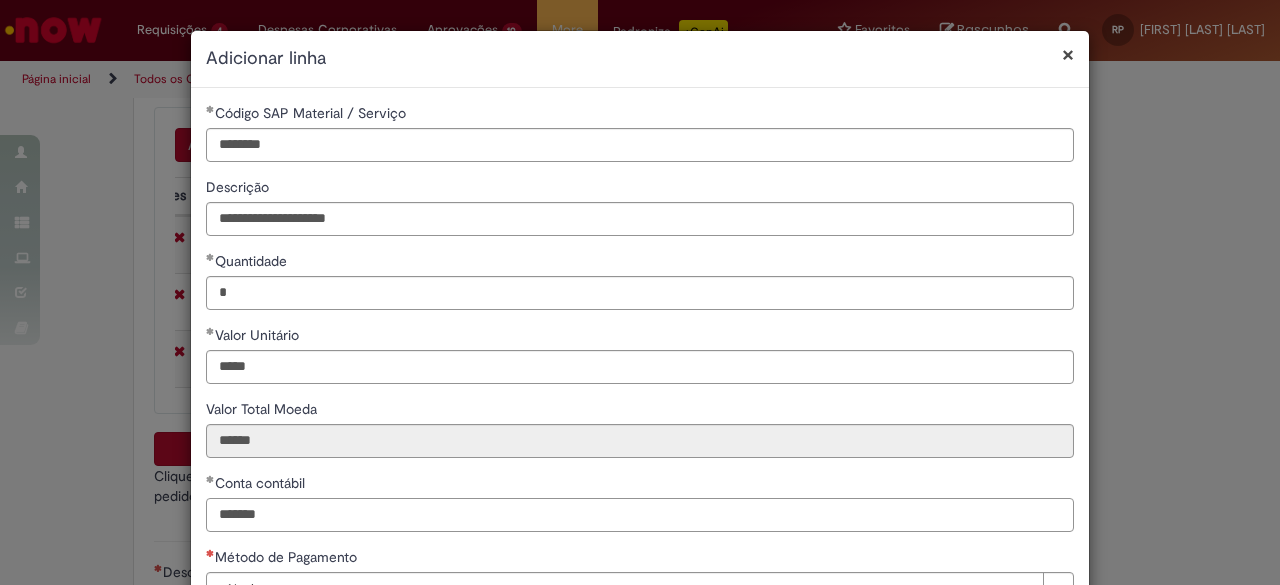 type on "*******" 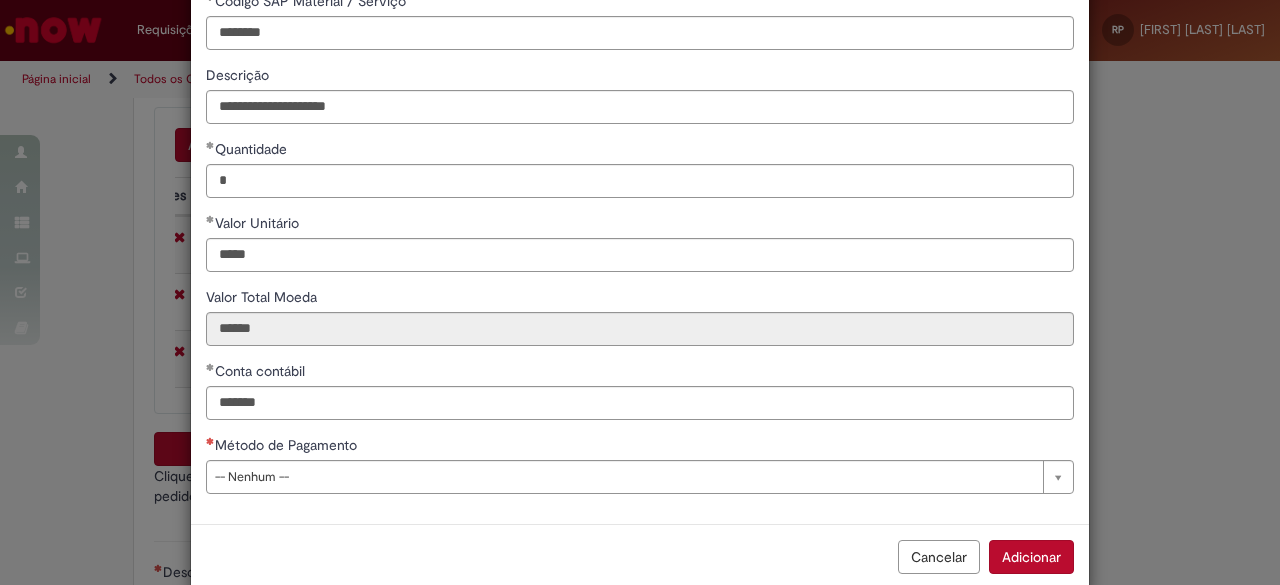 scroll, scrollTop: 146, scrollLeft: 0, axis: vertical 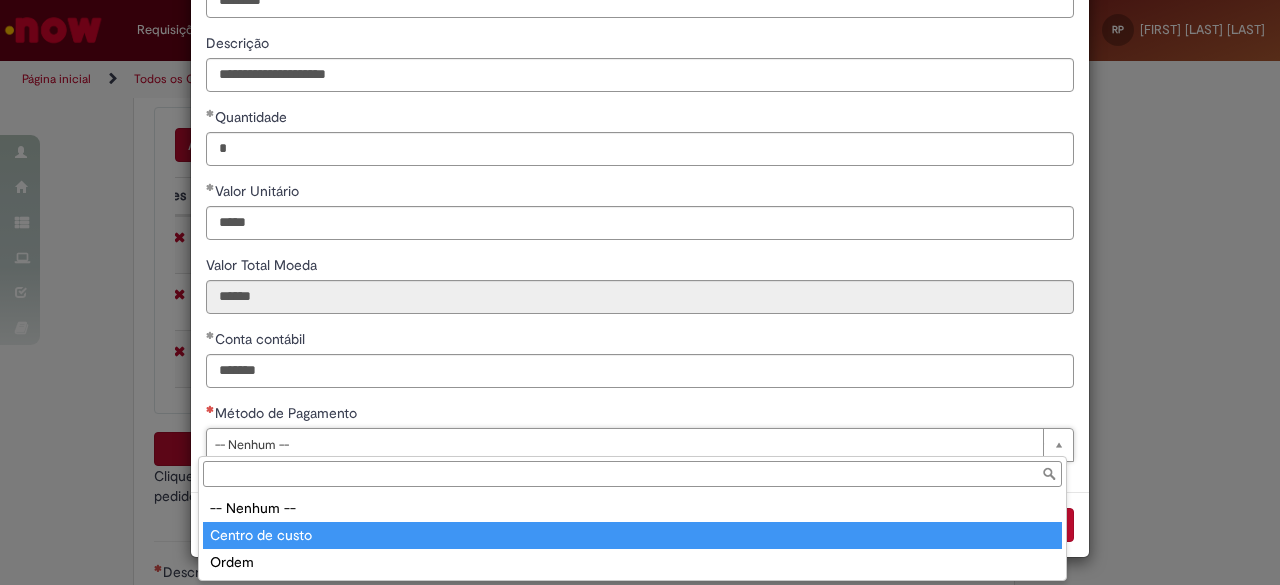 type on "**********" 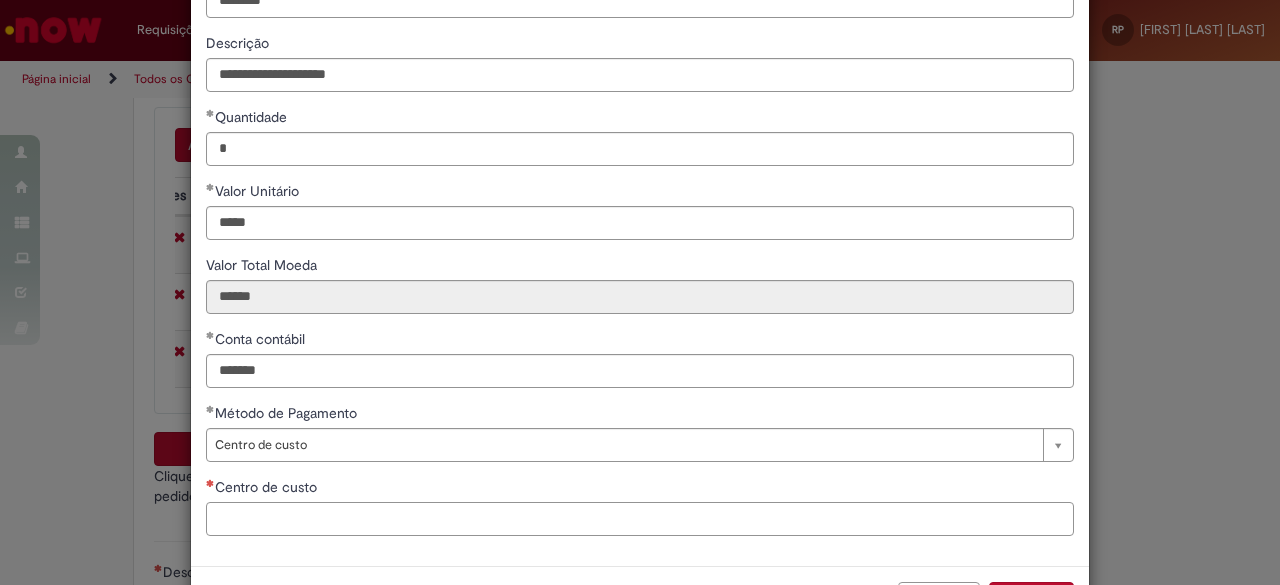 click on "Centro de custo" at bounding box center [640, 519] 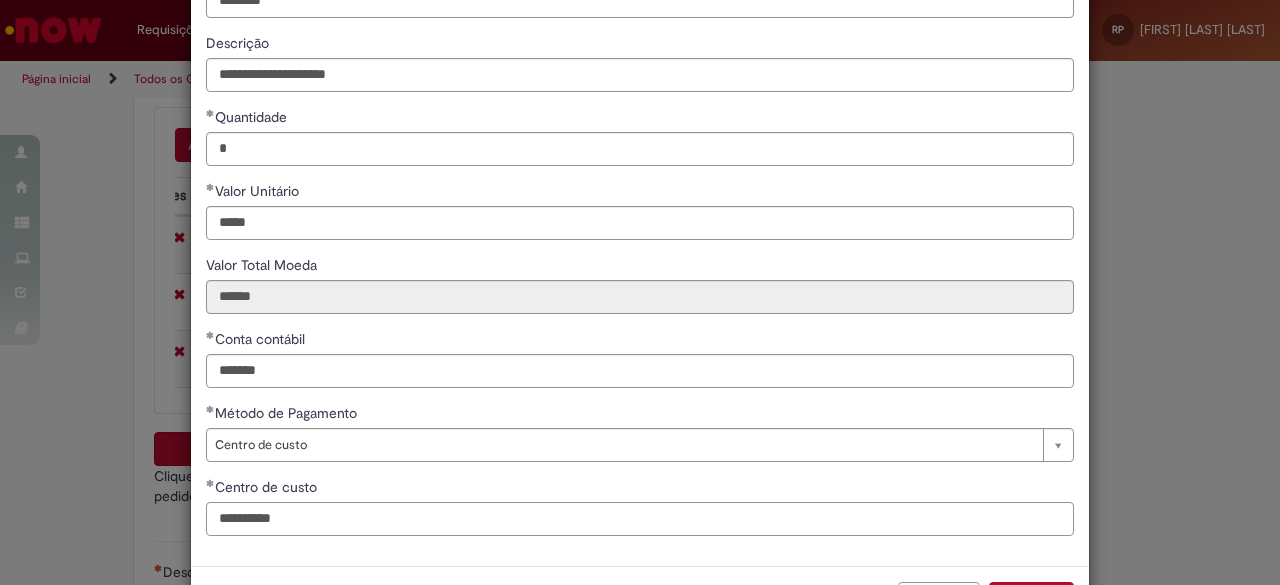 type on "**********" 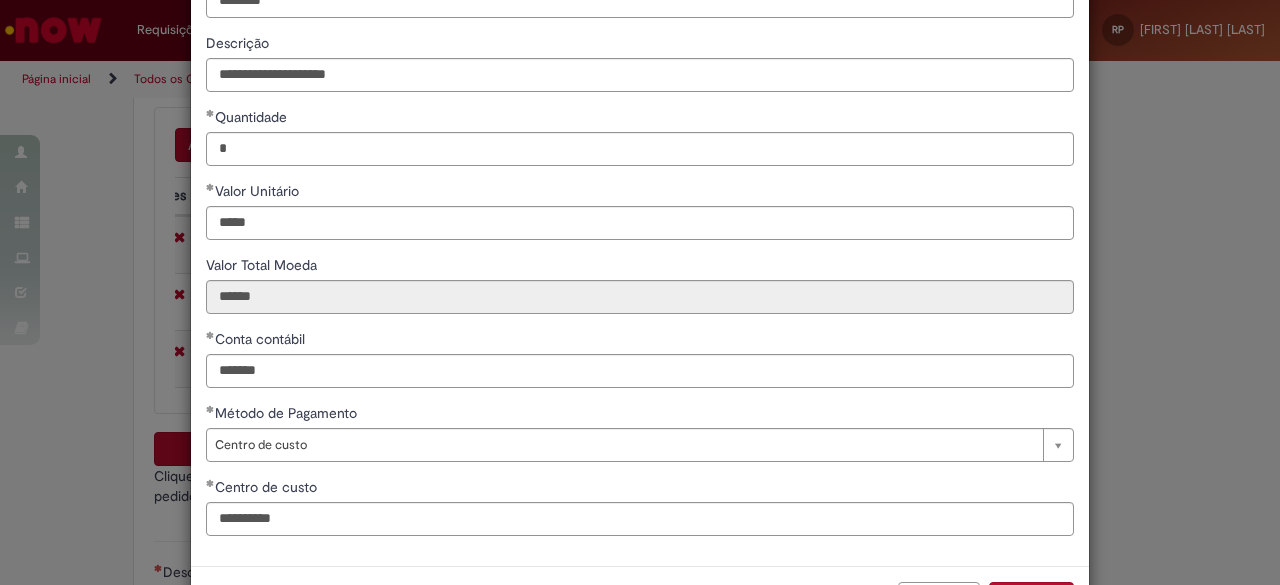 scroll, scrollTop: 220, scrollLeft: 0, axis: vertical 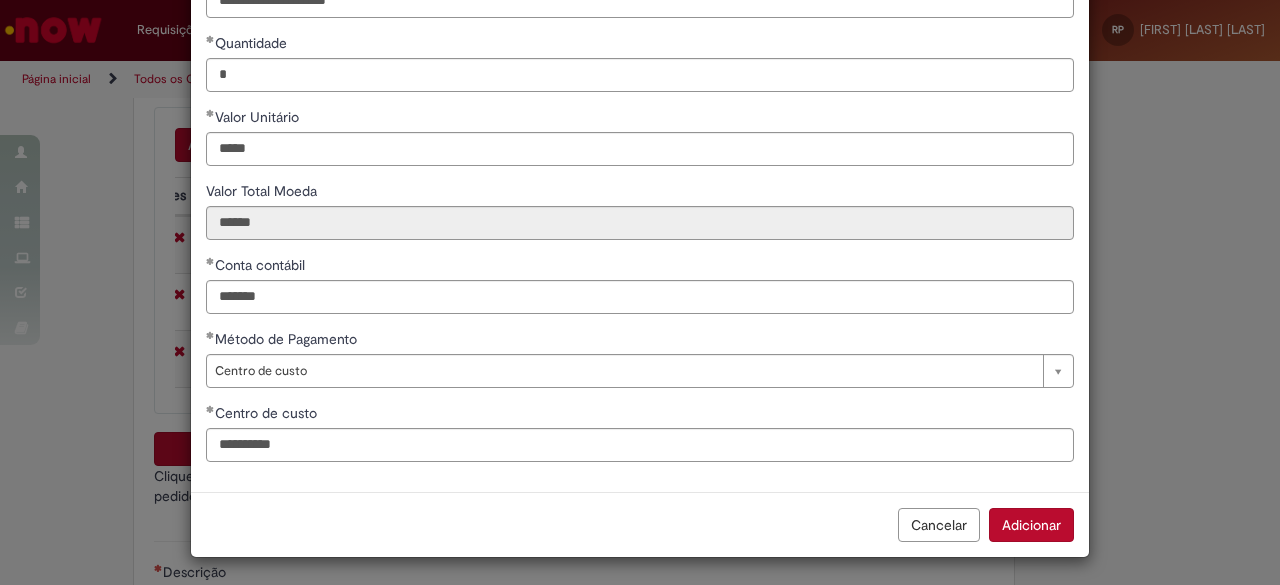 click on "Adicionar" at bounding box center [1031, 525] 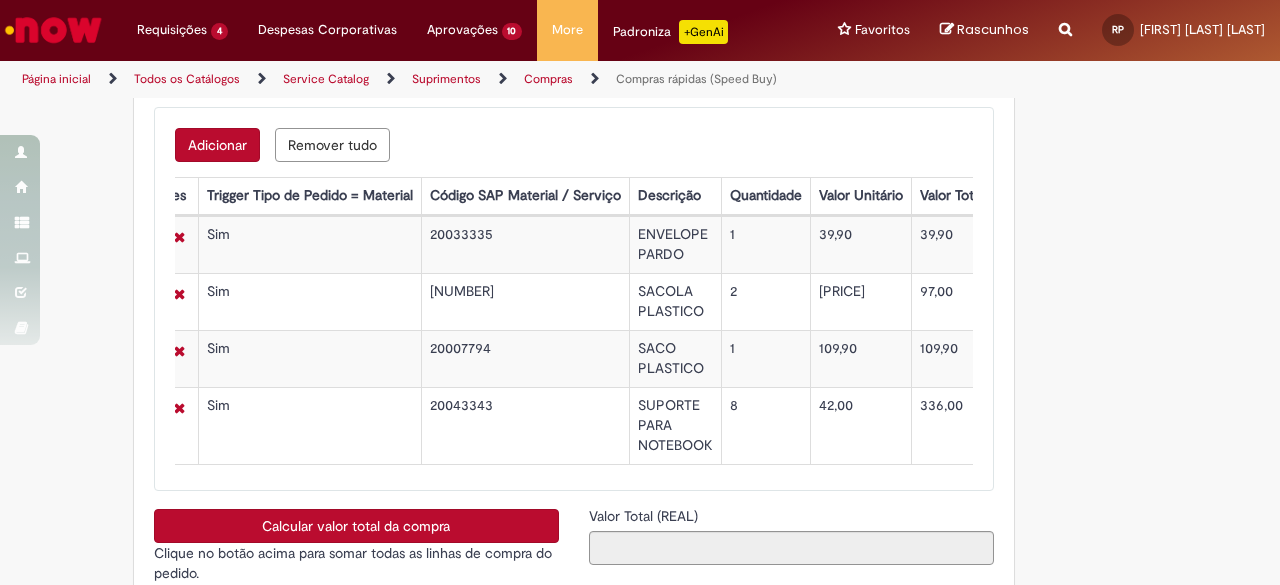 drag, startPoint x: 231, startPoint y: 163, endPoint x: 188, endPoint y: 157, distance: 43.416588 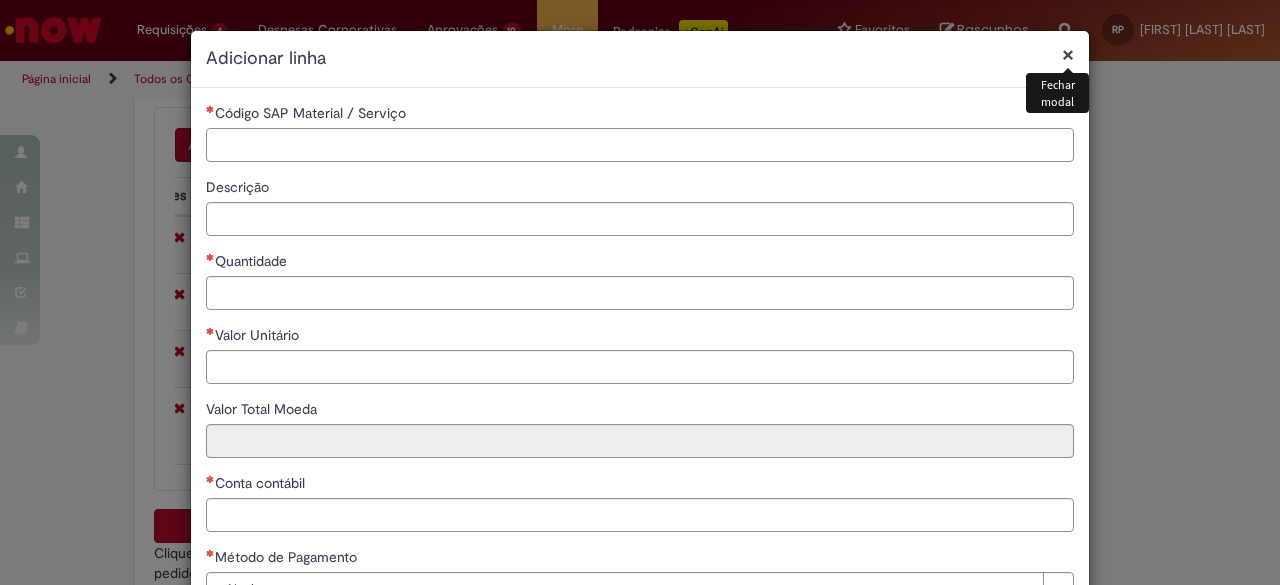 click on "Código SAP Material / Serviço" at bounding box center (640, 145) 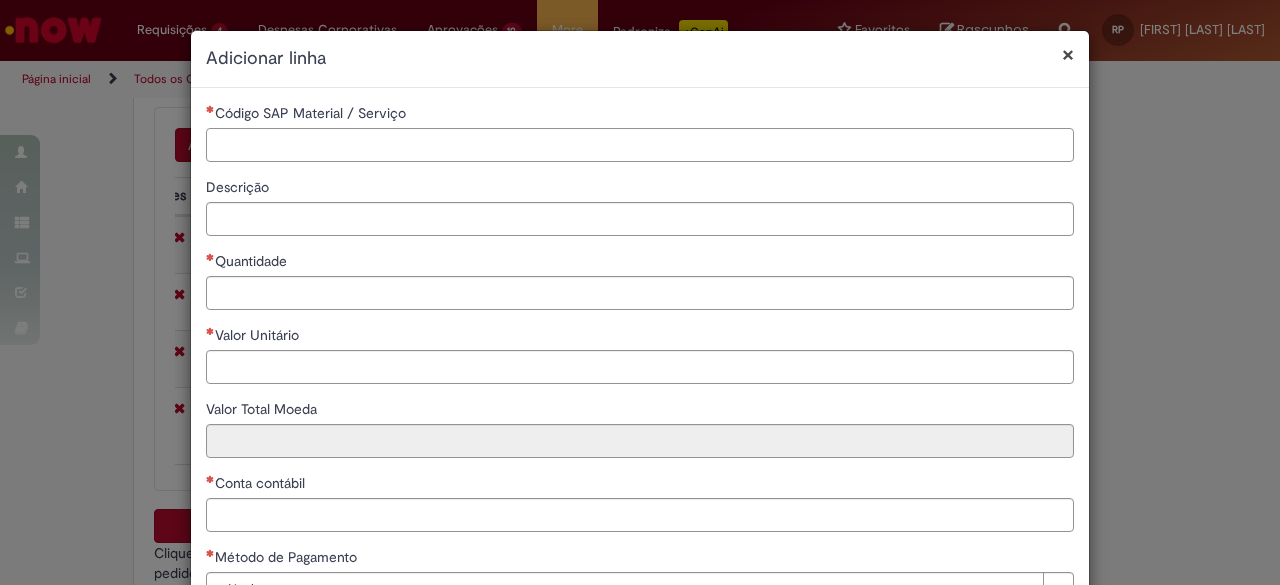 paste on "********" 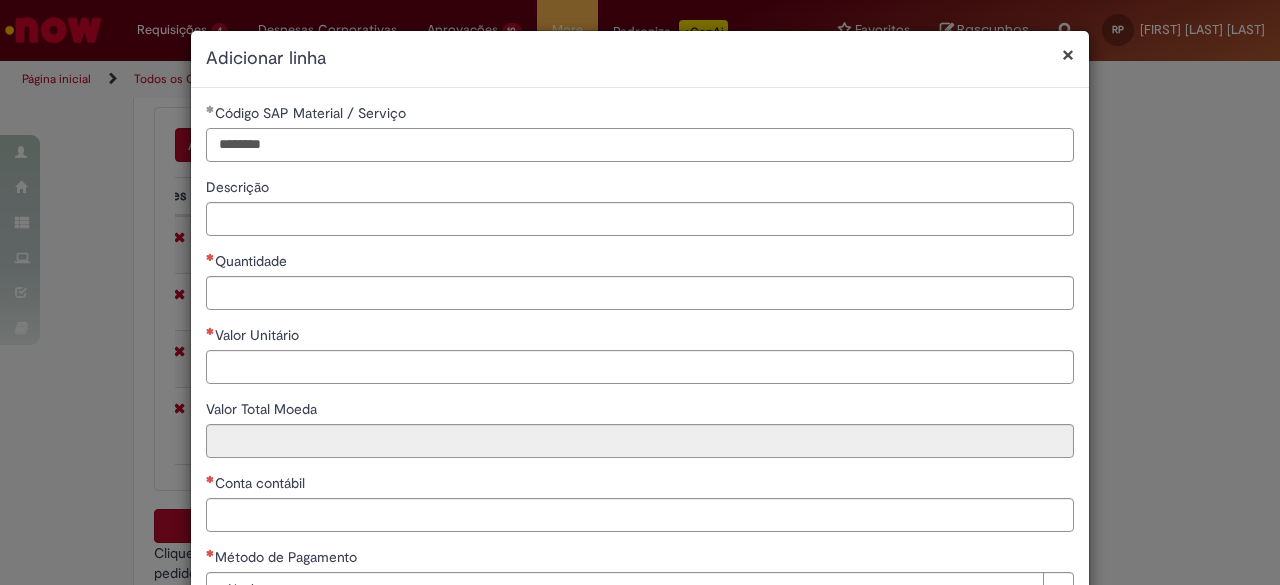 type on "********" 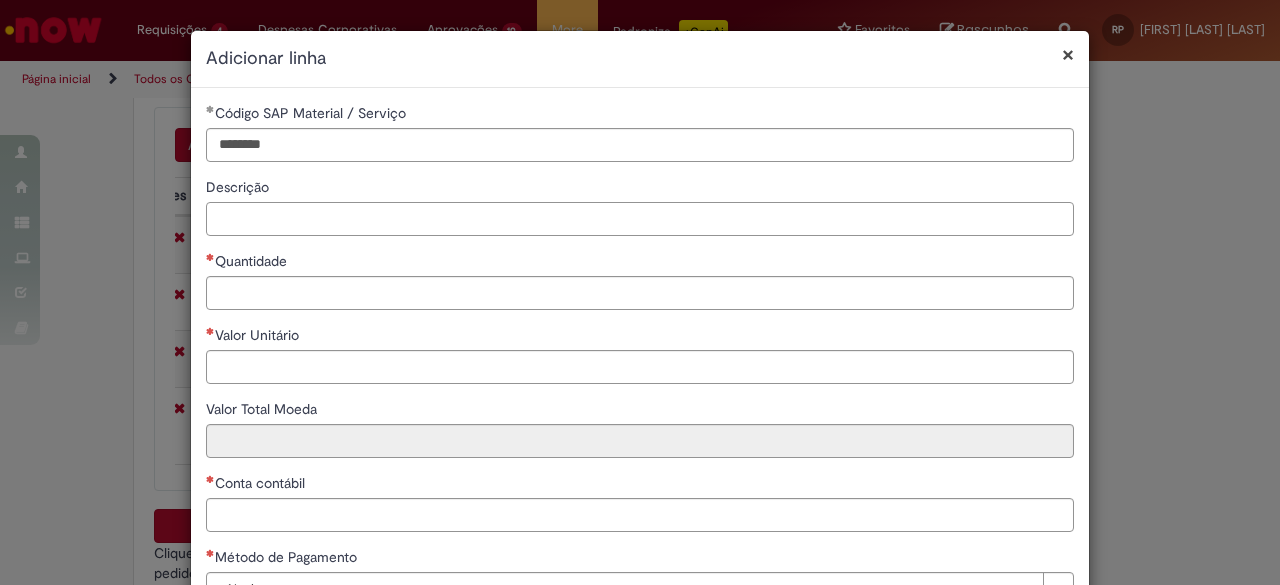 click on "Descrição" at bounding box center [640, 219] 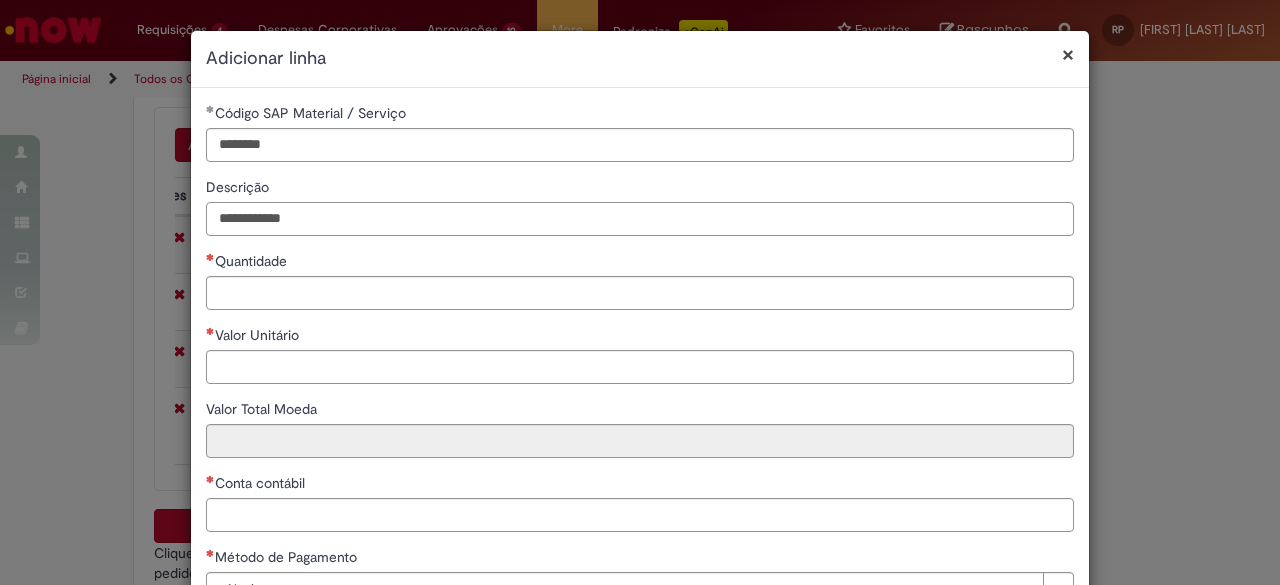 type on "**********" 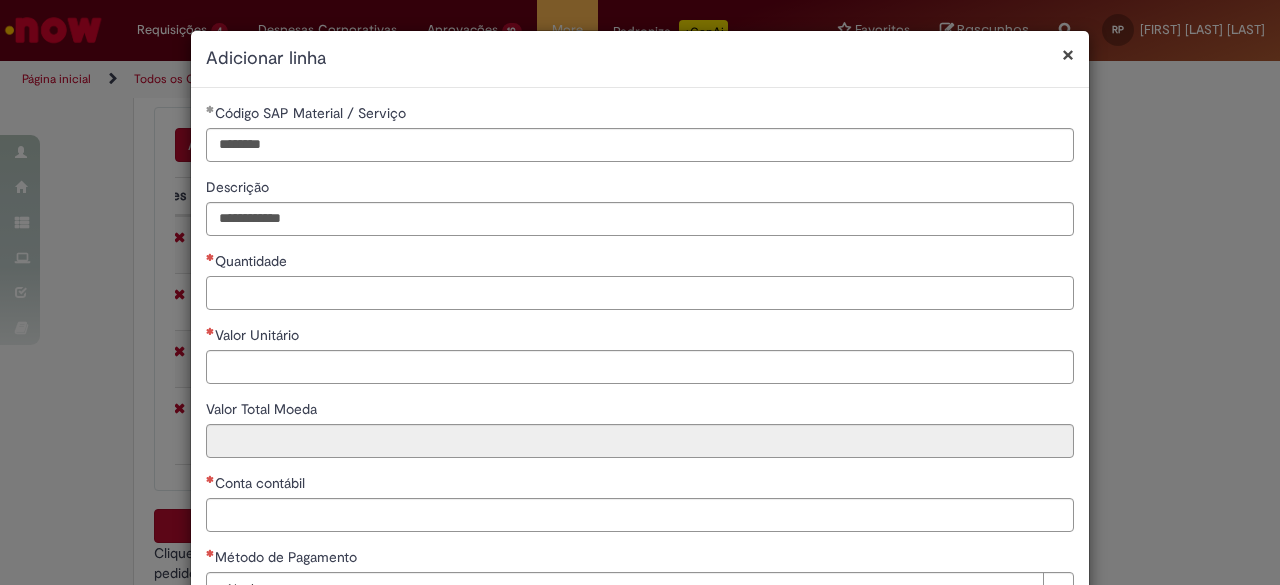 click on "Quantidade" at bounding box center [640, 293] 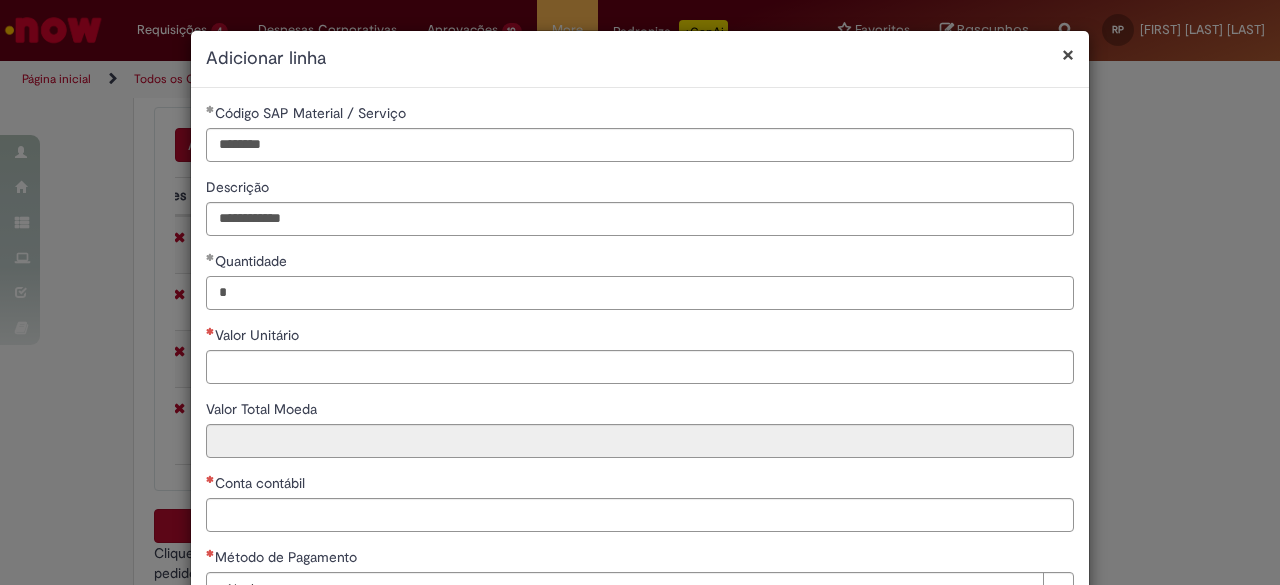 type on "*" 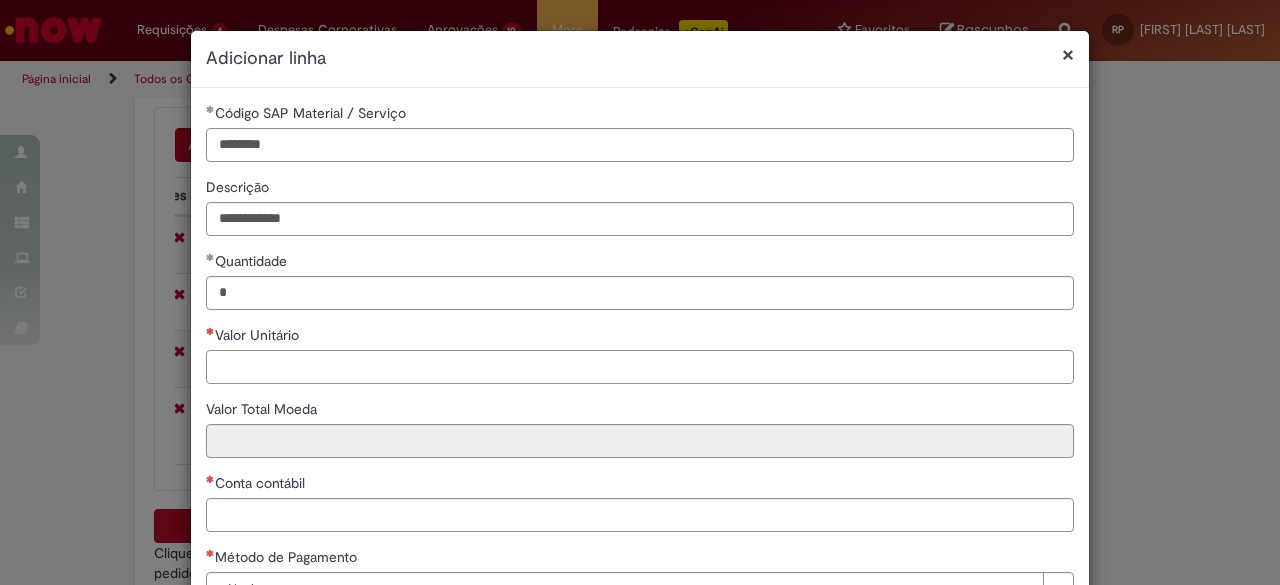 click on "Valor Unitário" at bounding box center (640, 367) 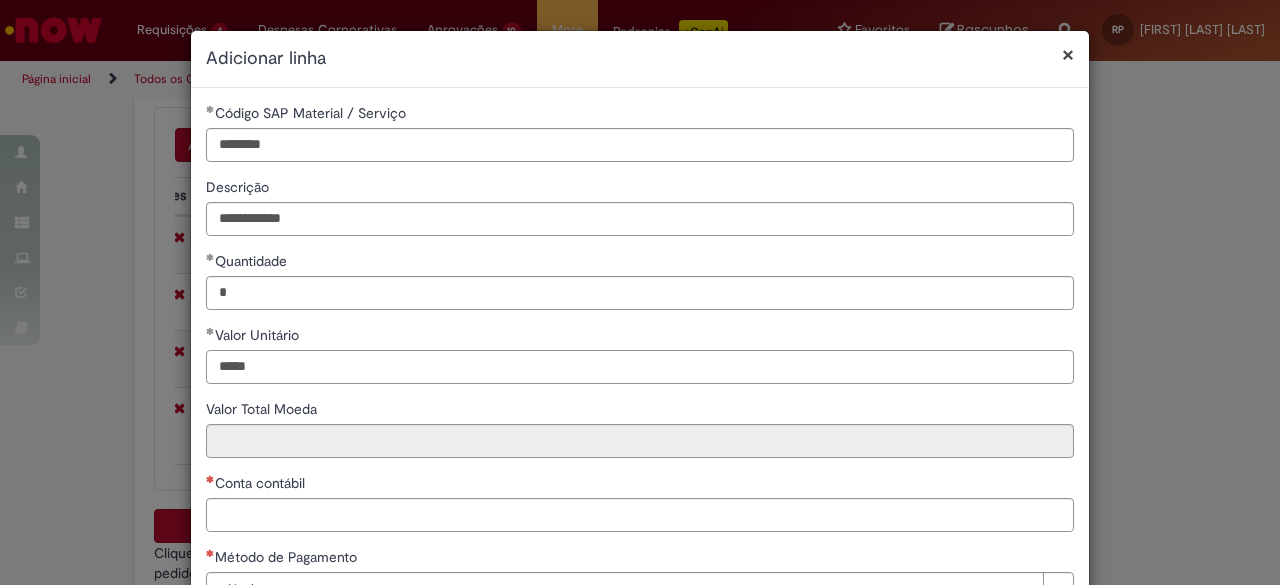 type on "*****" 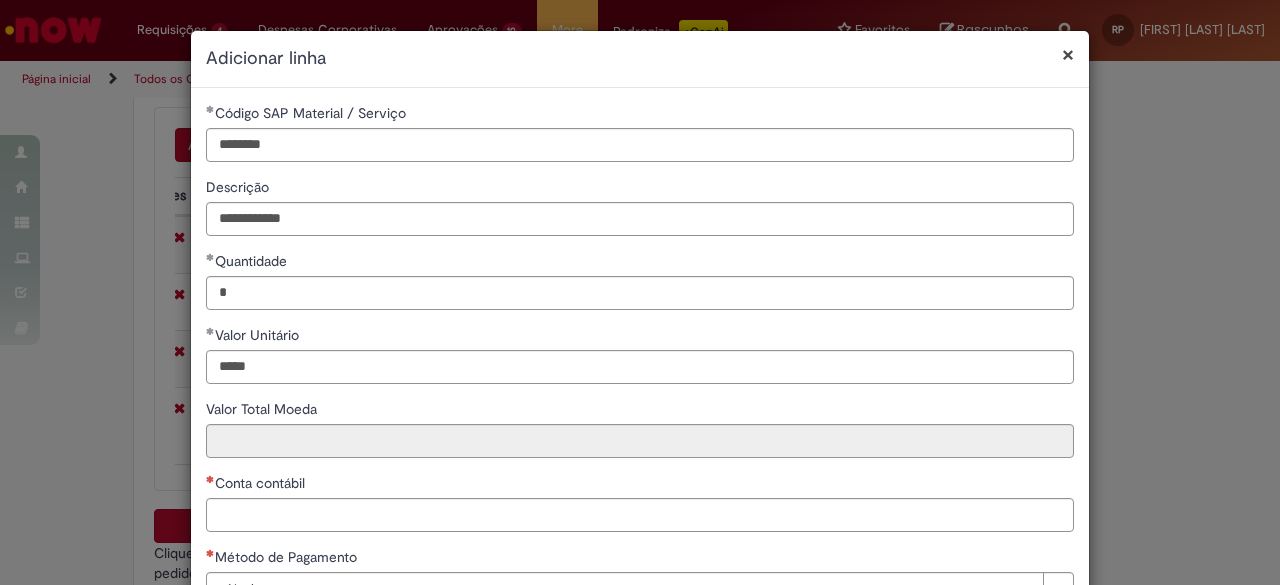 type on "******" 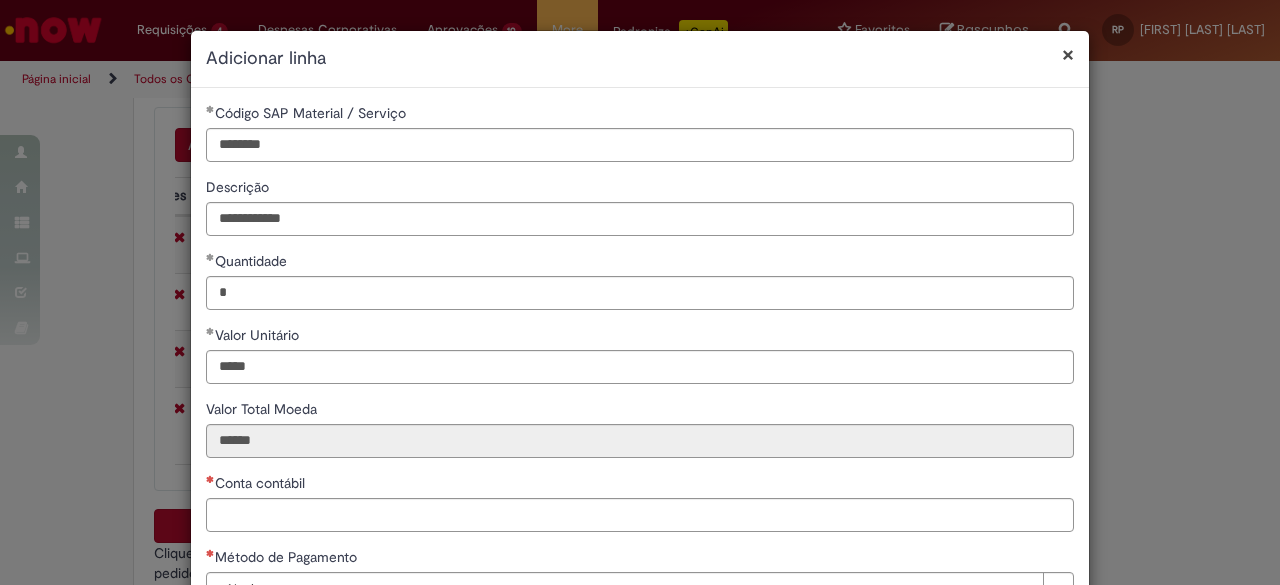click on "Conta contábil" at bounding box center (640, 485) 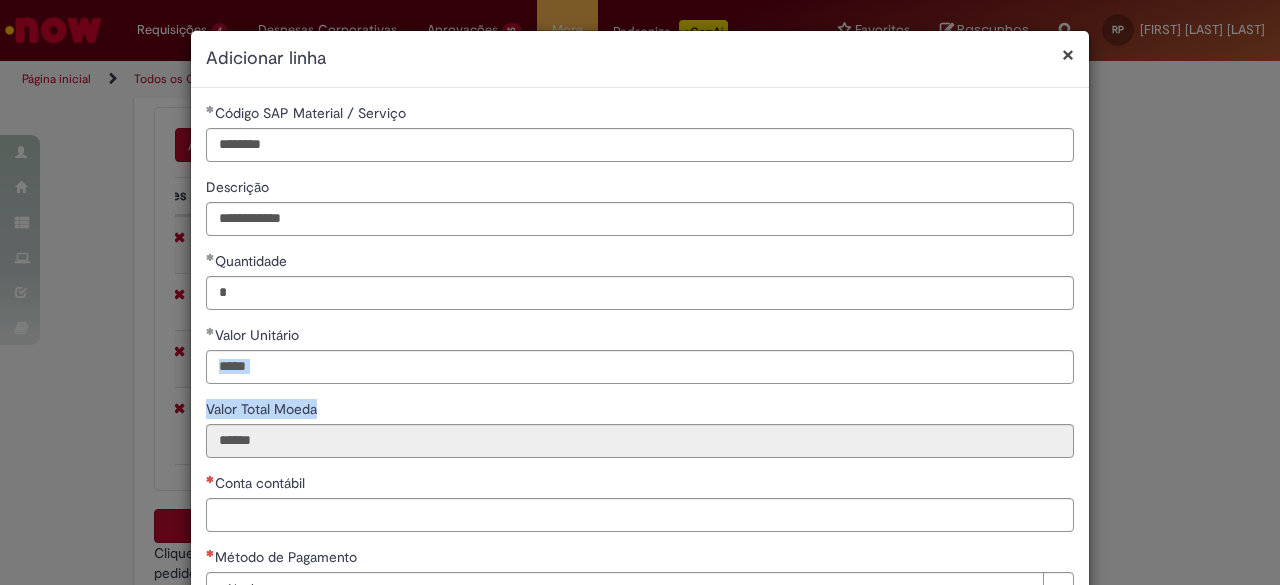 drag, startPoint x: 1279, startPoint y: 376, endPoint x: 1279, endPoint y: 399, distance: 23 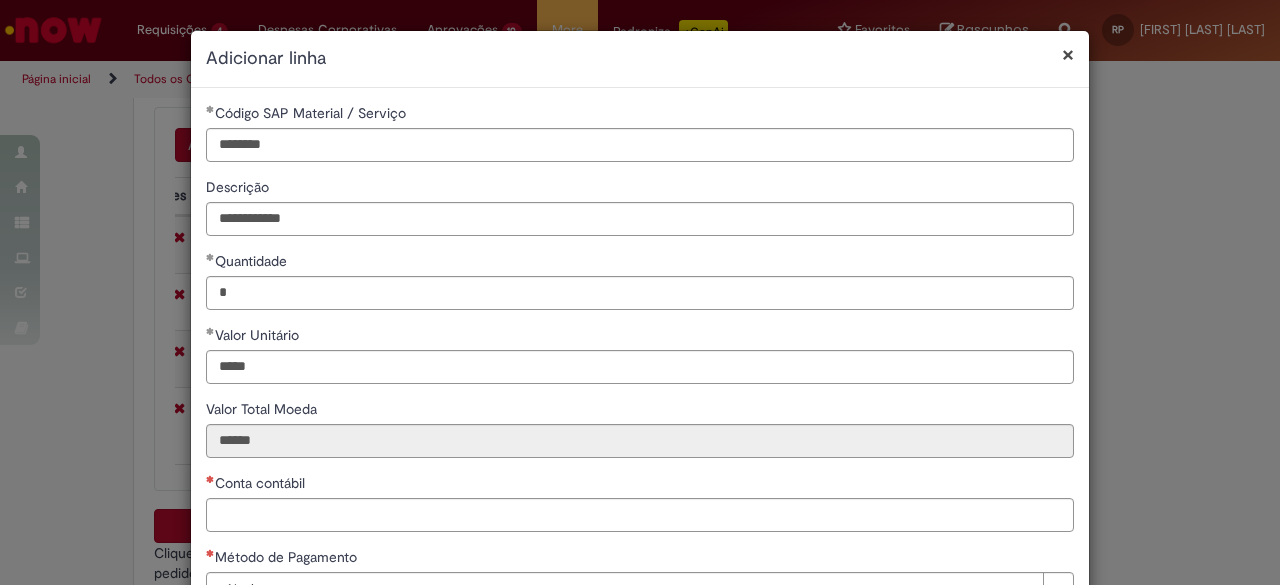 click on "**********" at bounding box center [640, 362] 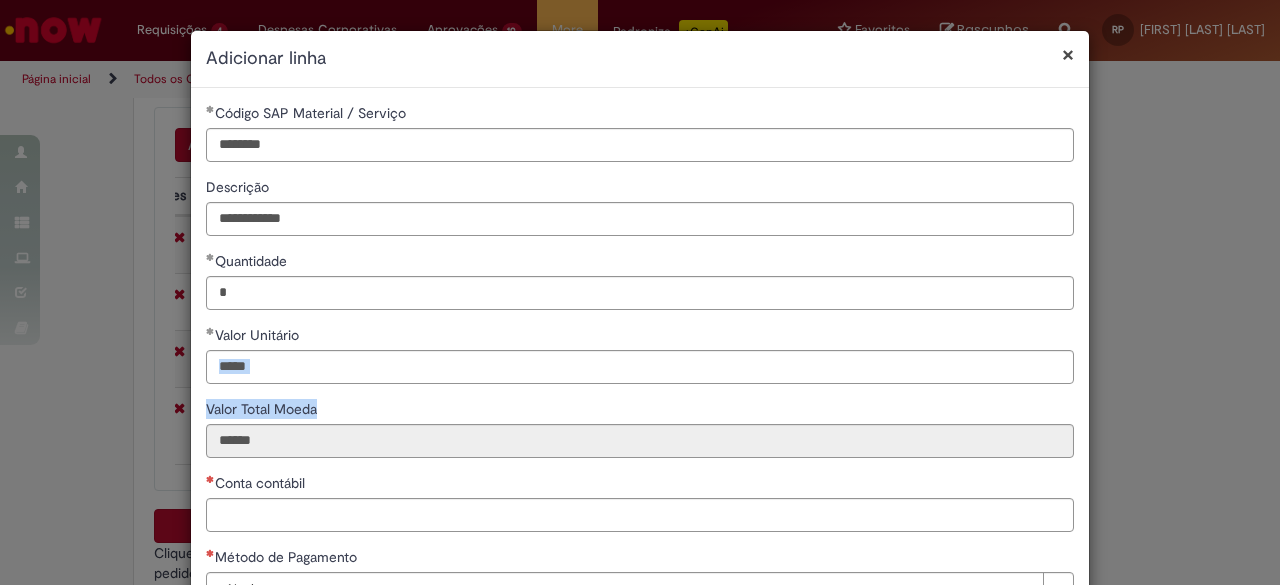 drag, startPoint x: 1279, startPoint y: 367, endPoint x: 1267, endPoint y: 443, distance: 76.941536 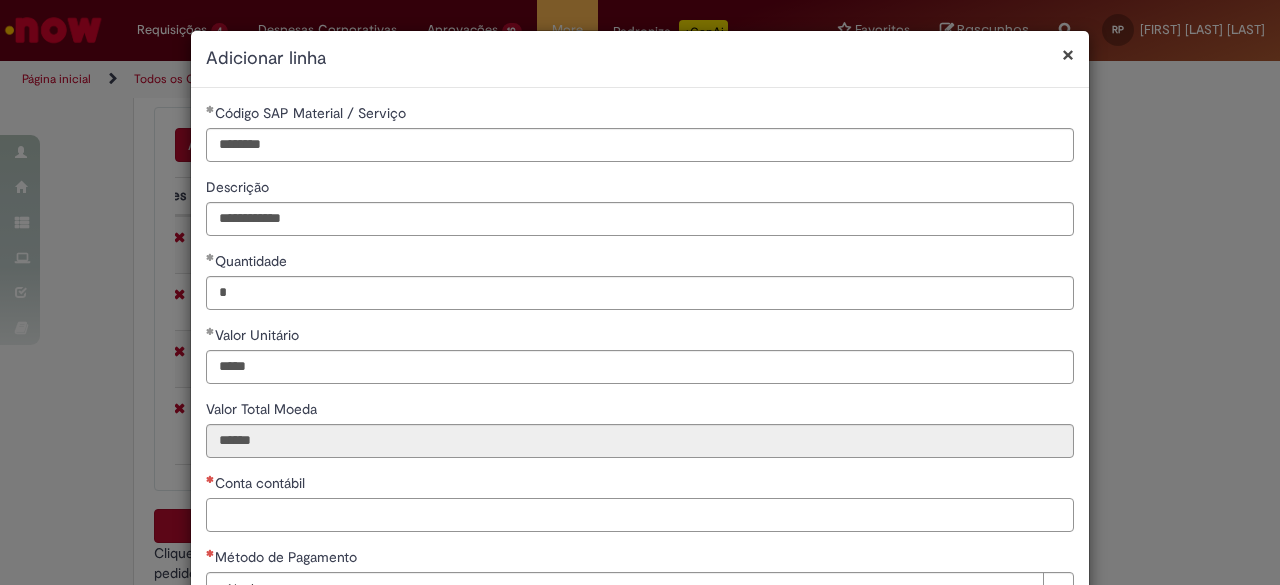 click on "Conta contábil" at bounding box center (640, 515) 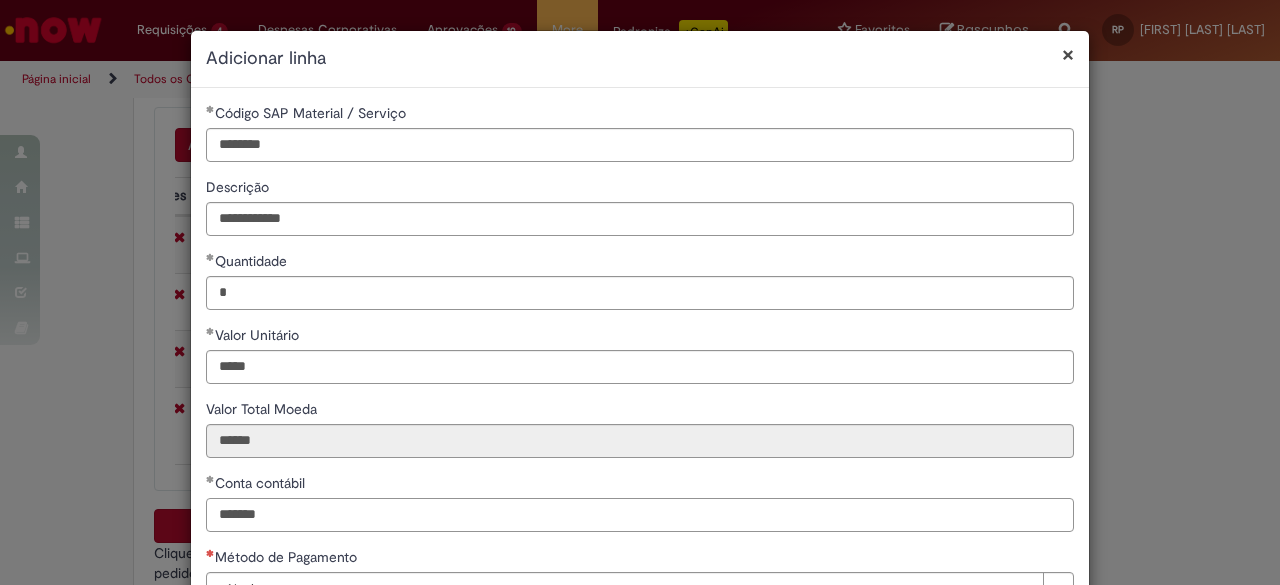 type on "*******" 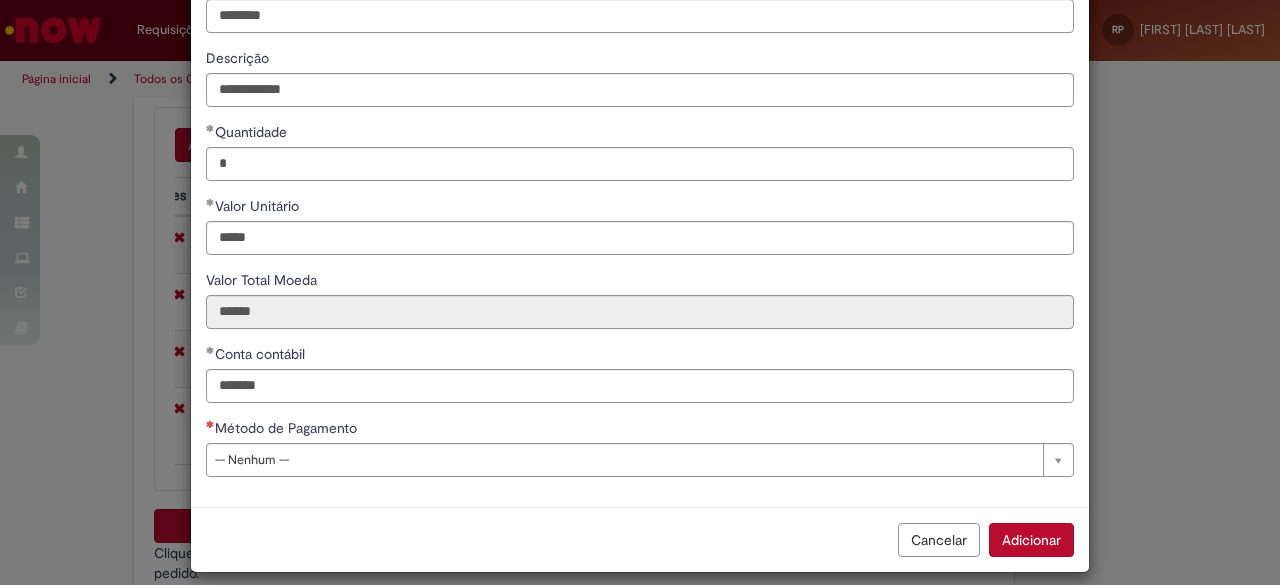scroll, scrollTop: 146, scrollLeft: 0, axis: vertical 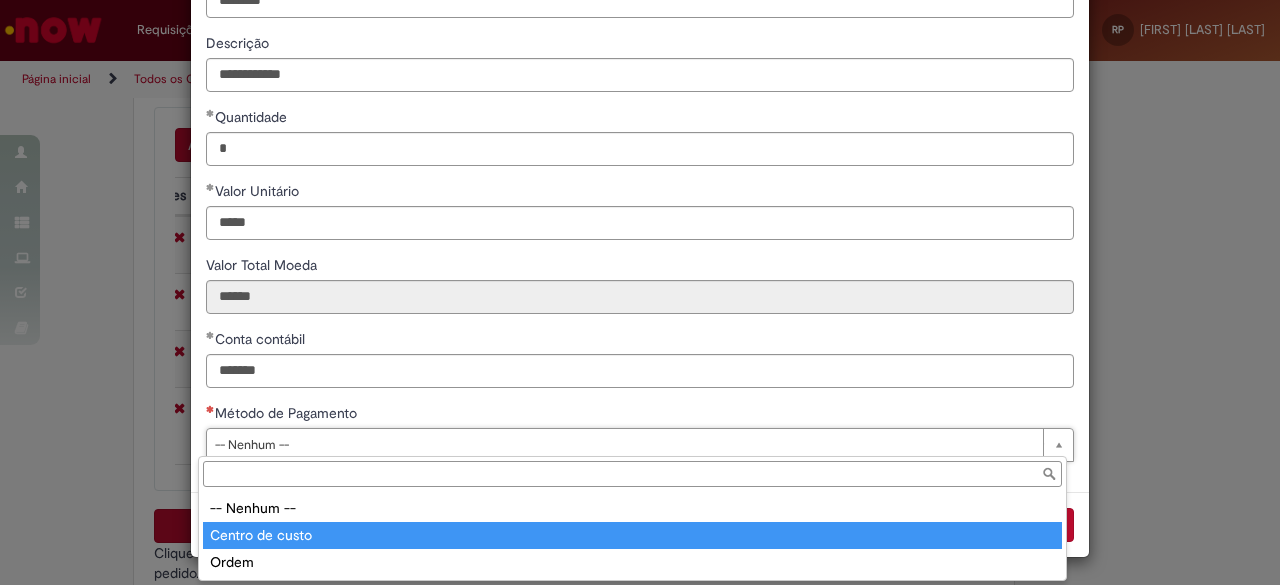 type on "**********" 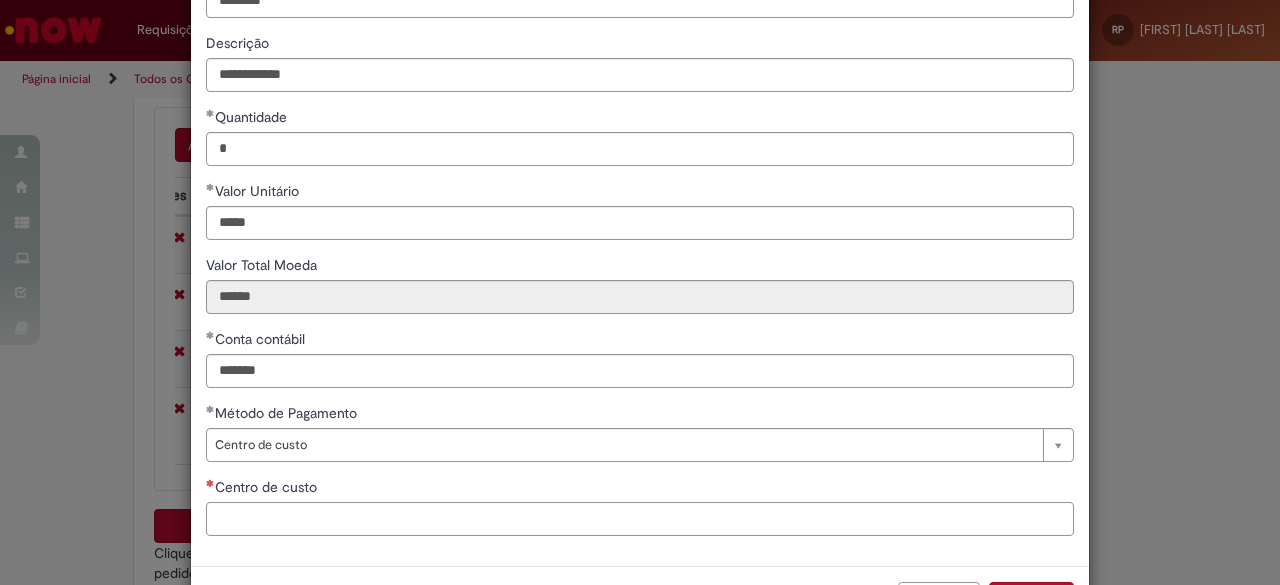 click on "Centro de custo" at bounding box center (640, 519) 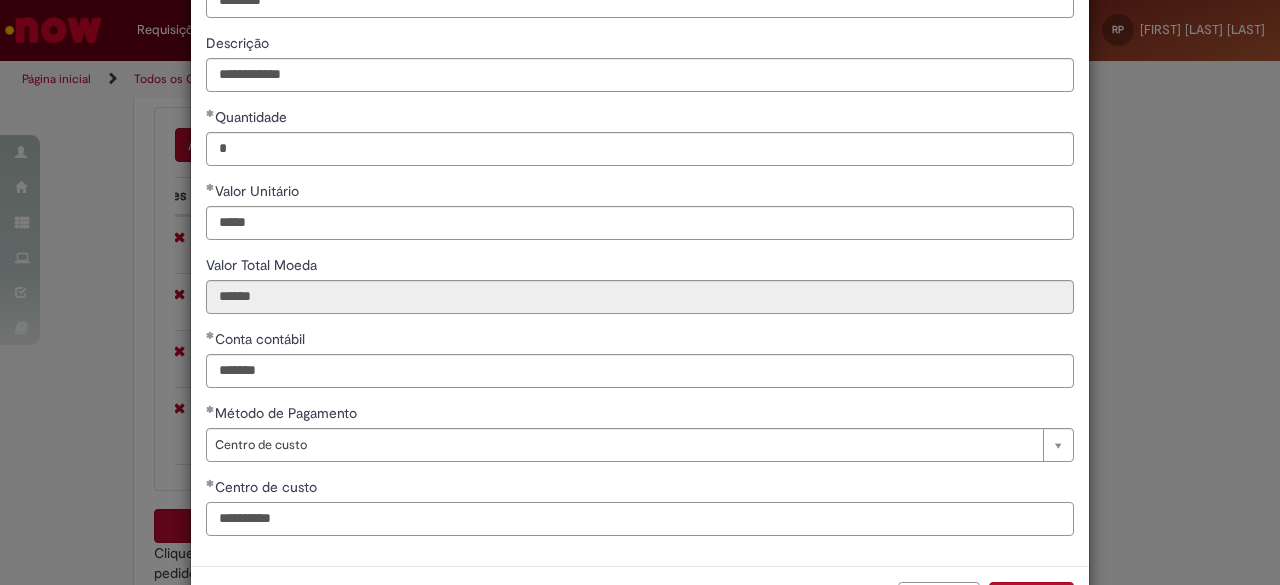 type on "**********" 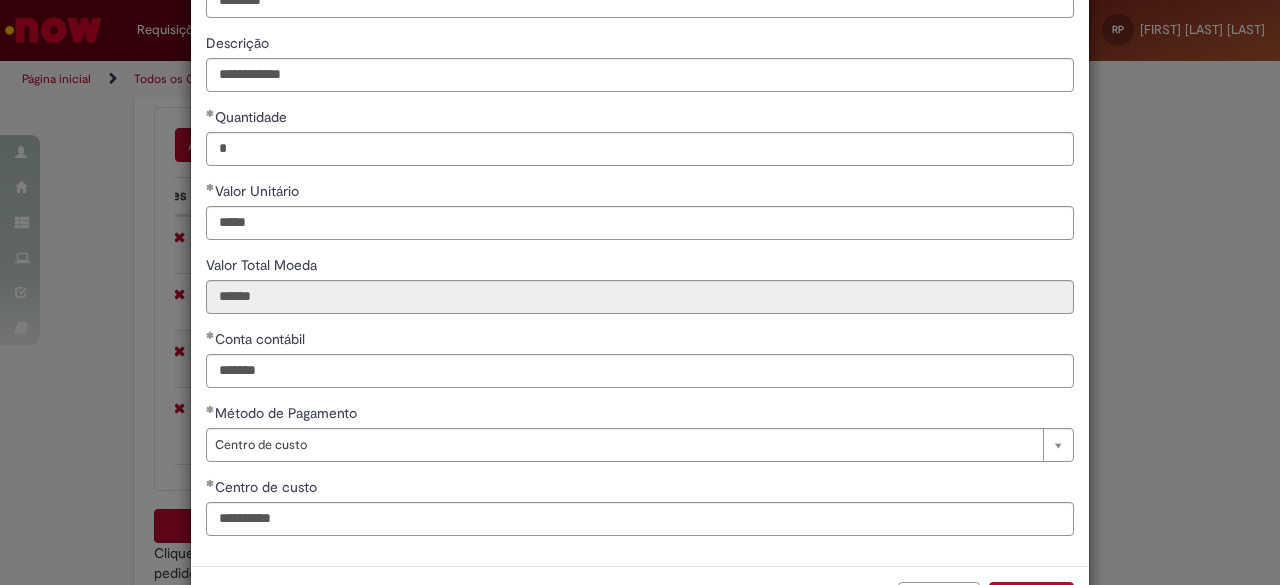 scroll, scrollTop: 220, scrollLeft: 0, axis: vertical 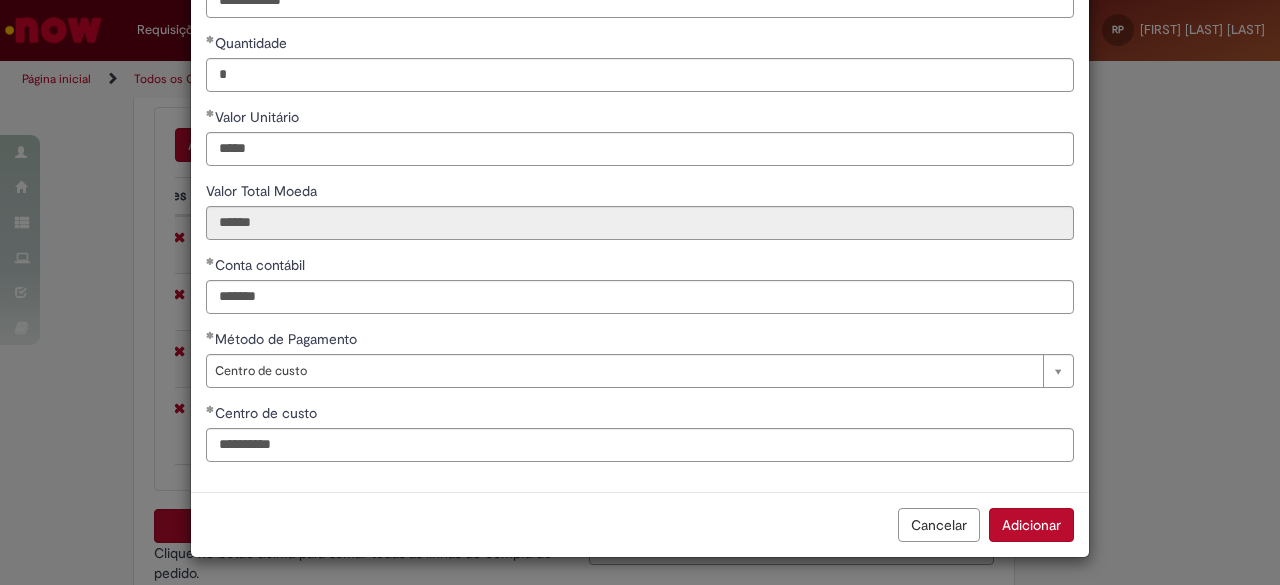 click on "Cancelar   Adicionar" at bounding box center (640, 524) 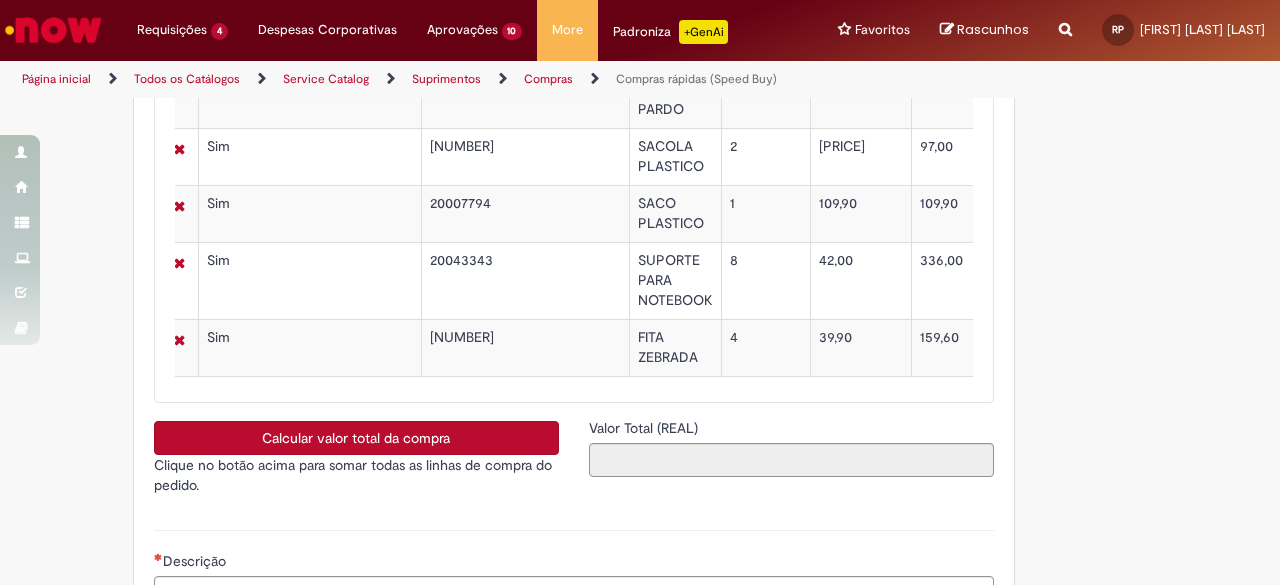 scroll, scrollTop: 3592, scrollLeft: 0, axis: vertical 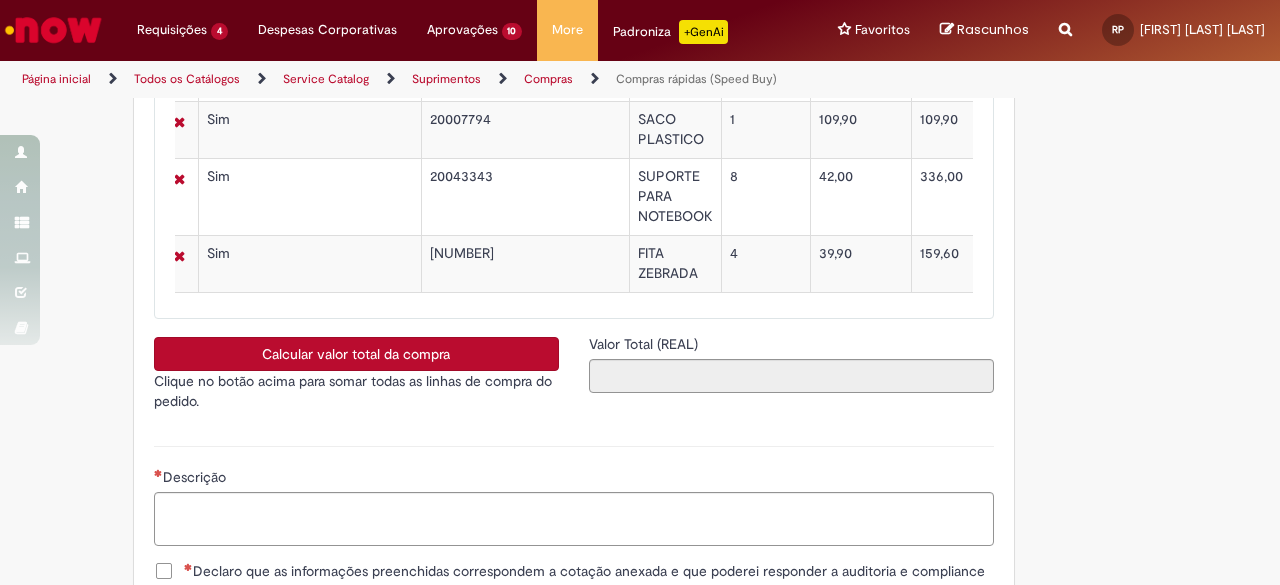 click on "Calcular valor total da compra" at bounding box center [356, 354] 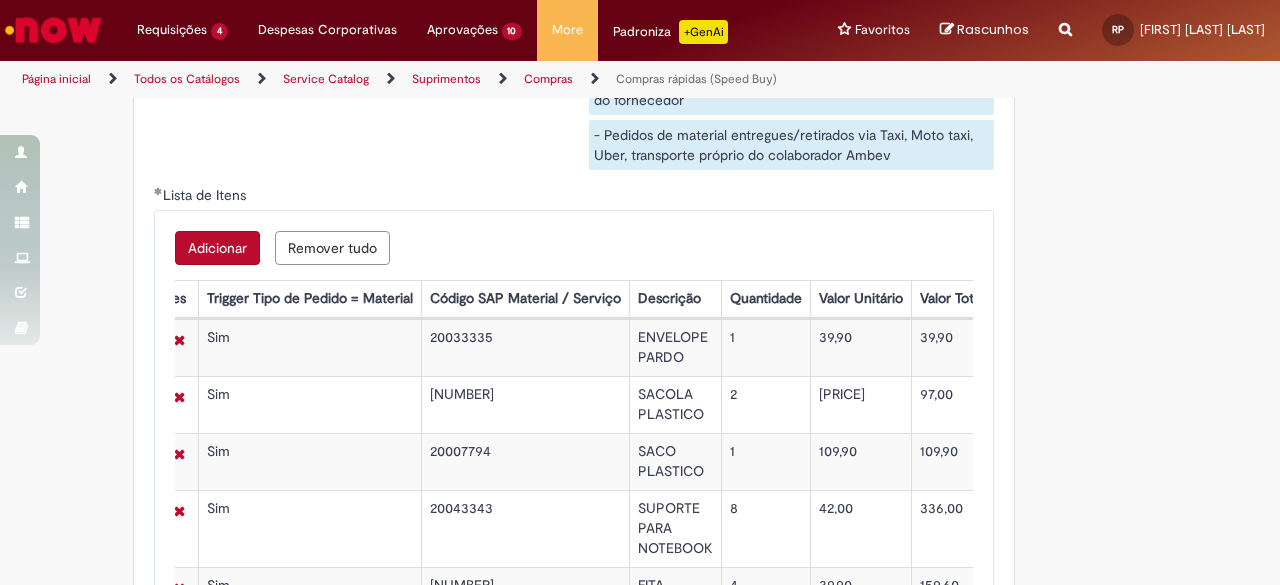 scroll, scrollTop: 3292, scrollLeft: 0, axis: vertical 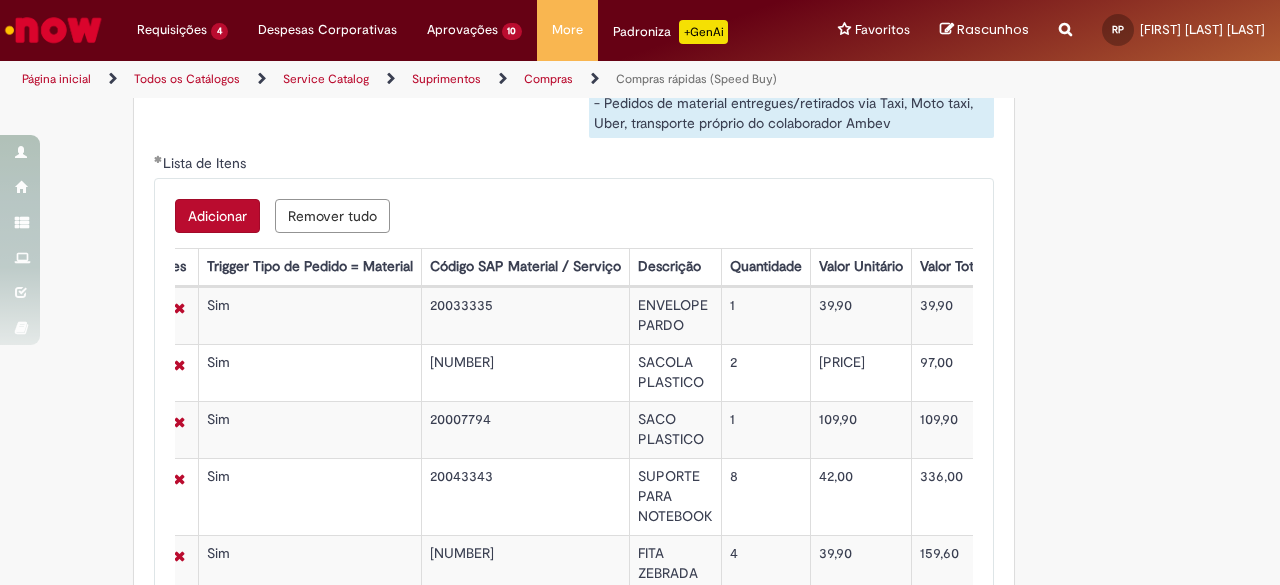 click on "Adicionar" at bounding box center [217, 216] 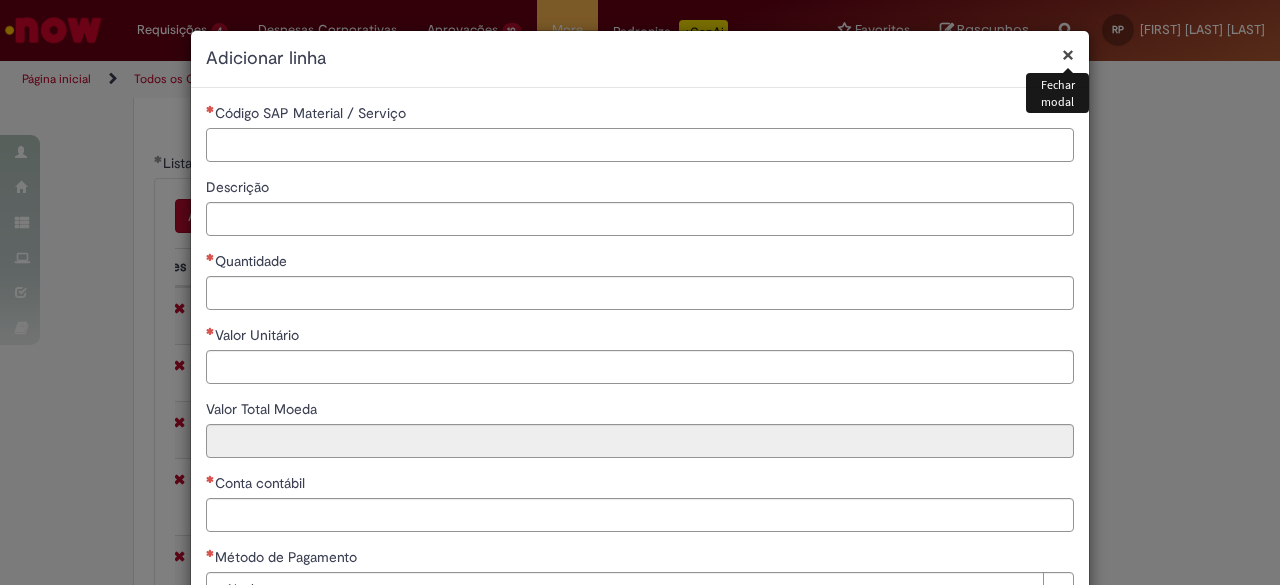 click on "Código SAP Material / Serviço" at bounding box center [640, 145] 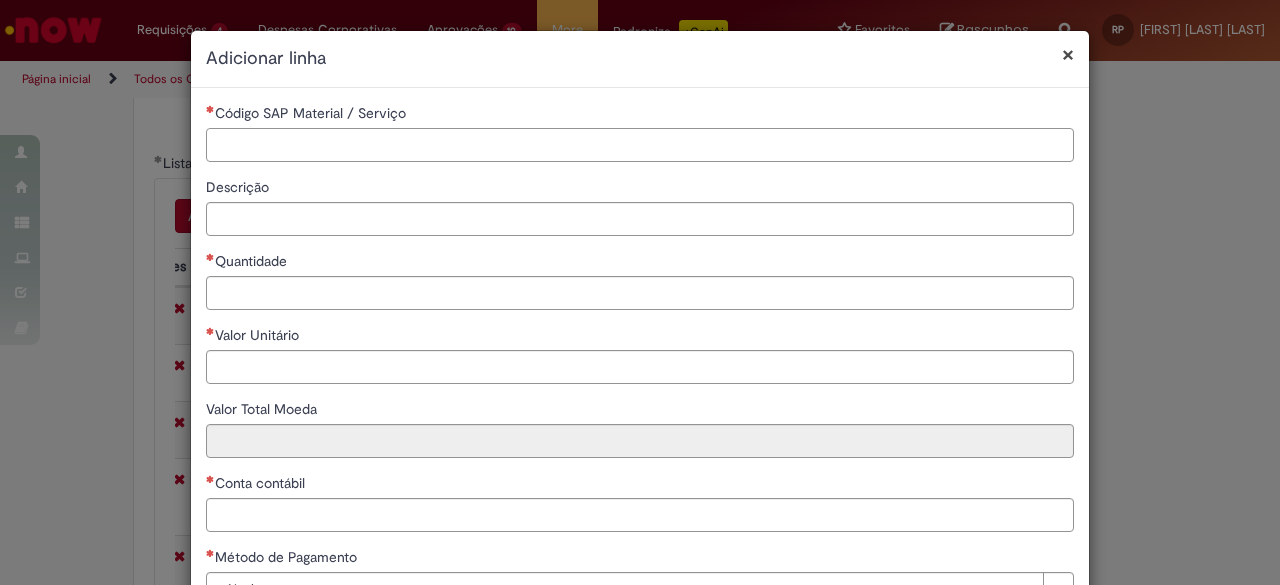 paste on "*********" 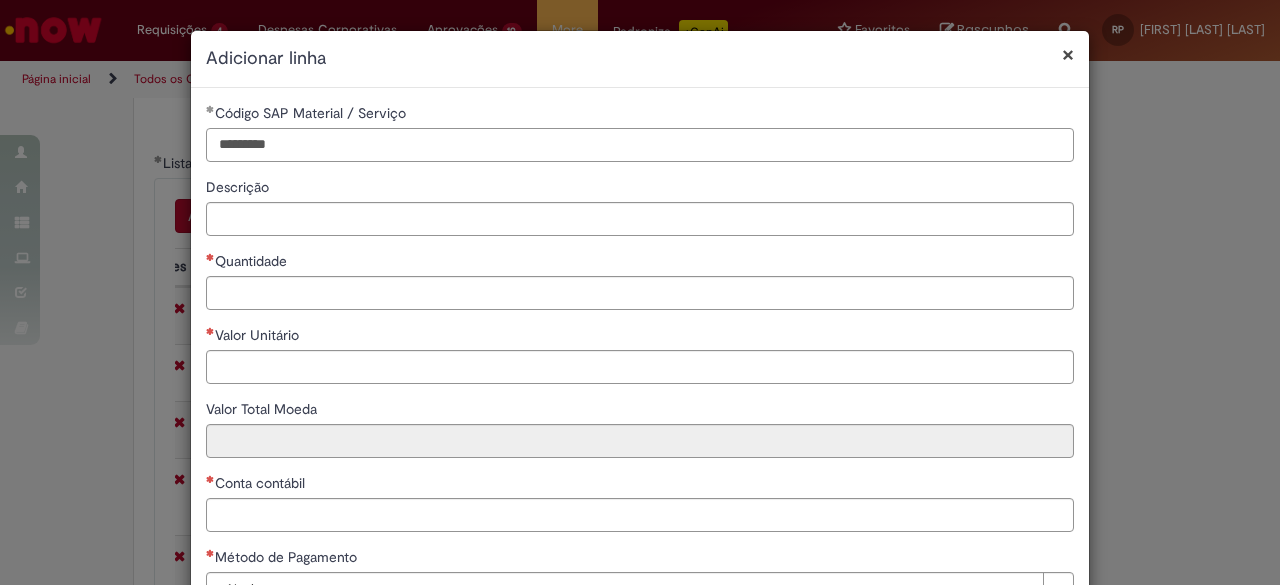 click on "*********" at bounding box center [640, 145] 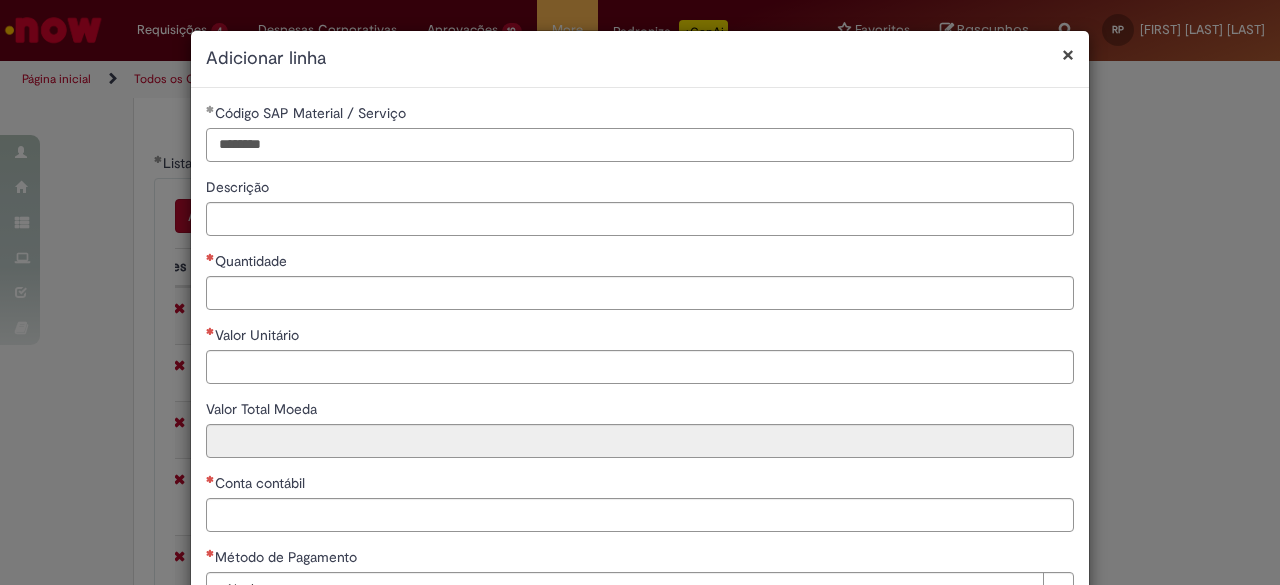 type on "********" 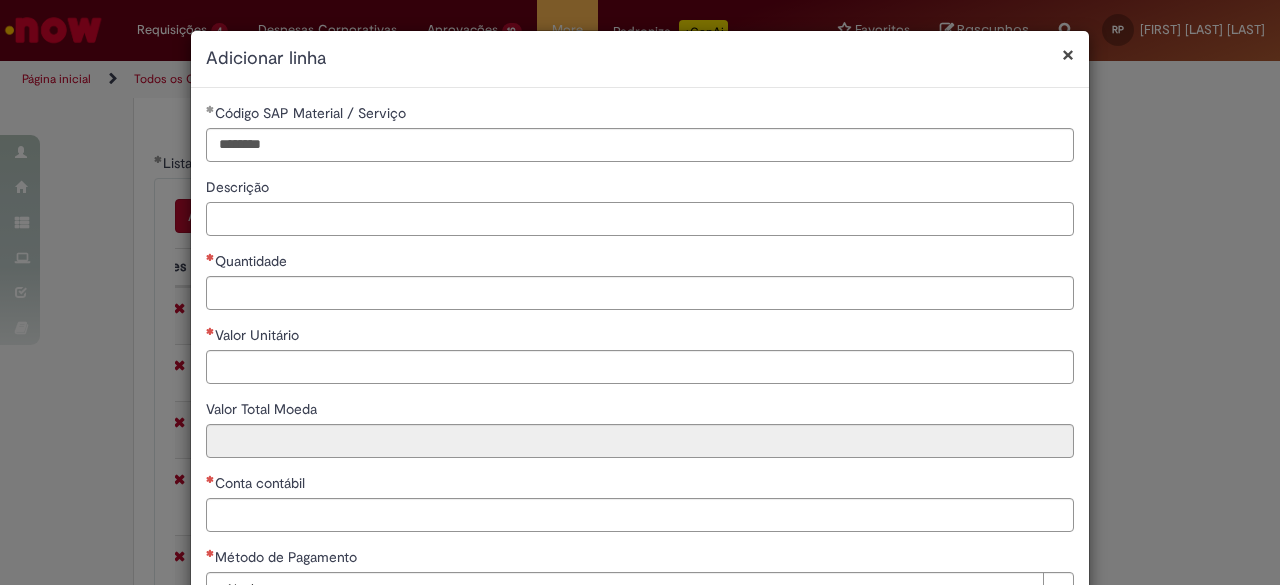 click on "Descrição" at bounding box center (640, 219) 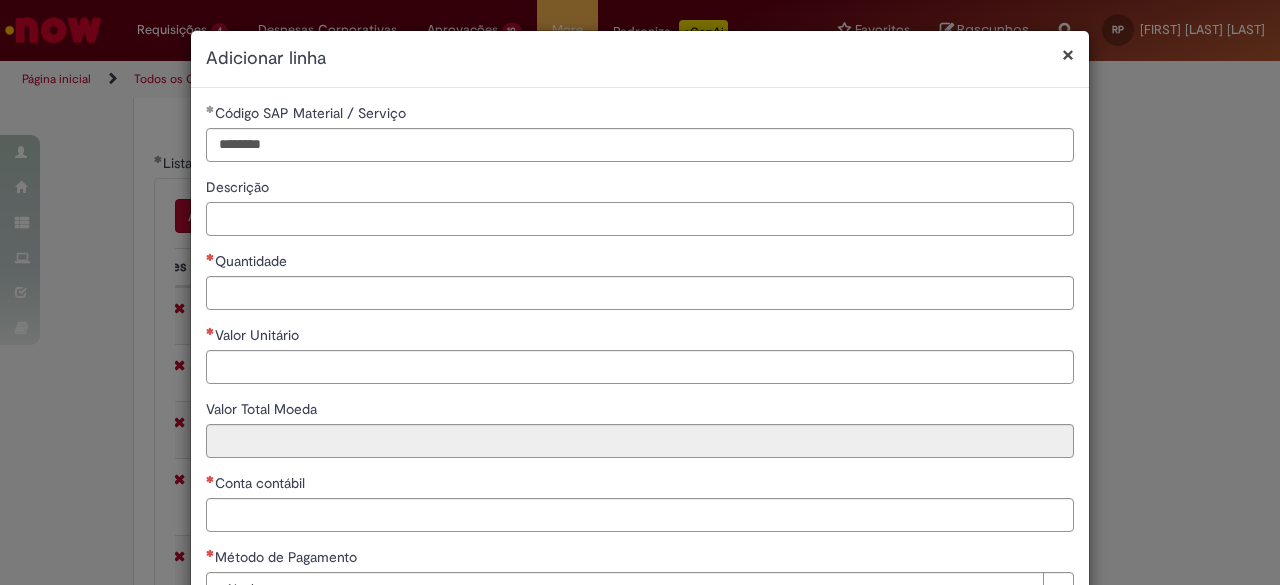 type on "*" 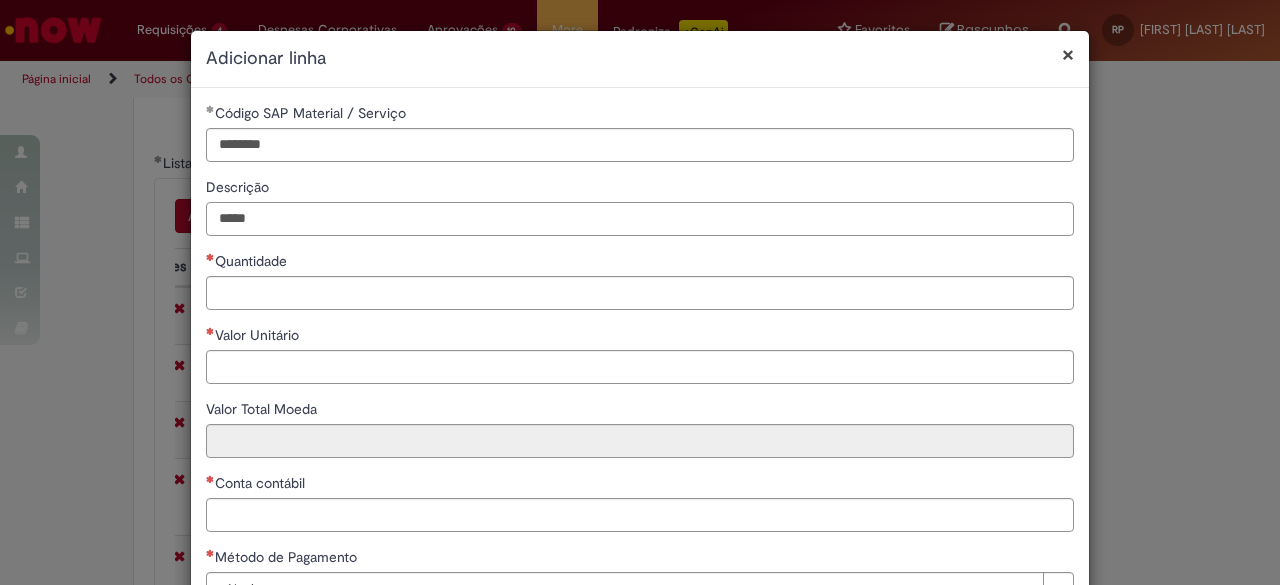 type on "*****" 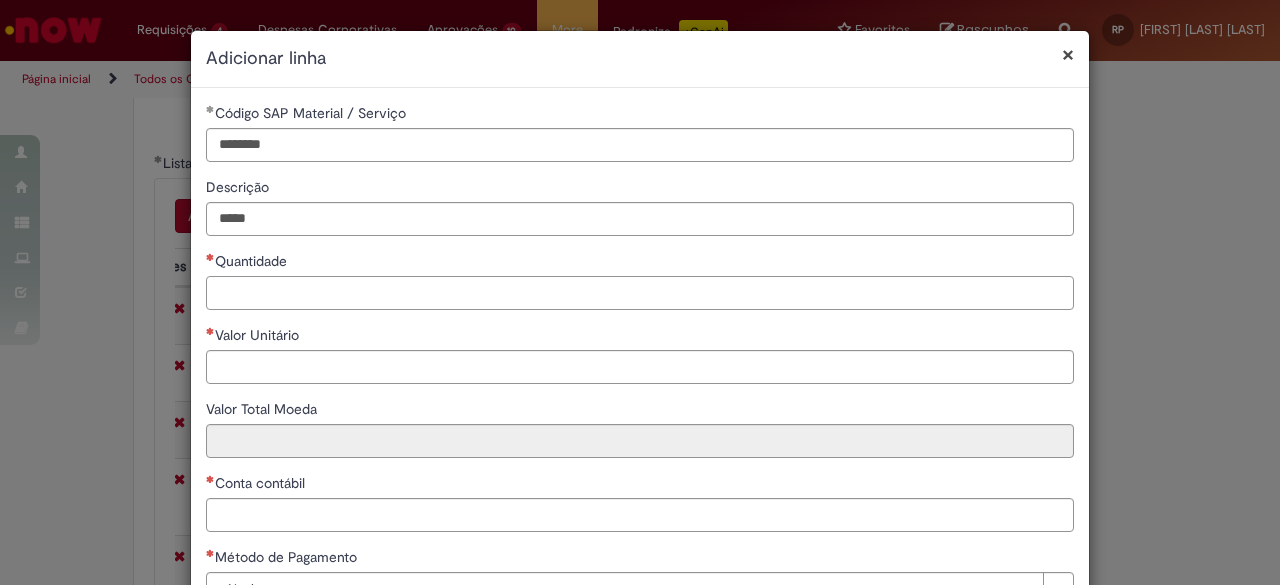 click on "Quantidade" at bounding box center (640, 293) 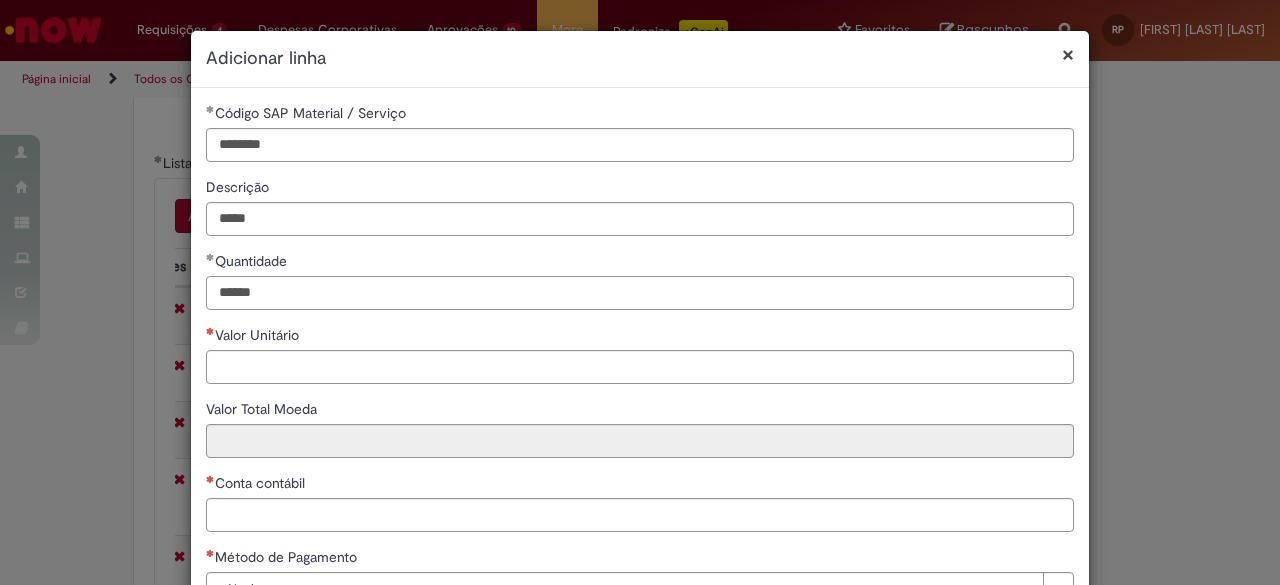 click on "******" at bounding box center (640, 293) 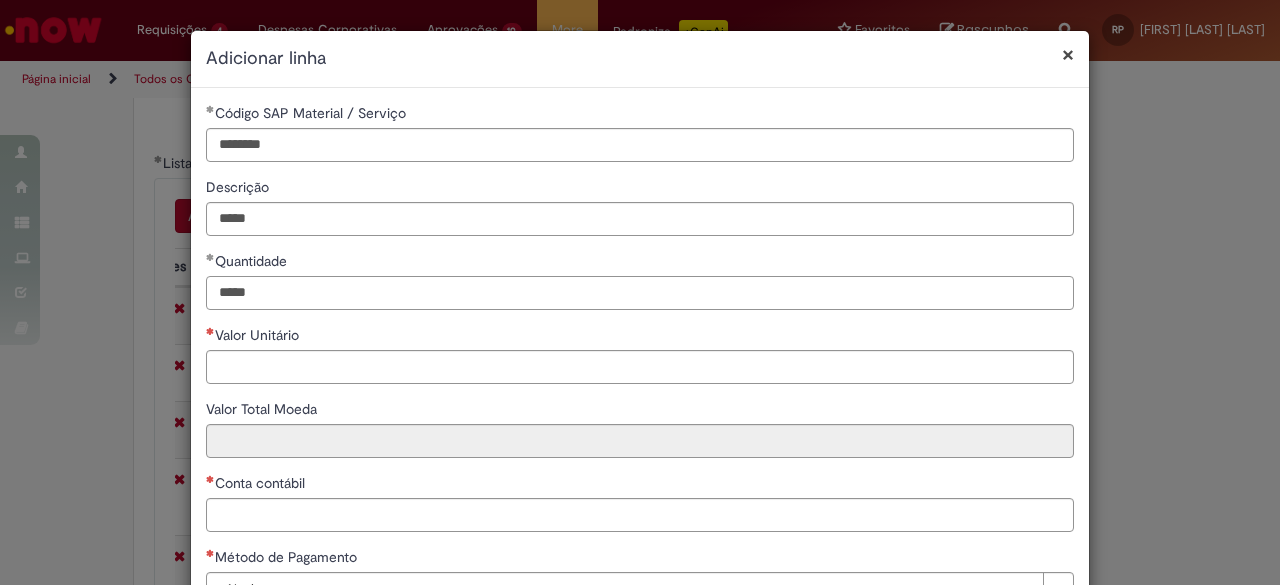 drag, startPoint x: 270, startPoint y: 283, endPoint x: 202, endPoint y: 298, distance: 69.63476 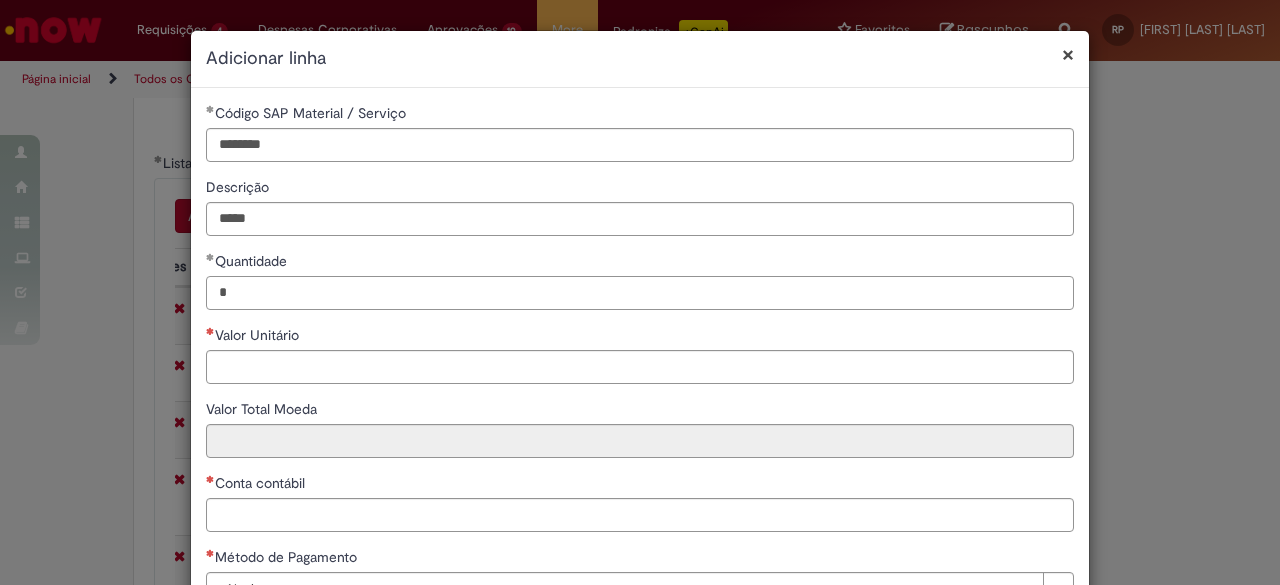type on "*" 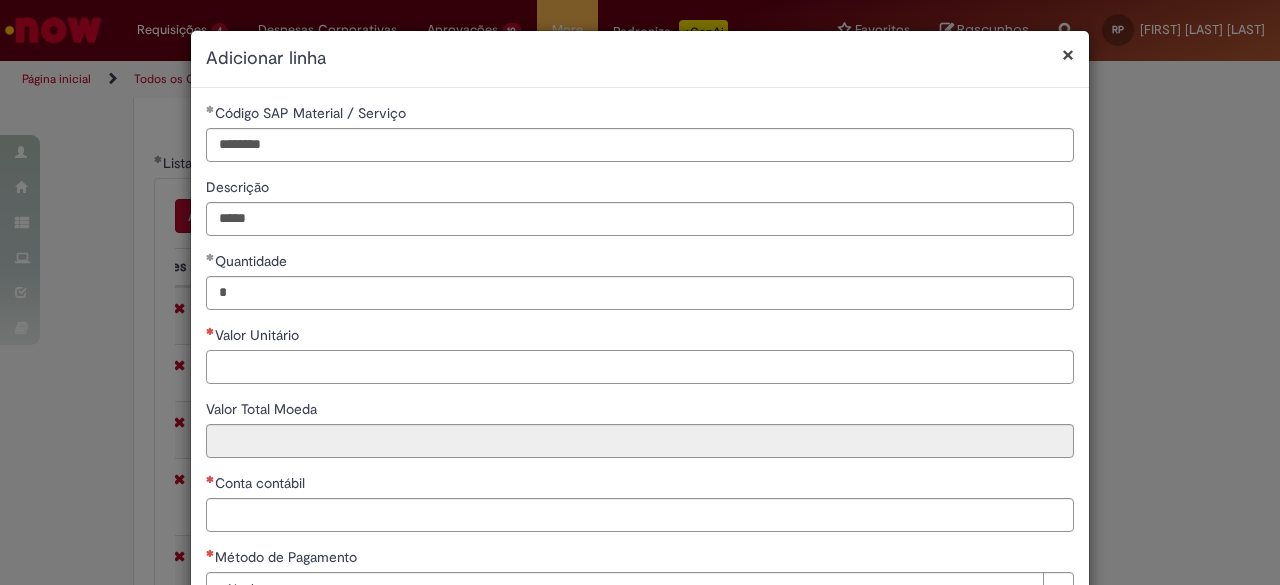 click on "Valor Unitário" at bounding box center (640, 367) 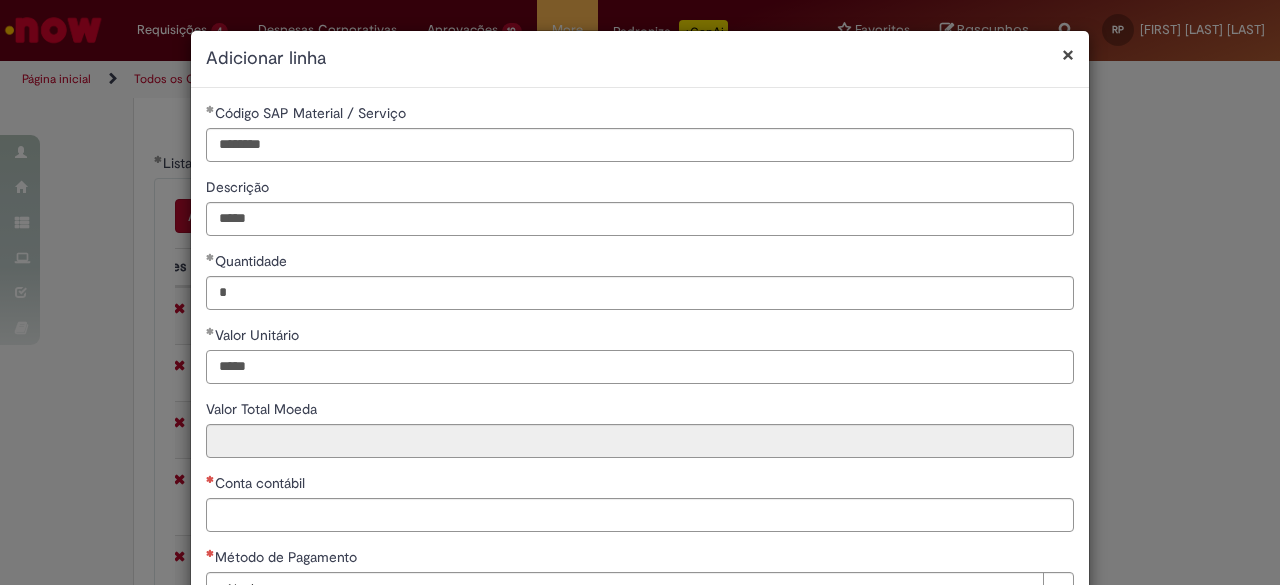 type on "*****" 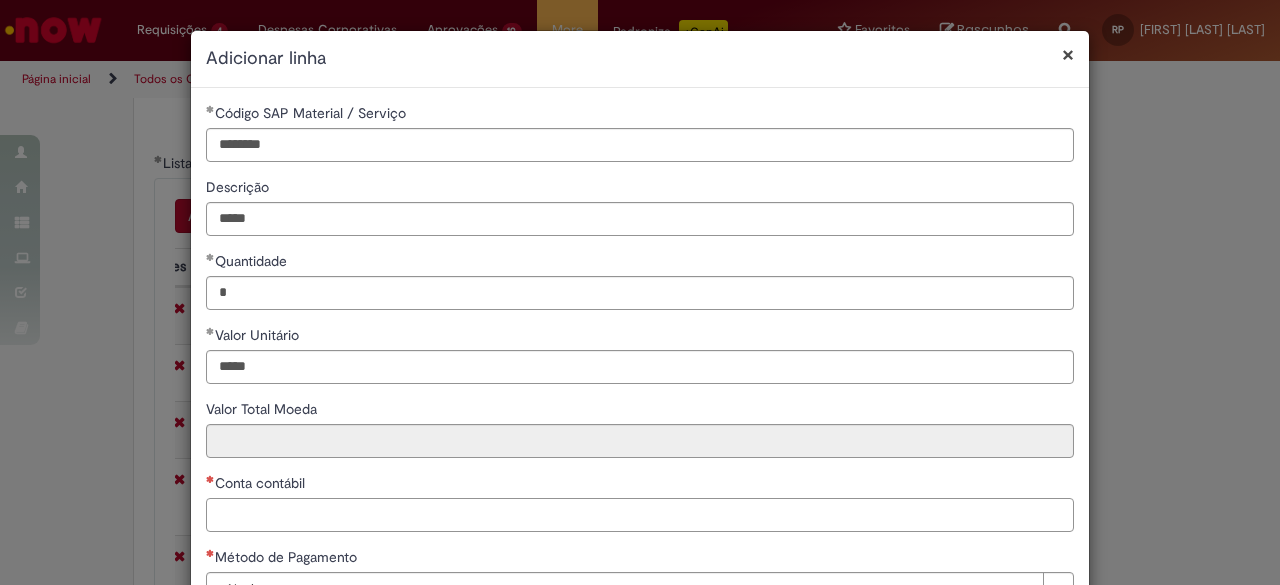 type on "*****" 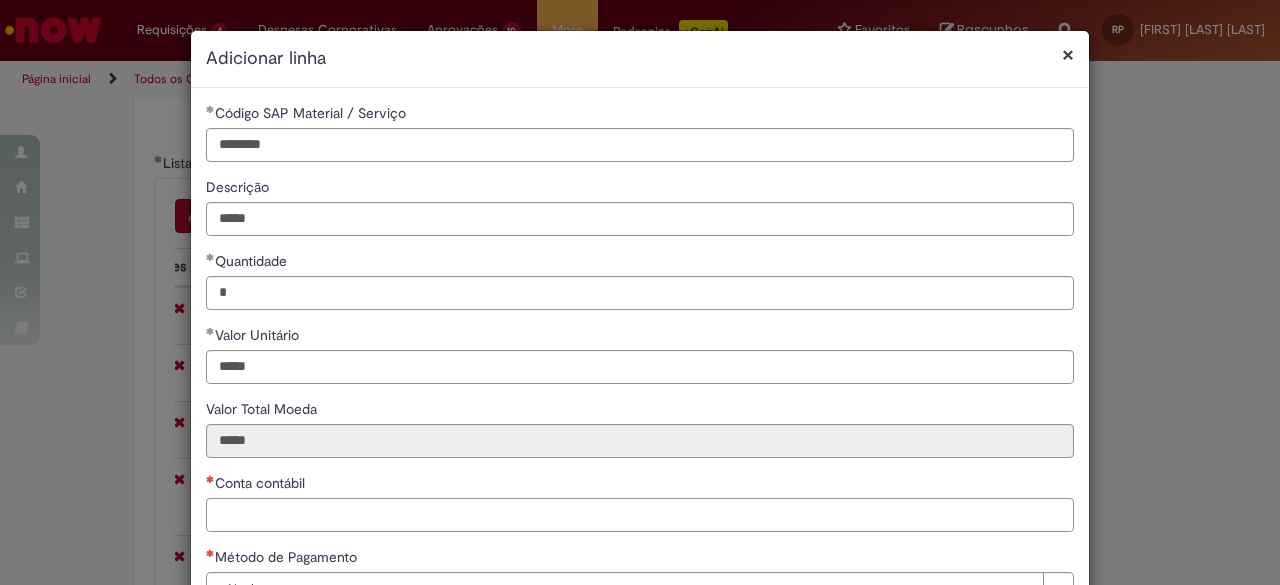 click on "Conta contábil" at bounding box center [640, 515] 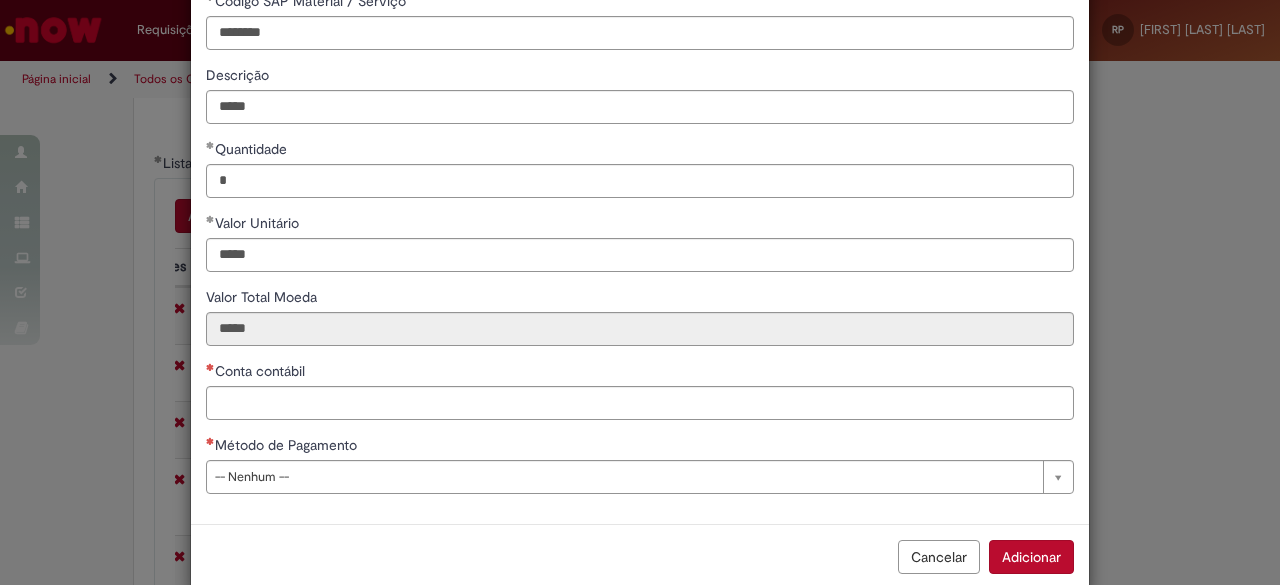 scroll, scrollTop: 112, scrollLeft: 0, axis: vertical 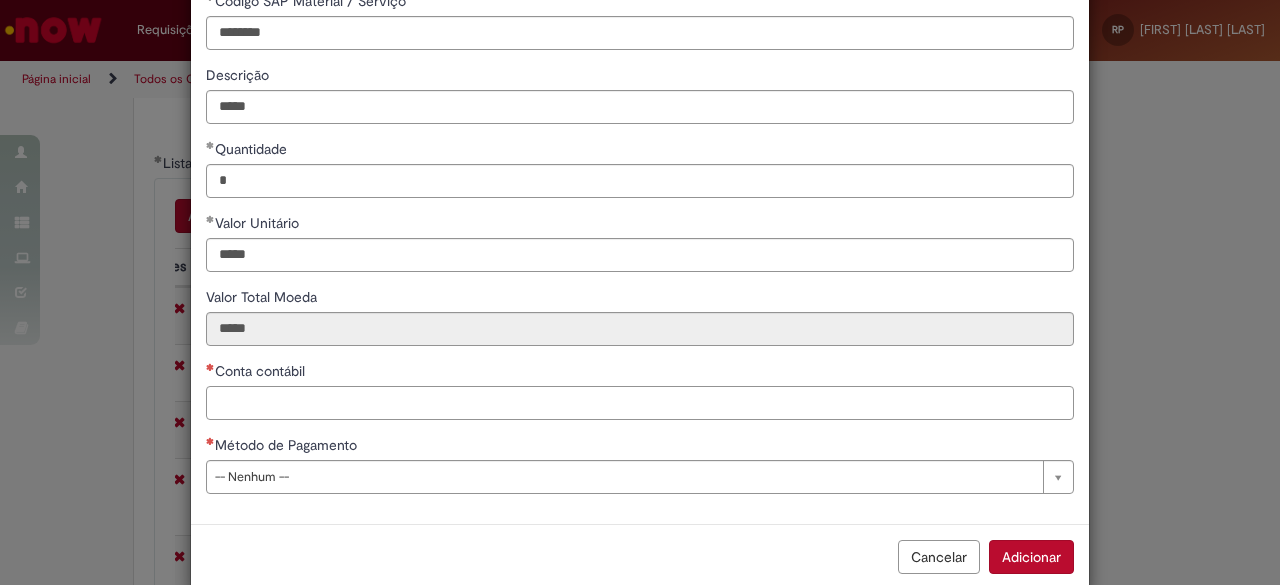 click on "Conta contábil" at bounding box center (640, 403) 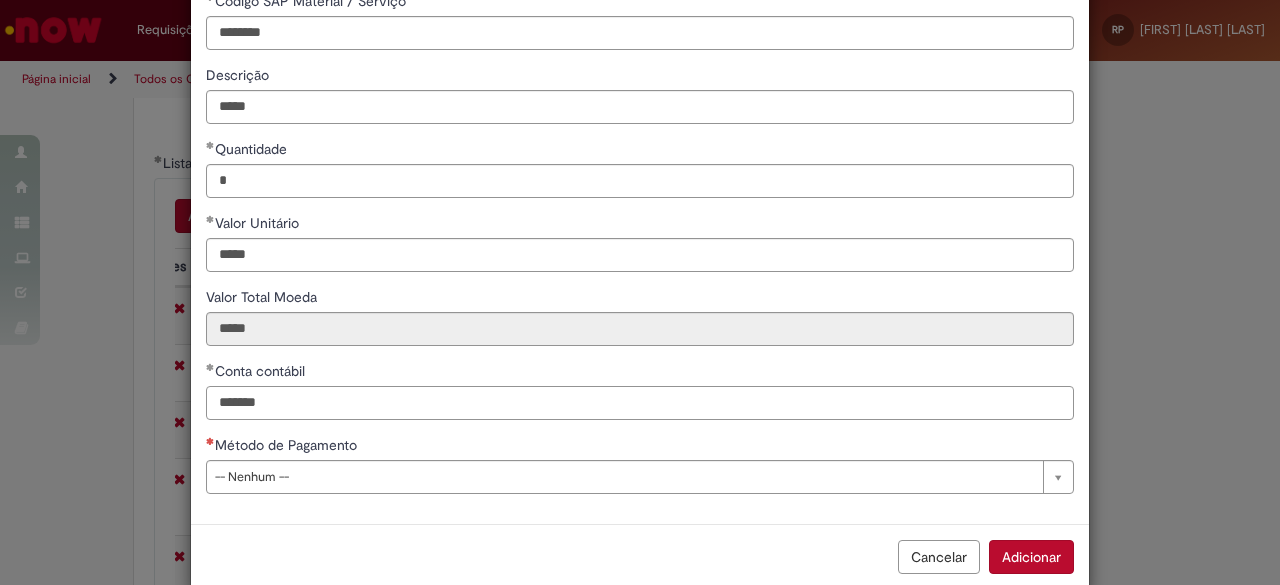 type on "*******" 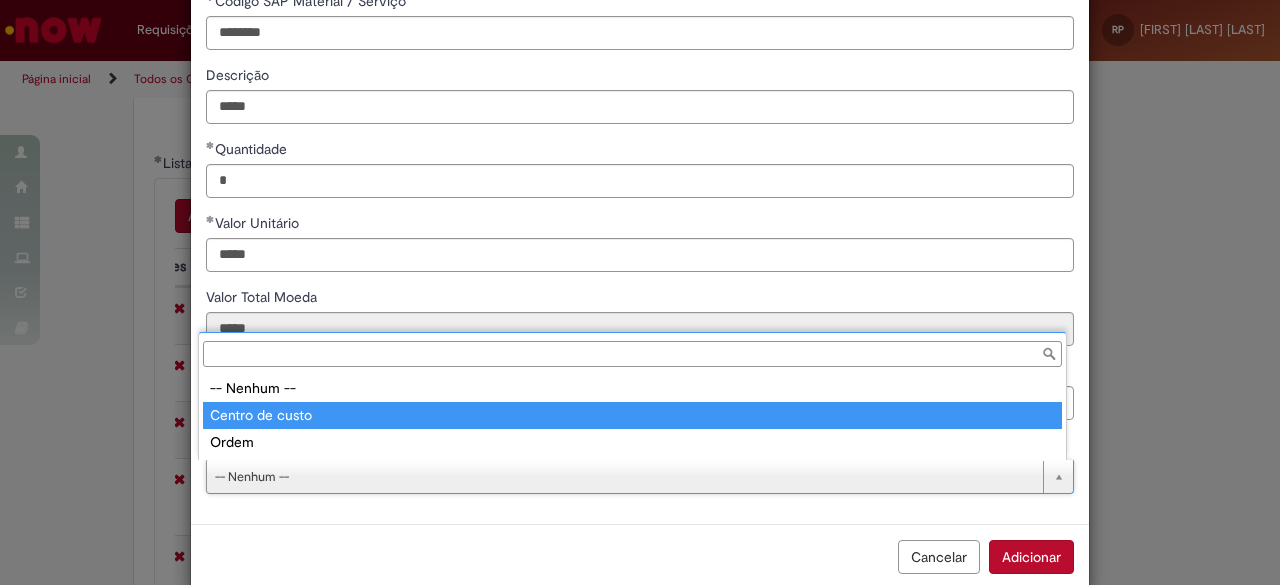 type on "**********" 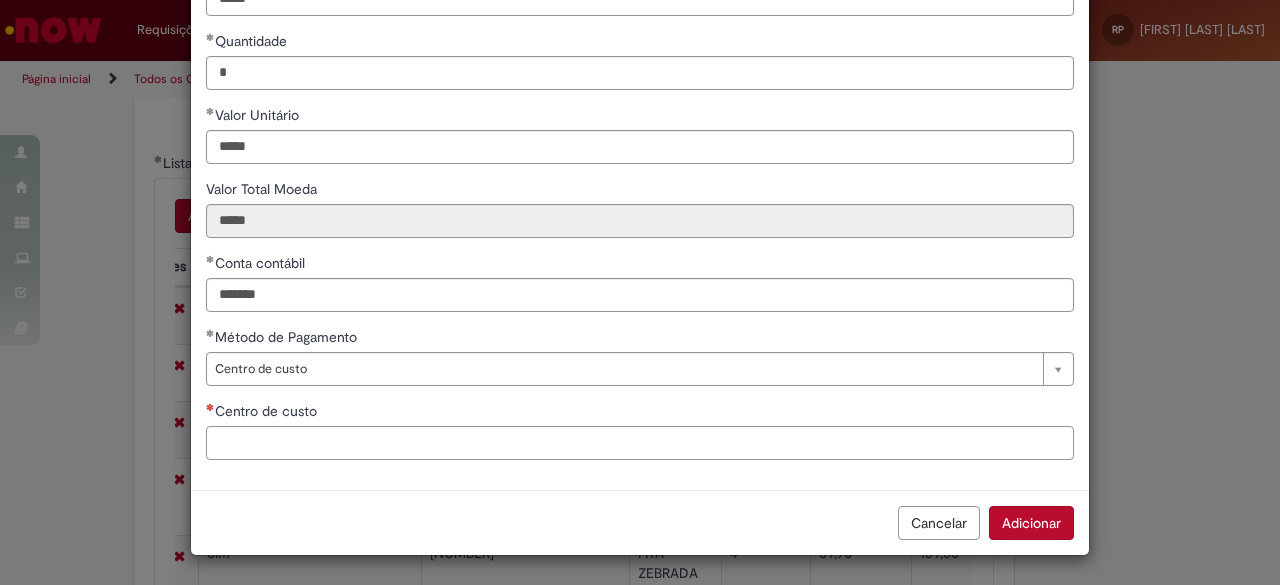 scroll, scrollTop: 218, scrollLeft: 0, axis: vertical 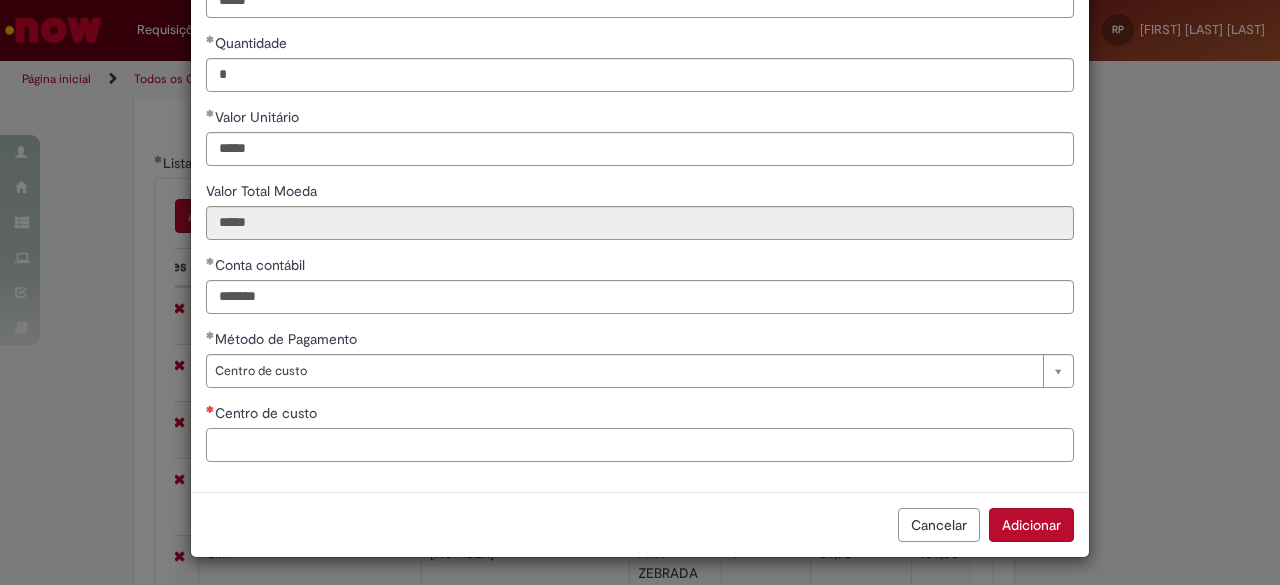 click on "Centro de custo" at bounding box center [640, 445] 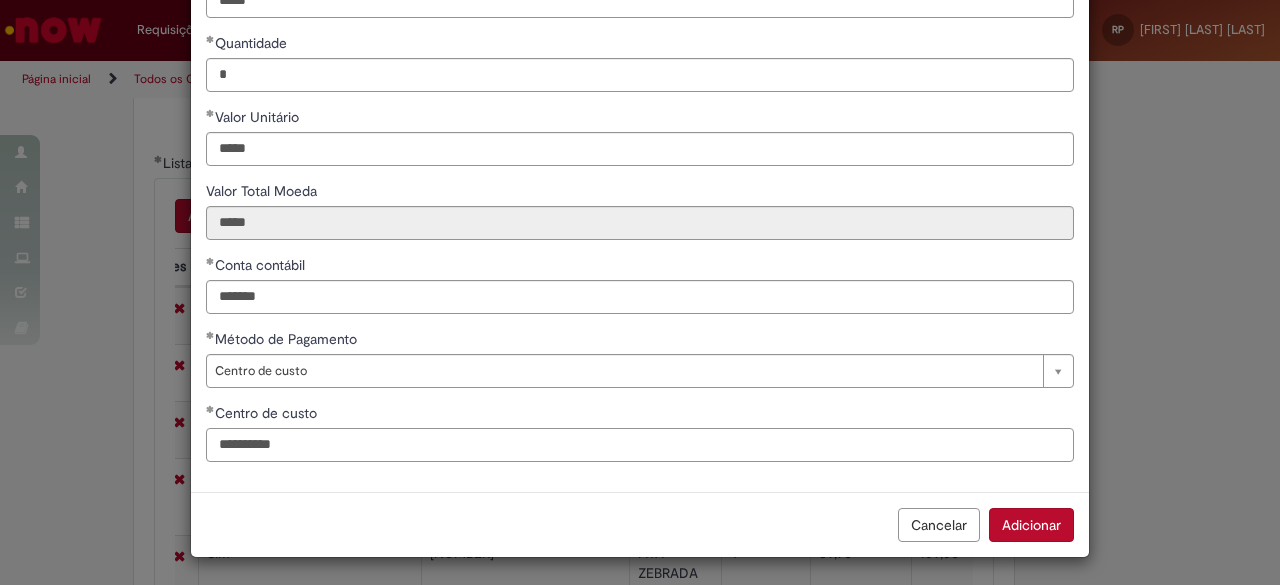 type on "**********" 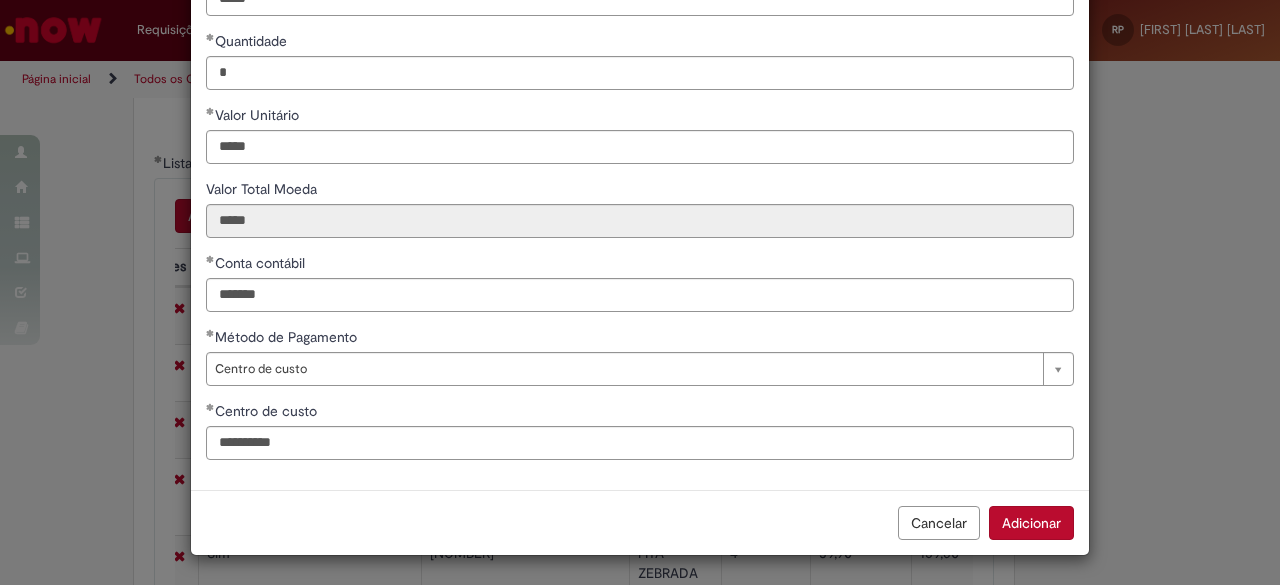 scroll, scrollTop: 218, scrollLeft: 0, axis: vertical 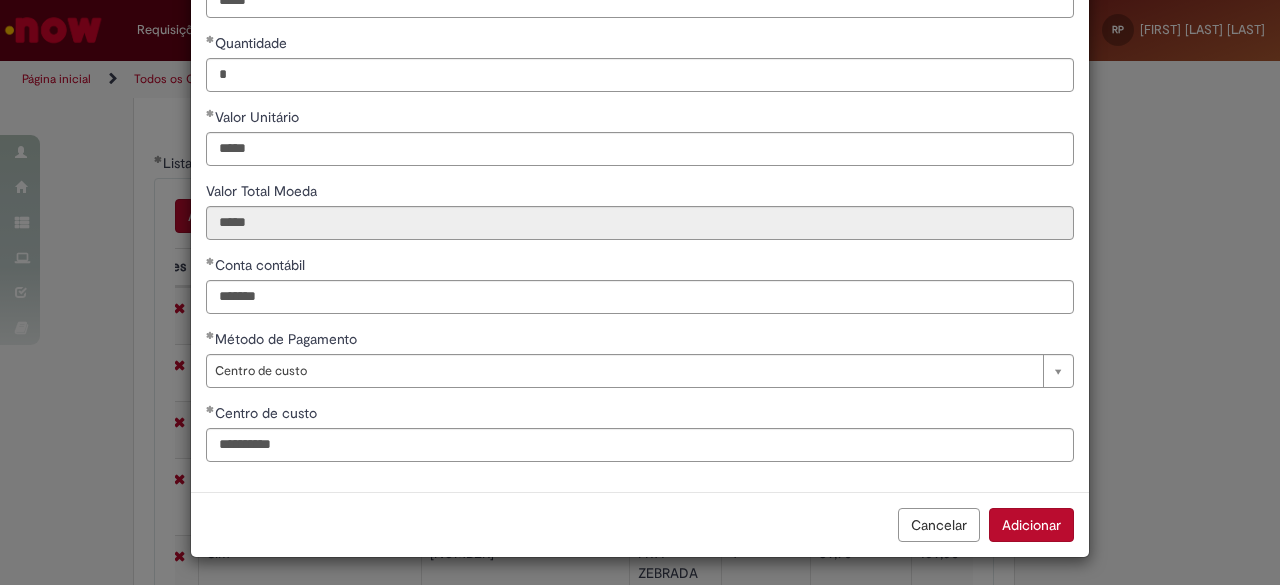 click on "Adicionar" at bounding box center [1031, 525] 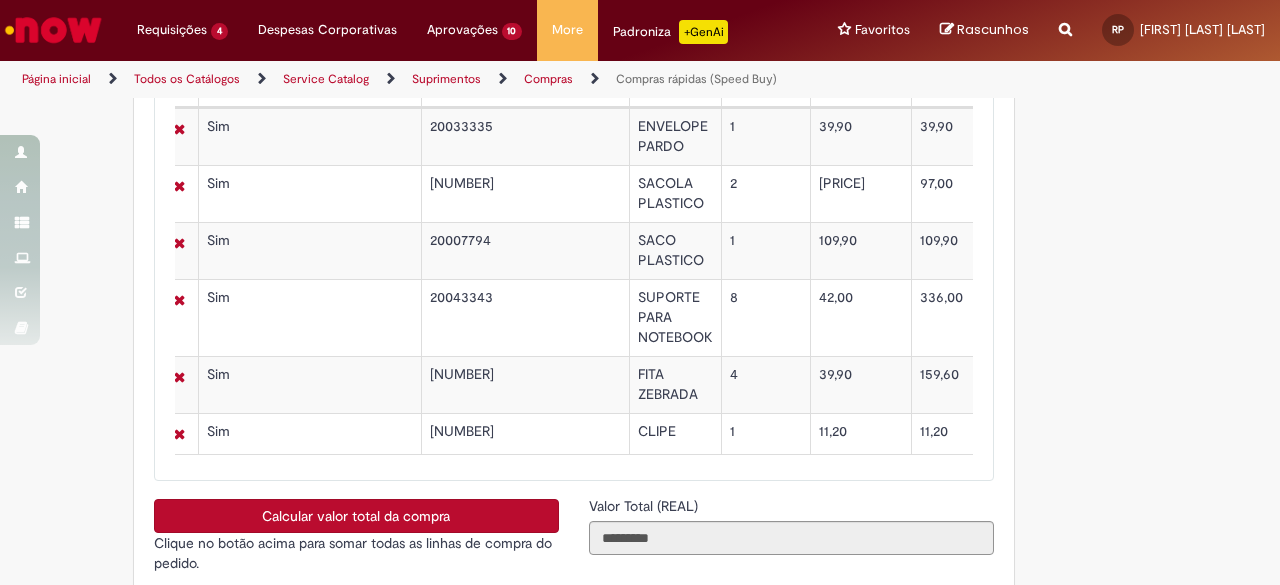 scroll, scrollTop: 3491, scrollLeft: 0, axis: vertical 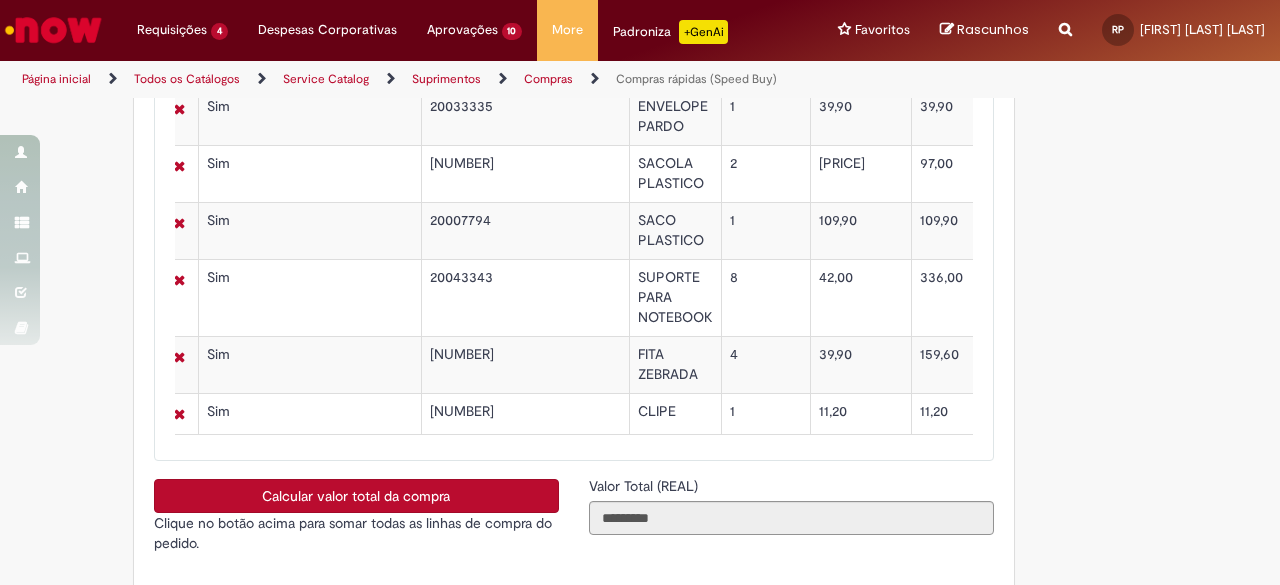 click on "Calcular valor total da compra" at bounding box center [356, 496] 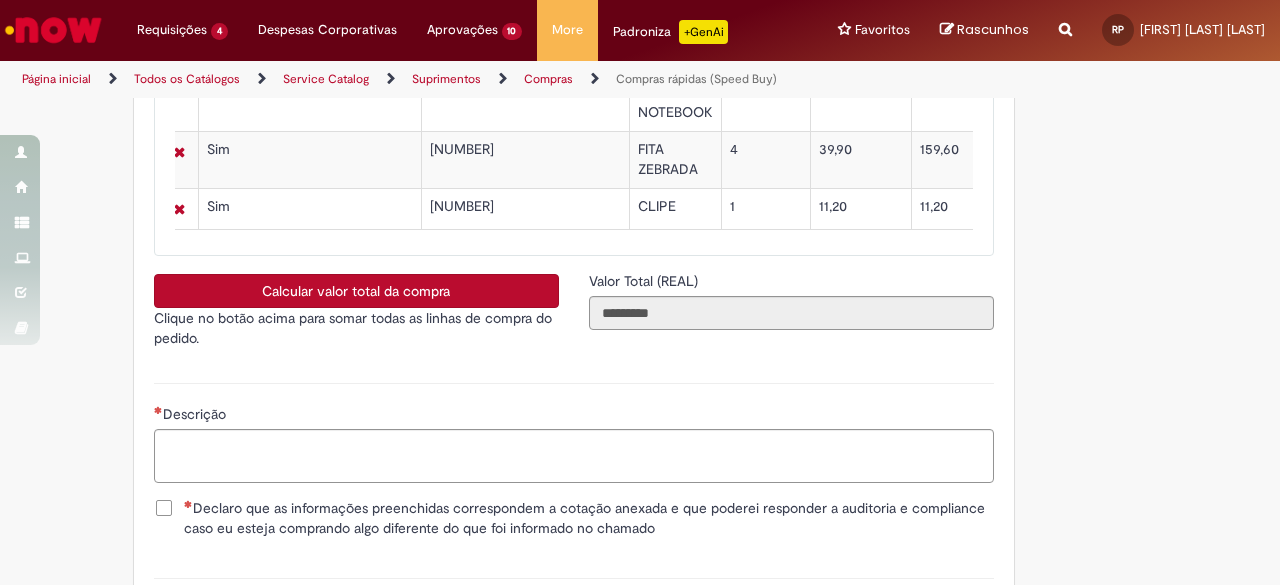 scroll, scrollTop: 3768, scrollLeft: 0, axis: vertical 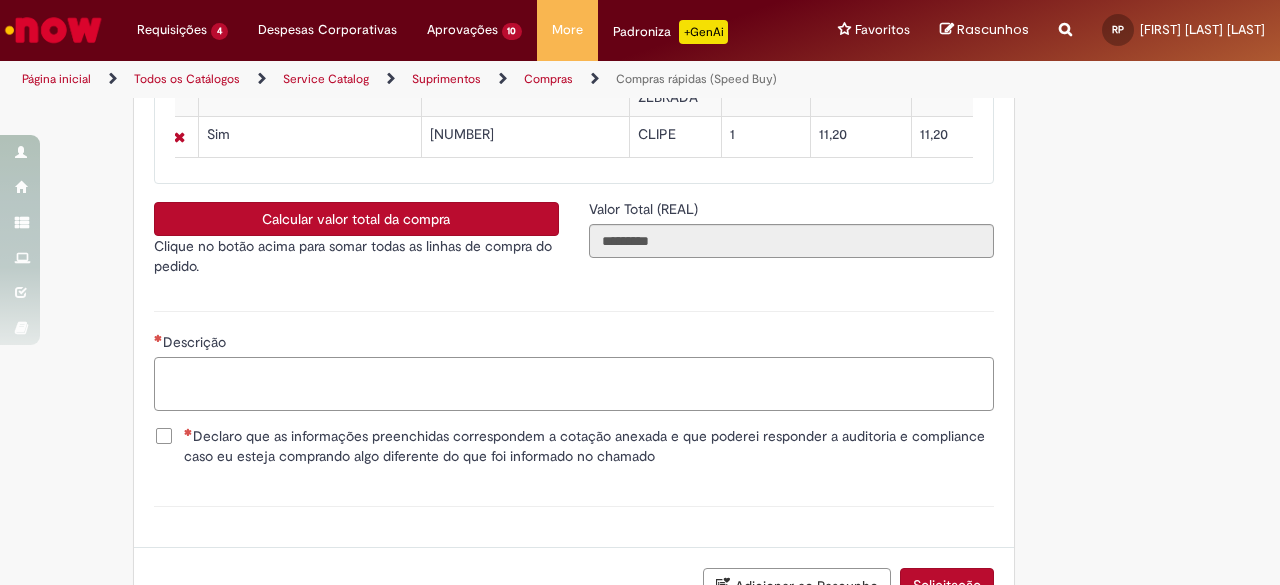click on "Descrição" at bounding box center [574, 383] 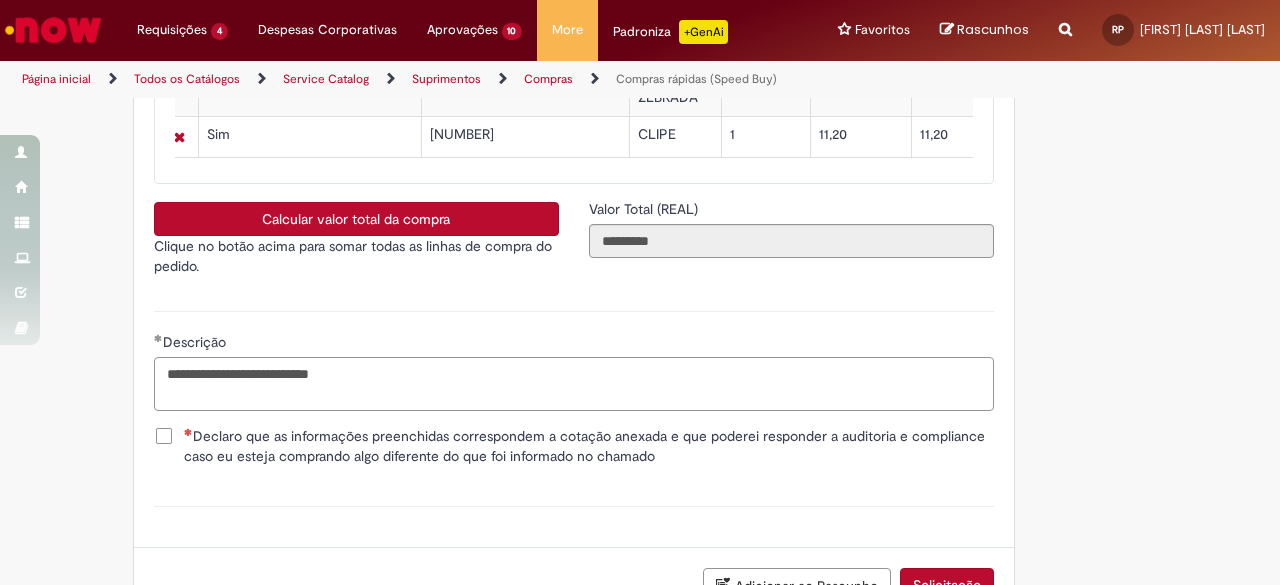 type on "**********" 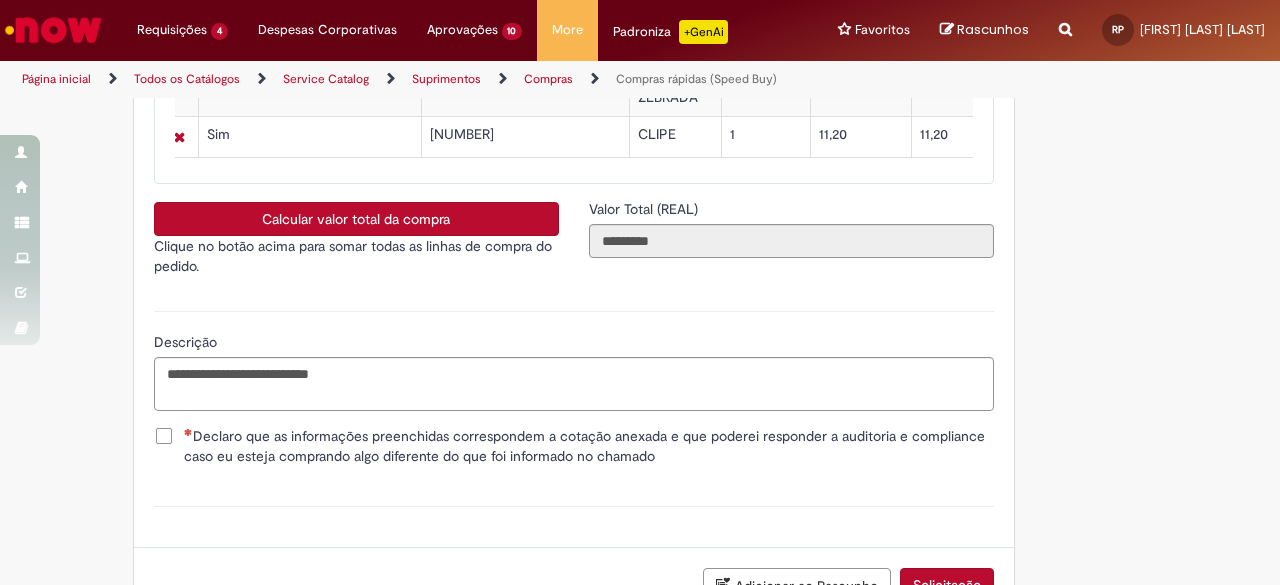 click on "Declaro que as informações preenchidas correspondem a cotação anexada e que poderei responder a auditoria e compliance caso eu esteja comprando algo diferente do que foi informado no chamado" at bounding box center [589, 446] 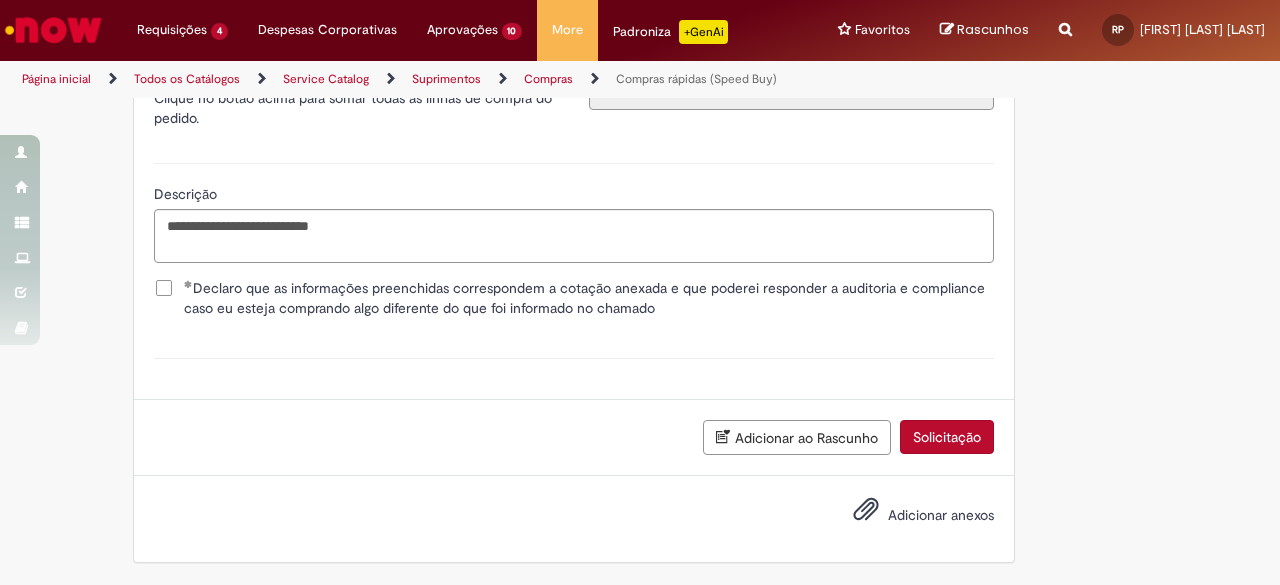 scroll, scrollTop: 3930, scrollLeft: 0, axis: vertical 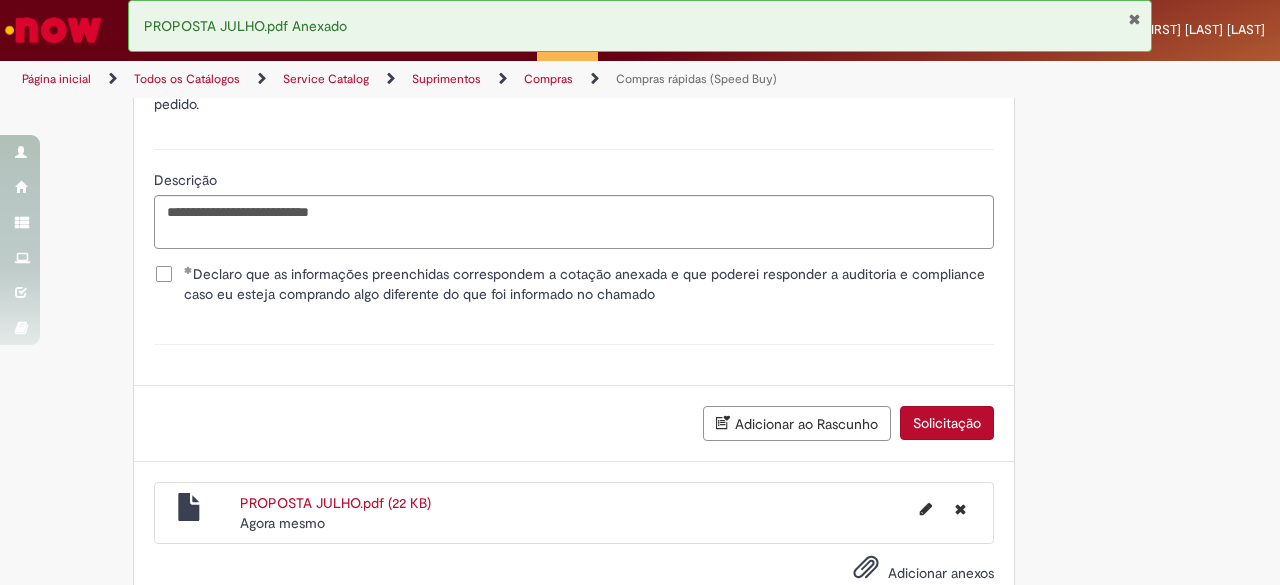 click on "Solicitação" at bounding box center (947, 423) 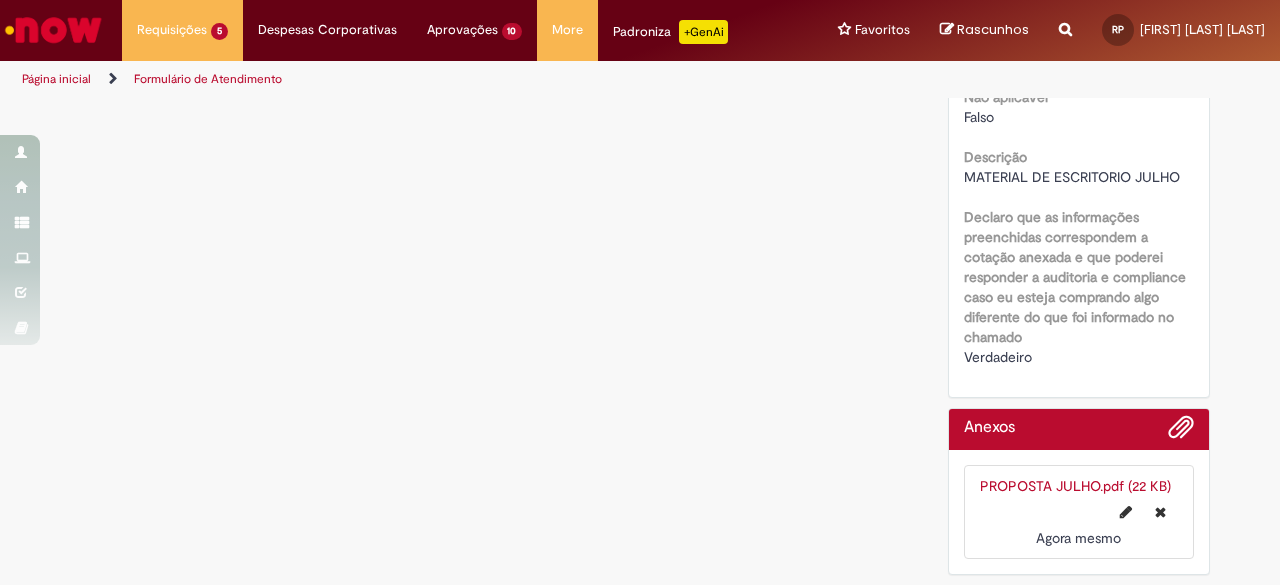 scroll, scrollTop: 0, scrollLeft: 0, axis: both 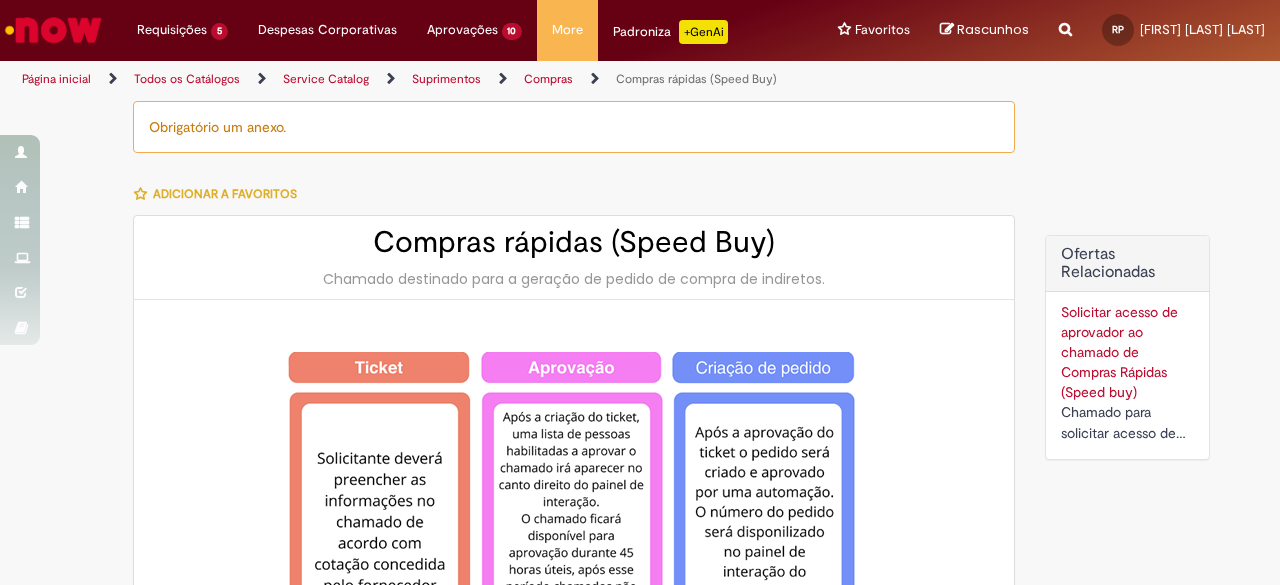 type on "**********" 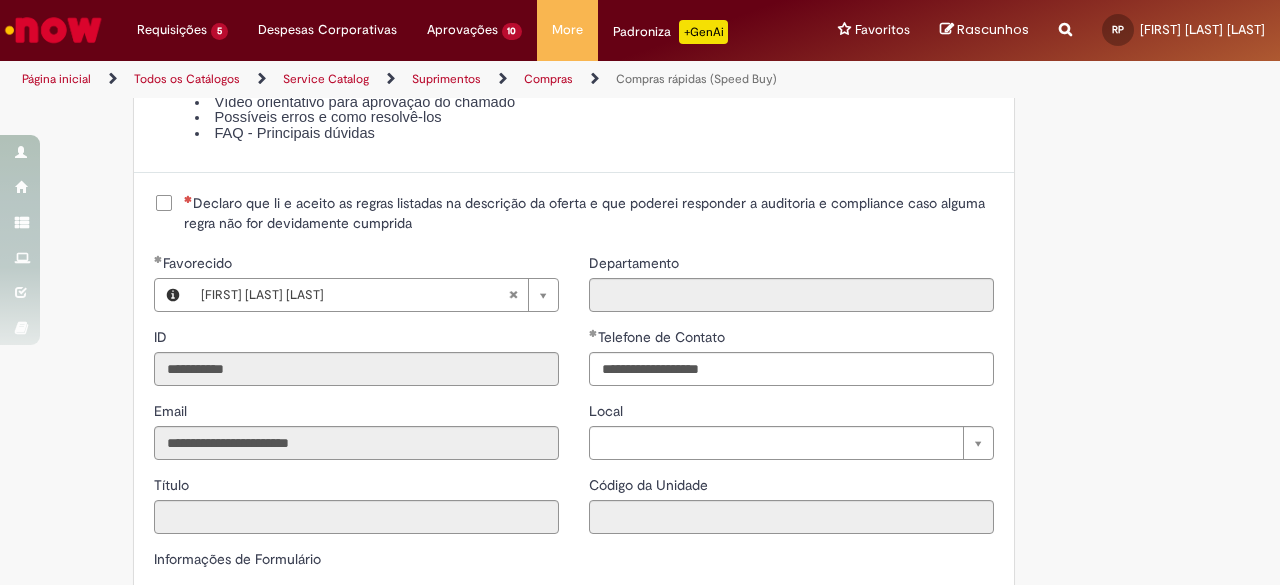 scroll, scrollTop: 2418, scrollLeft: 0, axis: vertical 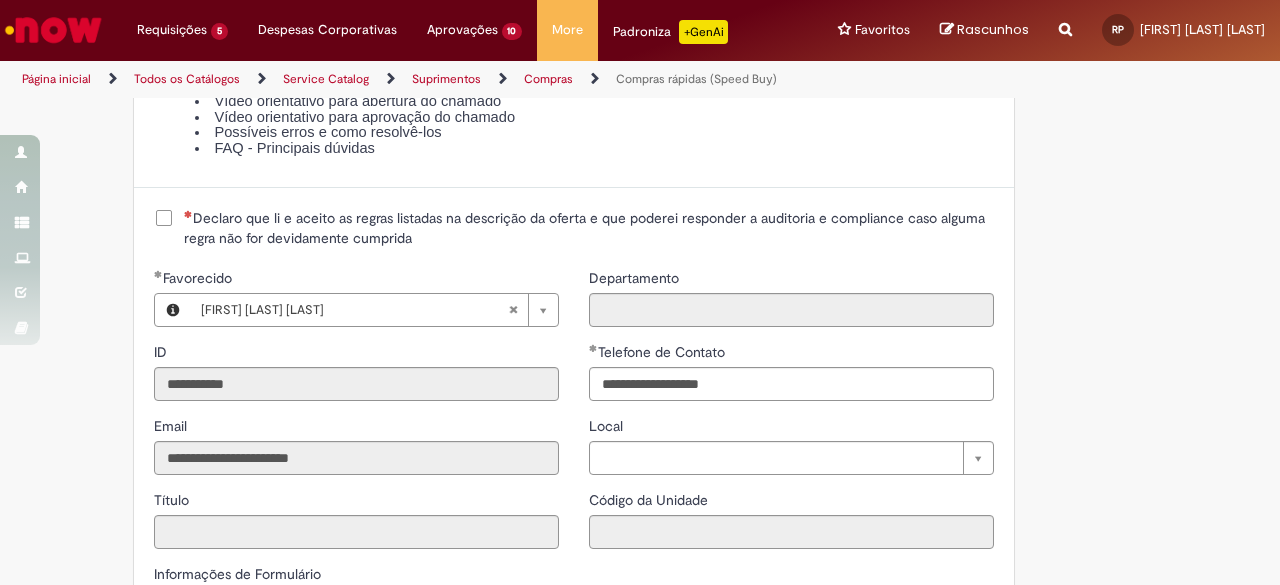 click on "Declaro que li e aceito as regras listadas na descrição da oferta e que poderei responder a auditoria e compliance caso alguma regra não for devidamente cumprida" at bounding box center (589, 228) 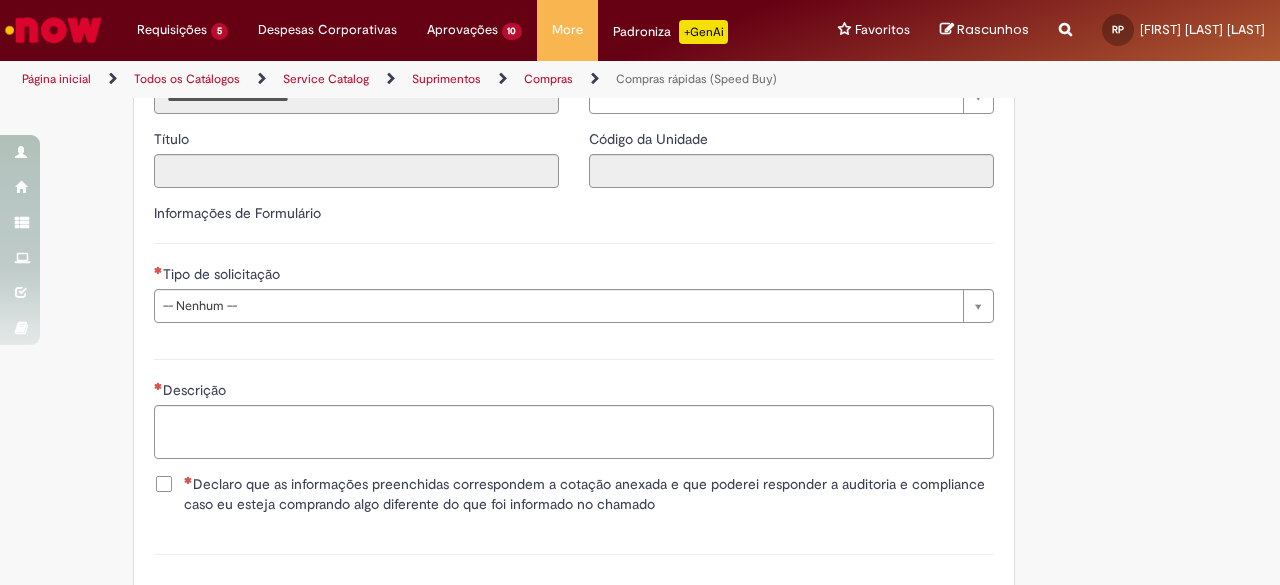 scroll, scrollTop: 2810, scrollLeft: 0, axis: vertical 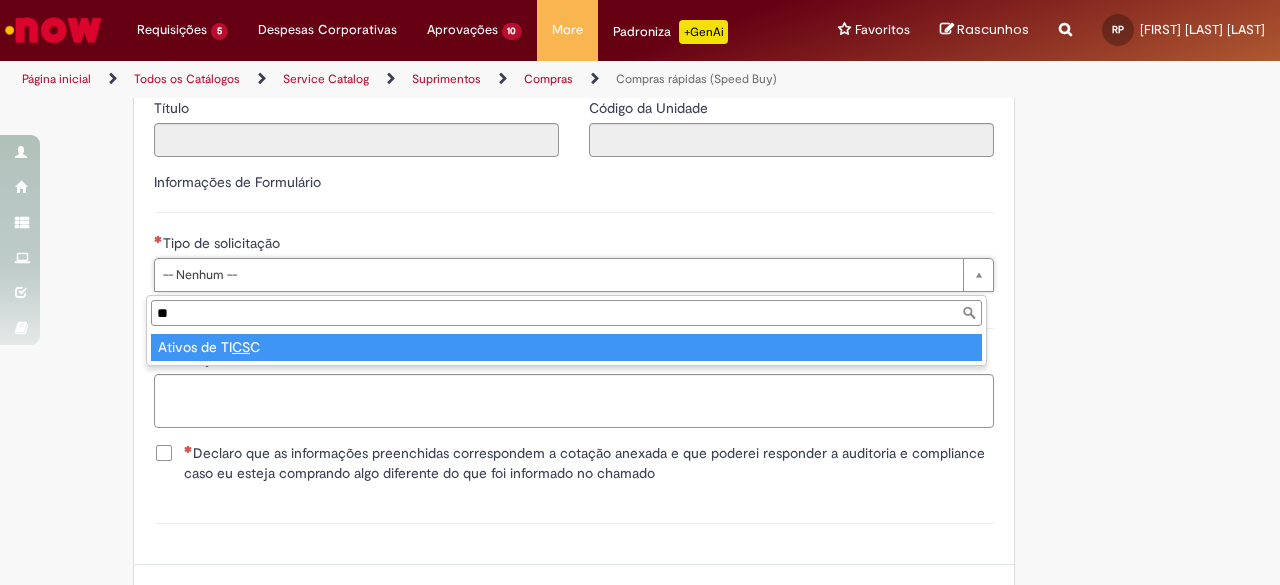 type on "*" 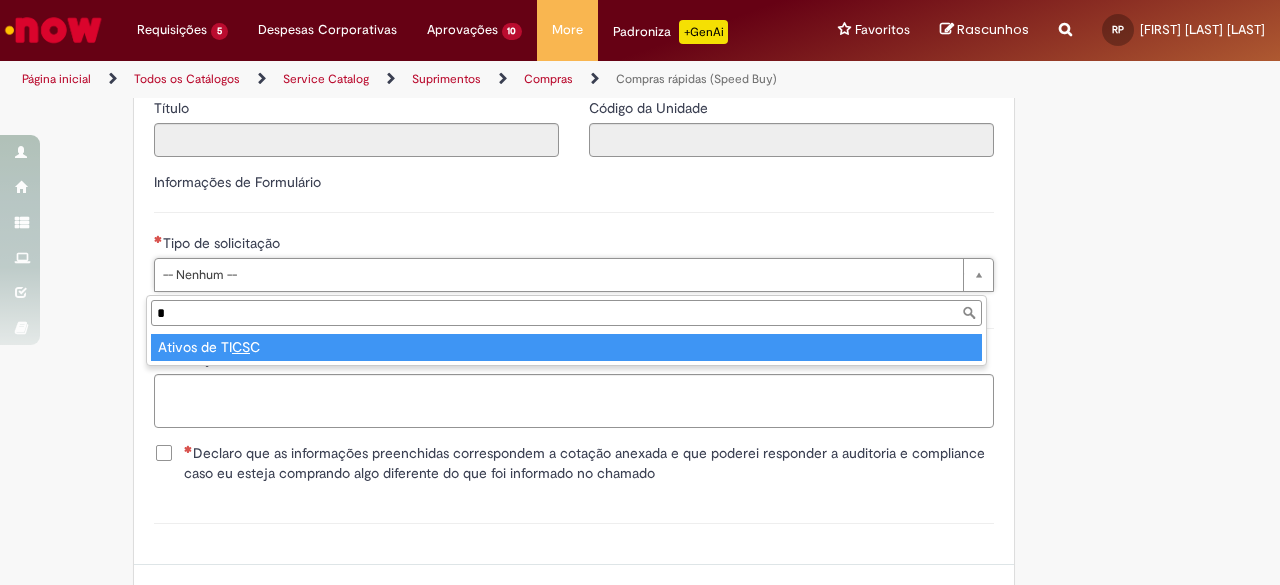 type 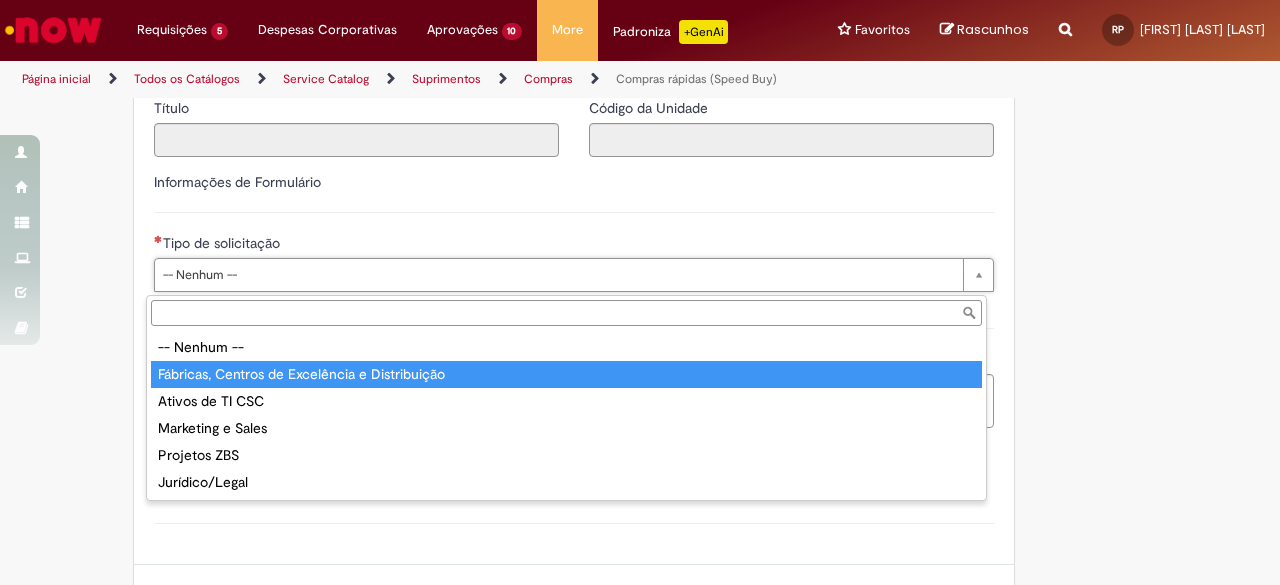 type on "**********" 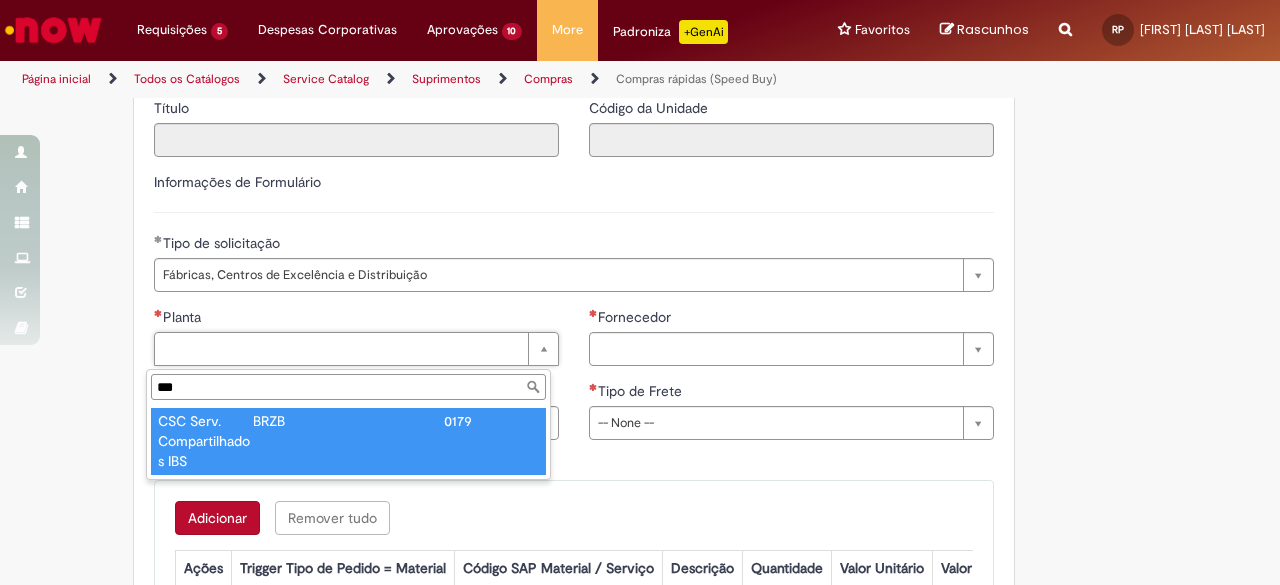type on "***" 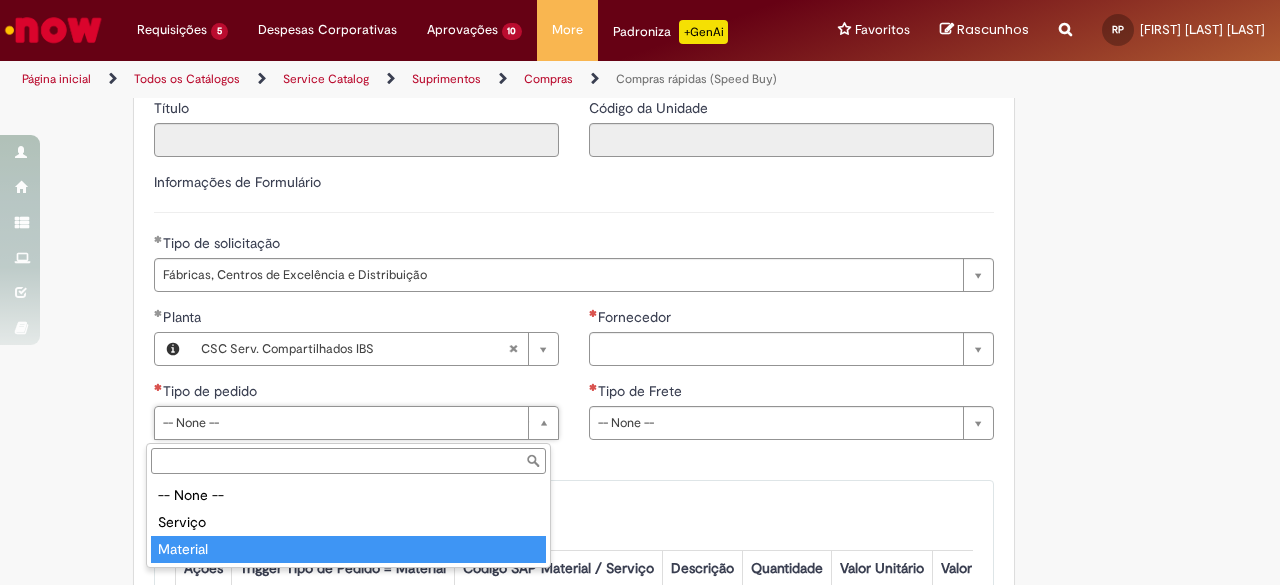 type on "********" 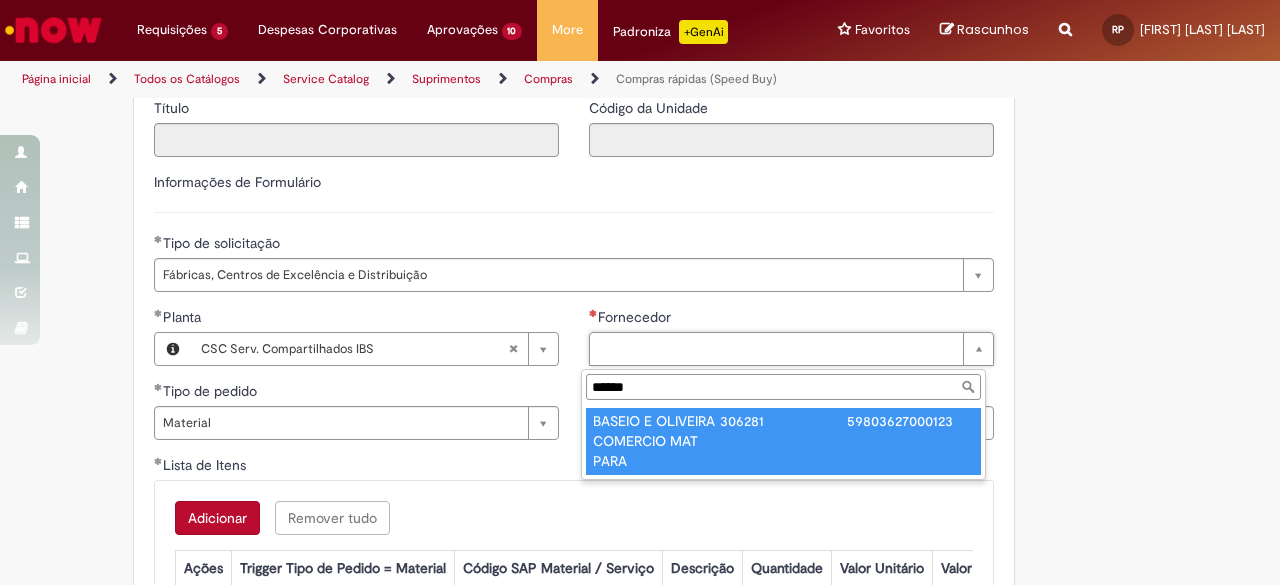 type on "******" 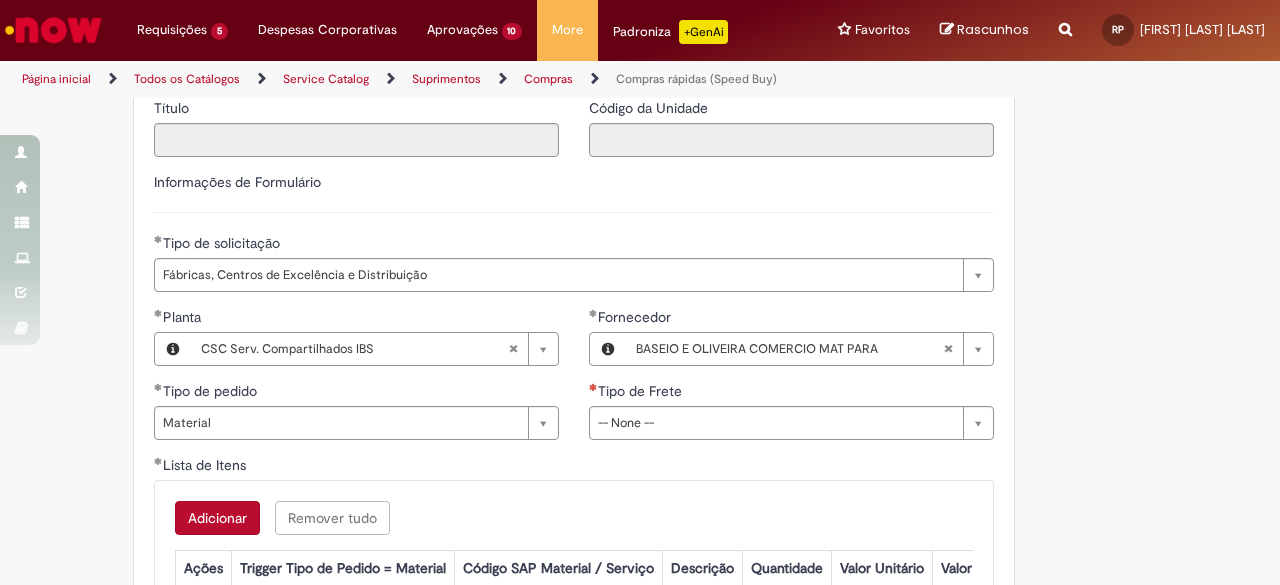 drag, startPoint x: 822, startPoint y: 411, endPoint x: 786, endPoint y: 432, distance: 41.677334 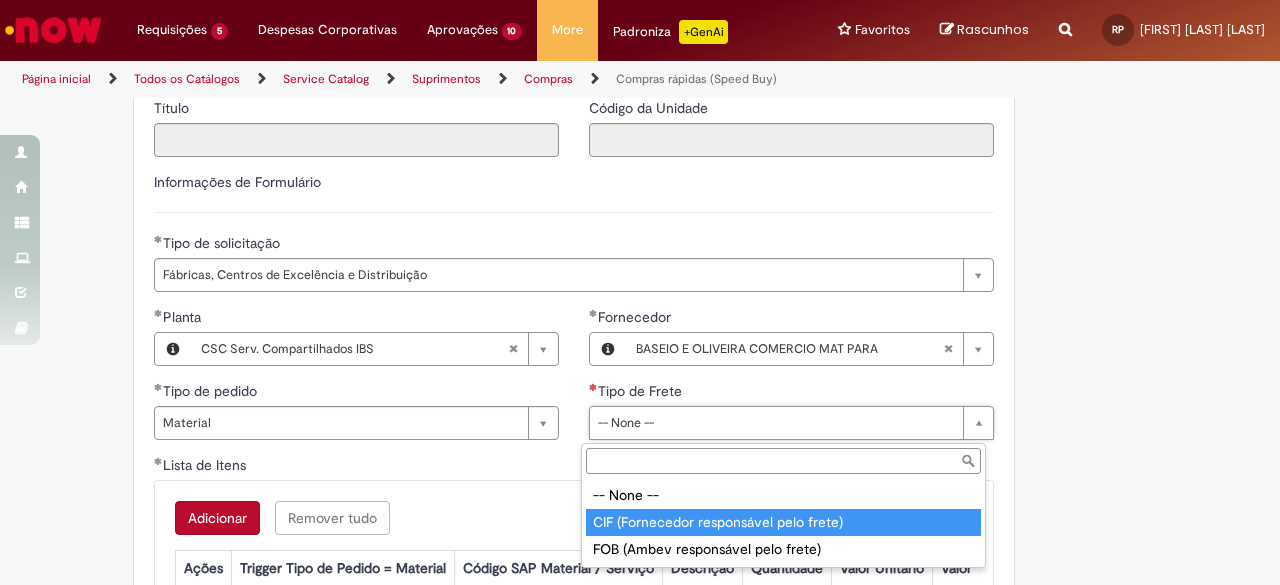 type on "**********" 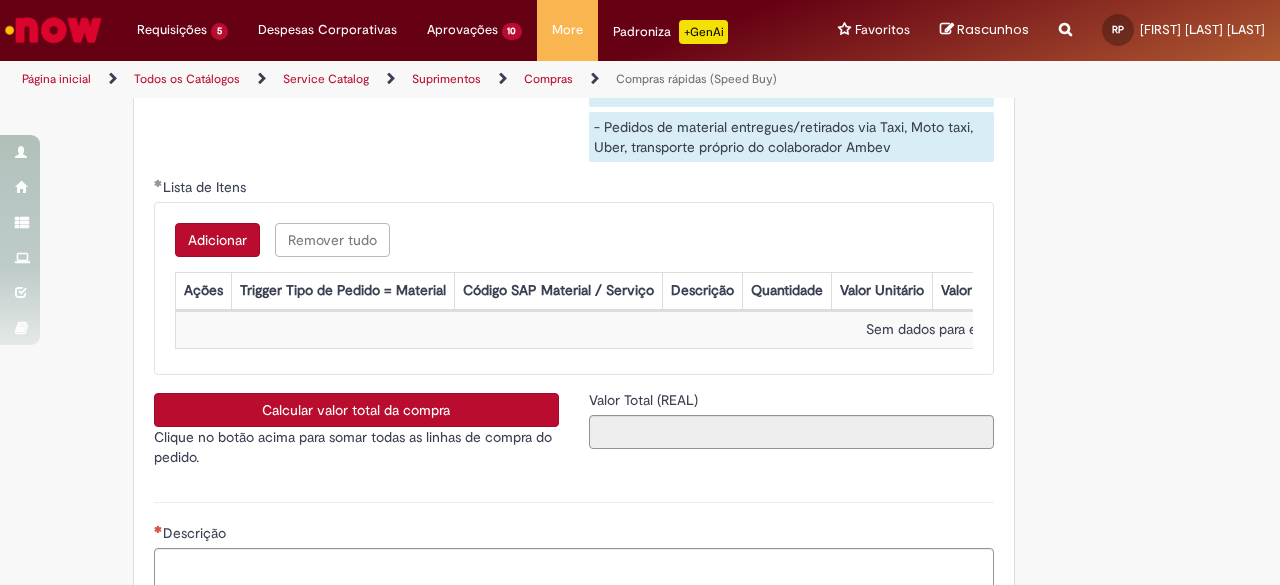 scroll, scrollTop: 3322, scrollLeft: 0, axis: vertical 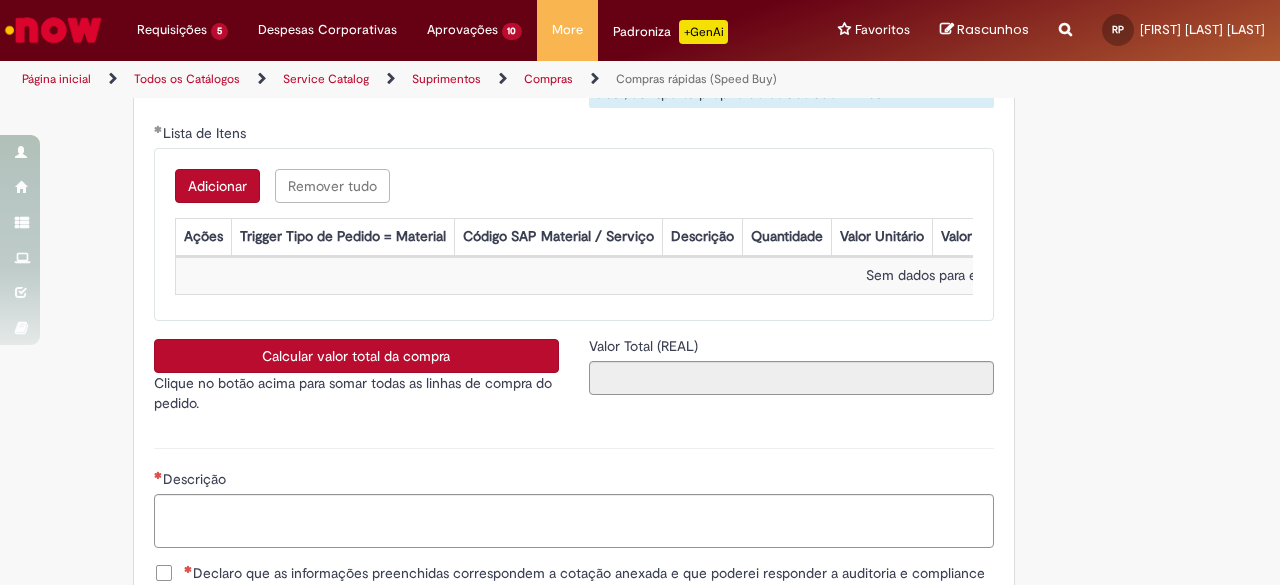 click on "Adicionar" at bounding box center [217, 186] 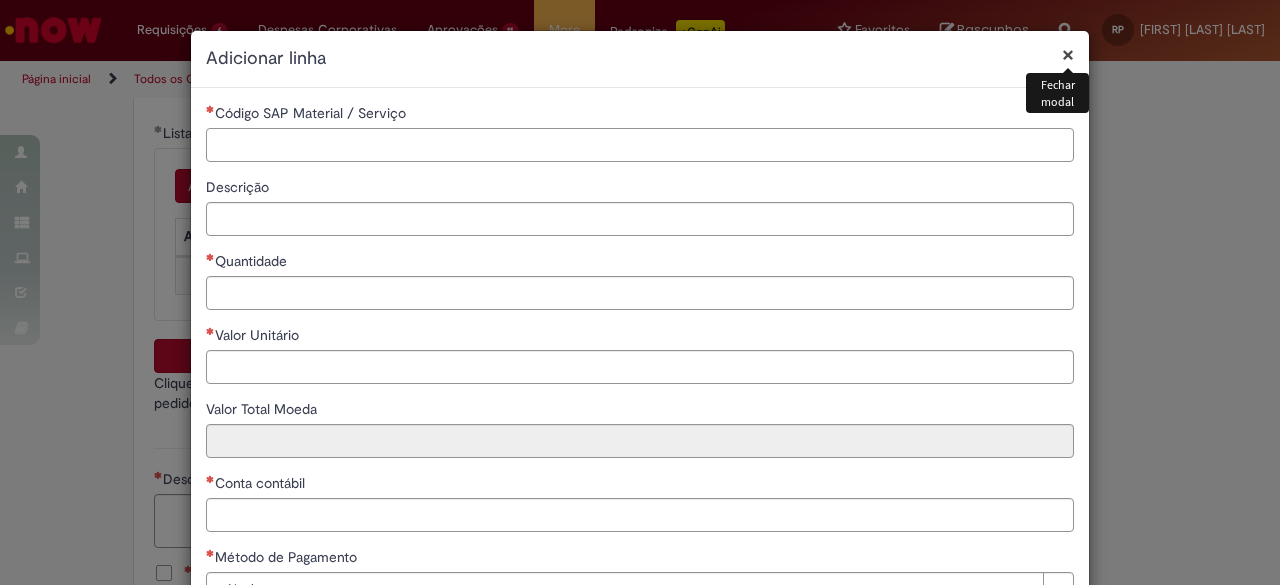 click on "Código SAP Material / Serviço" at bounding box center [640, 145] 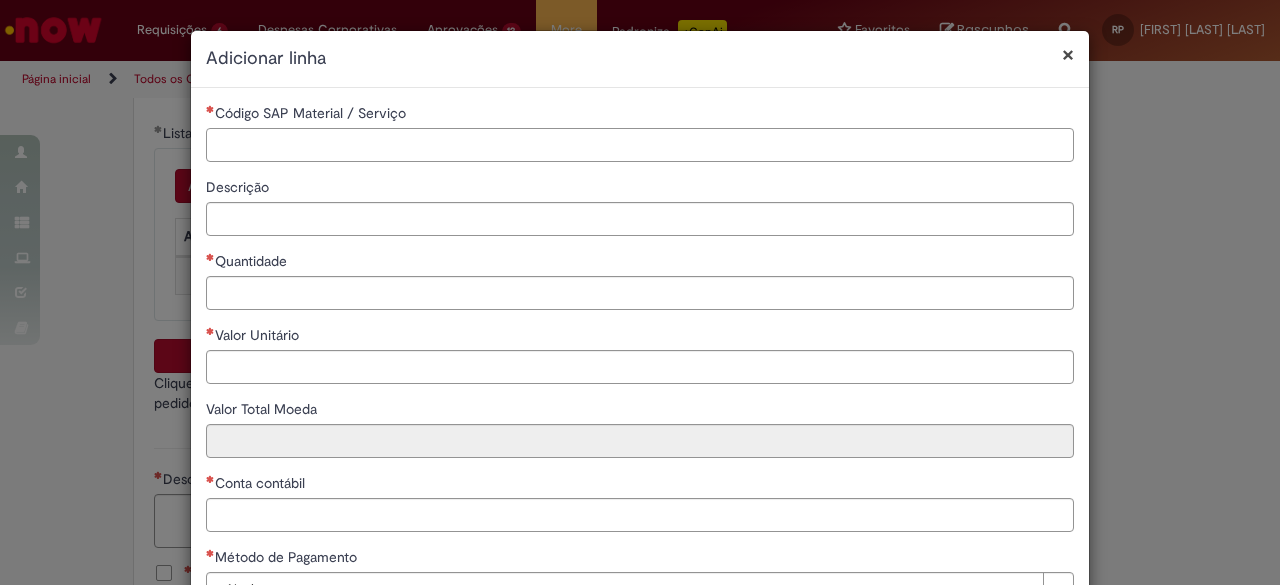 paste on "********" 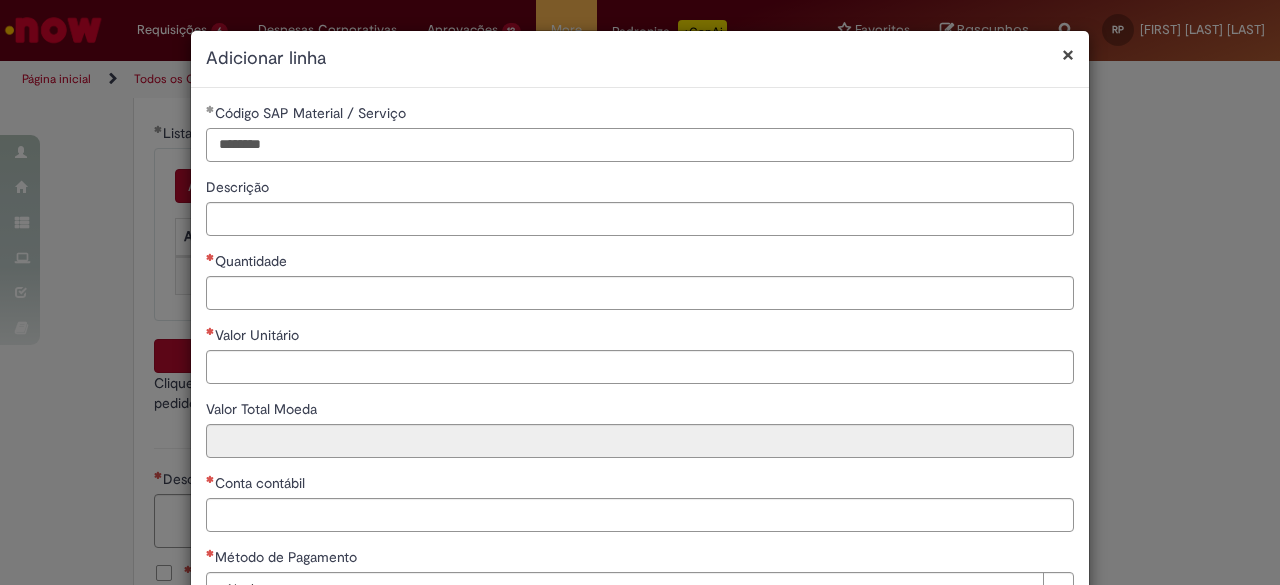 type on "********" 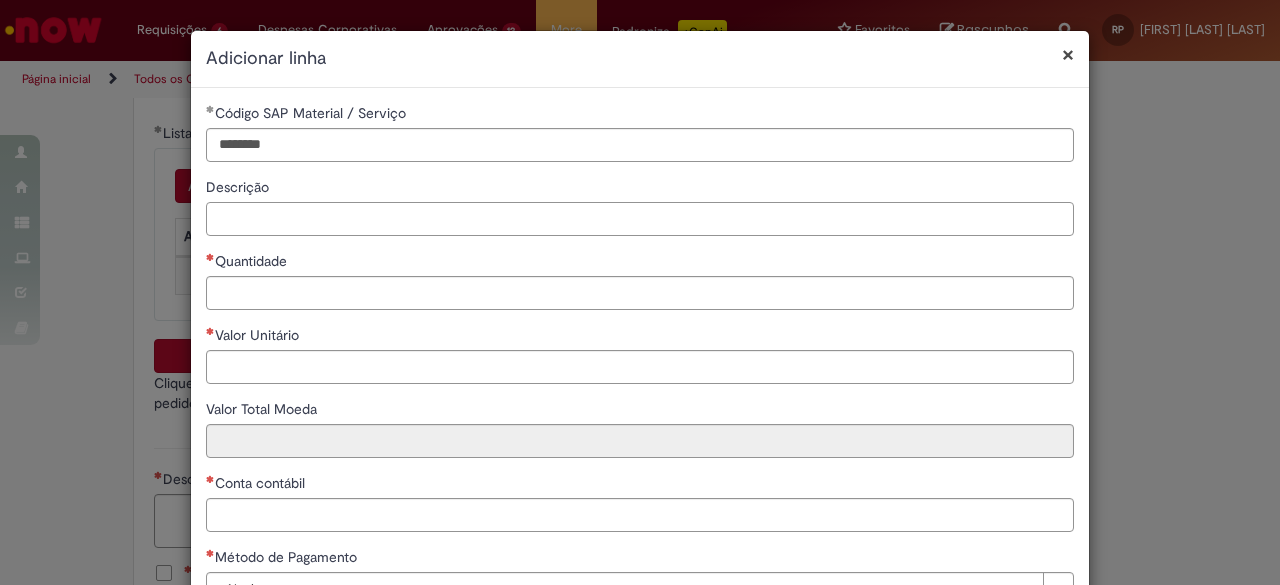 click on "Descrição" at bounding box center [640, 219] 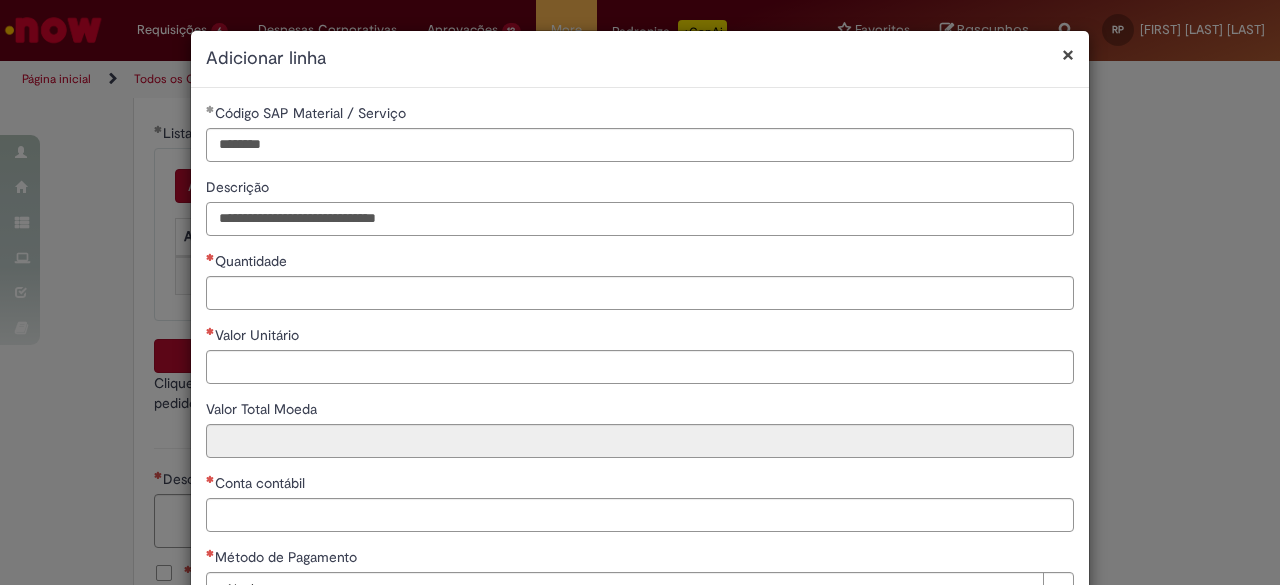 type on "**********" 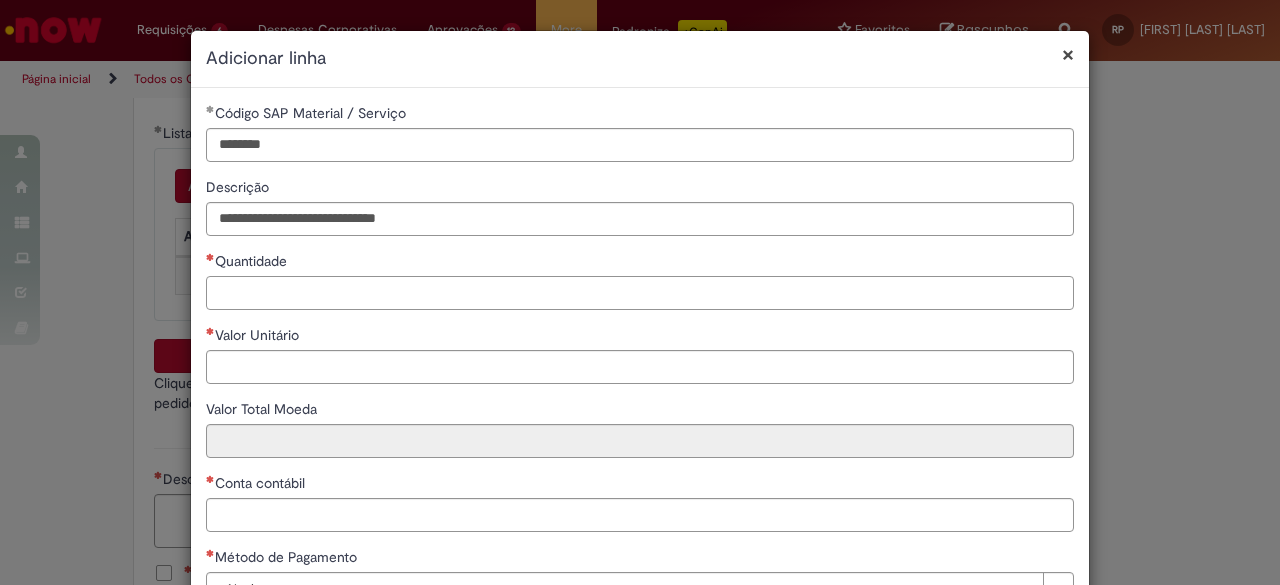 click on "Quantidade" at bounding box center (640, 293) 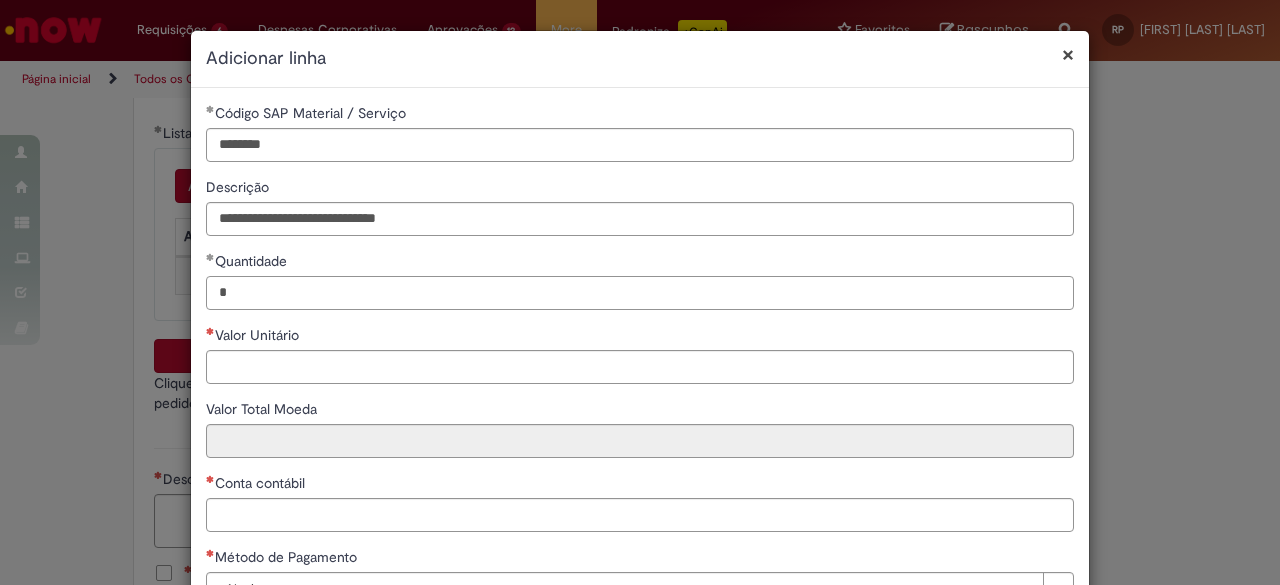 type on "*" 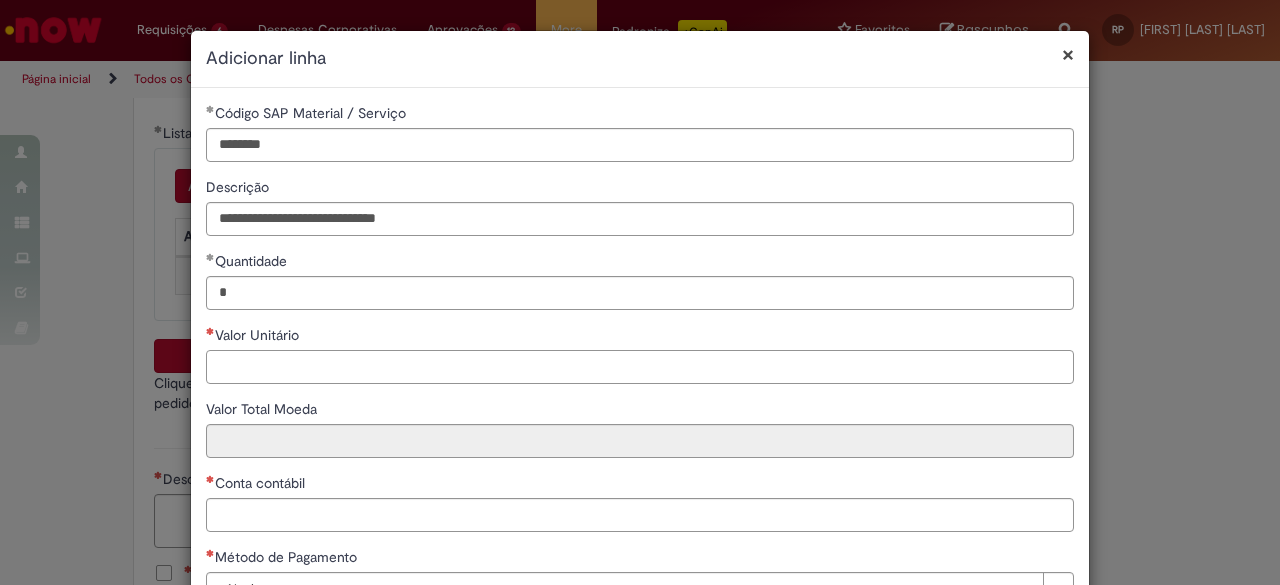 click on "Valor Unitário" at bounding box center (640, 367) 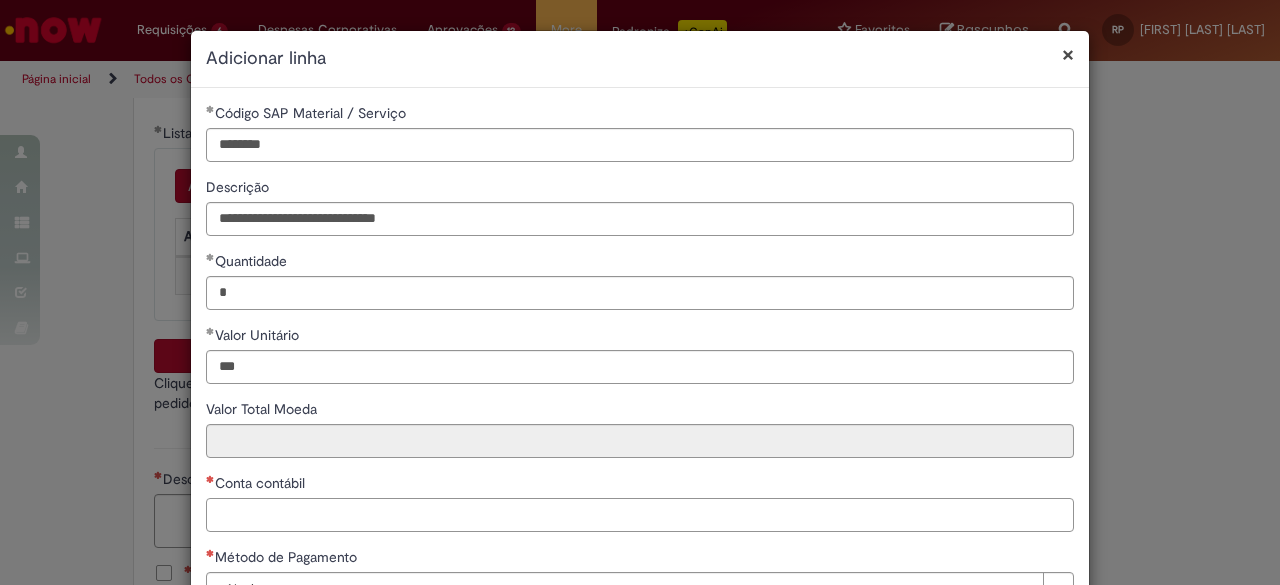 type on "******" 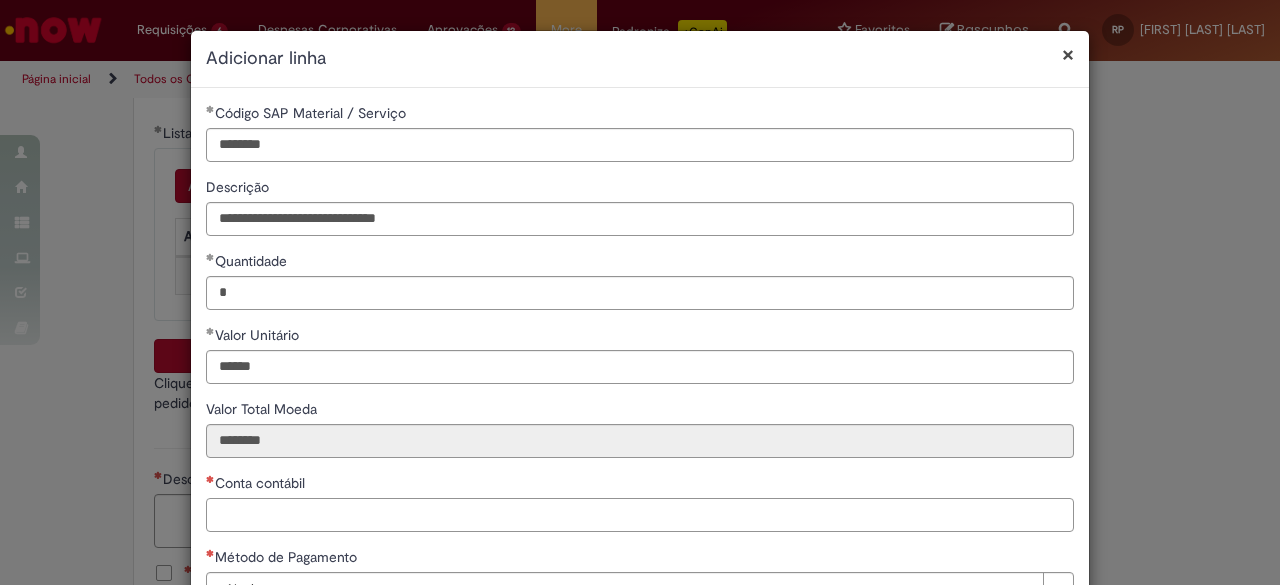 click on "Conta contábil" at bounding box center (640, 515) 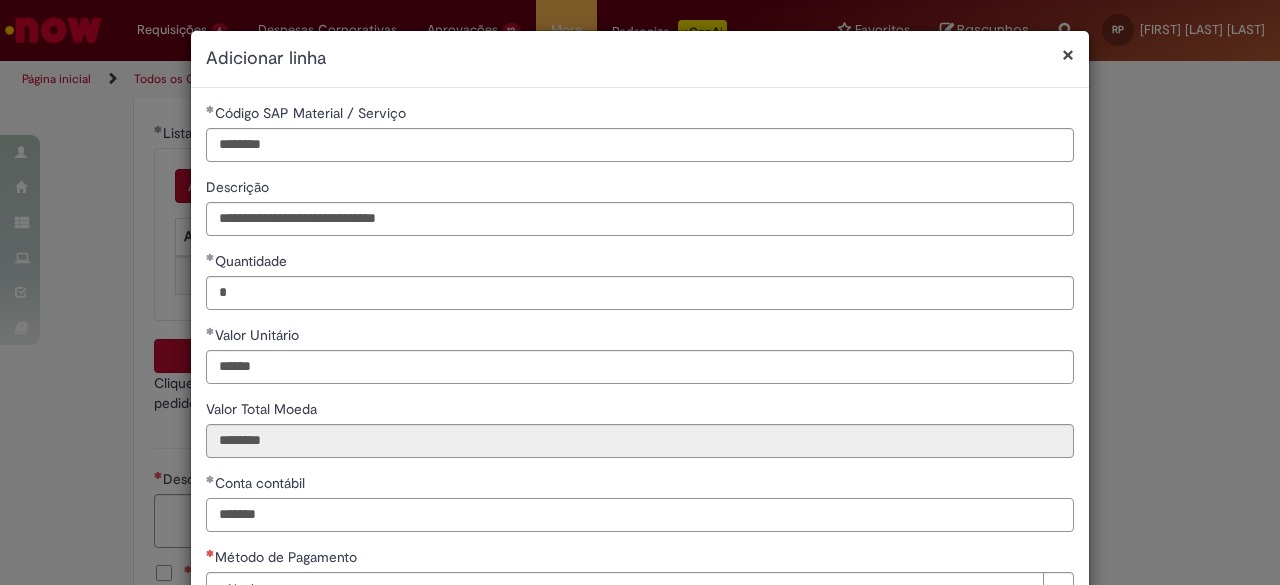 type on "*******" 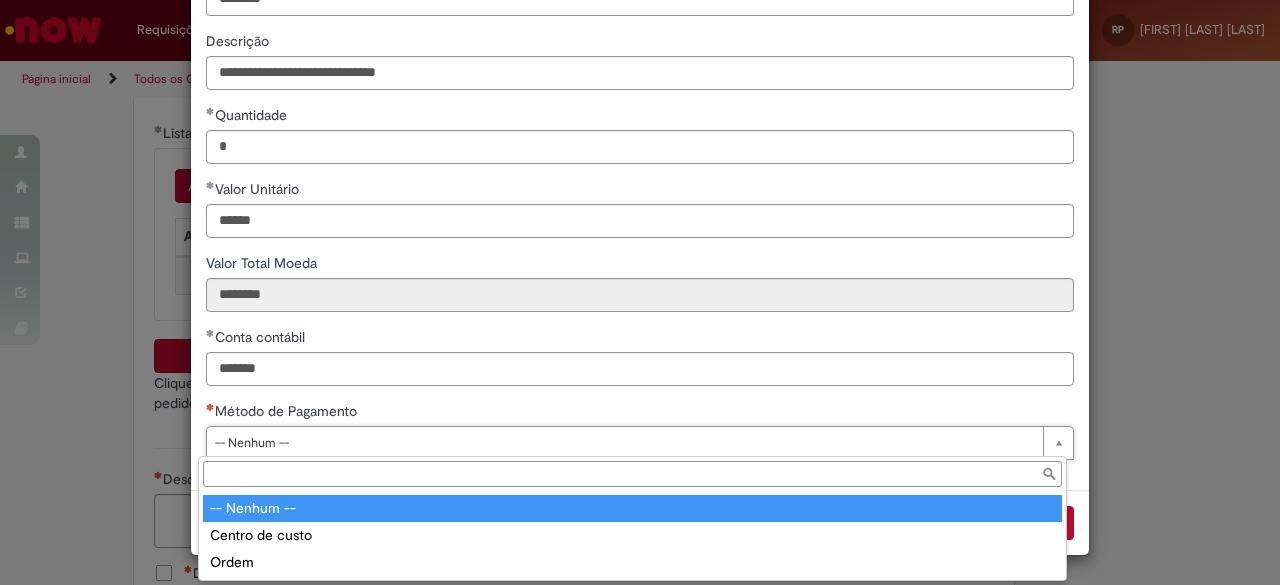 scroll, scrollTop: 144, scrollLeft: 0, axis: vertical 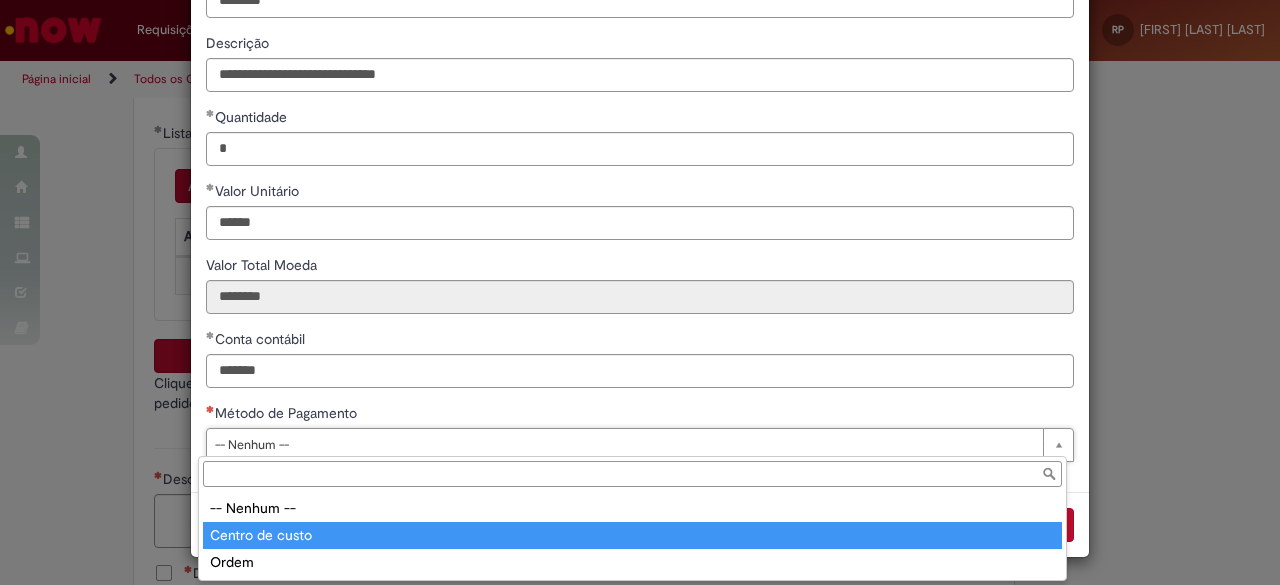 type on "**********" 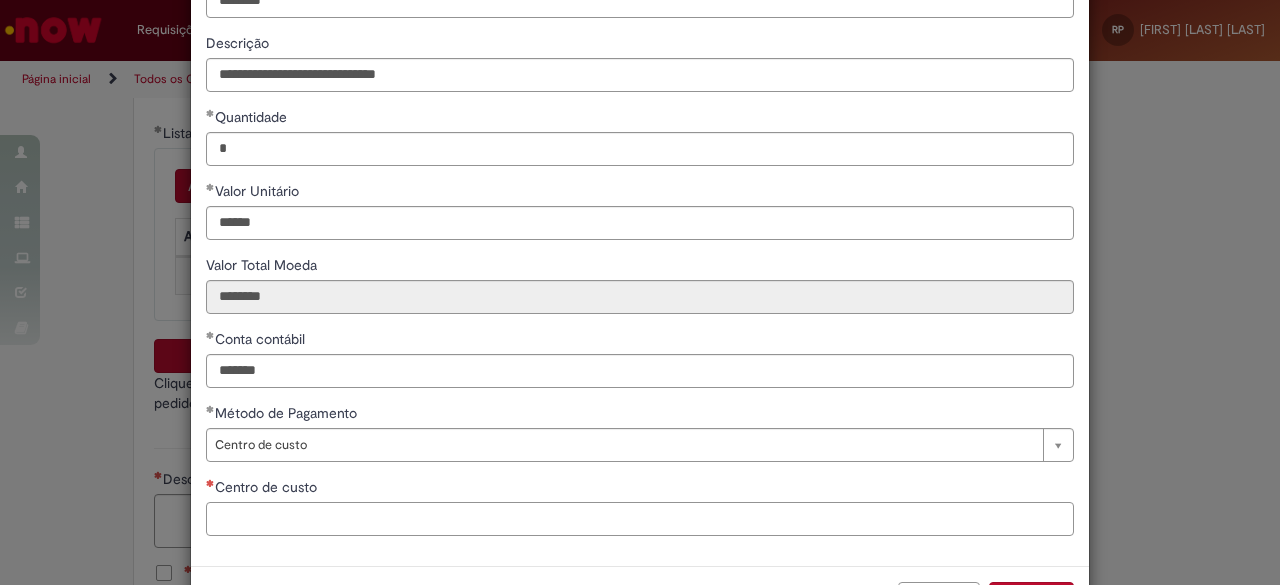 click on "Centro de custo" at bounding box center (640, 519) 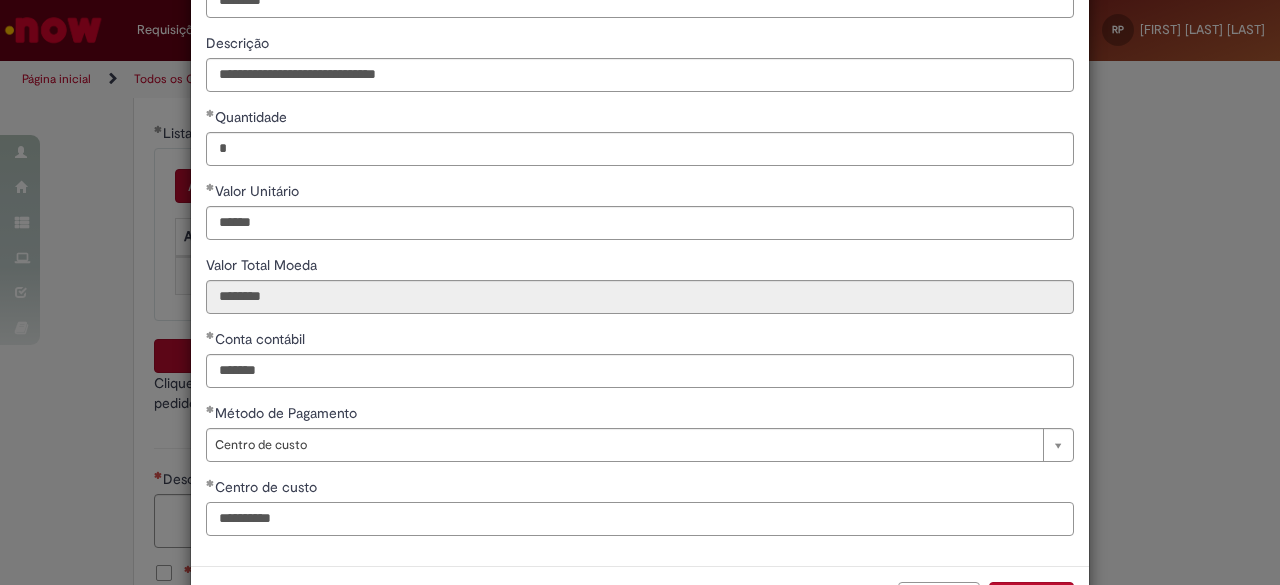 type on "**********" 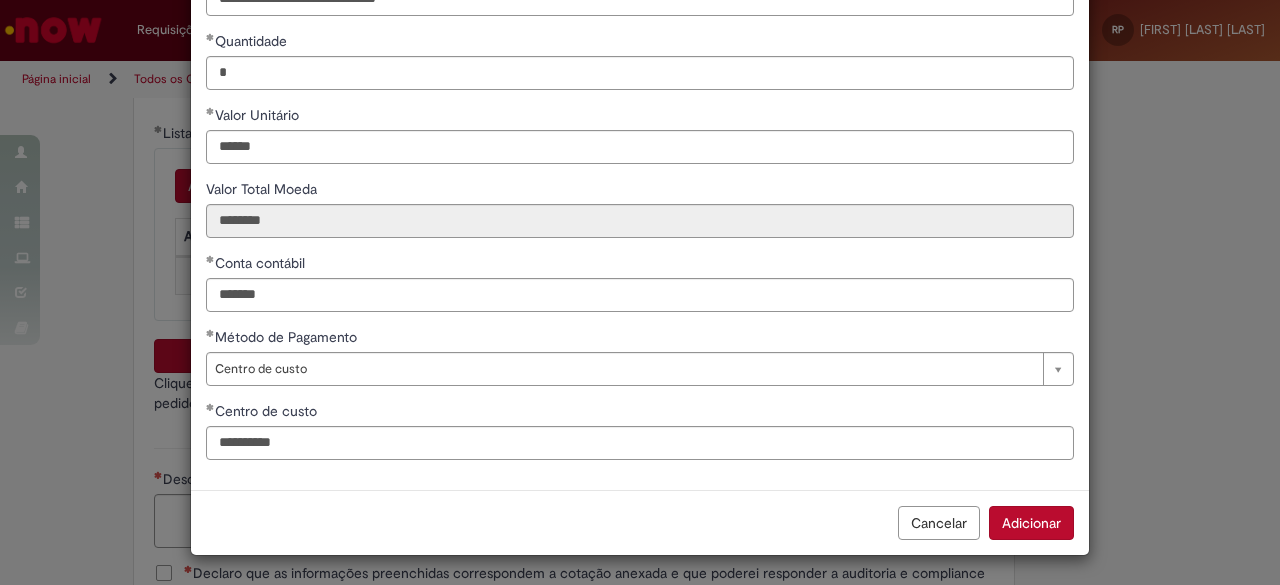 scroll, scrollTop: 218, scrollLeft: 0, axis: vertical 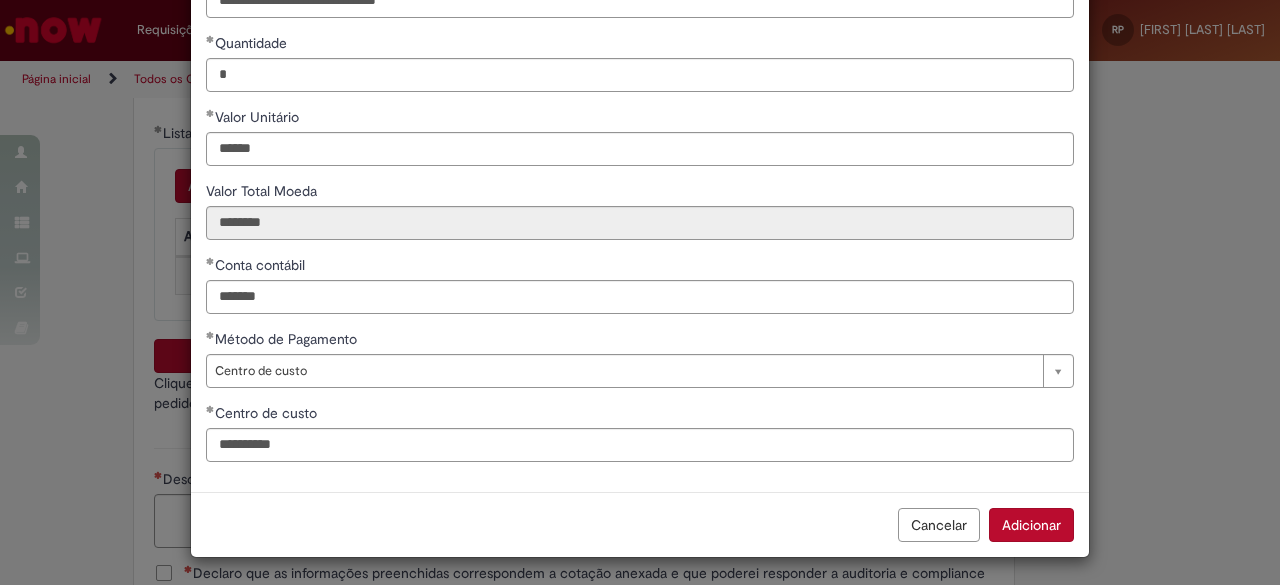click on "Adicionar" at bounding box center [1031, 525] 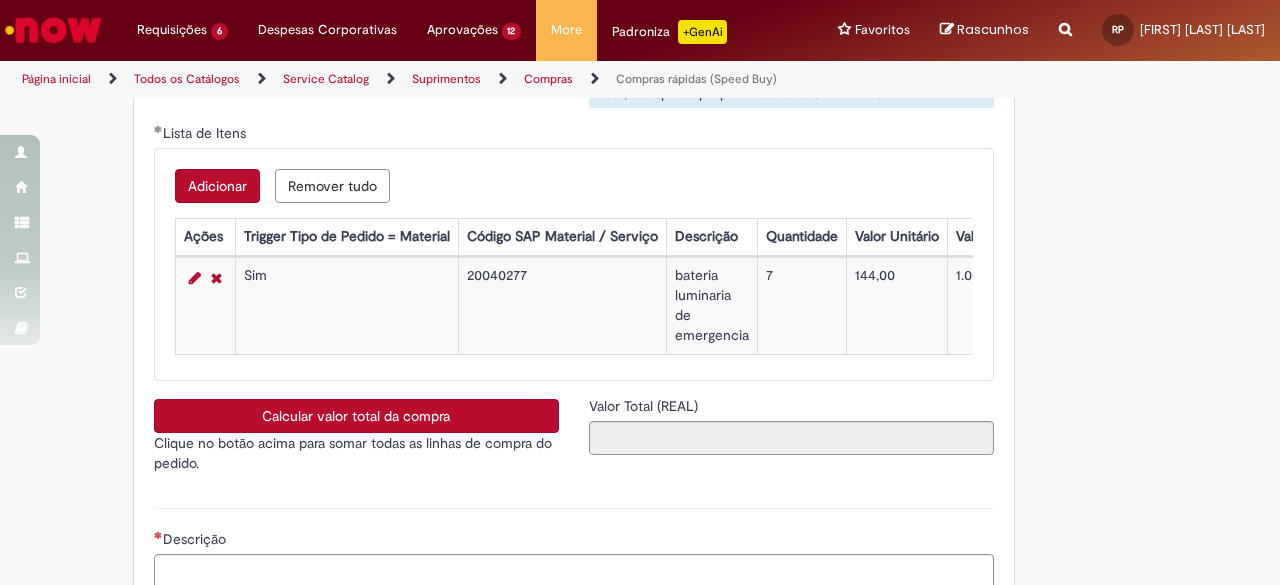 click on "Adicionar" at bounding box center (217, 186) 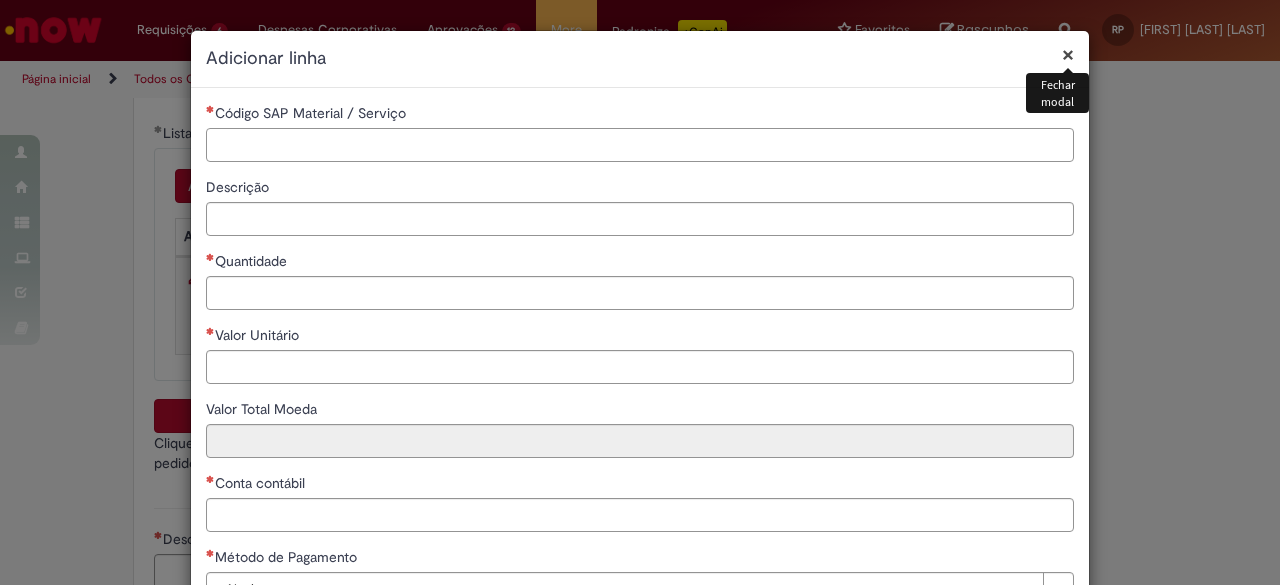 click on "Código SAP Material / Serviço" at bounding box center [640, 145] 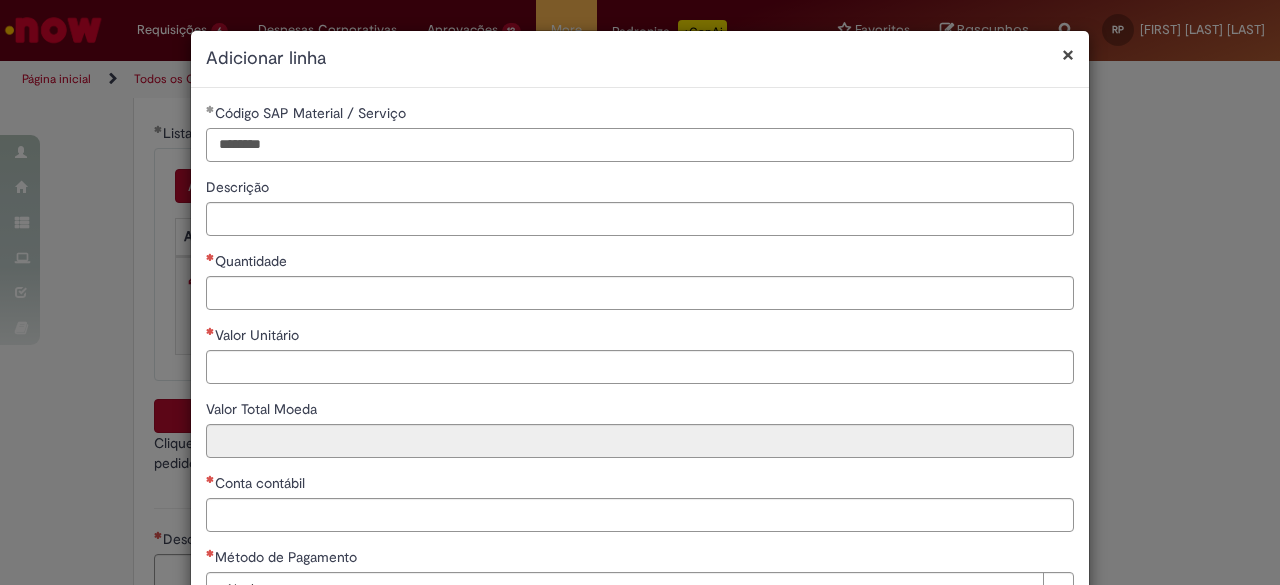 type on "********" 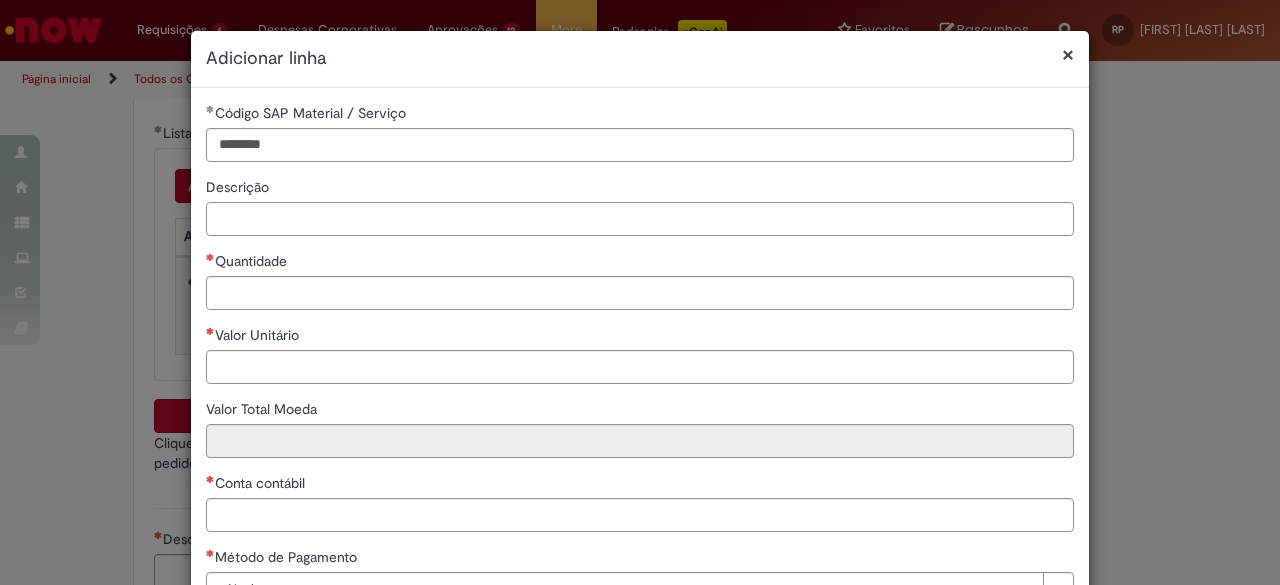 click on "Descrição" at bounding box center [640, 219] 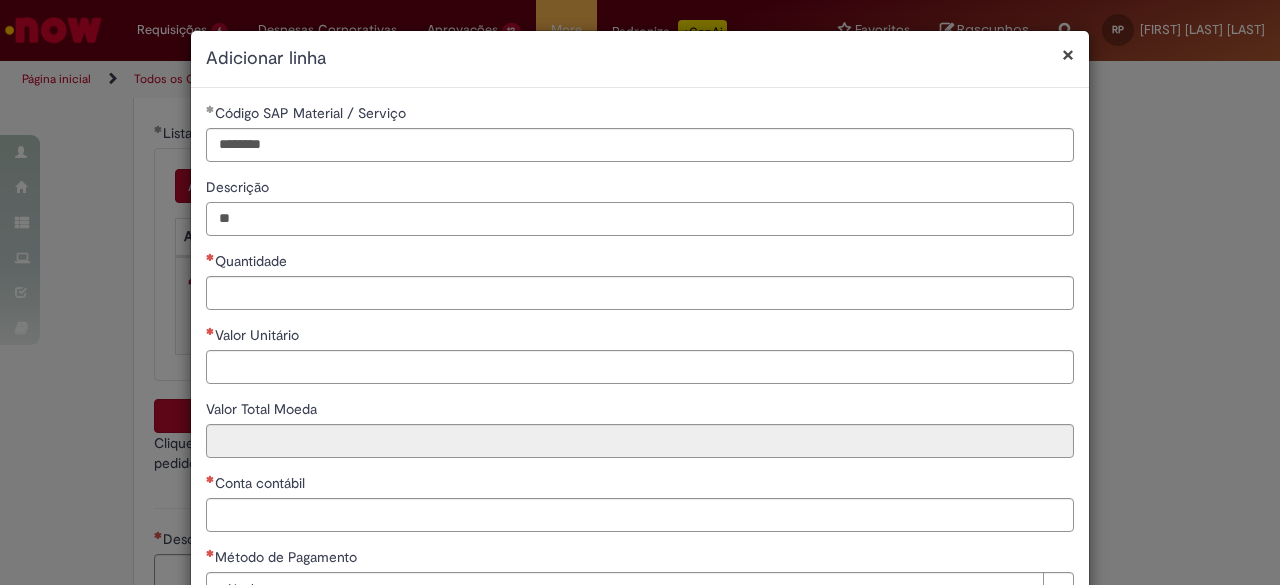 type on "*" 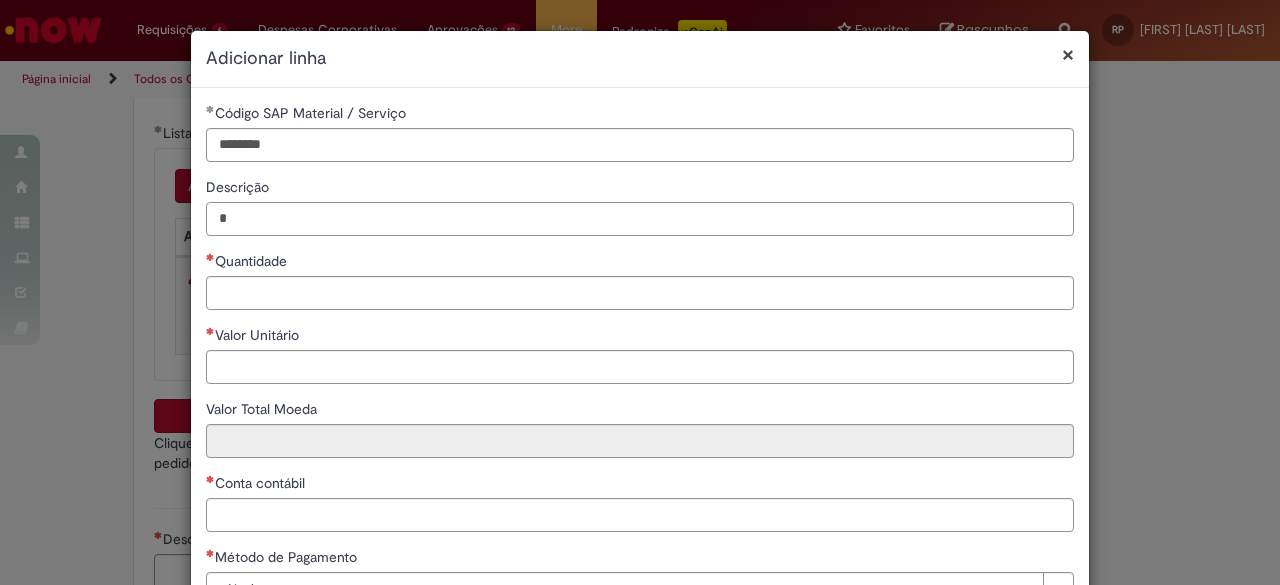 type 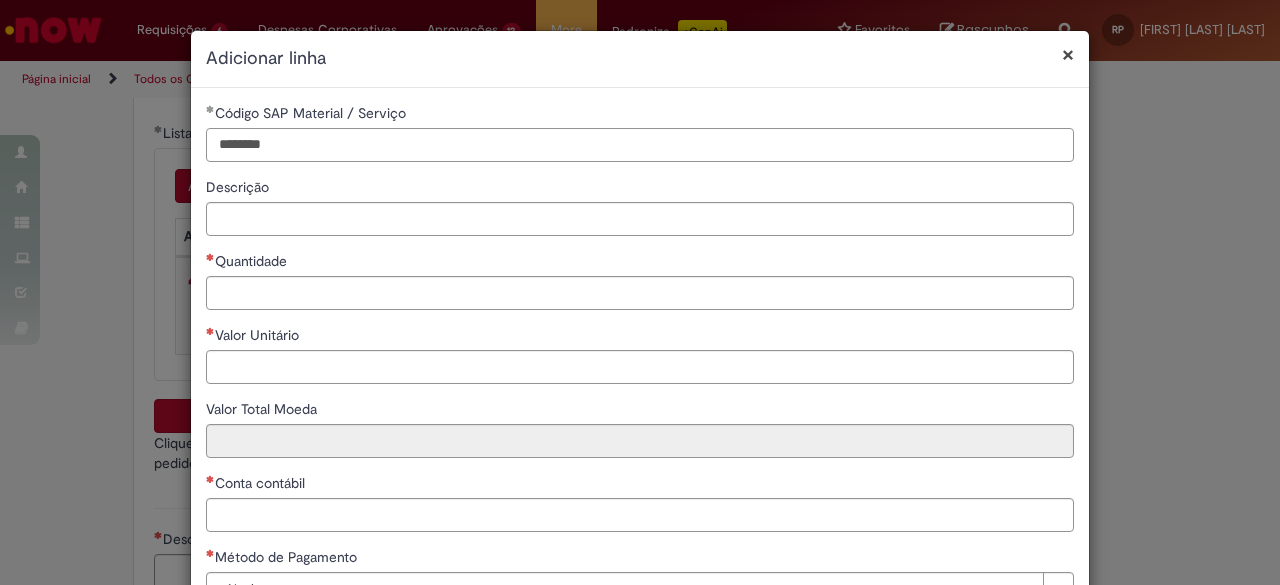 click on "********" at bounding box center [640, 145] 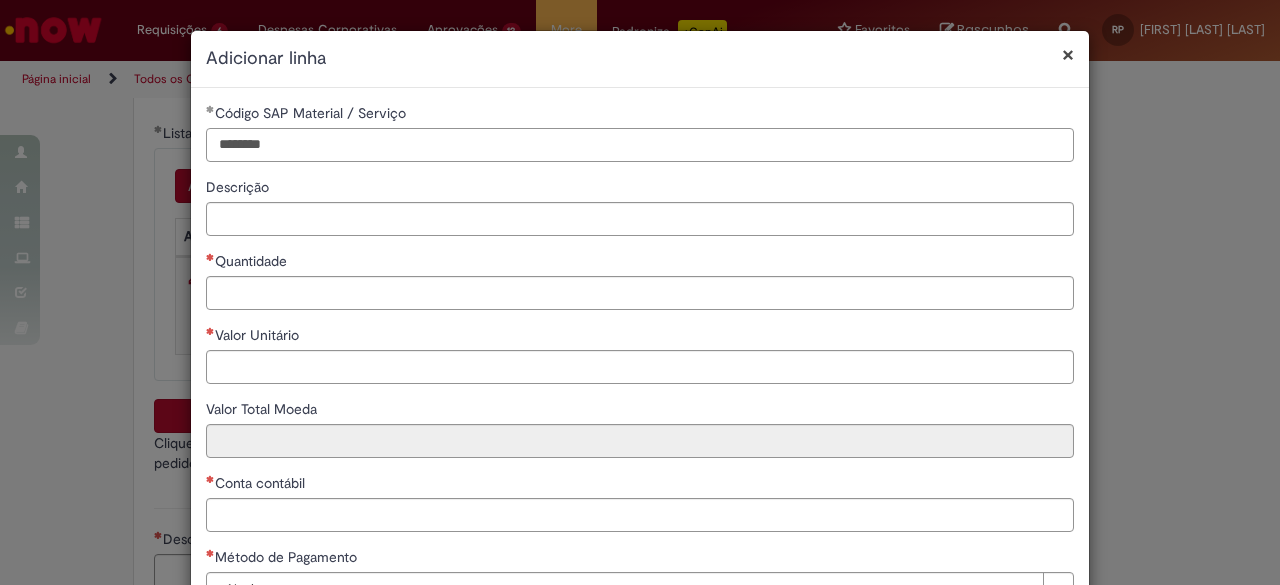 type on "********" 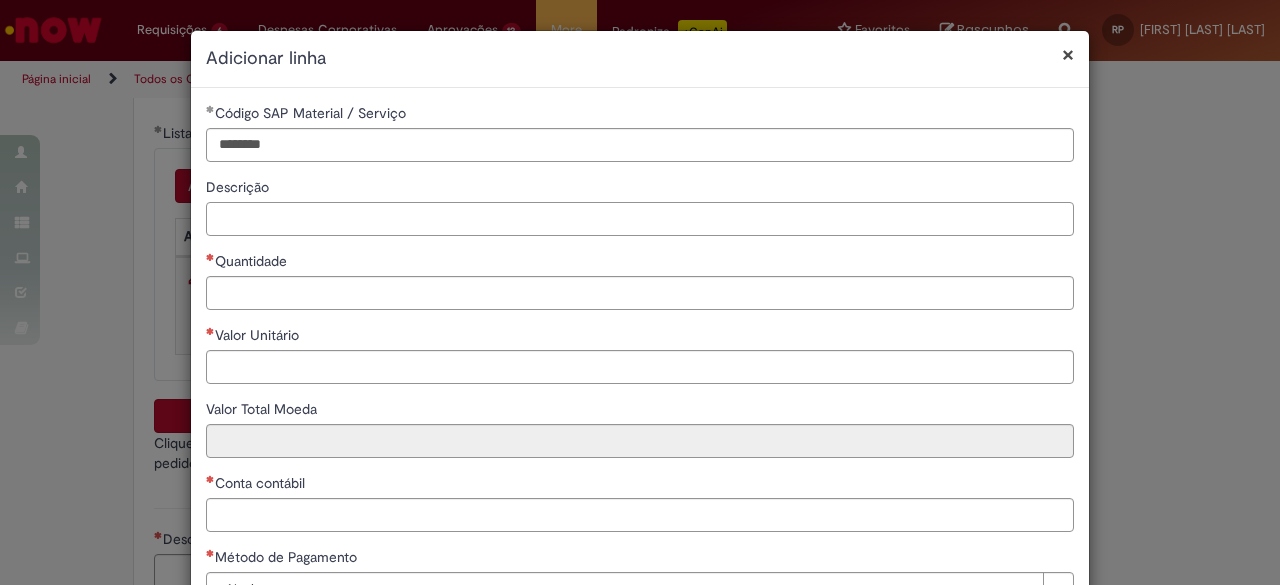 click on "Descrição" at bounding box center (640, 219) 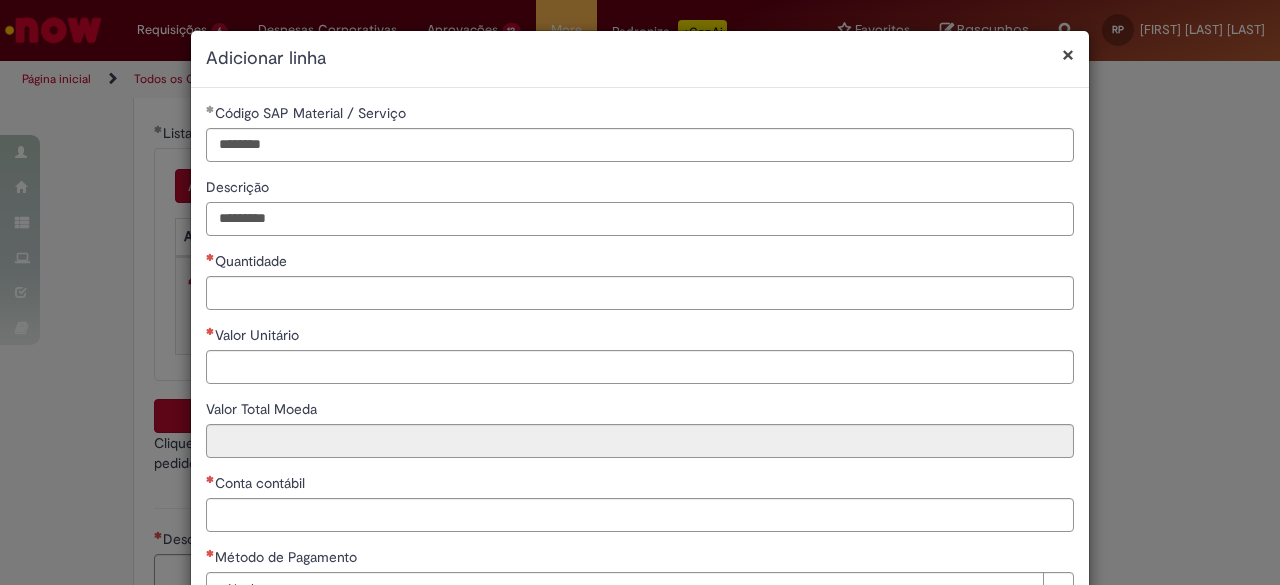 type on "*********" 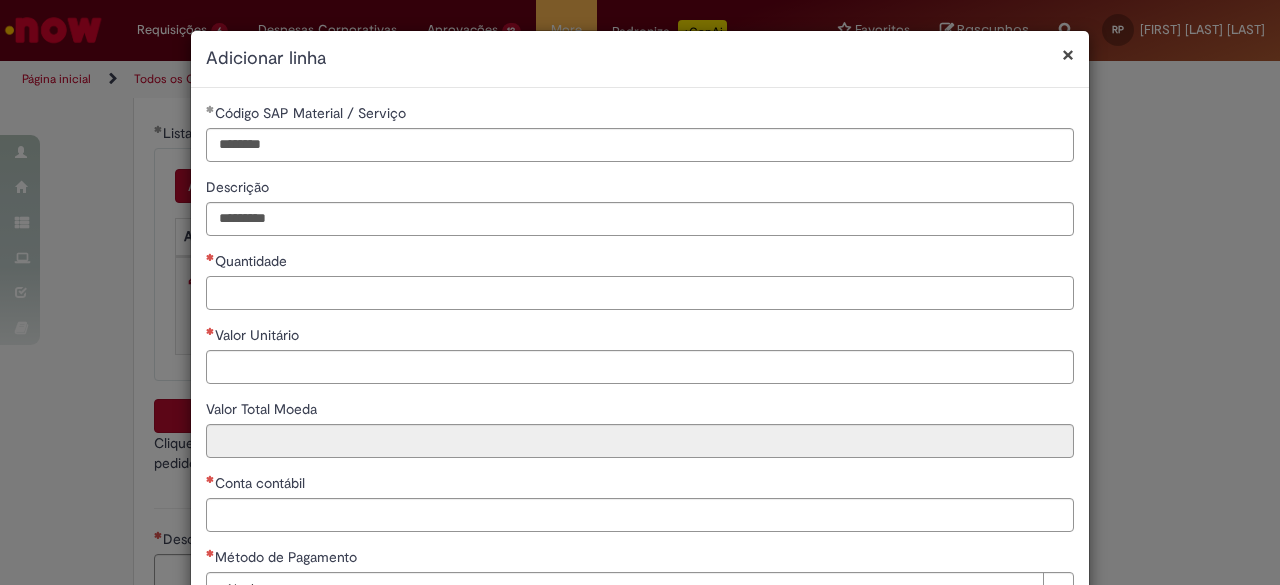 click on "Quantidade" at bounding box center (640, 293) 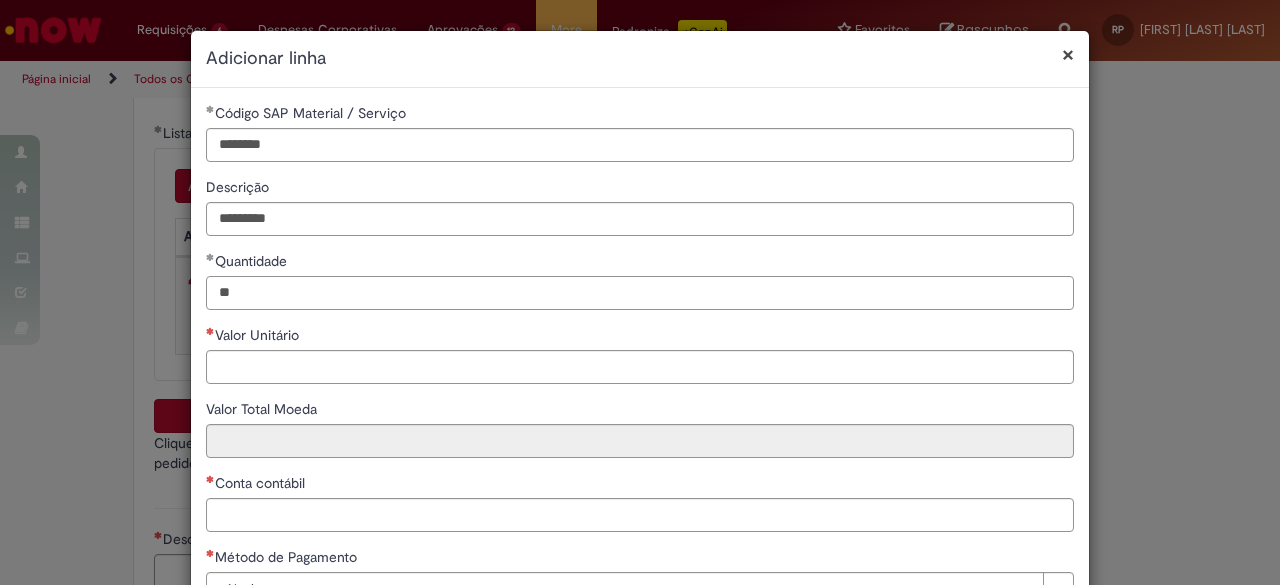 type on "**" 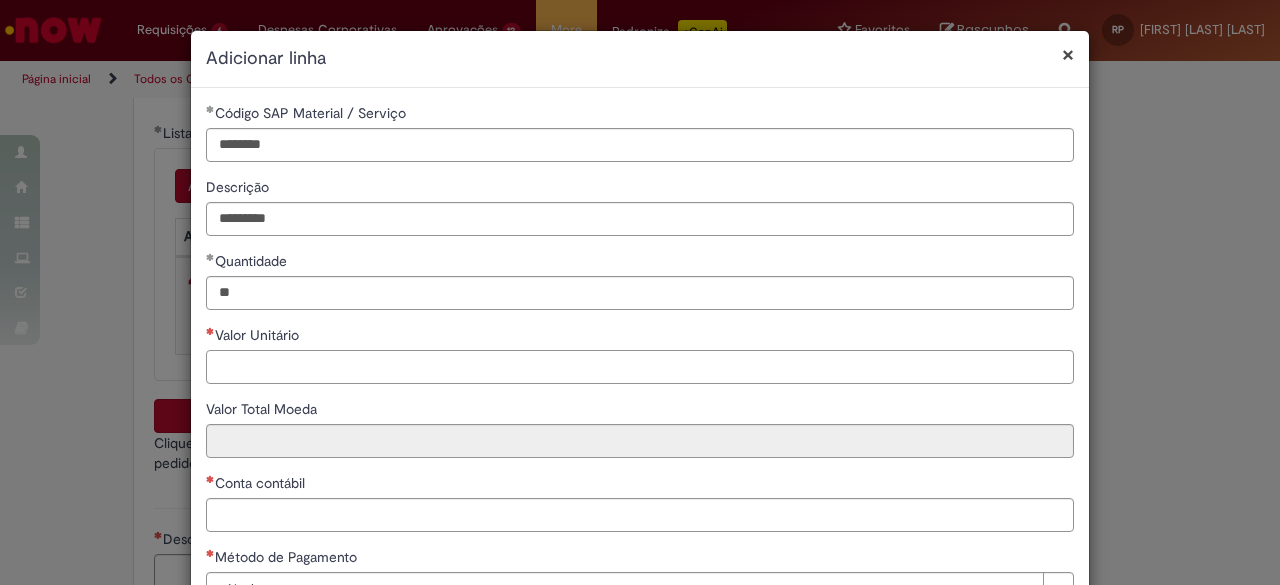 click on "Valor Unitário" at bounding box center [640, 367] 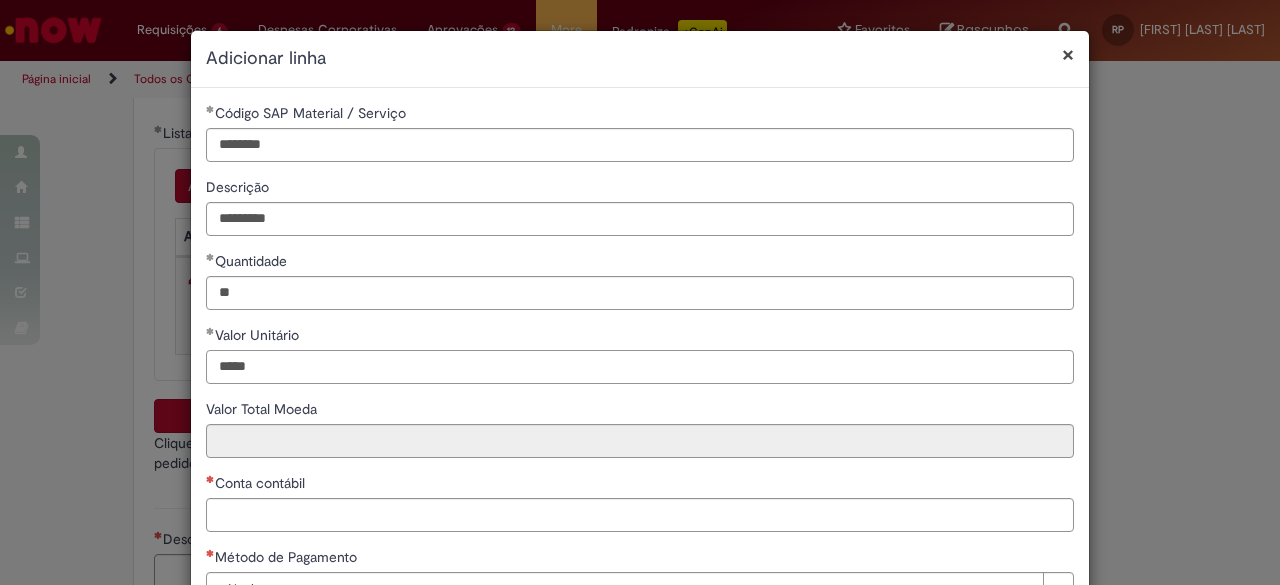 type on "*****" 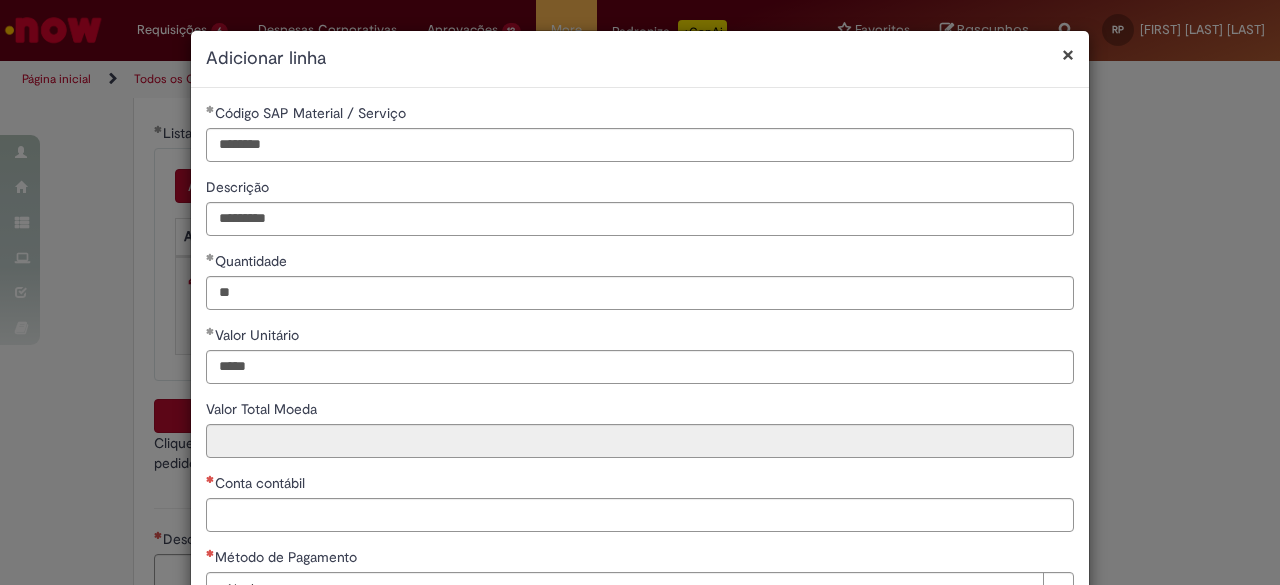 type on "******" 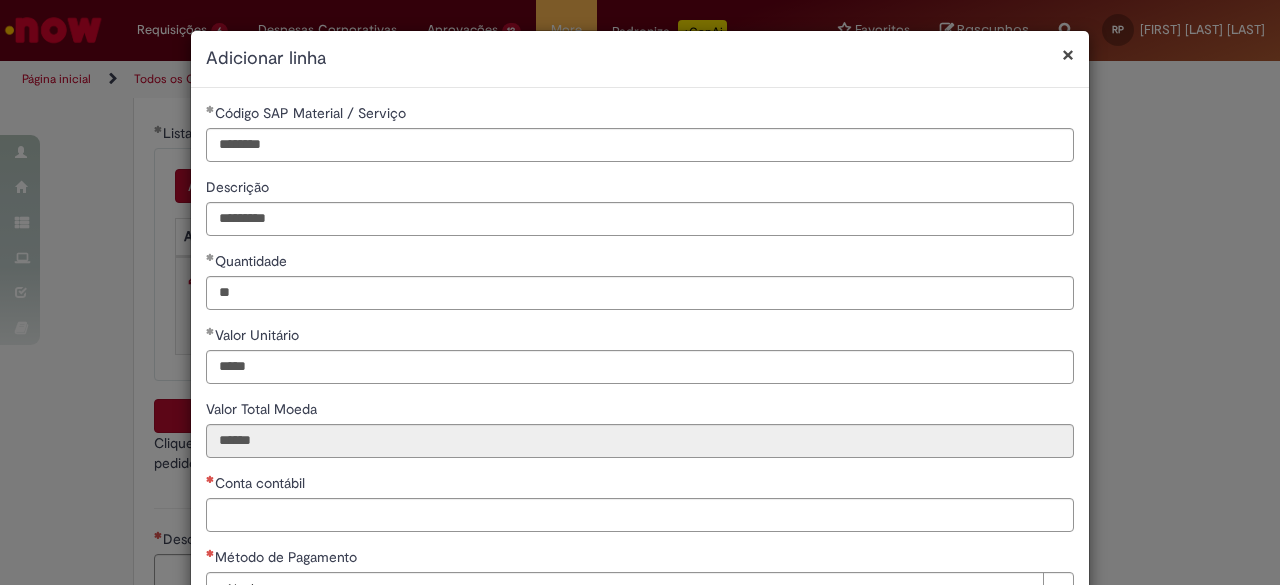 click on "Conta contábil" at bounding box center (640, 485) 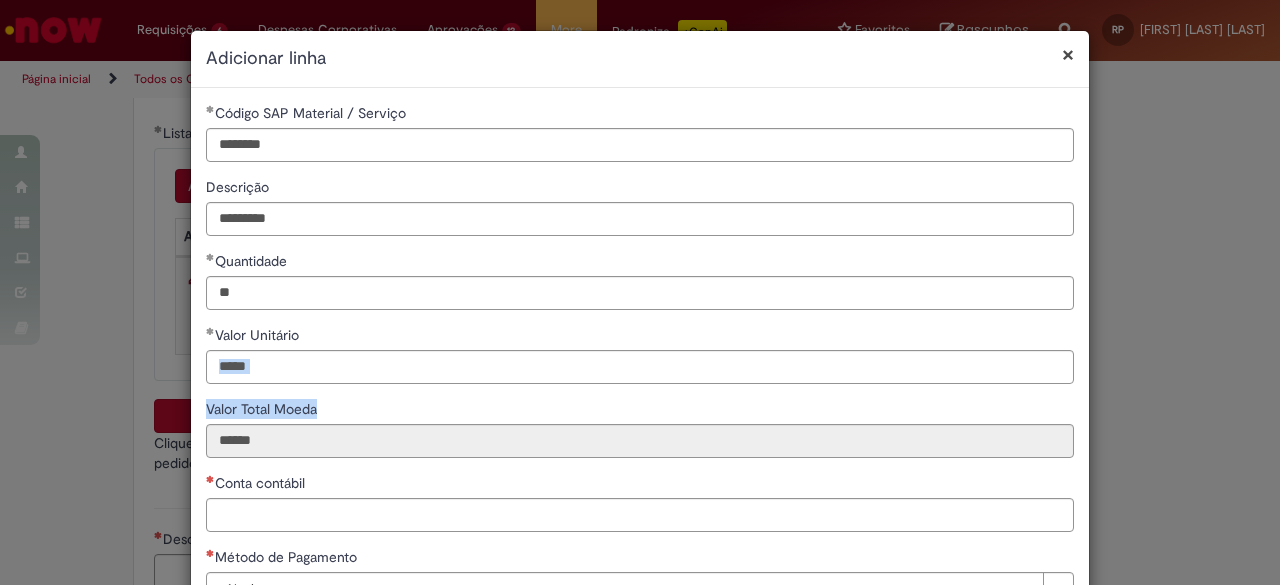 drag, startPoint x: 1279, startPoint y: 310, endPoint x: 1279, endPoint y: 417, distance: 107 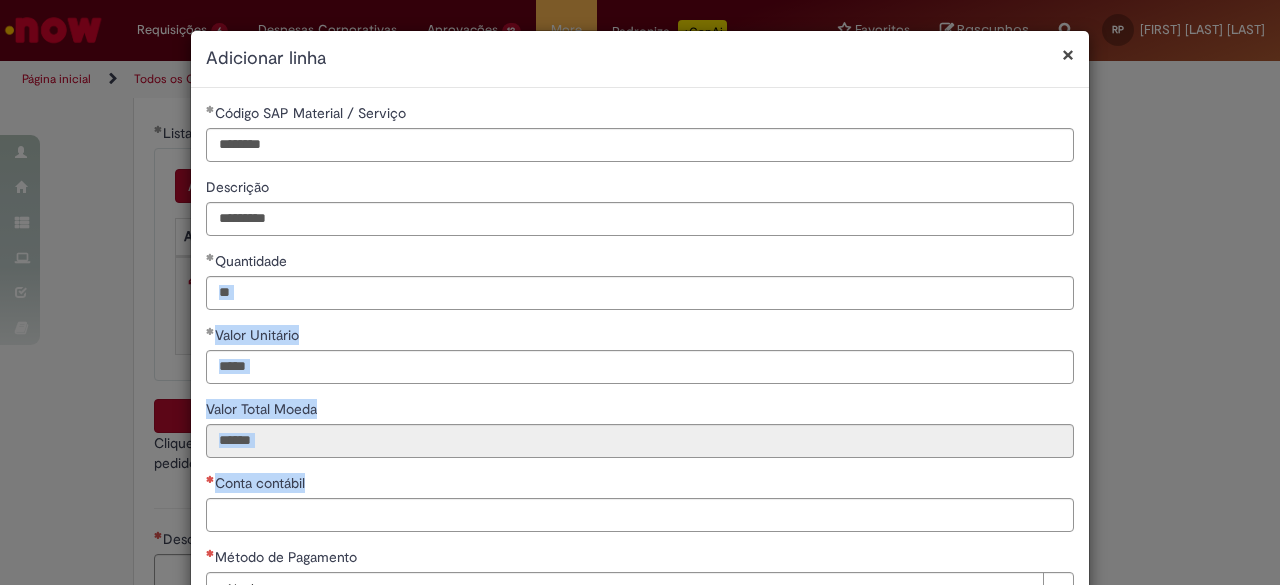 drag, startPoint x: 1279, startPoint y: 298, endPoint x: 1279, endPoint y: 462, distance: 164 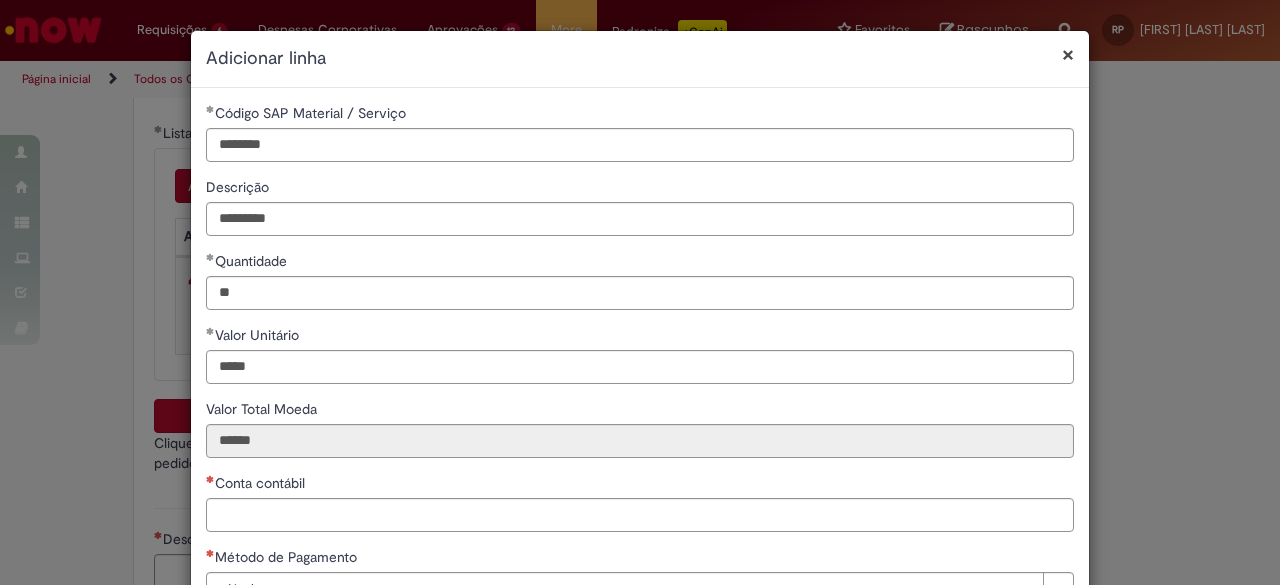 click on "Conta contábil" at bounding box center [640, 485] 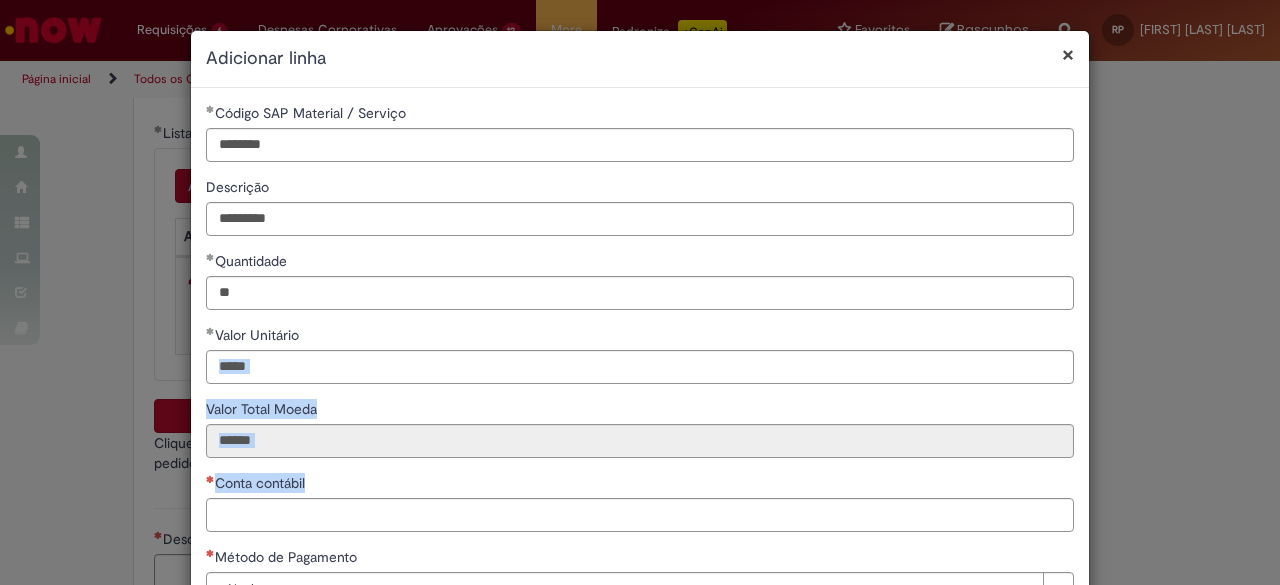 drag, startPoint x: 1279, startPoint y: 413, endPoint x: 1275, endPoint y: 449, distance: 36.221542 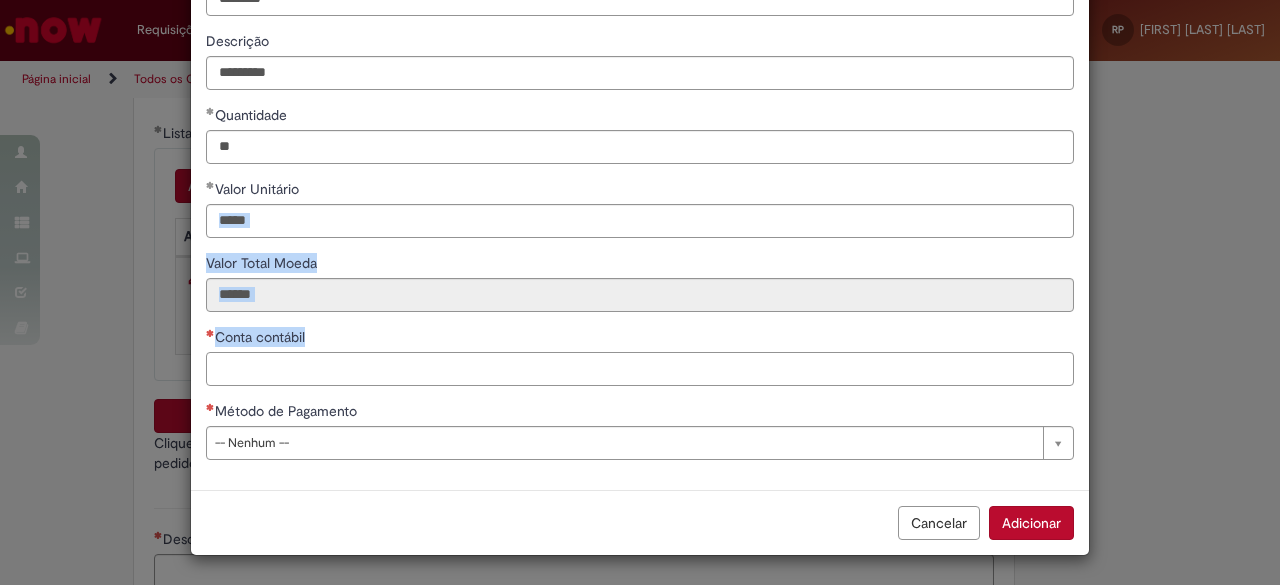 scroll, scrollTop: 144, scrollLeft: 0, axis: vertical 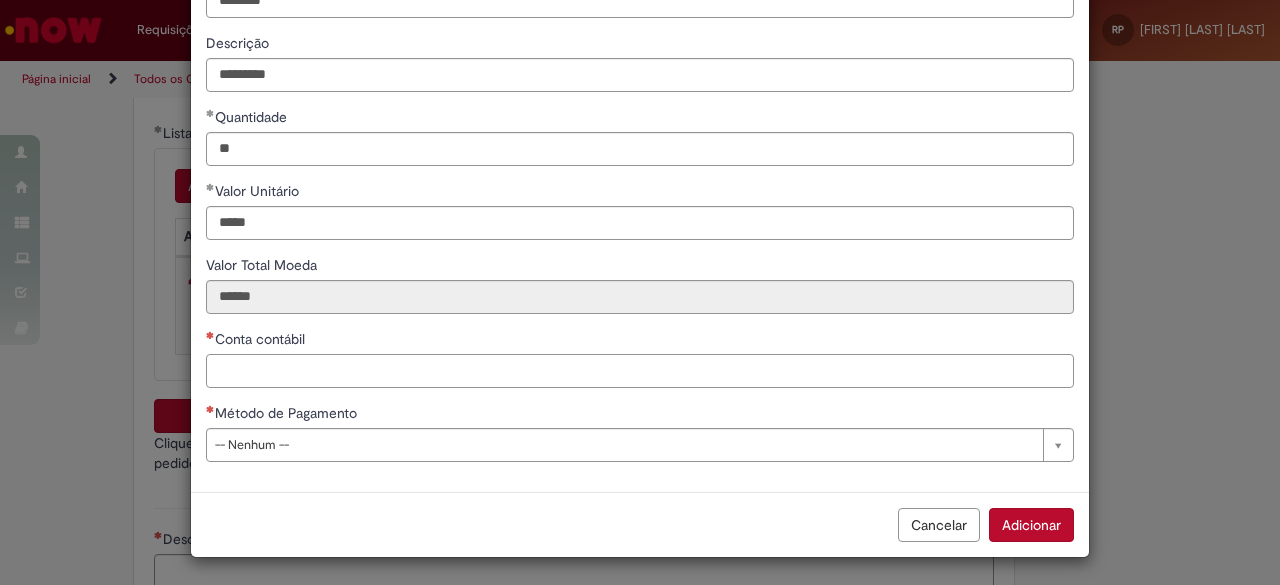 click on "Conta contábil" at bounding box center (640, 371) 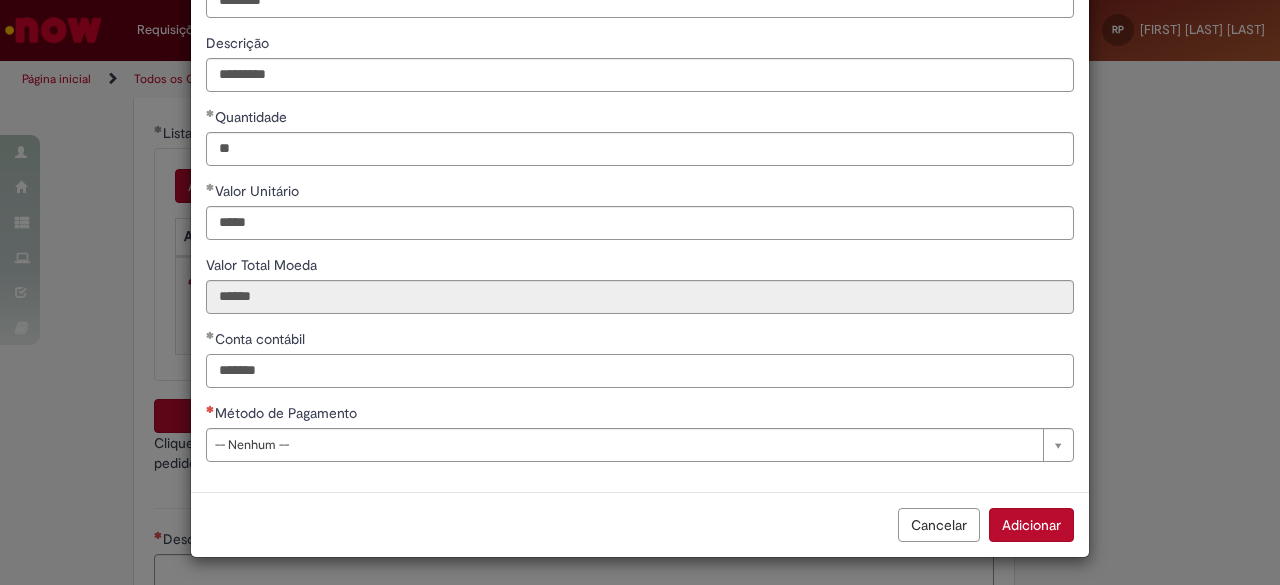 type on "*******" 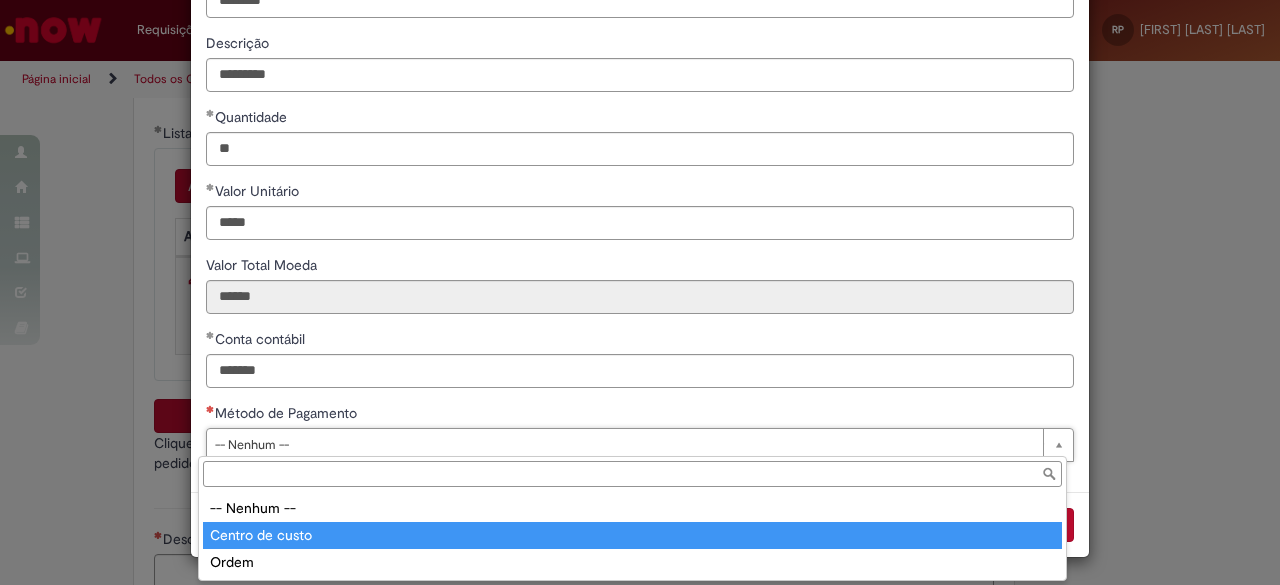 type on "**********" 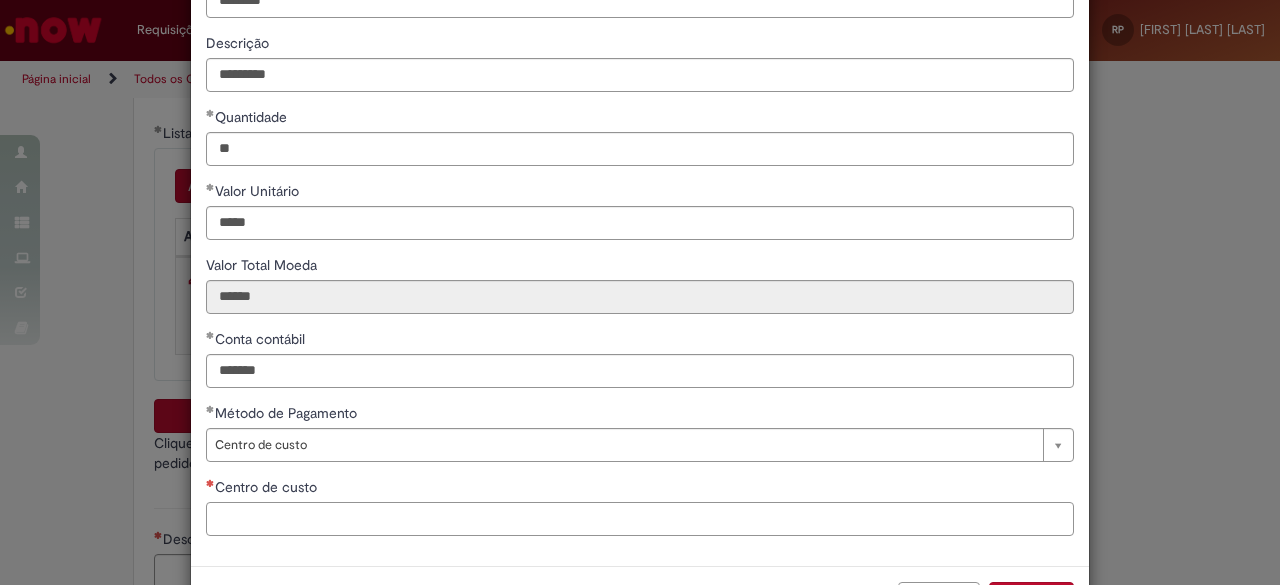 click on "Centro de custo" at bounding box center [640, 519] 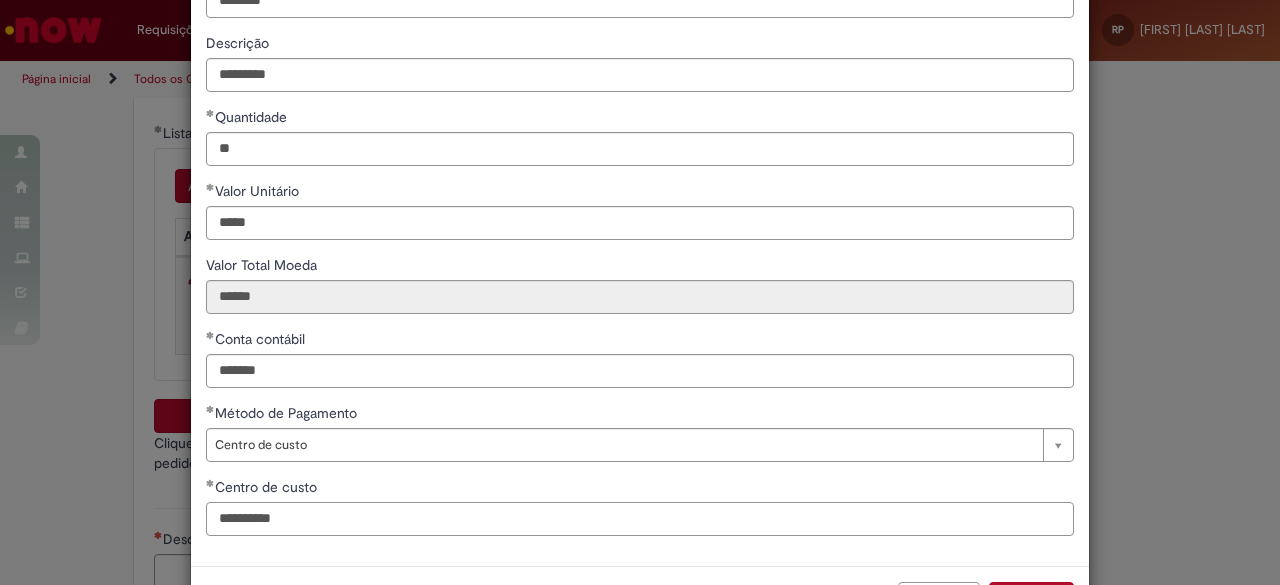 type on "**********" 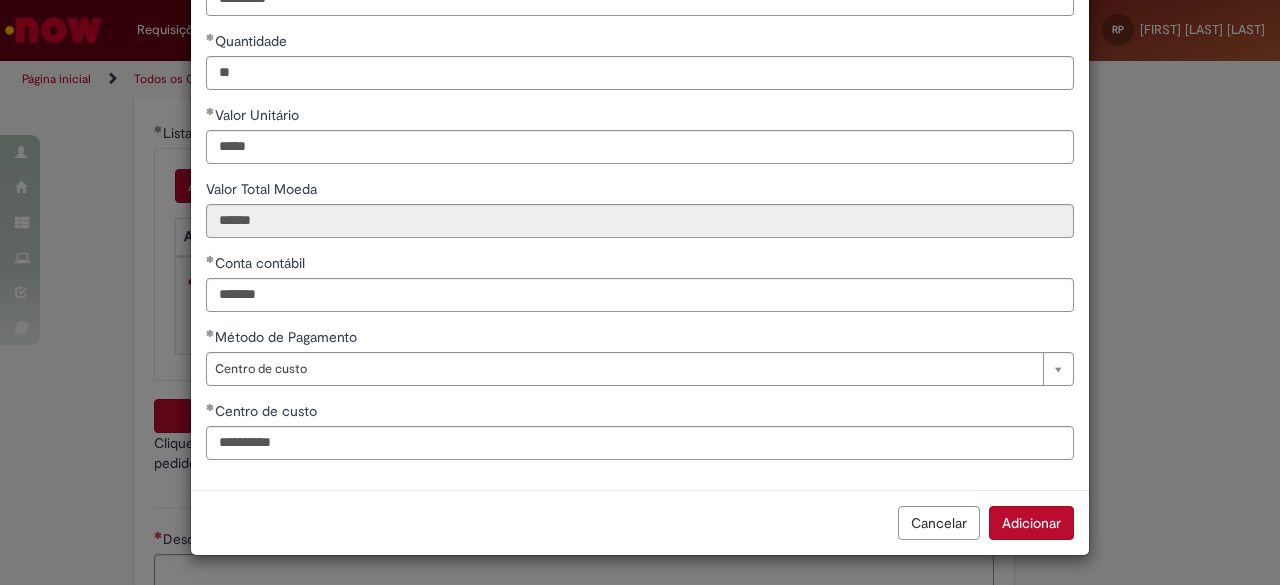 scroll, scrollTop: 218, scrollLeft: 0, axis: vertical 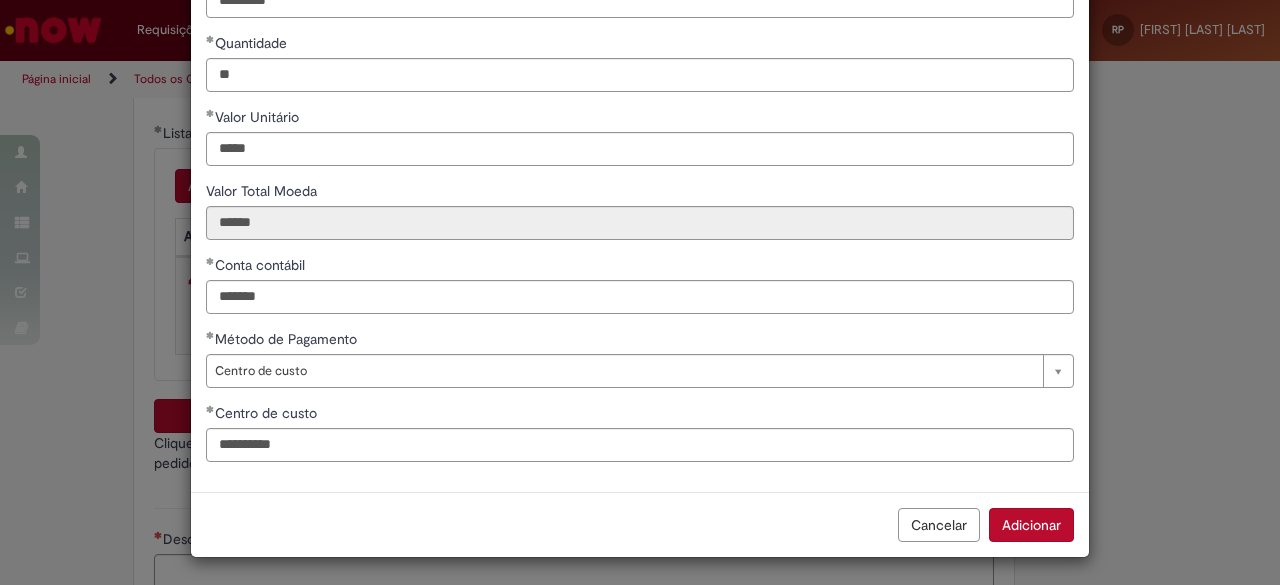 click on "Adicionar" at bounding box center (1031, 525) 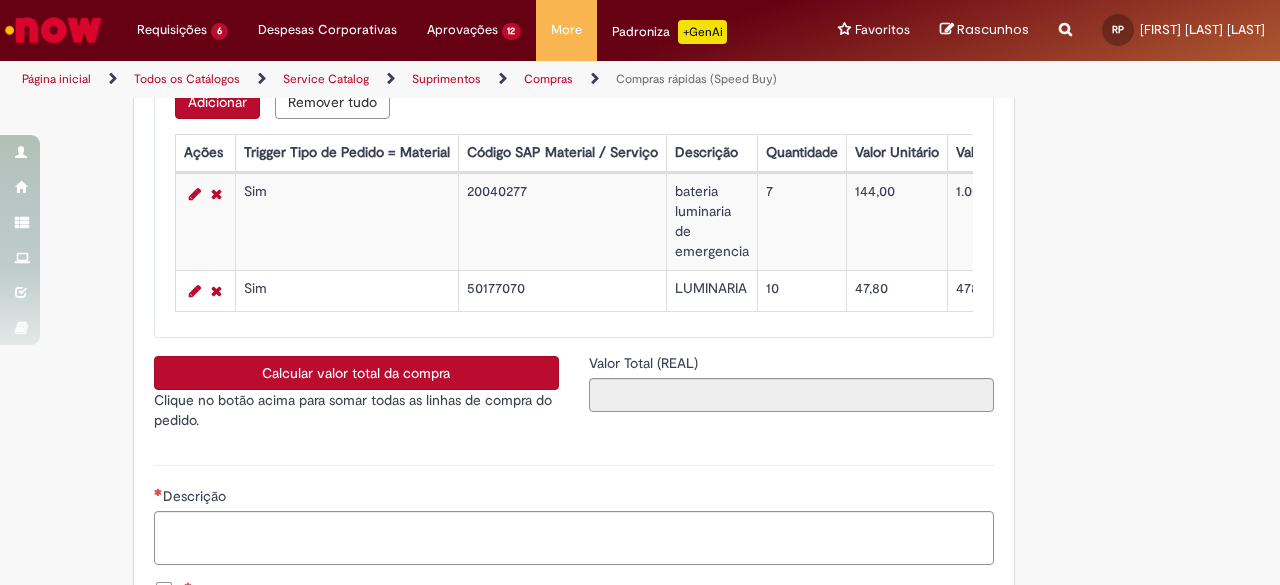 scroll, scrollTop: 3481, scrollLeft: 0, axis: vertical 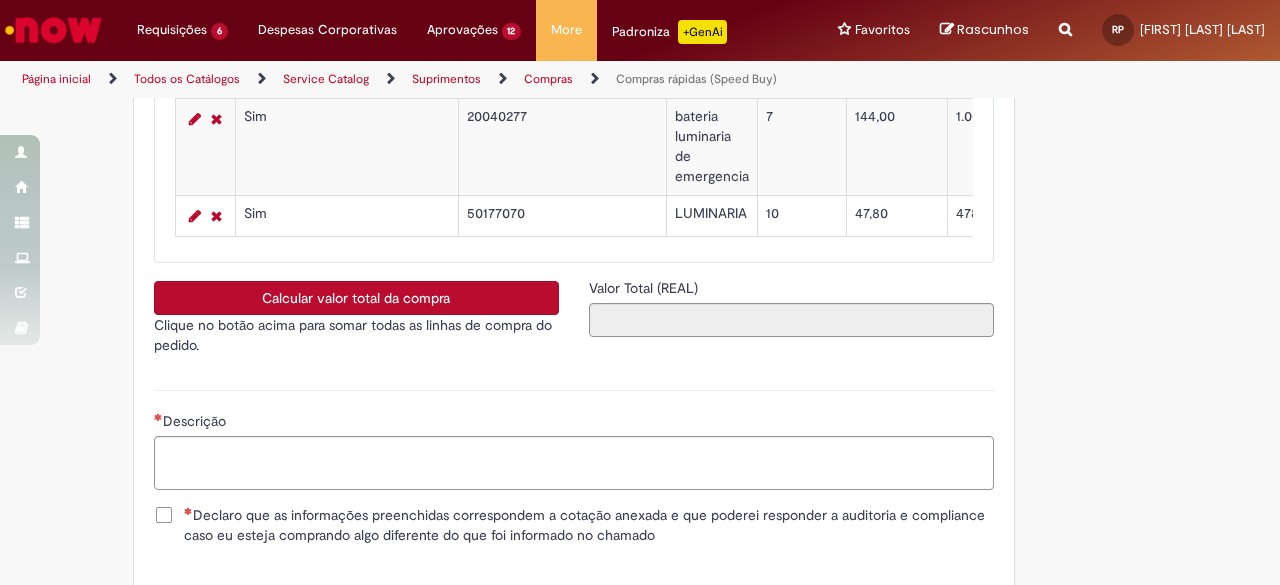 click on "Calcular valor total da compra" at bounding box center (356, 298) 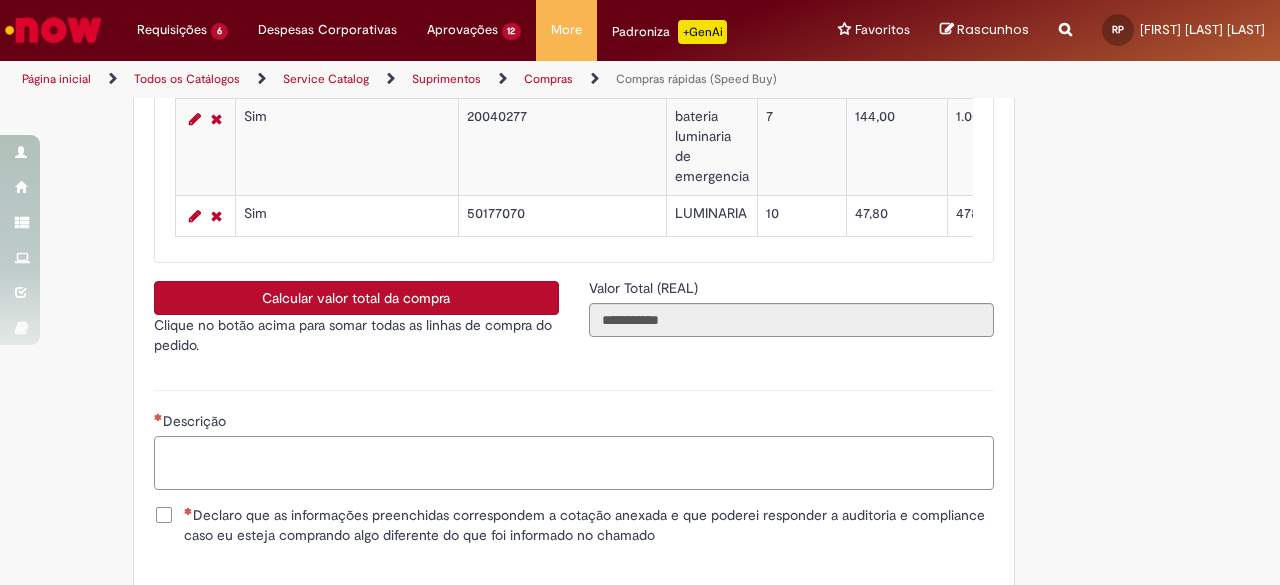 click on "Descrição" at bounding box center (574, 462) 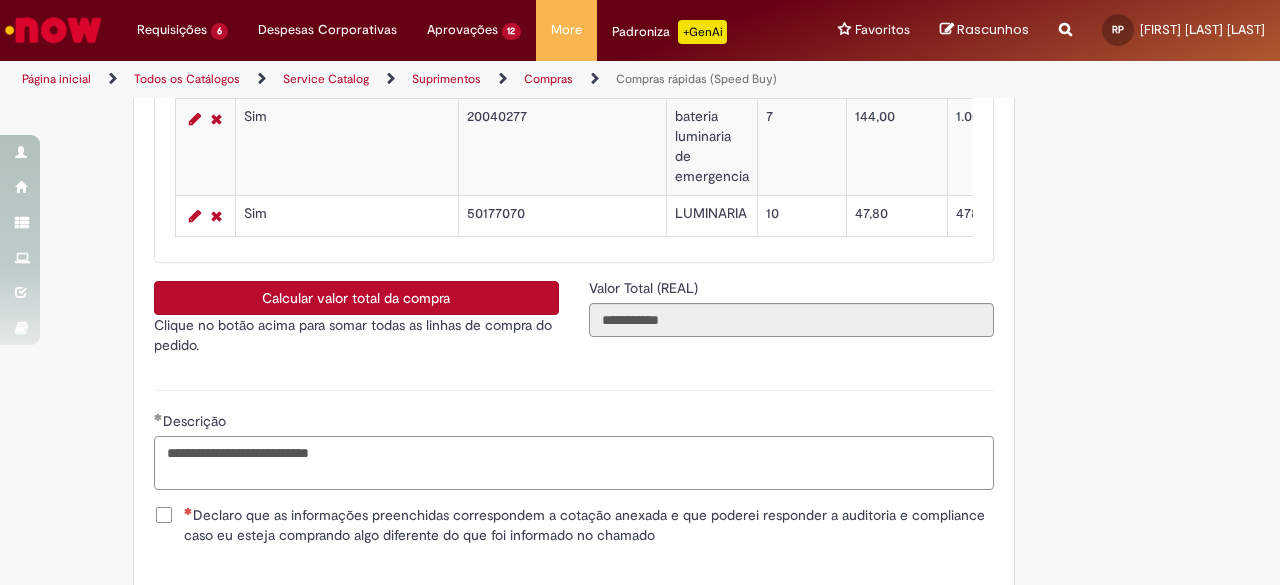 type on "**********" 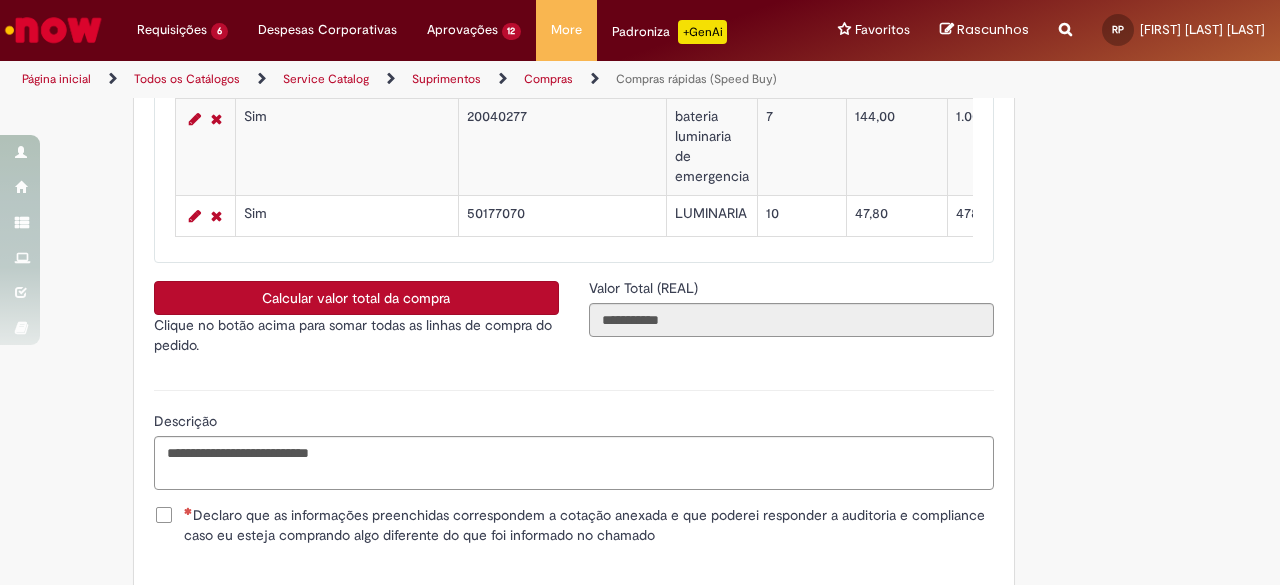 click on "Declaro que as informações preenchidas correspondem a cotação anexada e que poderei responder a auditoria e compliance caso eu esteja comprando algo diferente do que foi informado no chamado" at bounding box center [589, 525] 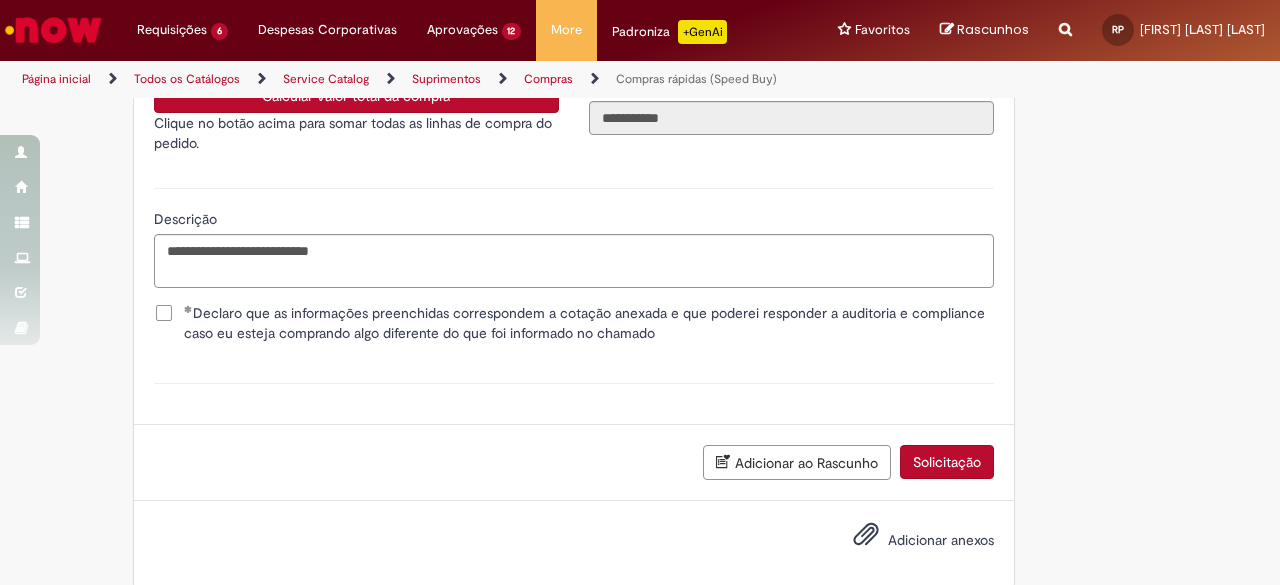 scroll, scrollTop: 3695, scrollLeft: 0, axis: vertical 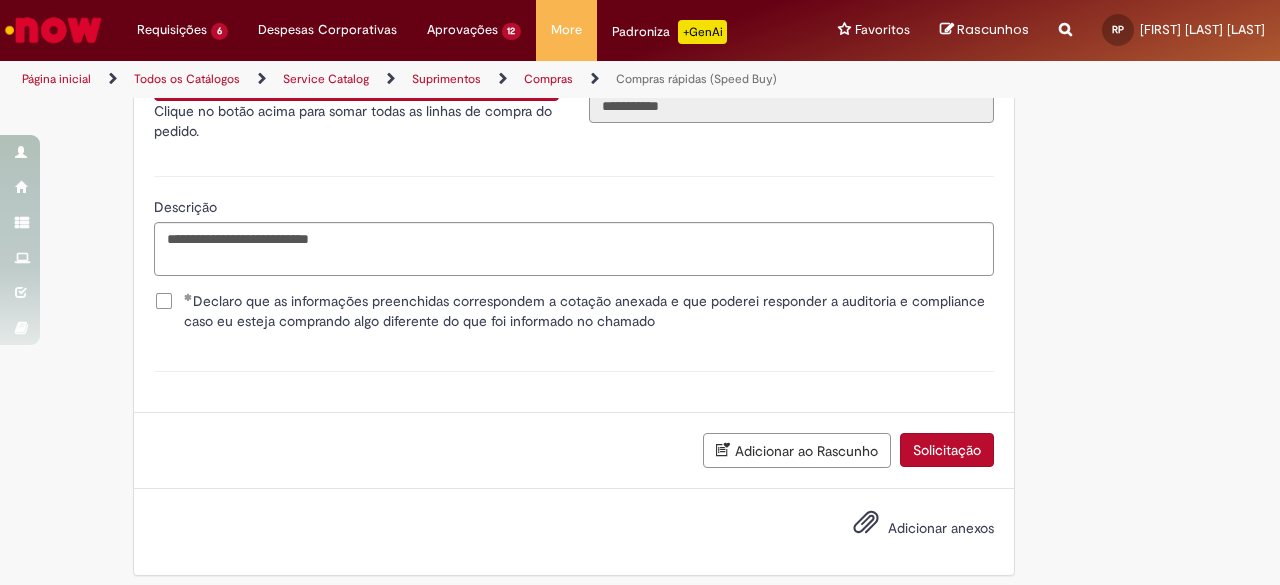 click on "Adicionar anexos" at bounding box center (909, 529) 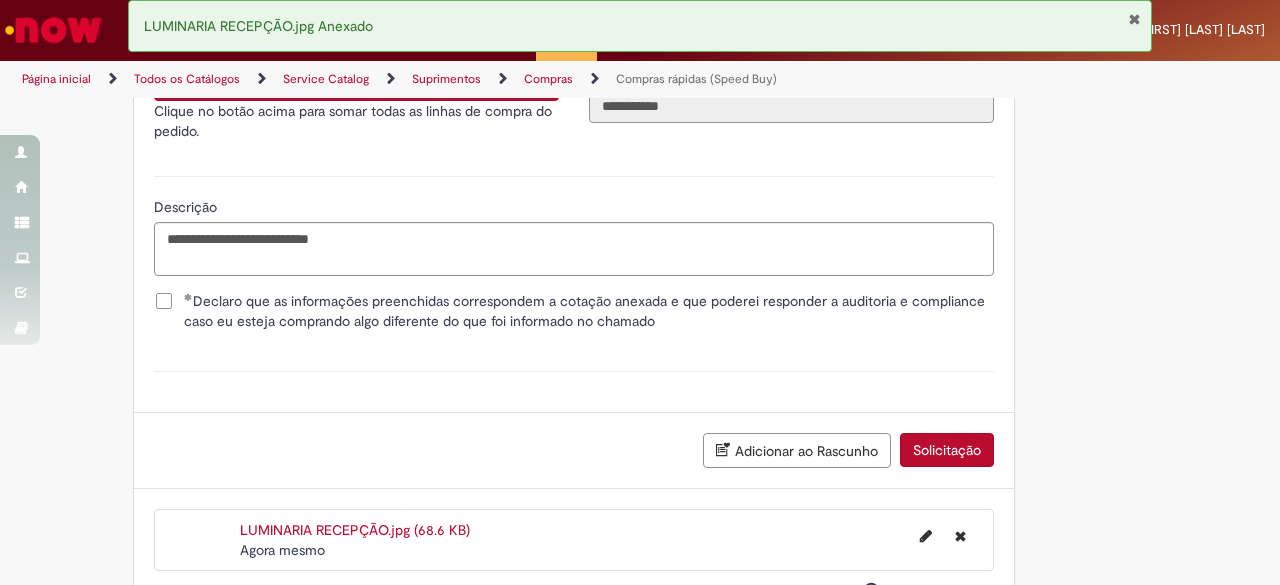 click on "Solicitação" at bounding box center (947, 450) 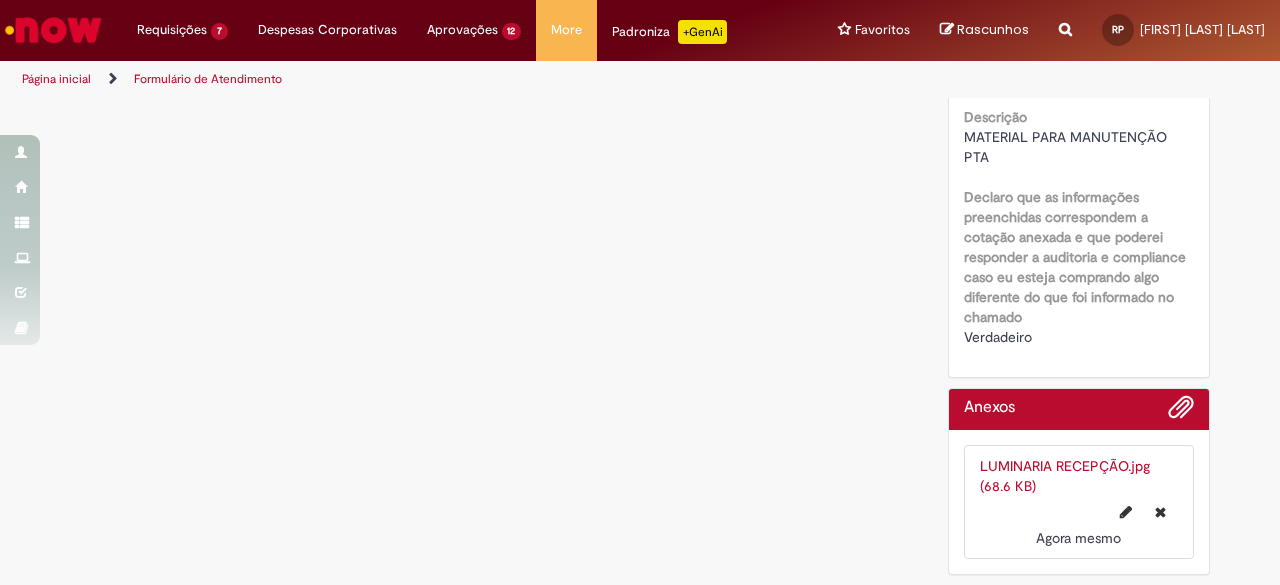 scroll, scrollTop: 0, scrollLeft: 0, axis: both 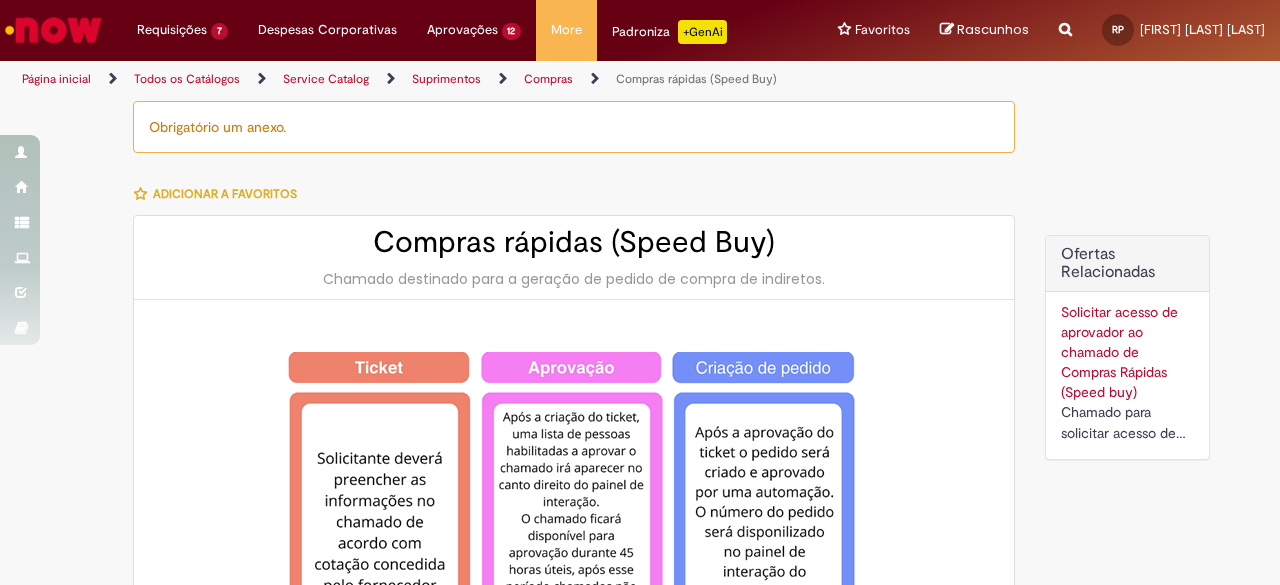 type on "**********" 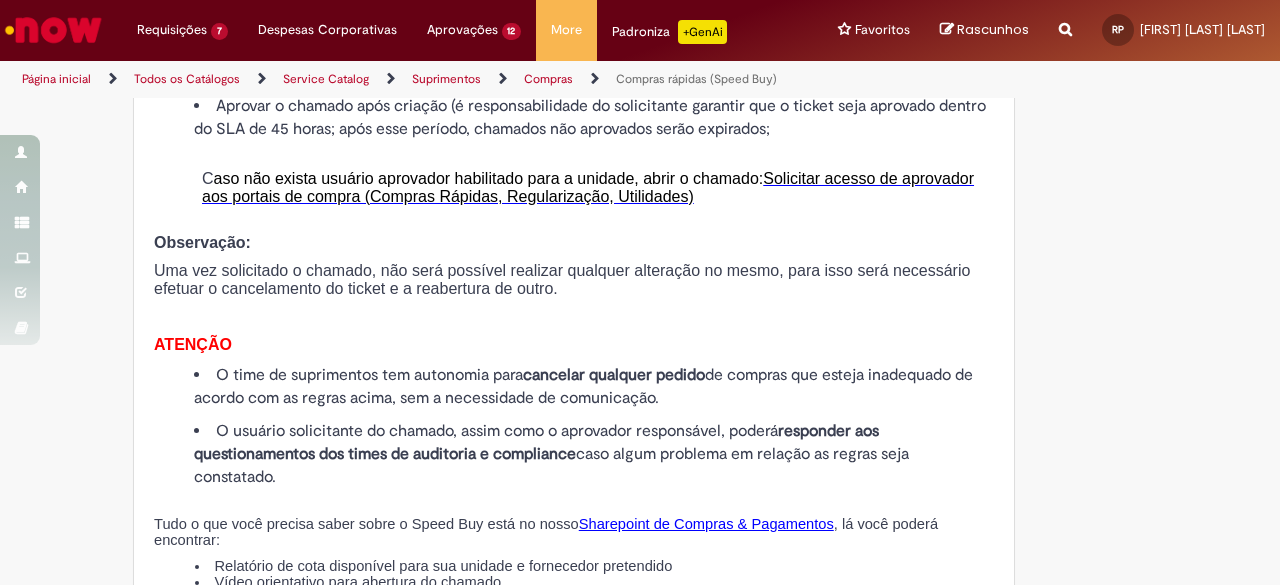 scroll, scrollTop: 1870, scrollLeft: 0, axis: vertical 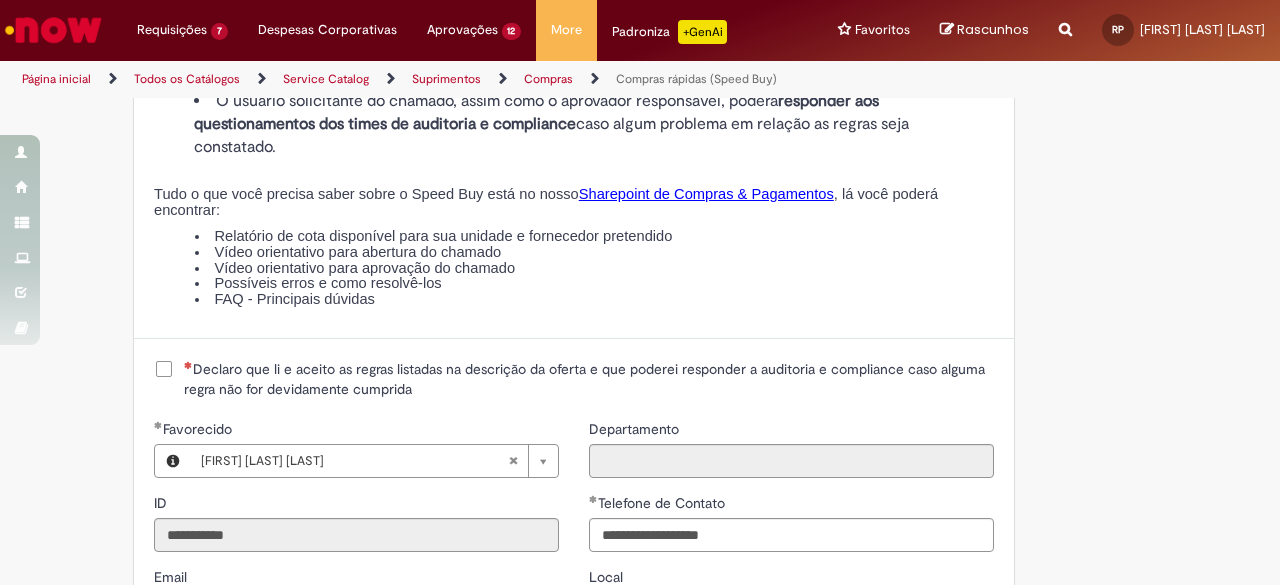 click on "Declaro que li e aceito as regras listadas na descrição da oferta e que poderei responder a auditoria e compliance caso alguma regra não for devidamente cumprida" at bounding box center [589, 379] 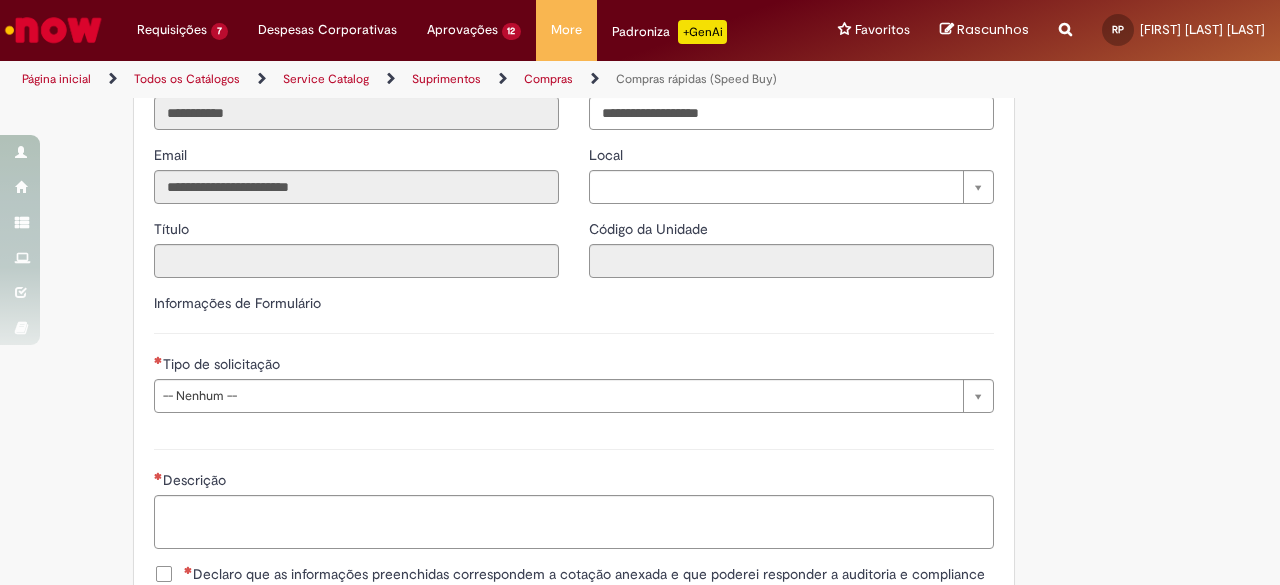 scroll, scrollTop: 2843, scrollLeft: 0, axis: vertical 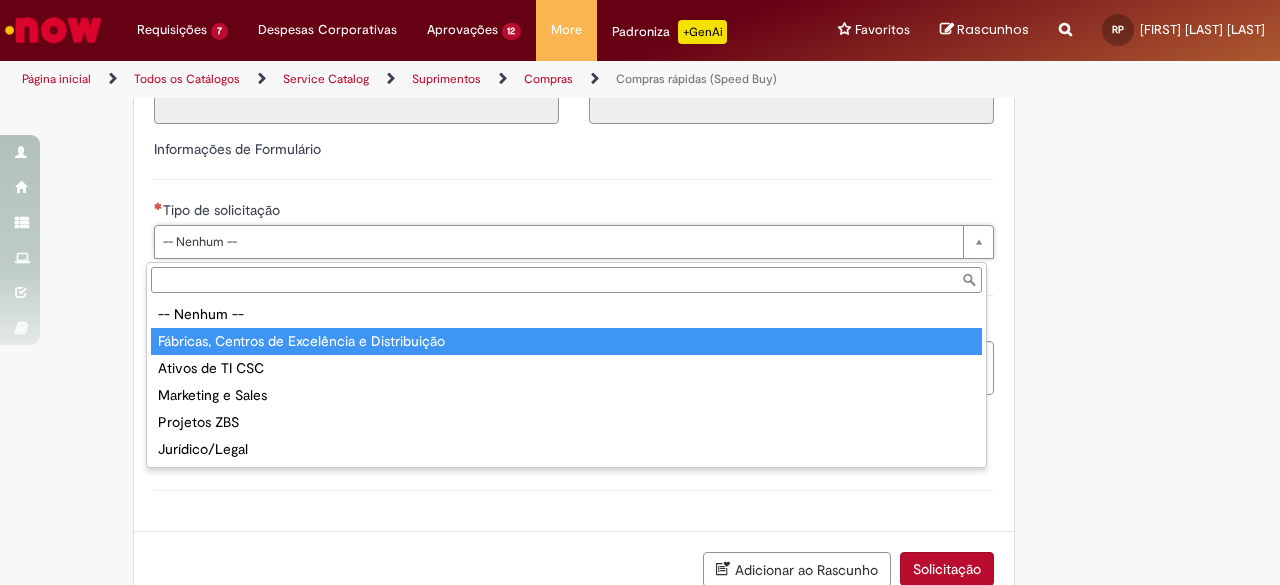 type on "**********" 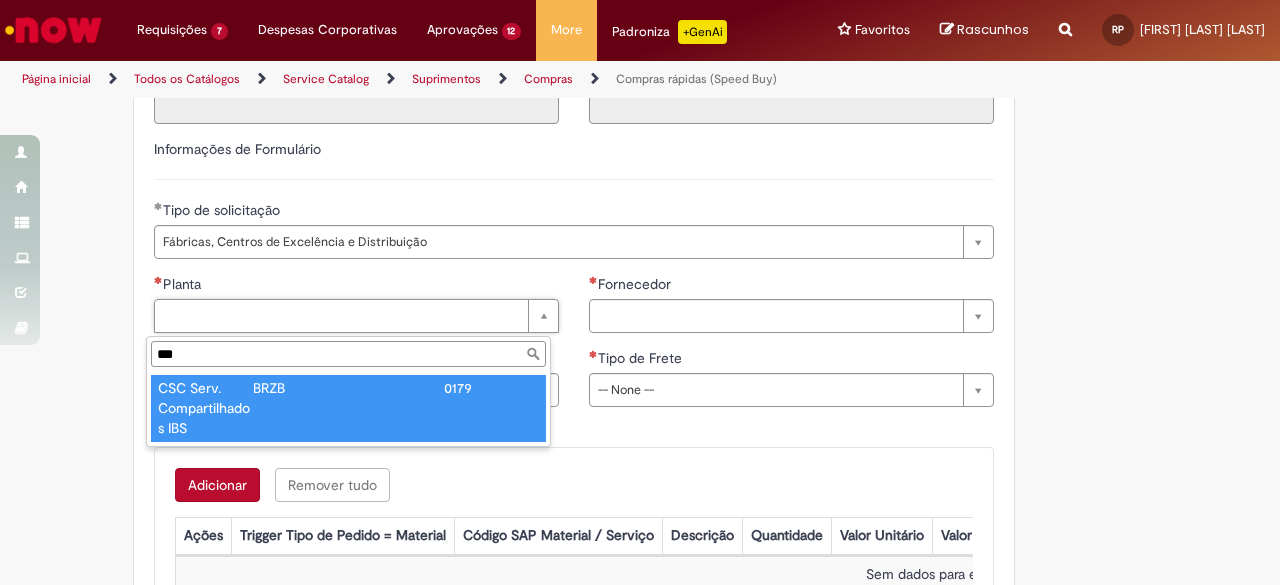type on "***" 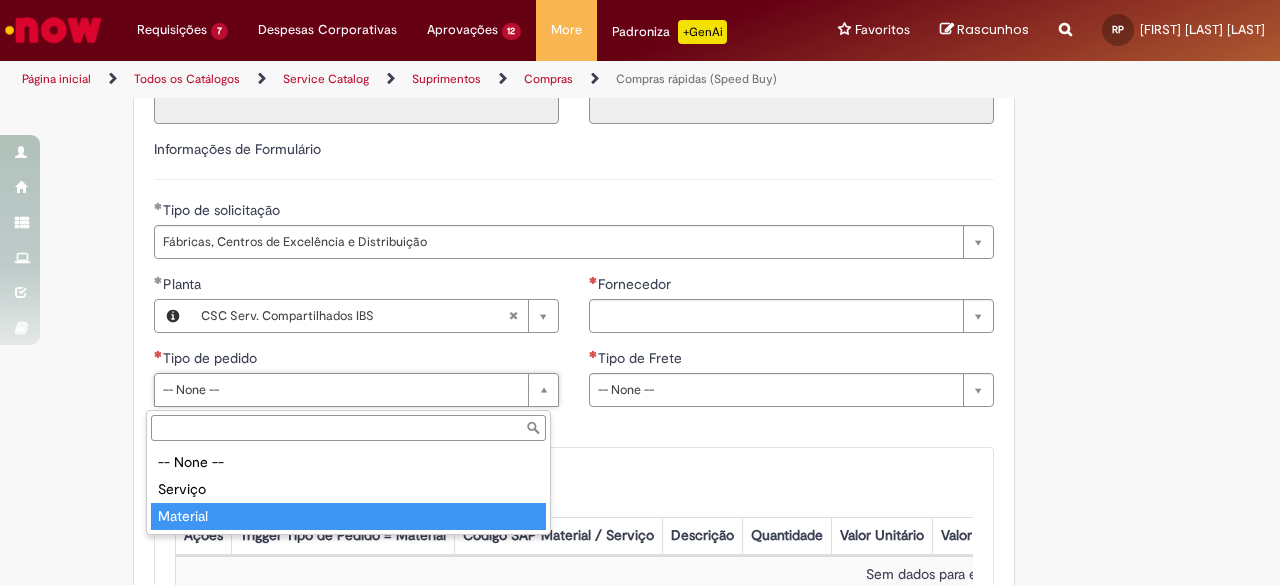 type on "********" 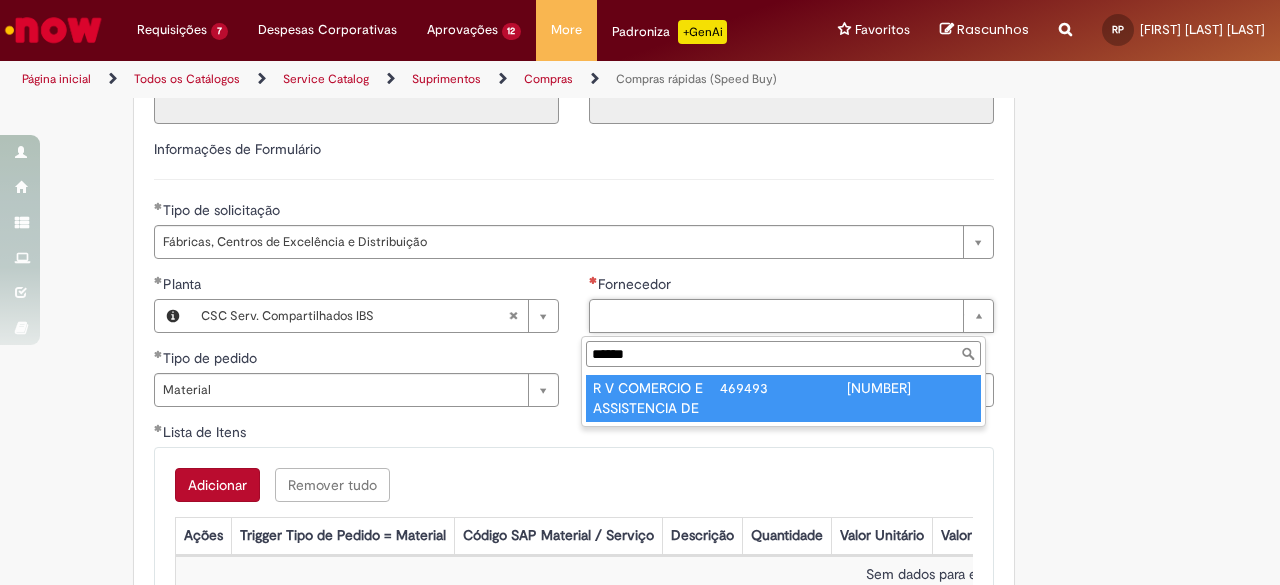 type on "******" 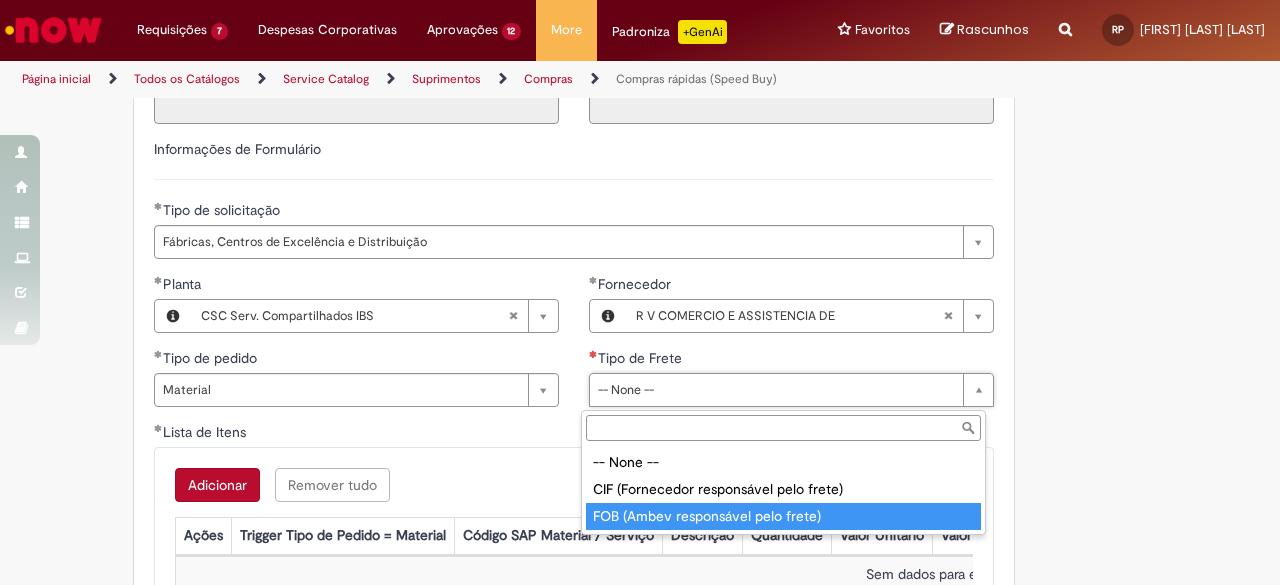 type on "**********" 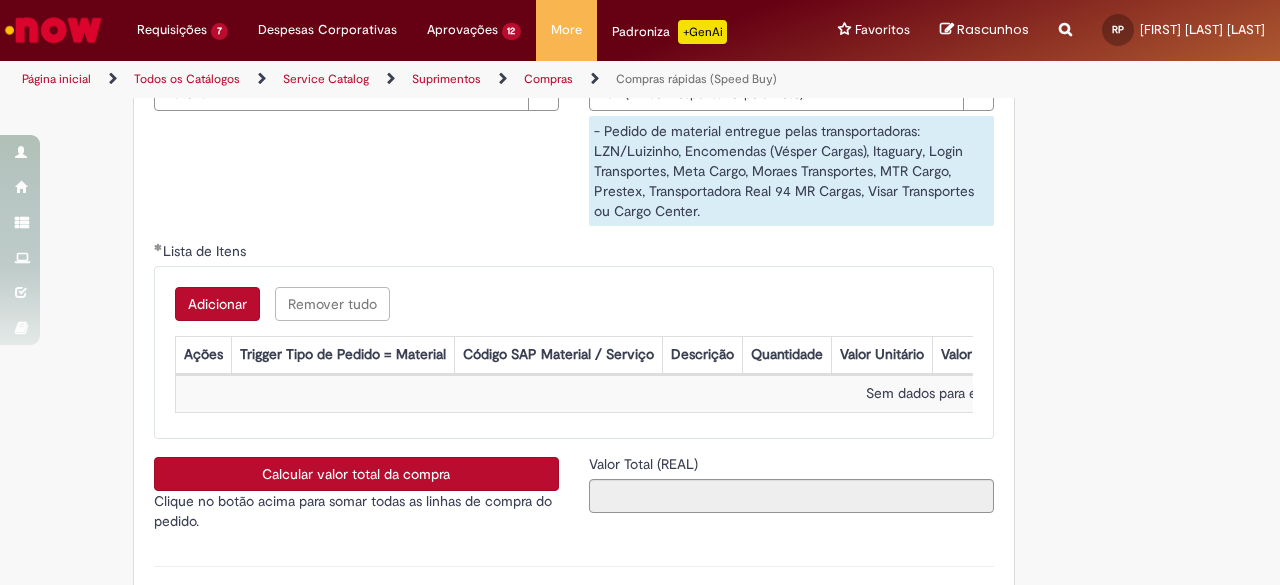 scroll, scrollTop: 3168, scrollLeft: 0, axis: vertical 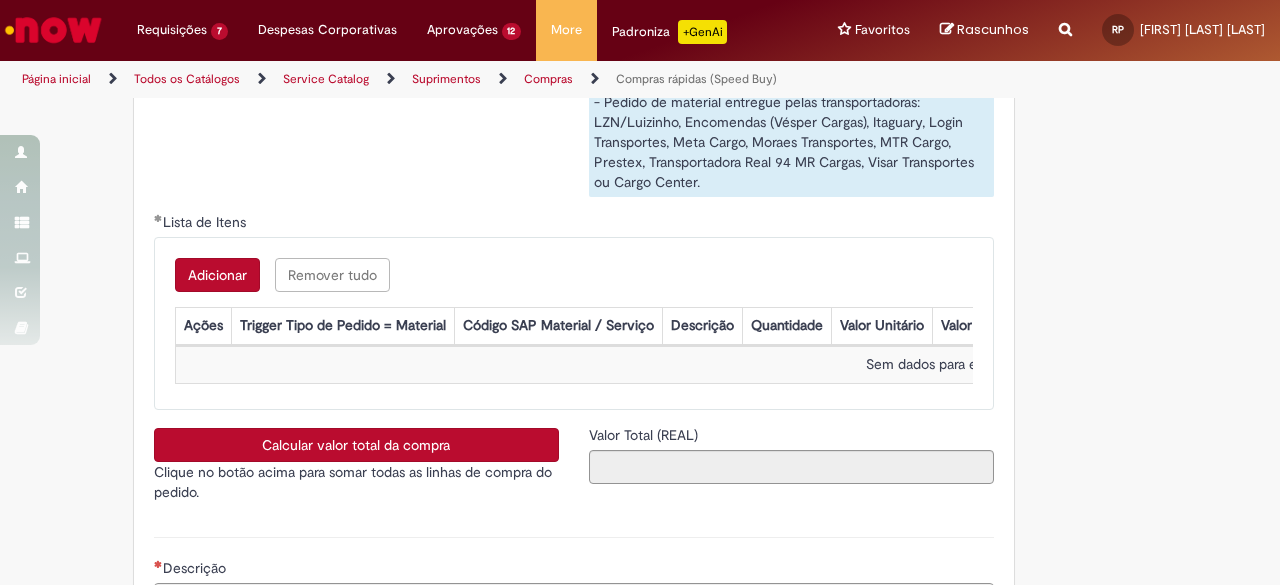 click on "Adicionar" at bounding box center [217, 275] 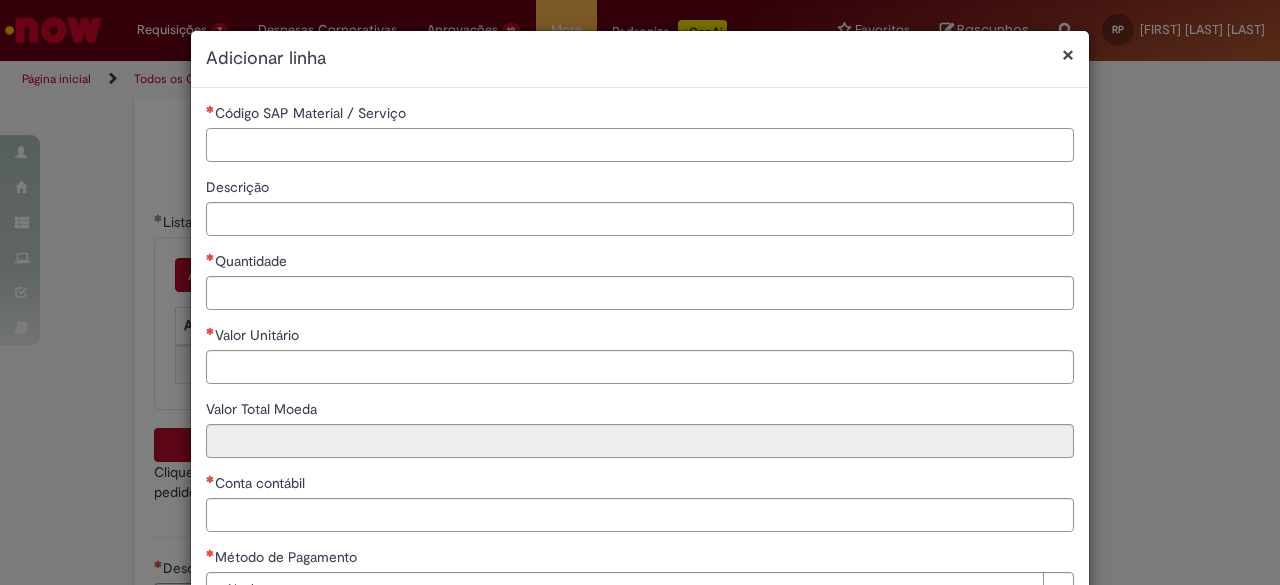 click on "Código SAP Material / Serviço" at bounding box center (640, 145) 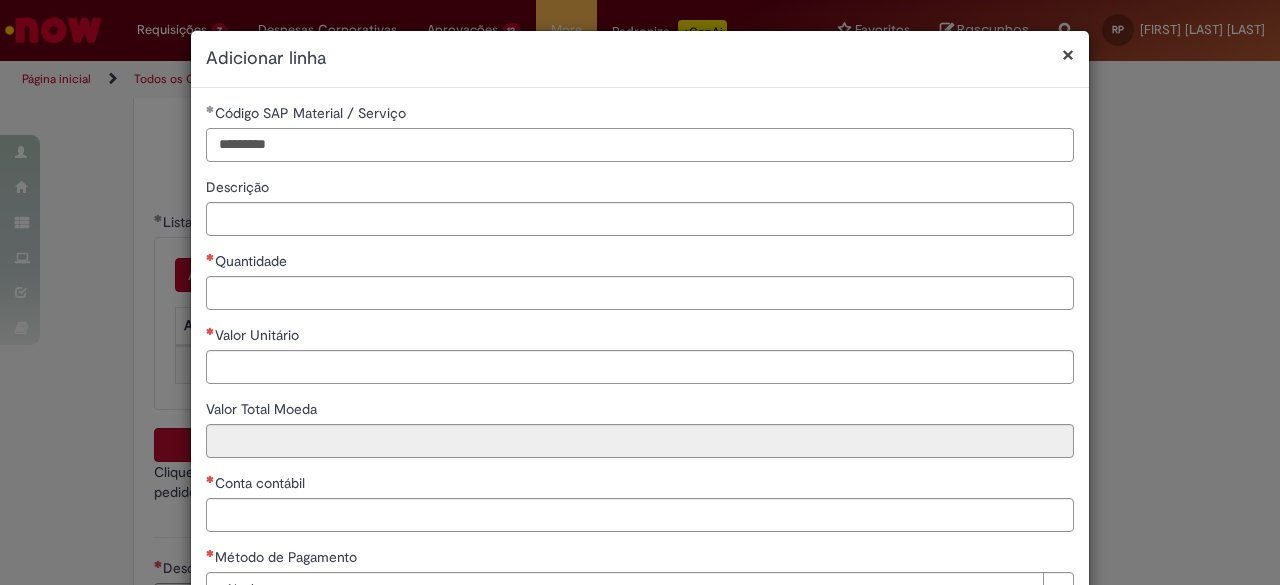 type on "********" 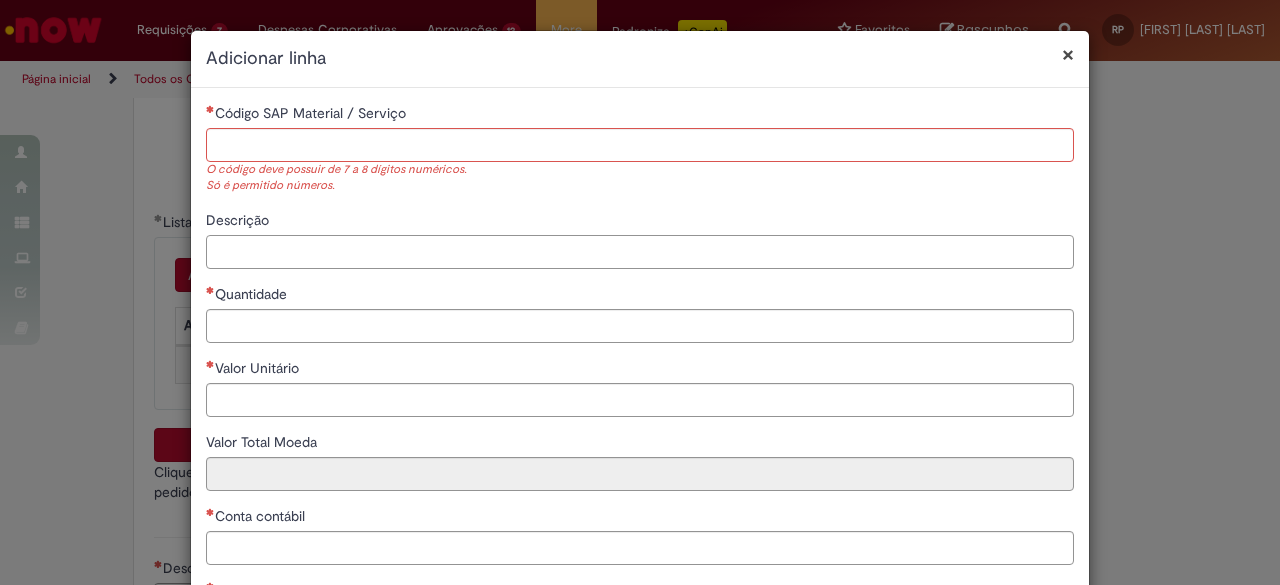 click on "Descrição" at bounding box center [640, 239] 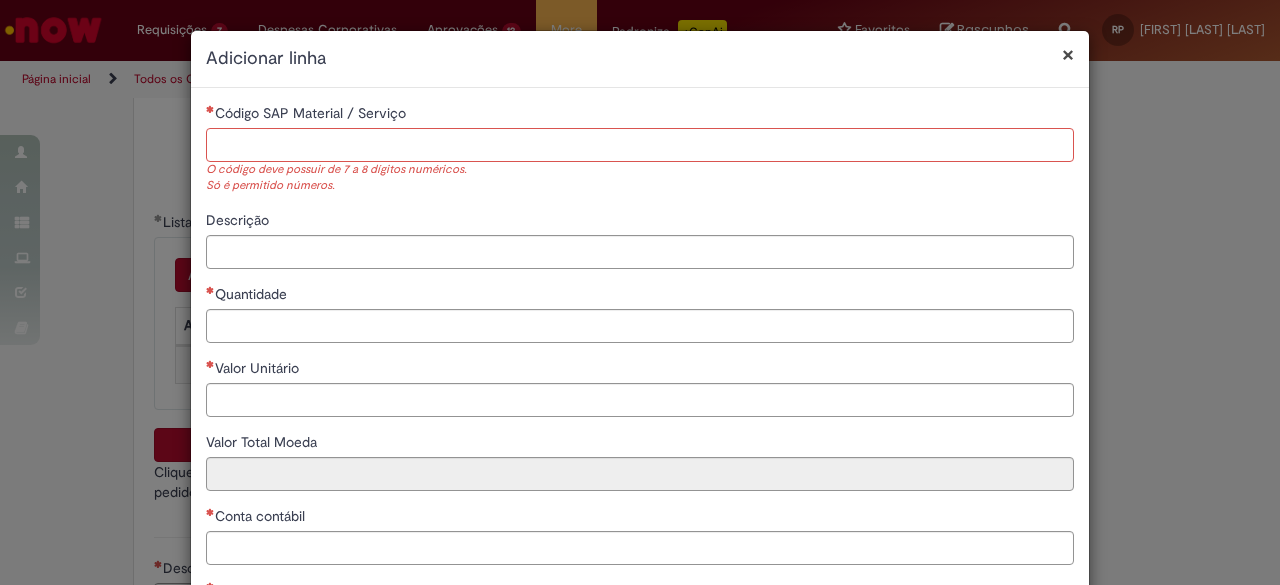 click on "Código SAP Material / Serviço" at bounding box center (640, 145) 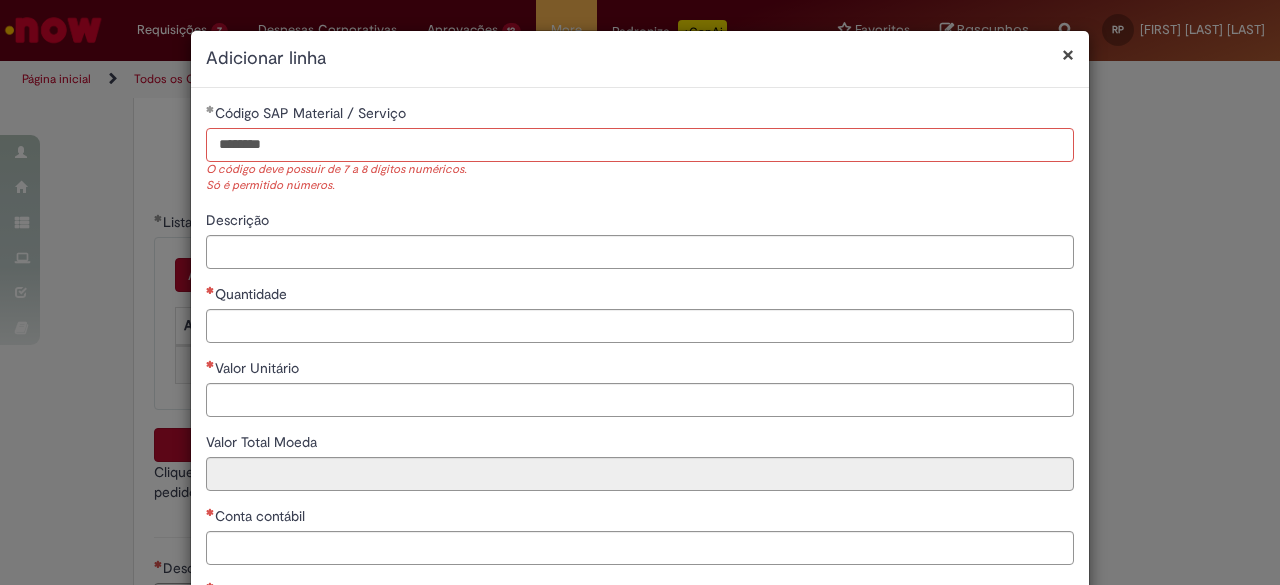 type on "********" 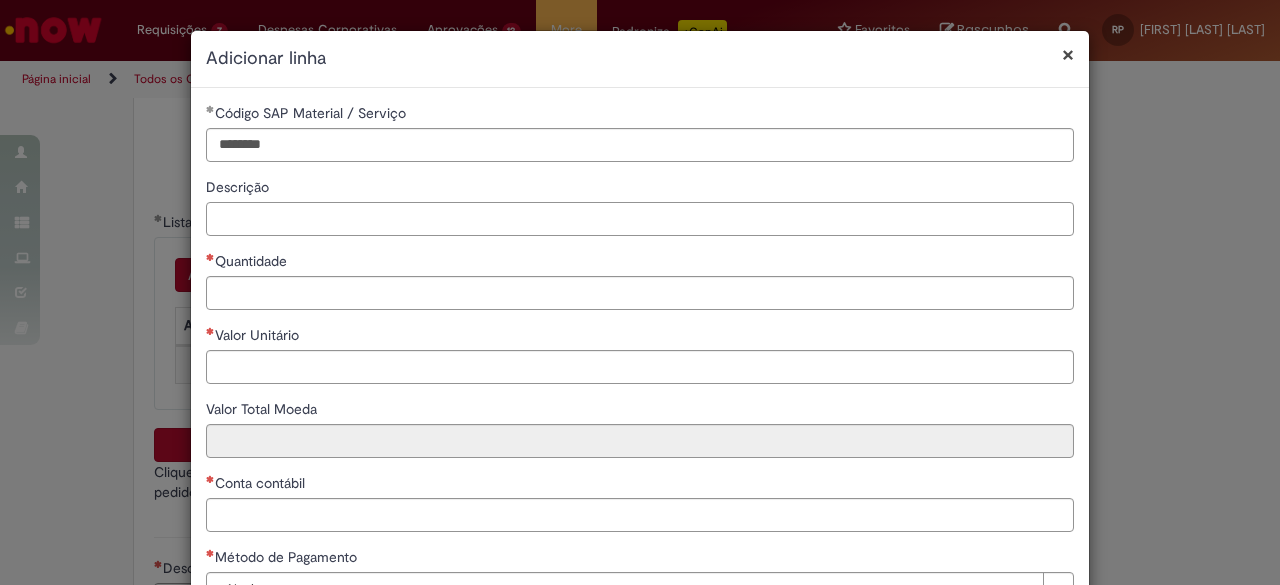 click on "Descrição" at bounding box center (640, 219) 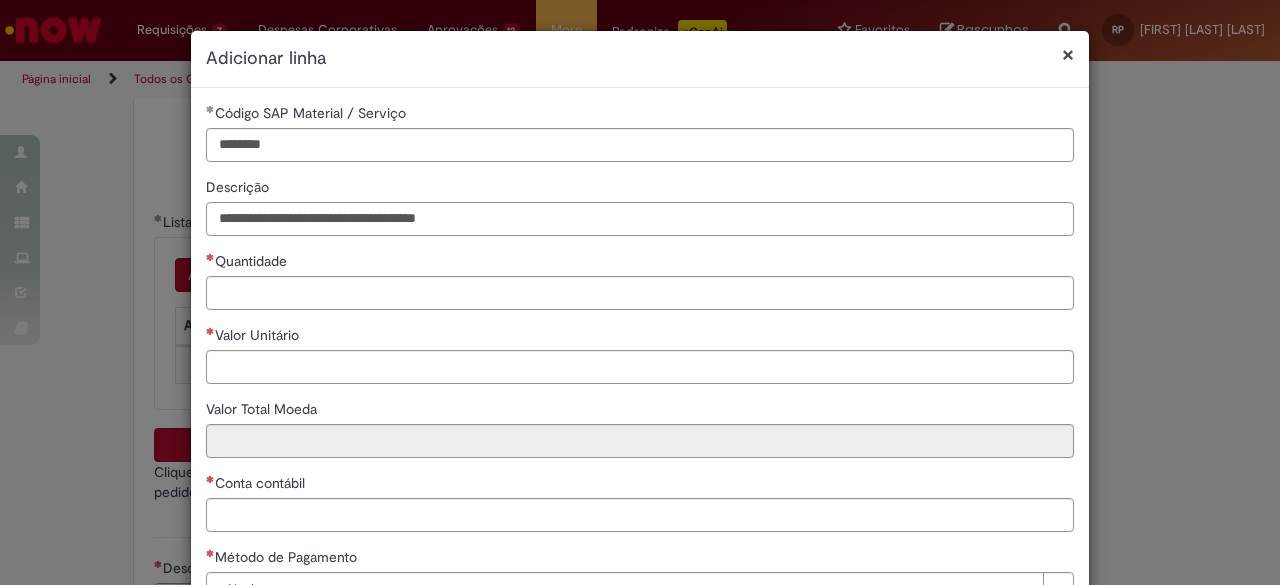 type on "**********" 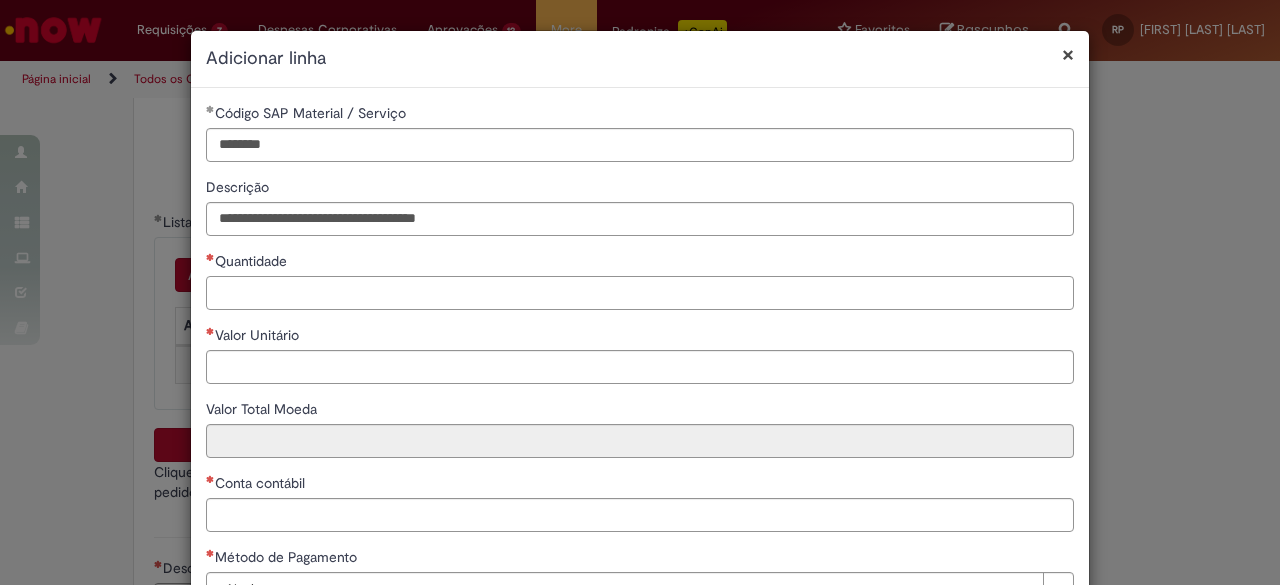 click on "Quantidade" at bounding box center [640, 293] 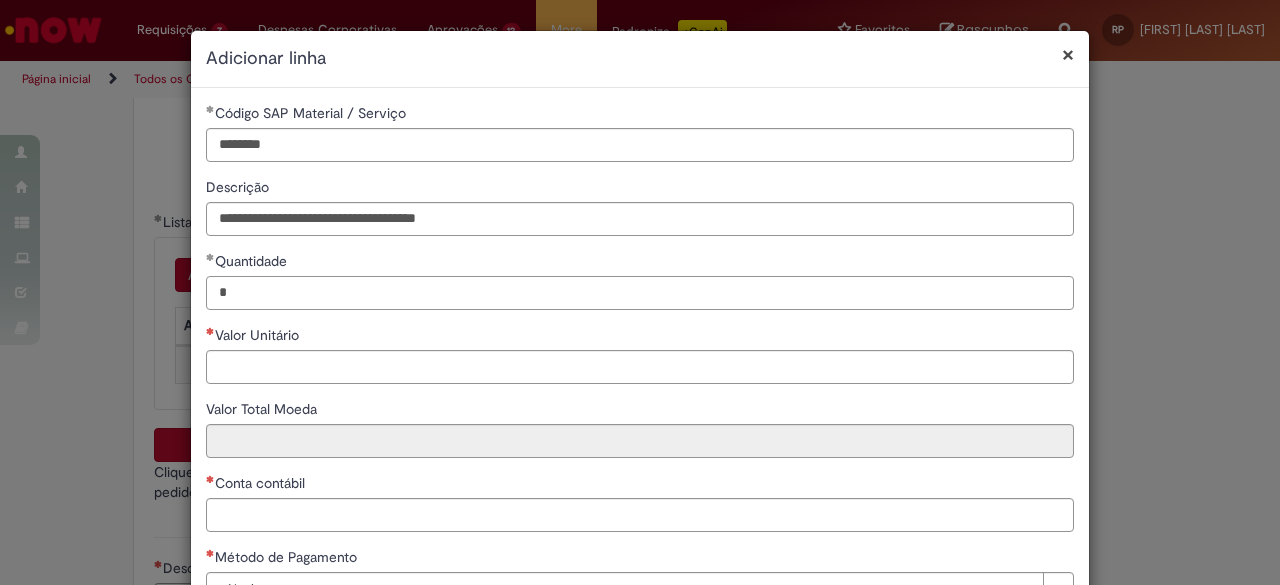 type on "*" 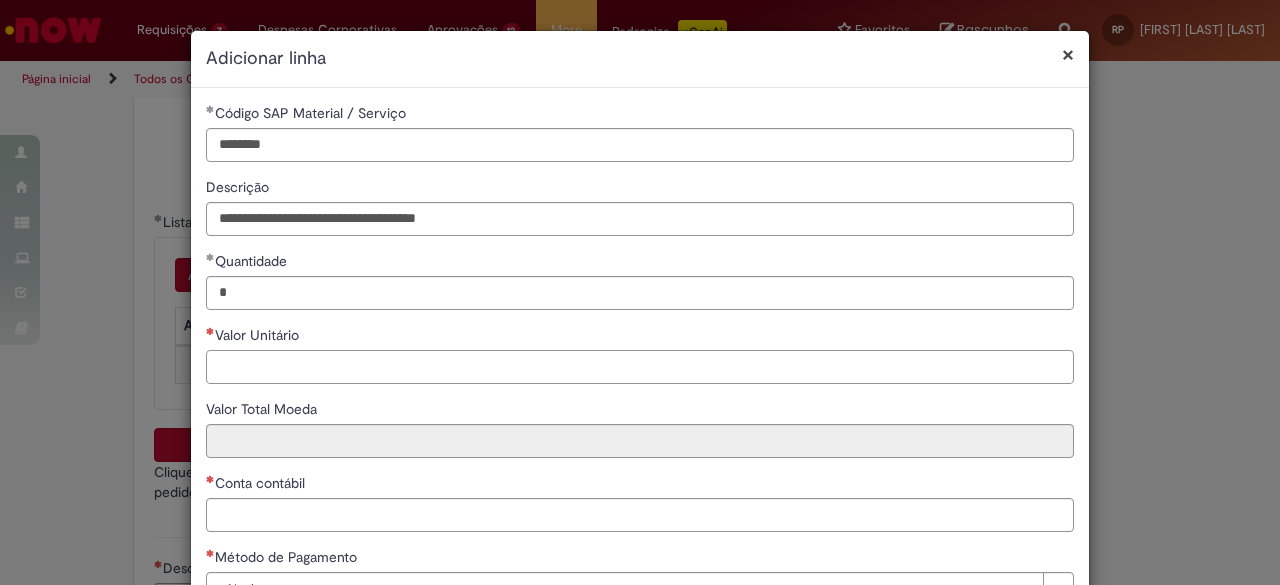click on "Valor Unitário" at bounding box center (640, 367) 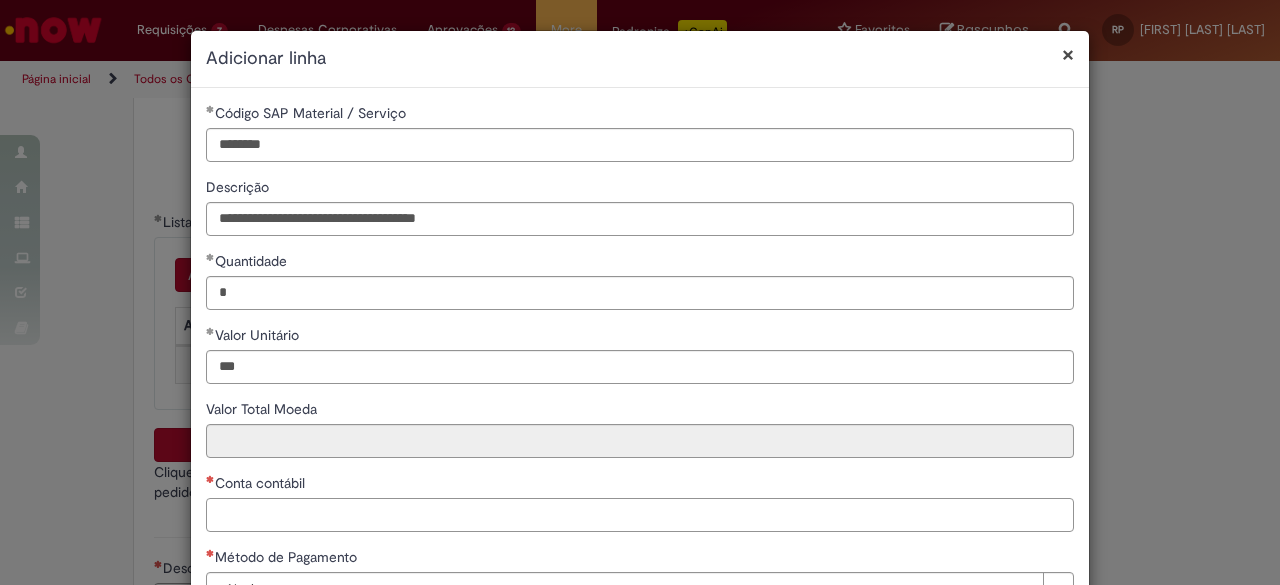 type on "******" 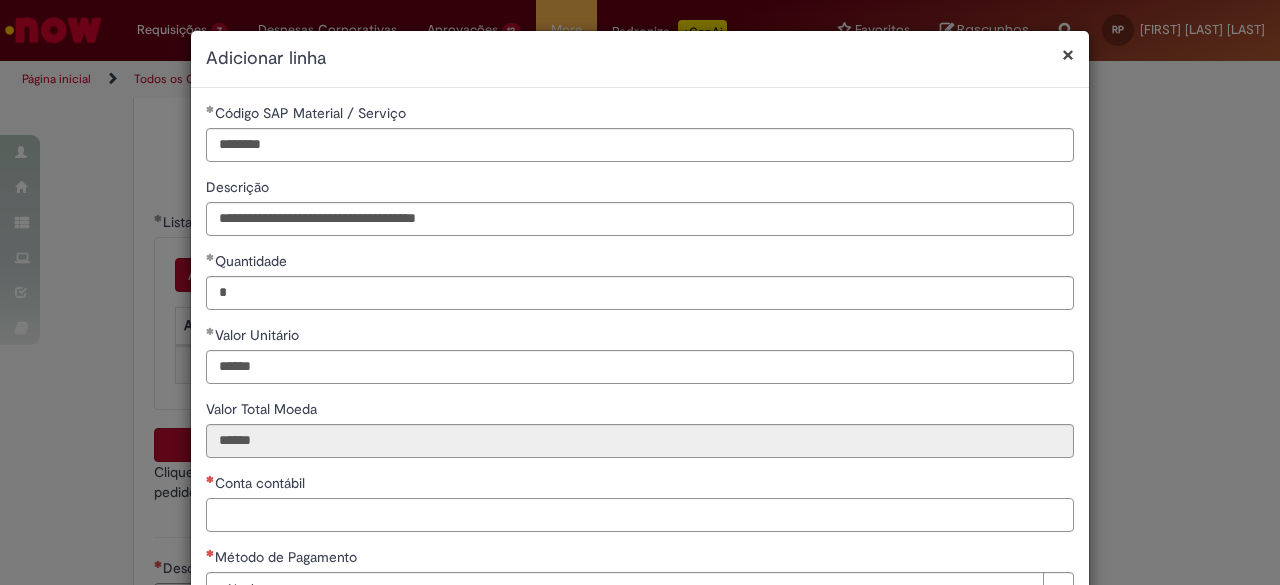 click on "Conta contábil" at bounding box center [640, 515] 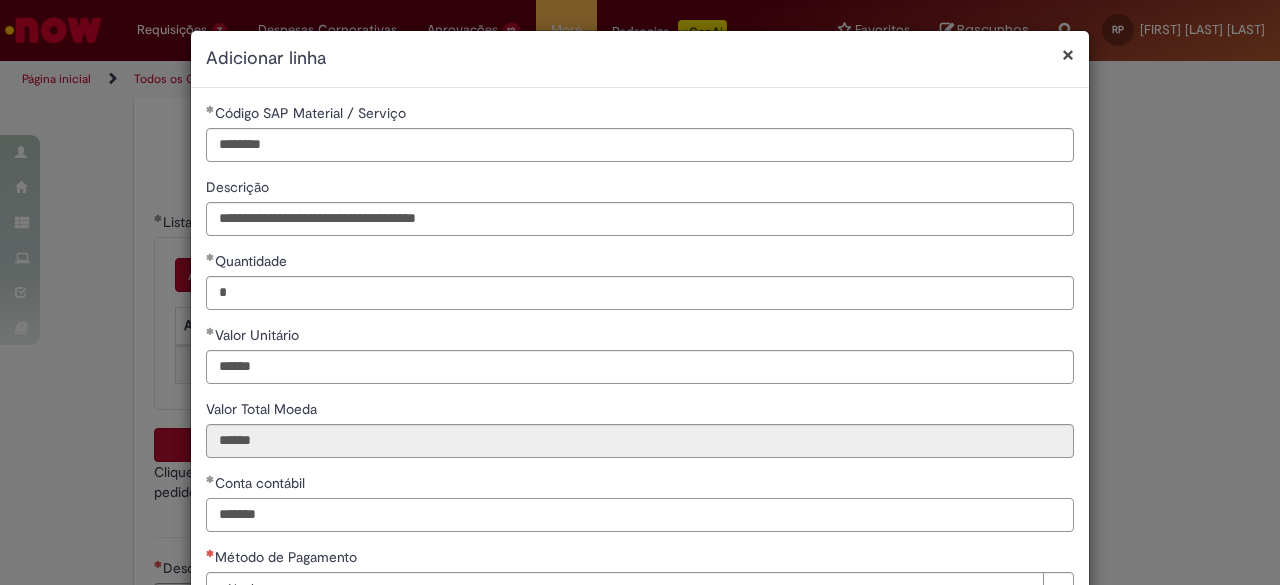 type on "*******" 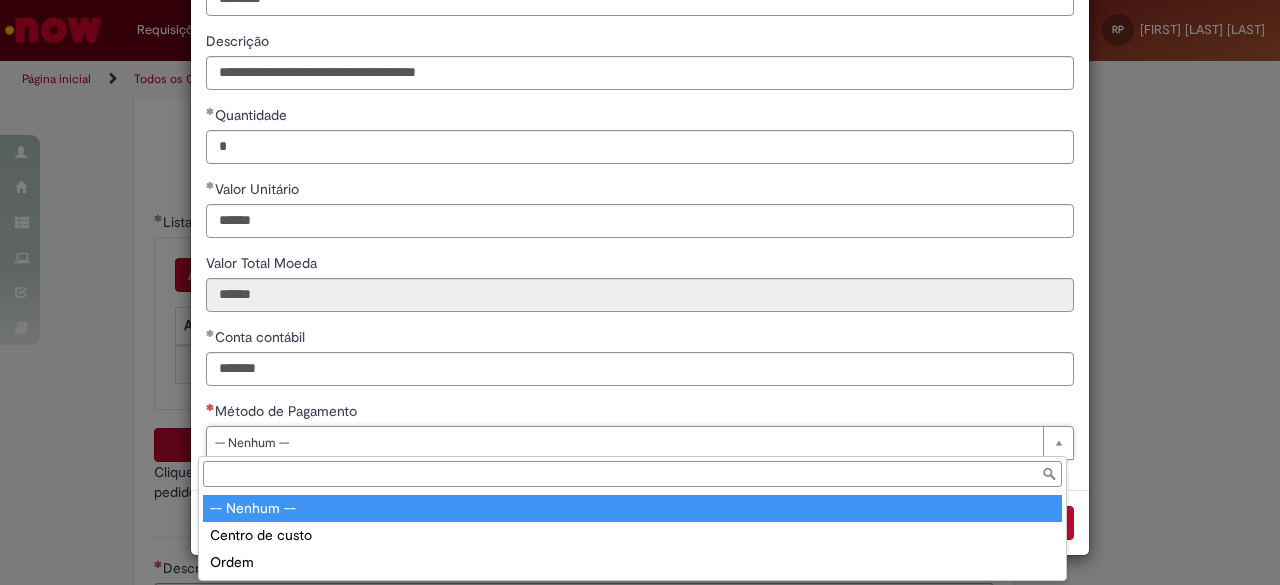 scroll, scrollTop: 144, scrollLeft: 0, axis: vertical 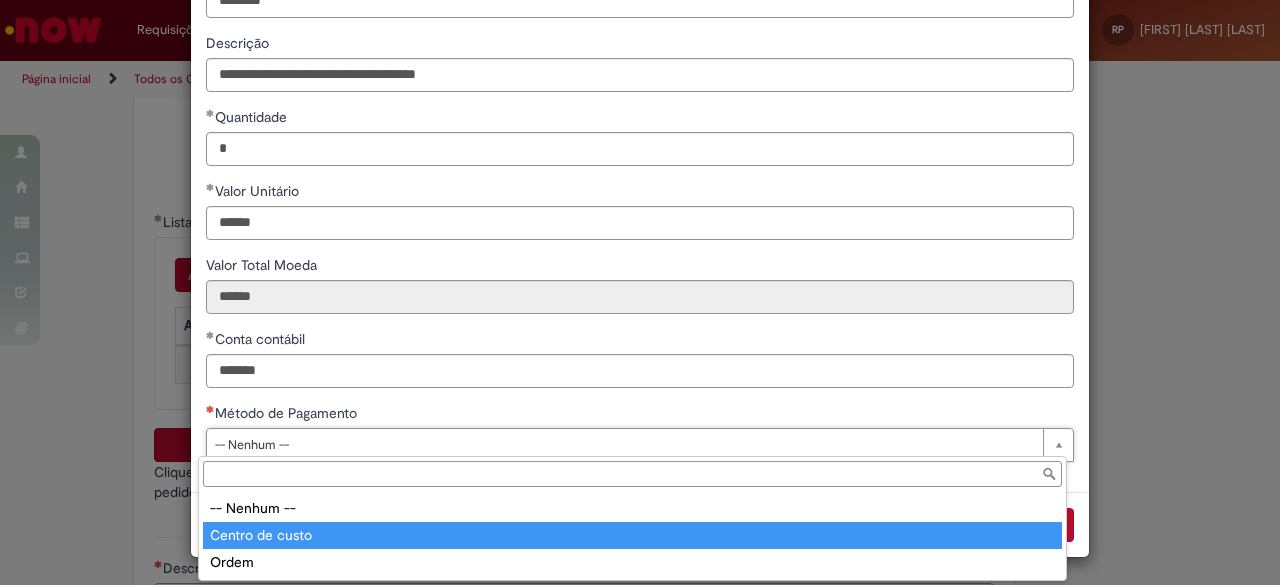 type on "**********" 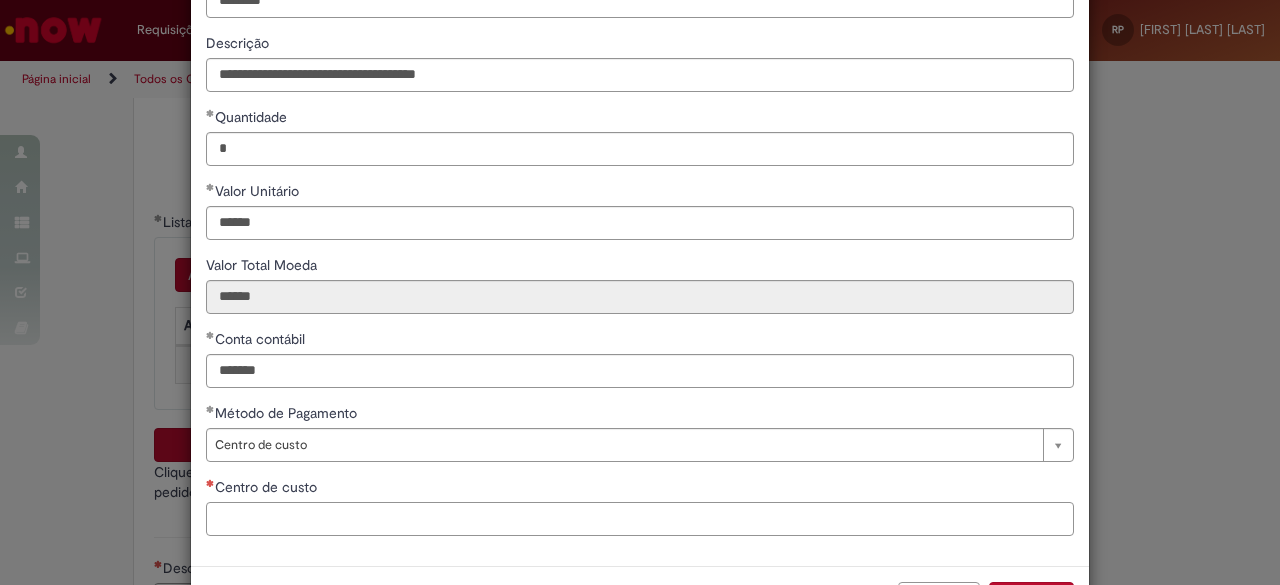 click on "Centro de custo" at bounding box center (640, 519) 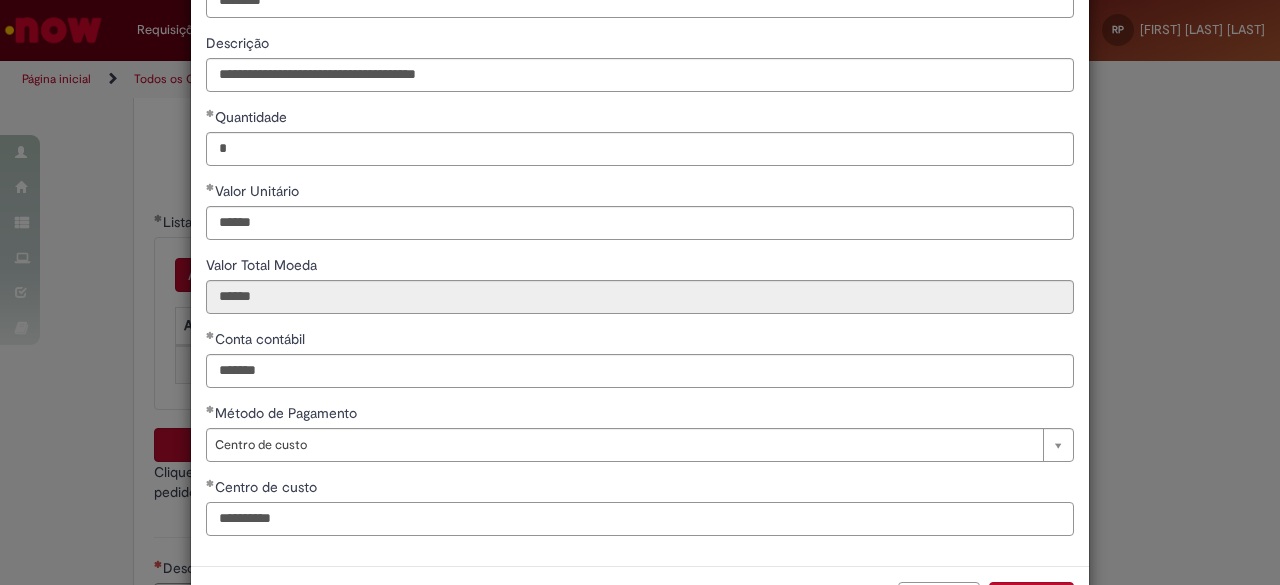 type on "**********" 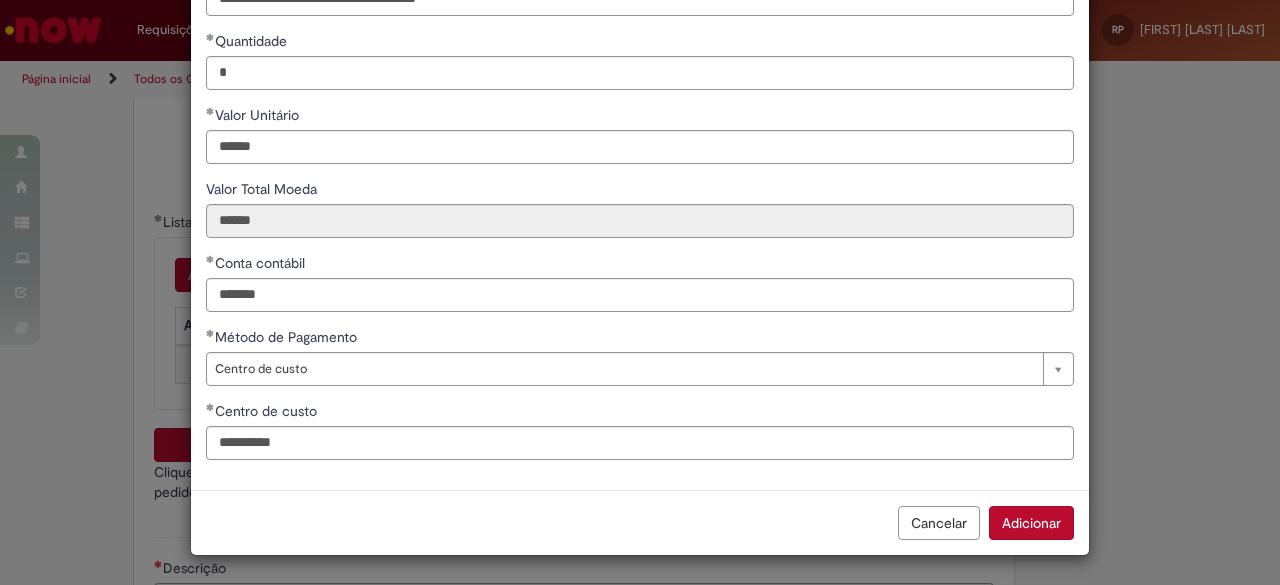 scroll, scrollTop: 218, scrollLeft: 0, axis: vertical 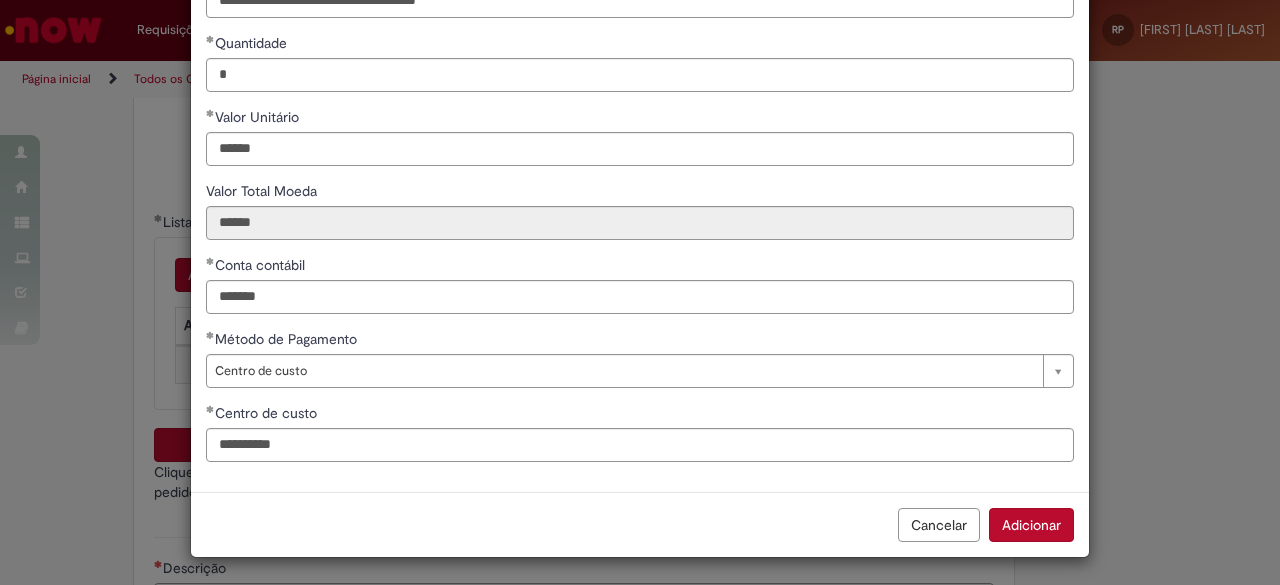 click on "Adicionar" at bounding box center [1031, 525] 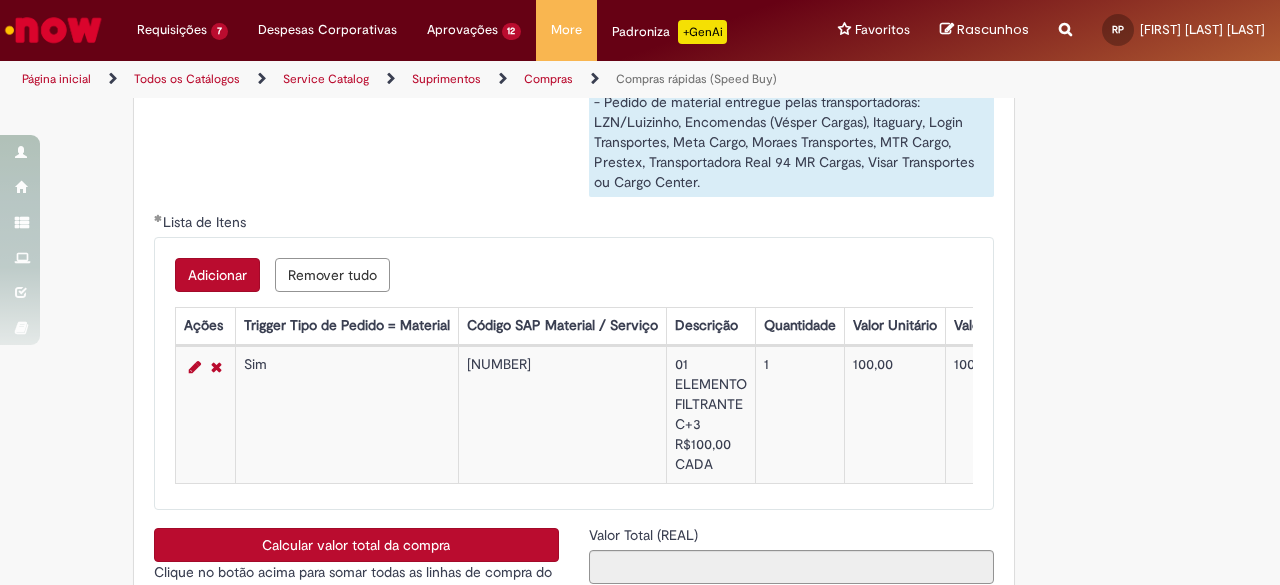 click on "Adicionar" at bounding box center (217, 275) 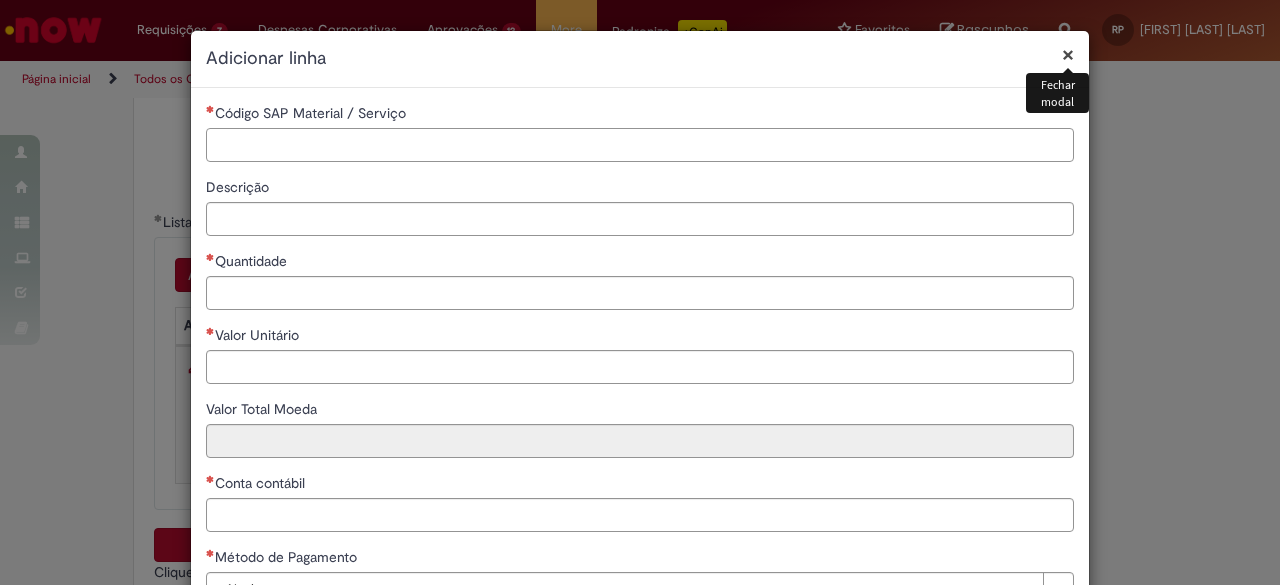 click on "Código SAP Material / Serviço" at bounding box center (640, 145) 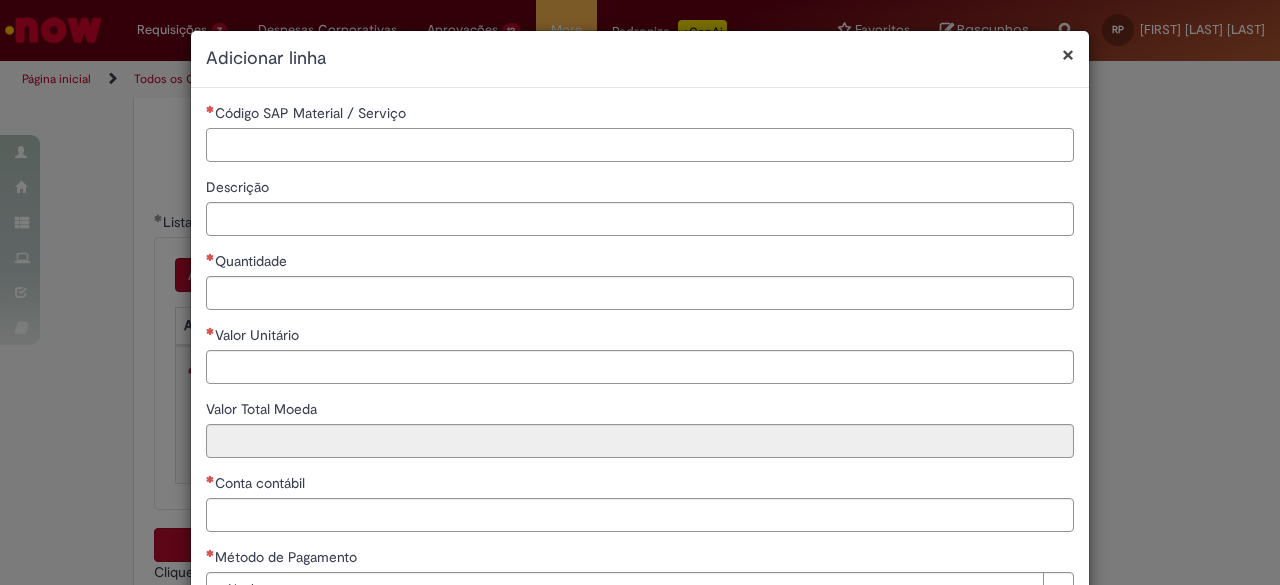paste on "********" 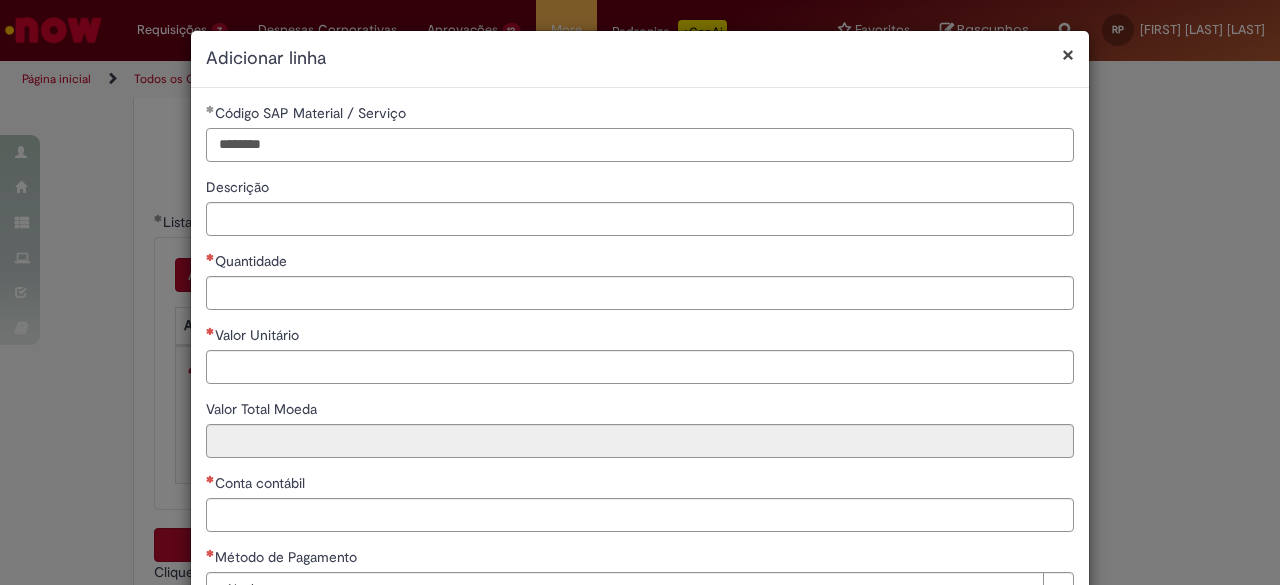 type on "********" 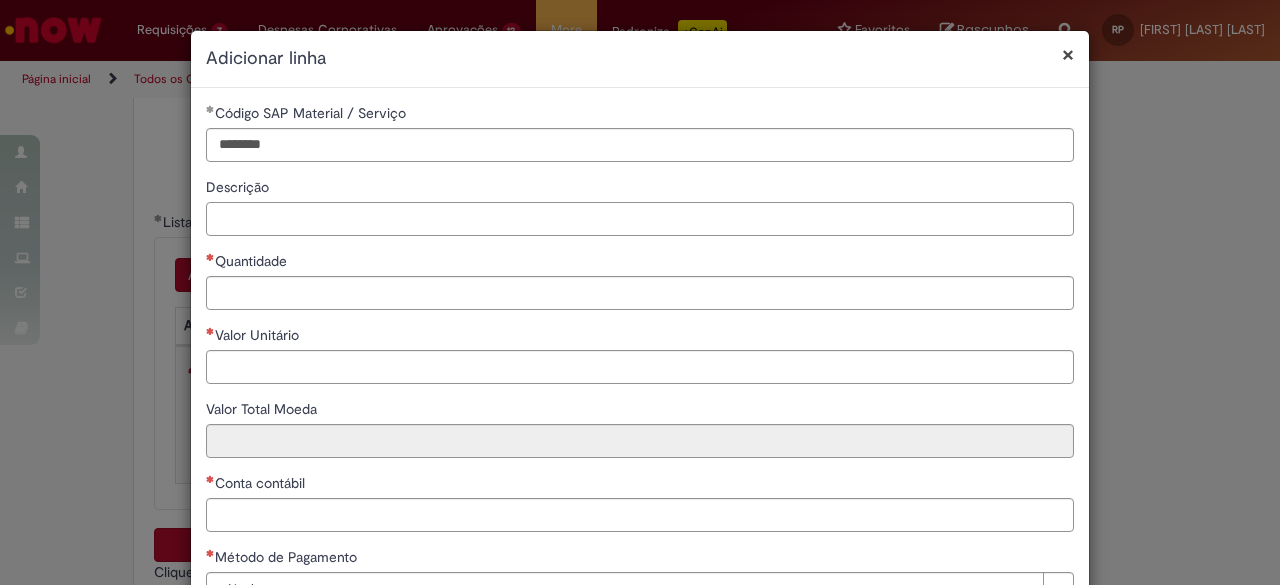 click on "Descrição" at bounding box center [640, 219] 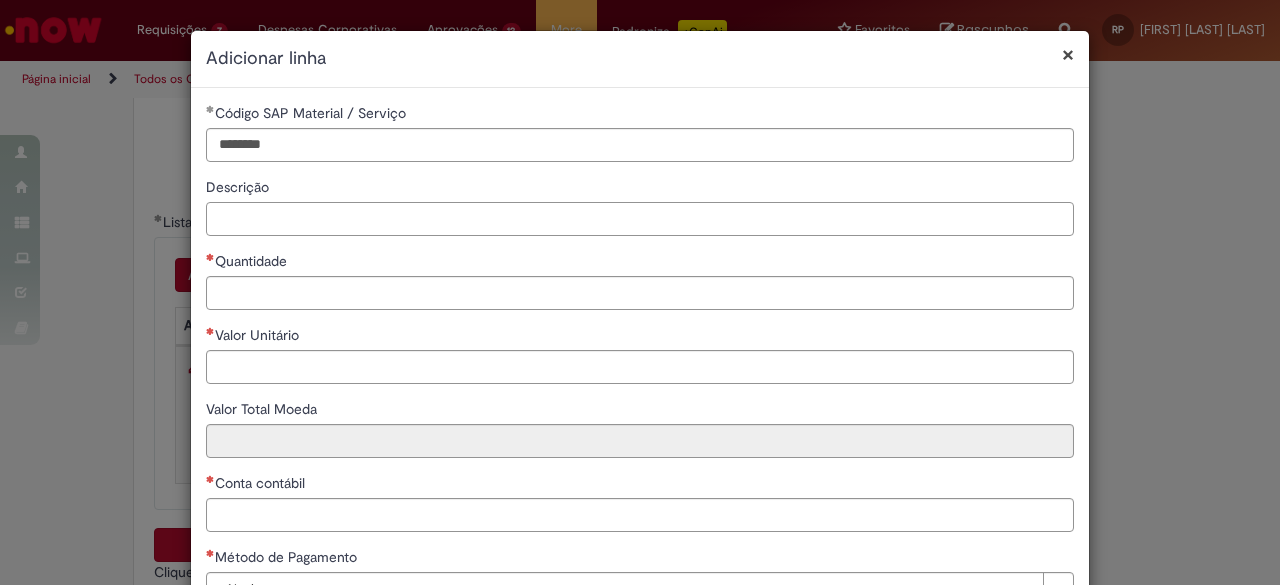paste on "**********" 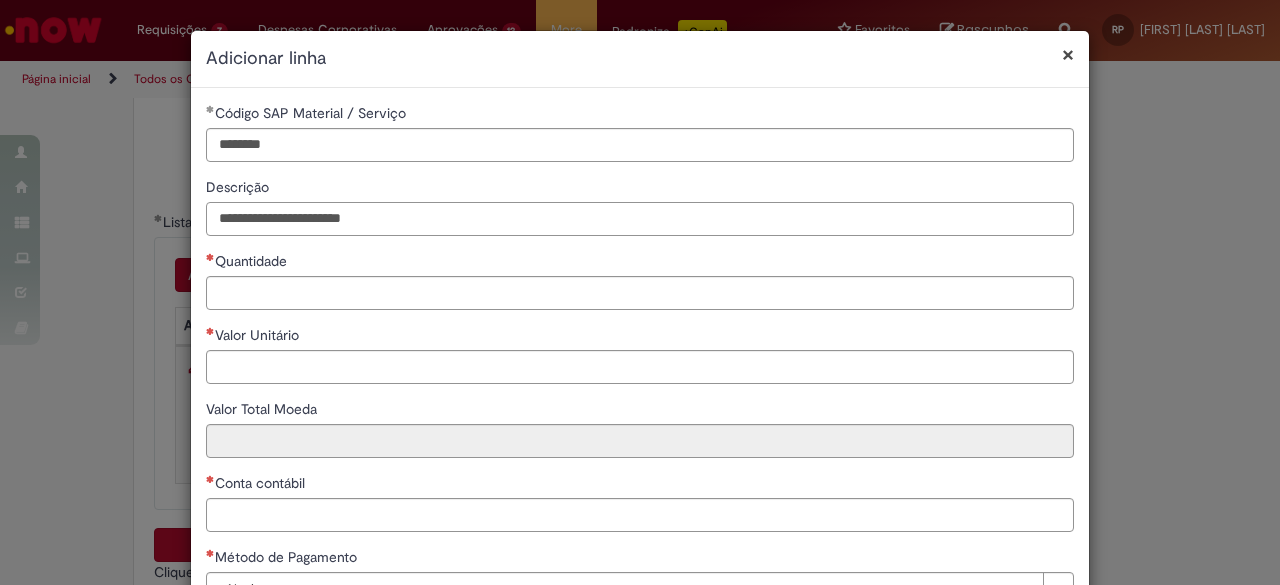 type on "**********" 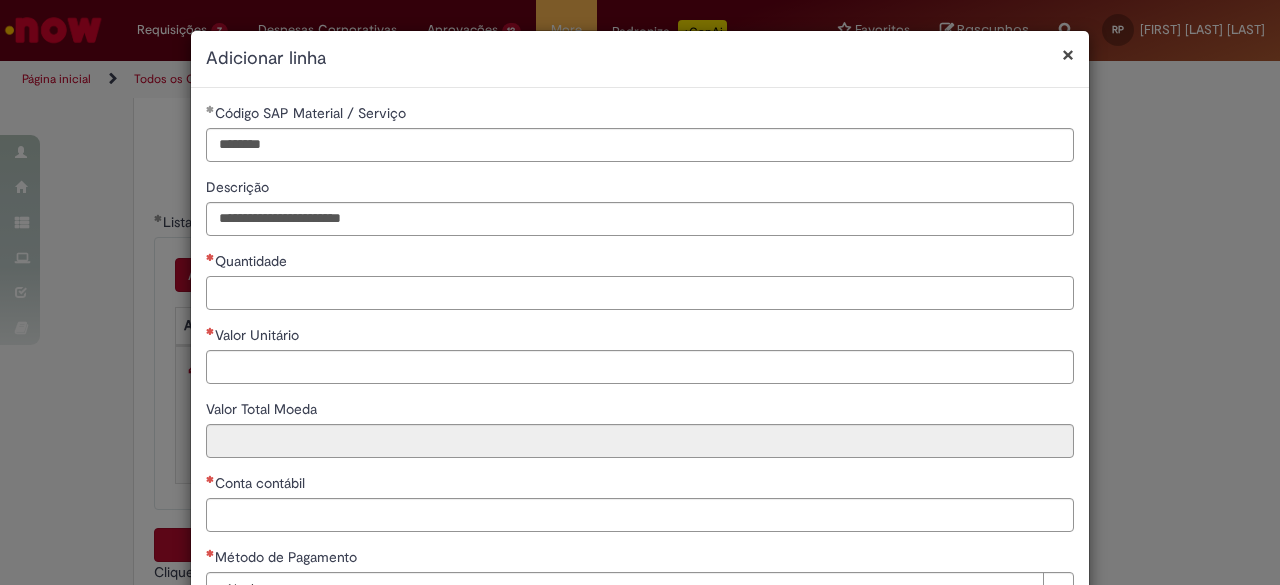 click on "Quantidade" at bounding box center (640, 293) 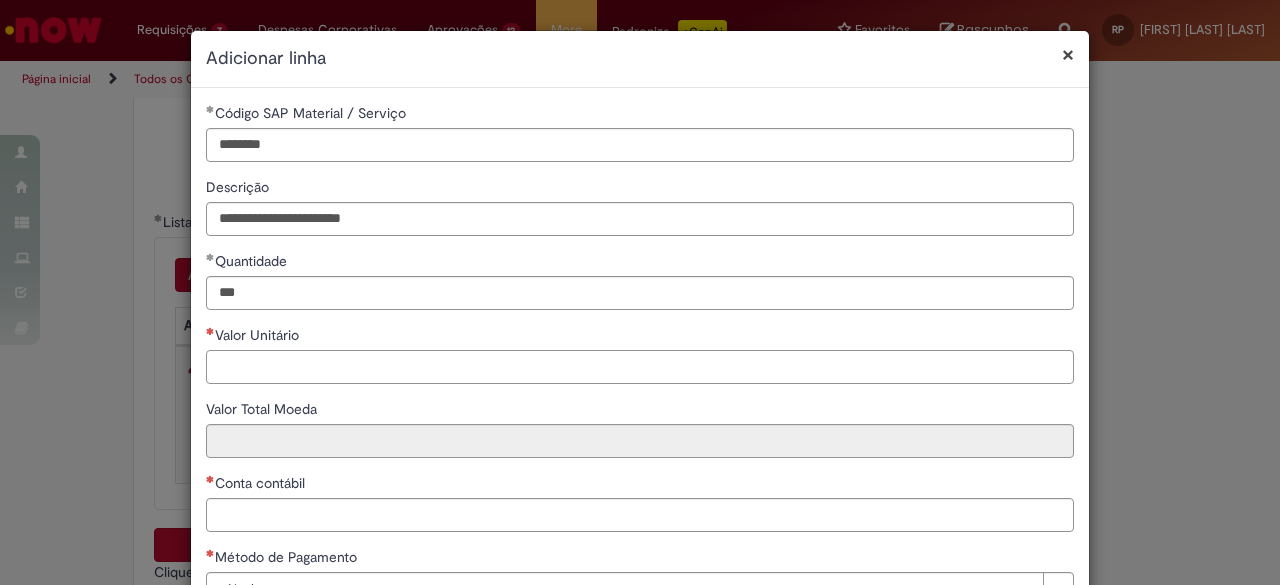 click on "Valor Unitário" at bounding box center [640, 367] 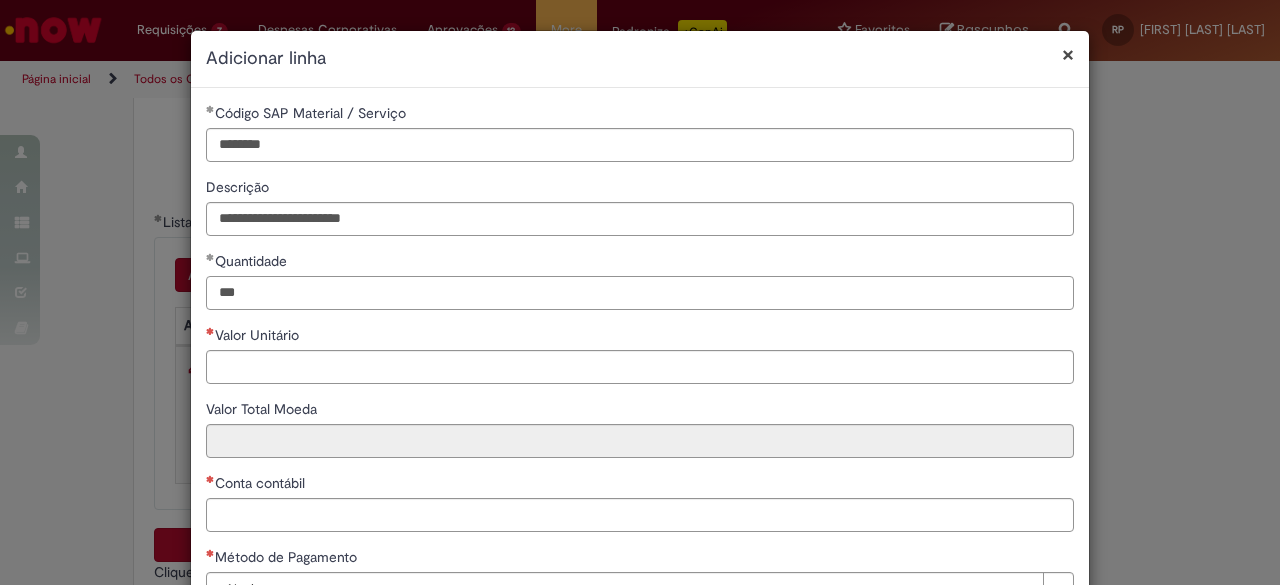 click on "***" at bounding box center [640, 293] 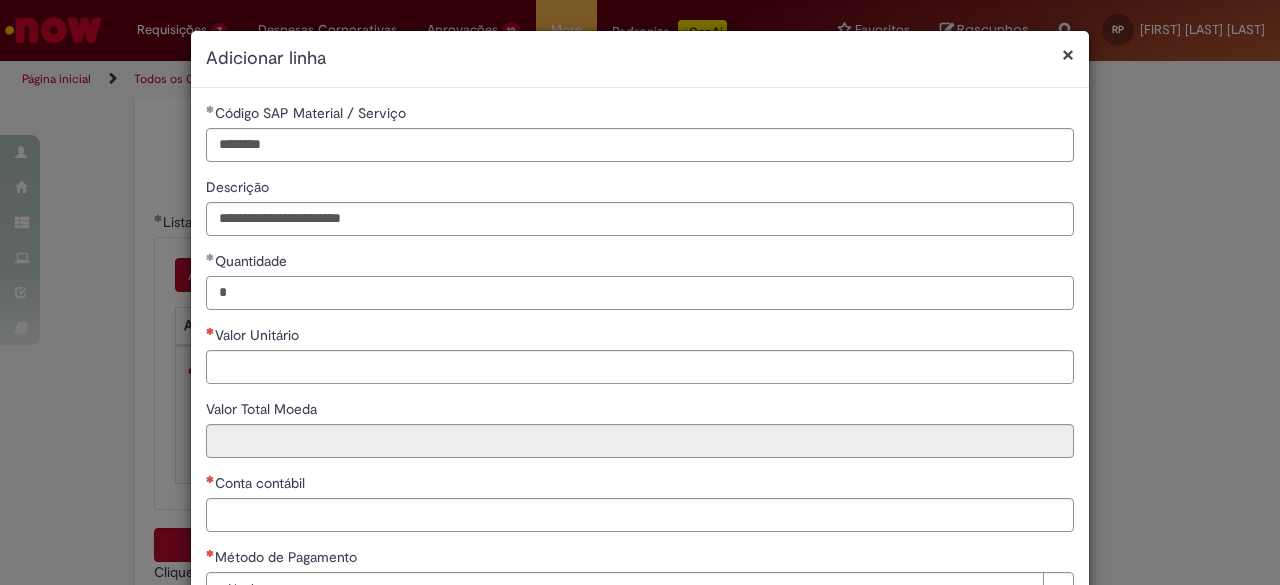 type on "*" 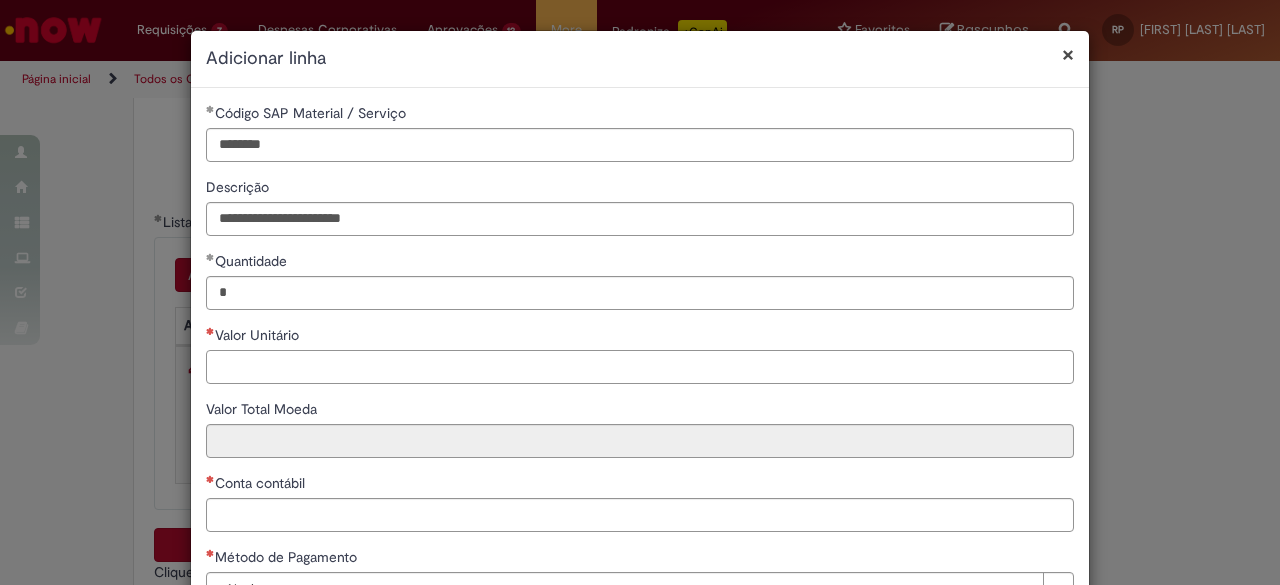 click on "Valor Unitário" at bounding box center [640, 367] 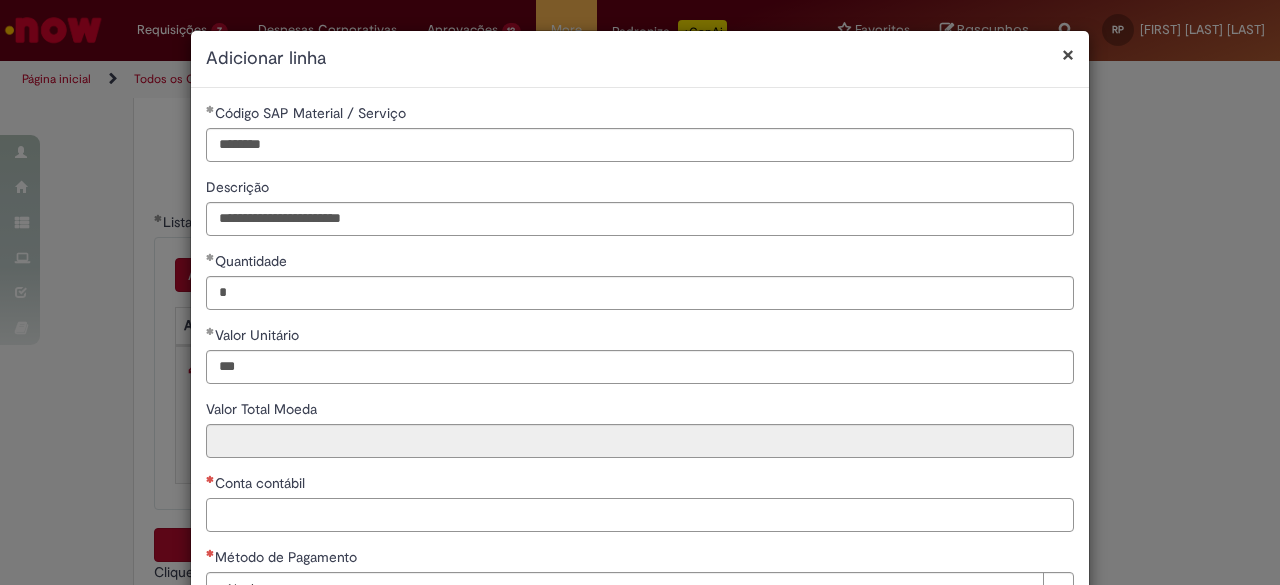 type on "******" 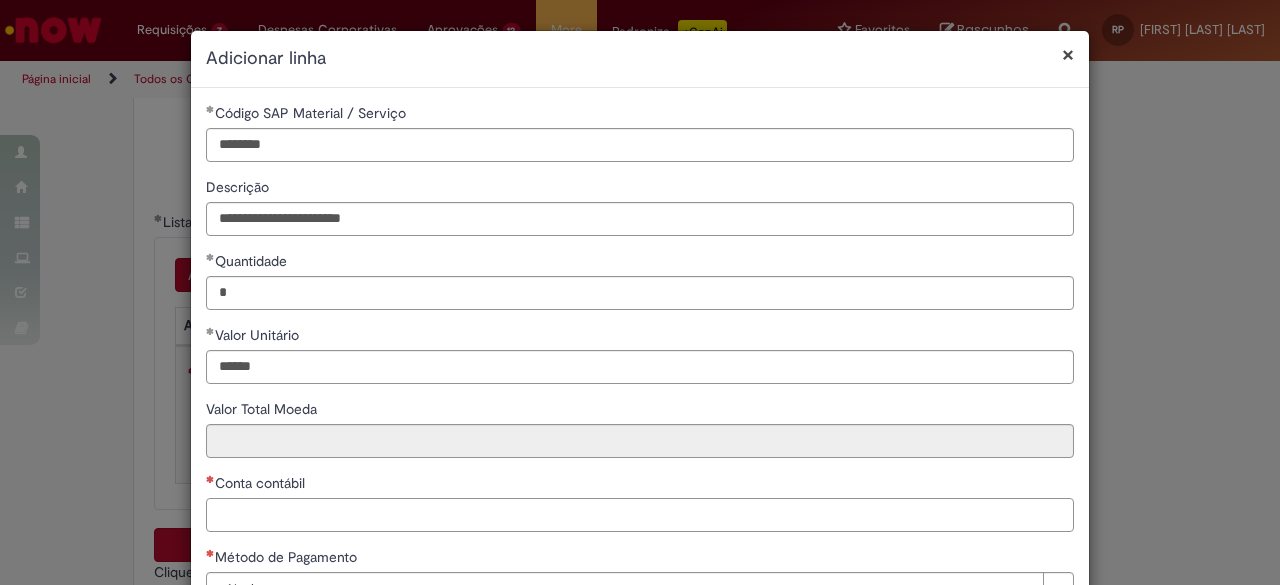 type on "******" 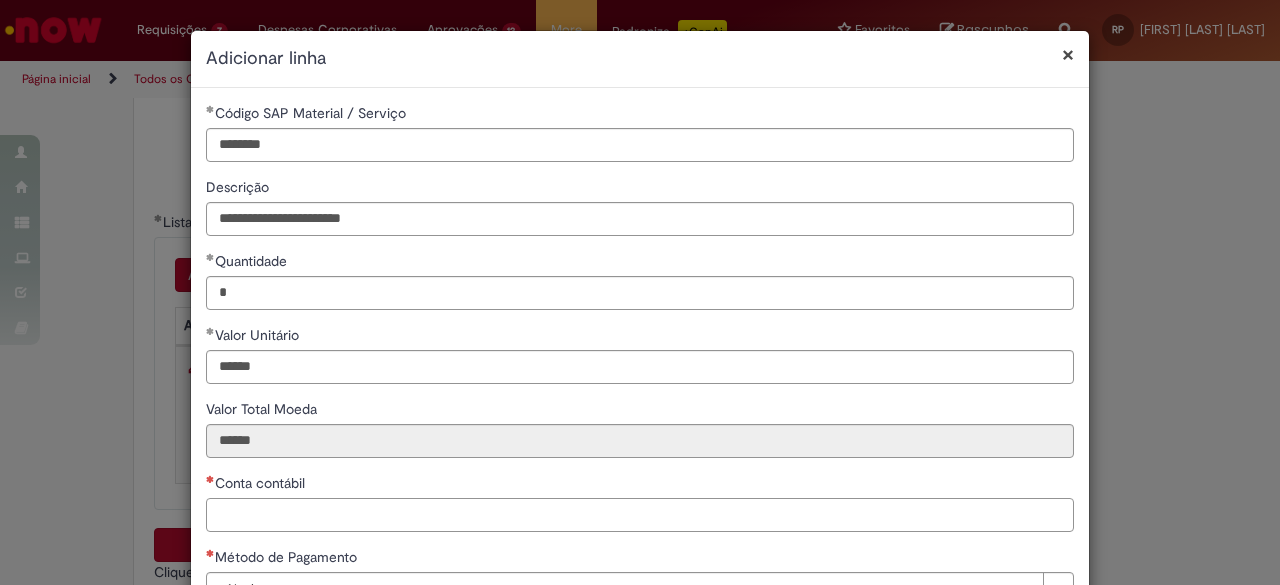 click on "Conta contábil" at bounding box center [640, 515] 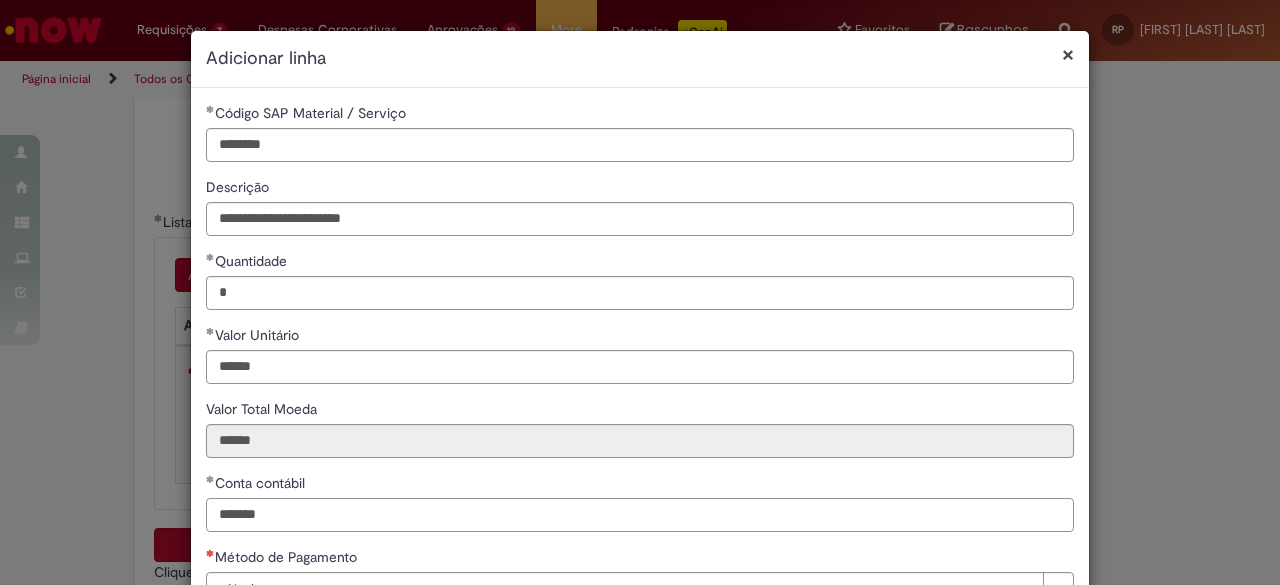type on "*******" 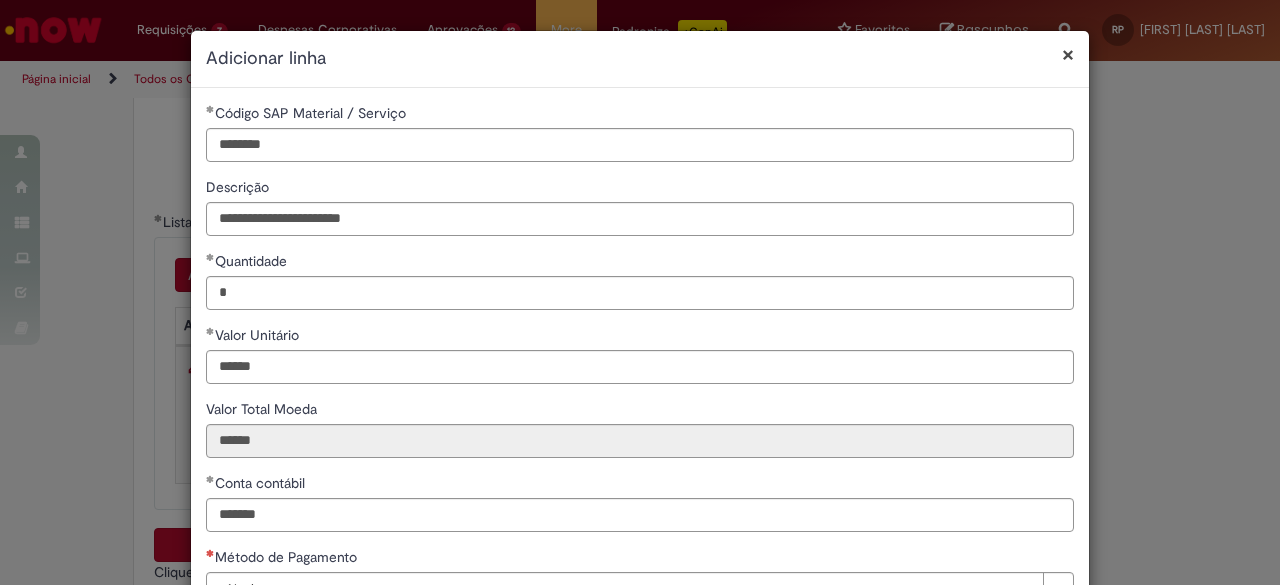 scroll, scrollTop: 146, scrollLeft: 0, axis: vertical 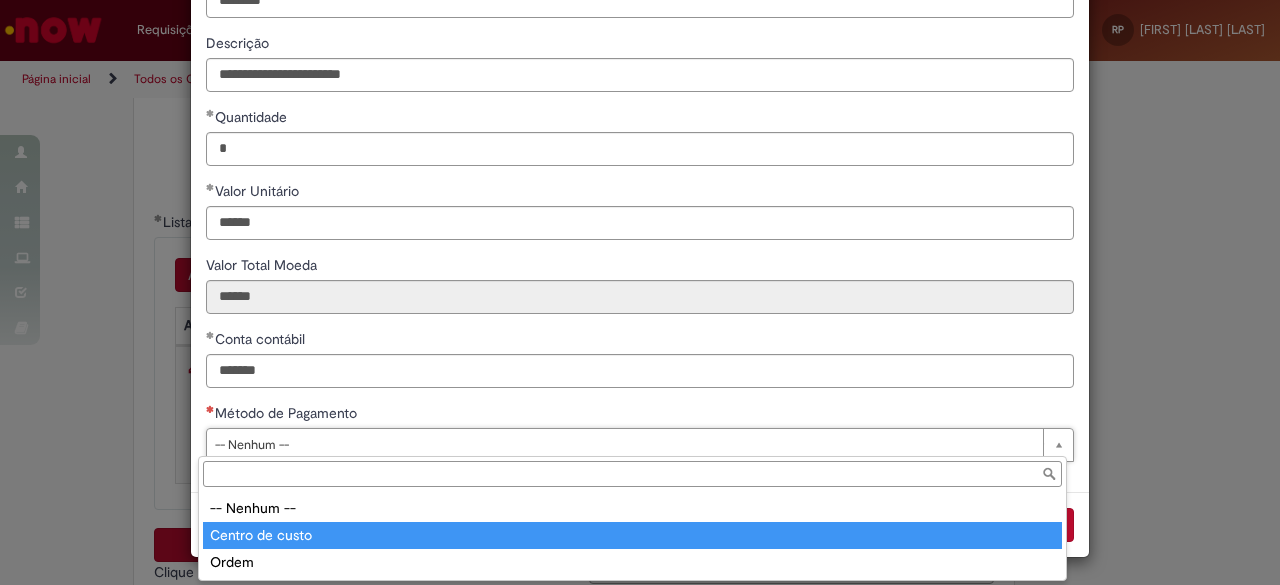 type on "**********" 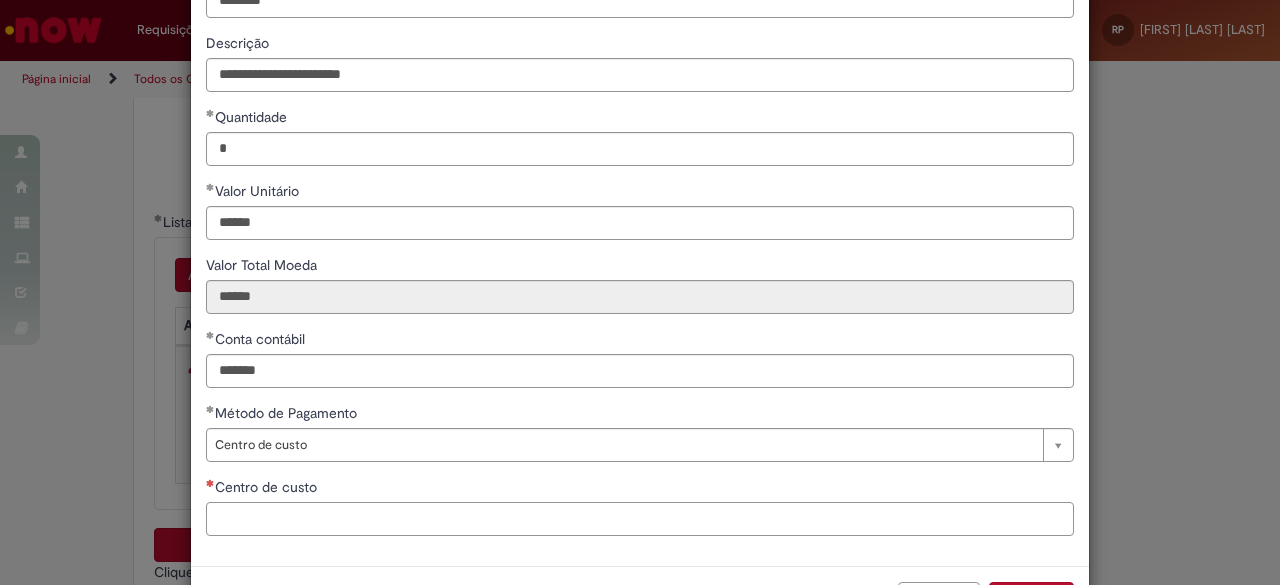 click on "Centro de custo" at bounding box center [640, 519] 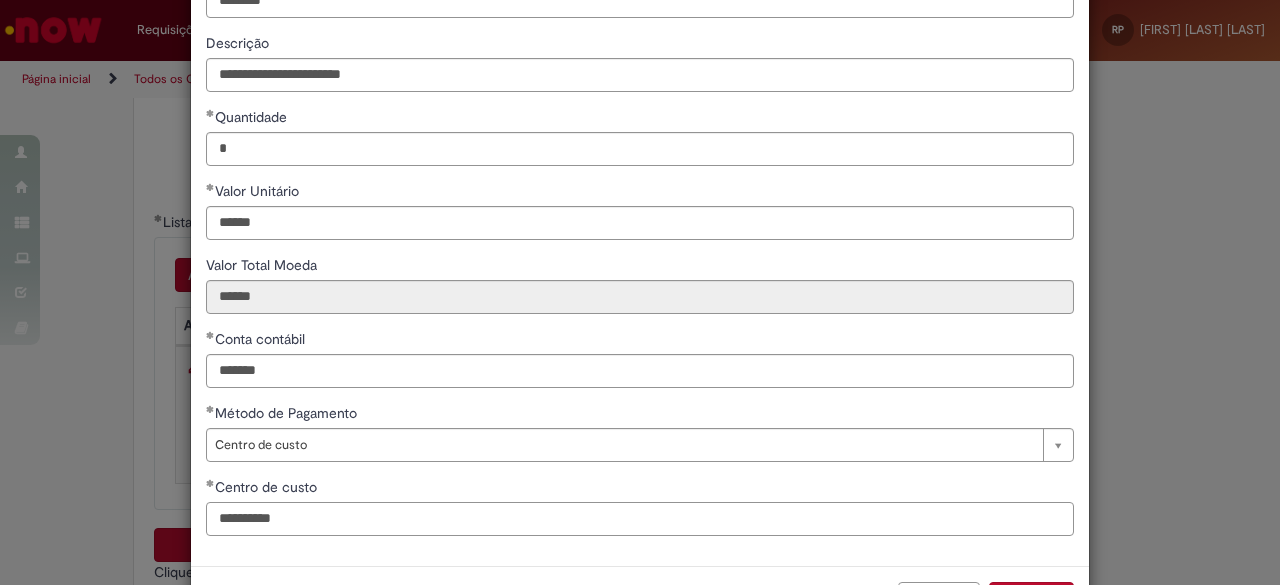 type on "**********" 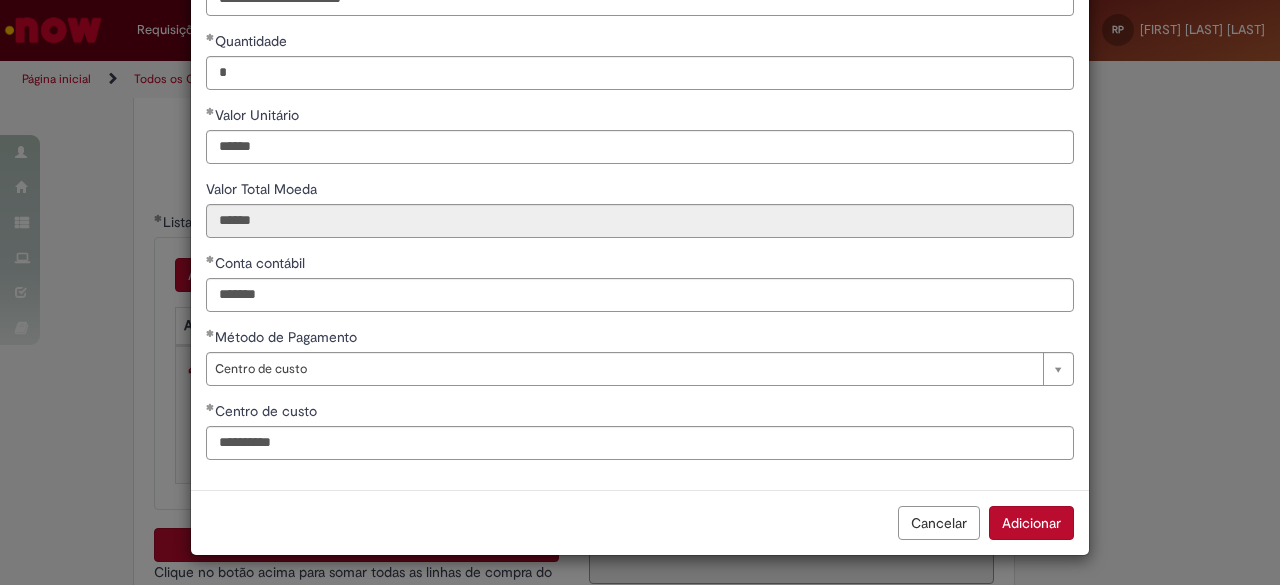 scroll, scrollTop: 218, scrollLeft: 0, axis: vertical 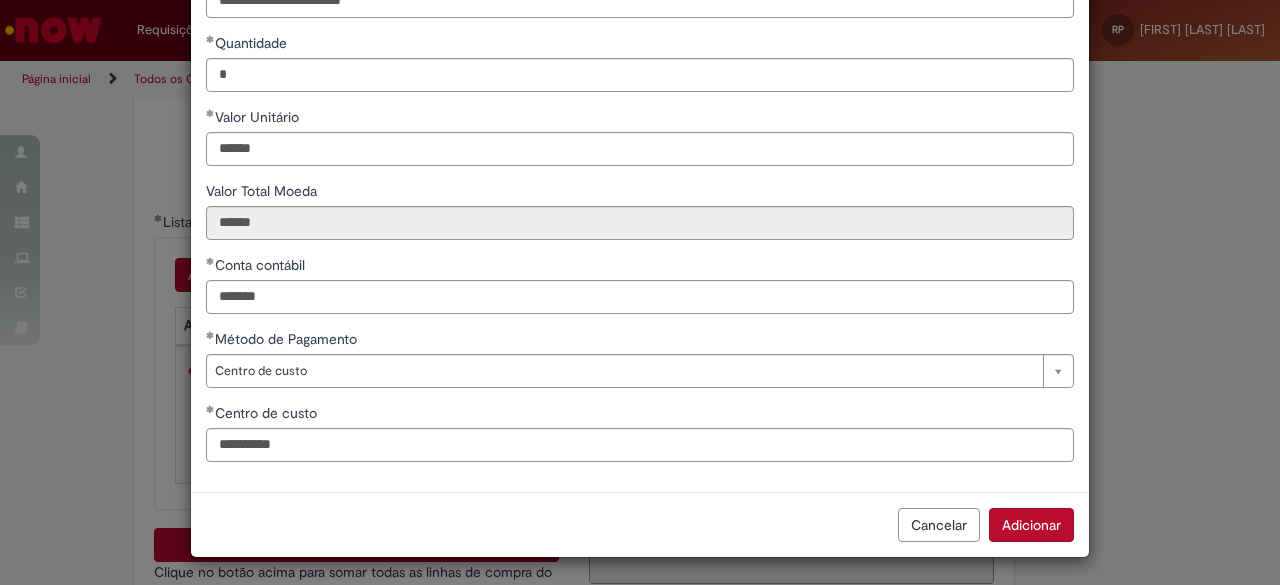 click on "Adicionar" at bounding box center (1031, 525) 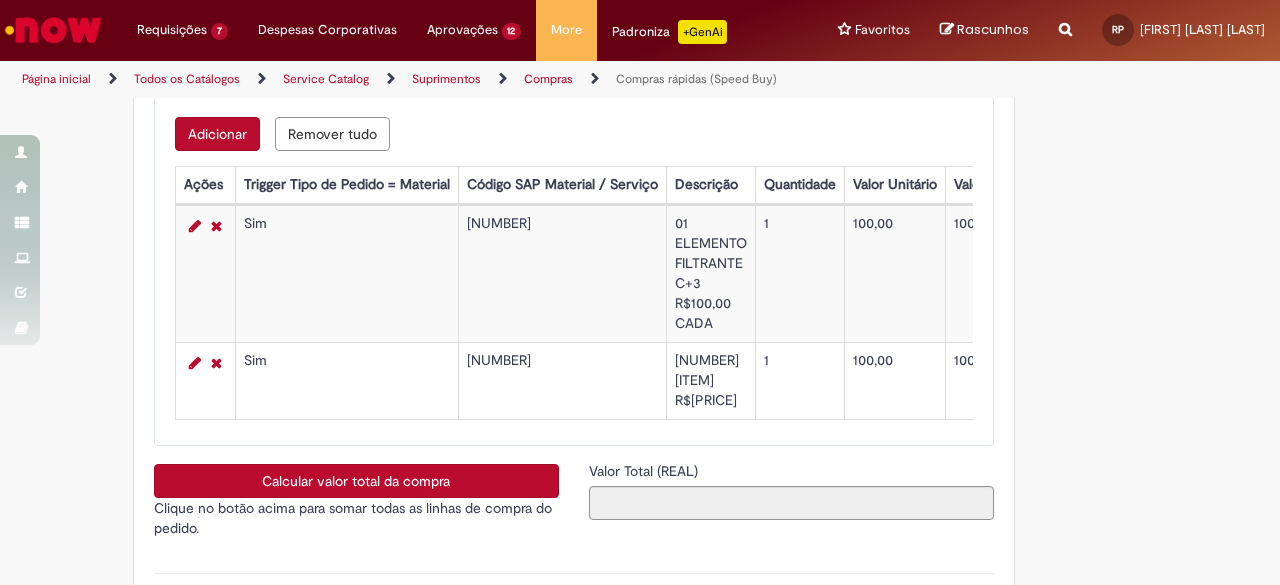scroll, scrollTop: 3334, scrollLeft: 0, axis: vertical 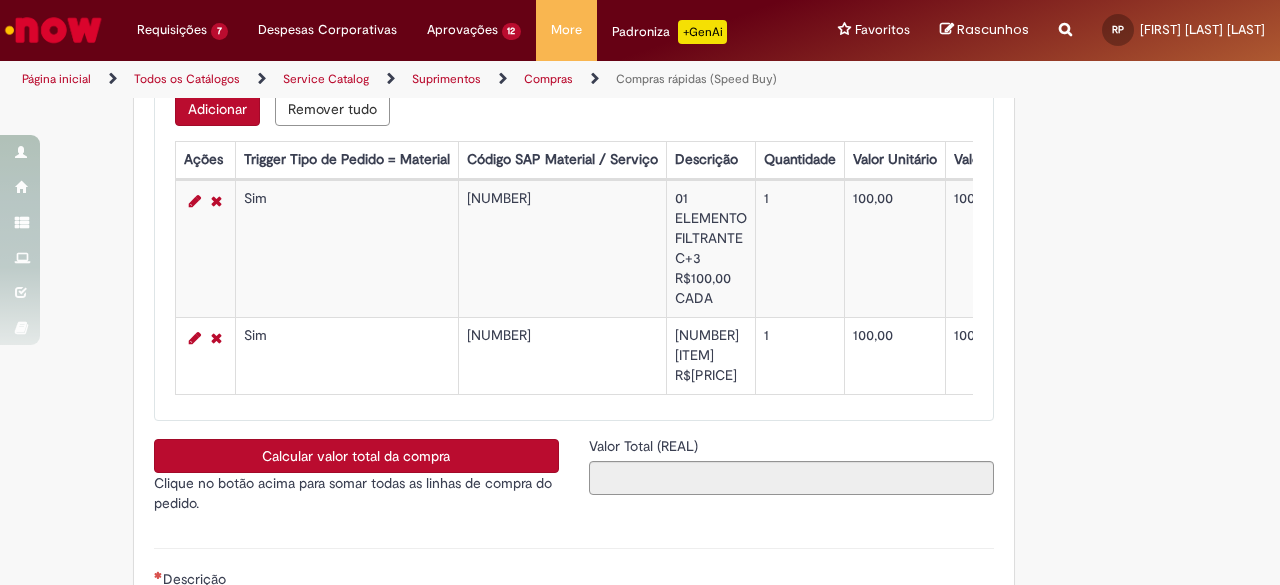 click on "Calcular valor total da compra" at bounding box center [356, 456] 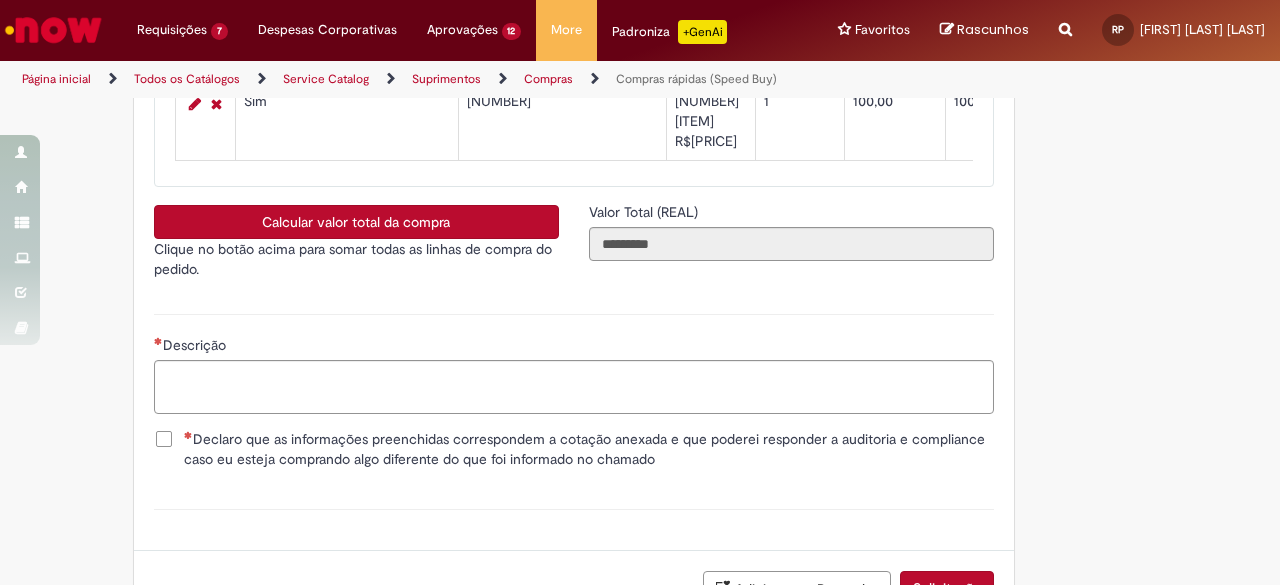 scroll, scrollTop: 3599, scrollLeft: 0, axis: vertical 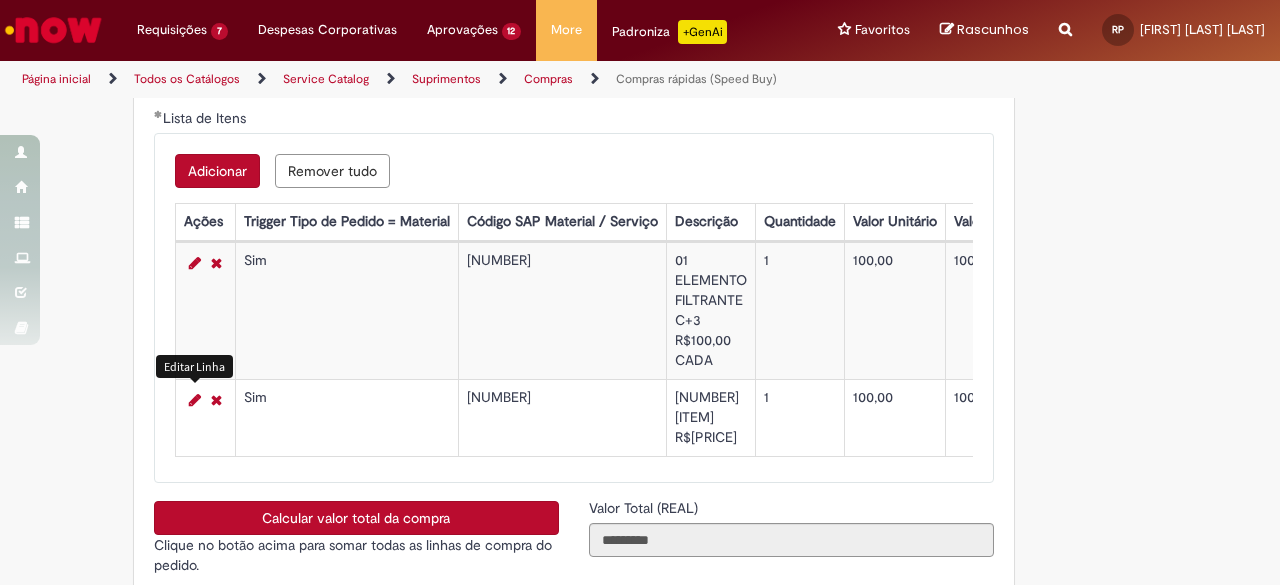 click at bounding box center (195, 400) 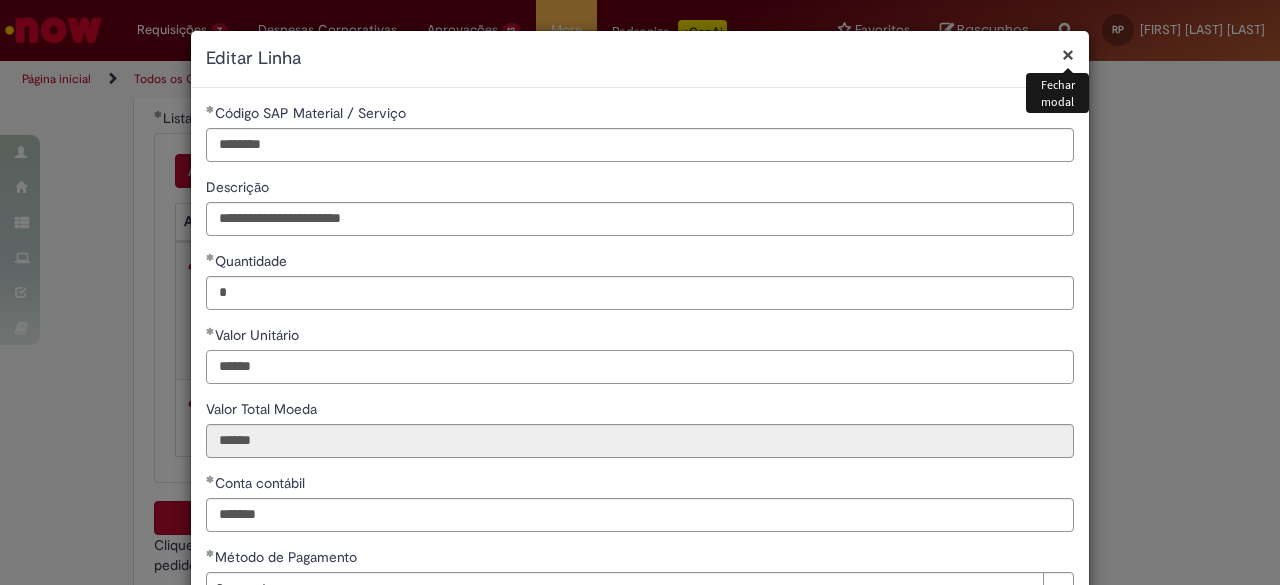 click on "******" at bounding box center [640, 367] 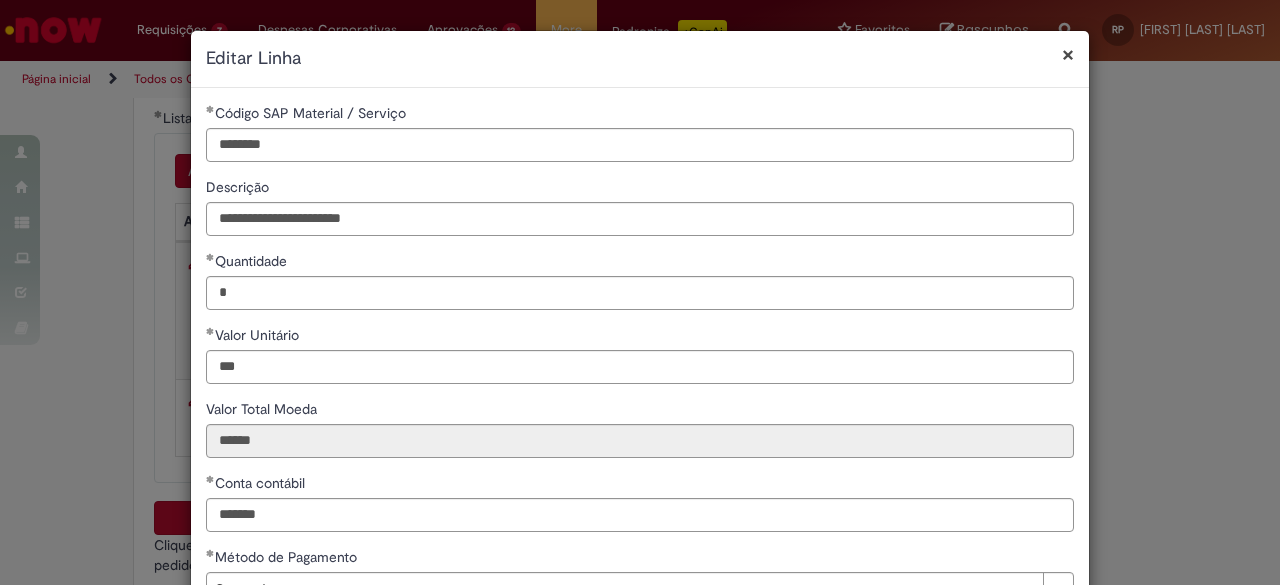 type on "******" 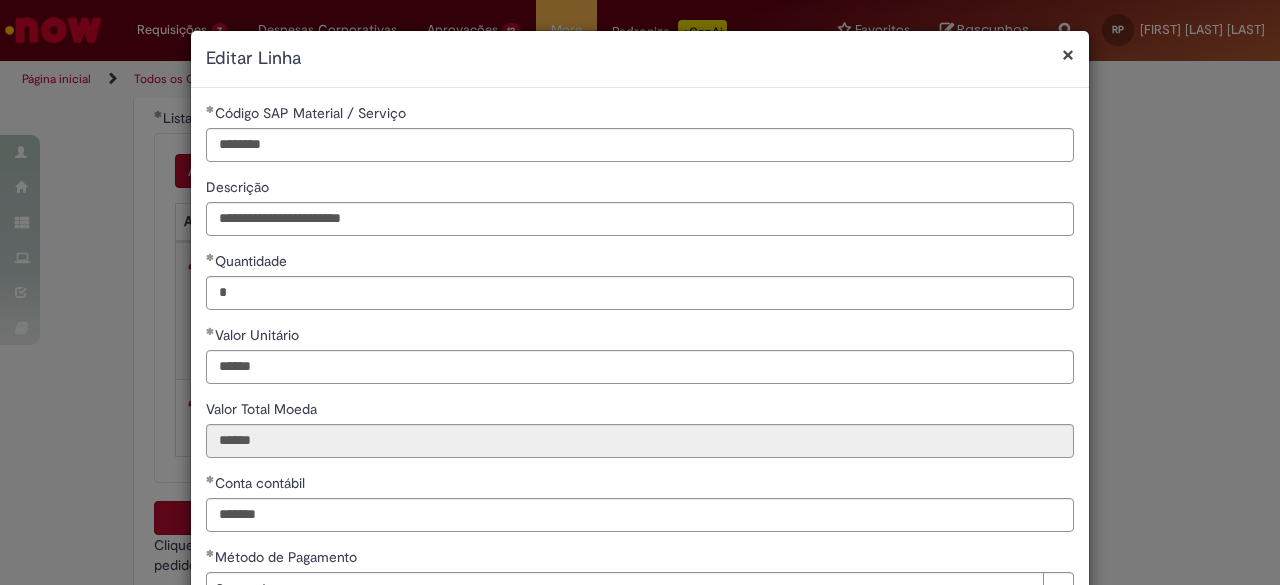 click on "**********" at bounding box center (640, 292) 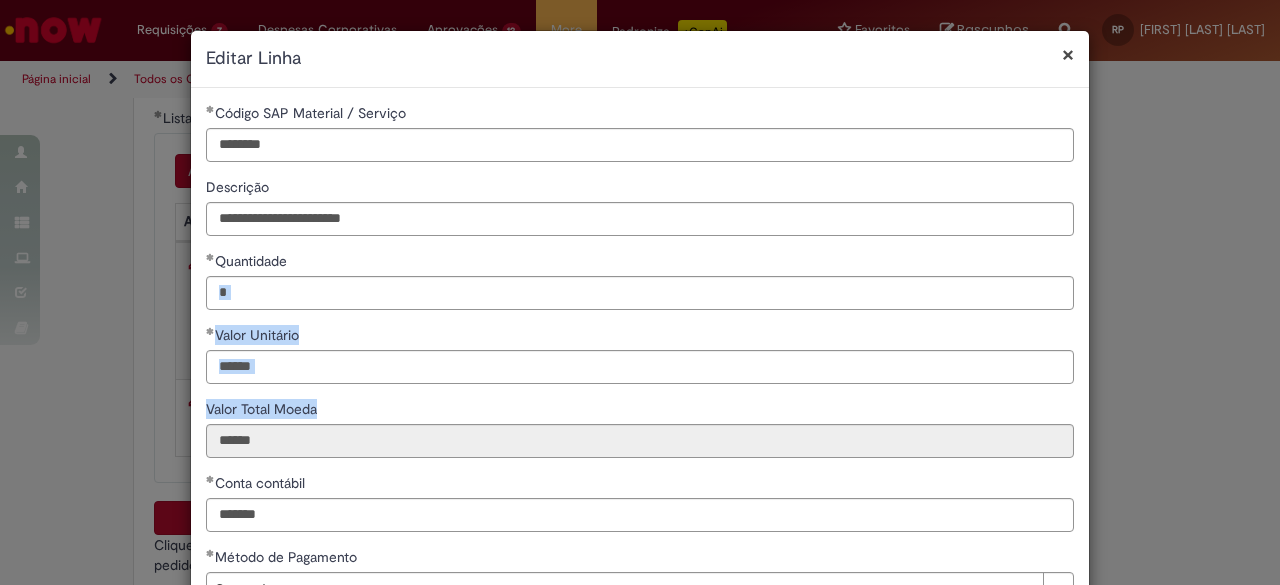 drag, startPoint x: 1279, startPoint y: 373, endPoint x: 1279, endPoint y: 409, distance: 36 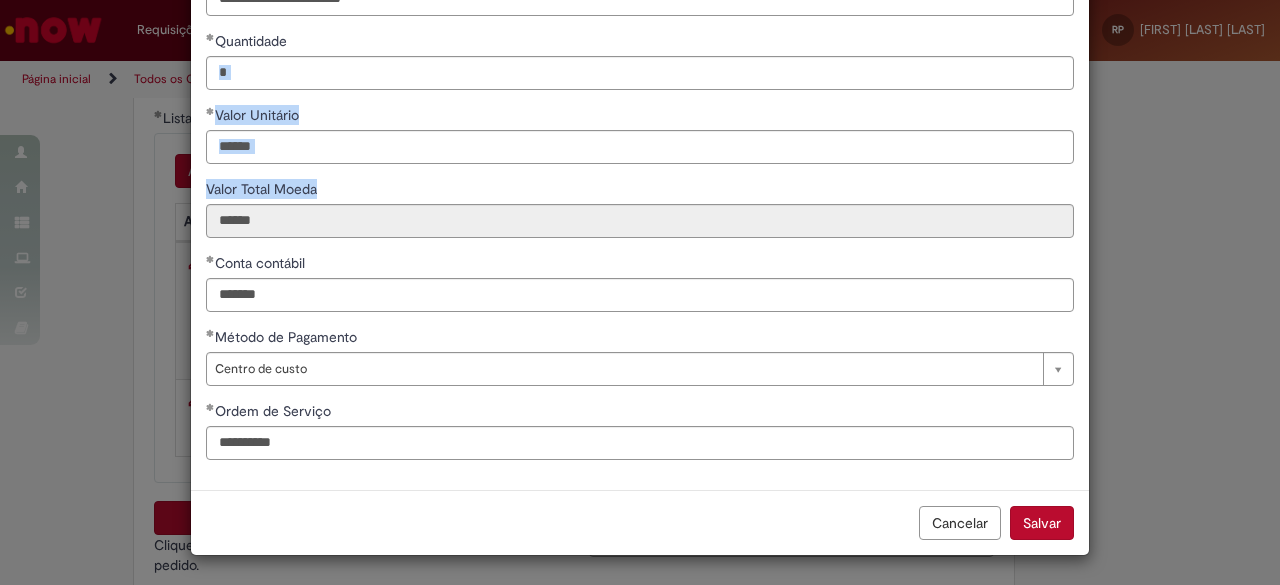 scroll, scrollTop: 218, scrollLeft: 0, axis: vertical 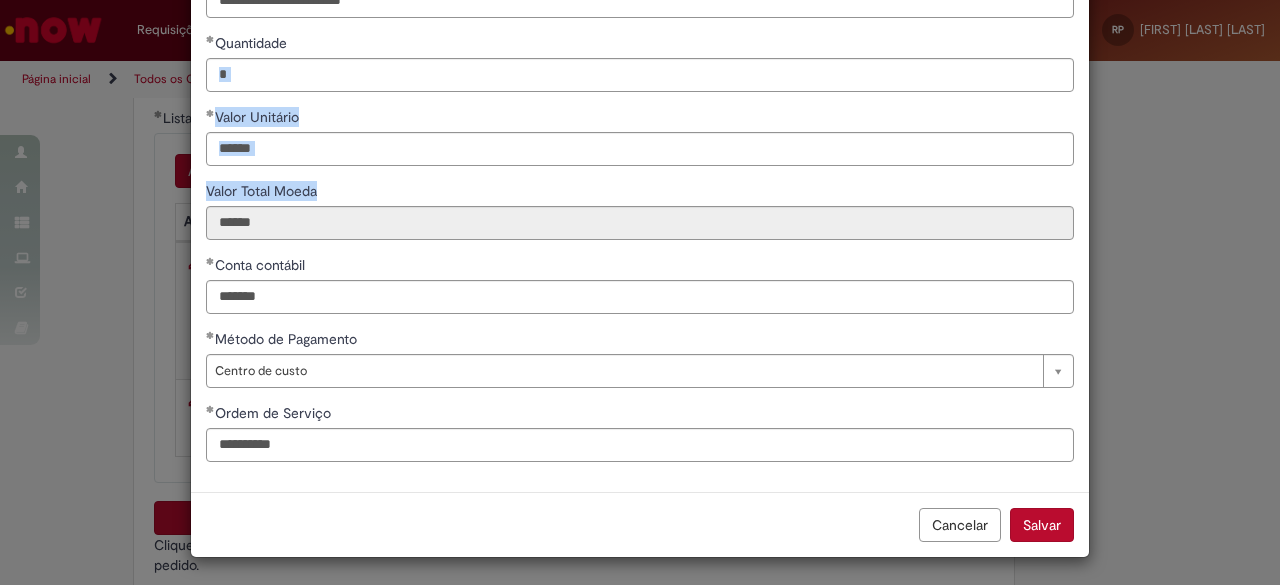 click on "Salvar" at bounding box center [1042, 525] 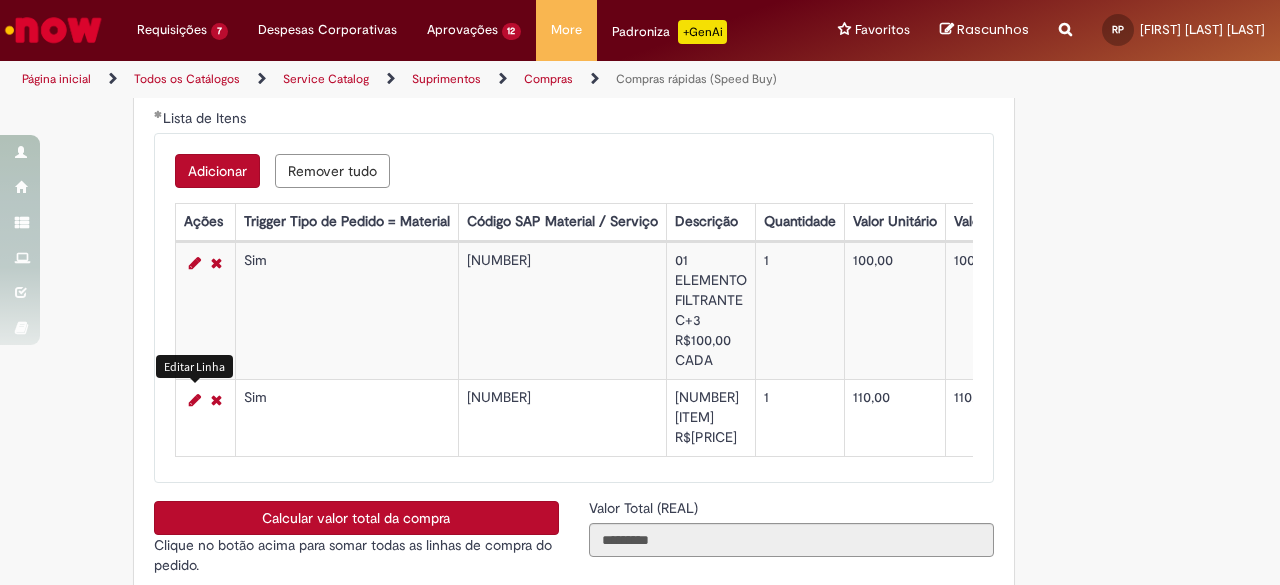 scroll, scrollTop: 3399, scrollLeft: 0, axis: vertical 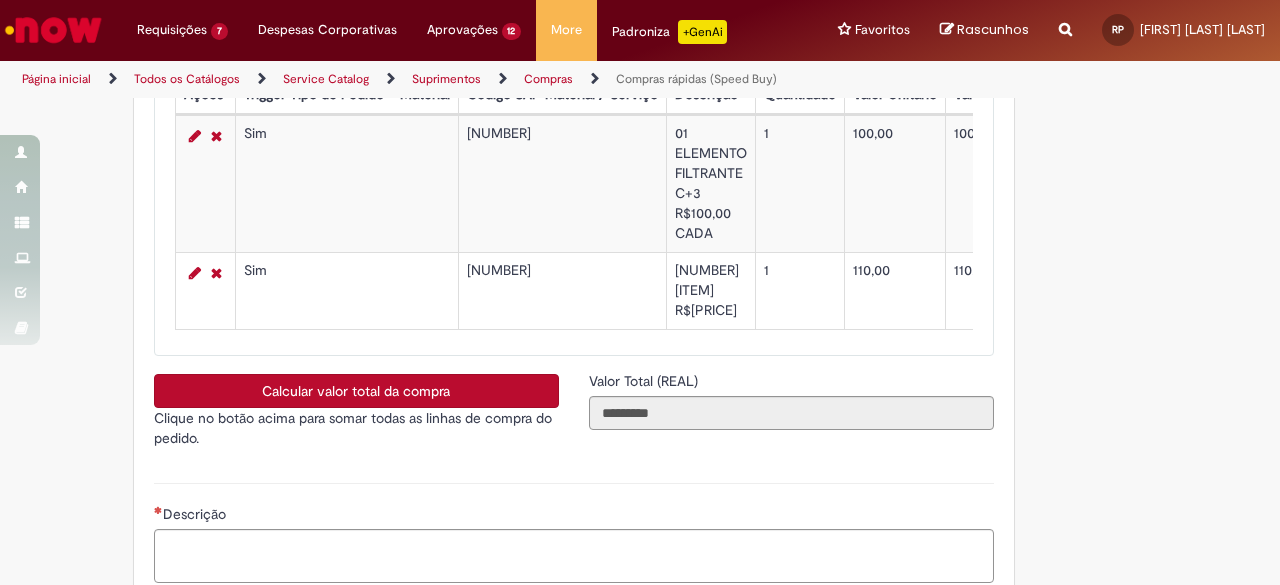 click on "Calcular valor total da compra" at bounding box center (356, 391) 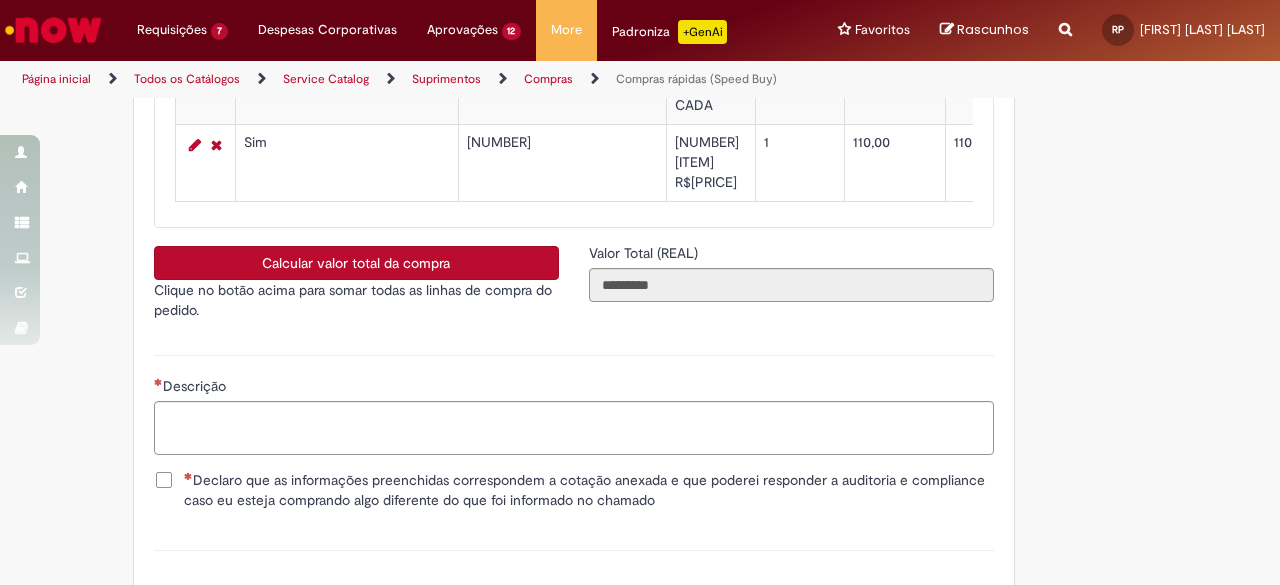 scroll, scrollTop: 3577, scrollLeft: 0, axis: vertical 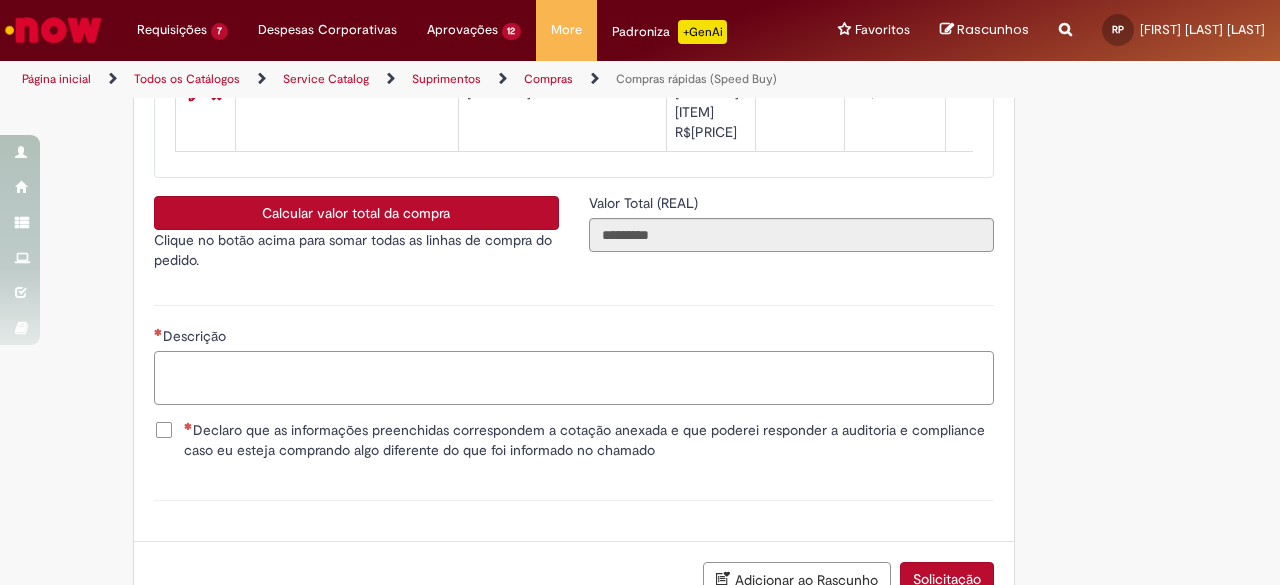 click on "Descrição" at bounding box center (574, 377) 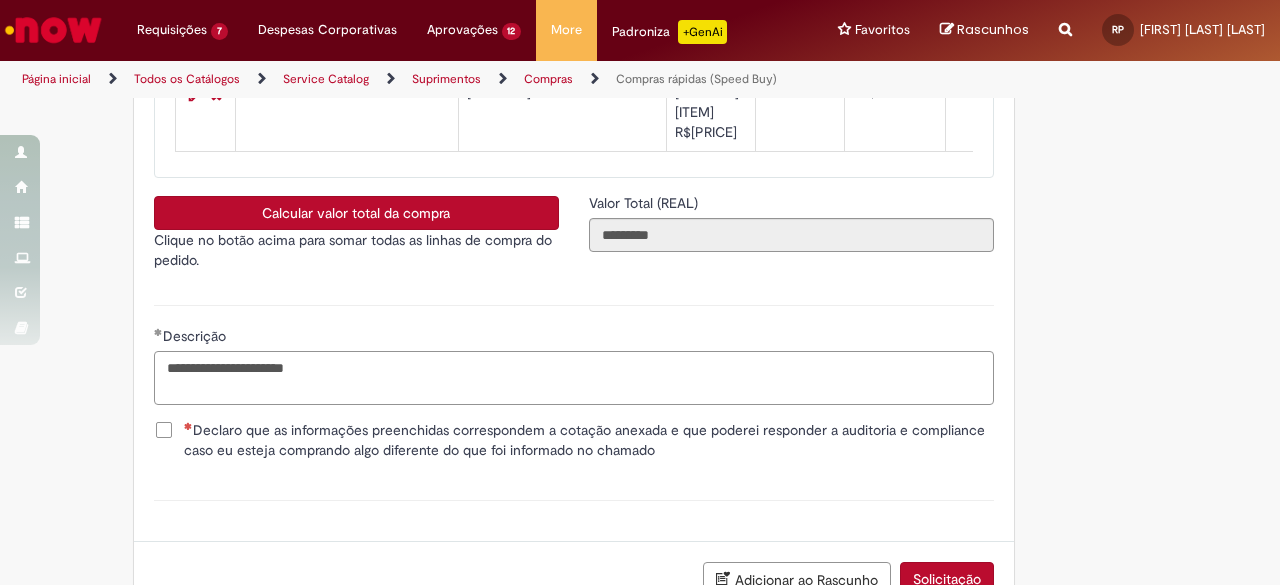 type on "**********" 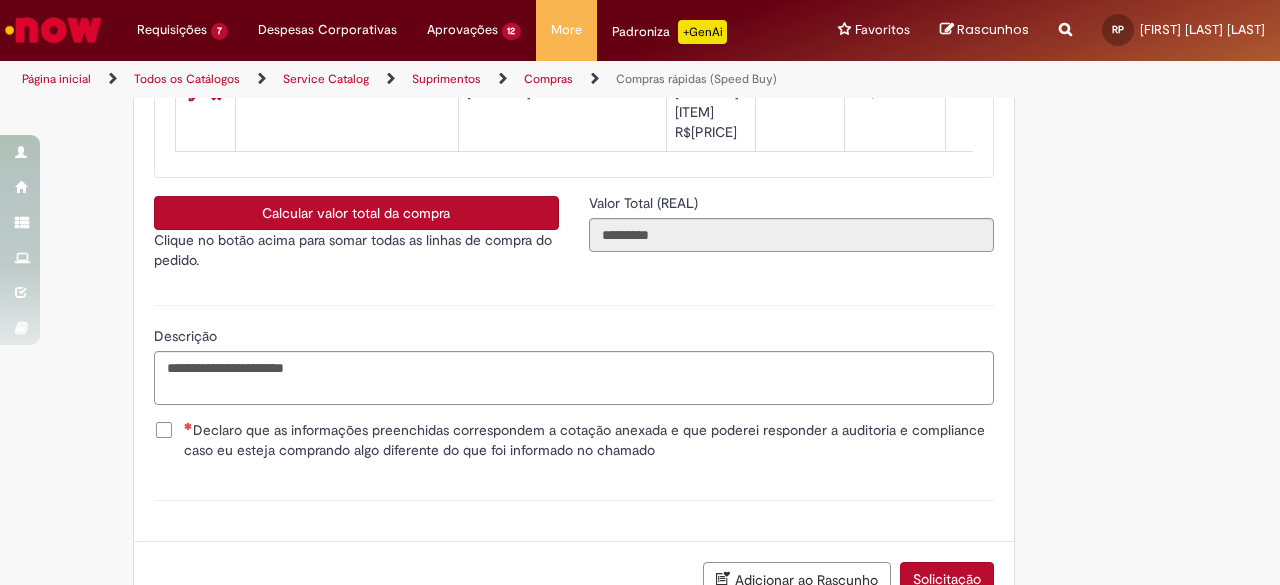 click on "Declaro que as informações preenchidas correspondem a cotação anexada e que poderei responder a auditoria e compliance caso eu esteja comprando algo diferente do que foi informado no chamado" at bounding box center [589, 440] 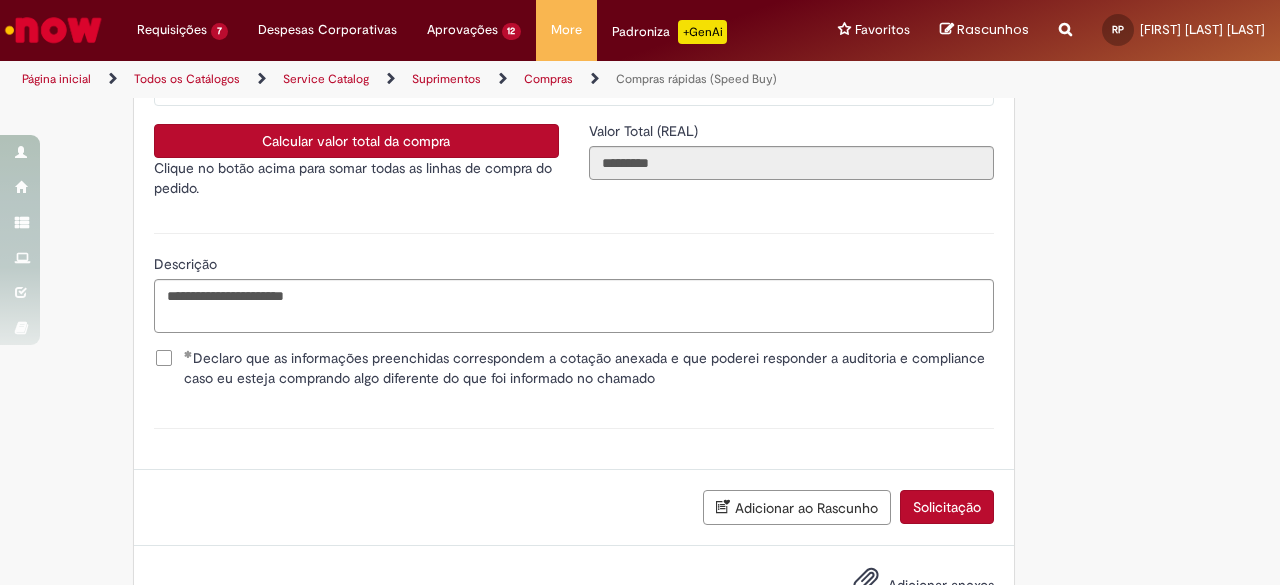 scroll, scrollTop: 3734, scrollLeft: 0, axis: vertical 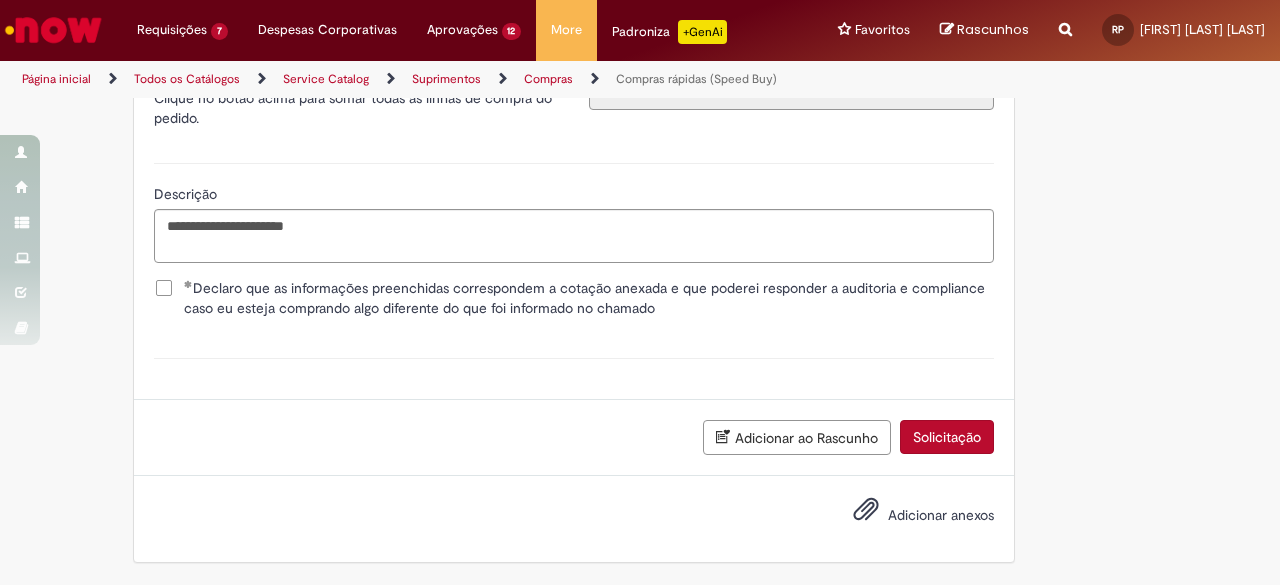 click on "Adicionar anexos" at bounding box center (909, 516) 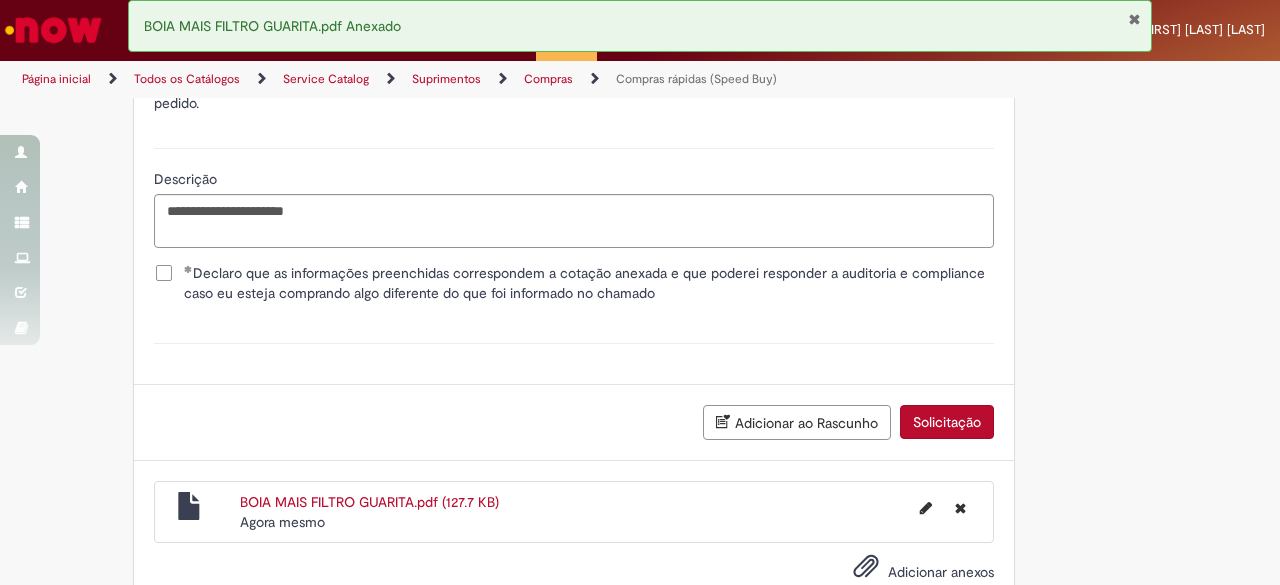 click on "Solicitação" at bounding box center (947, 422) 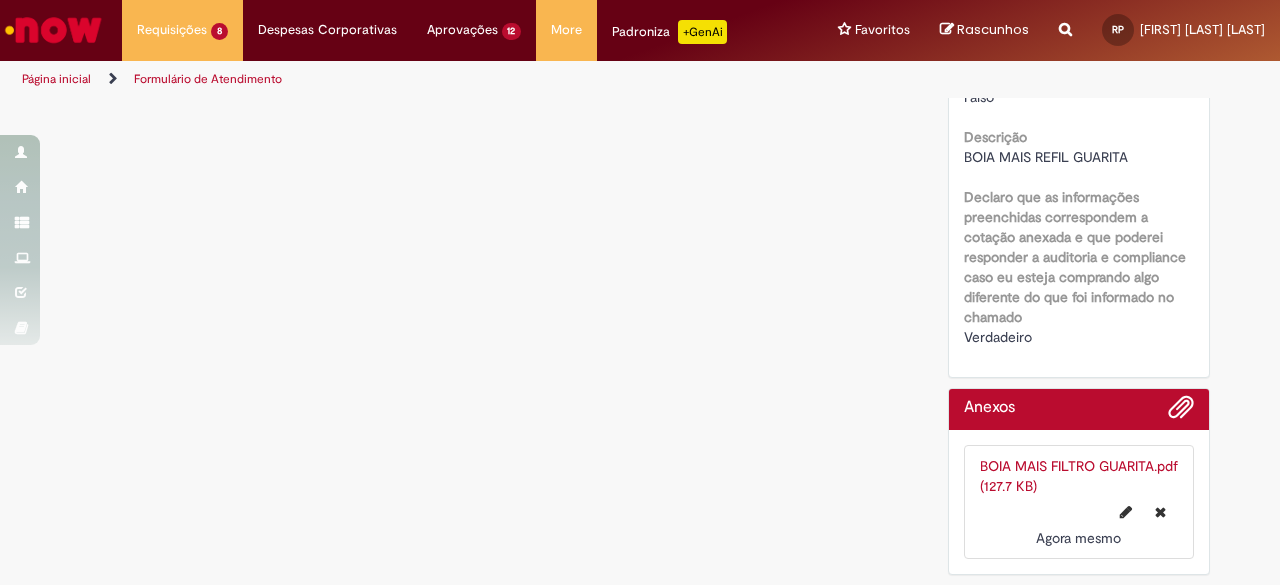 scroll, scrollTop: 0, scrollLeft: 0, axis: both 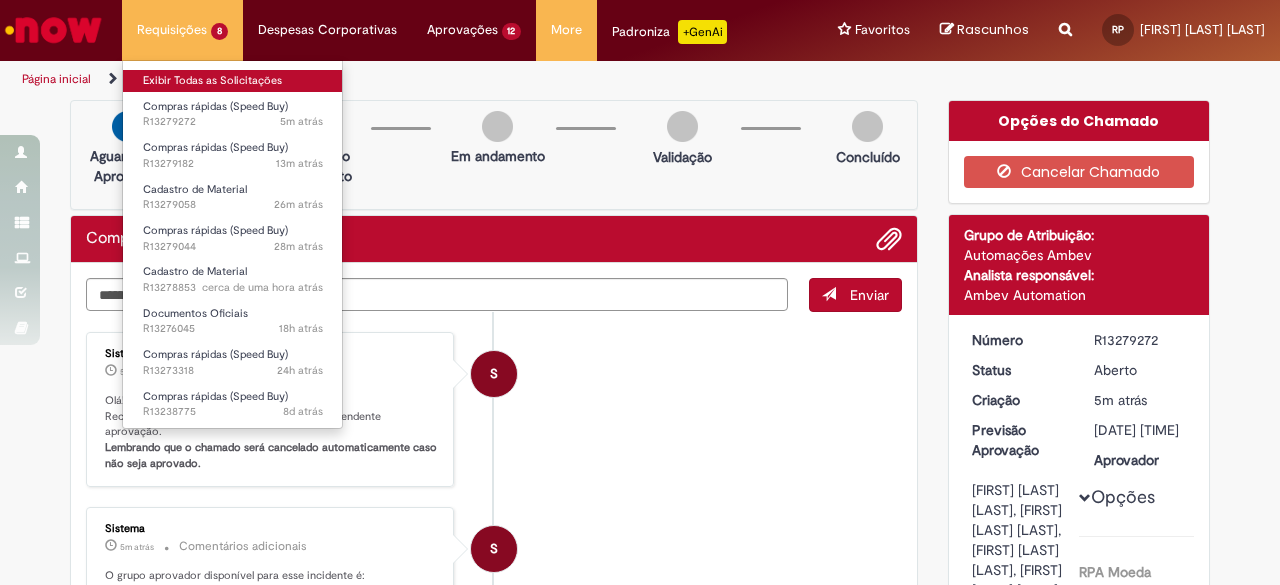 click on "Exibir Todas as Solicitações" at bounding box center (233, 81) 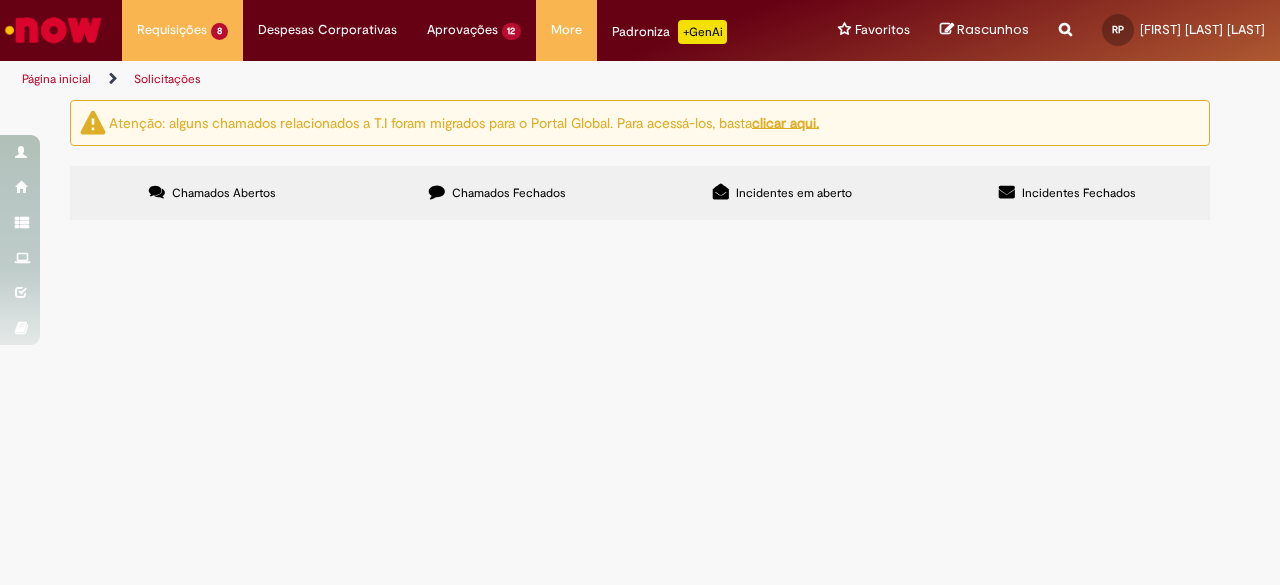 click on "Chamados Fechados" at bounding box center (497, 193) 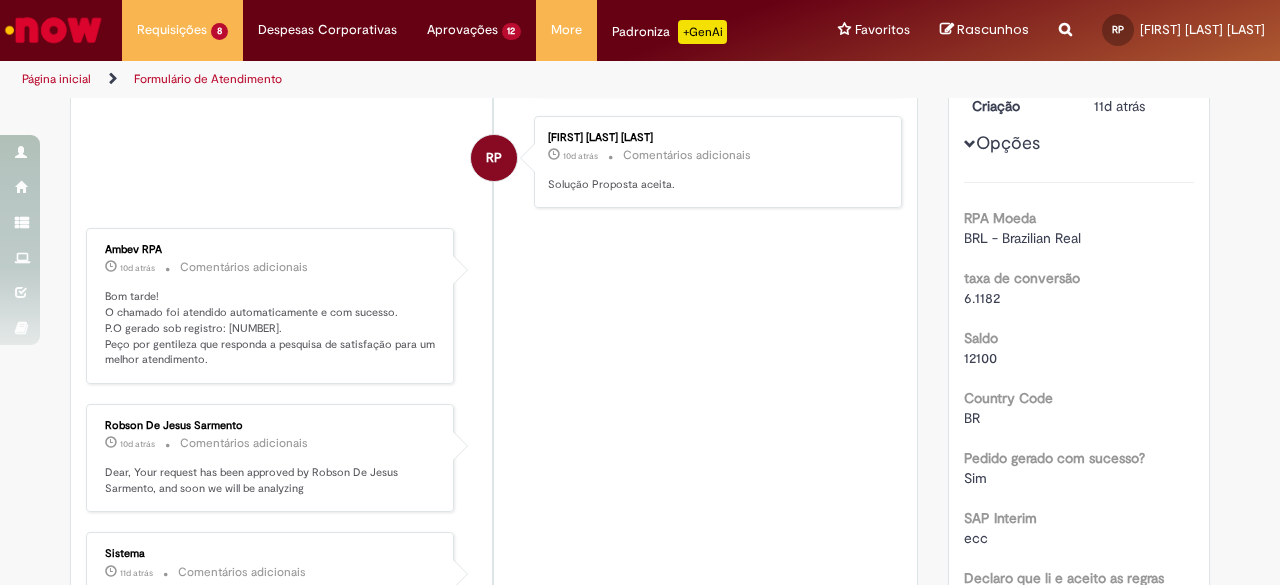 scroll, scrollTop: 0, scrollLeft: 0, axis: both 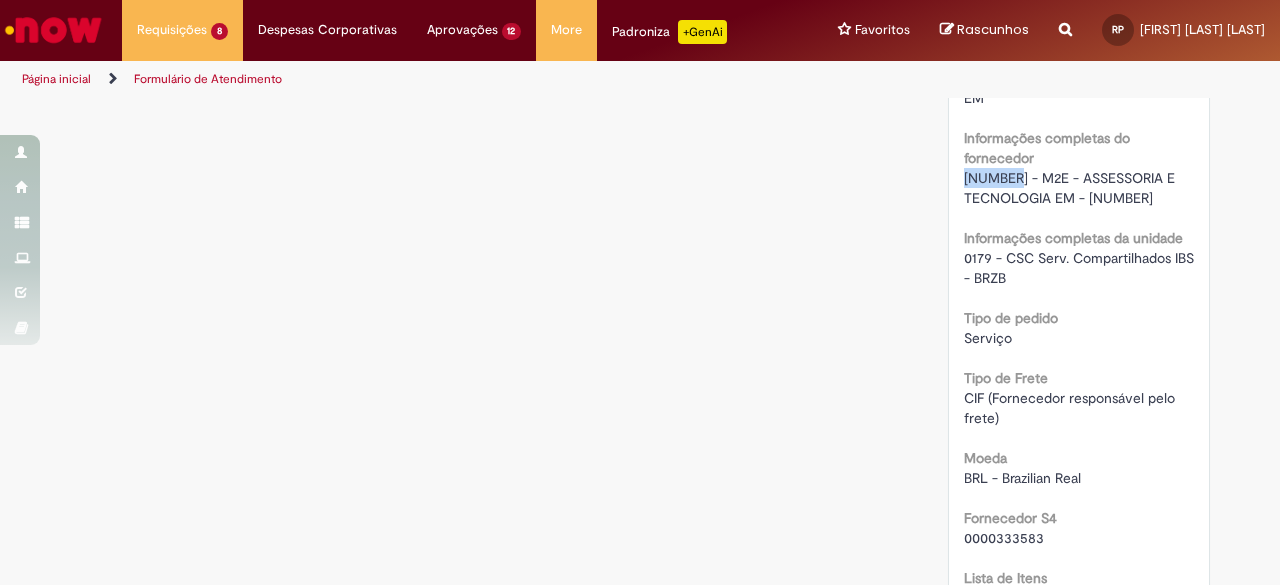 drag, startPoint x: 950, startPoint y: 110, endPoint x: 1007, endPoint y: 179, distance: 89.498604 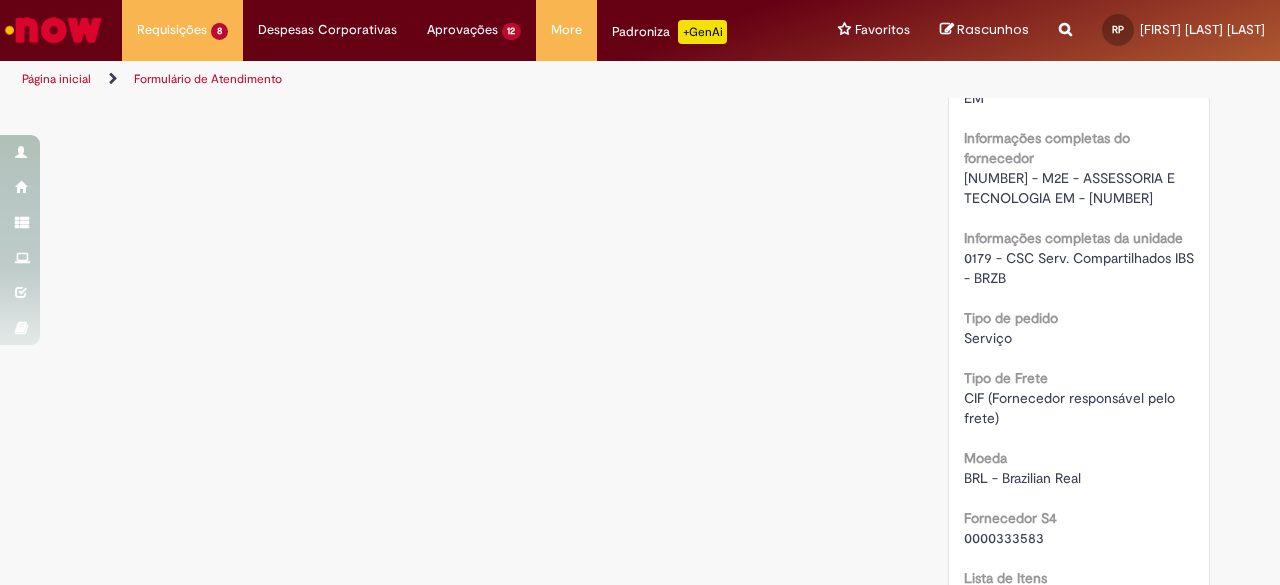 click on "[NUMBER] - [COMPANY_NAME] - [COMPANY_NAME] - [NUMBER]" at bounding box center [1071, 188] 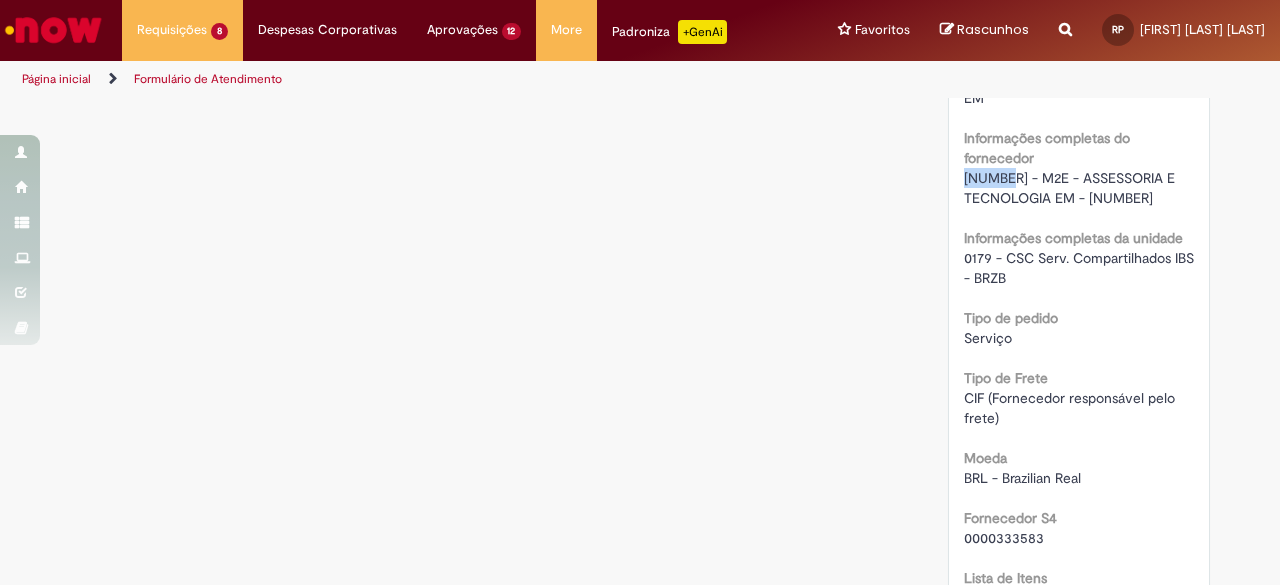 click on "[NUMBER] - [COMPANY_NAME] - [COMPANY_NAME] - [NUMBER]" at bounding box center [1071, 188] 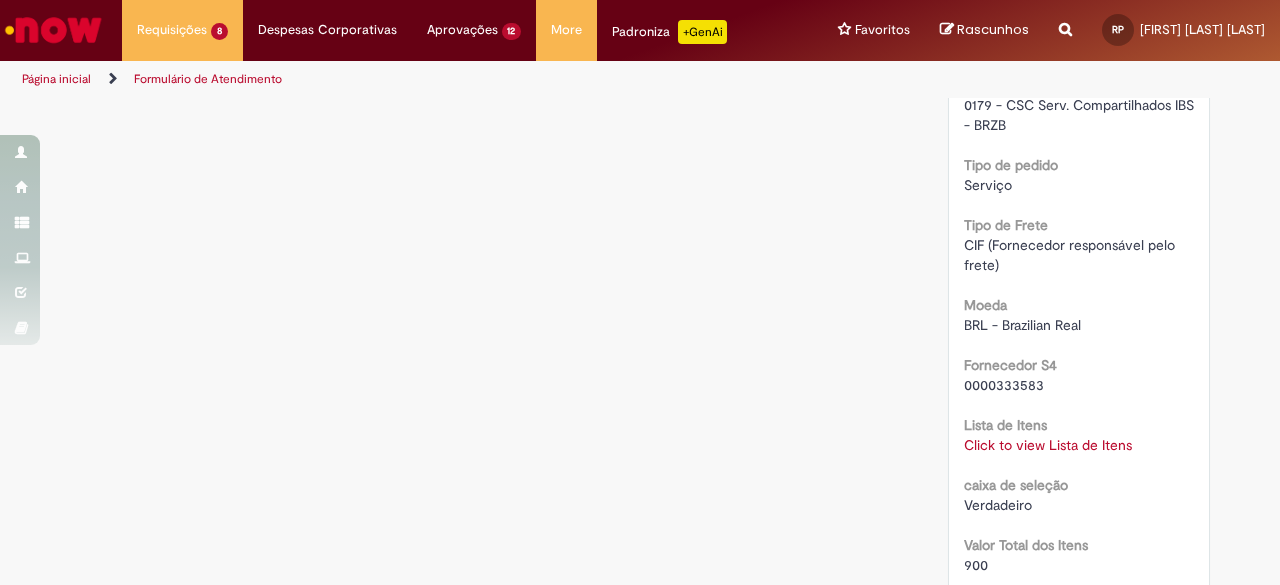 scroll, scrollTop: 1722, scrollLeft: 0, axis: vertical 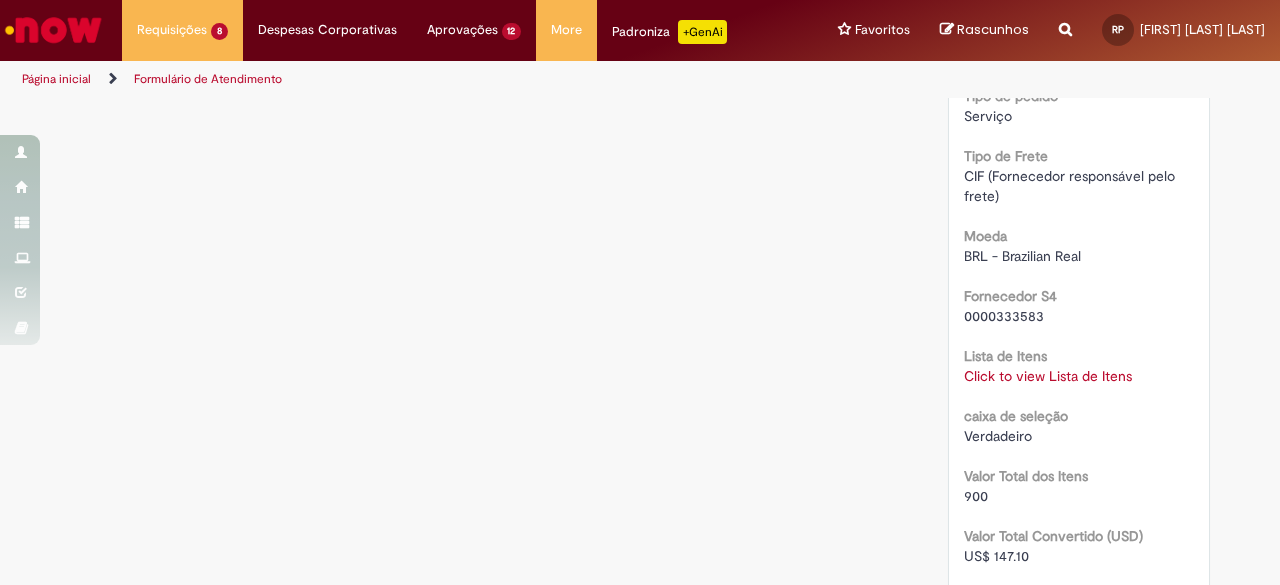 click on "Click to view Lista de Itens" at bounding box center (1048, 376) 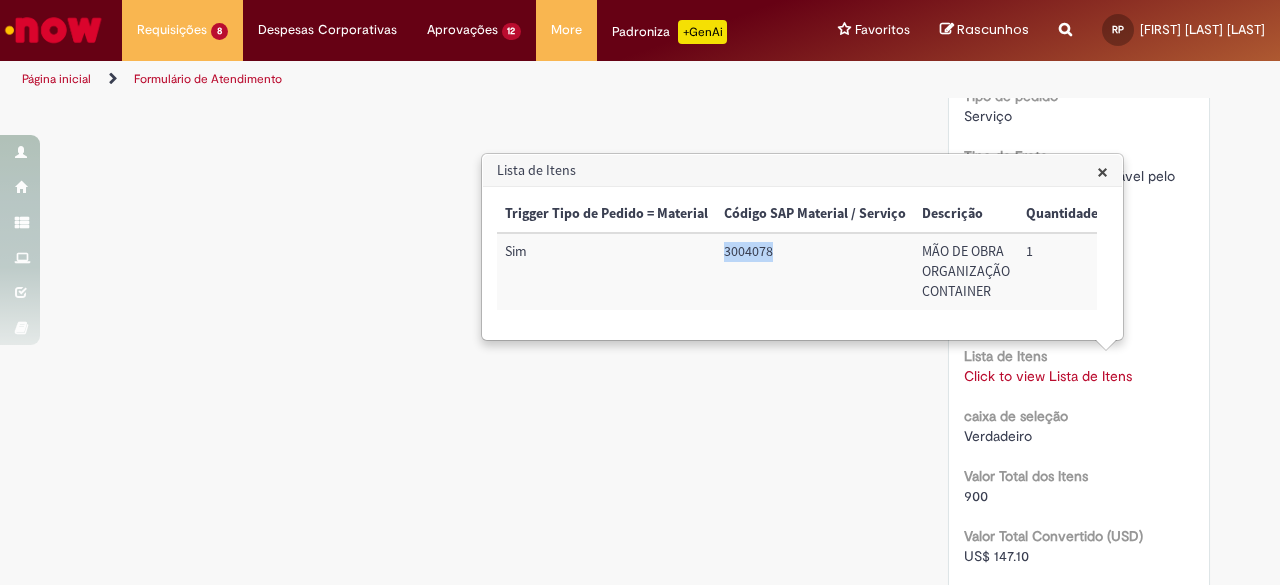 drag, startPoint x: 777, startPoint y: 249, endPoint x: 722, endPoint y: 253, distance: 55.145264 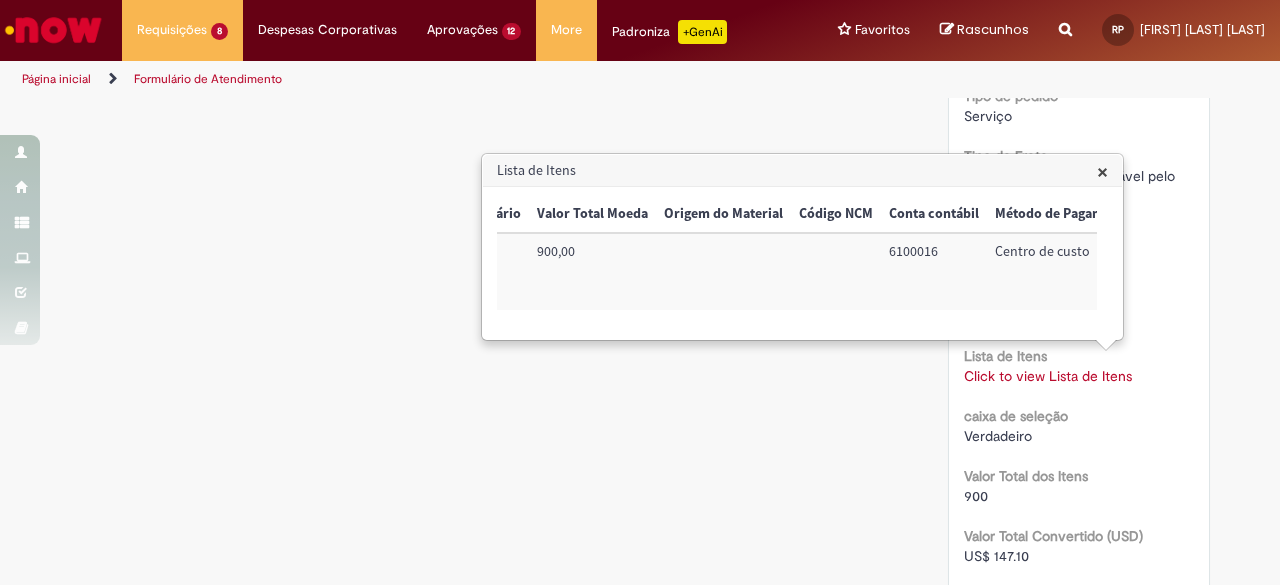 scroll, scrollTop: 0, scrollLeft: 726, axis: horizontal 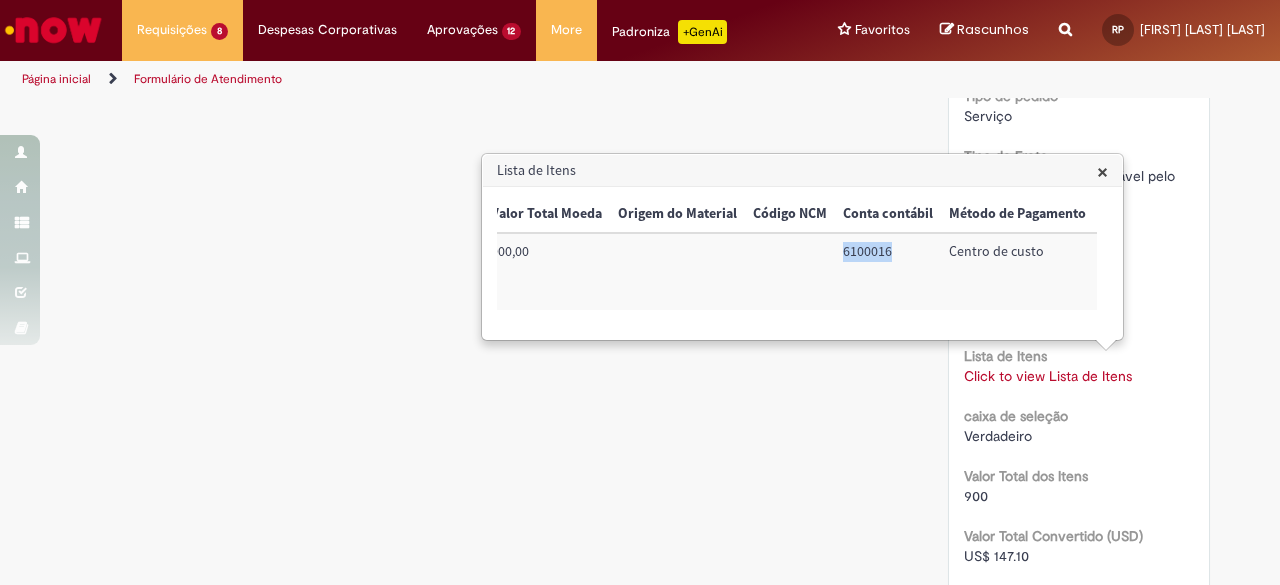 drag, startPoint x: 856, startPoint y: 255, endPoint x: 900, endPoint y: 260, distance: 44.28318 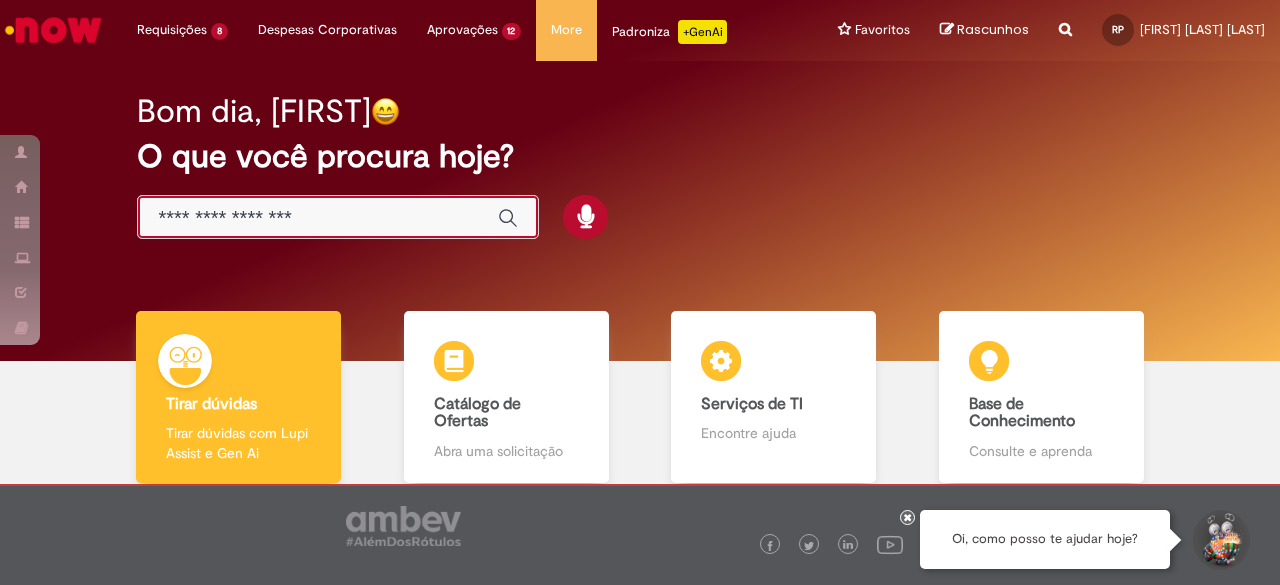 scroll, scrollTop: 0, scrollLeft: 0, axis: both 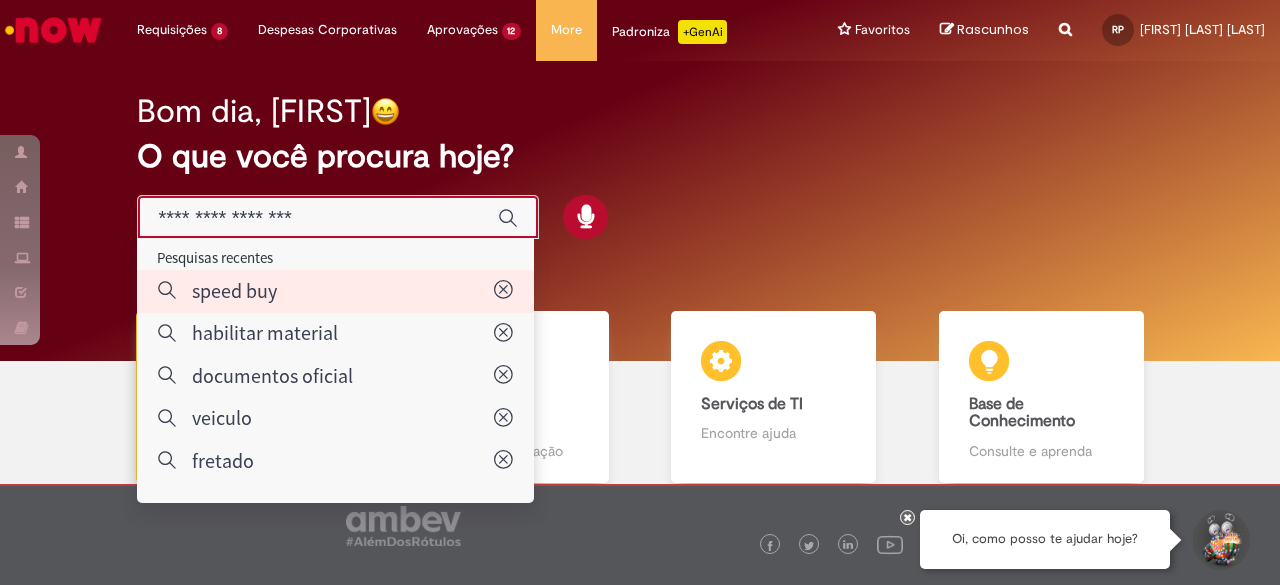 type on "*********" 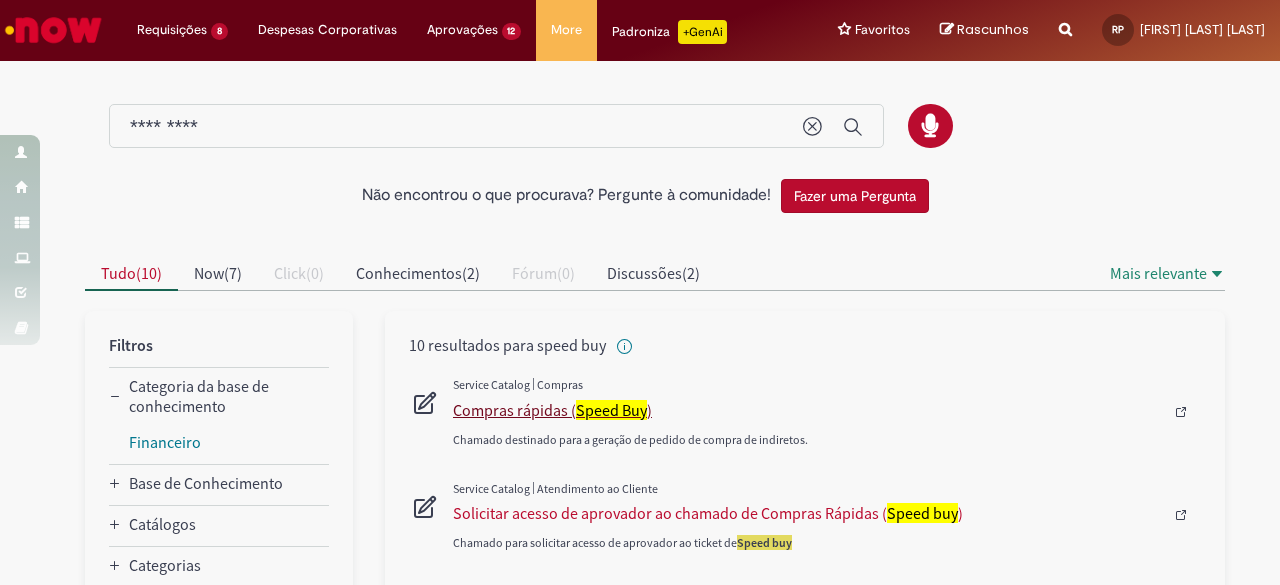 click on "Compras rápidas ( Speed Buy )" at bounding box center (808, 410) 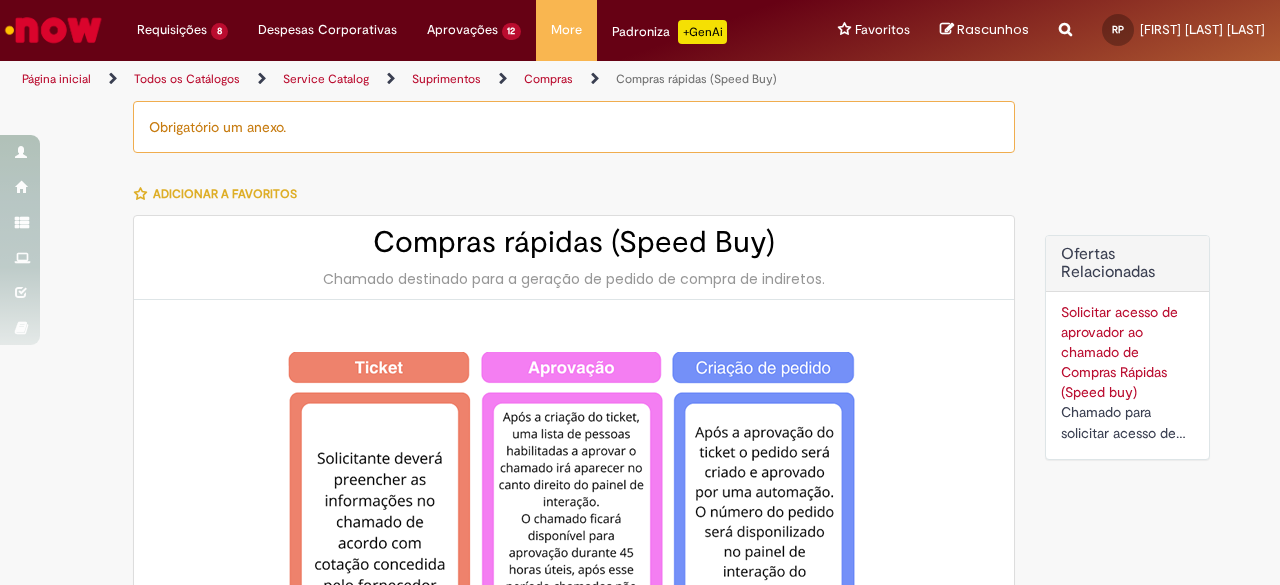 type on "**********" 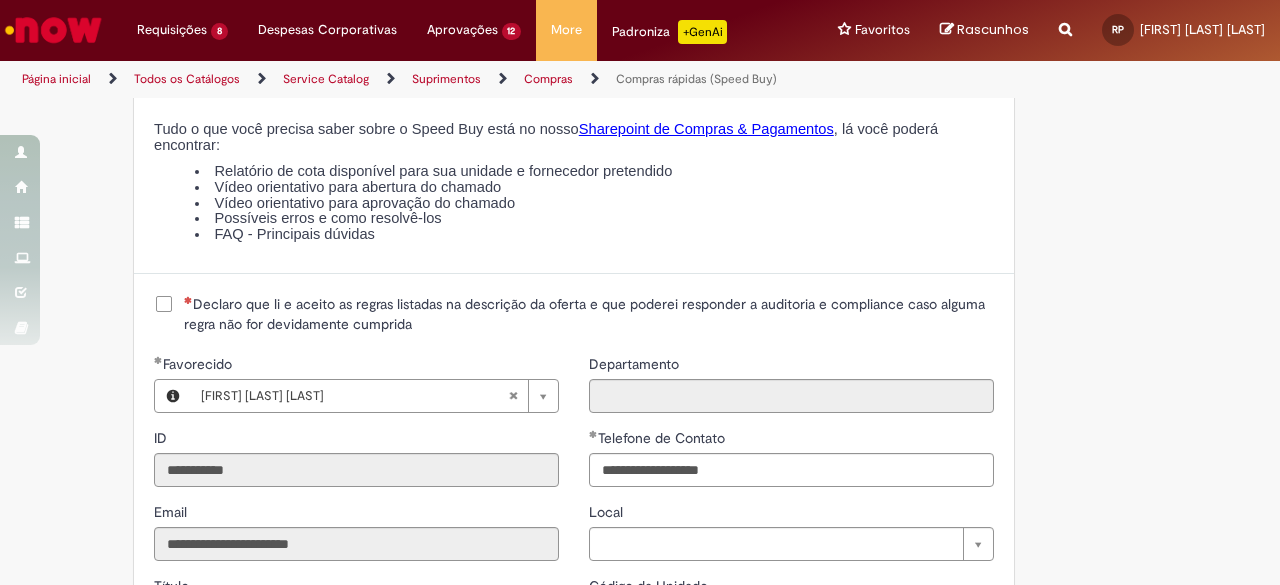 scroll, scrollTop: 2466, scrollLeft: 0, axis: vertical 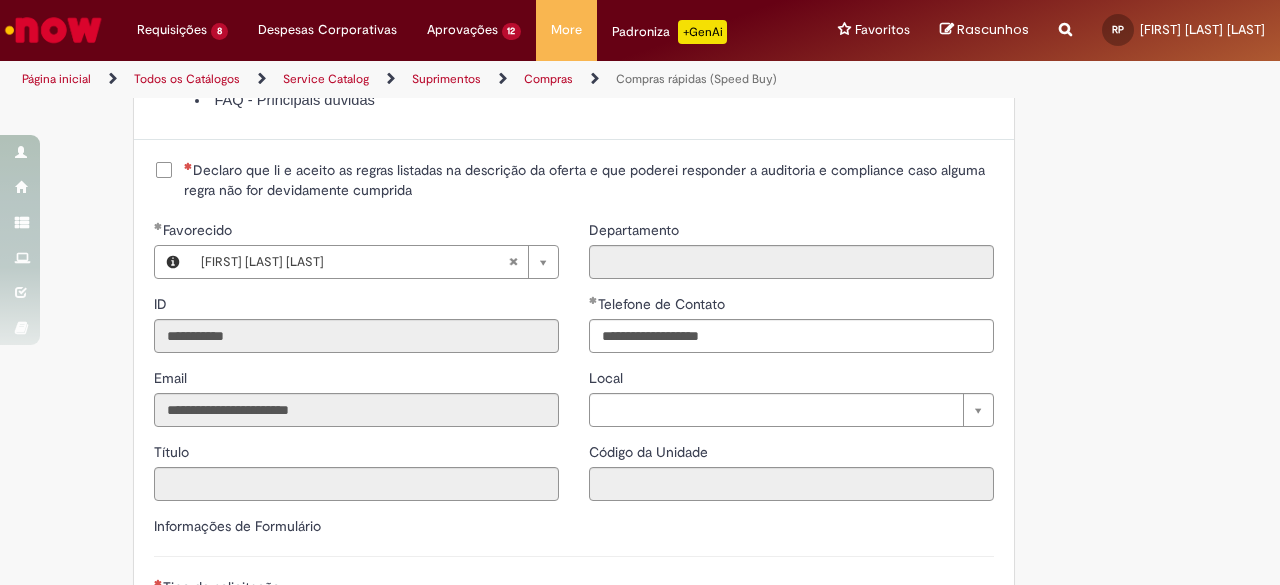 click on "Declaro que li e aceito as regras listadas na descrição da oferta e que poderei responder a auditoria e compliance caso alguma regra não for devidamente cumprida" at bounding box center (589, 180) 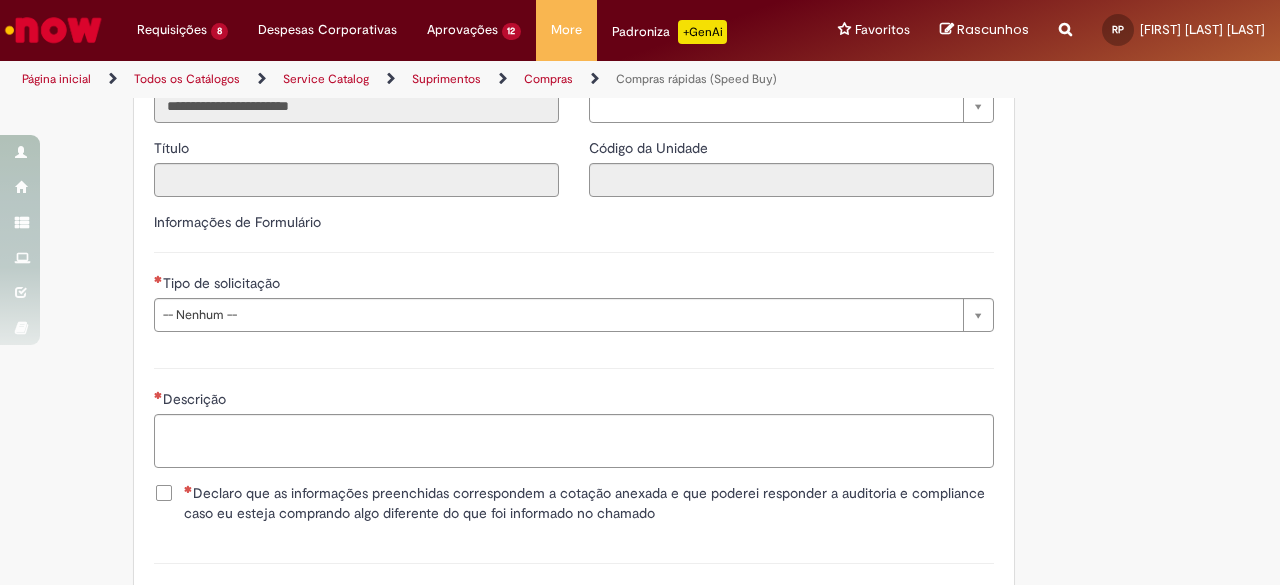 scroll, scrollTop: 2780, scrollLeft: 0, axis: vertical 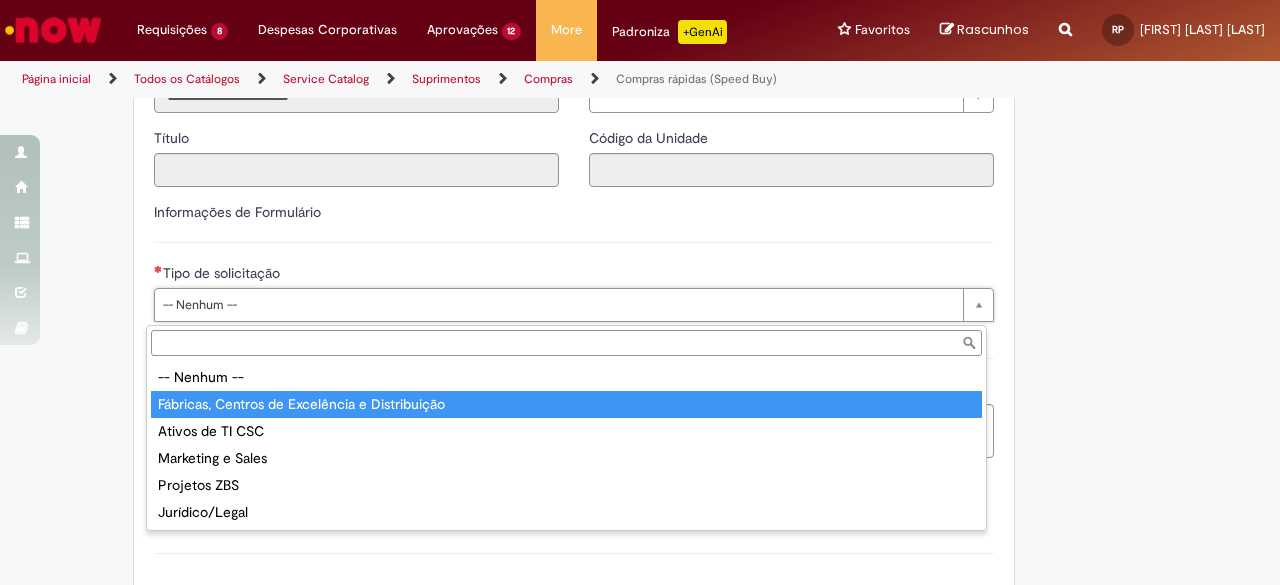 type on "**********" 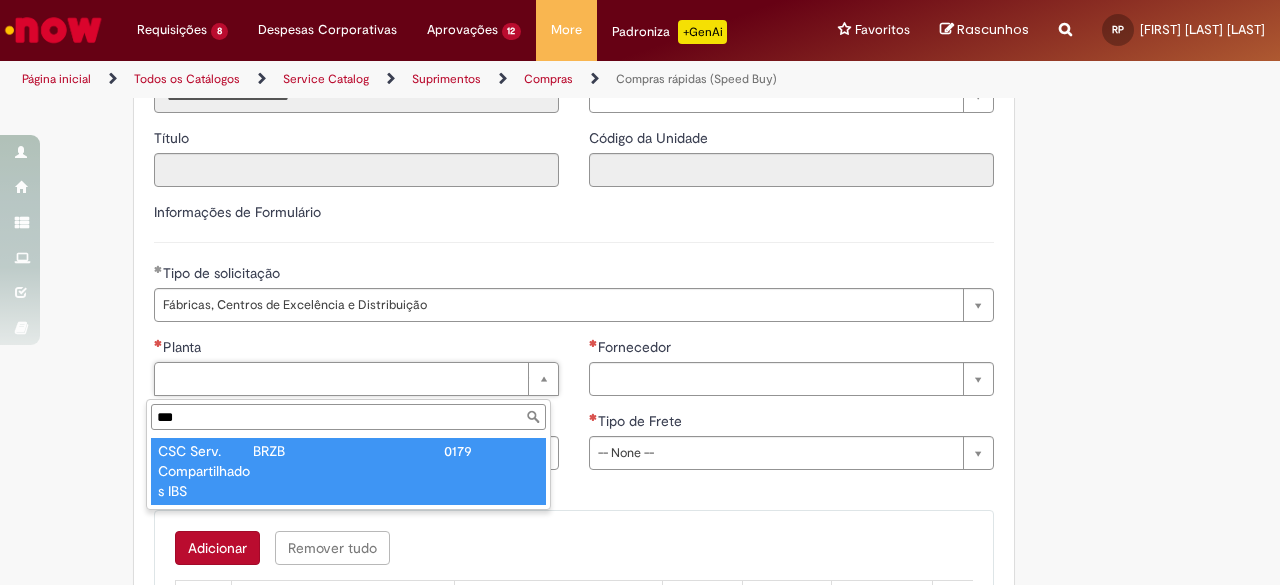 type on "***" 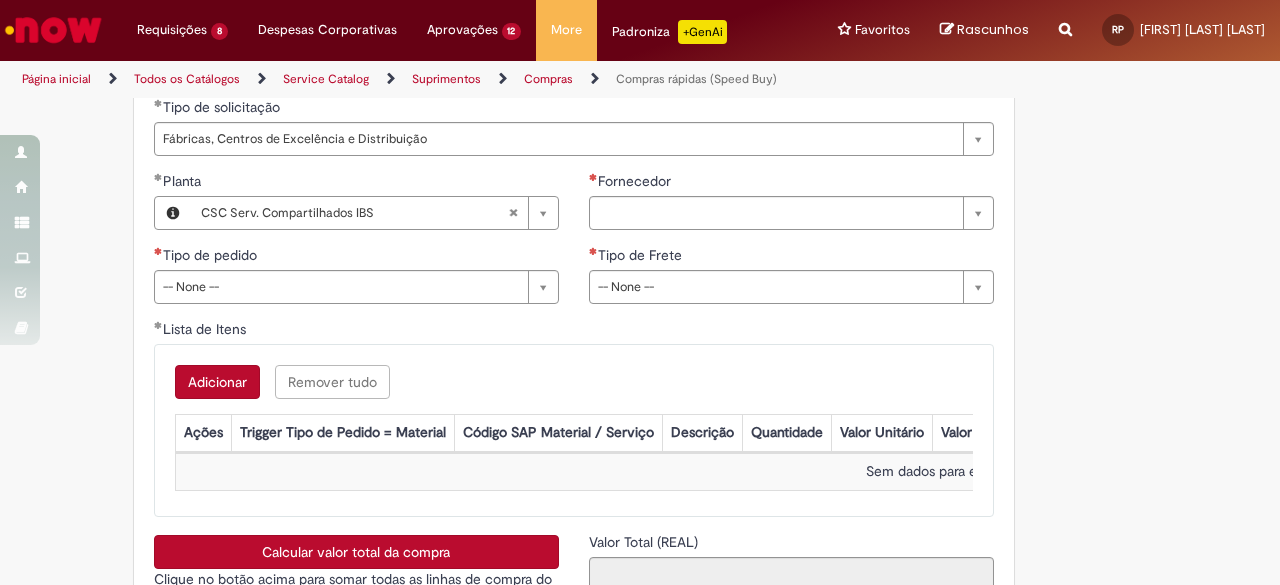 scroll, scrollTop: 2992, scrollLeft: 0, axis: vertical 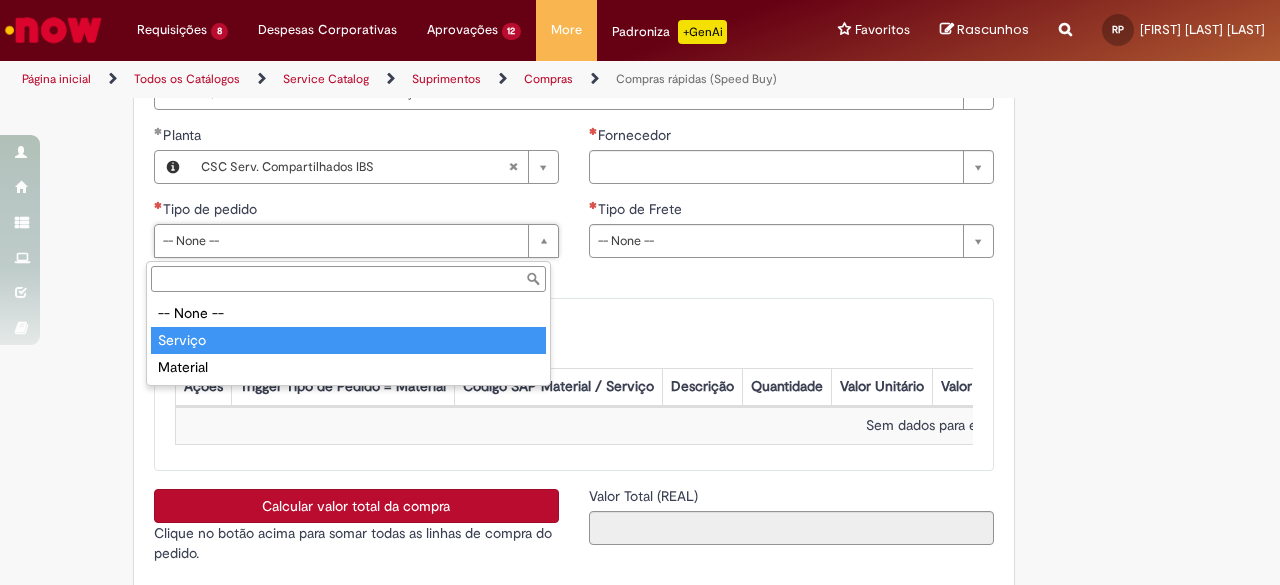 type on "*******" 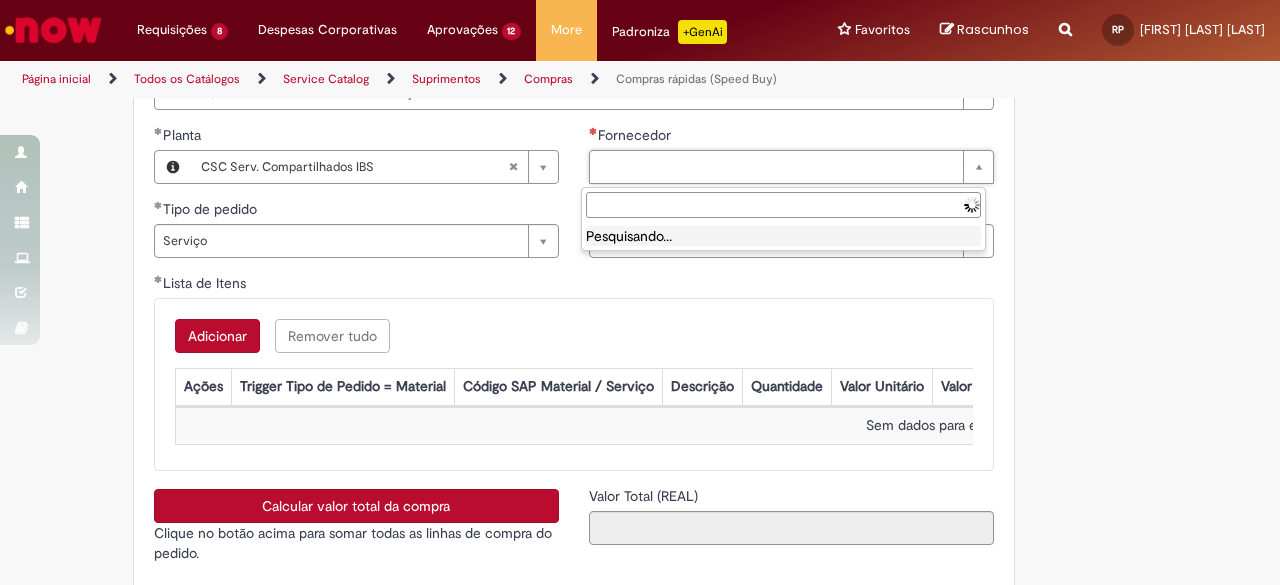 type on "**********" 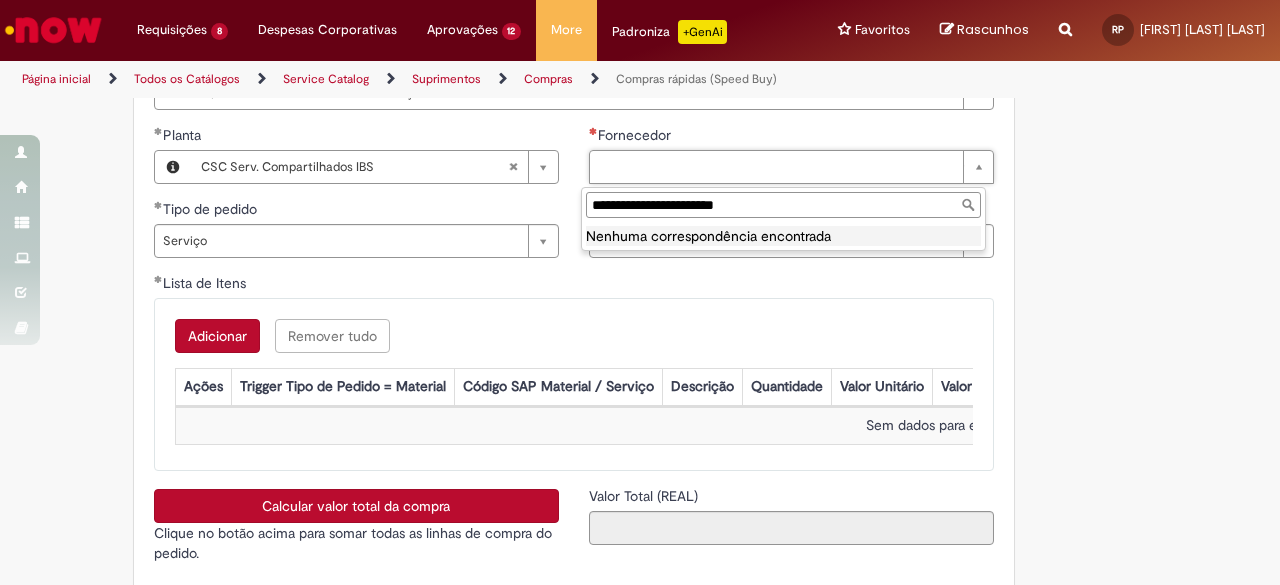 drag, startPoint x: 792, startPoint y: 207, endPoint x: 577, endPoint y: 208, distance: 215.00232 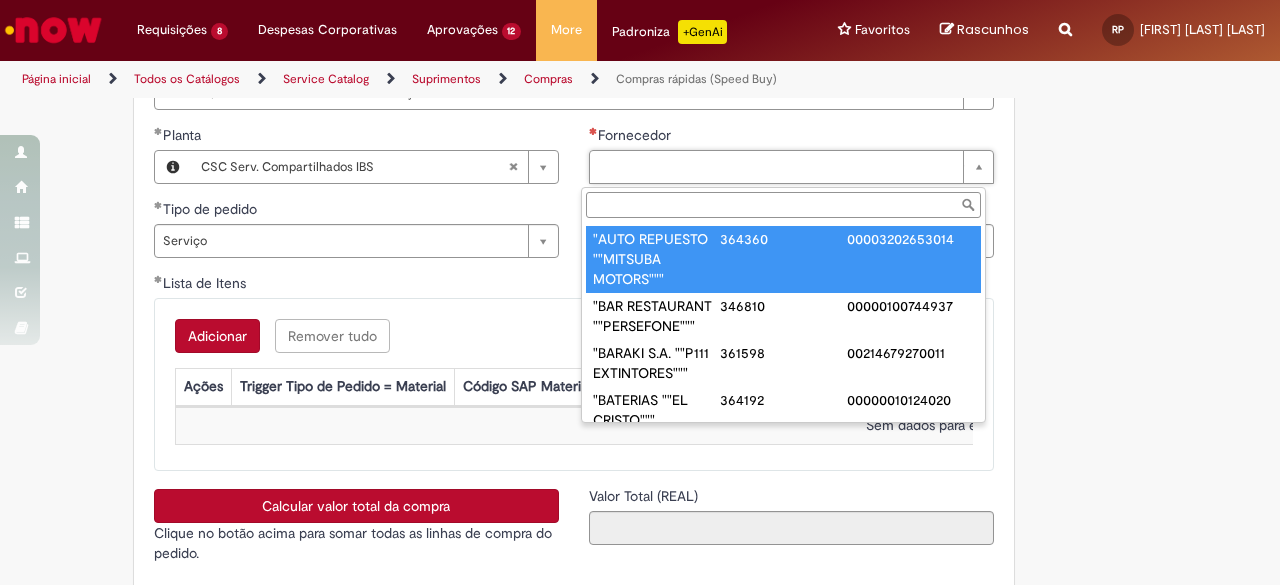 paste on "******" 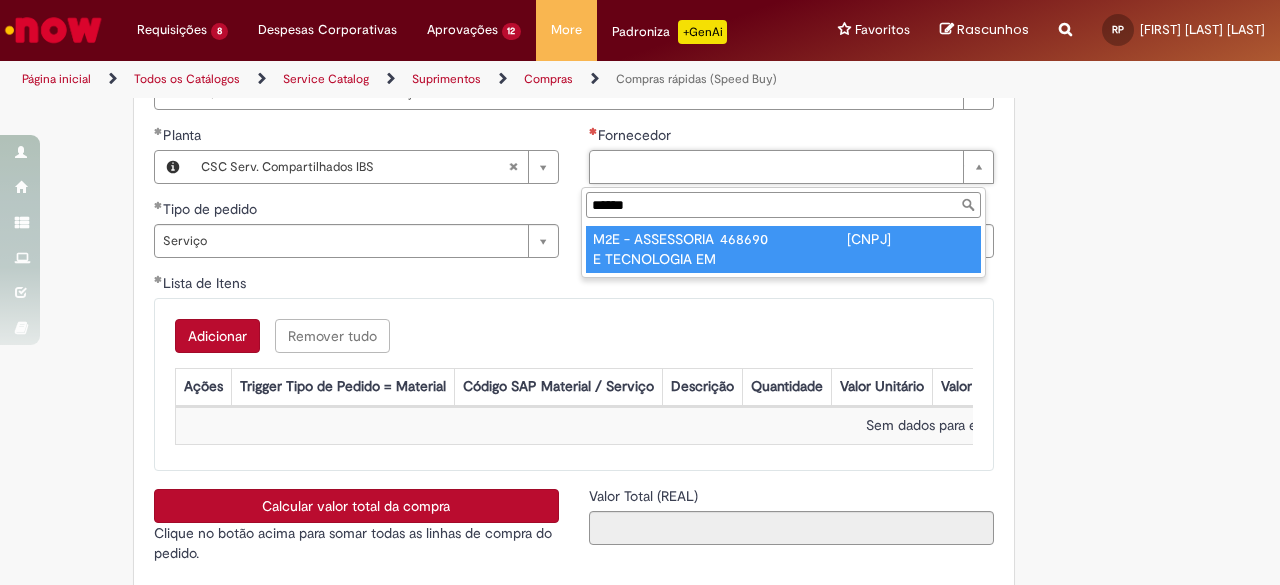 type on "******" 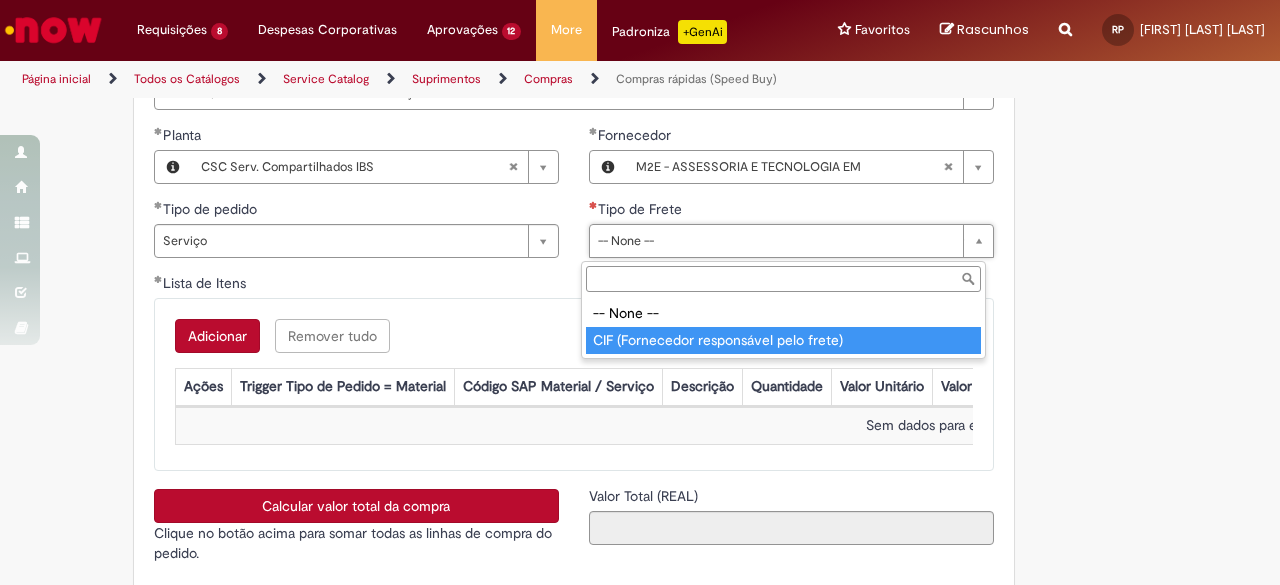 type on "**********" 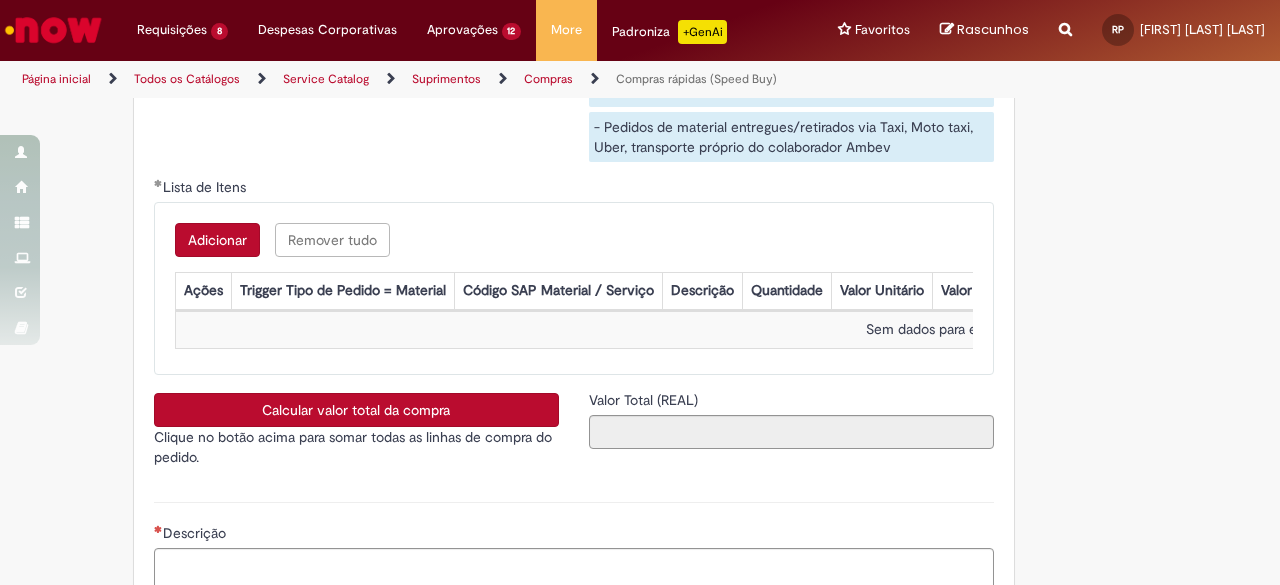 scroll, scrollTop: 3347, scrollLeft: 0, axis: vertical 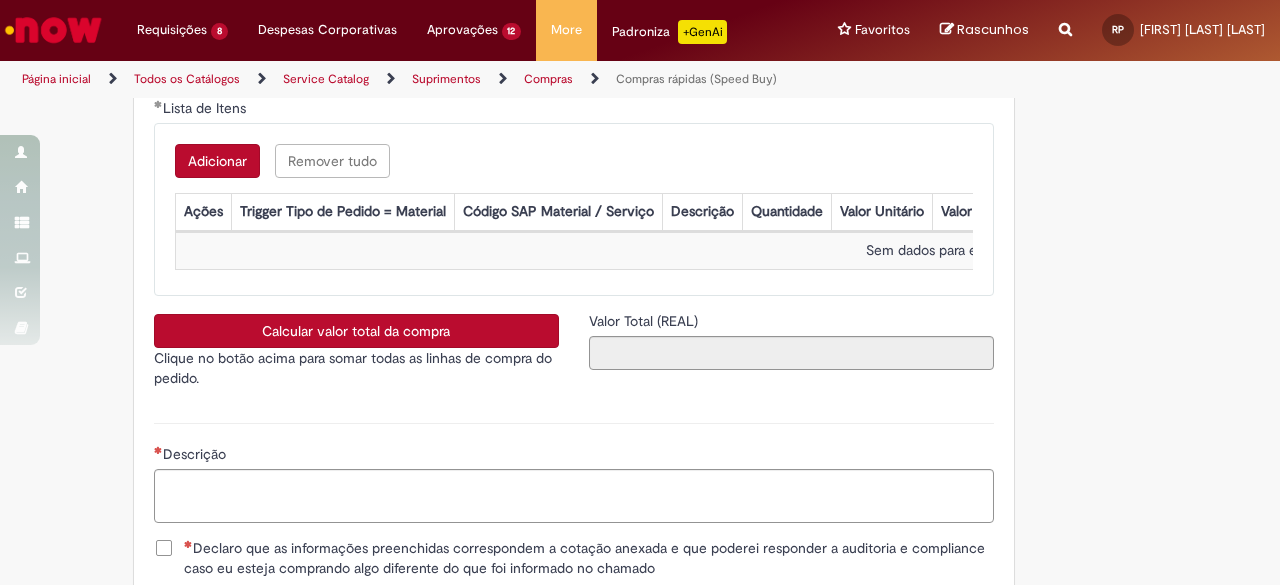 click on "Adicionar" at bounding box center (217, 161) 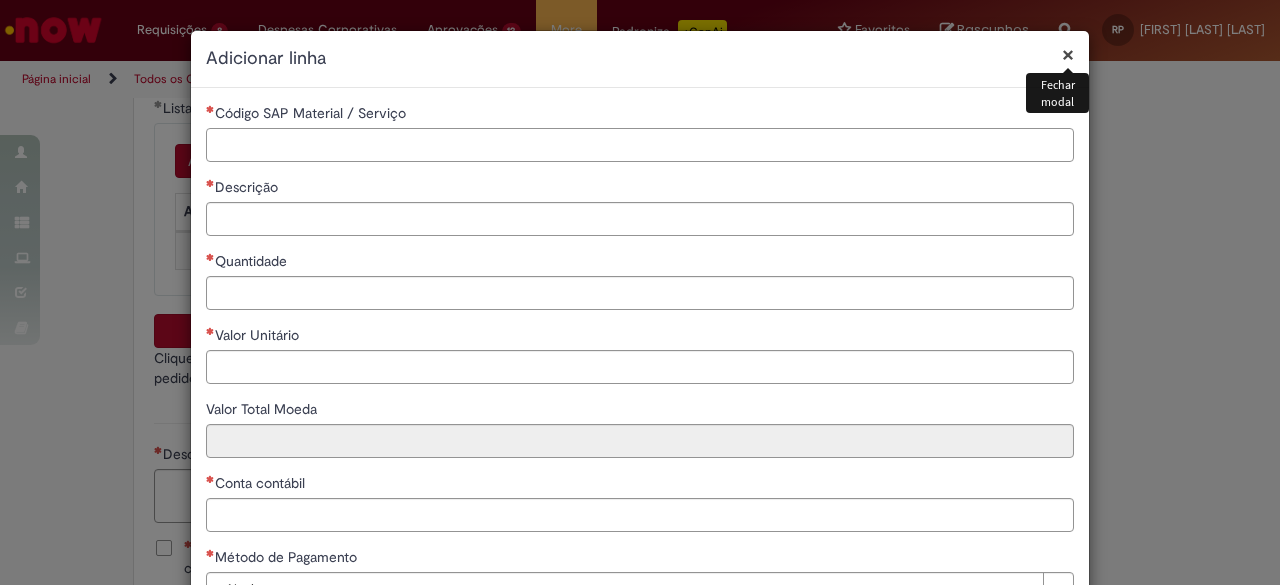 click on "Código SAP Material / Serviço" at bounding box center [640, 145] 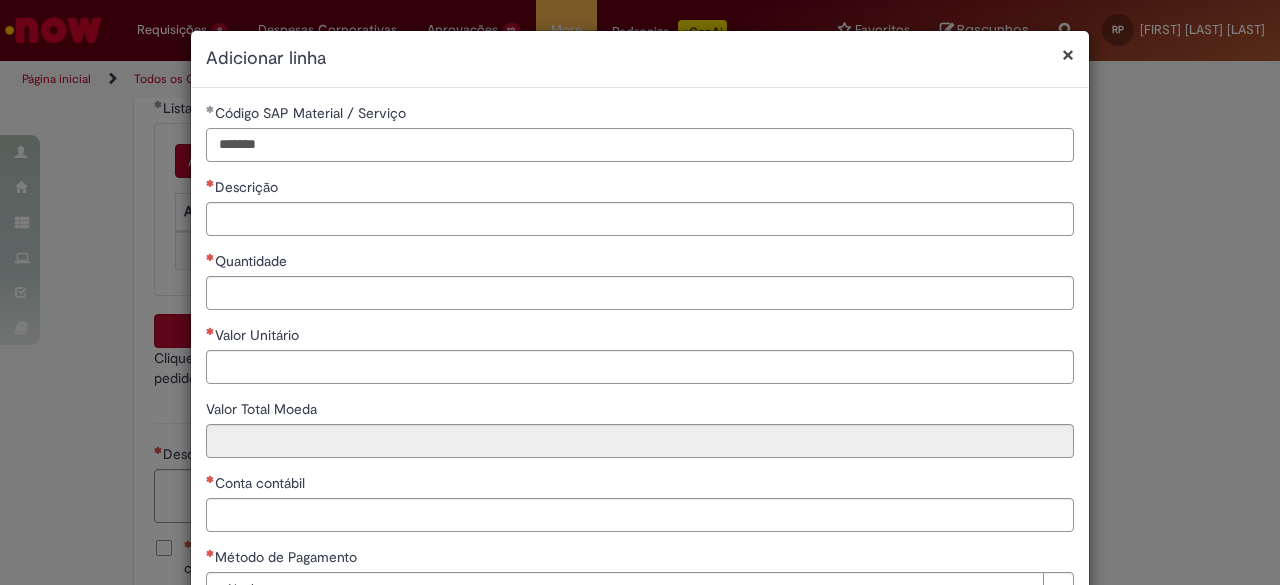 type on "*******" 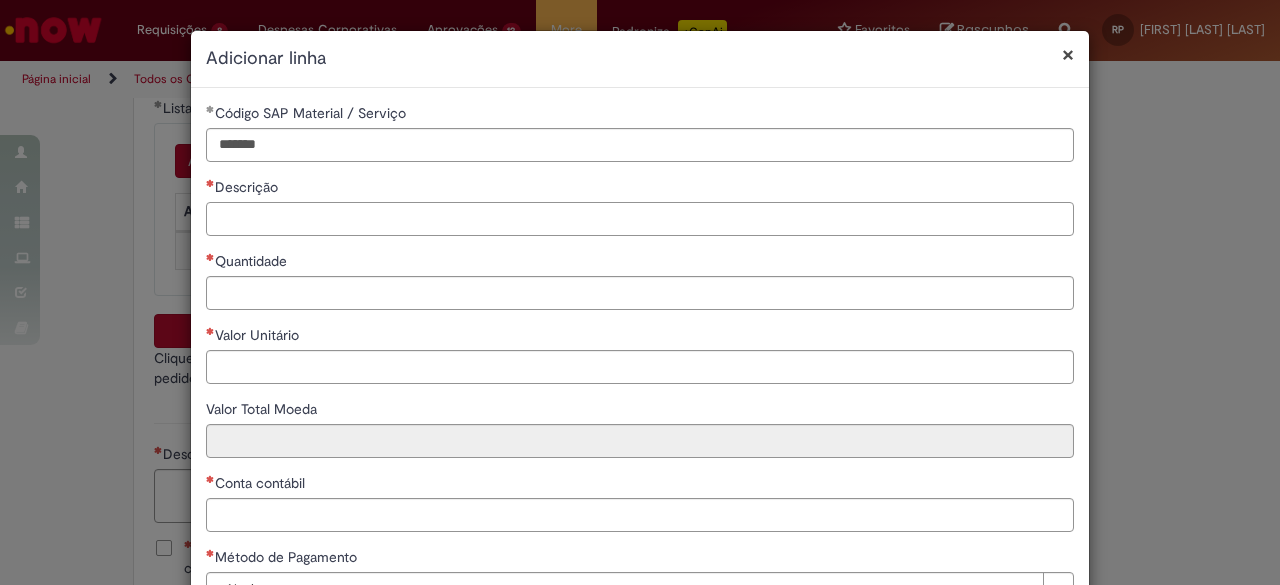 click on "Descrição" at bounding box center (640, 219) 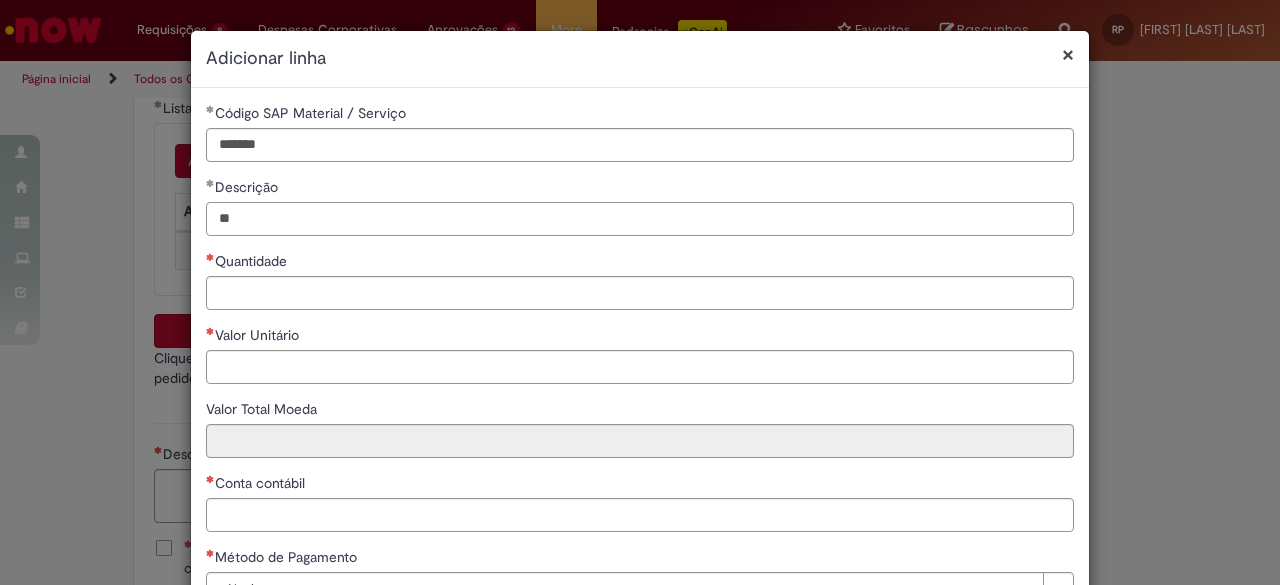 type on "*" 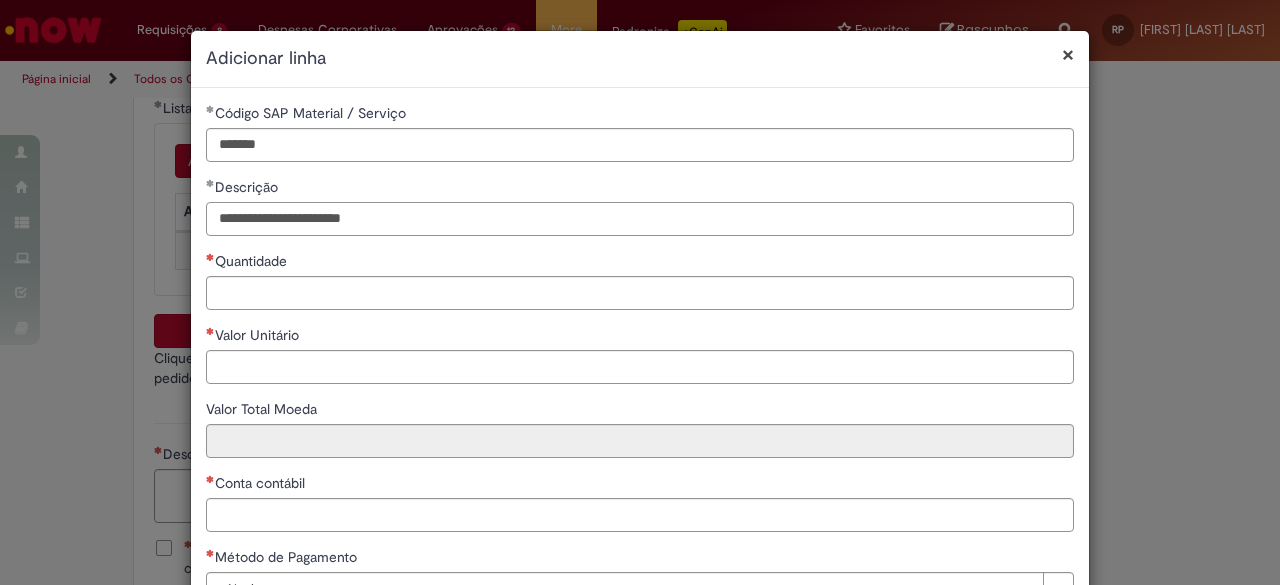type on "**********" 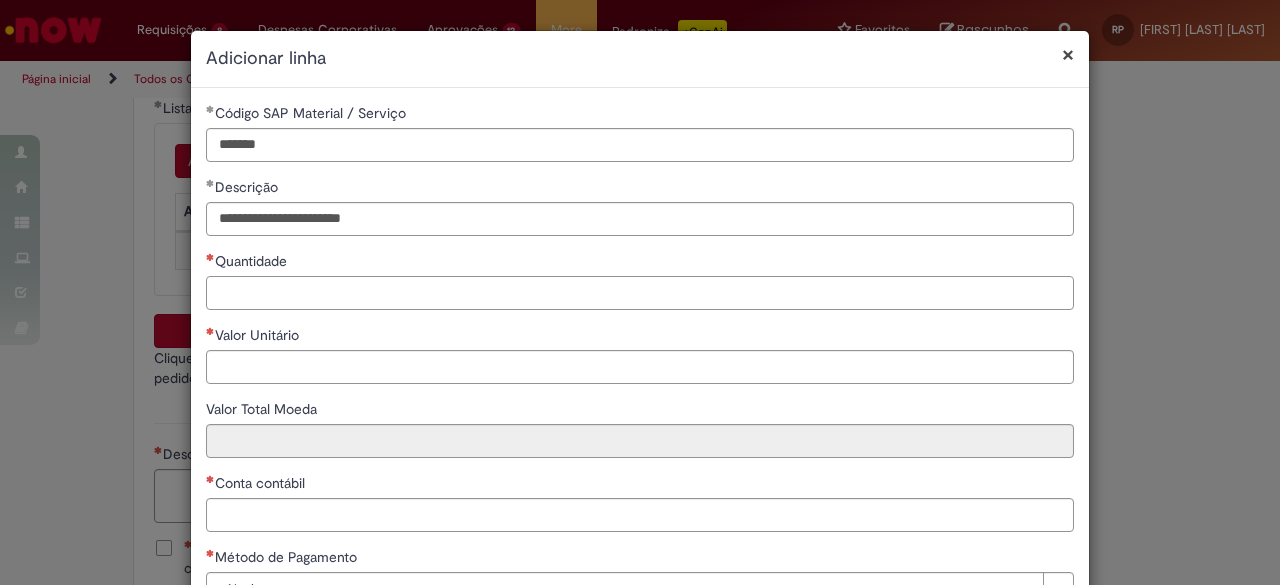 click on "Quantidade" at bounding box center (640, 293) 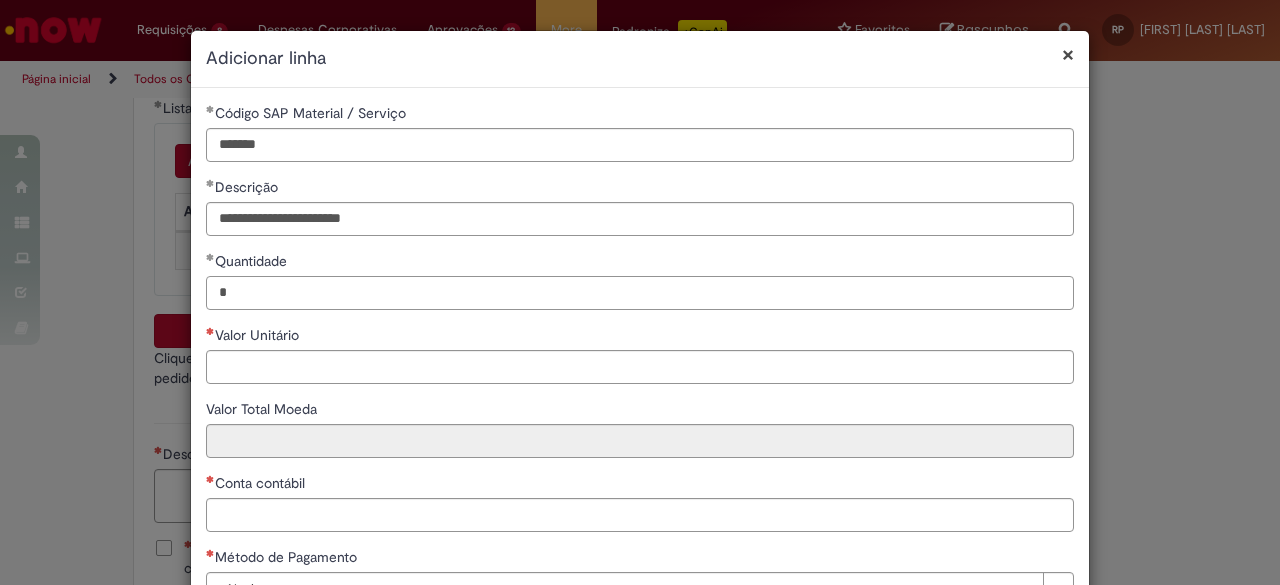 type on "*" 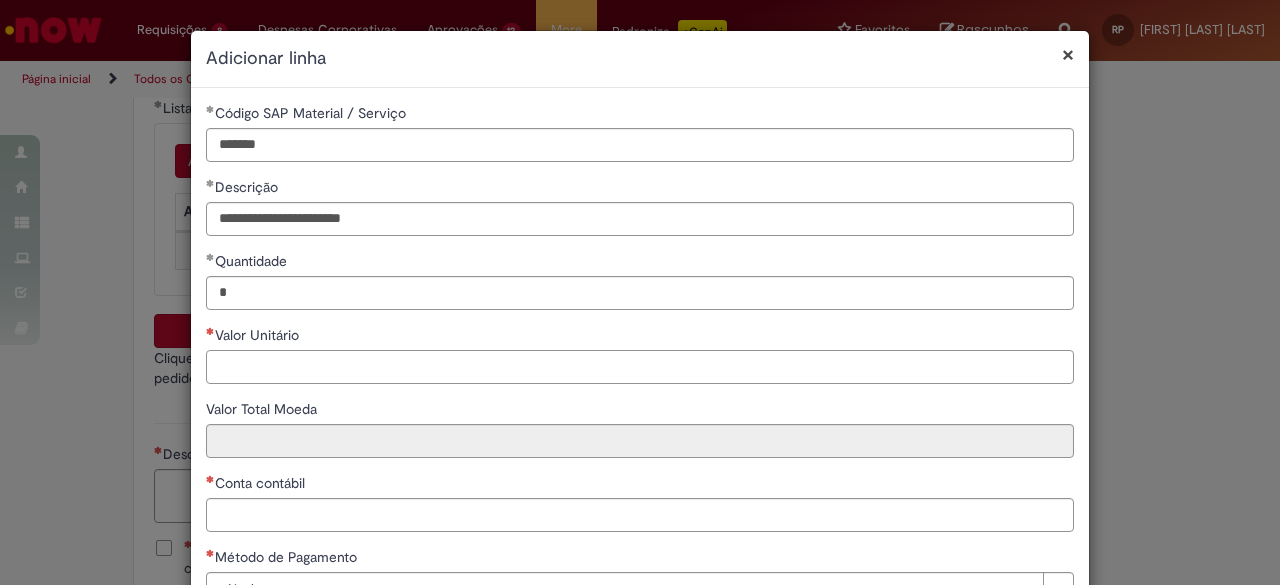 click on "Valor Unitário" at bounding box center (640, 367) 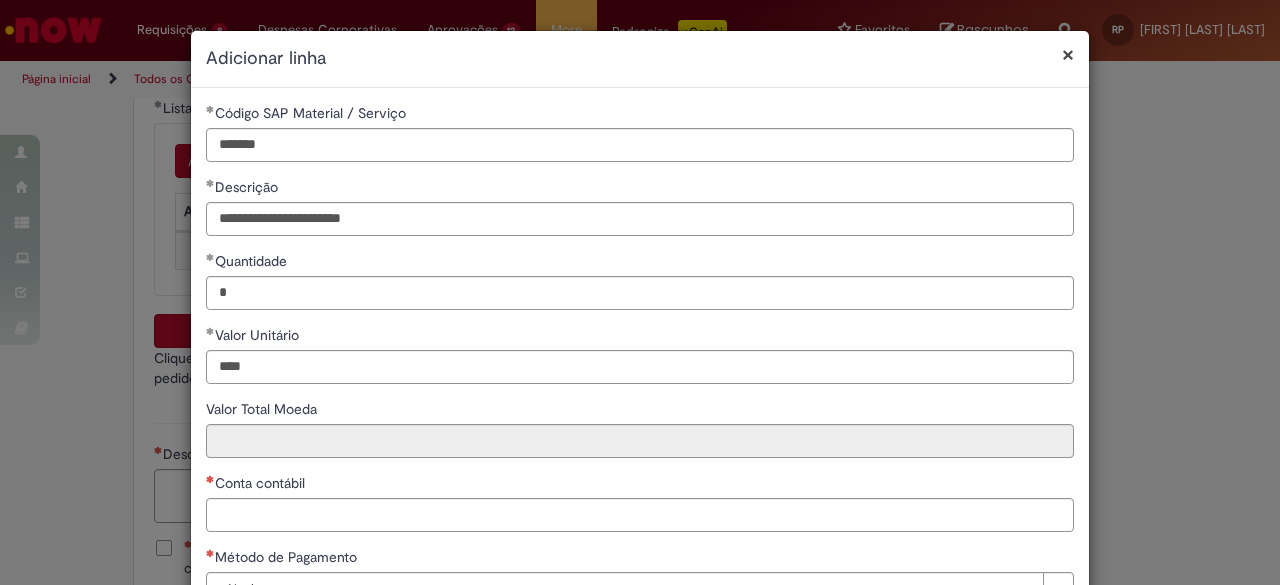 type on "********" 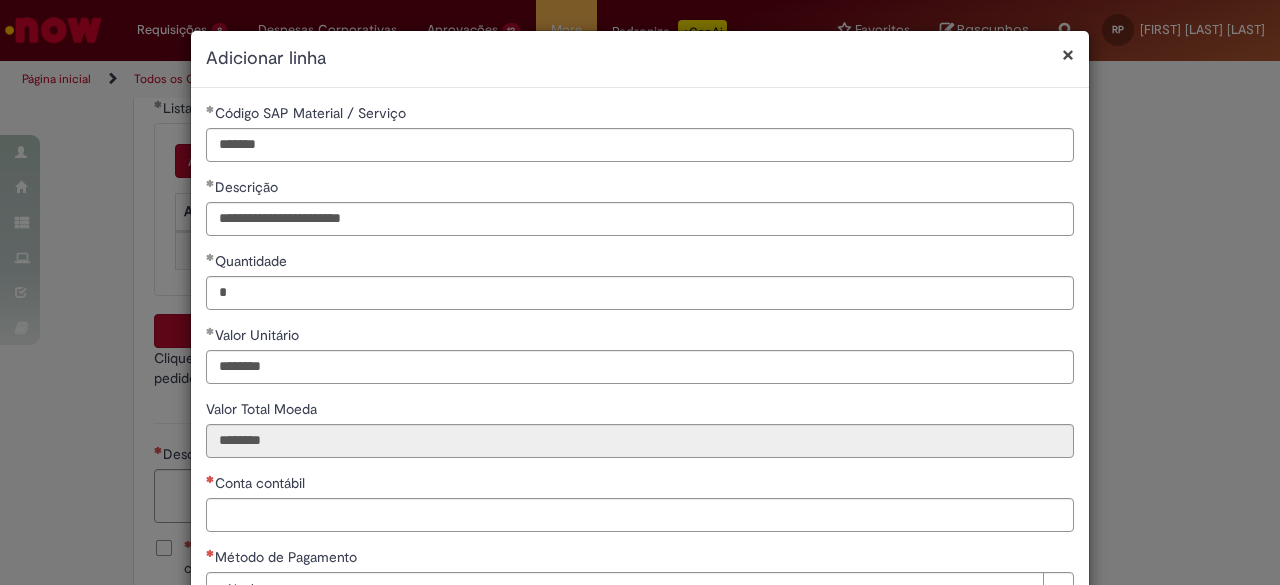 click on "Conta contábil" at bounding box center [640, 485] 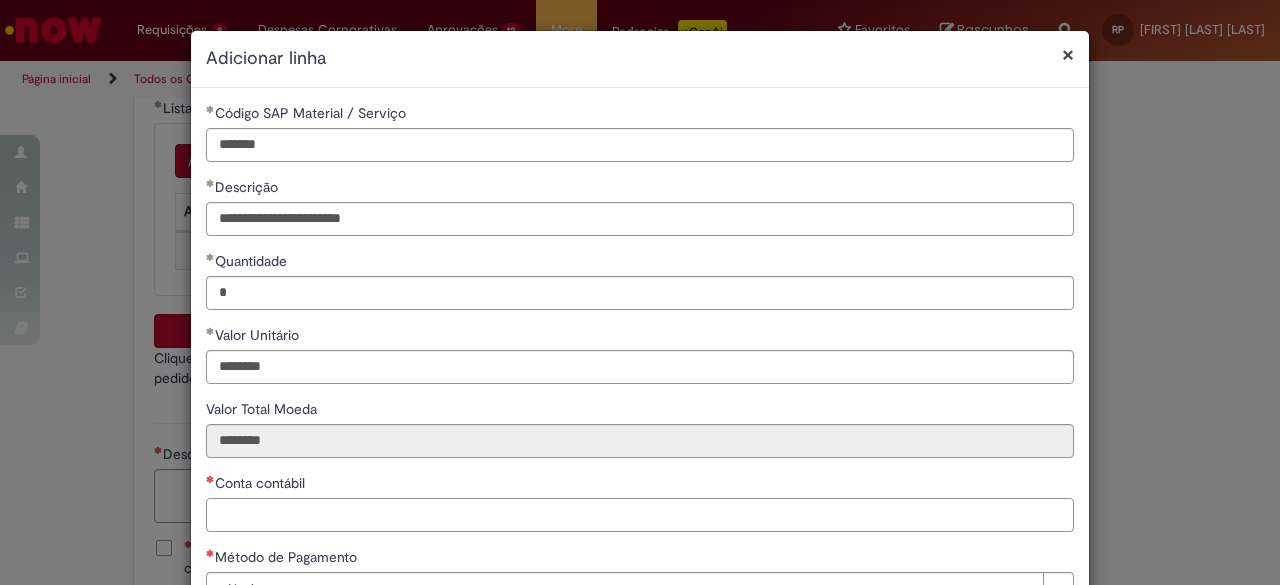 click on "Conta contábil" at bounding box center [640, 515] 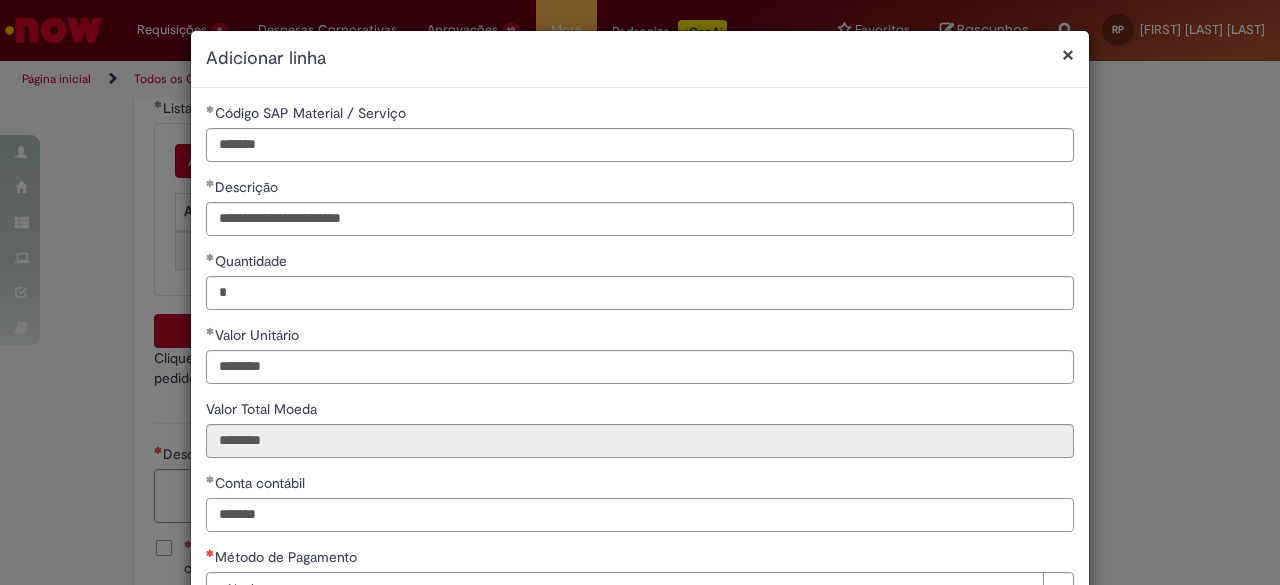 type on "*******" 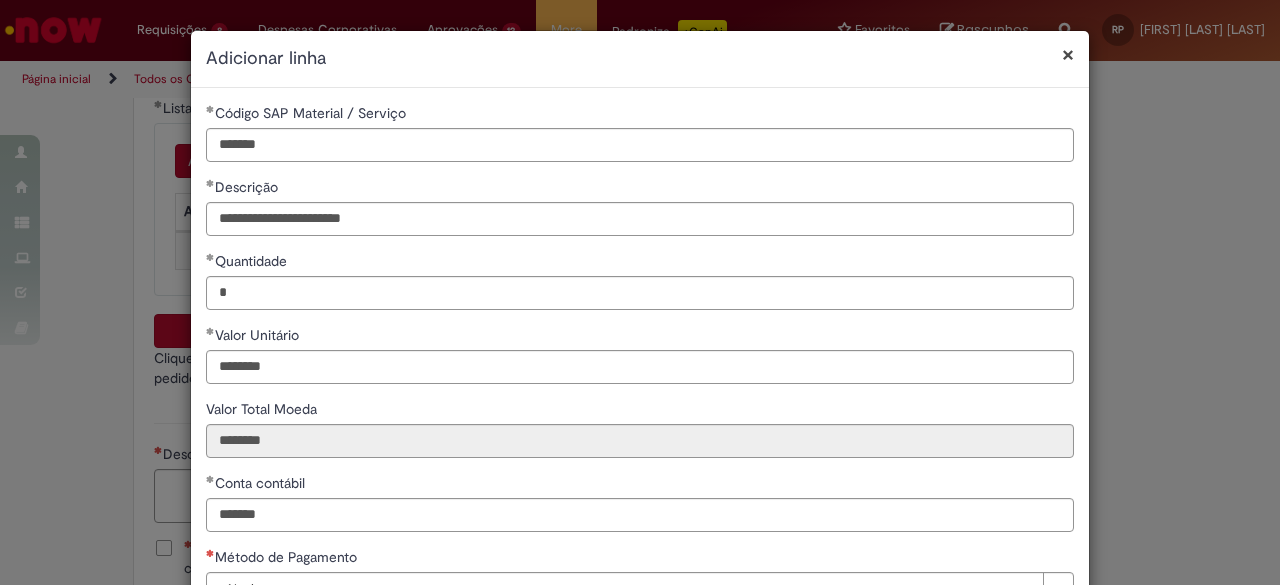scroll, scrollTop: 146, scrollLeft: 0, axis: vertical 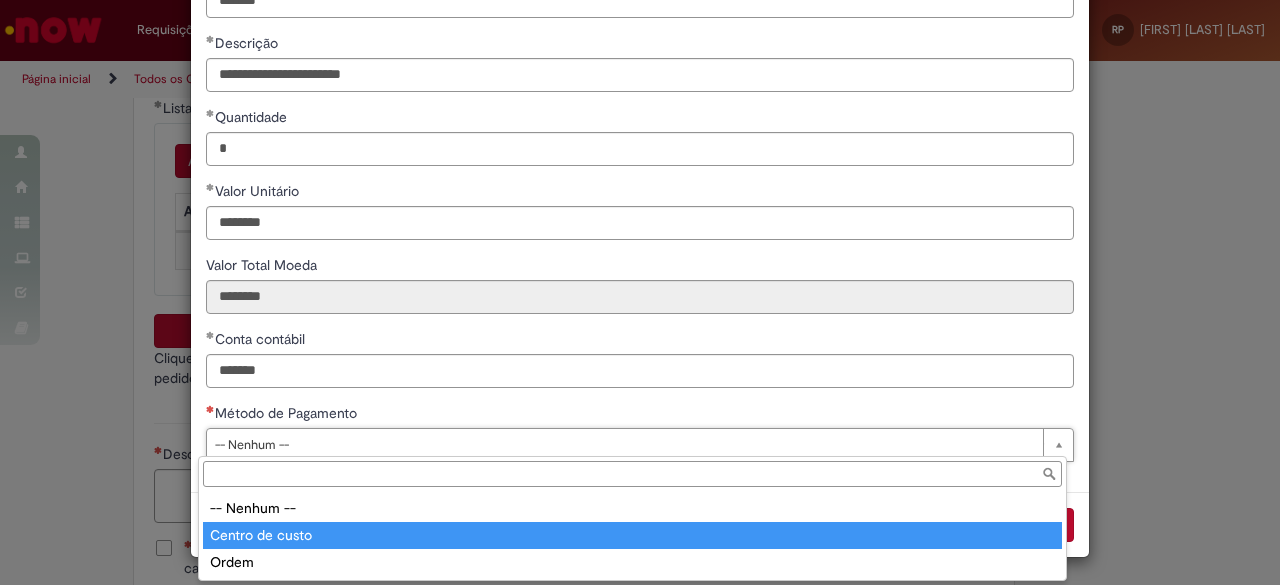 type on "**********" 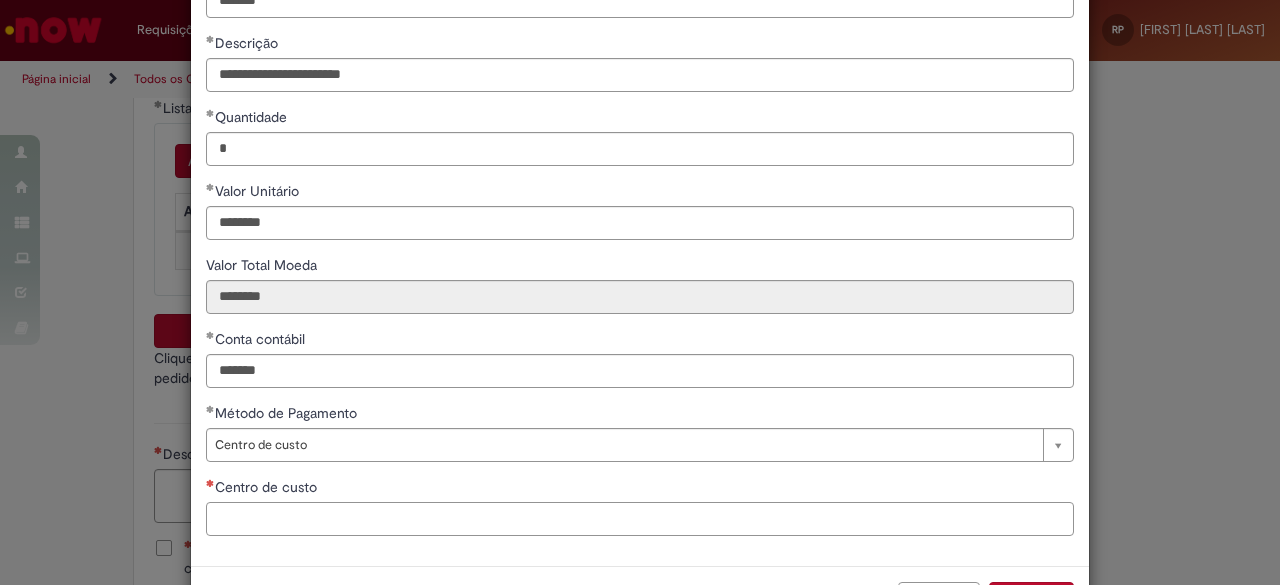 click on "Centro de custo" at bounding box center (640, 519) 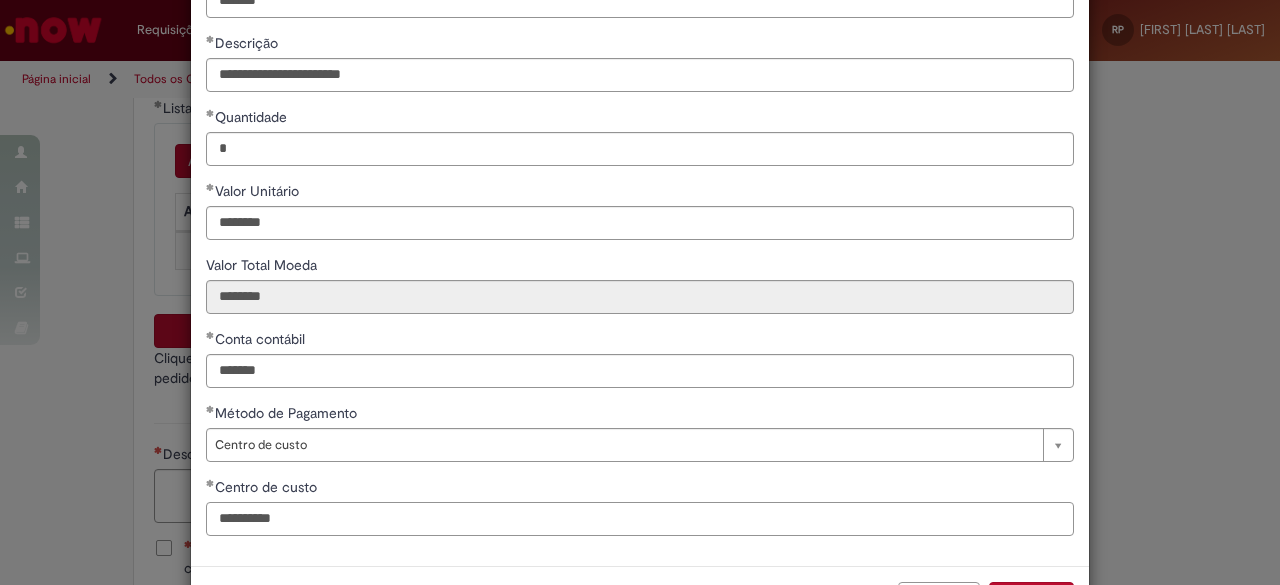 type on "**********" 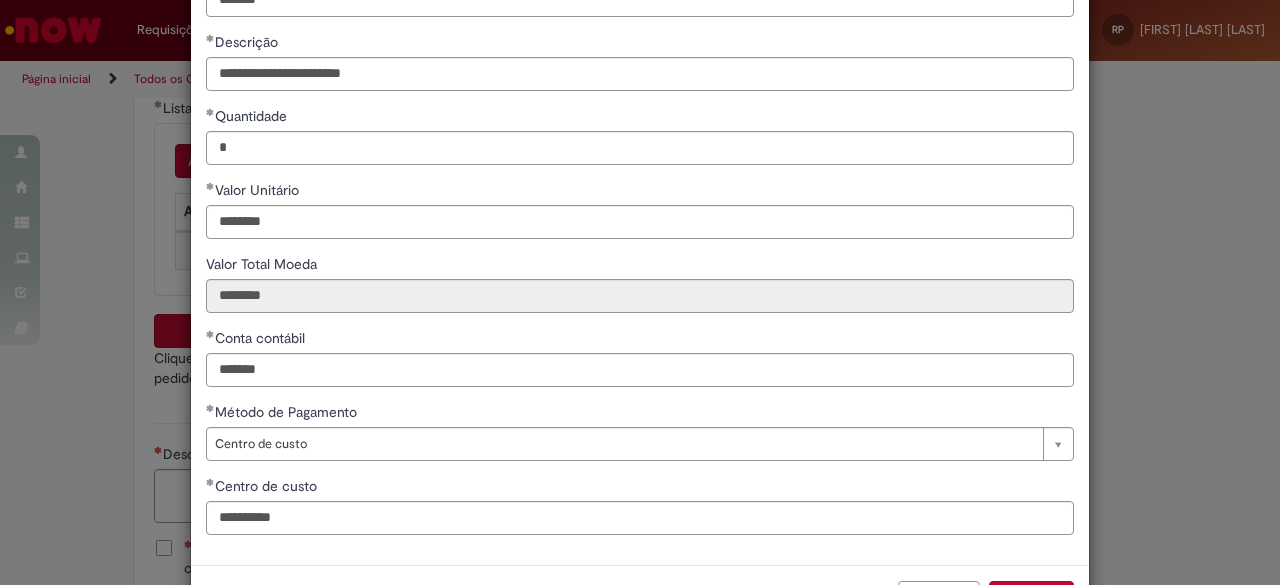 drag, startPoint x: 1268, startPoint y: 503, endPoint x: 1270, endPoint y: 525, distance: 22.090721 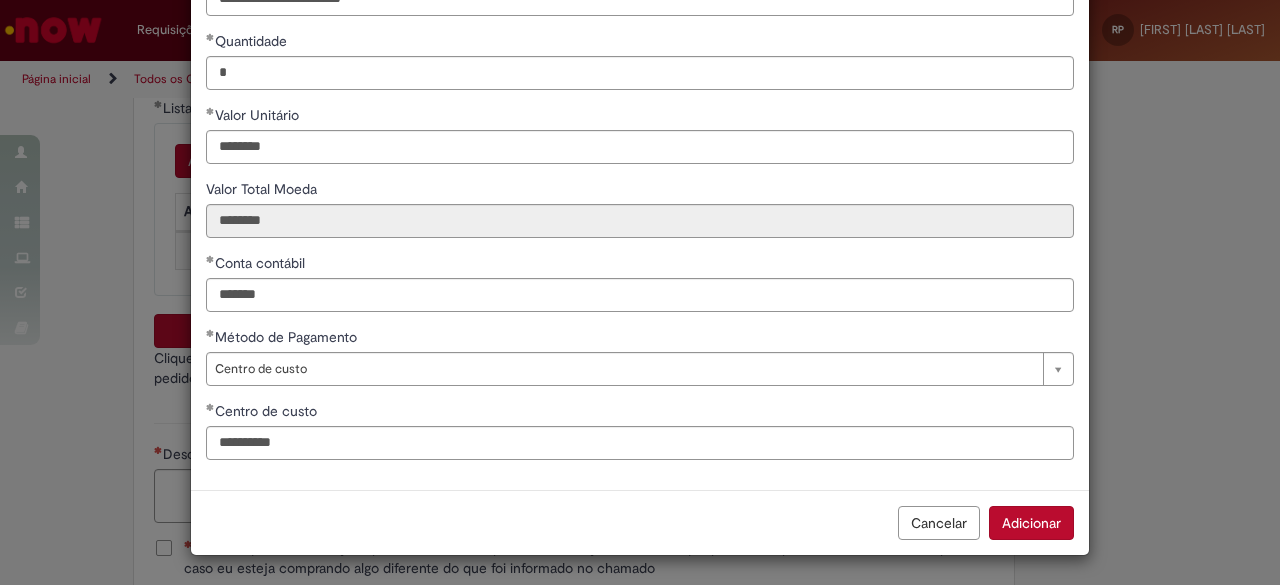 scroll, scrollTop: 218, scrollLeft: 0, axis: vertical 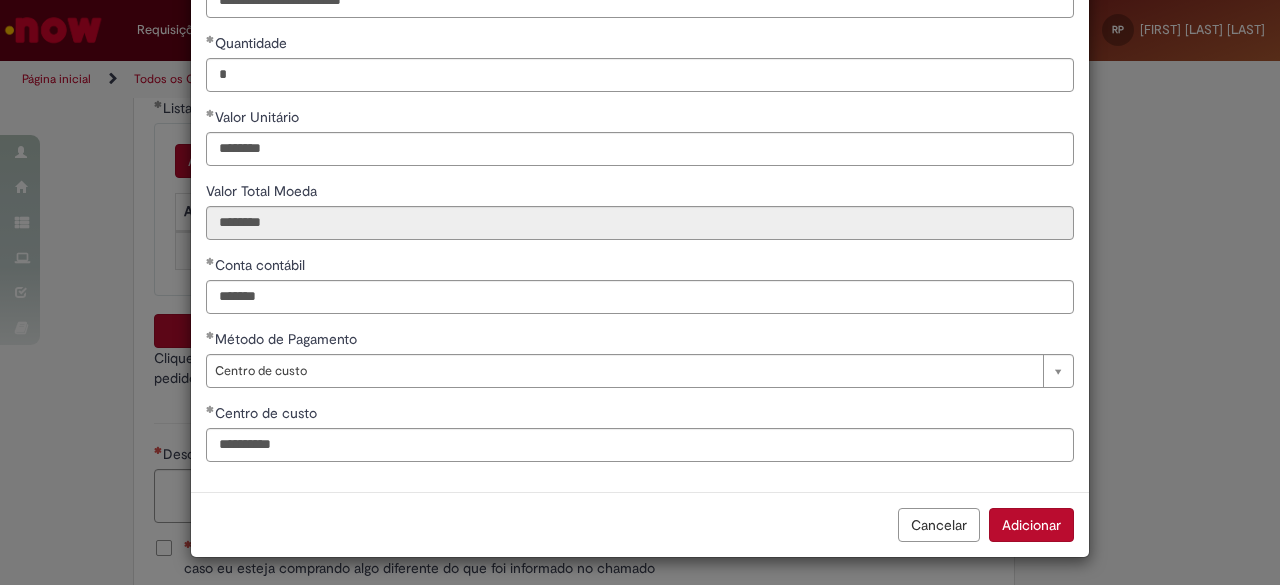 click on "Adicionar" at bounding box center (1031, 525) 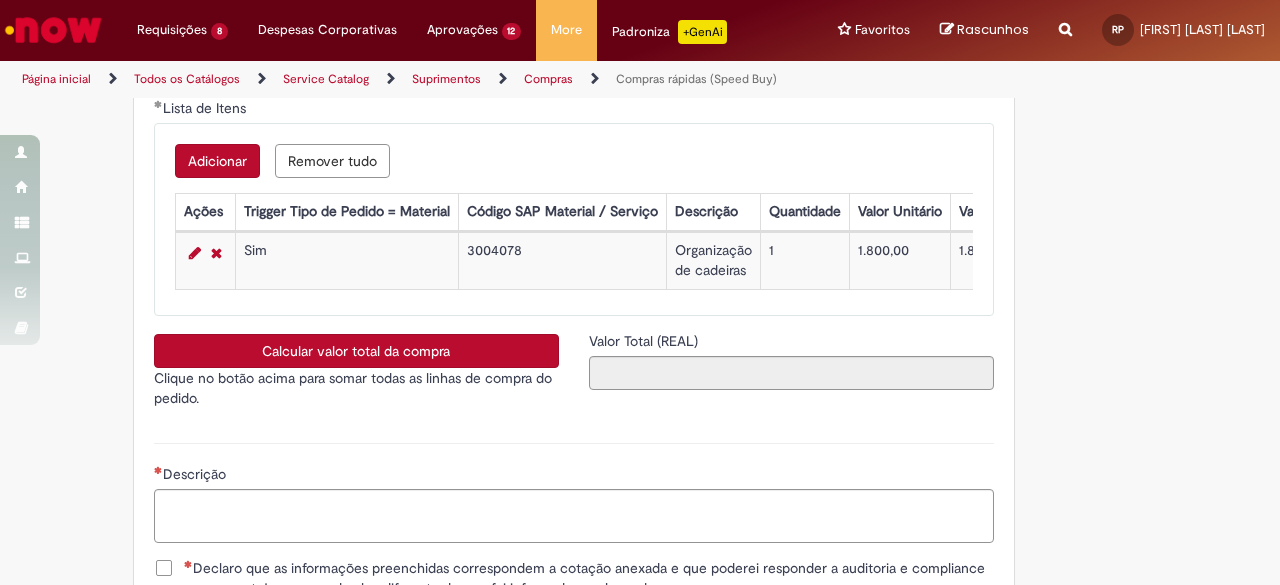 scroll, scrollTop: 3478, scrollLeft: 0, axis: vertical 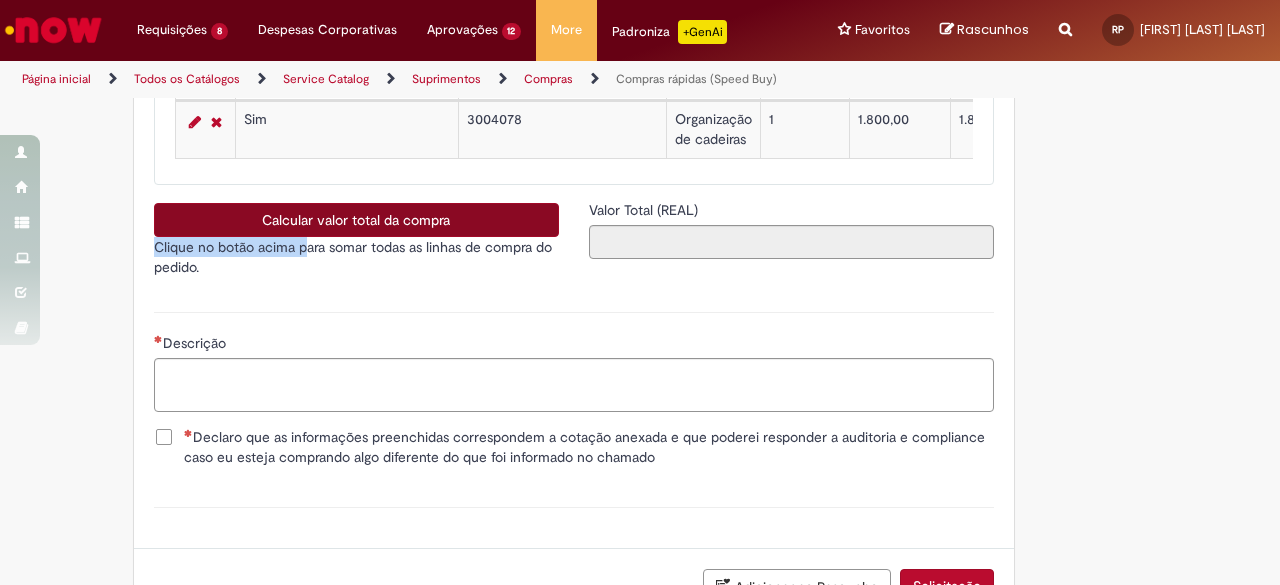 drag, startPoint x: 296, startPoint y: 257, endPoint x: 262, endPoint y: 224, distance: 47.38143 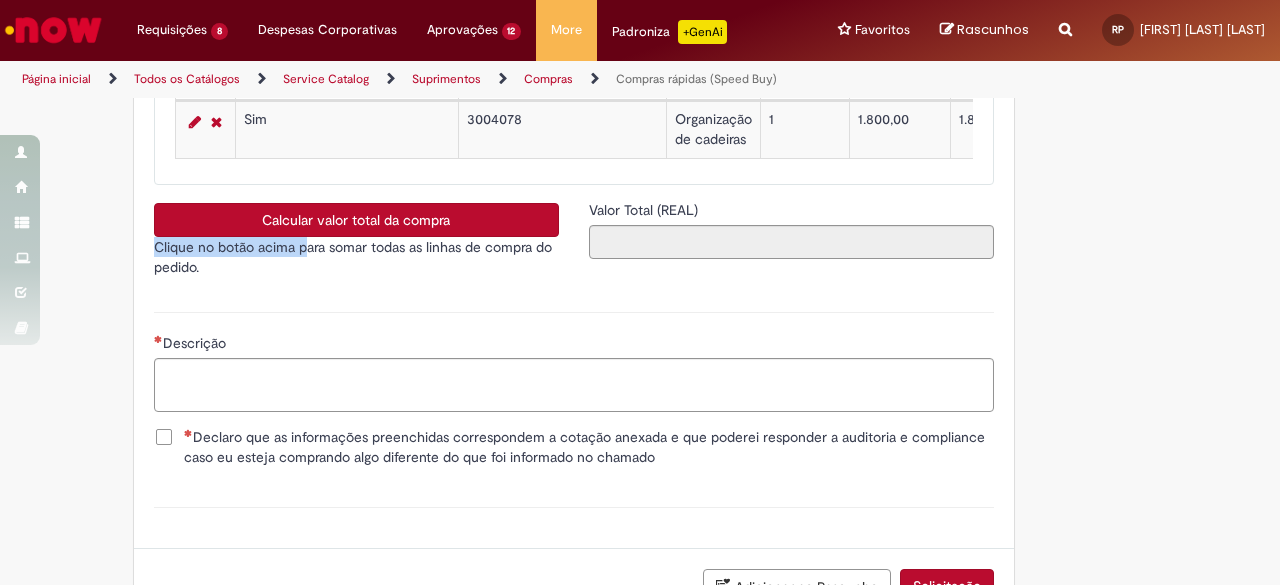 click on "Calcular valor total da compra" at bounding box center [356, 220] 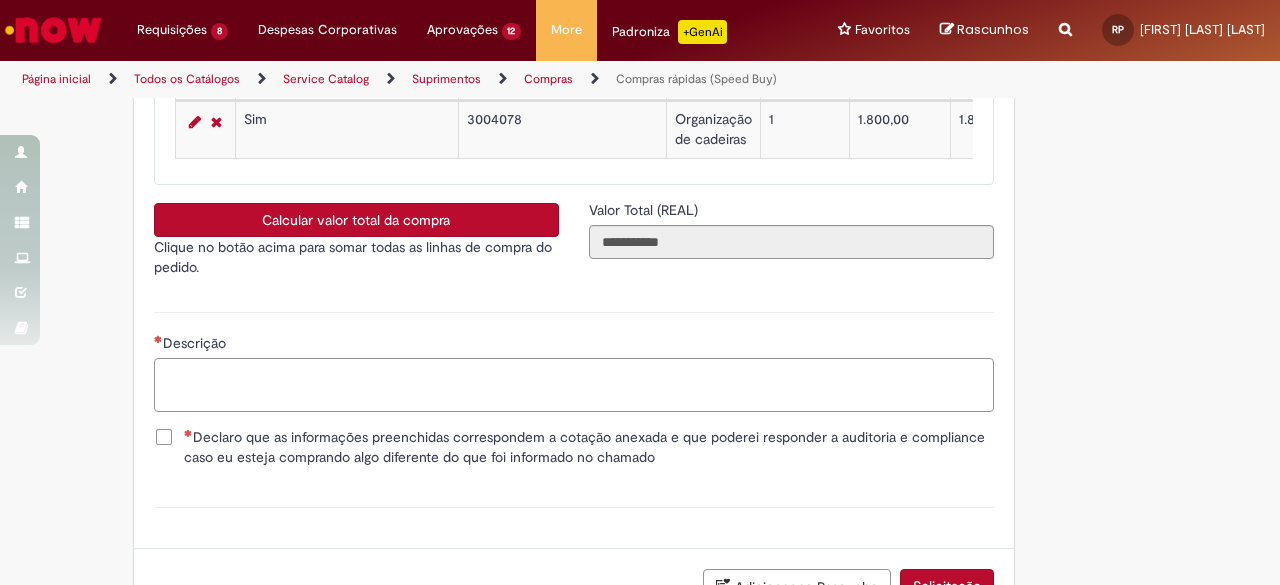 click on "Descrição" at bounding box center (574, 384) 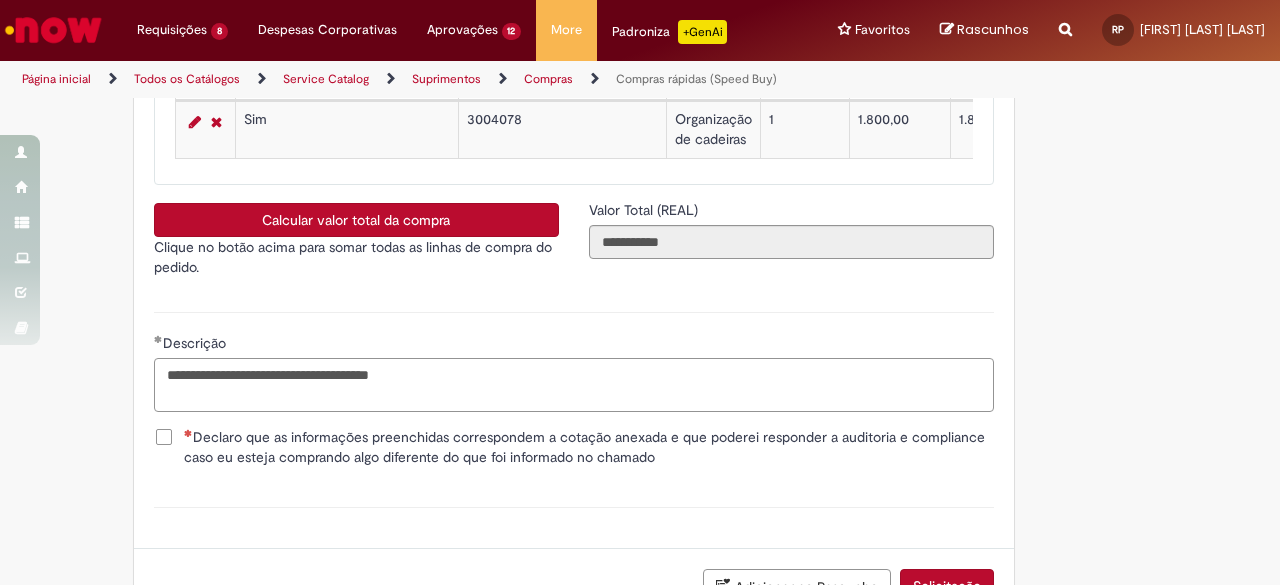 type on "**********" 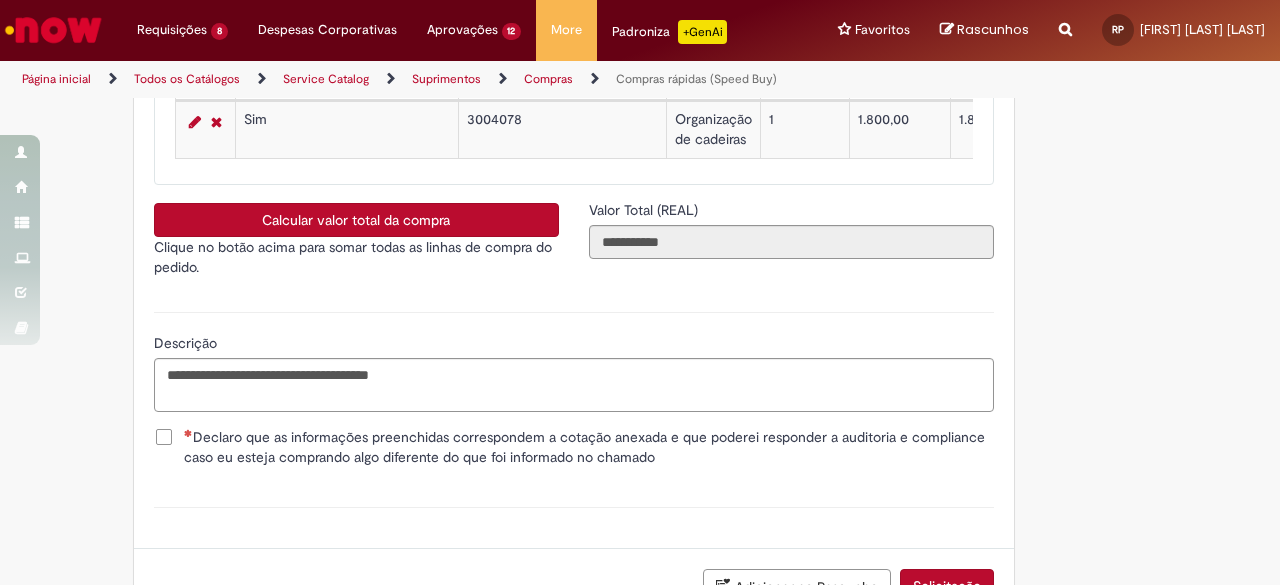 click on "Declaro que as informações preenchidas correspondem a cotação anexada e que poderei responder a auditoria e compliance caso eu esteja comprando algo diferente do que foi informado no chamado" at bounding box center (589, 447) 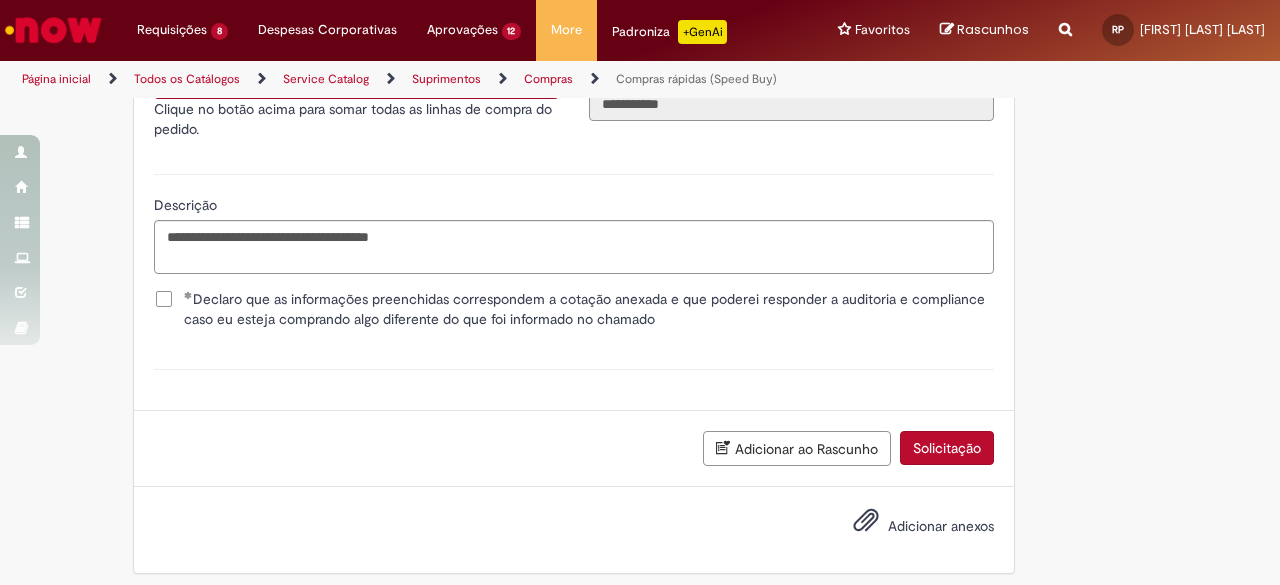 scroll, scrollTop: 3628, scrollLeft: 0, axis: vertical 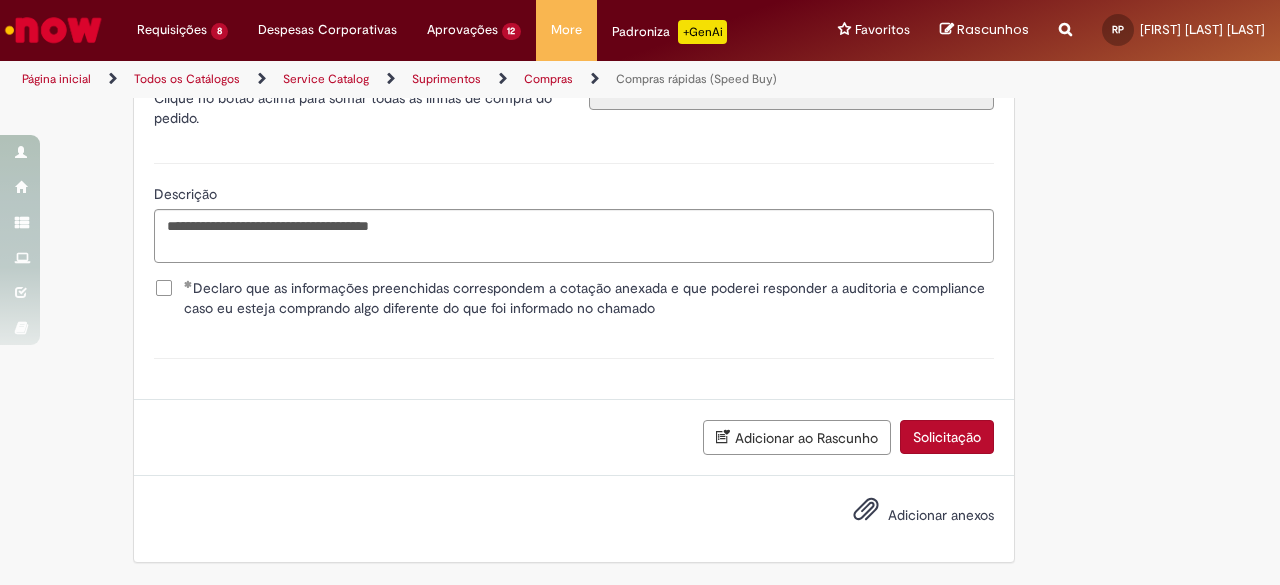click on "Adicionar anexos" at bounding box center (909, 516) 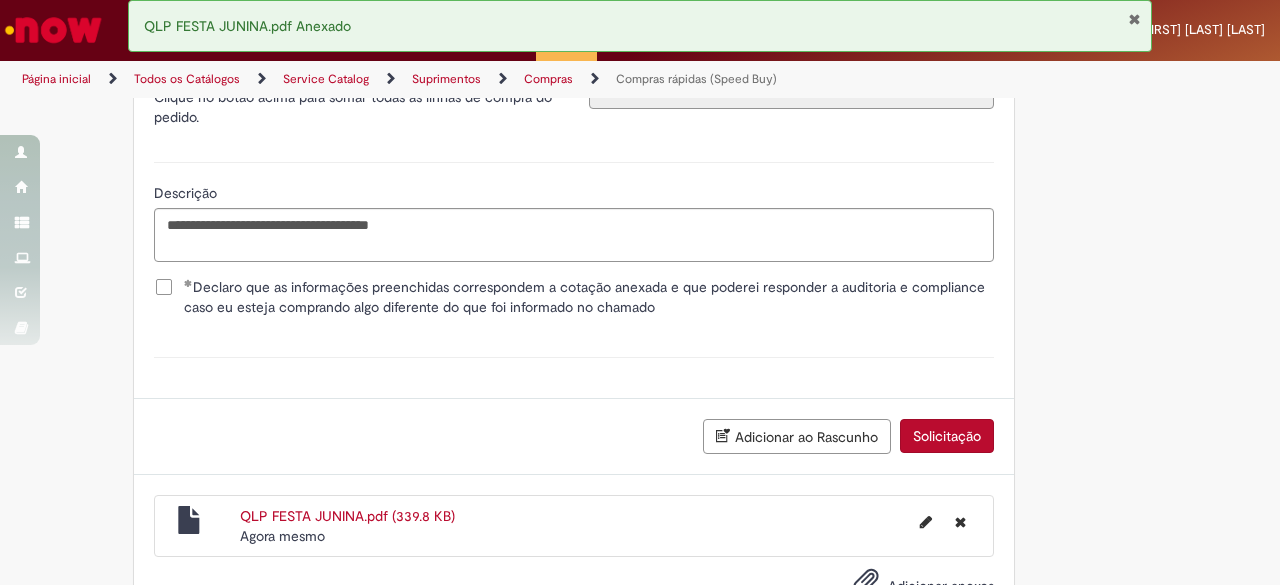 scroll, scrollTop: 3714, scrollLeft: 0, axis: vertical 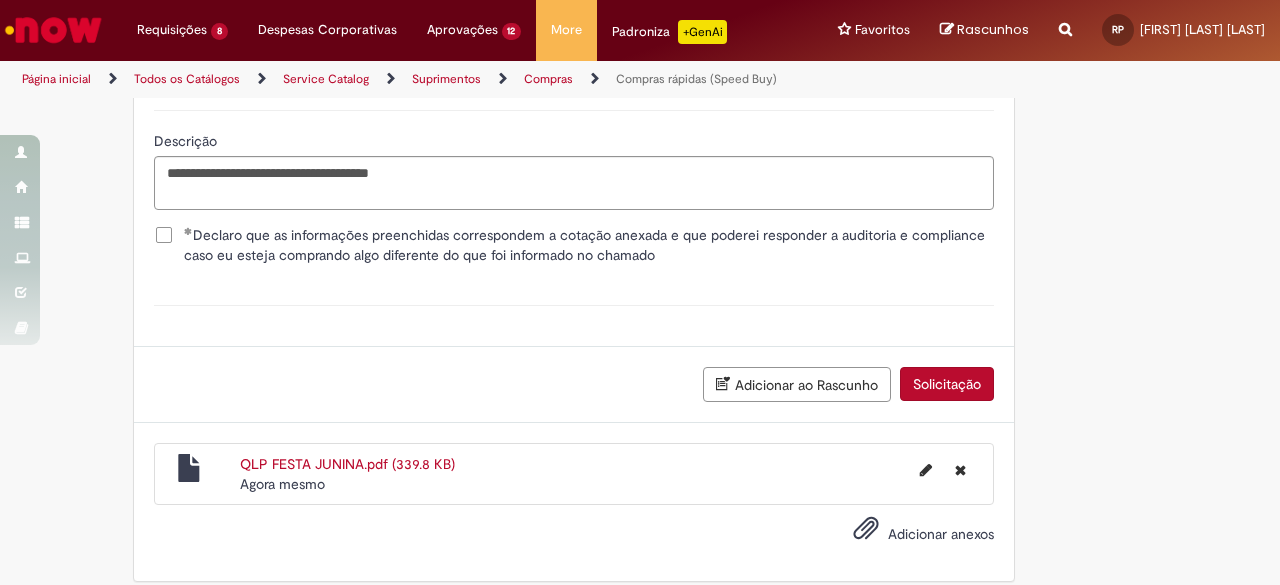 click on "Solicitação" at bounding box center [947, 384] 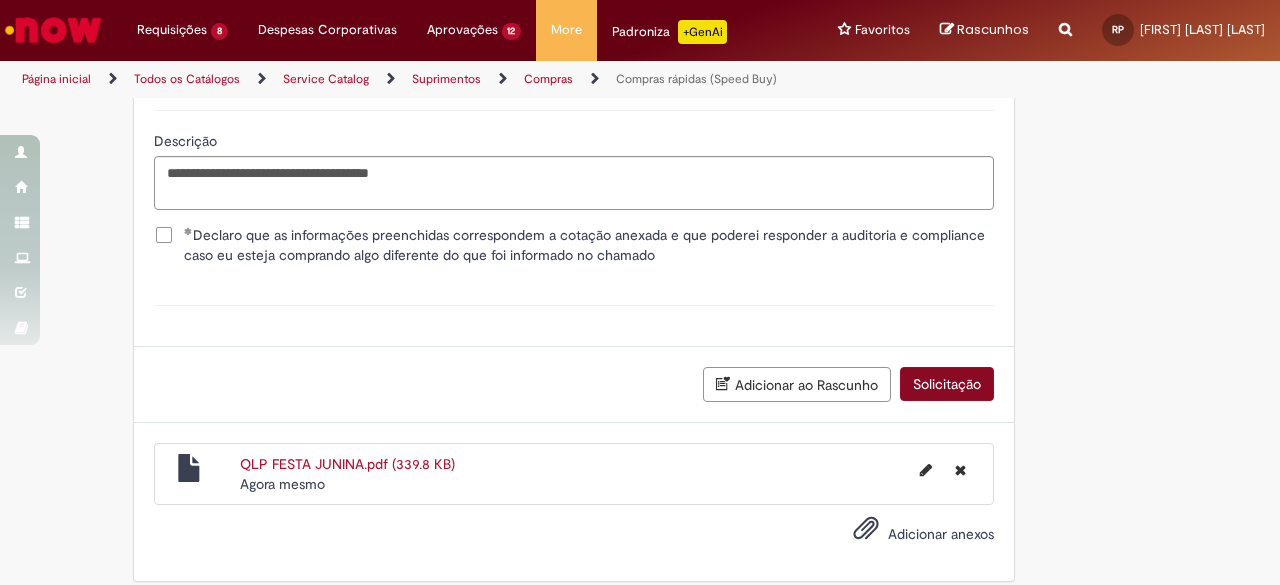 scroll, scrollTop: 3669, scrollLeft: 0, axis: vertical 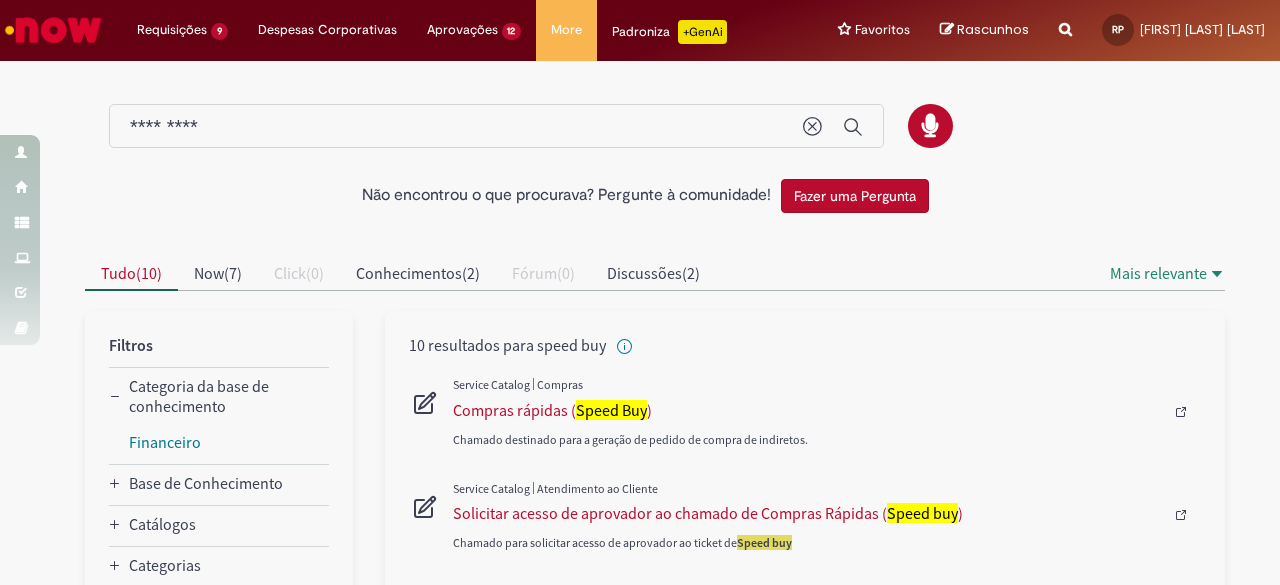 drag, startPoint x: 1272, startPoint y: 150, endPoint x: 1268, endPoint y: 253, distance: 103.077644 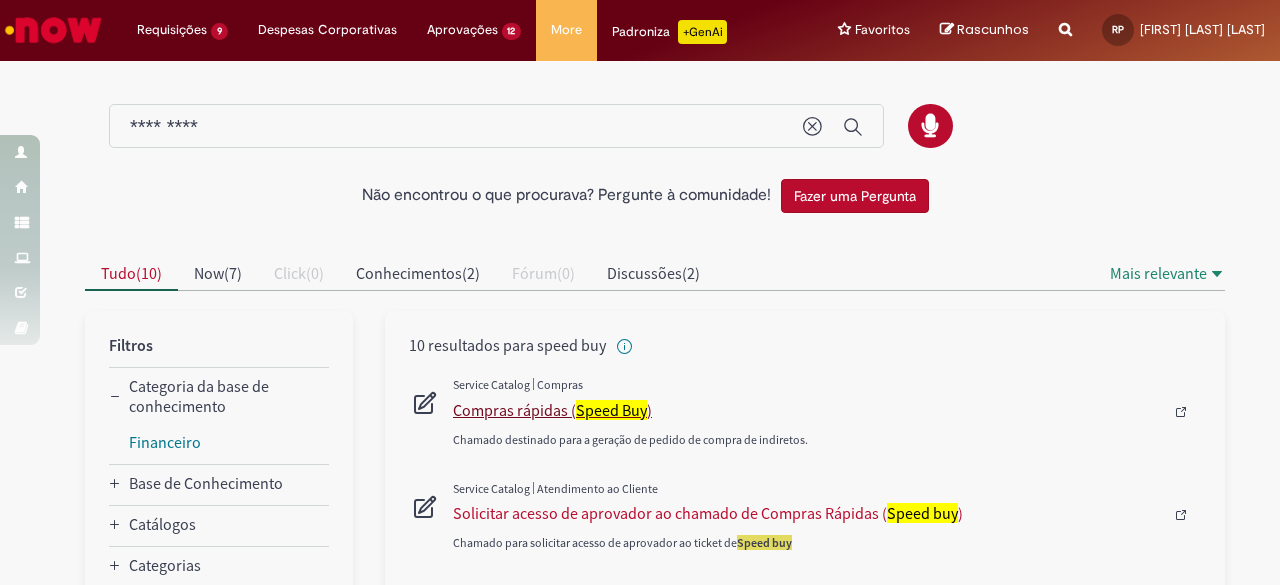 click on "Compras rápidas ( Speed Buy )" at bounding box center [808, 410] 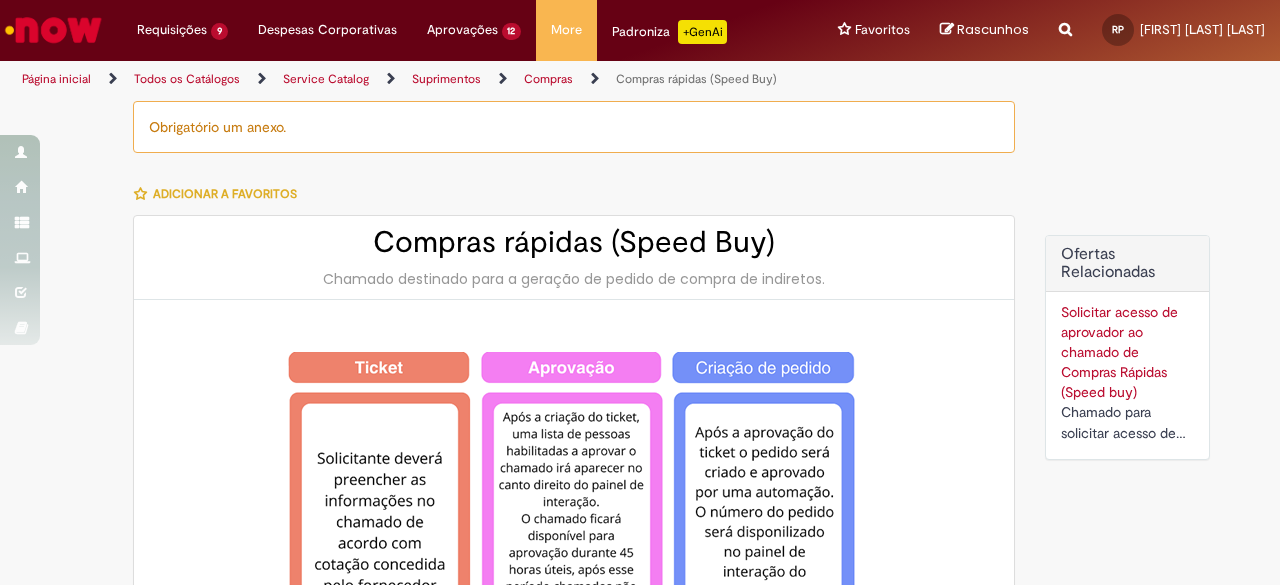 type on "**********" 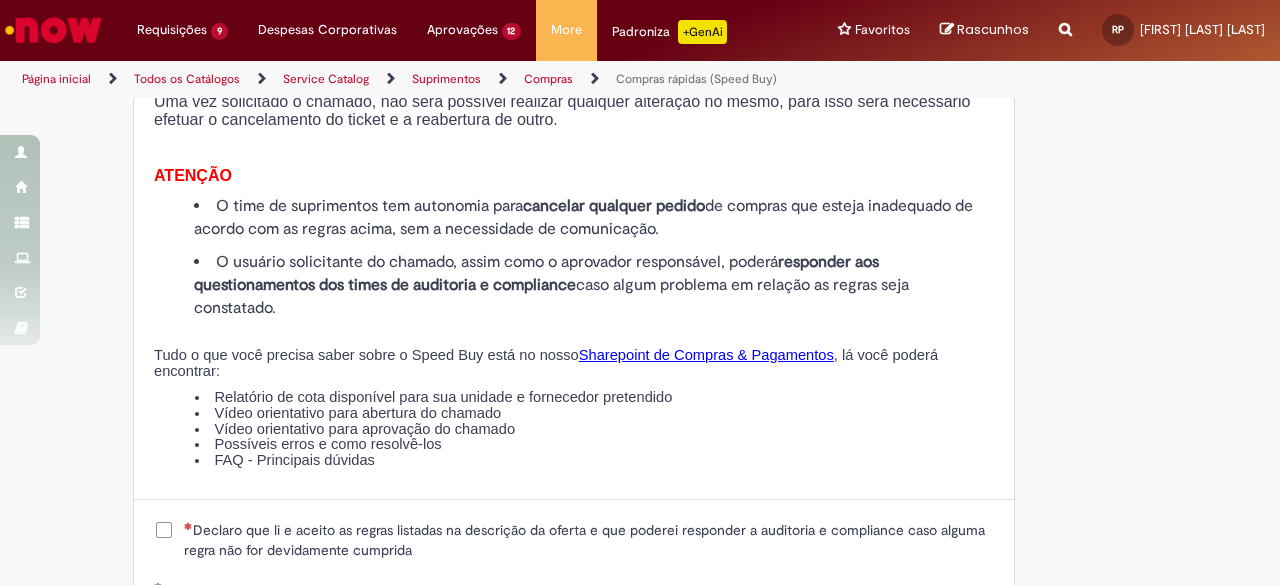 scroll, scrollTop: 2131, scrollLeft: 0, axis: vertical 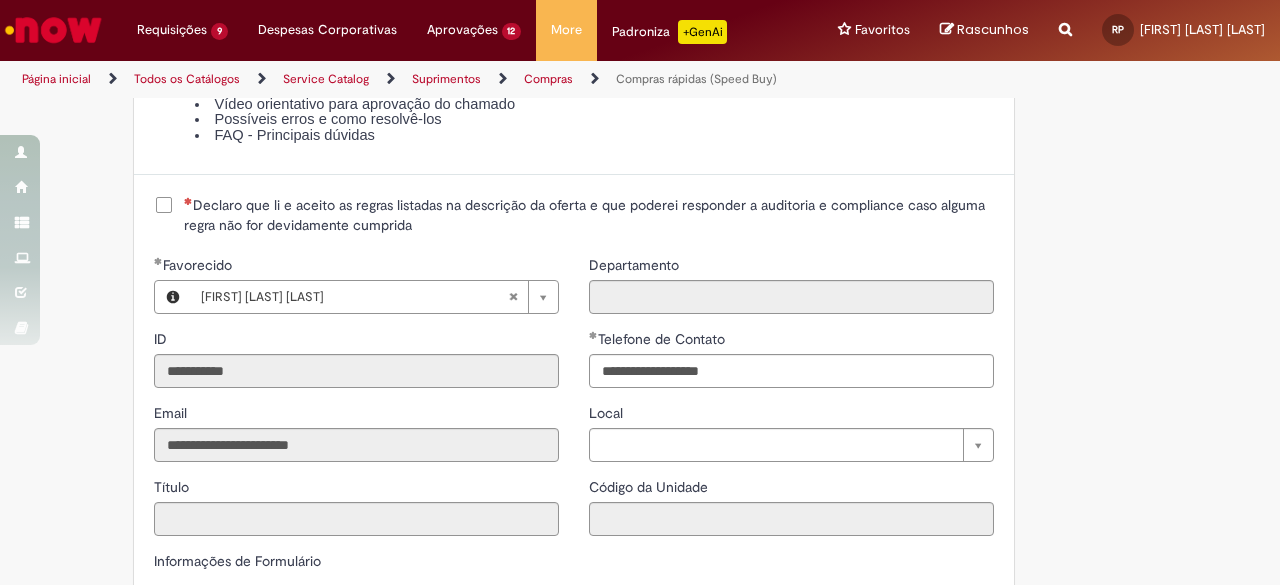click on "Declaro que li e aceito as regras listadas na descrição da oferta e que poderei responder a auditoria e compliance caso alguma regra não for devidamente cumprida" at bounding box center [589, 215] 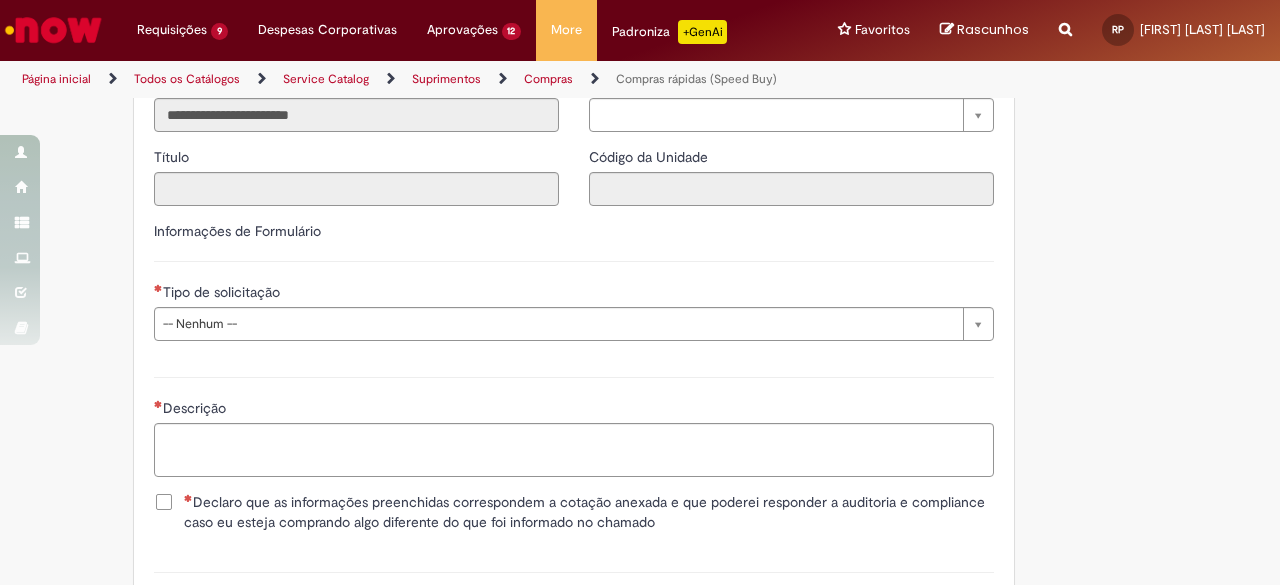 scroll, scrollTop: 2766, scrollLeft: 0, axis: vertical 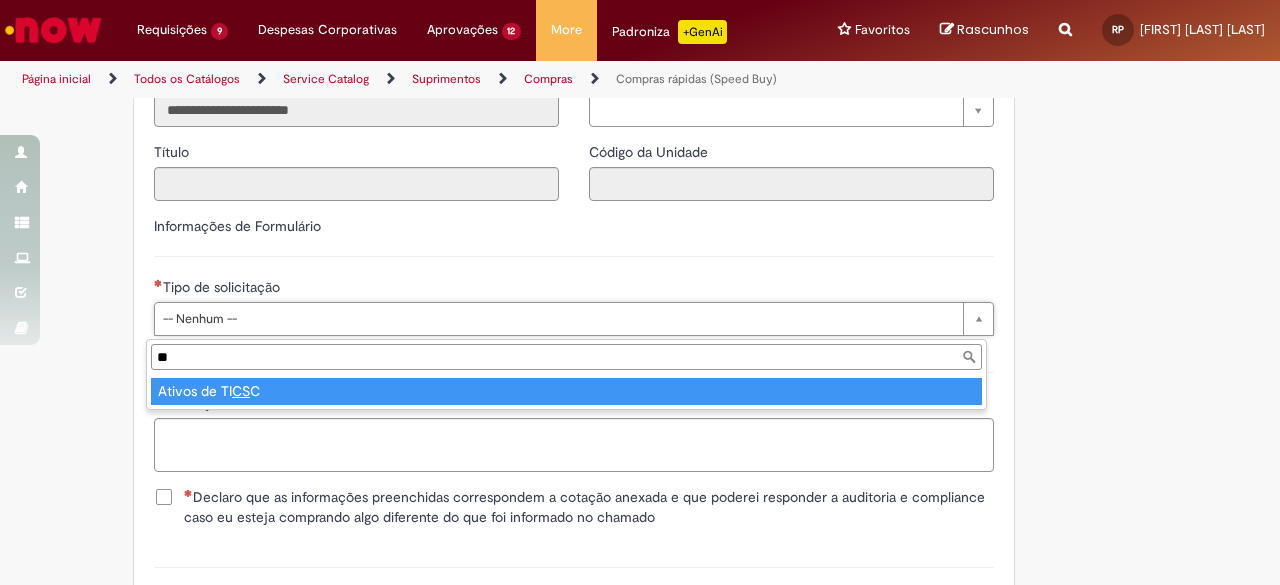 type on "*" 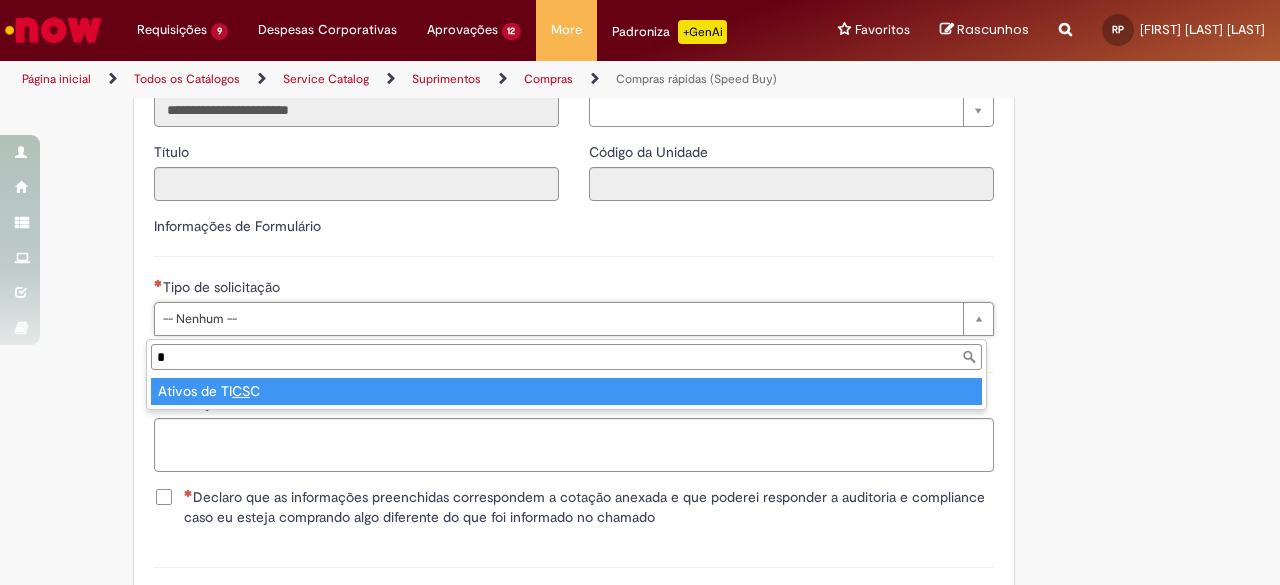 type 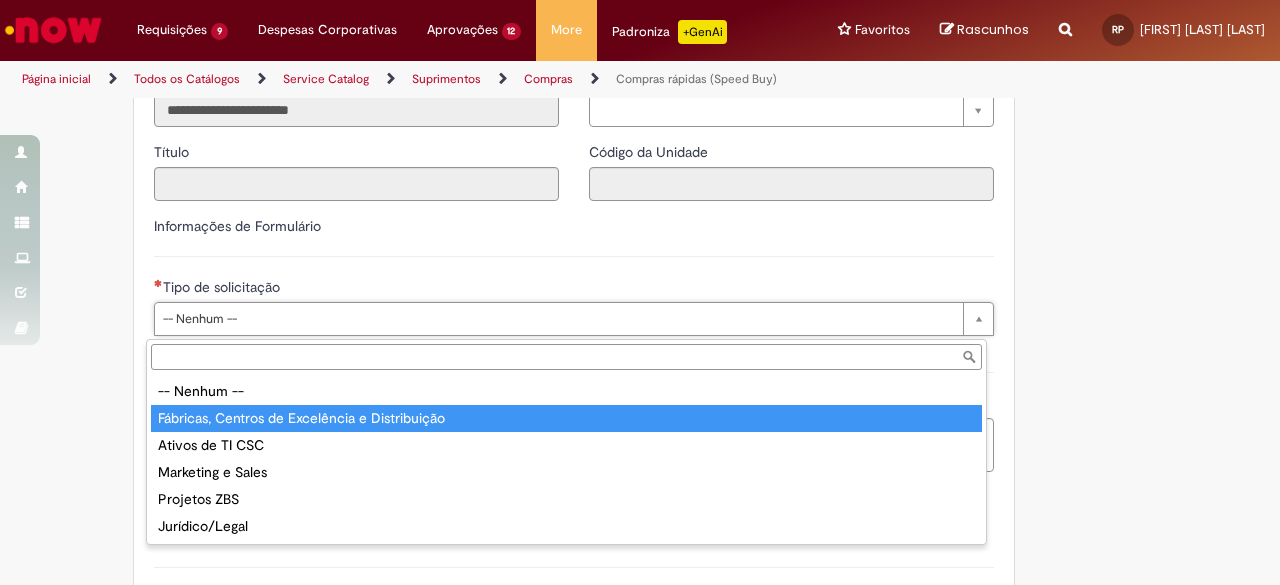 type on "**********" 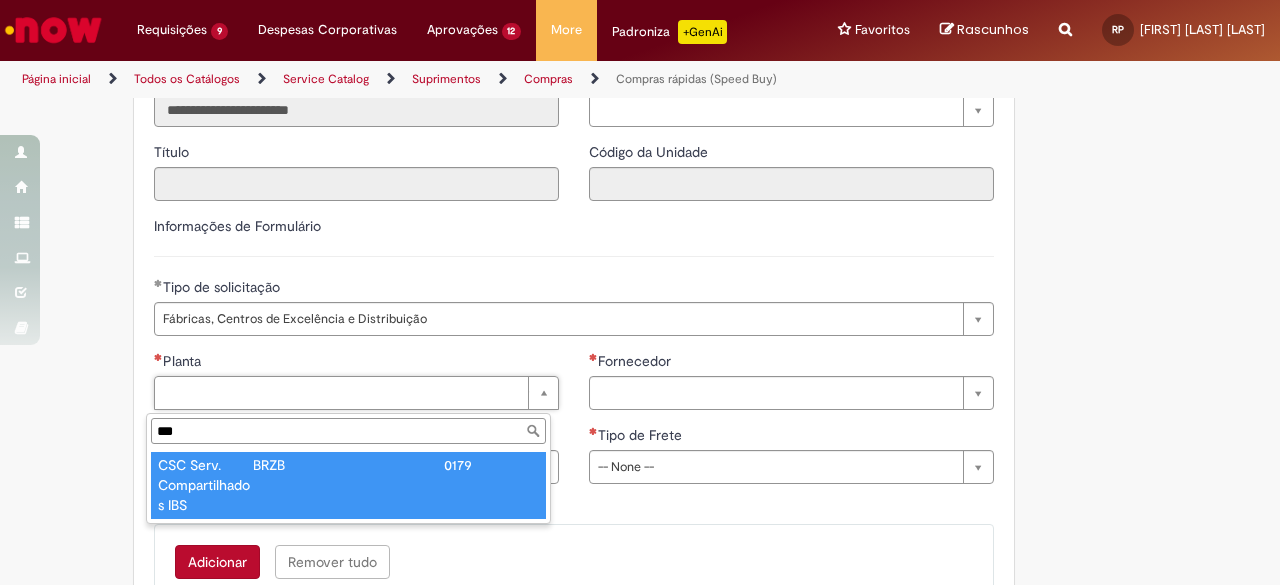 type on "***" 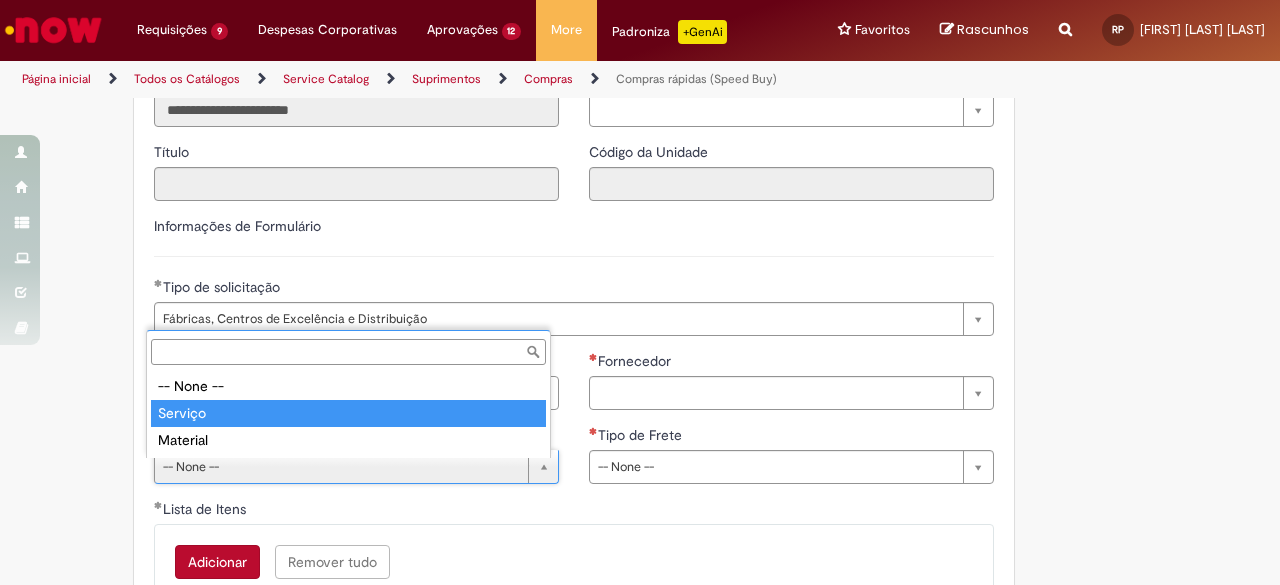 drag, startPoint x: 302, startPoint y: 467, endPoint x: 226, endPoint y: 405, distance: 98.0816 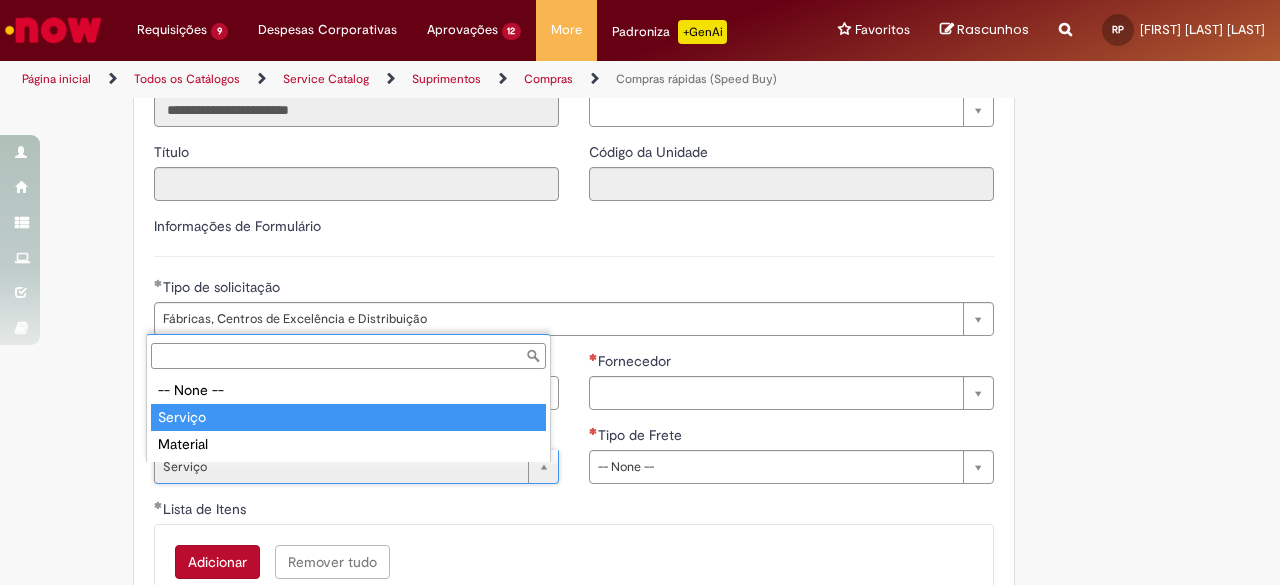 type on "*******" 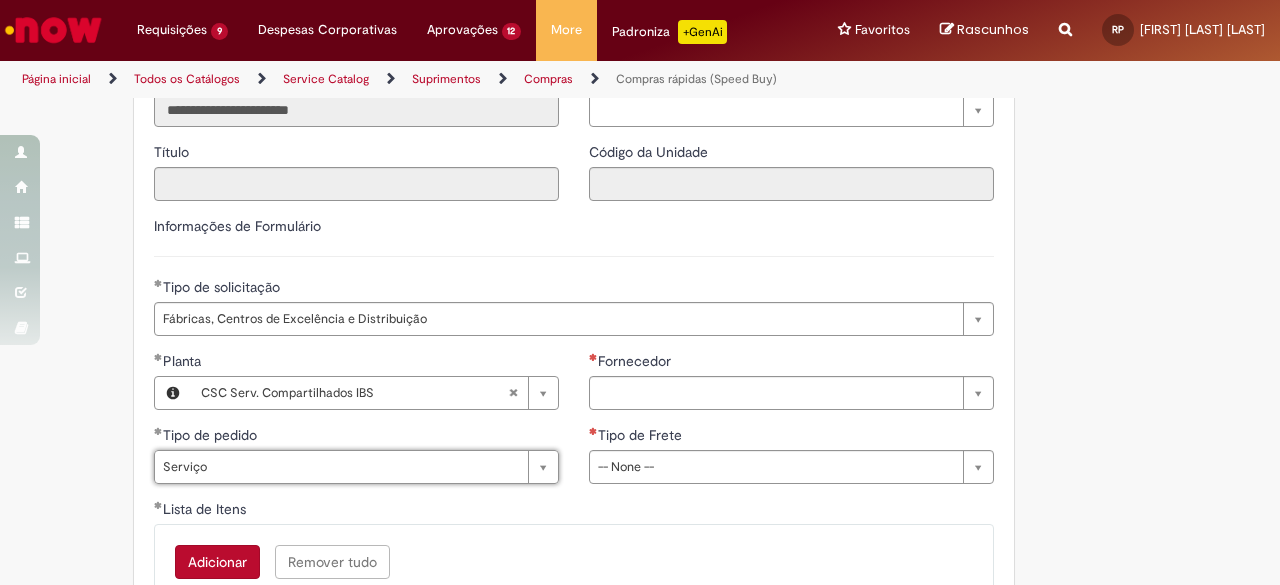 scroll, scrollTop: 0, scrollLeft: 46, axis: horizontal 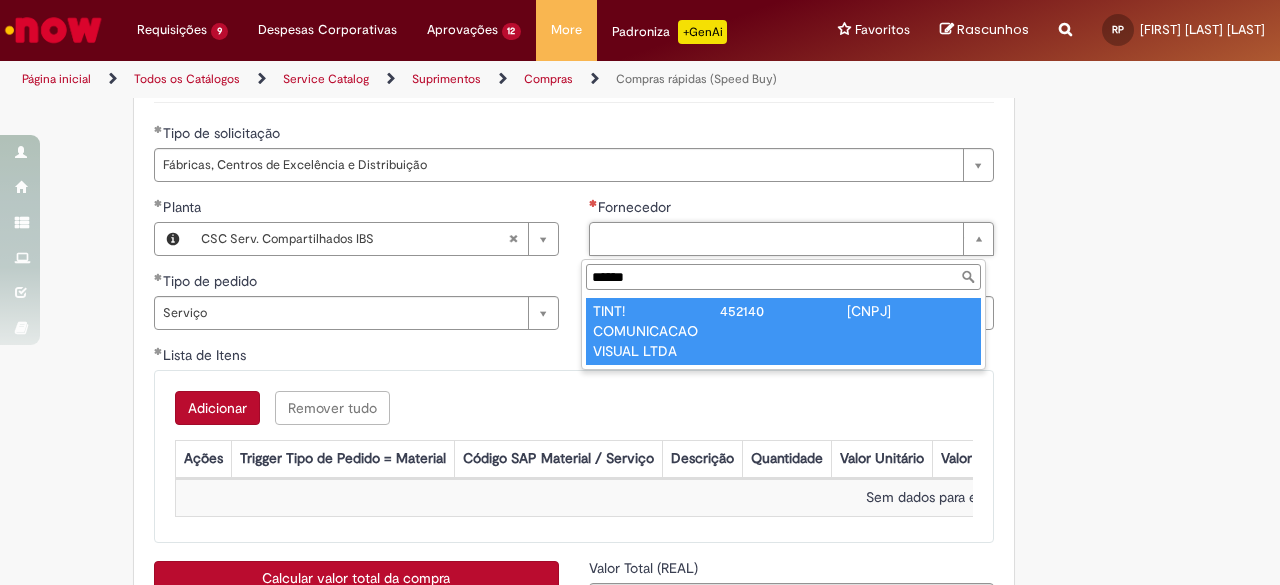 type on "******" 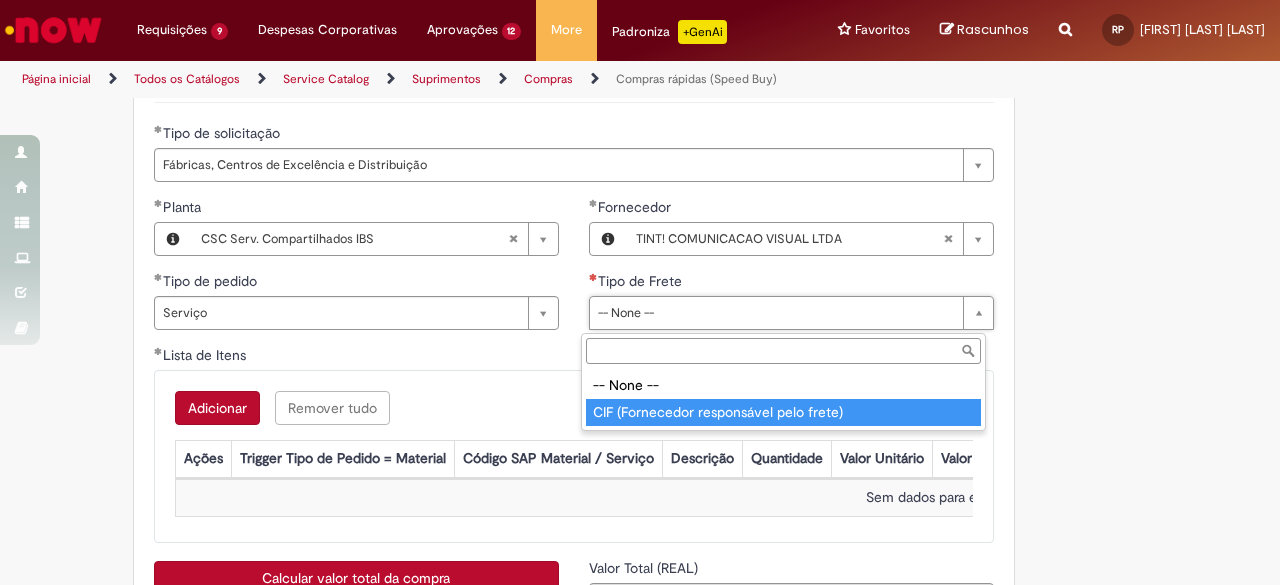 type on "**********" 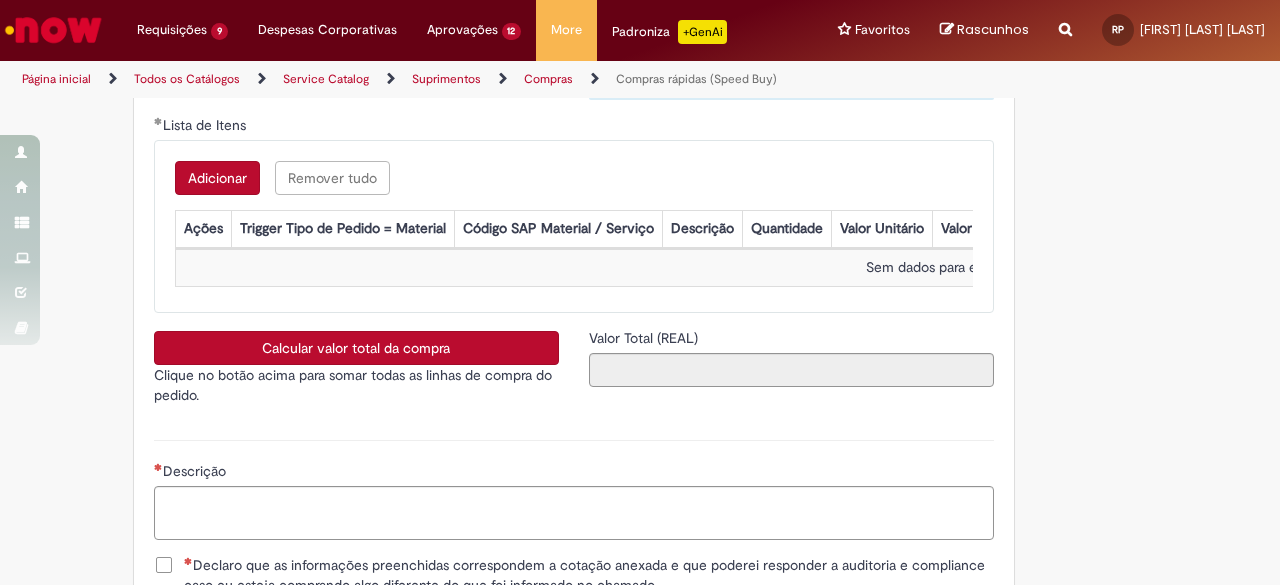scroll, scrollTop: 3342, scrollLeft: 0, axis: vertical 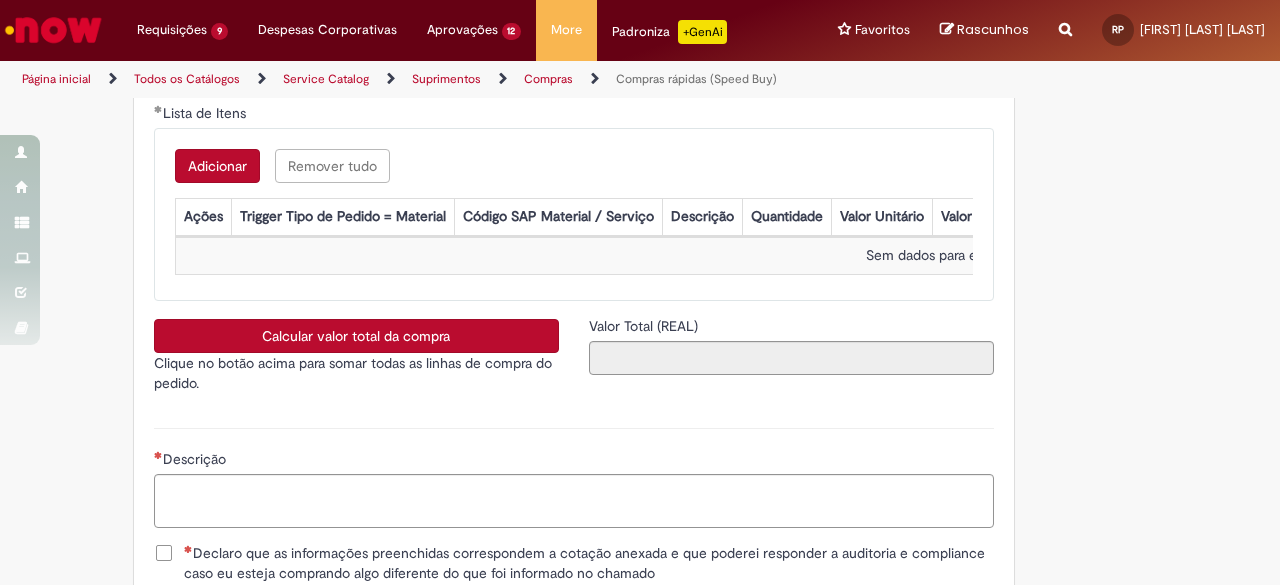 click on "Adicionar" at bounding box center (217, 166) 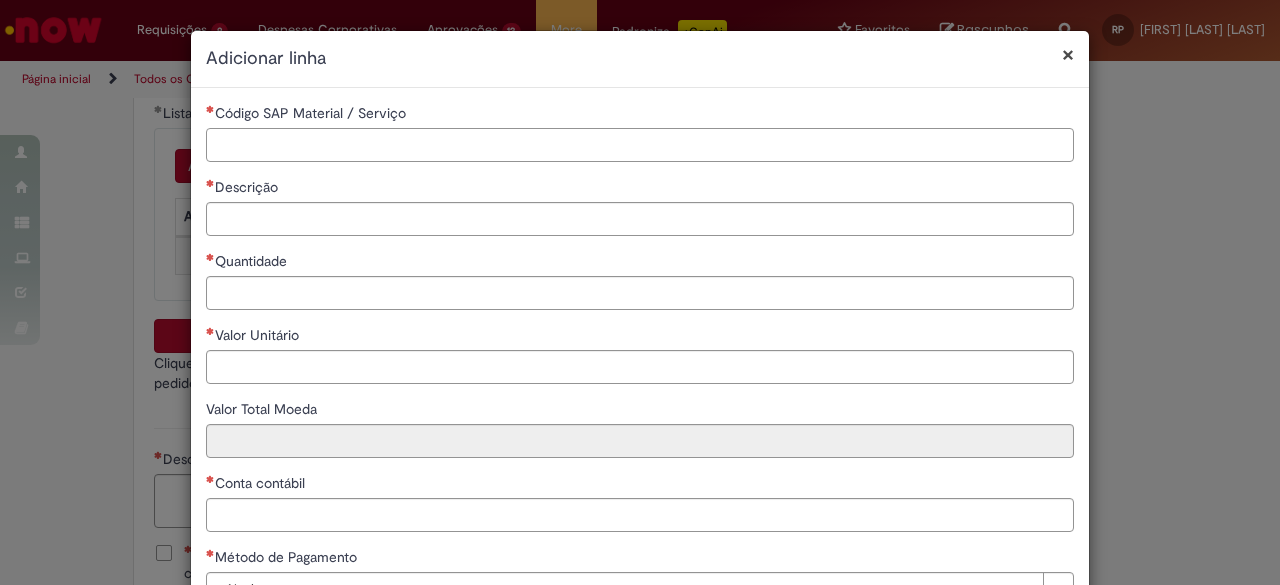 click on "Código SAP Material / Serviço" at bounding box center (640, 145) 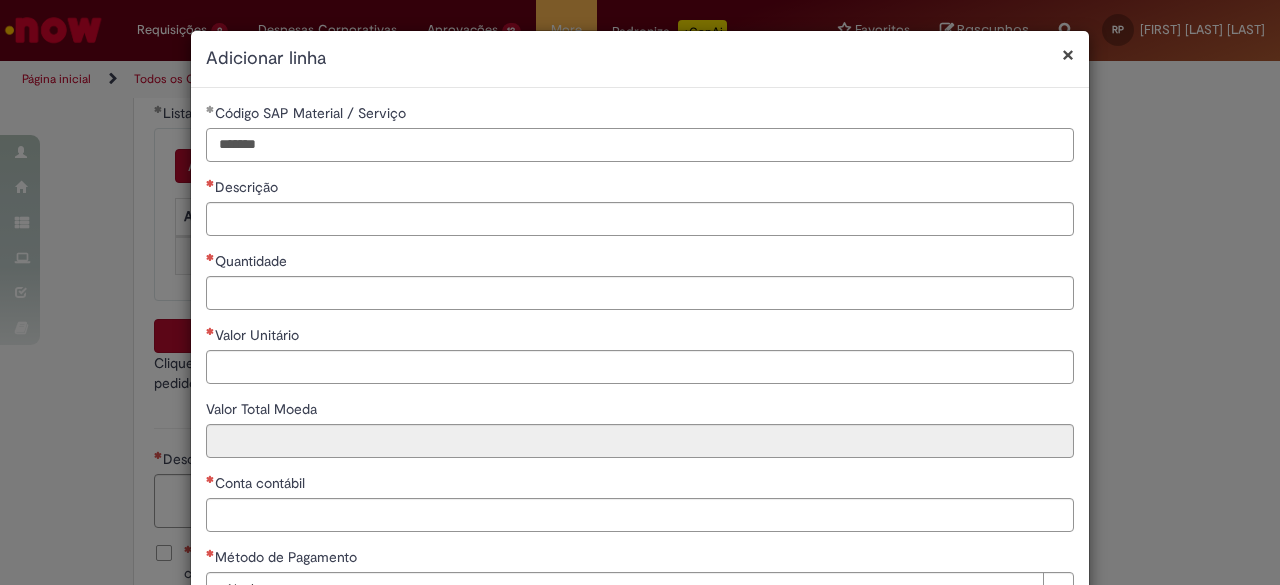 type on "*******" 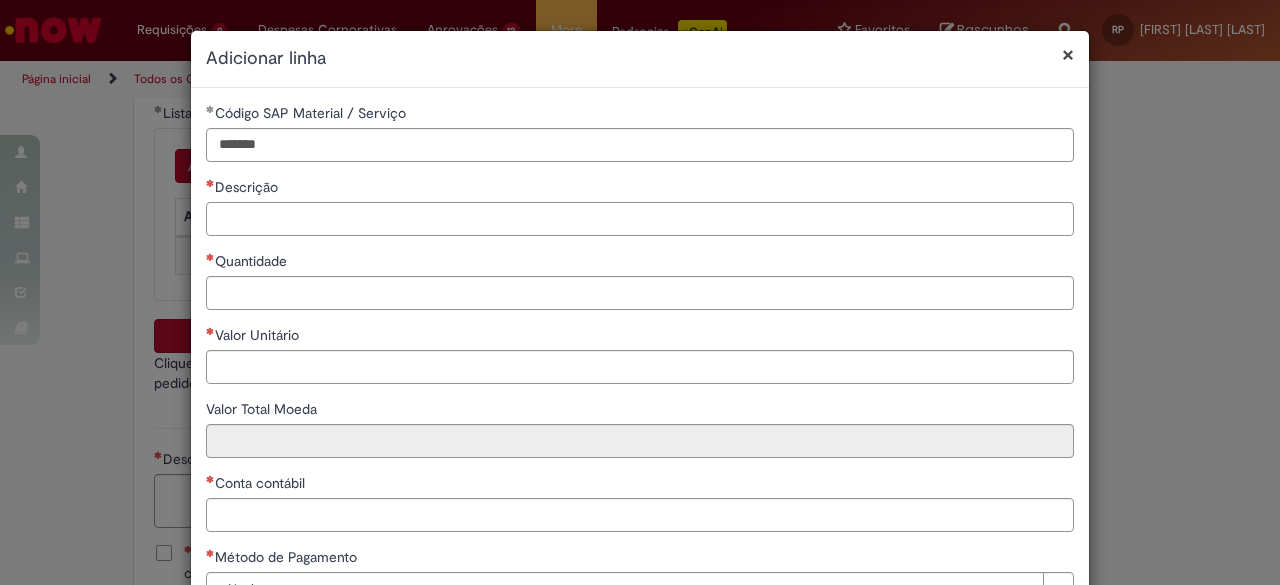 click on "Descrição" at bounding box center (640, 219) 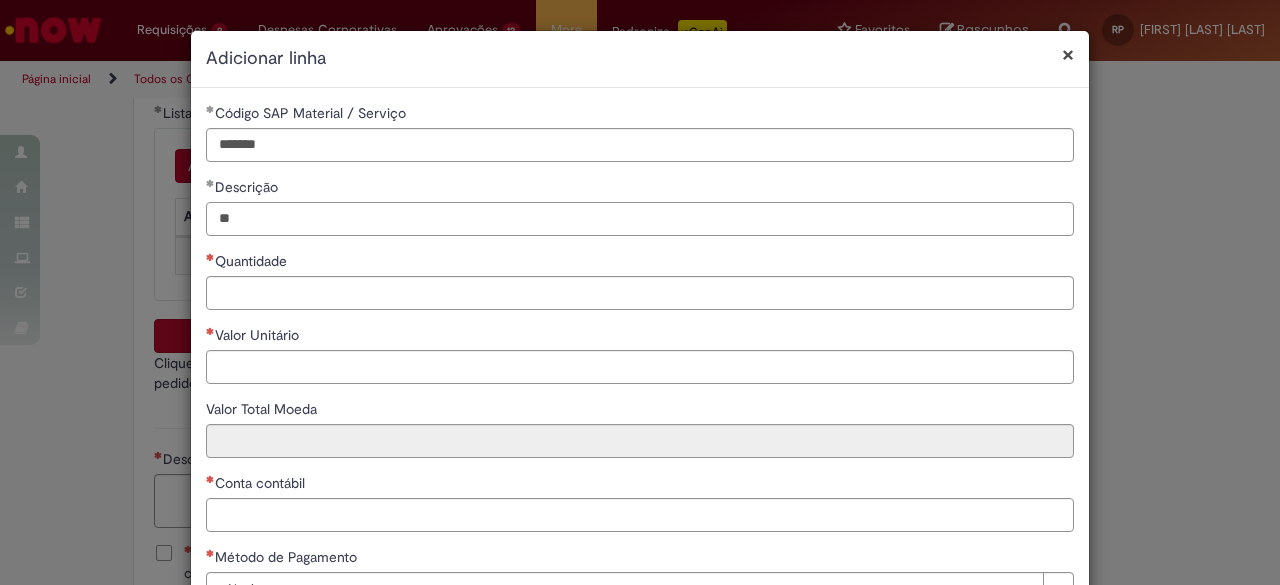 type on "*" 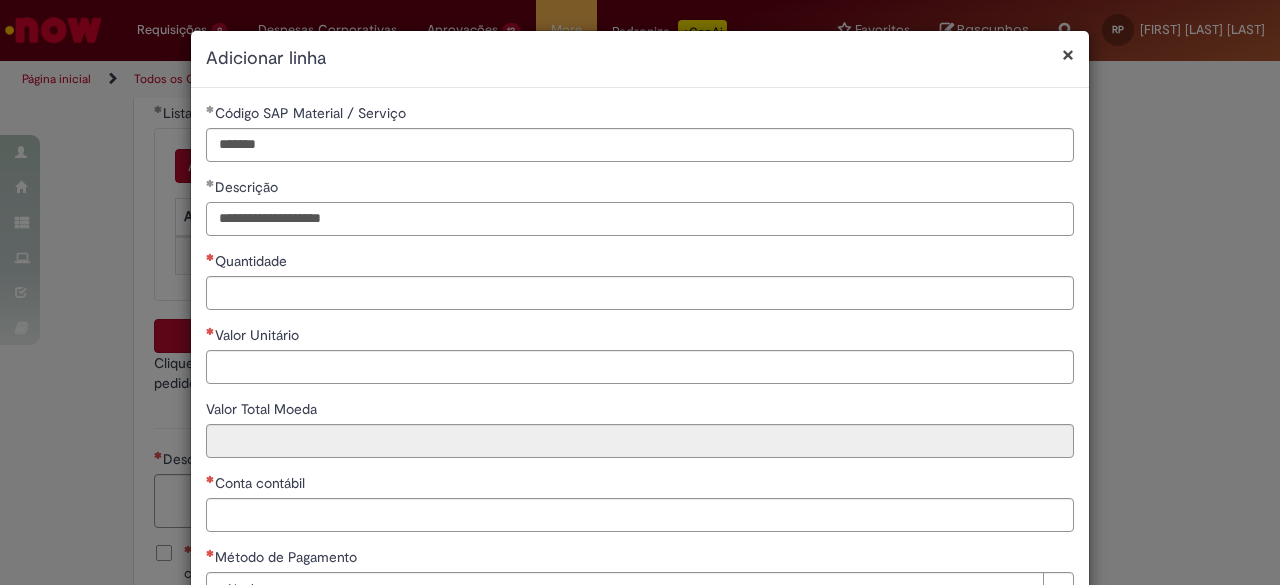 type on "**********" 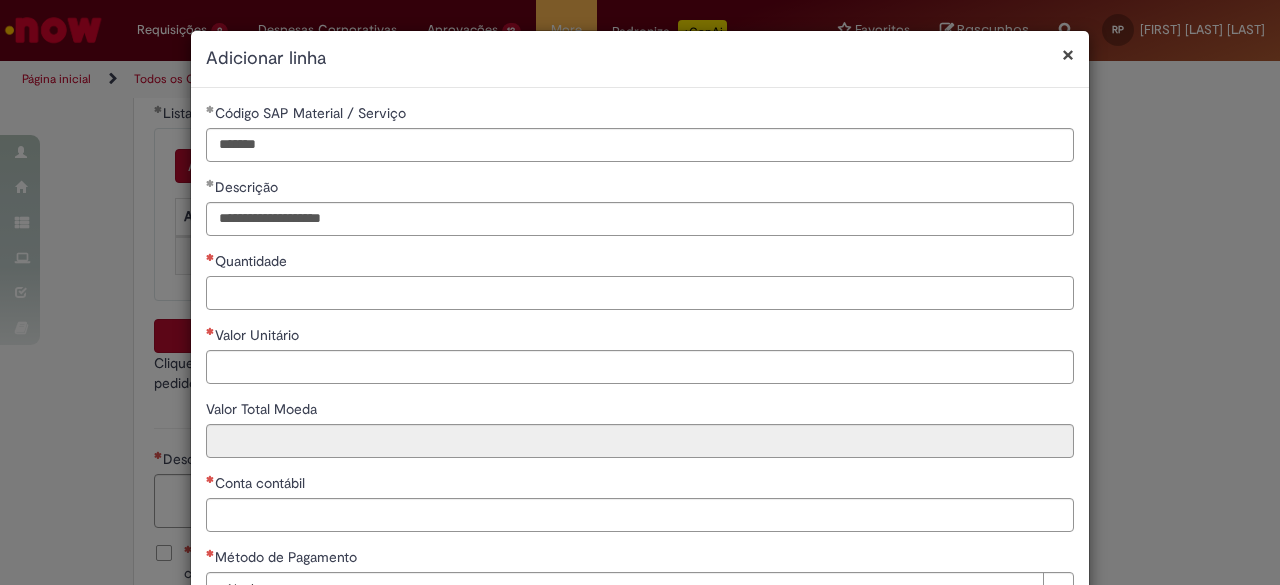 click on "Quantidade" at bounding box center (640, 293) 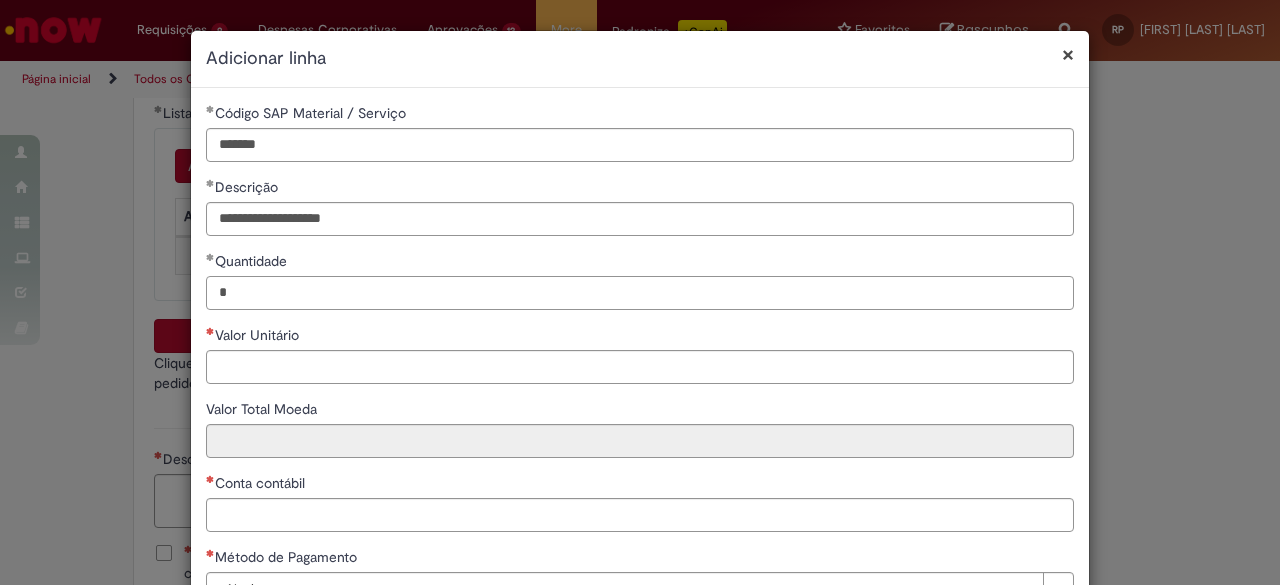 type on "*" 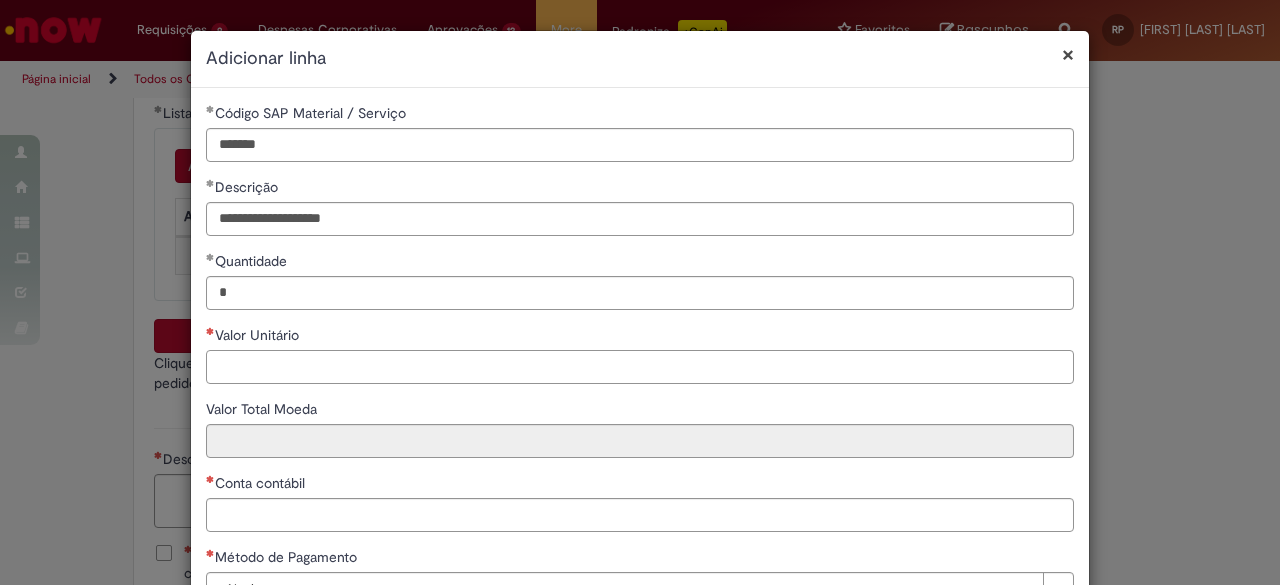 click on "Valor Unitário" at bounding box center (640, 367) 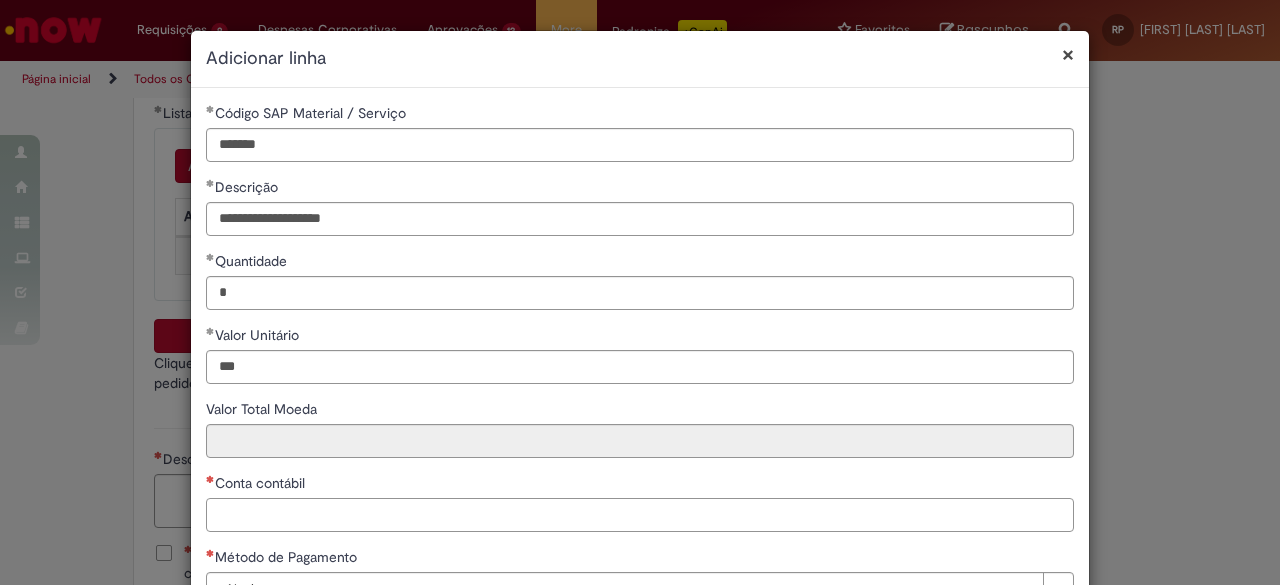 type on "******" 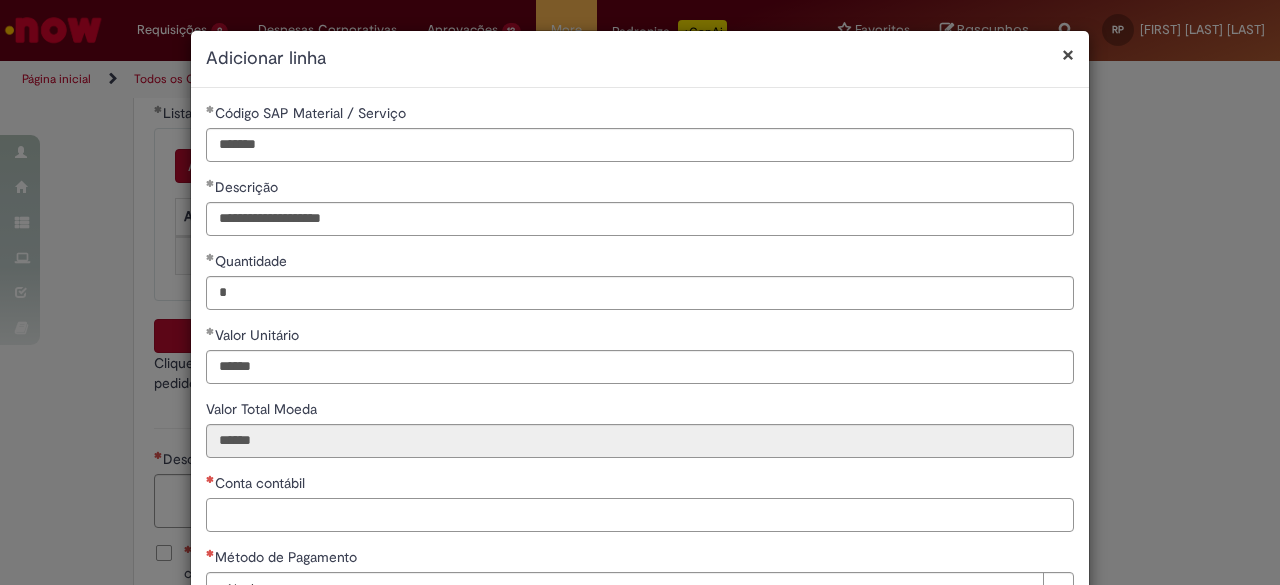 click on "Conta contábil" at bounding box center [640, 515] 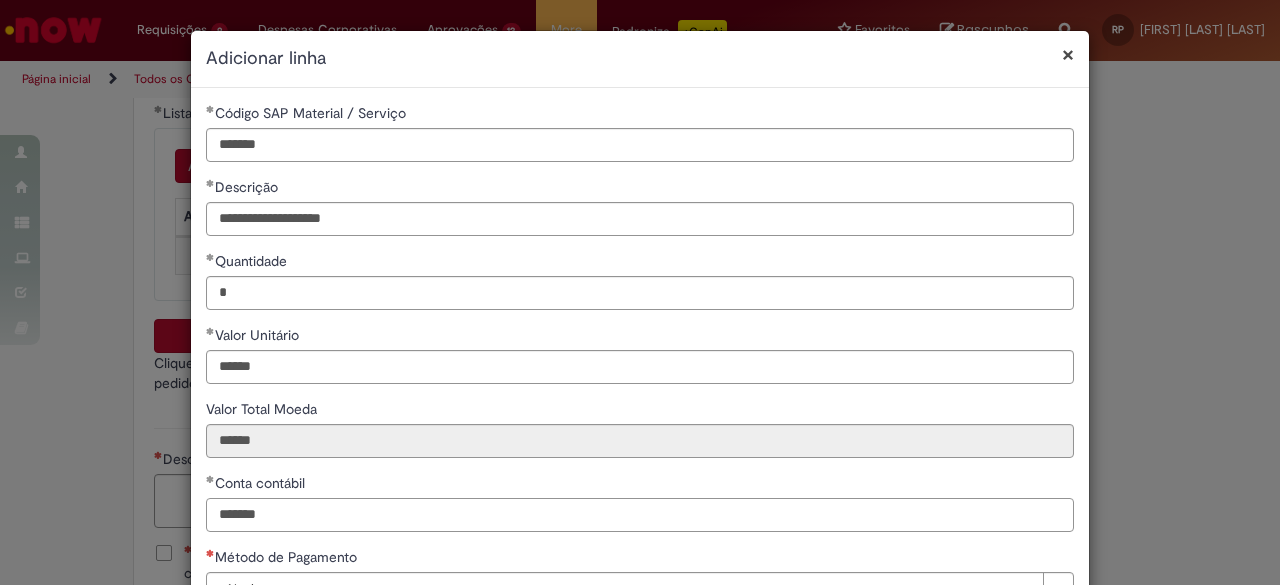 type on "*******" 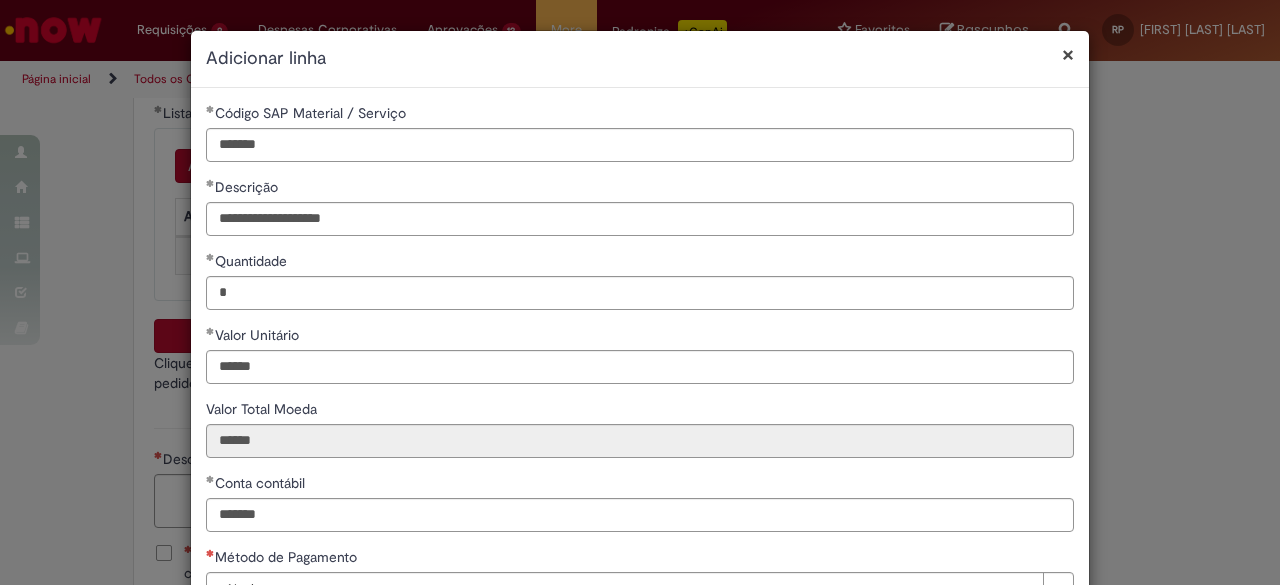 scroll, scrollTop: 146, scrollLeft: 0, axis: vertical 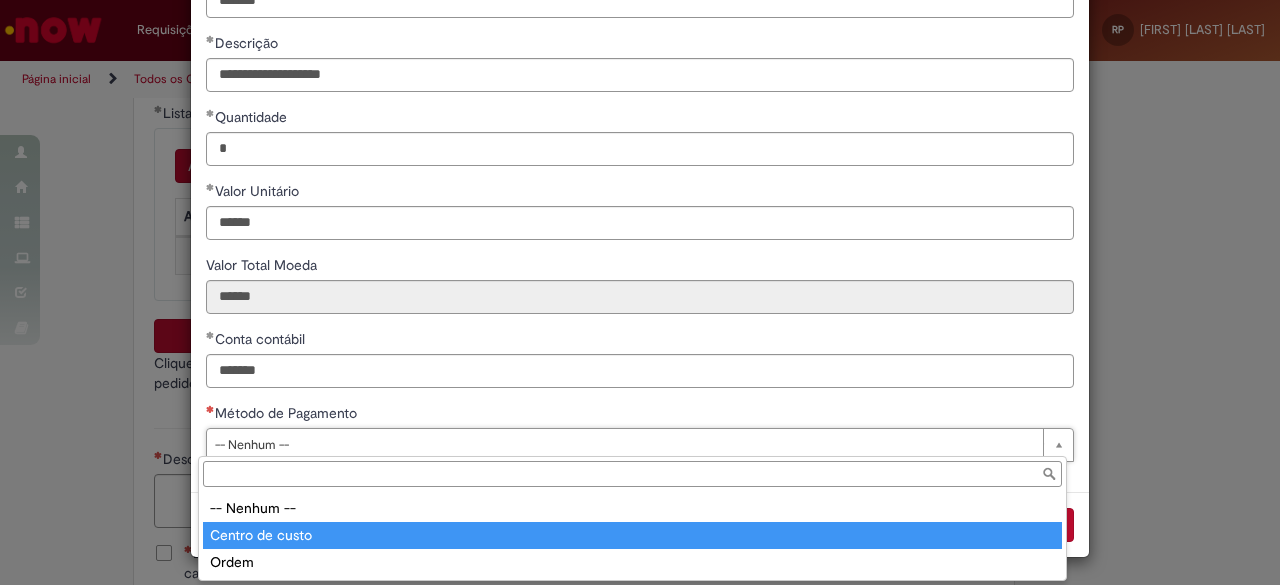 type on "**********" 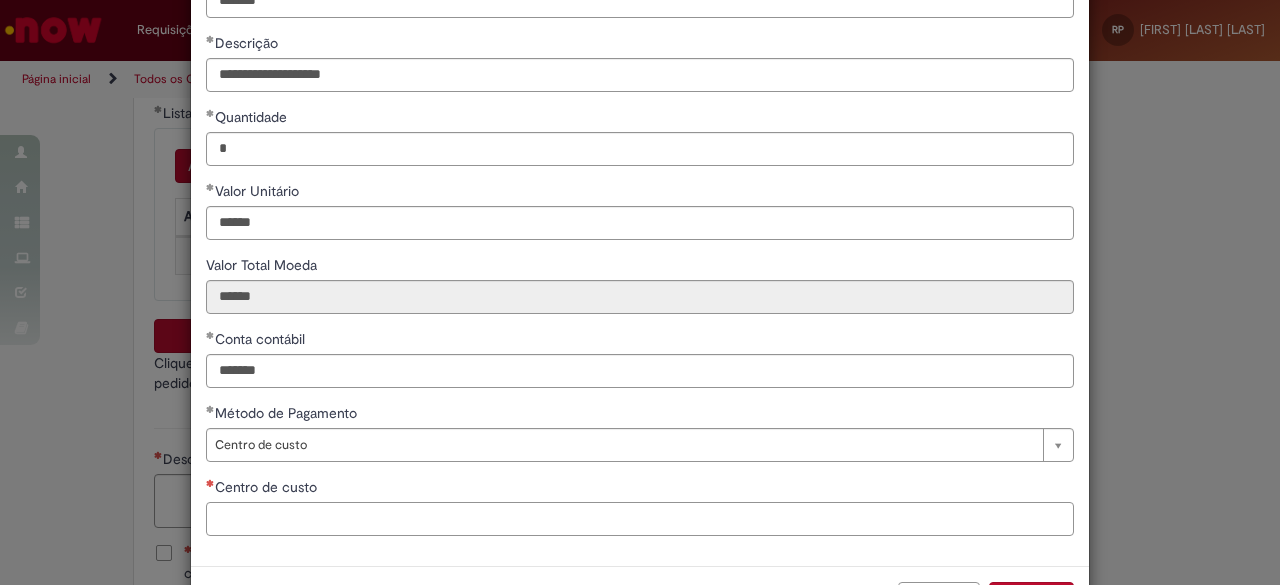 click on "Centro de custo" at bounding box center [640, 519] 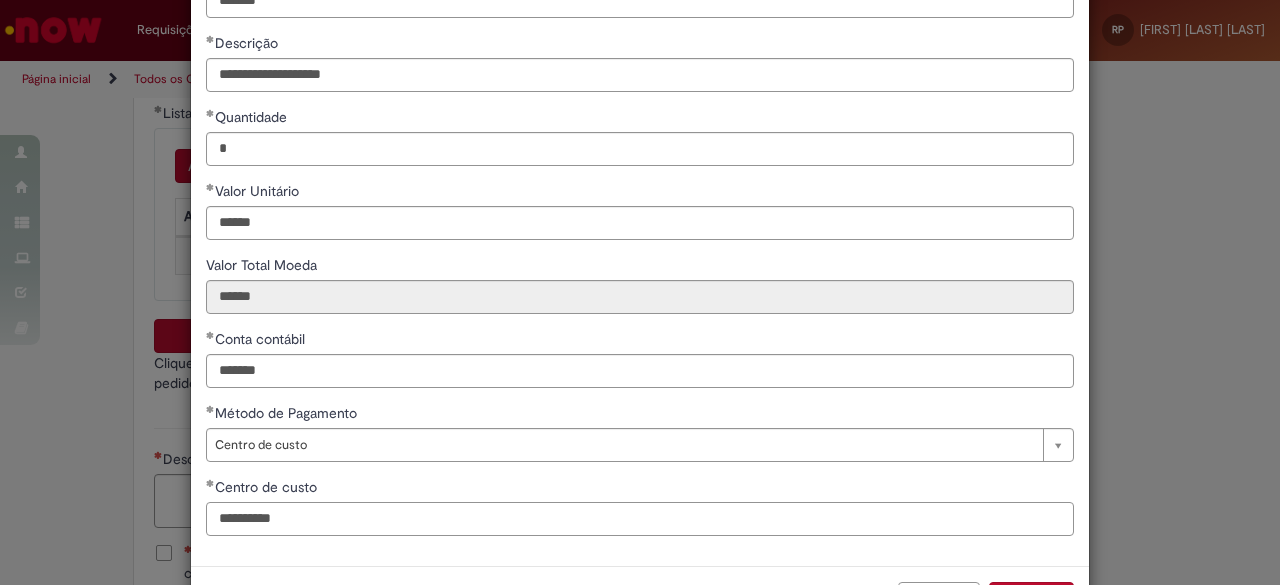 type on "**********" 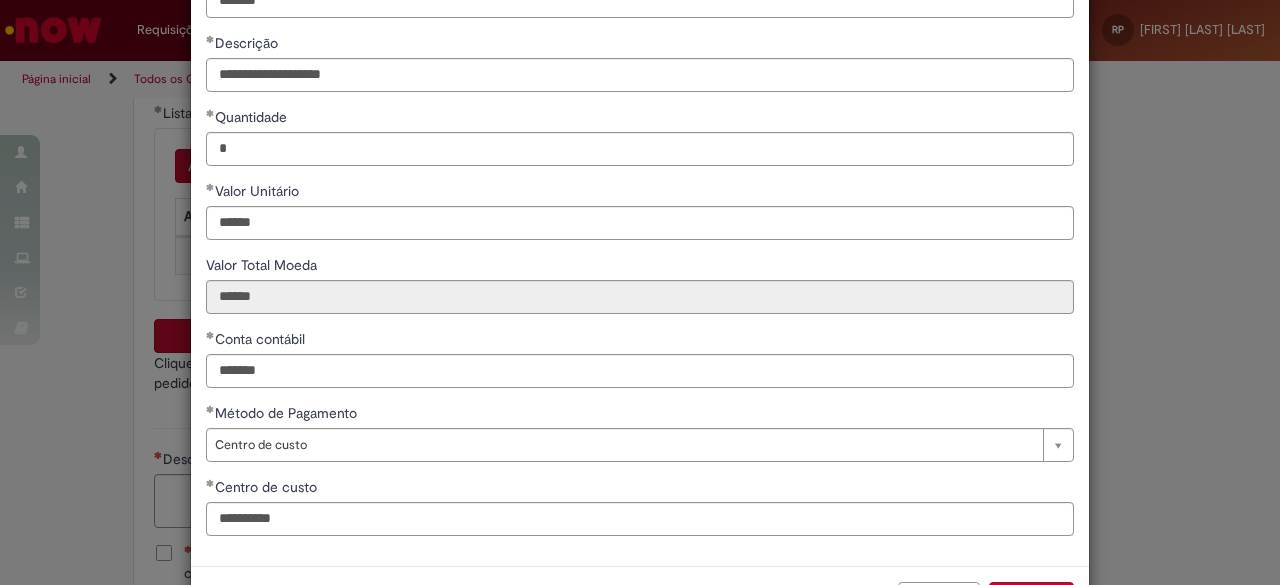 scroll, scrollTop: 220, scrollLeft: 0, axis: vertical 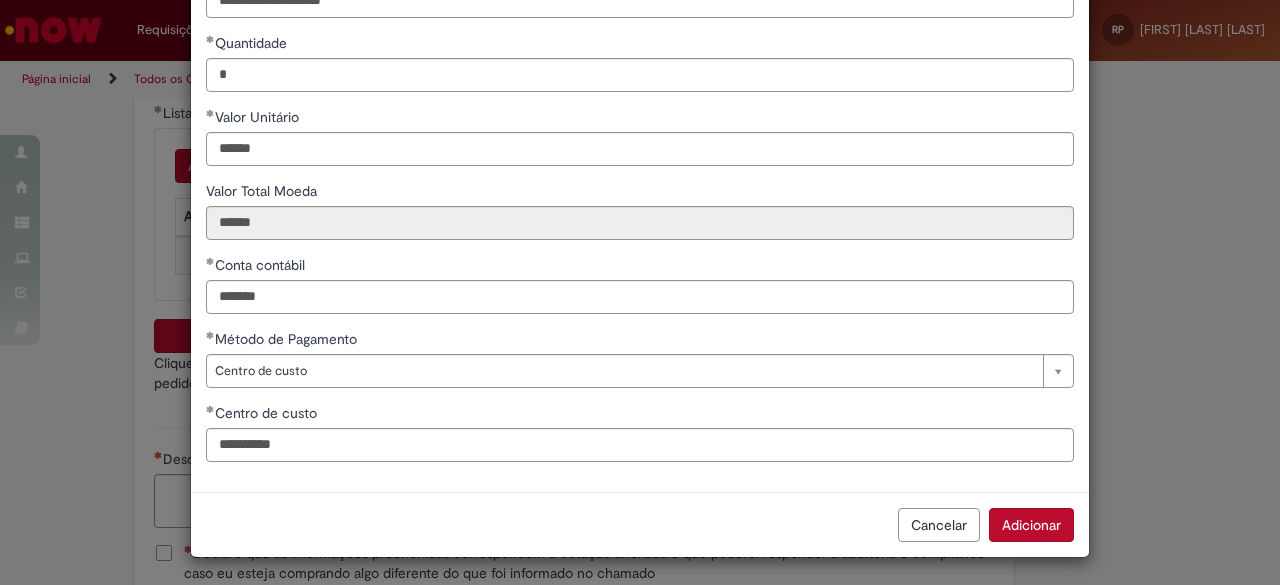 click on "Adicionar" at bounding box center [1031, 525] 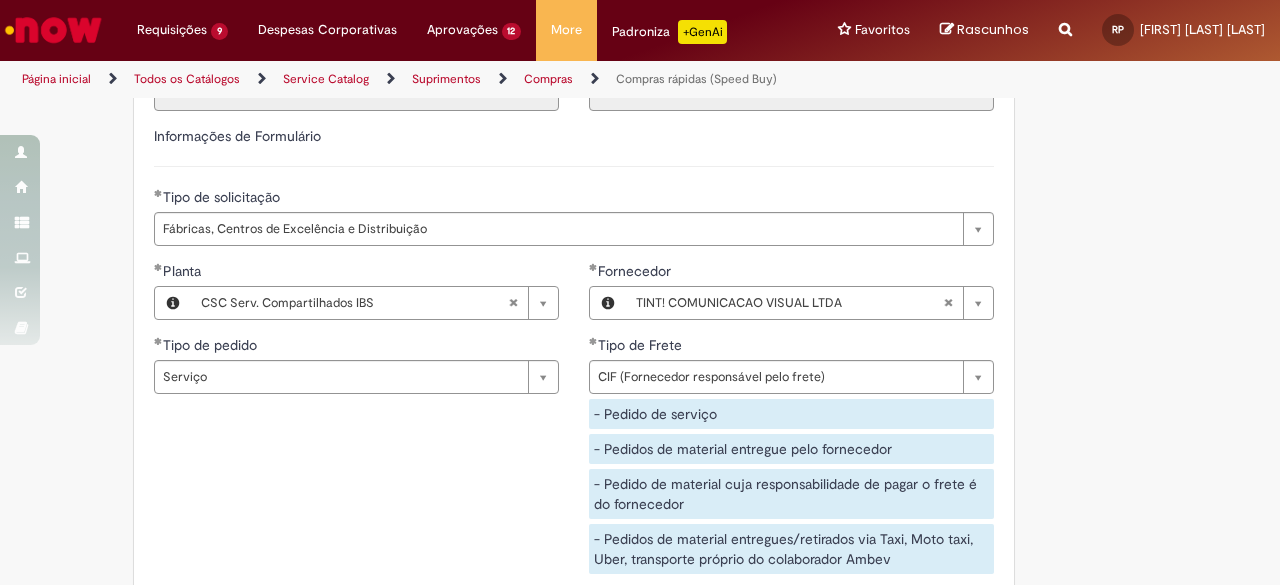 scroll, scrollTop: 2868, scrollLeft: 0, axis: vertical 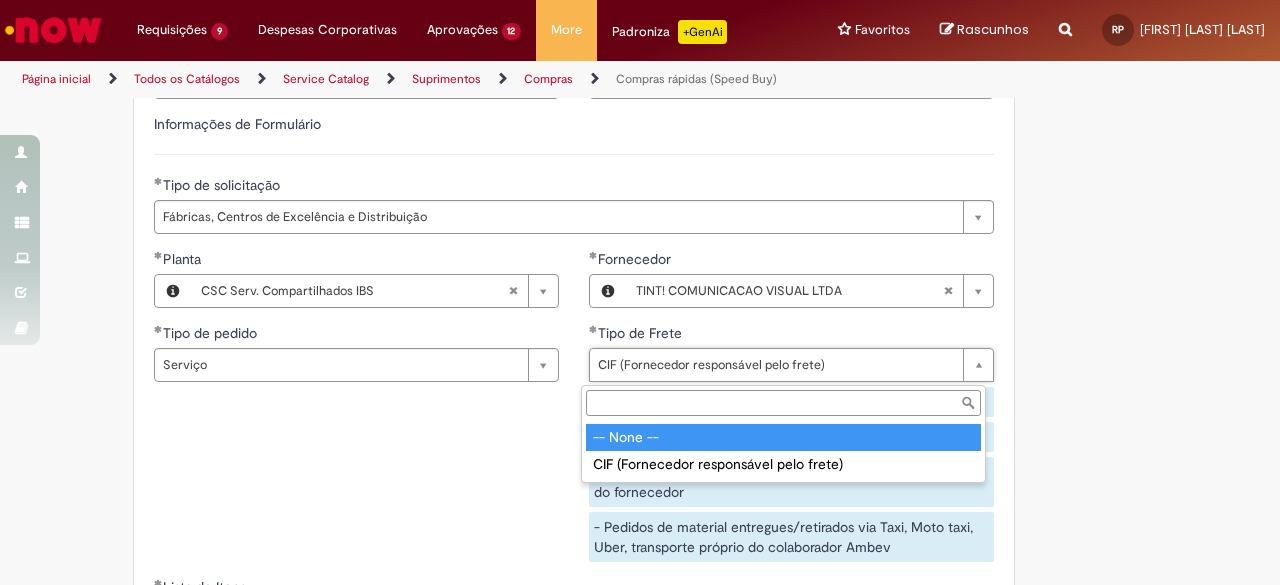 type on "**********" 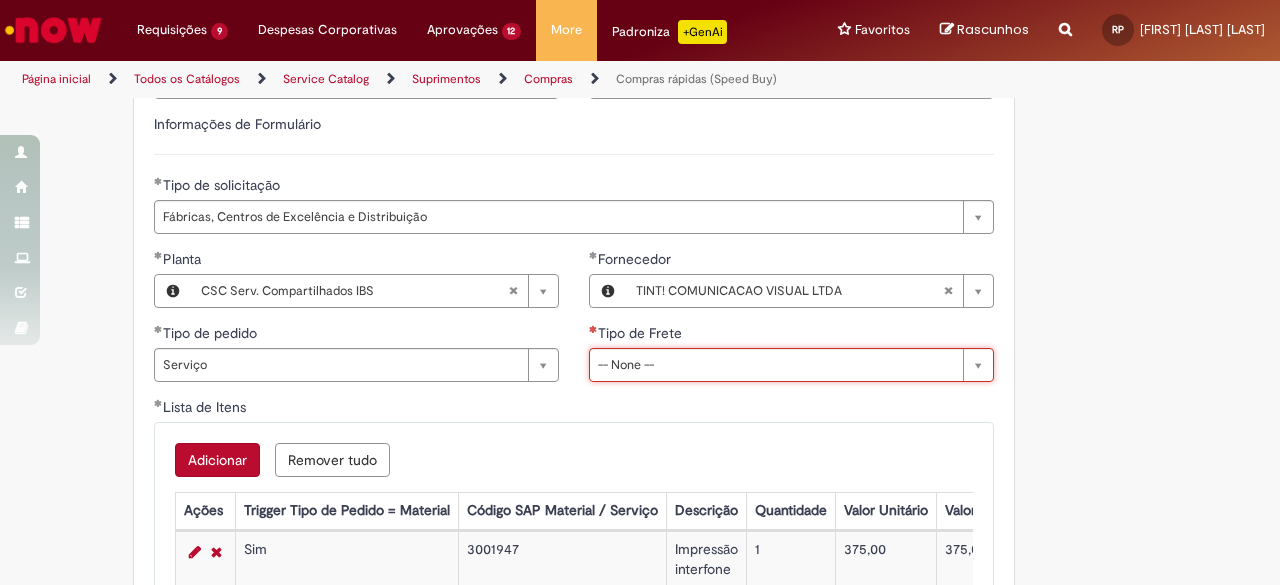 scroll, scrollTop: 0, scrollLeft: 63, axis: horizontal 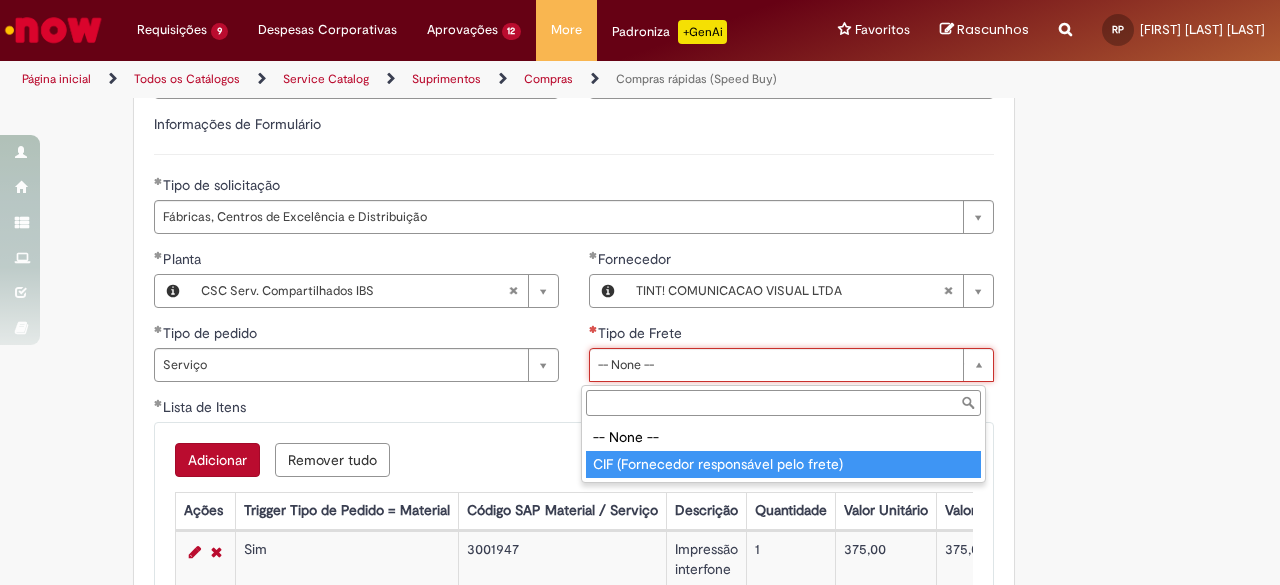 type on "**********" 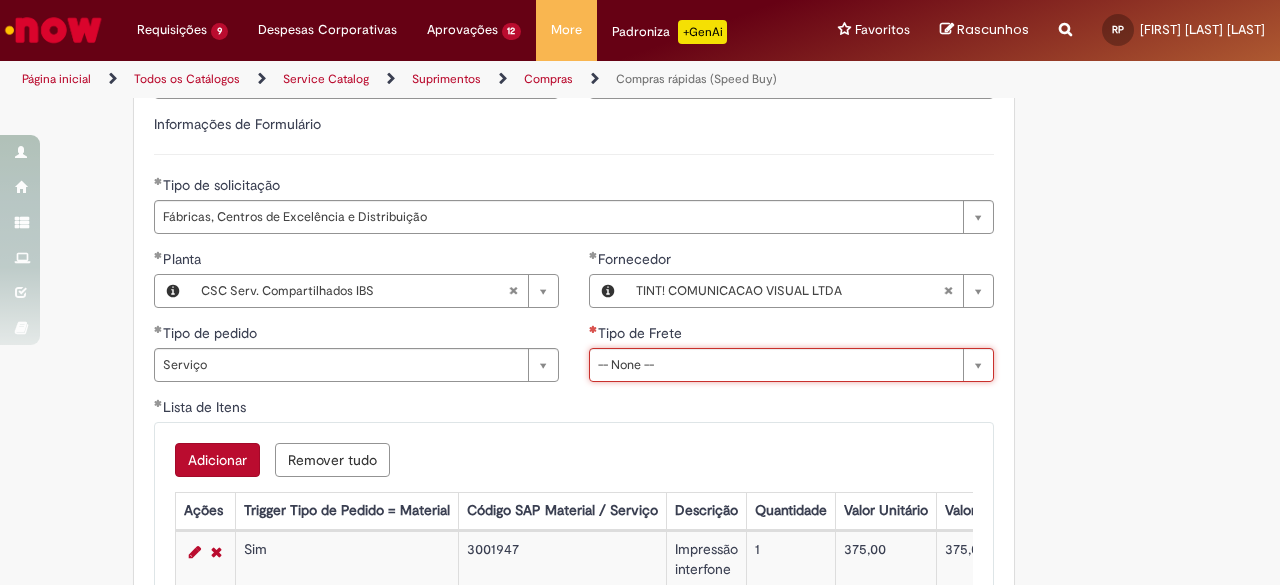 scroll, scrollTop: 0, scrollLeft: 63, axis: horizontal 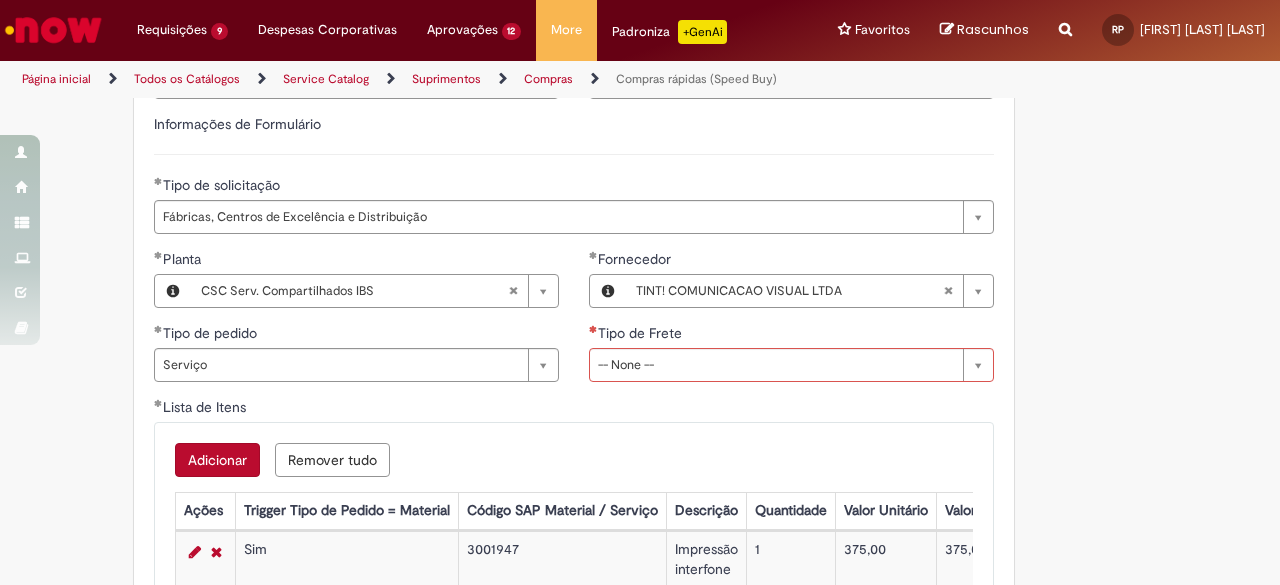 click on "Remover tudo" at bounding box center (332, 460) 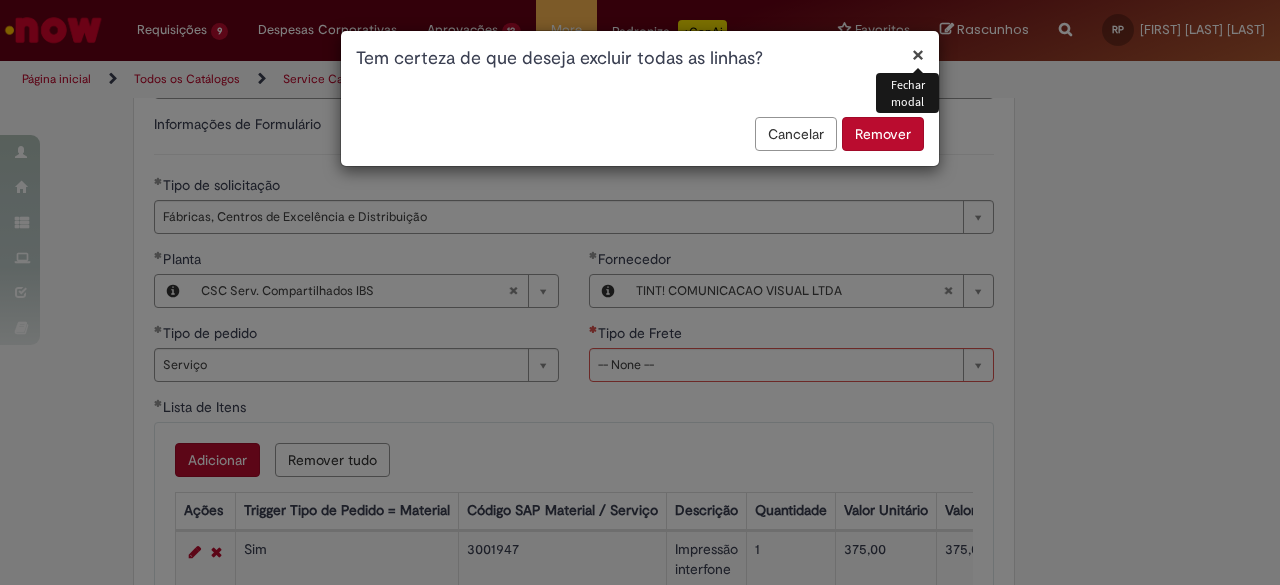 click on "Remover" at bounding box center (883, 134) 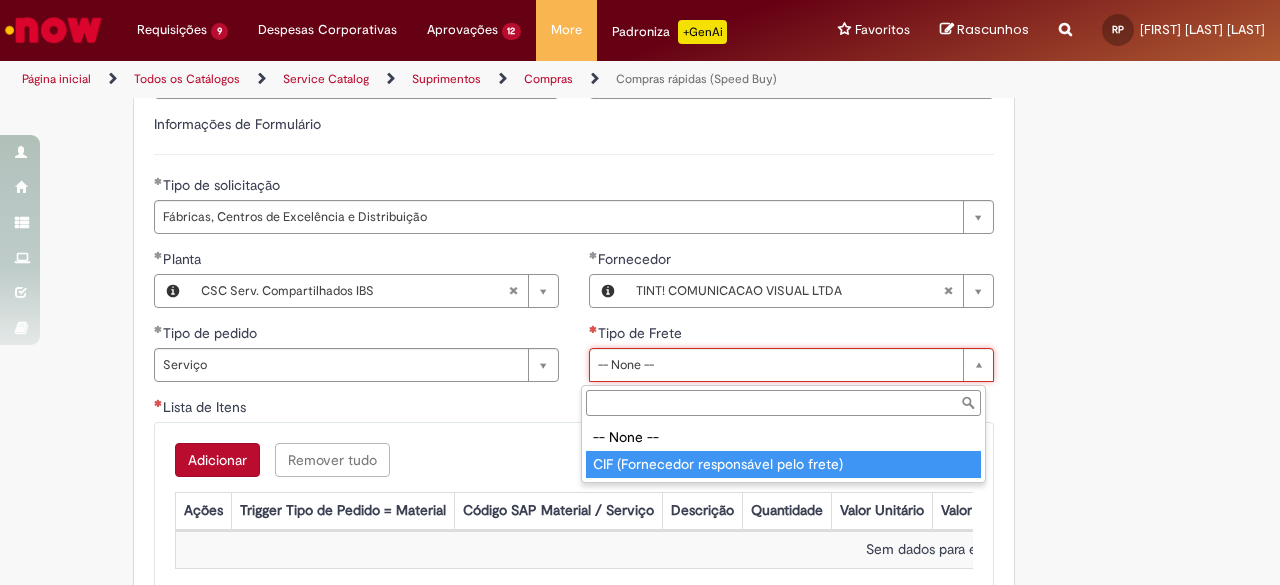 type on "**********" 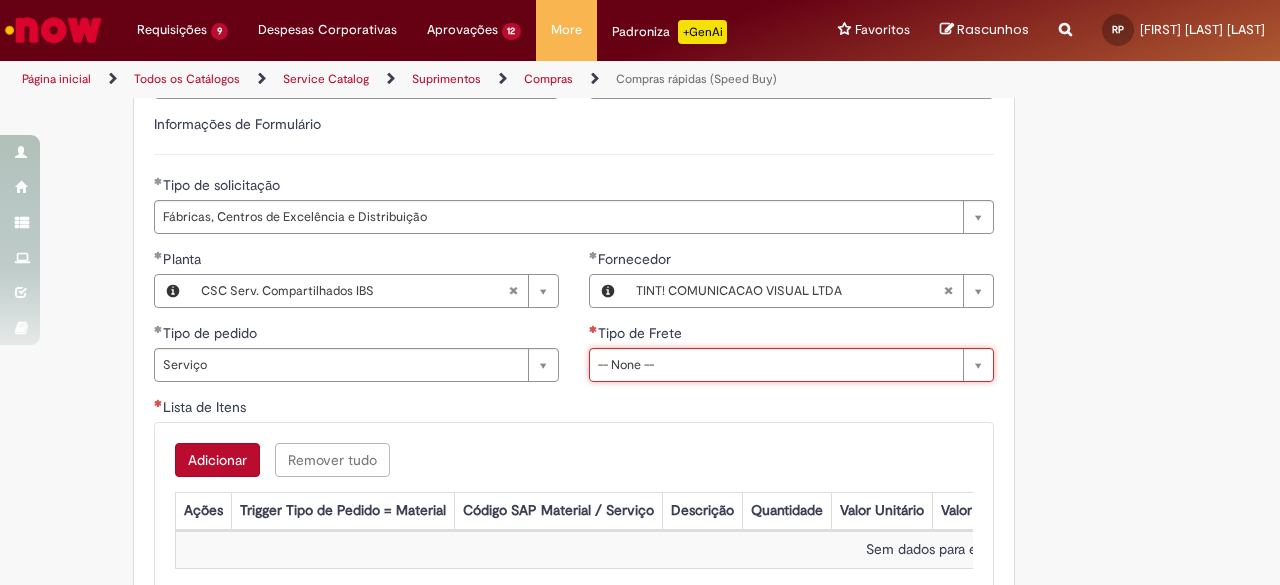 scroll, scrollTop: 0, scrollLeft: 63, axis: horizontal 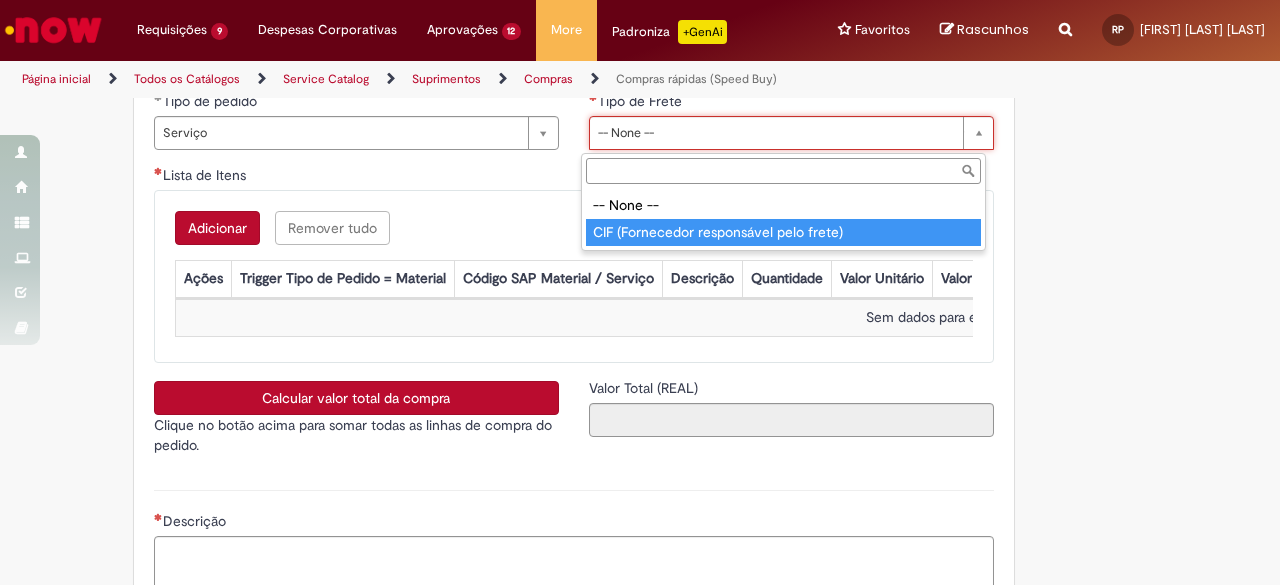type on "**********" 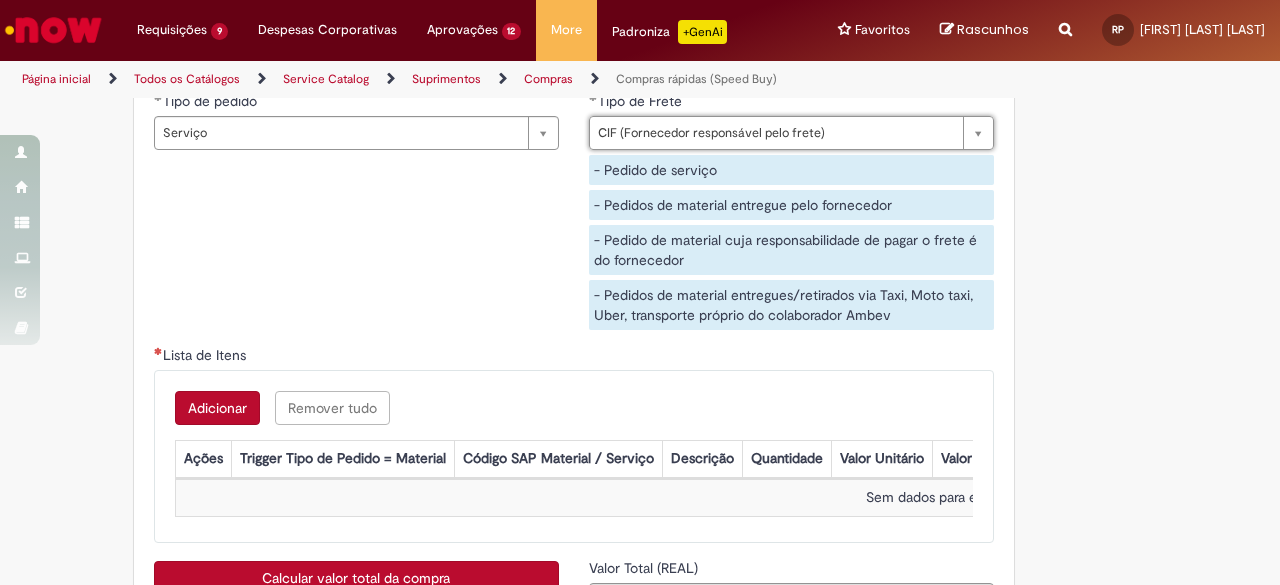 scroll, scrollTop: 0, scrollLeft: 63, axis: horizontal 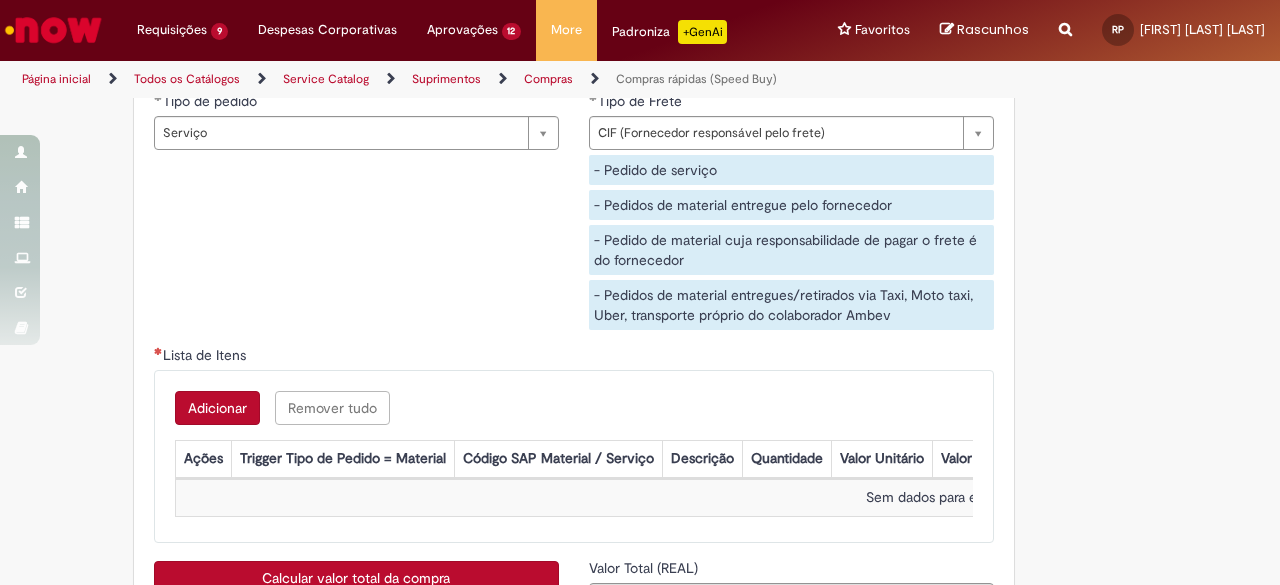 click on "Adicionar" at bounding box center (217, 408) 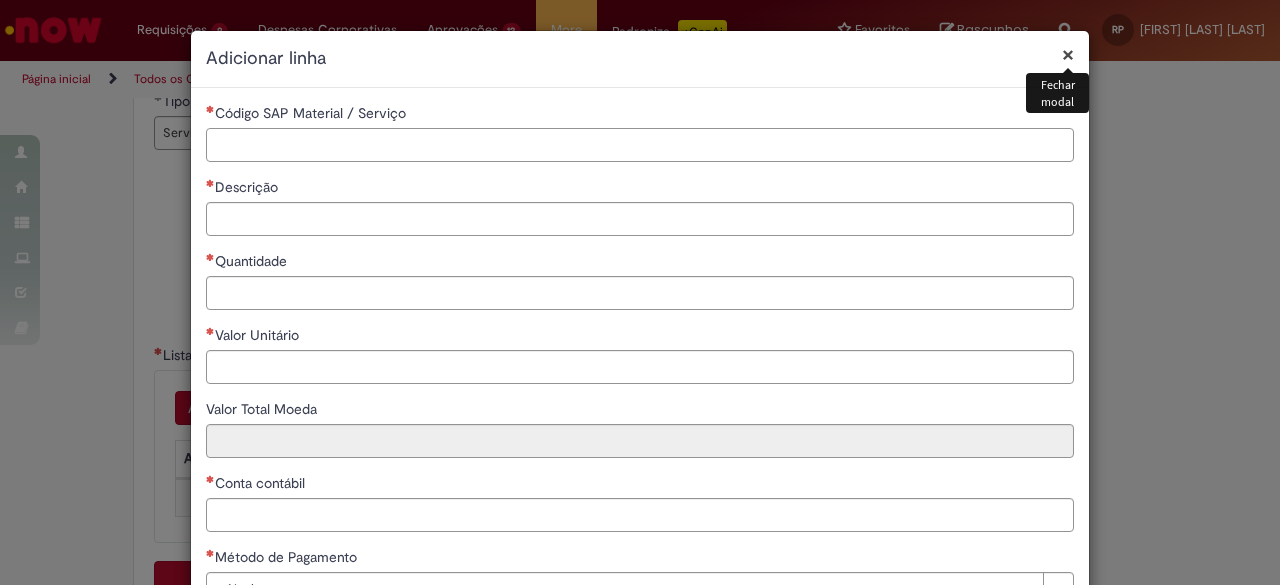 click on "Código SAP Material / Serviço" at bounding box center (640, 145) 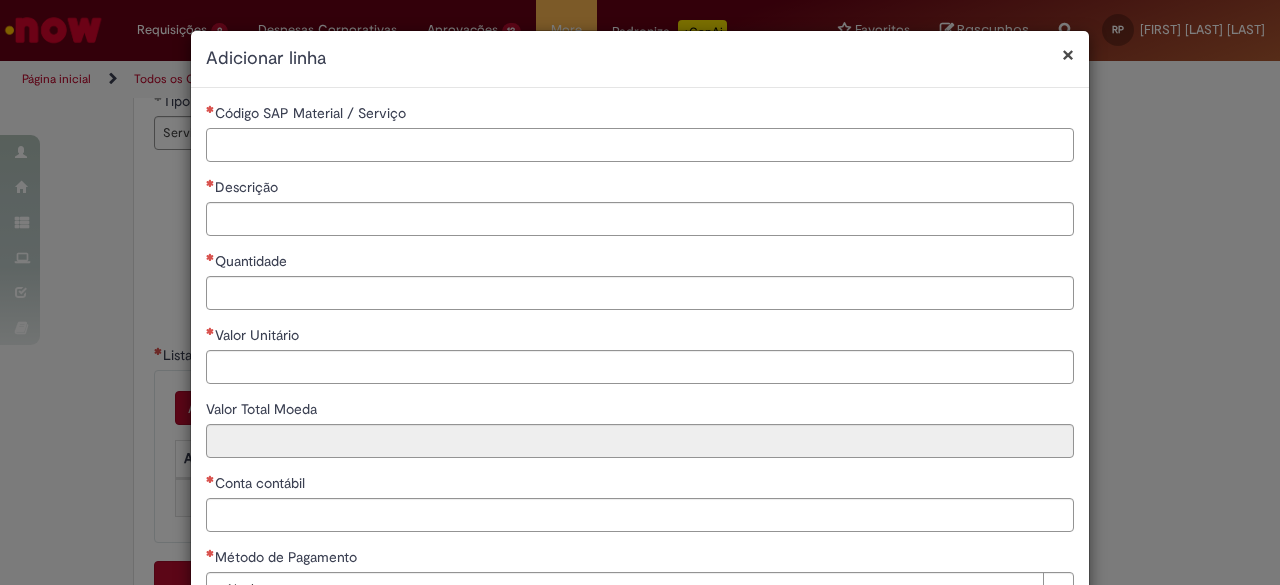 paste on "*******" 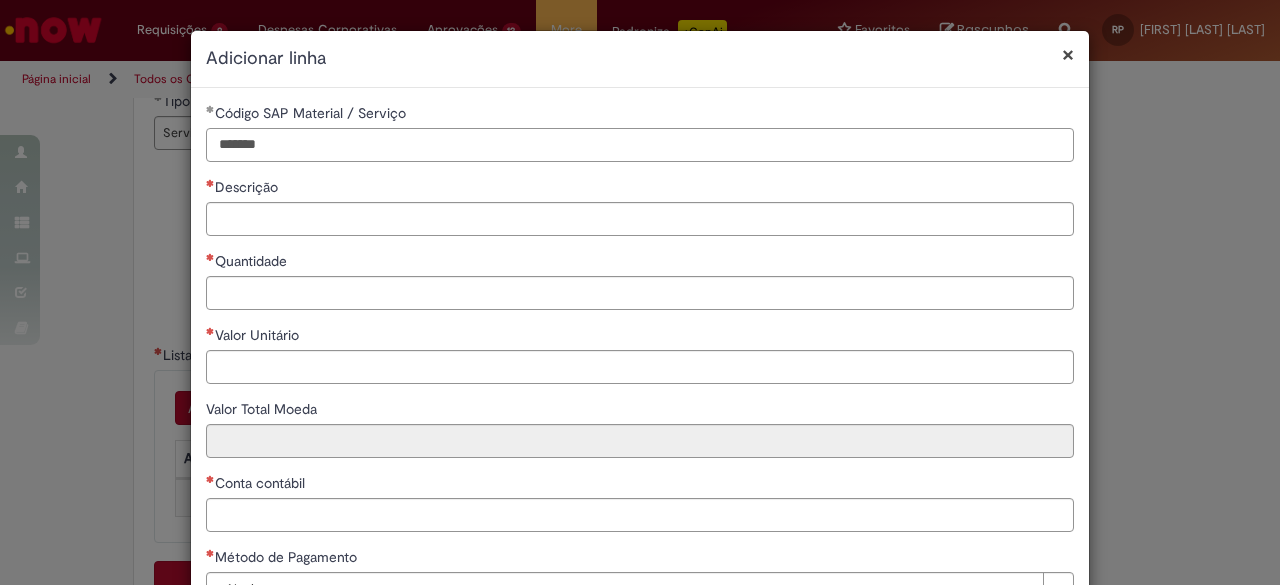 type on "*******" 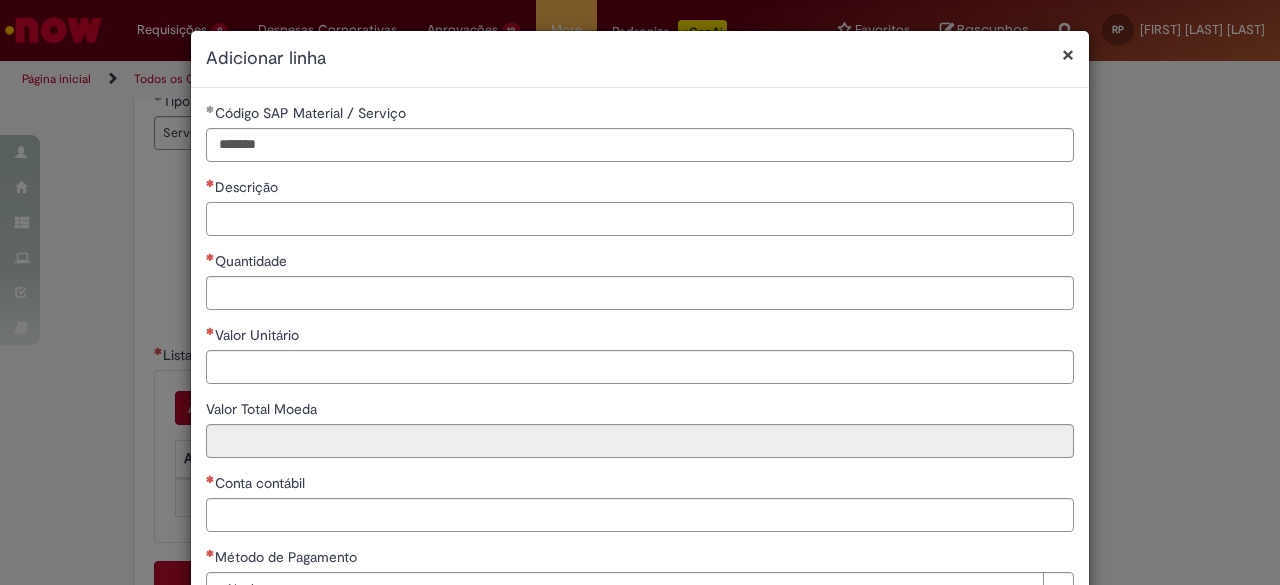 click on "Descrição" at bounding box center (640, 219) 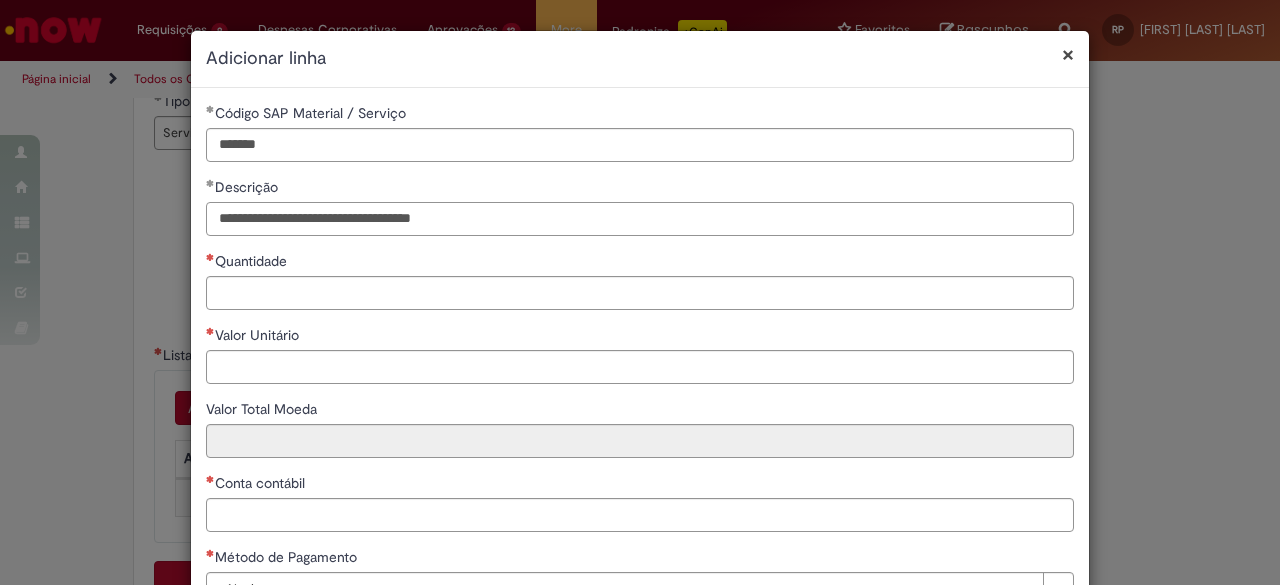 type on "**********" 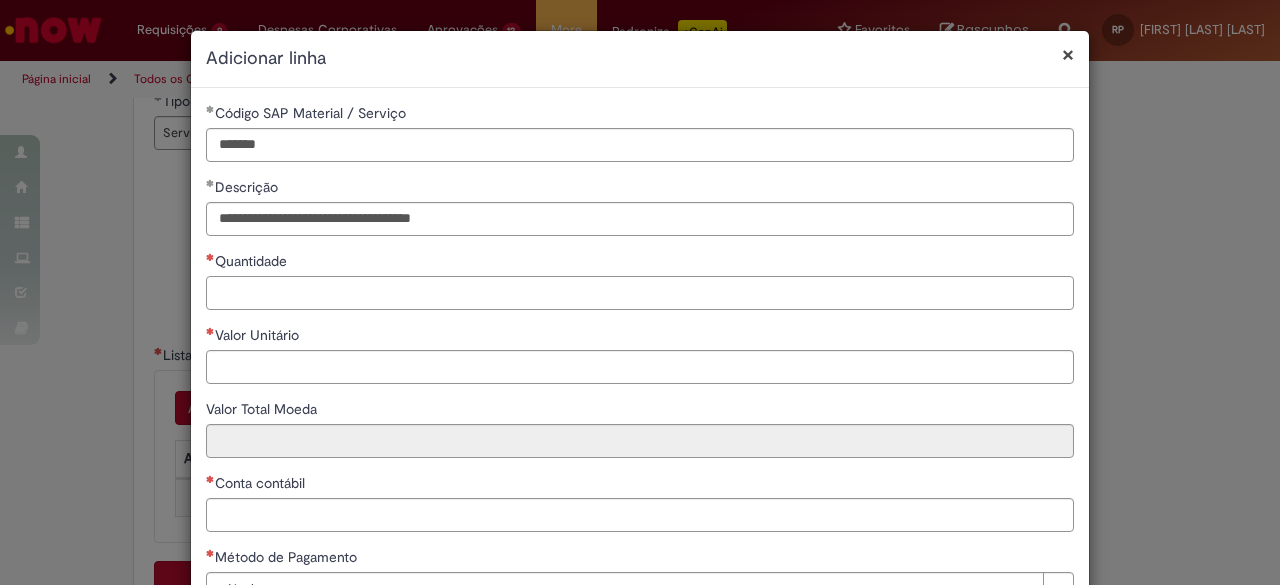 click on "Quantidade" at bounding box center (640, 293) 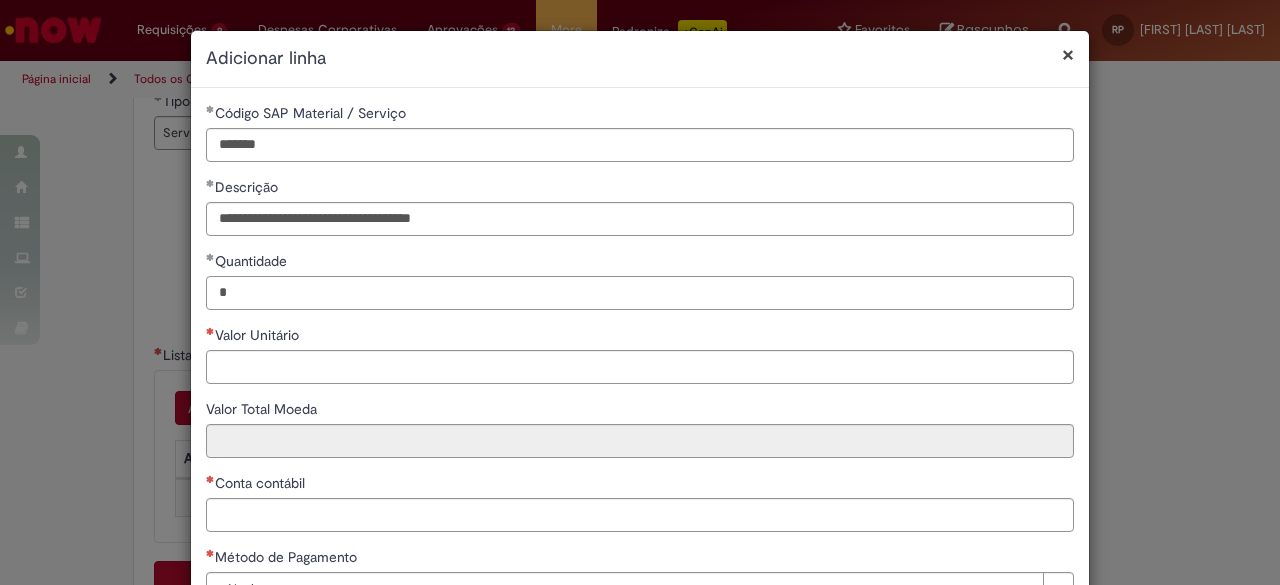 type on "*" 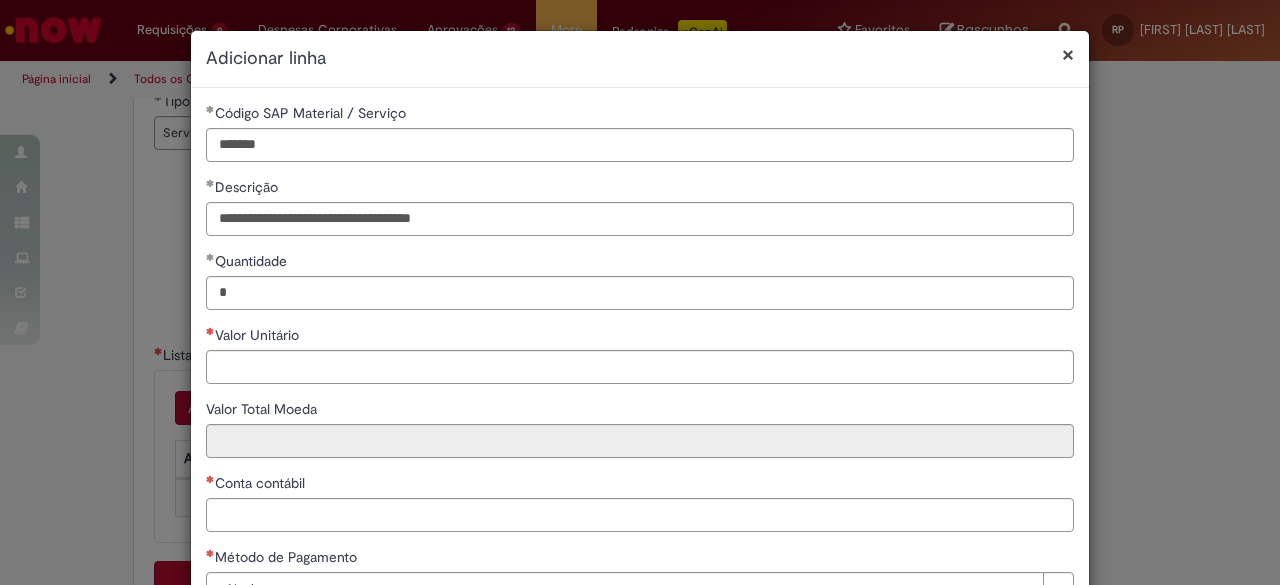 drag, startPoint x: 262, startPoint y: 347, endPoint x: 254, endPoint y: 365, distance: 19.697716 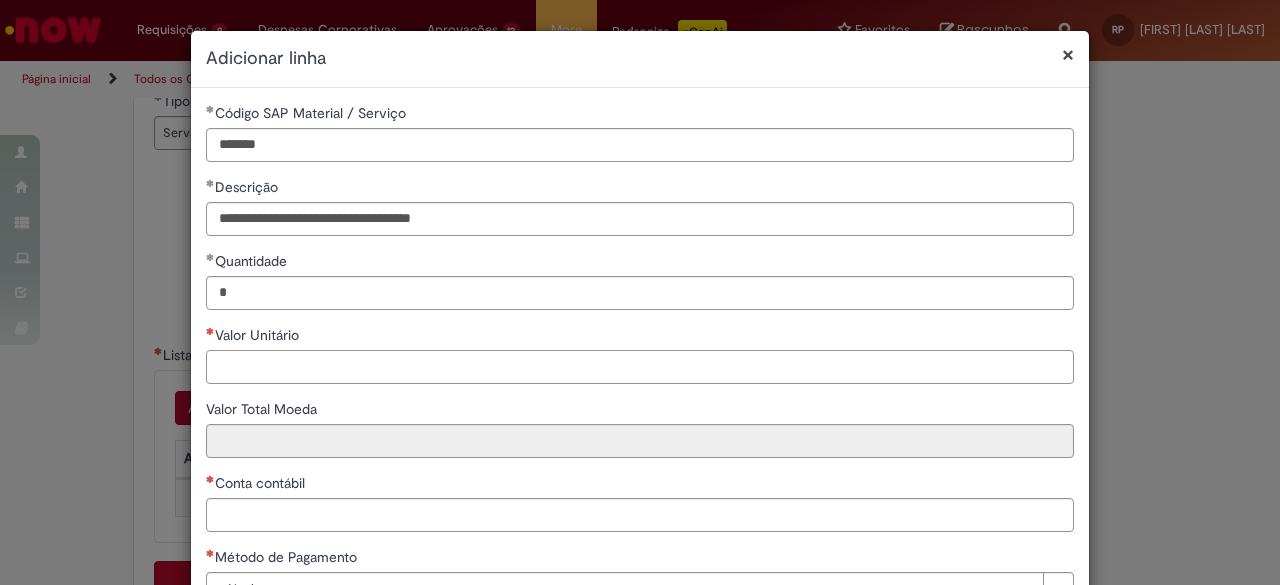 click on "Valor Unitário" at bounding box center [640, 367] 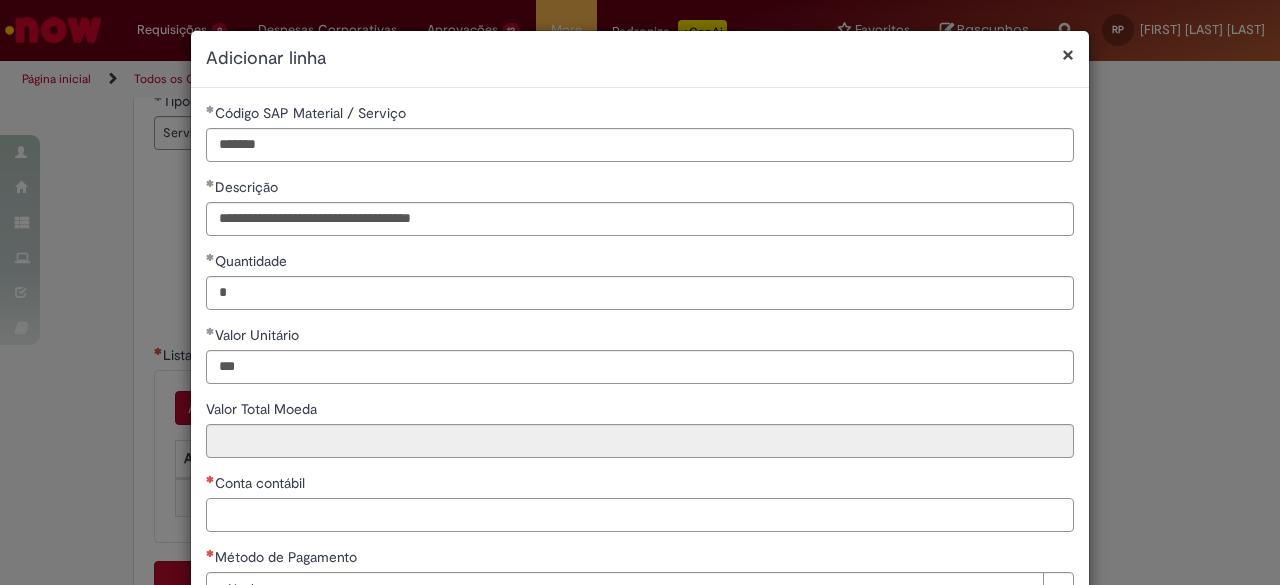 type on "******" 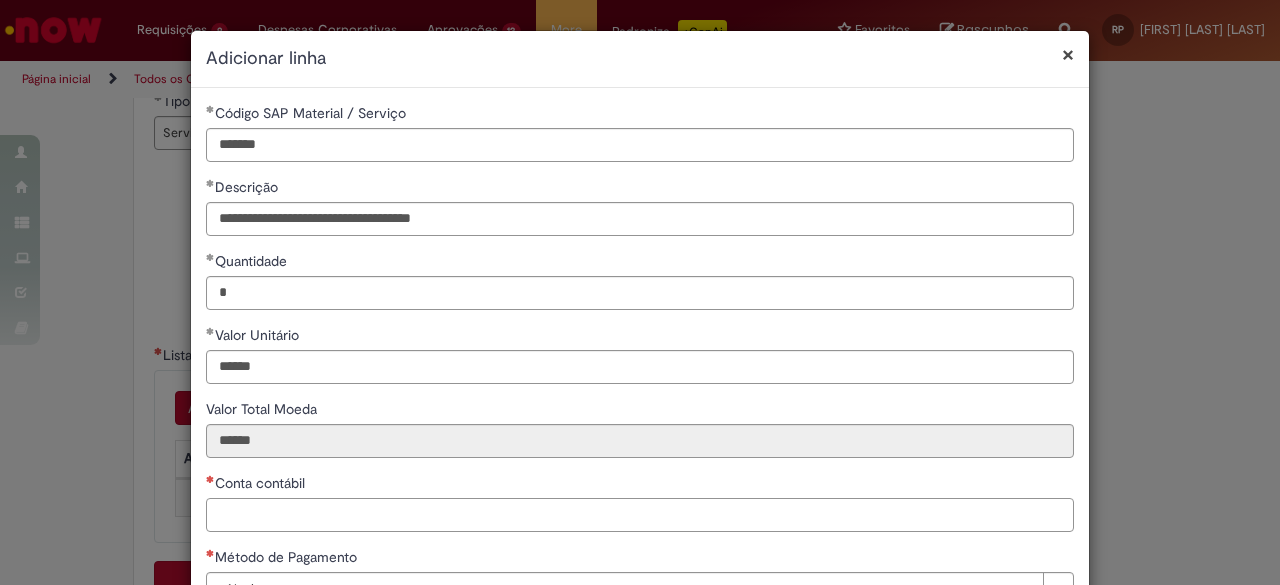 click on "Conta contábil" at bounding box center (640, 515) 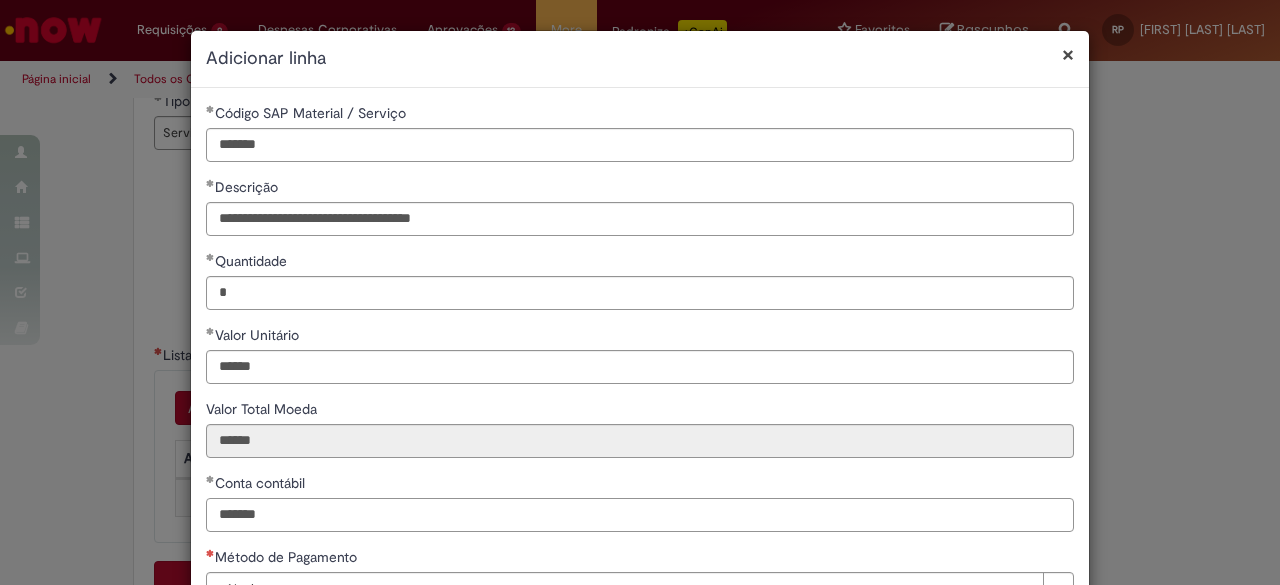 type on "*******" 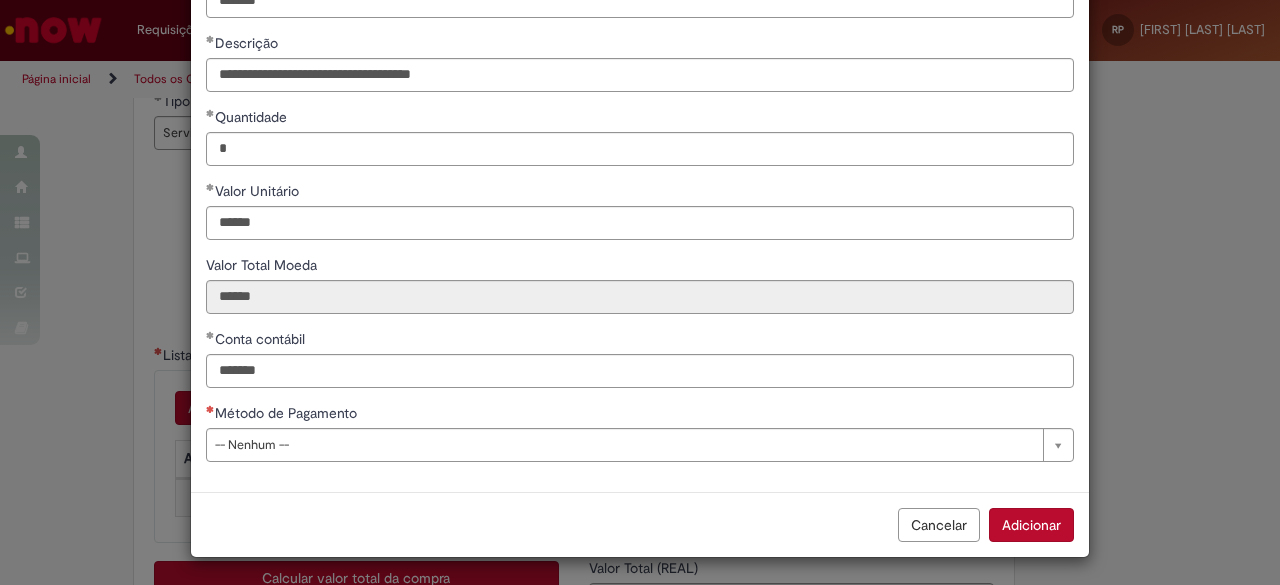 scroll, scrollTop: 144, scrollLeft: 0, axis: vertical 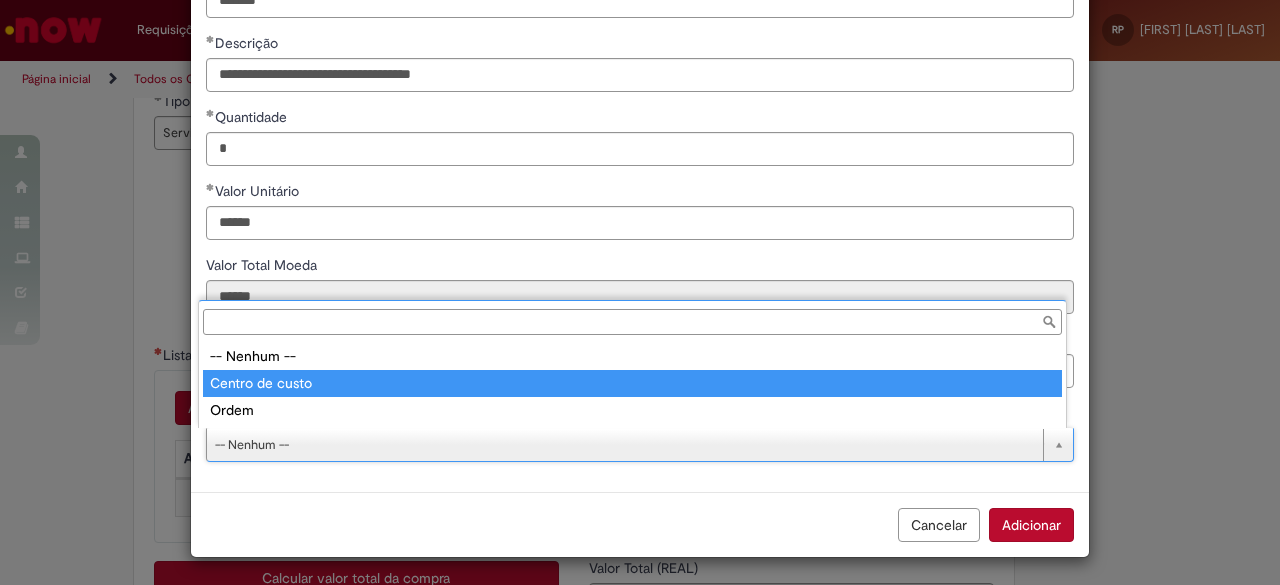 type on "**********" 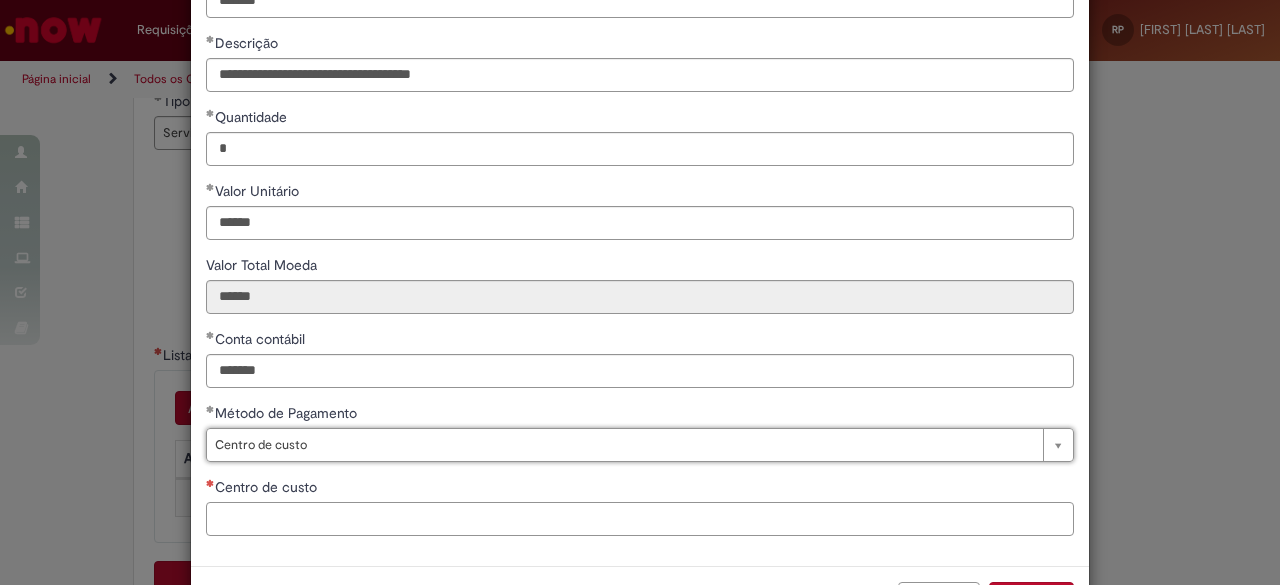 click on "Centro de custo" at bounding box center [640, 519] 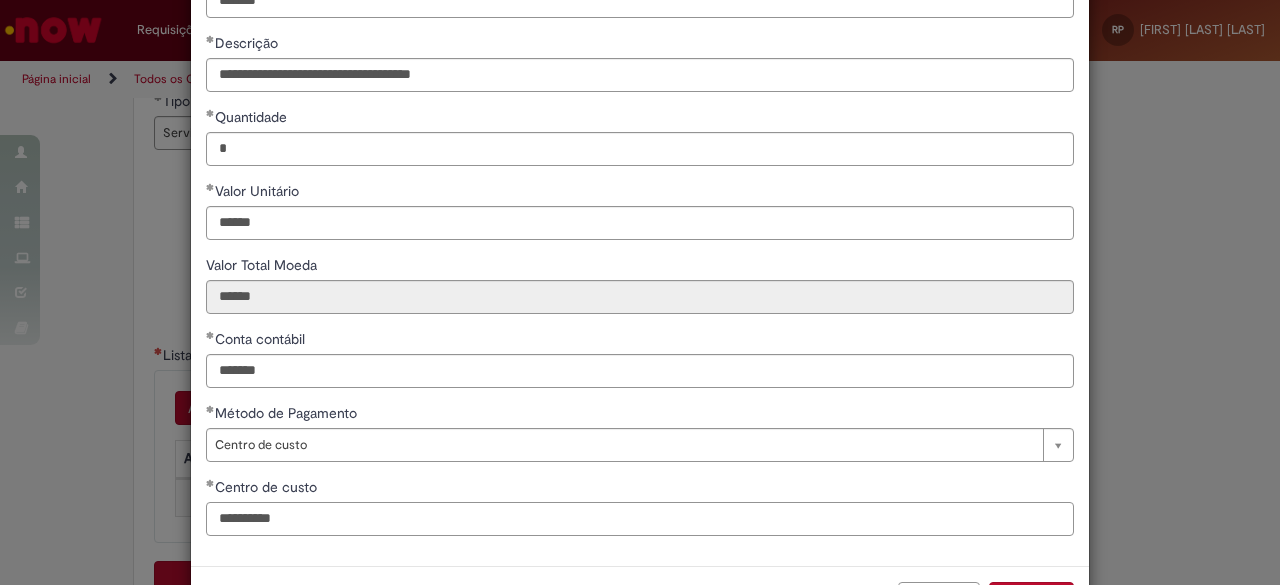 type on "**********" 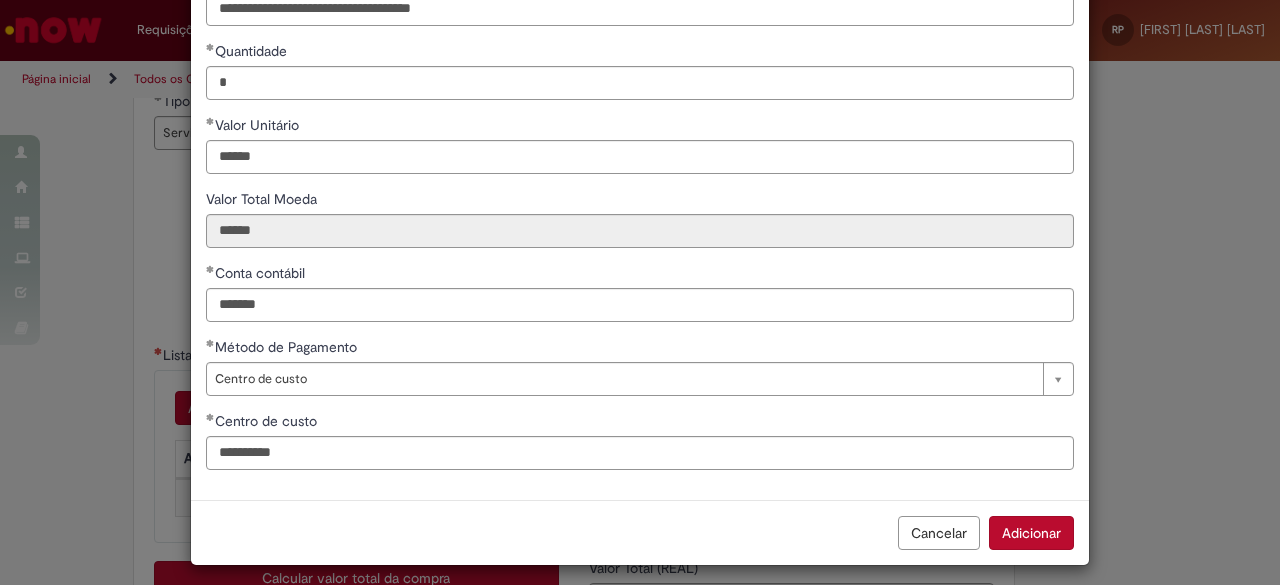 scroll, scrollTop: 210, scrollLeft: 0, axis: vertical 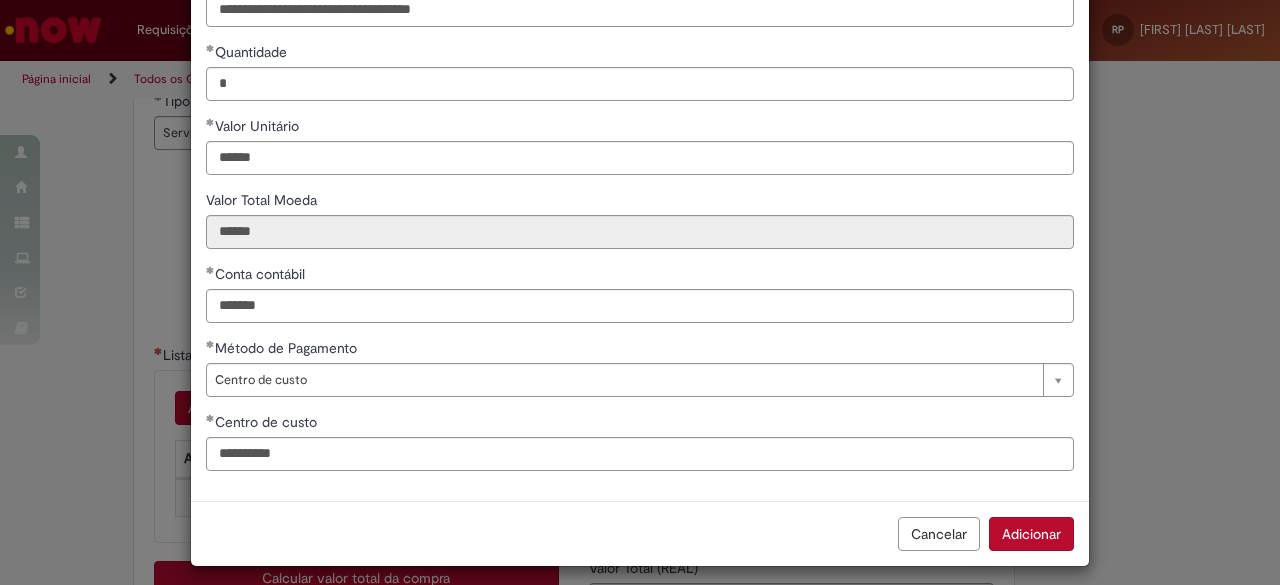 click on "Adicionar" at bounding box center [1031, 534] 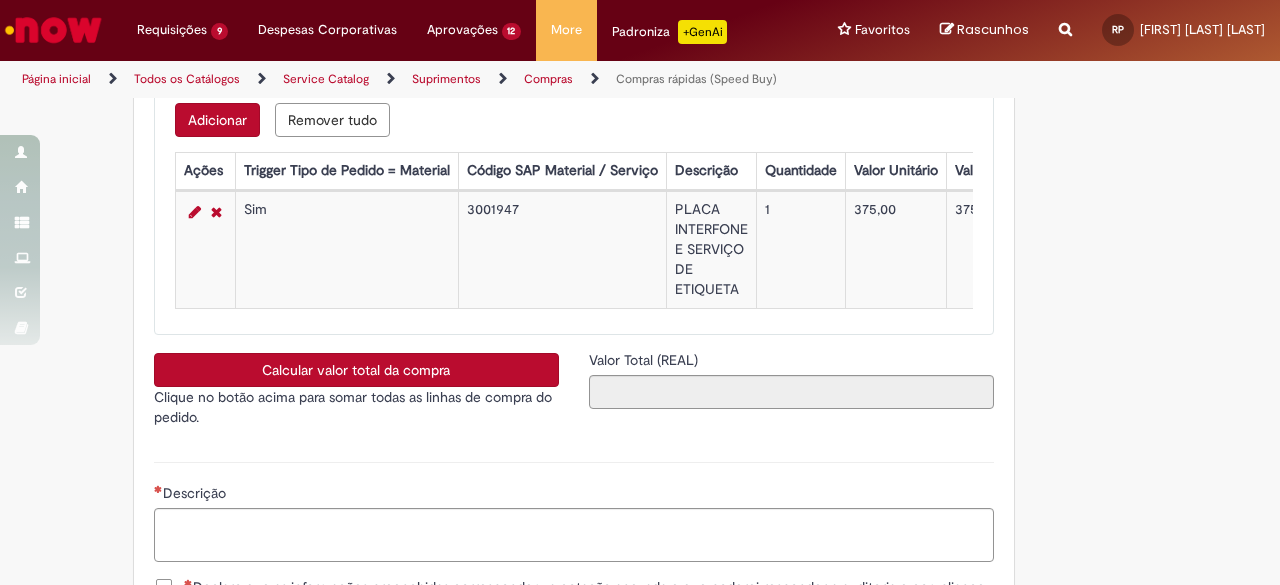 scroll, scrollTop: 3450, scrollLeft: 0, axis: vertical 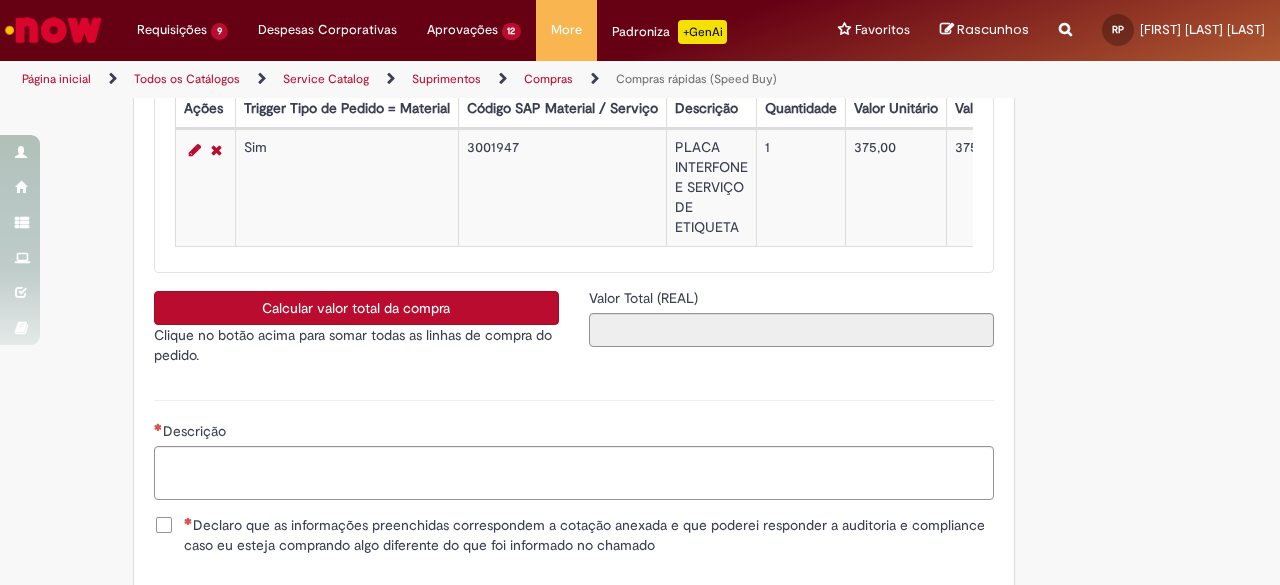 click on "Calcular valor total da compra" at bounding box center [356, 308] 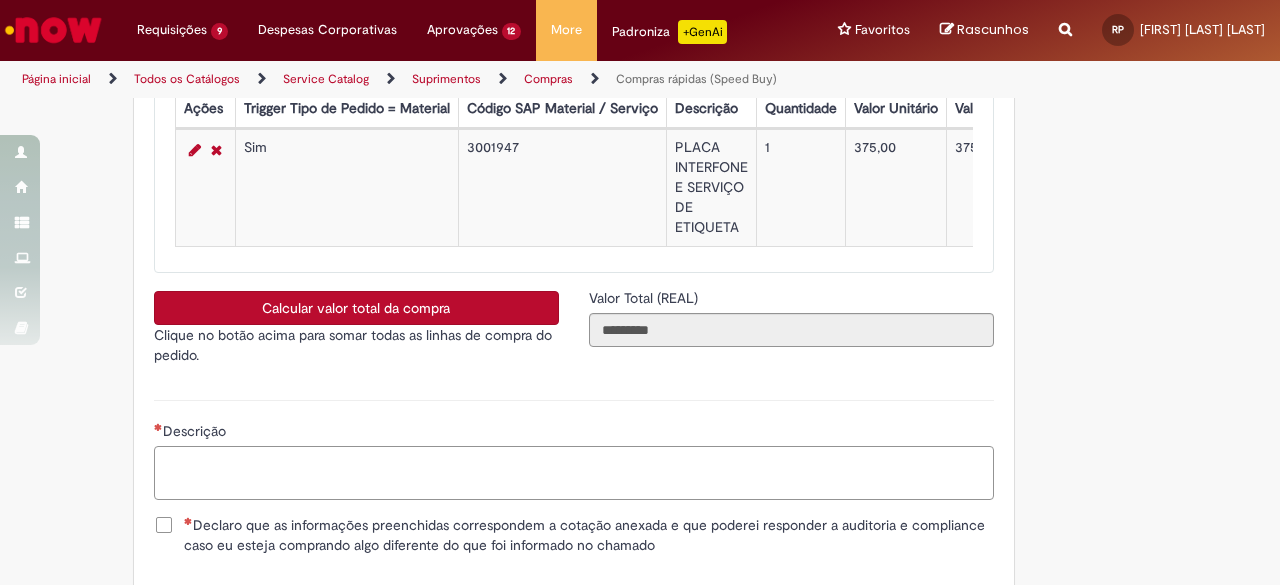 click on "Descrição" at bounding box center (574, 472) 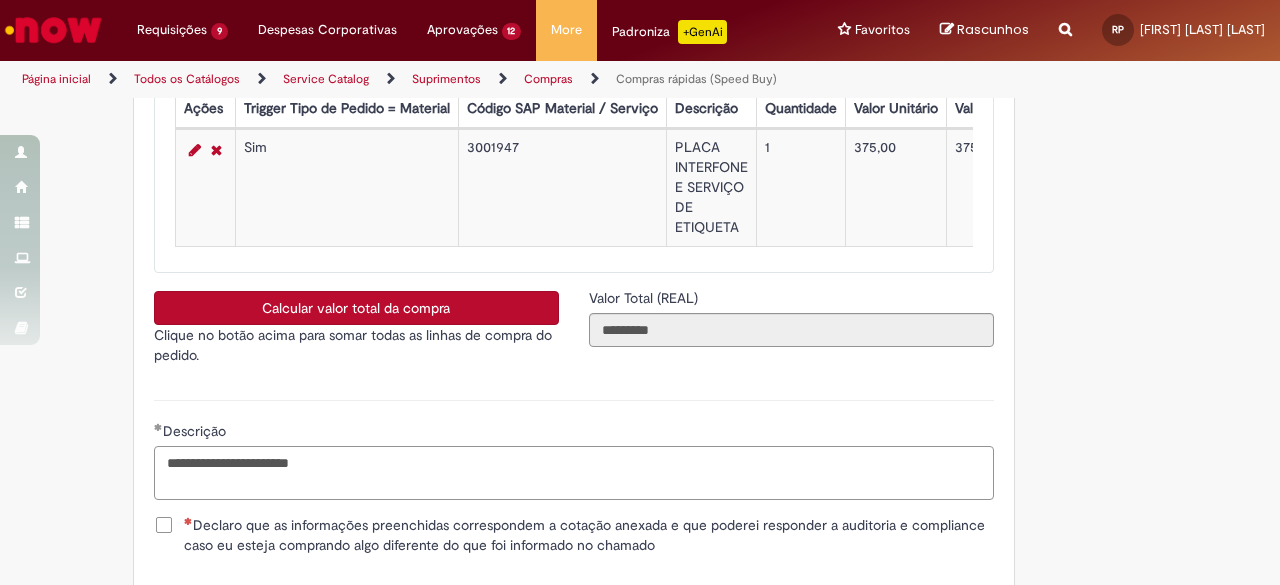 type on "**********" 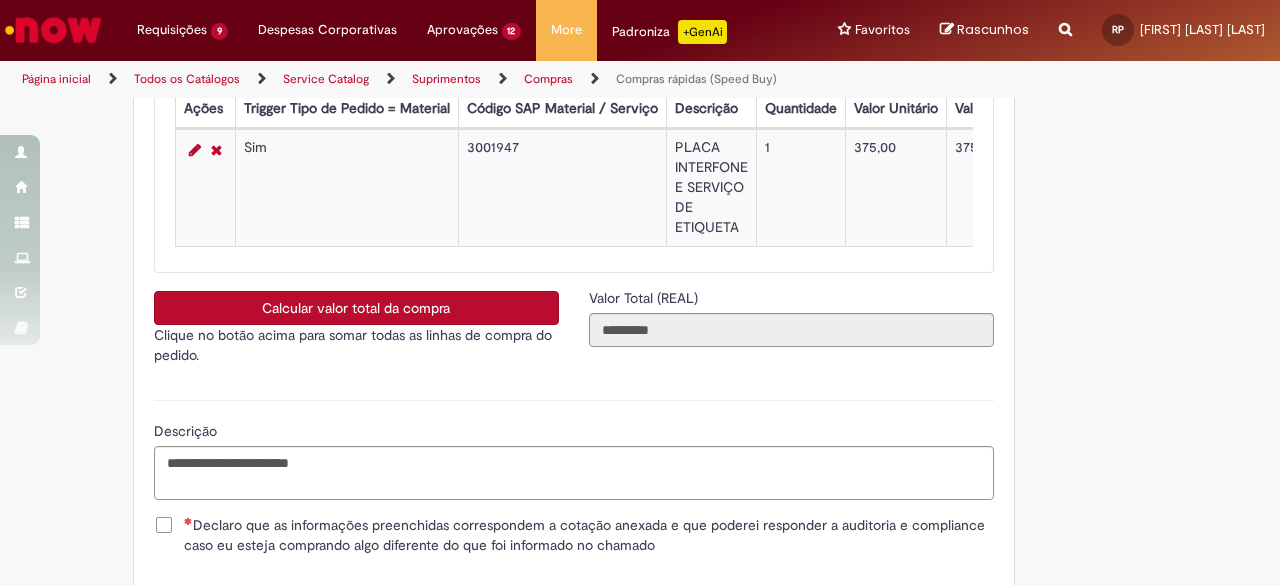 click on "Declaro que as informações preenchidas correspondem a cotação anexada e que poderei responder a auditoria e compliance caso eu esteja comprando algo diferente do que foi informado no chamado" at bounding box center (589, 535) 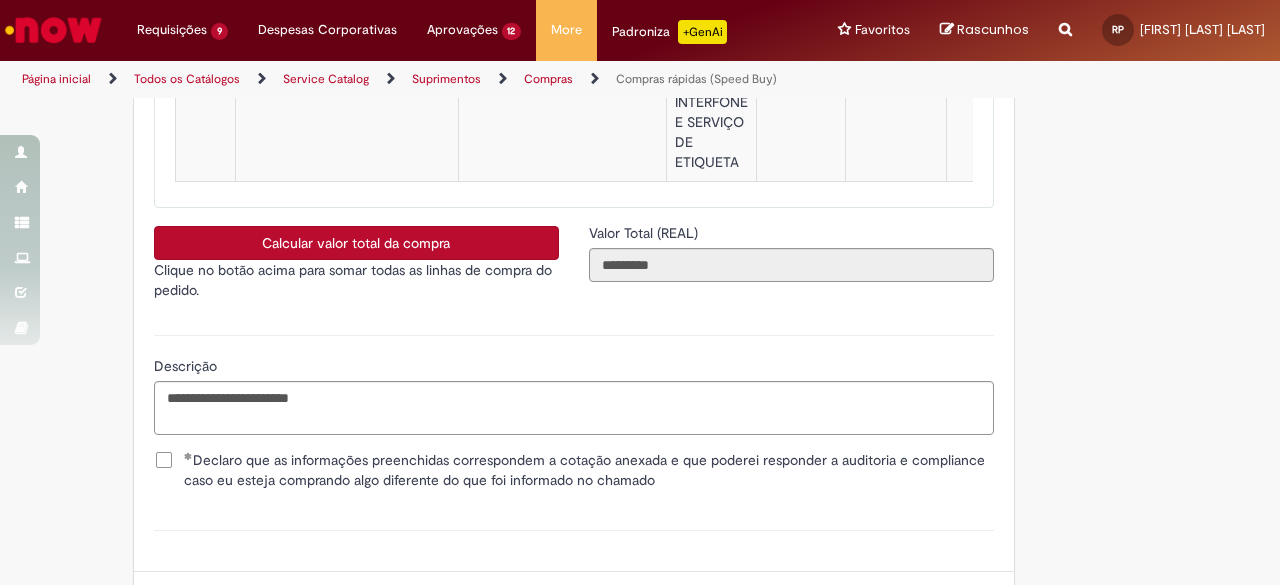 scroll, scrollTop: 3703, scrollLeft: 0, axis: vertical 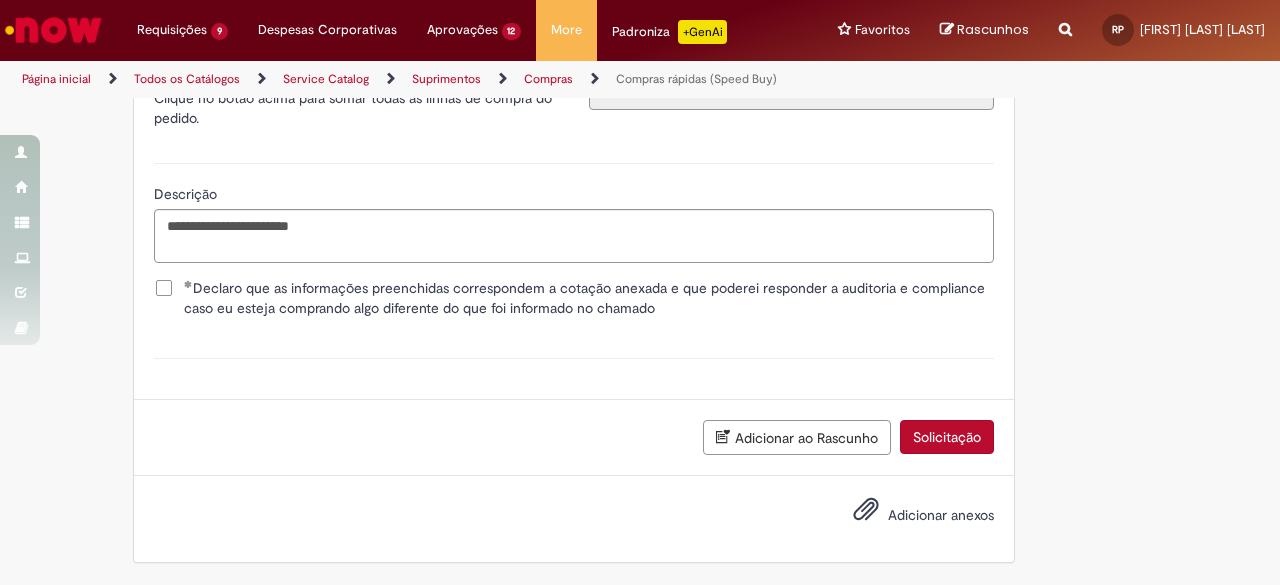 click on "Adicionar anexos" at bounding box center (941, 515) 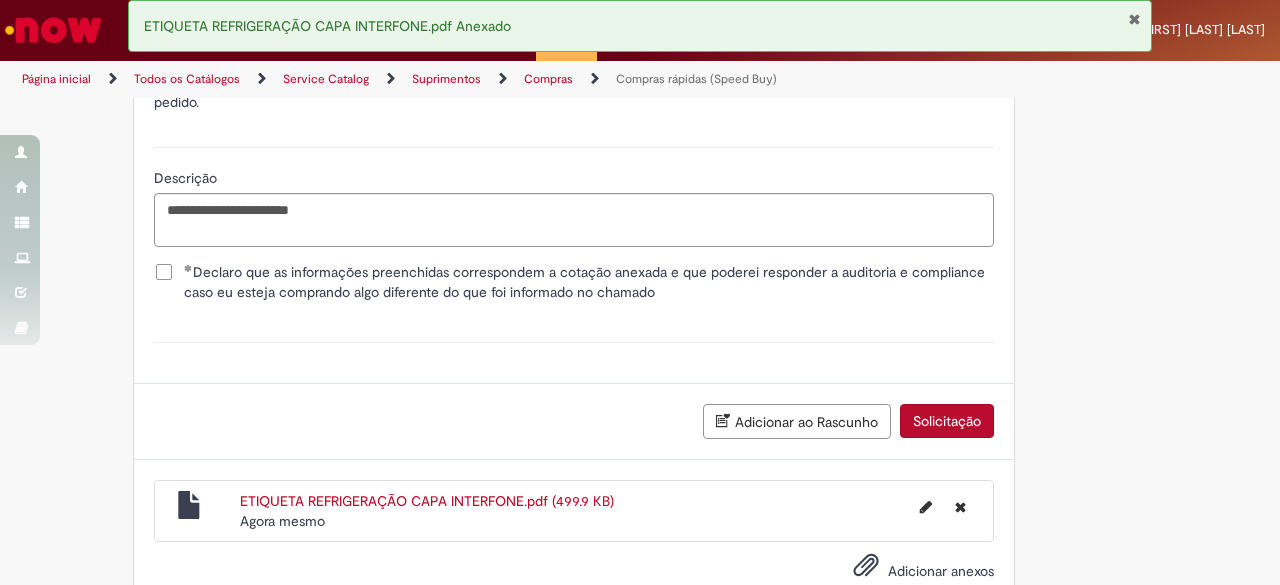 click on "Solicitação" at bounding box center [947, 421] 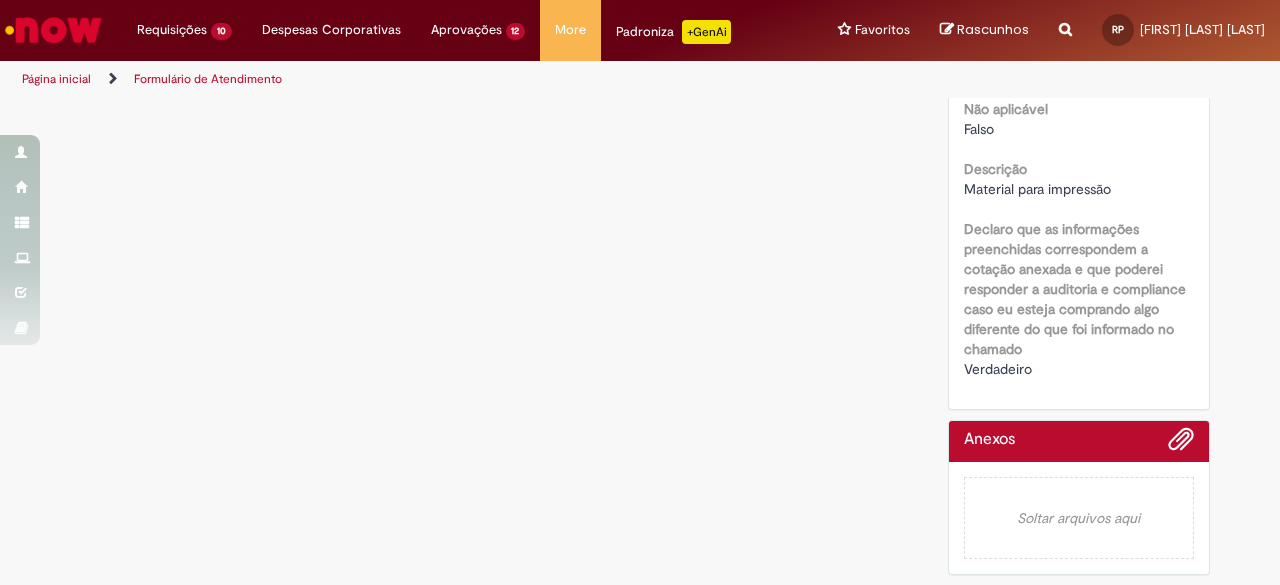 scroll, scrollTop: 0, scrollLeft: 0, axis: both 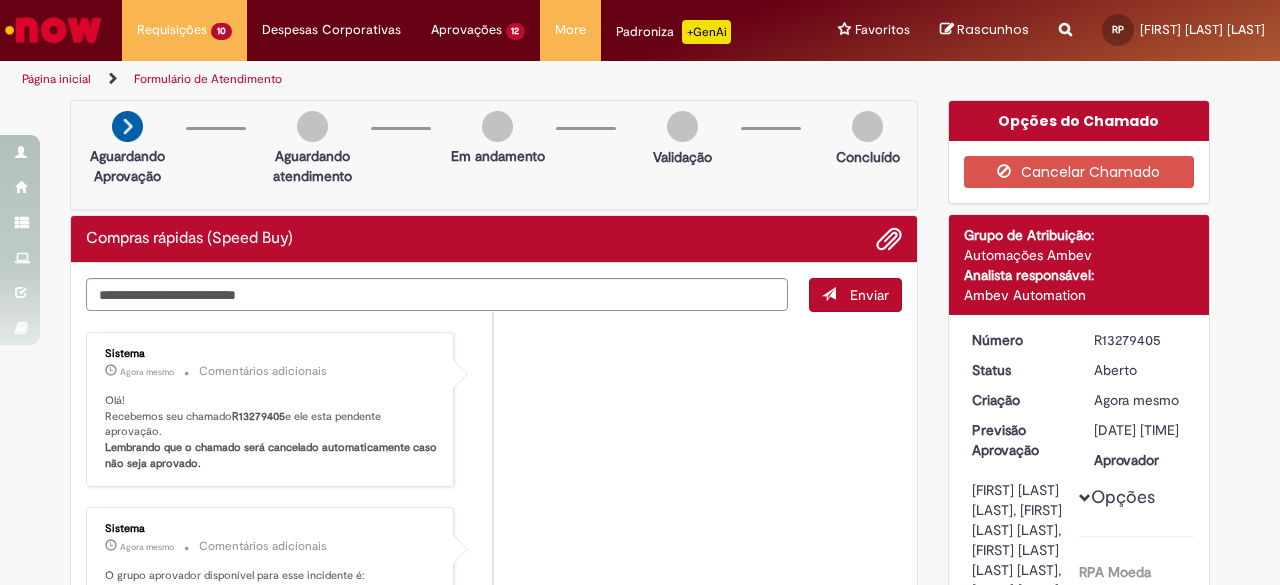 click on "Sistema
Agora mesmo Agora mesmo     Comentários adicionais
Olá!  Recebemos seu chamado  R13279405  e ele esta pendente aprovação.  Lembrando que o chamado será cancelado automaticamente caso não seja aprovado." at bounding box center [494, 410] 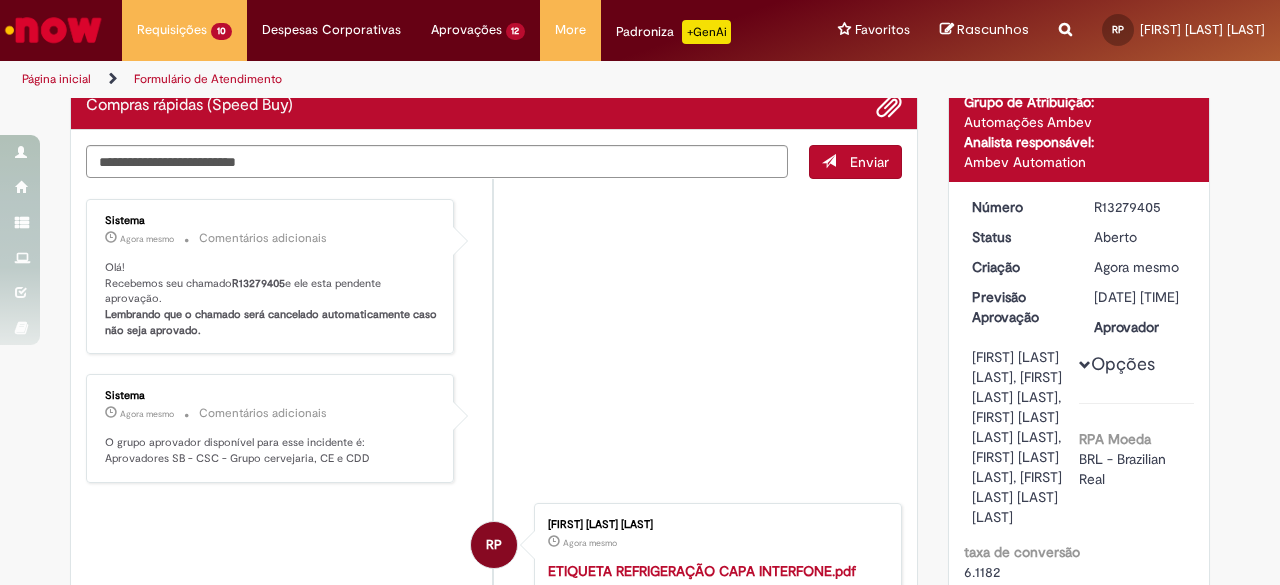 scroll, scrollTop: 0, scrollLeft: 0, axis: both 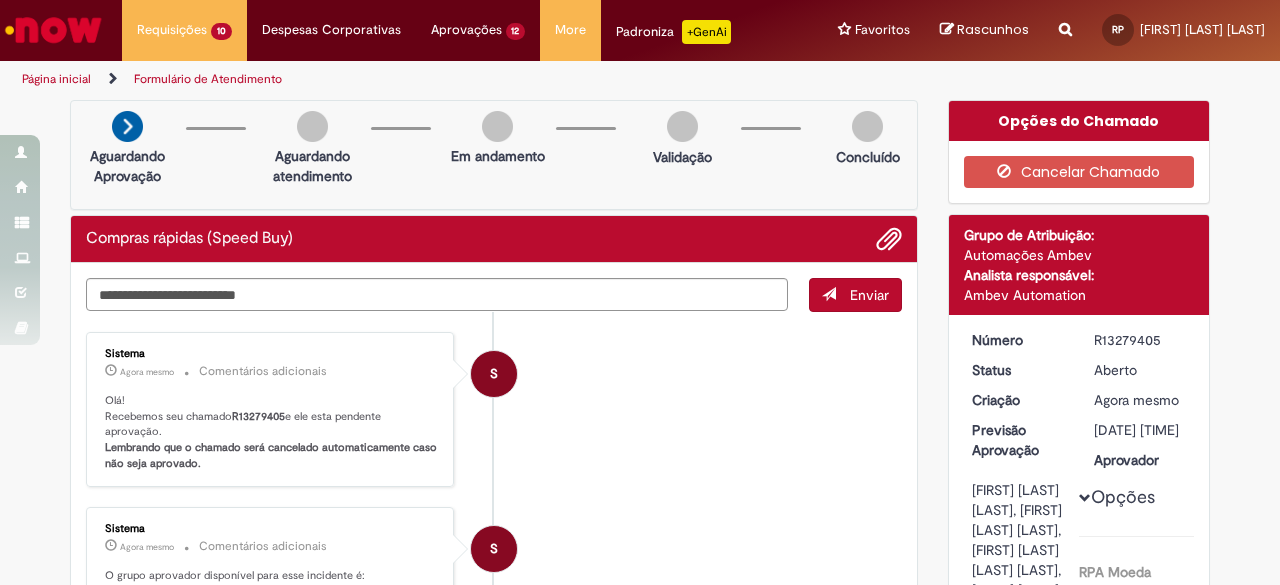 click on "S
Sistema
Agora mesmo Agora mesmo     Comentários adicionais
Olá!  Recebemos seu chamado  R13279405  e ele esta pendente aprovação.  Lembrando que o chamado será cancelado automaticamente caso não seja aprovado." at bounding box center (494, 410) 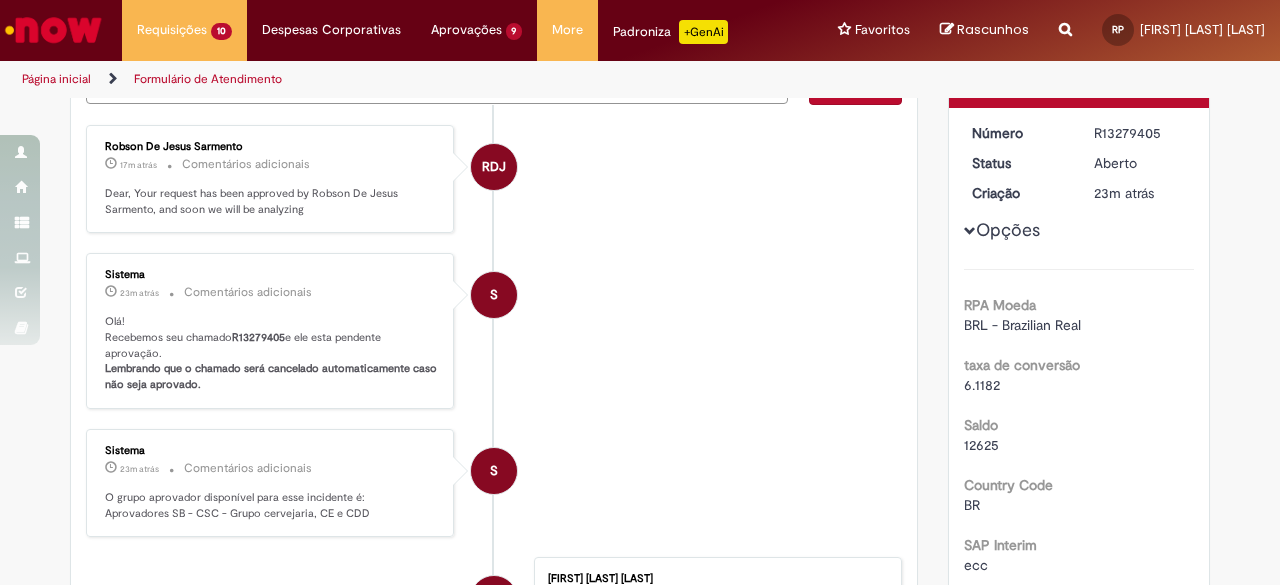 scroll, scrollTop: 0, scrollLeft: 0, axis: both 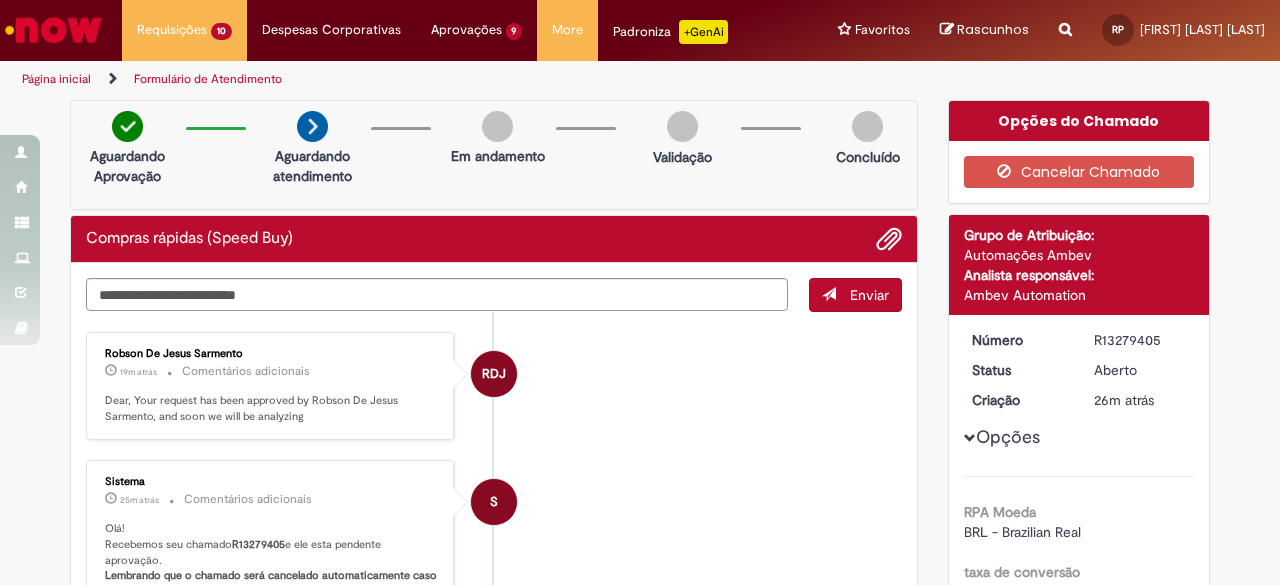 click on "RDJ
[FIRST] [LAST]
19m atrás 19 minutos atrás     Comentários adicionais
Dear, Your request has been approved by [FIRST] [LAST], and soon we will be analyzing" at bounding box center [494, 386] 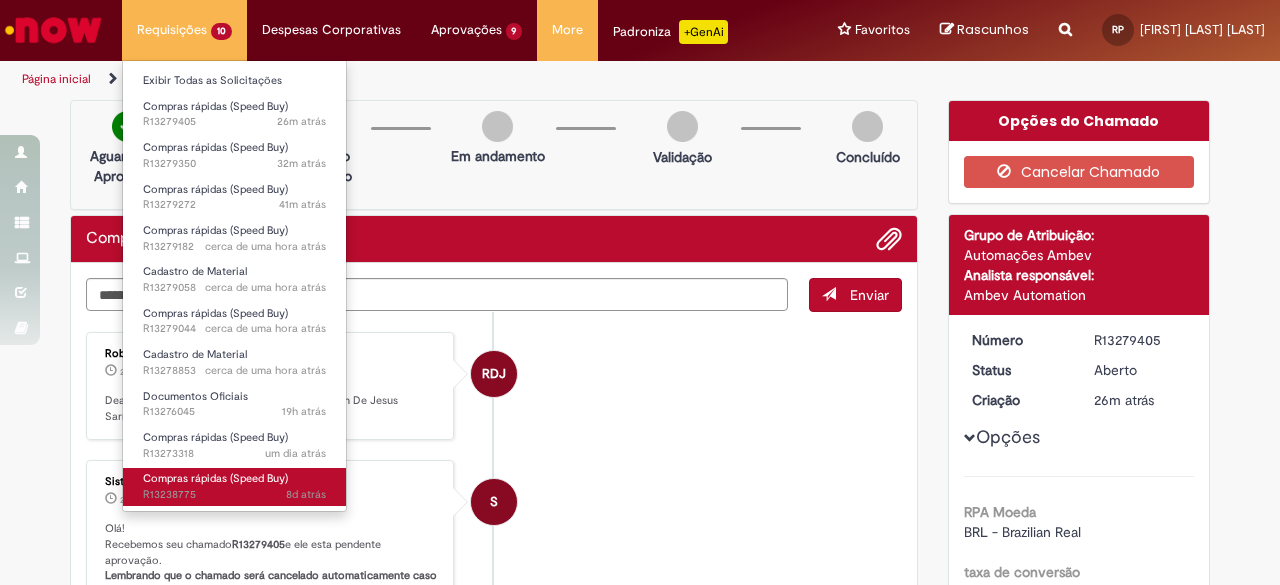 click on "Compras rápidas (Speed Buy)" at bounding box center (215, 478) 